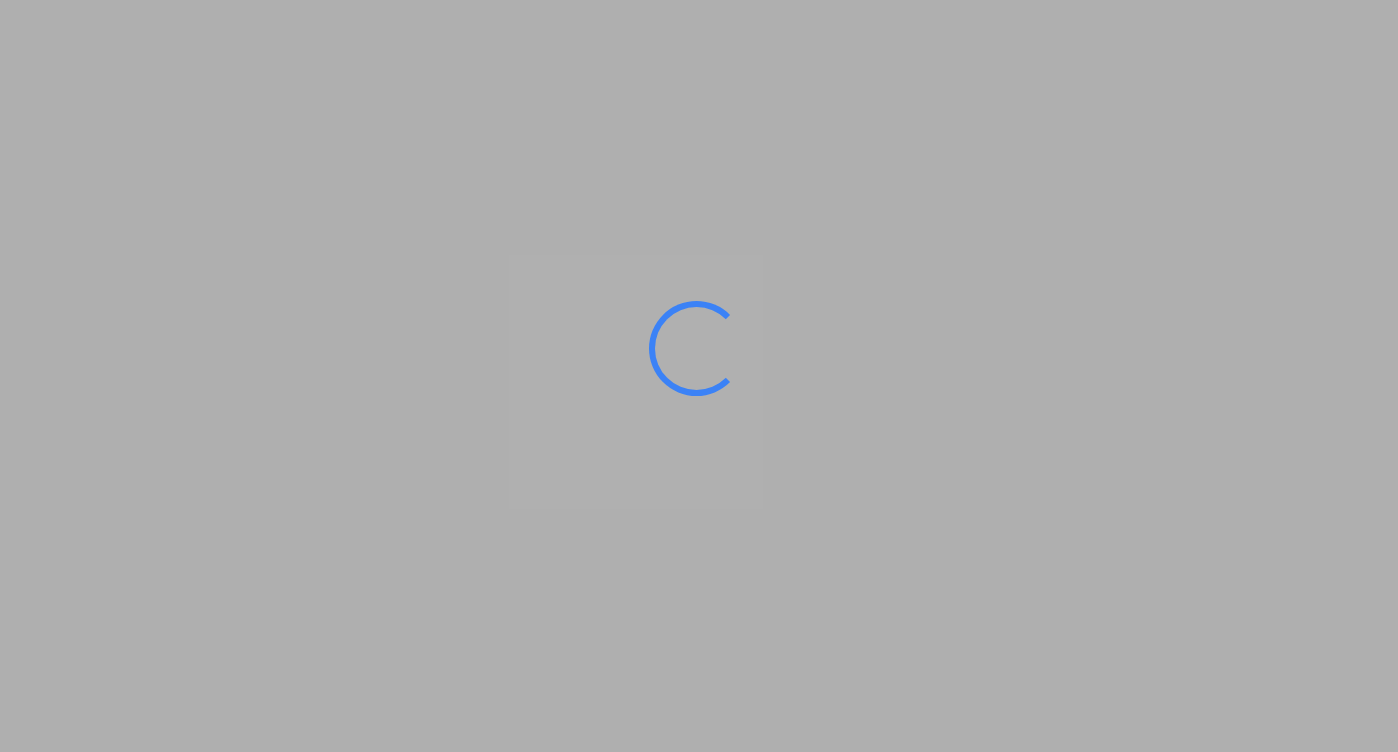 scroll, scrollTop: 0, scrollLeft: 0, axis: both 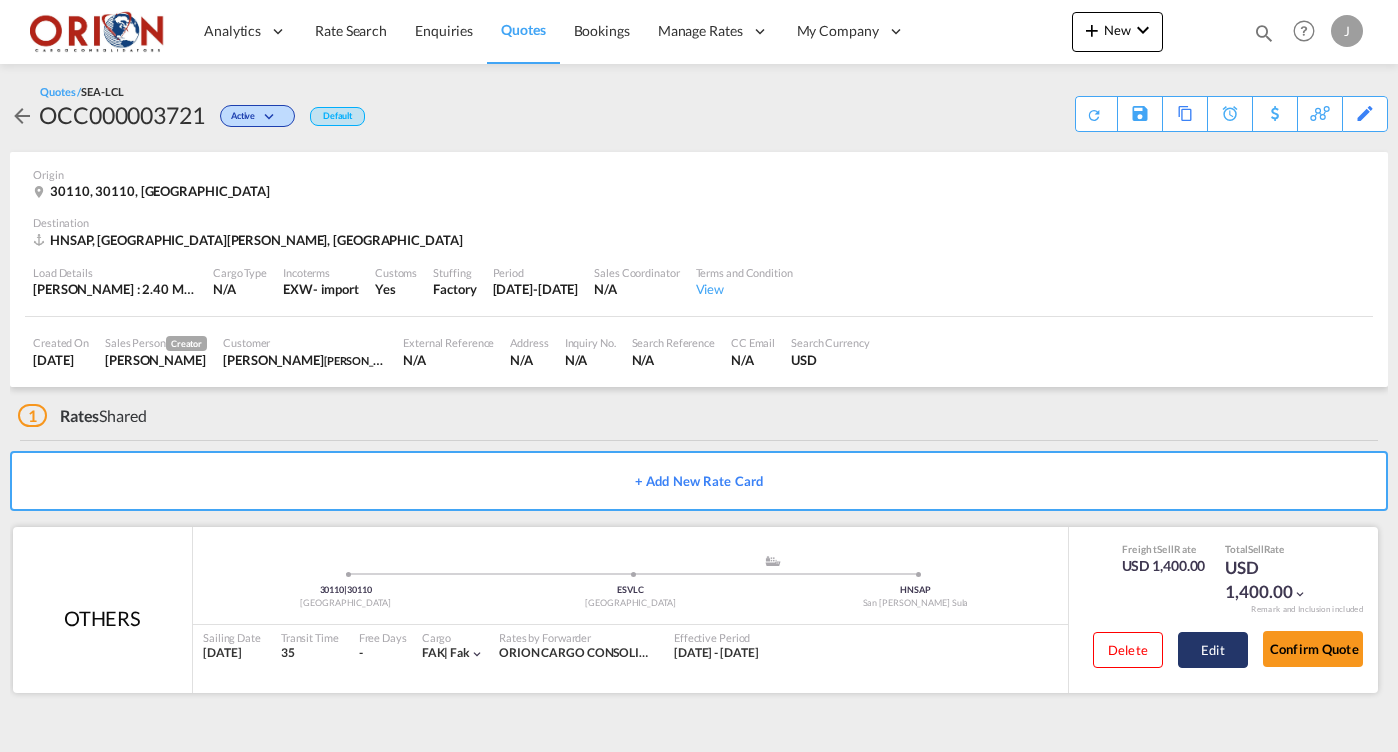 click on "Edit" at bounding box center (1213, 650) 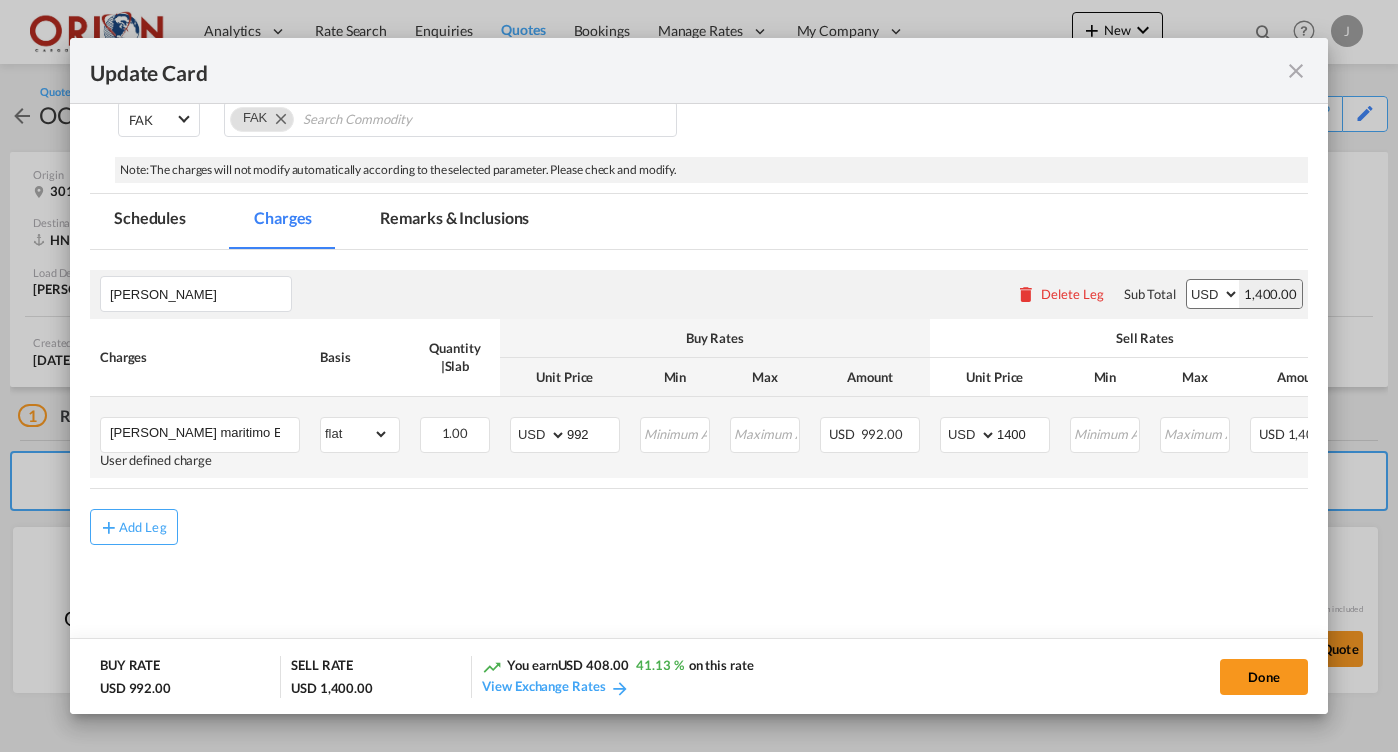 scroll, scrollTop: 367, scrollLeft: 0, axis: vertical 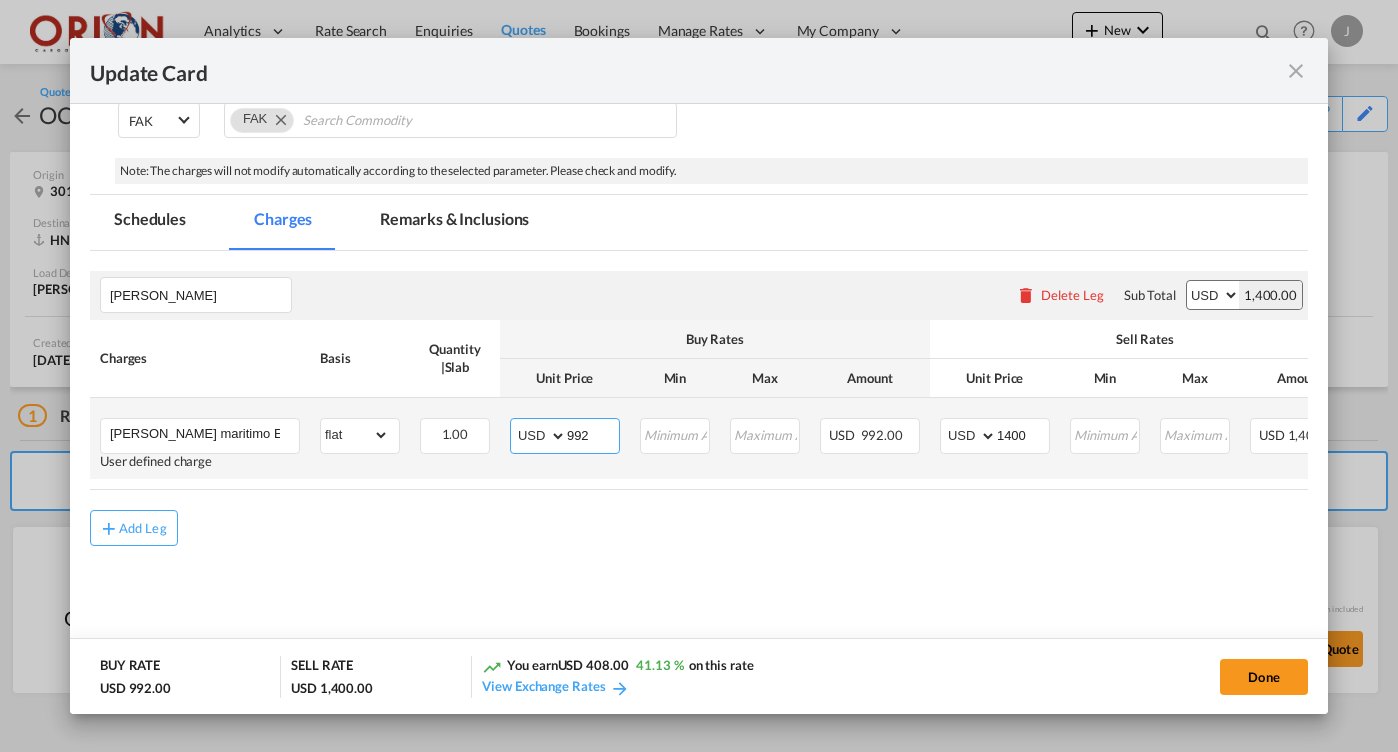 click on "992" at bounding box center (593, 434) 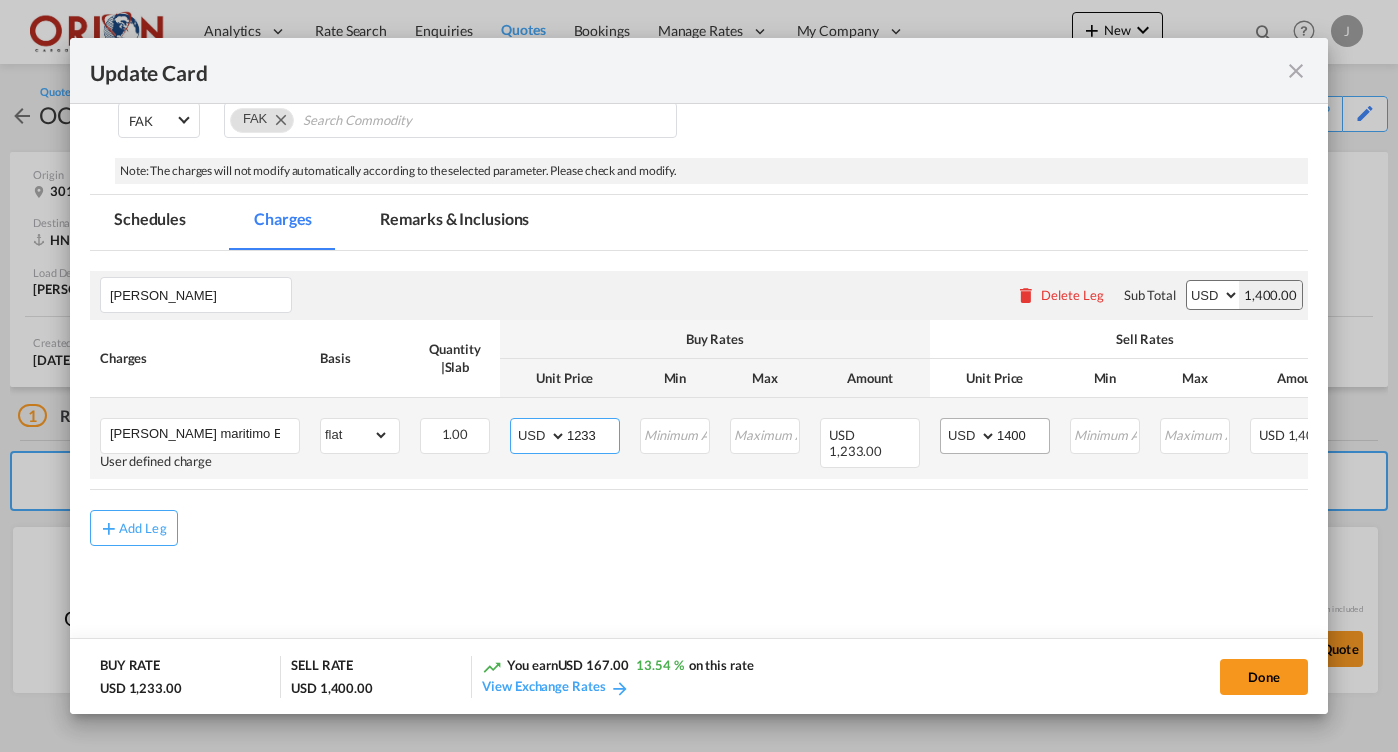 type on "1233" 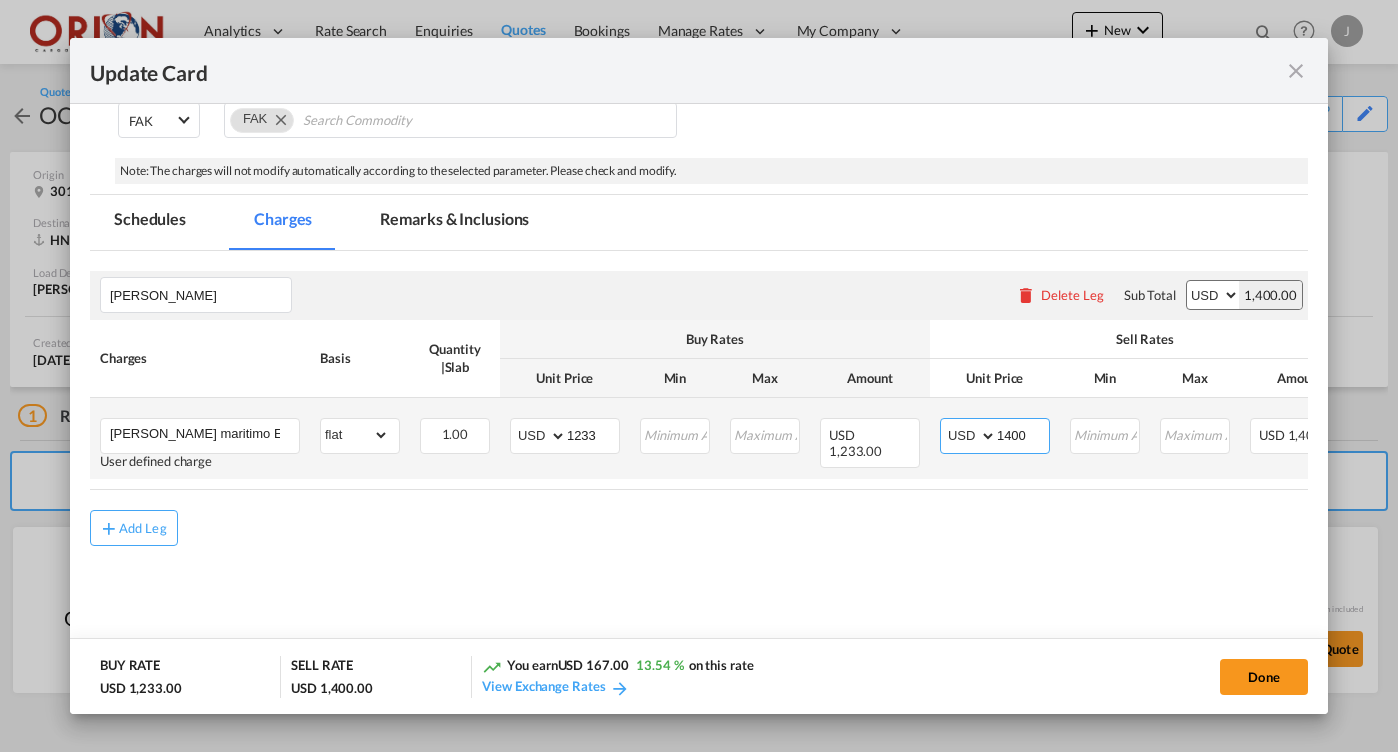 click on "1400" at bounding box center (1023, 434) 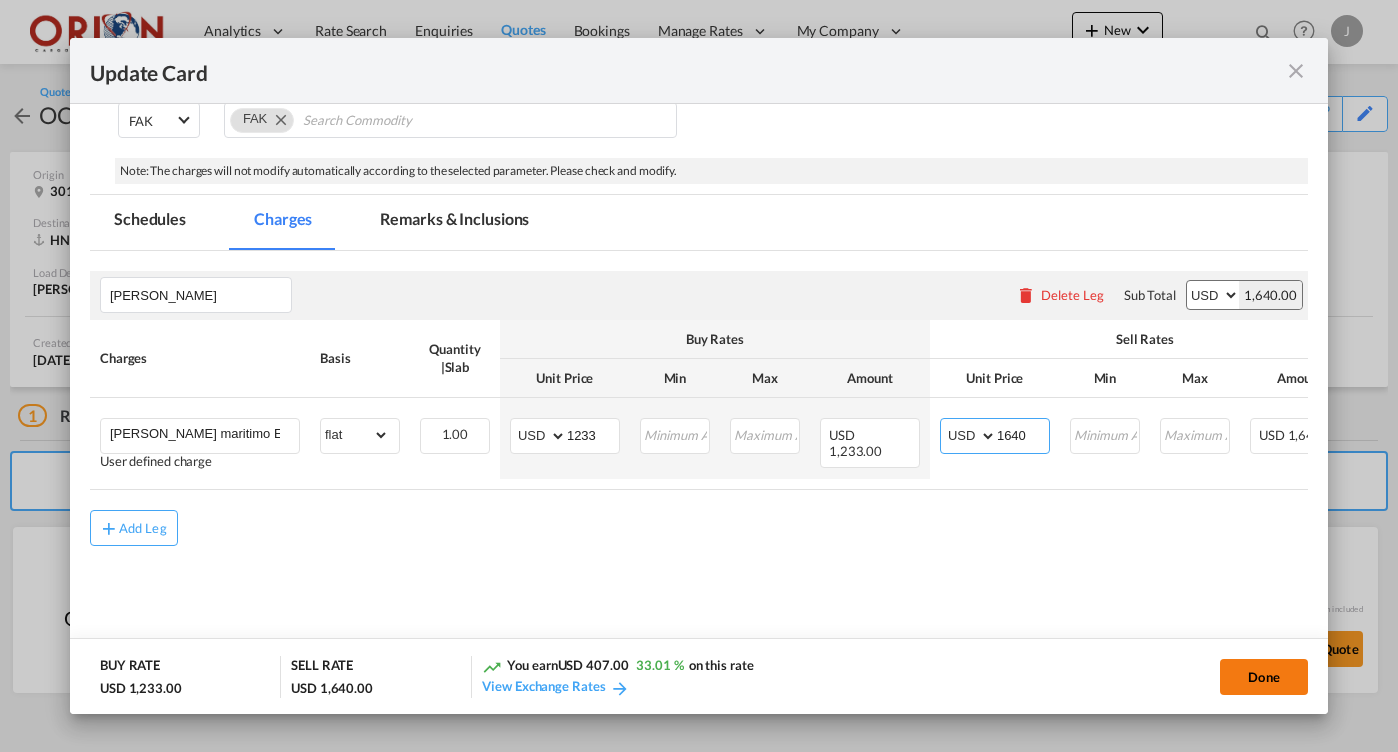 type on "1640" 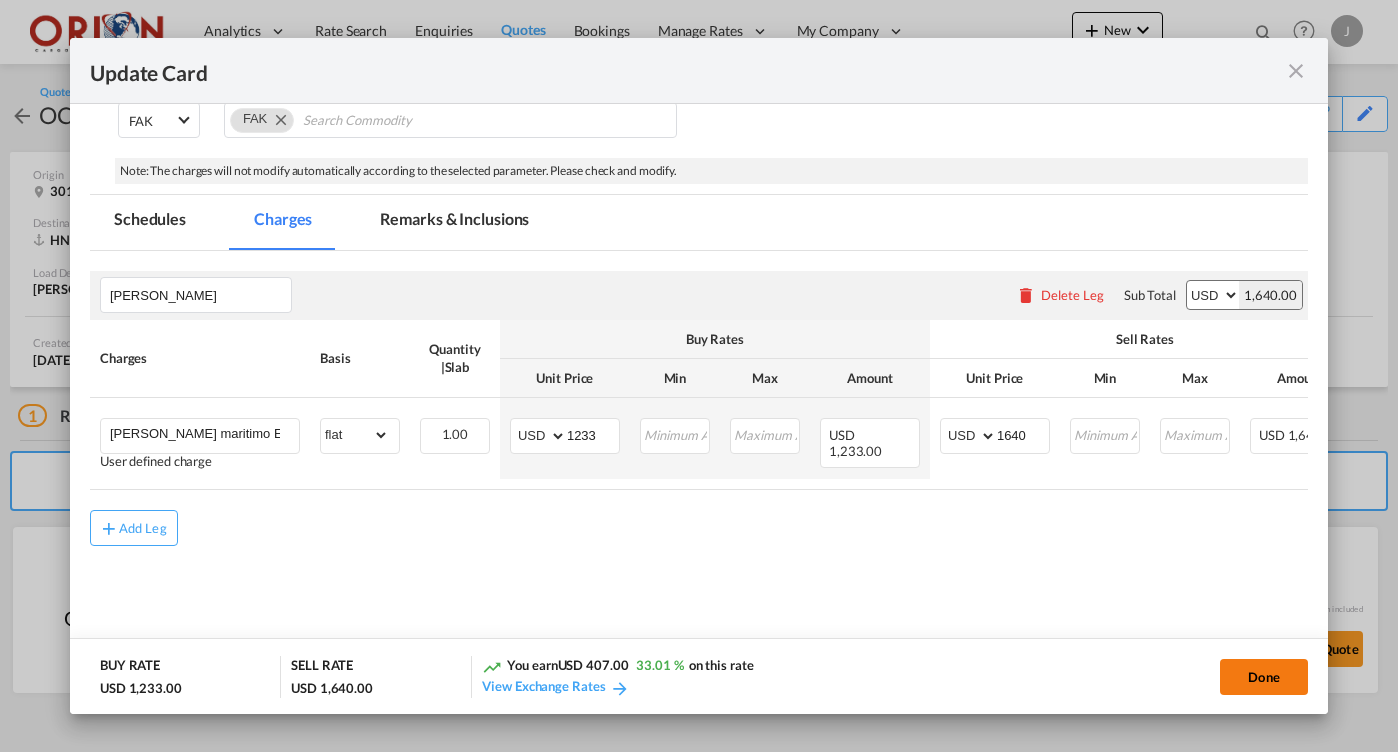click on "Done" 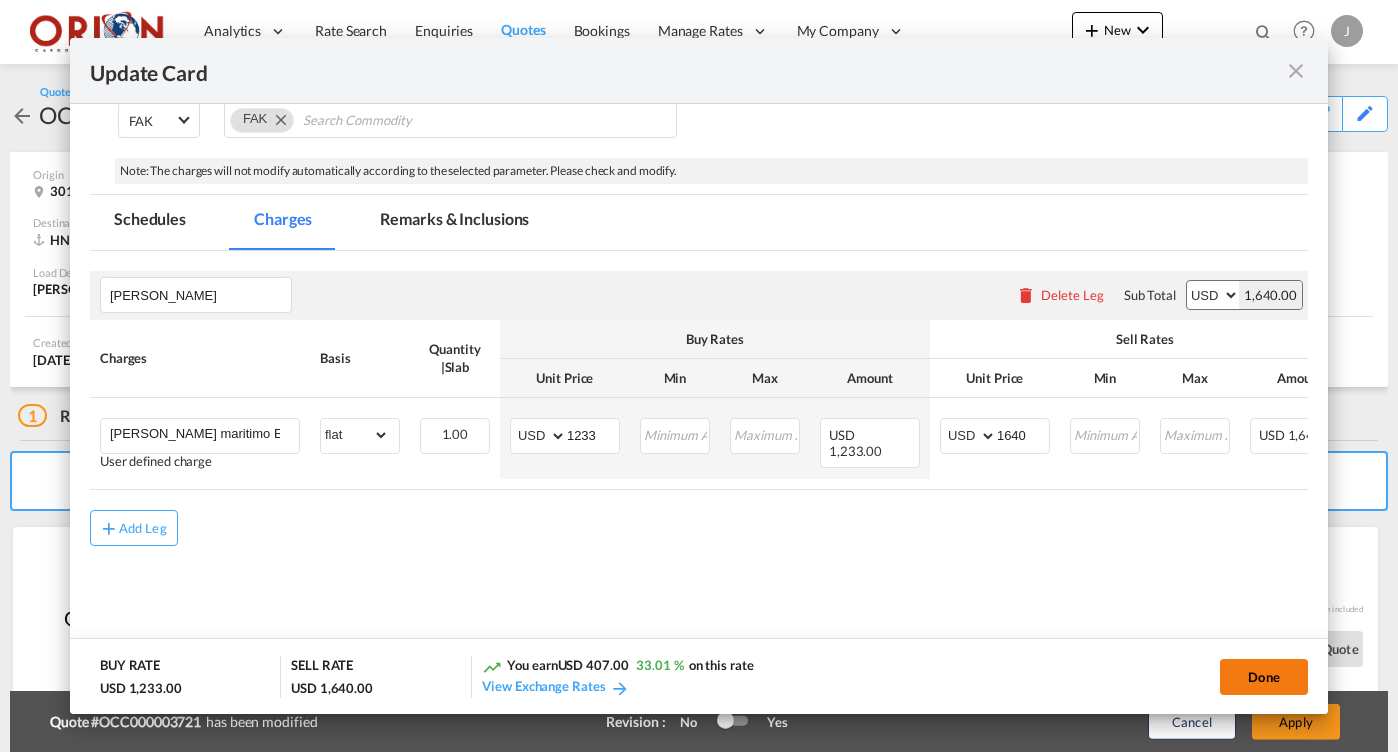 type on "[DATE]" 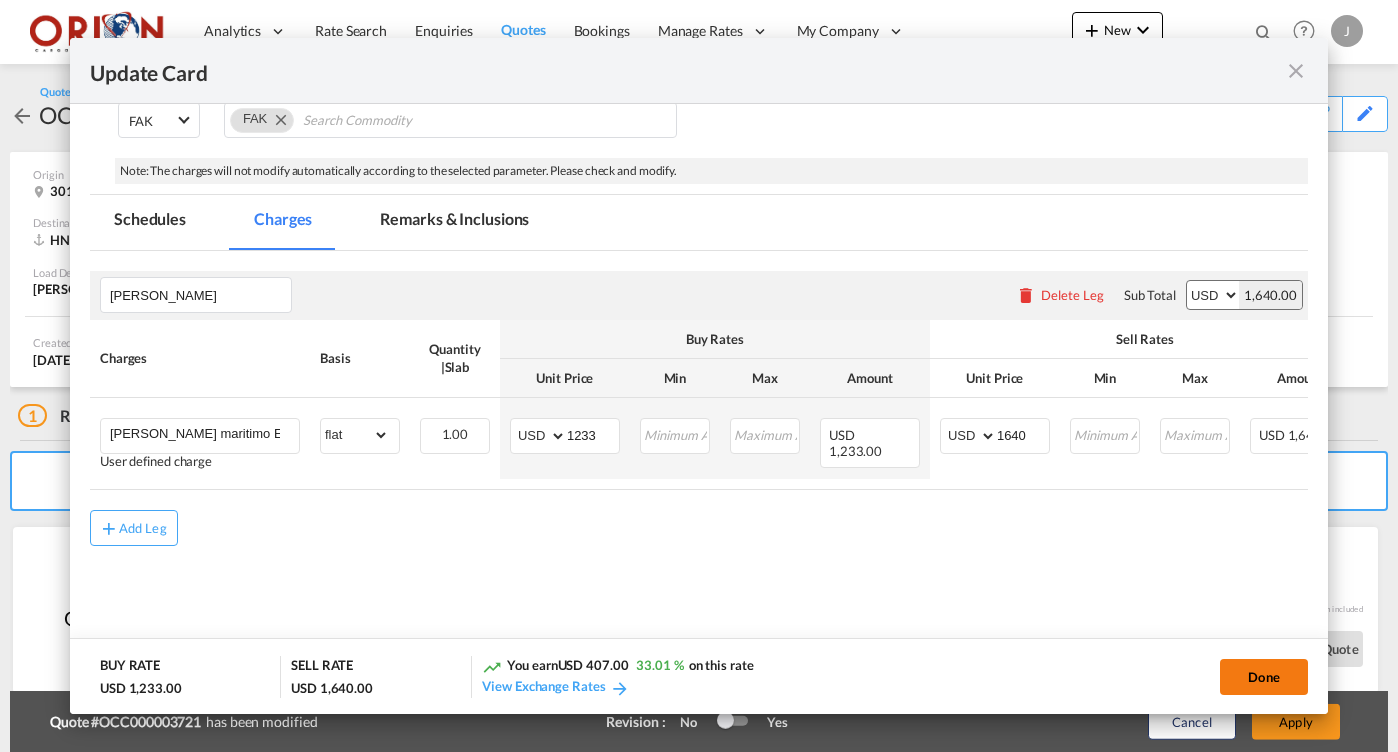type on "[DATE]" 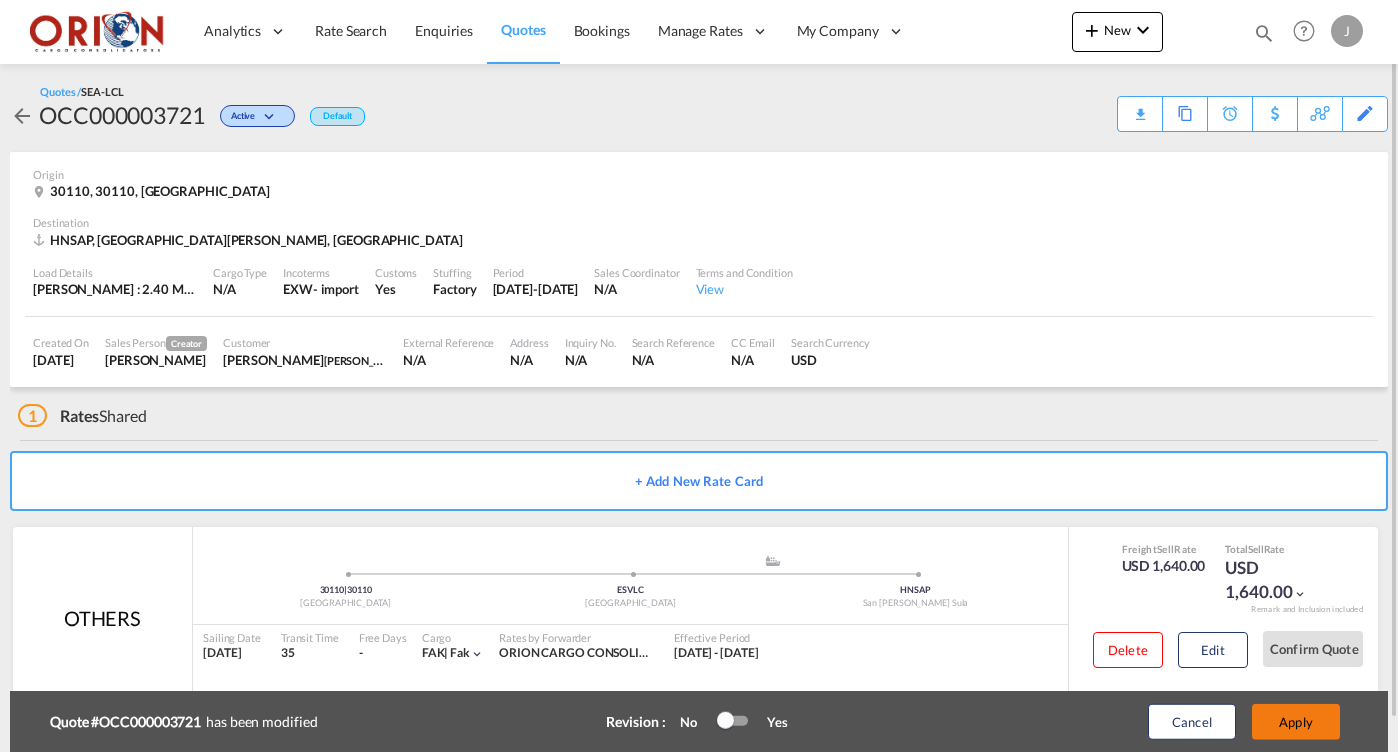 click on "Apply" at bounding box center [1296, 722] 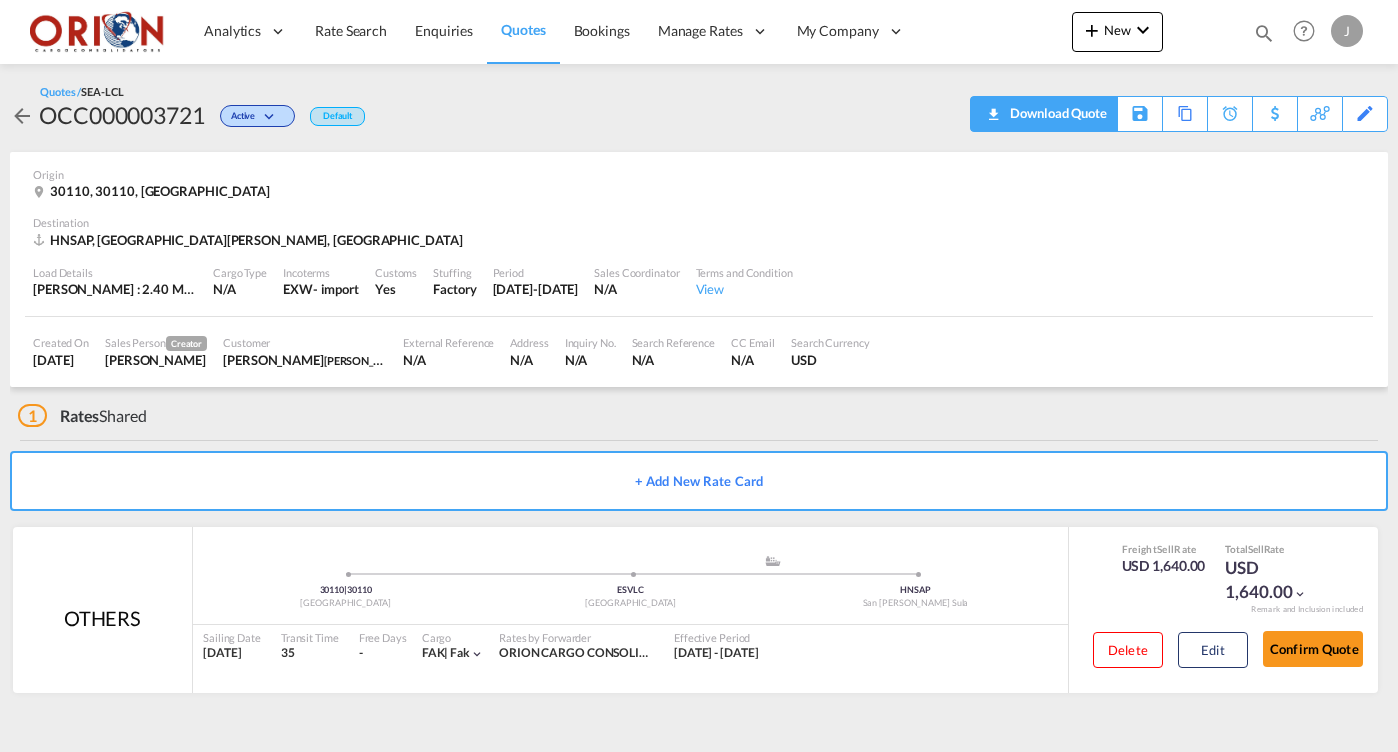 click on "Download Quote" at bounding box center [1056, 113] 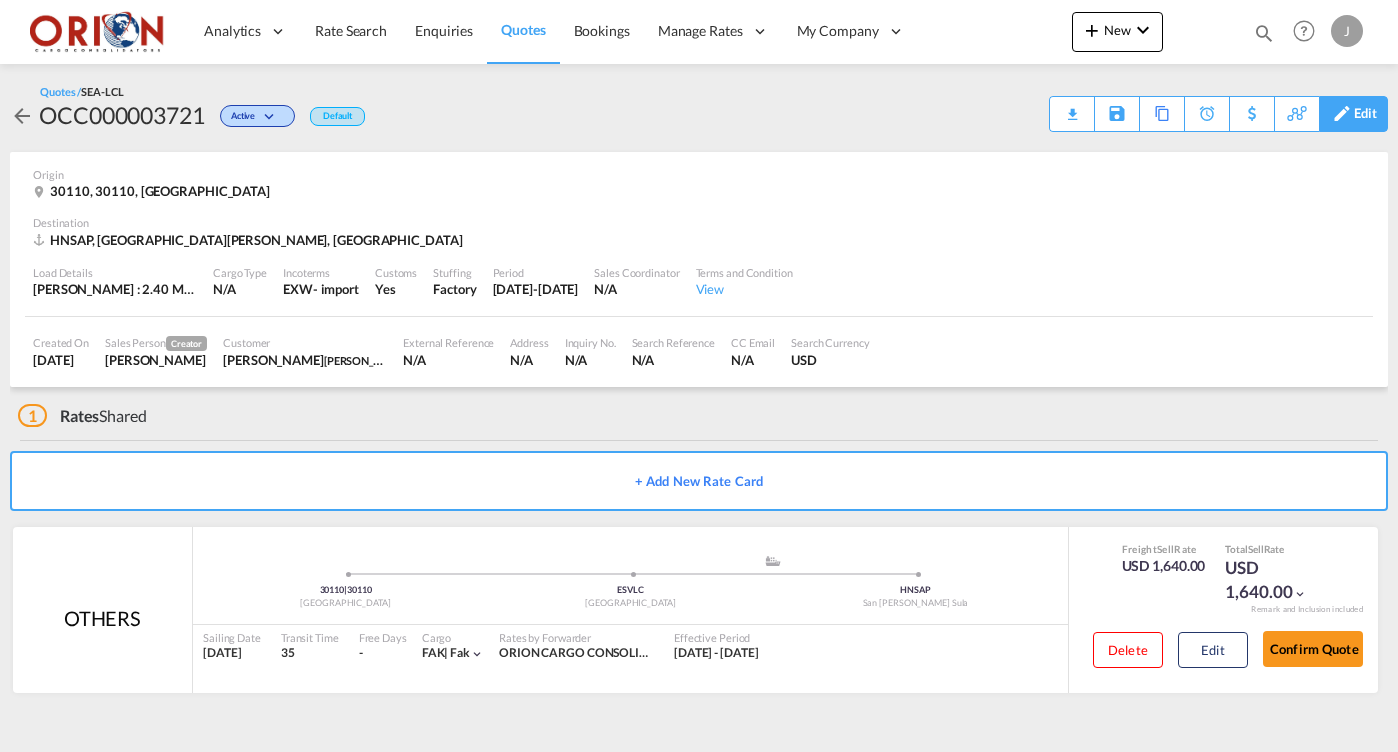 click on "Edit" at bounding box center (1365, 114) 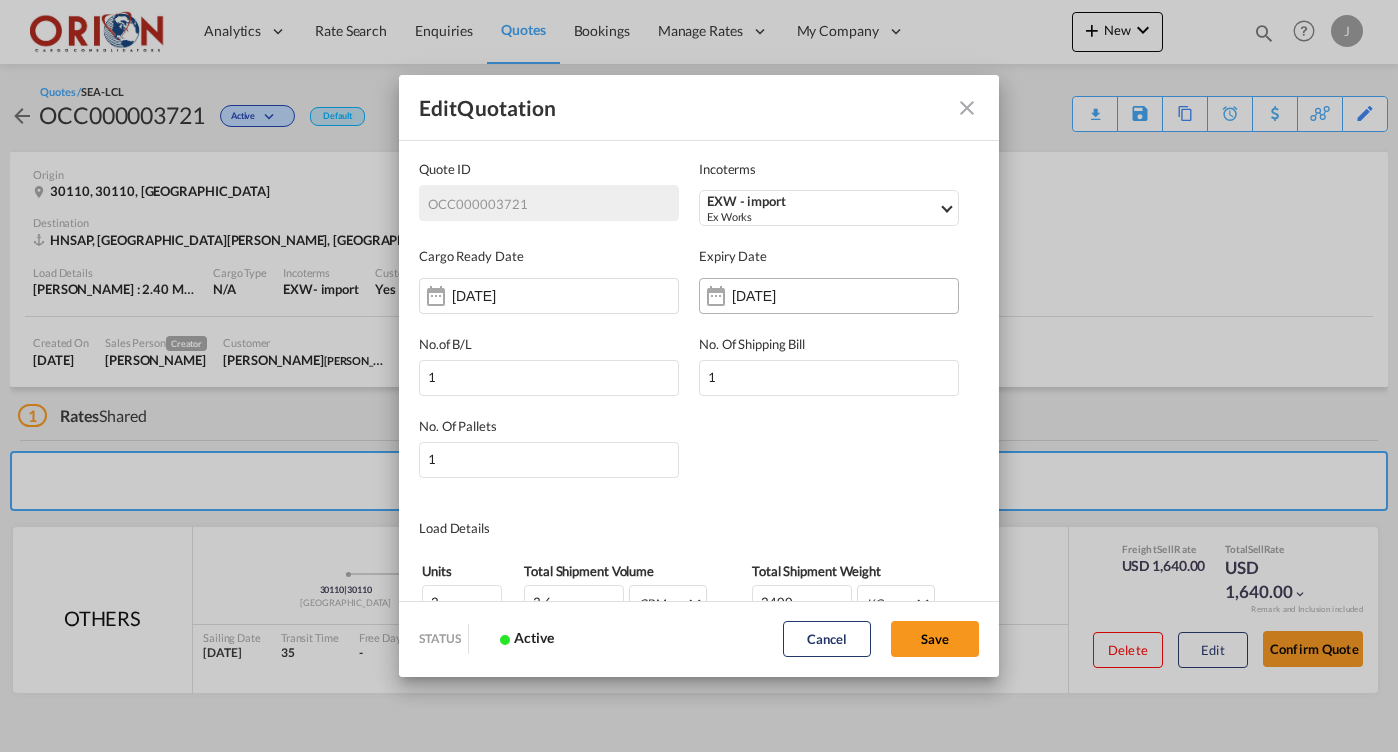 scroll, scrollTop: 361, scrollLeft: 0, axis: vertical 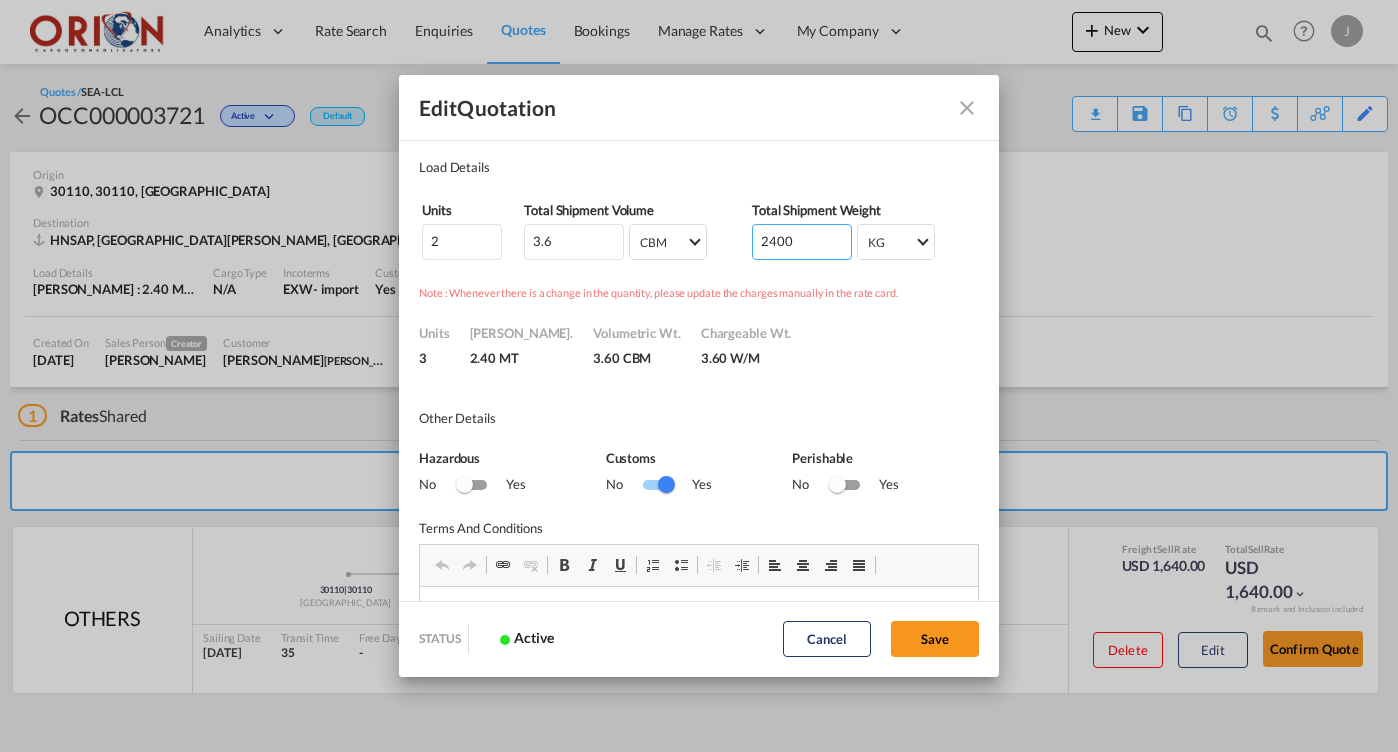 click on "2400" at bounding box center (802, 242) 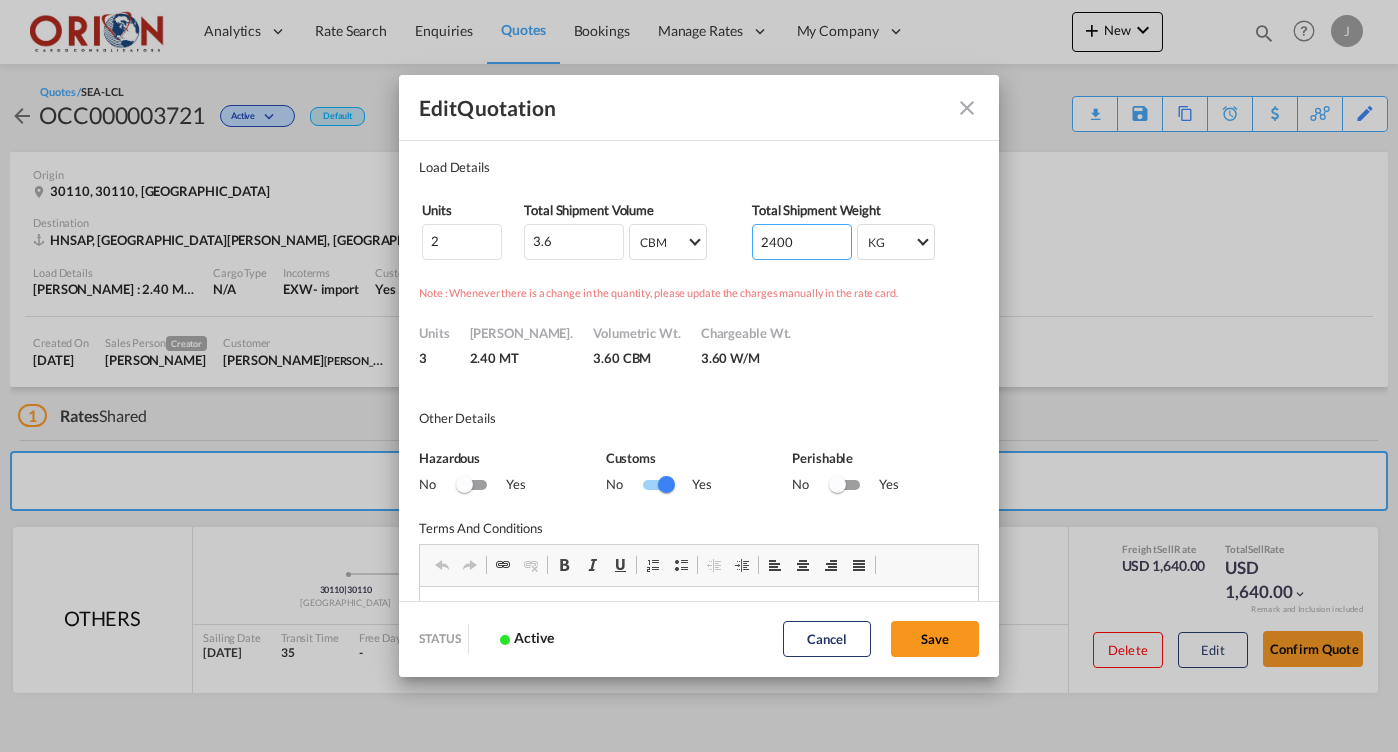 click on "2400" at bounding box center [802, 242] 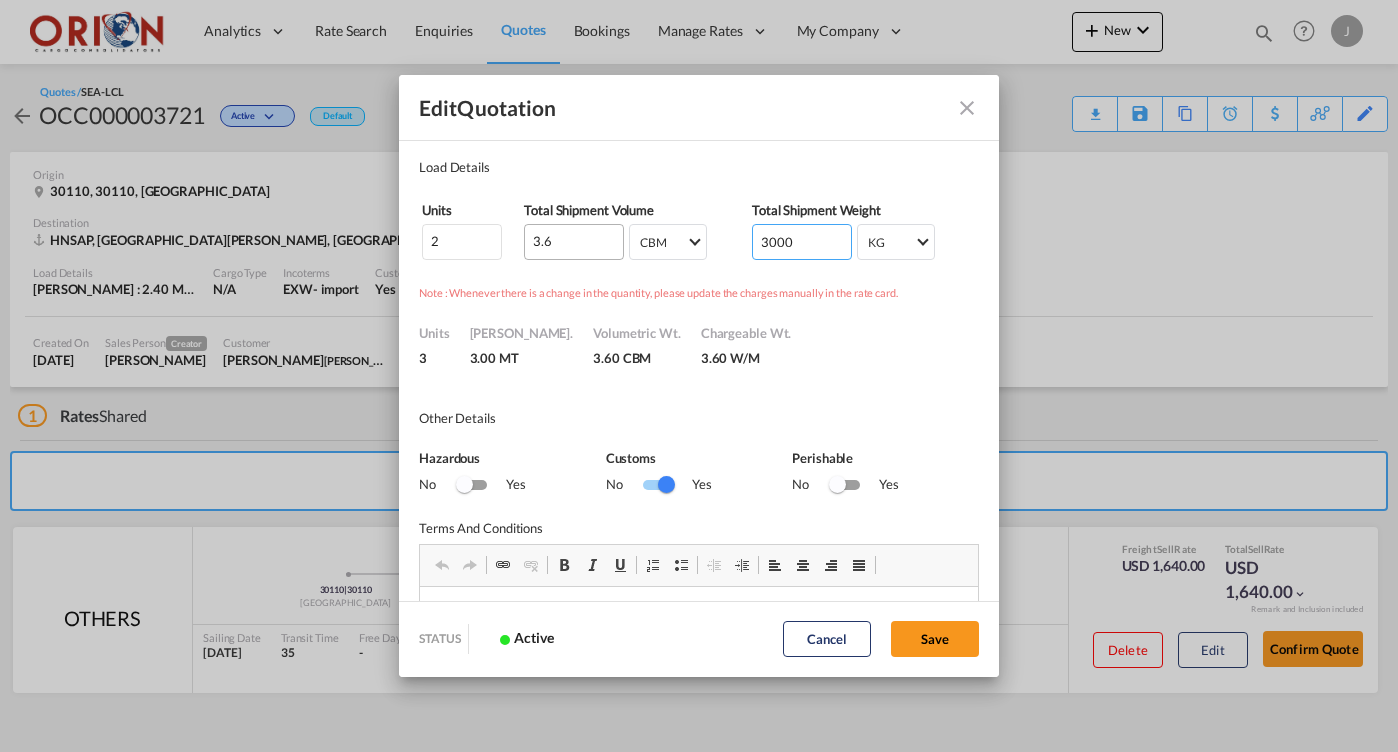 type on "3000" 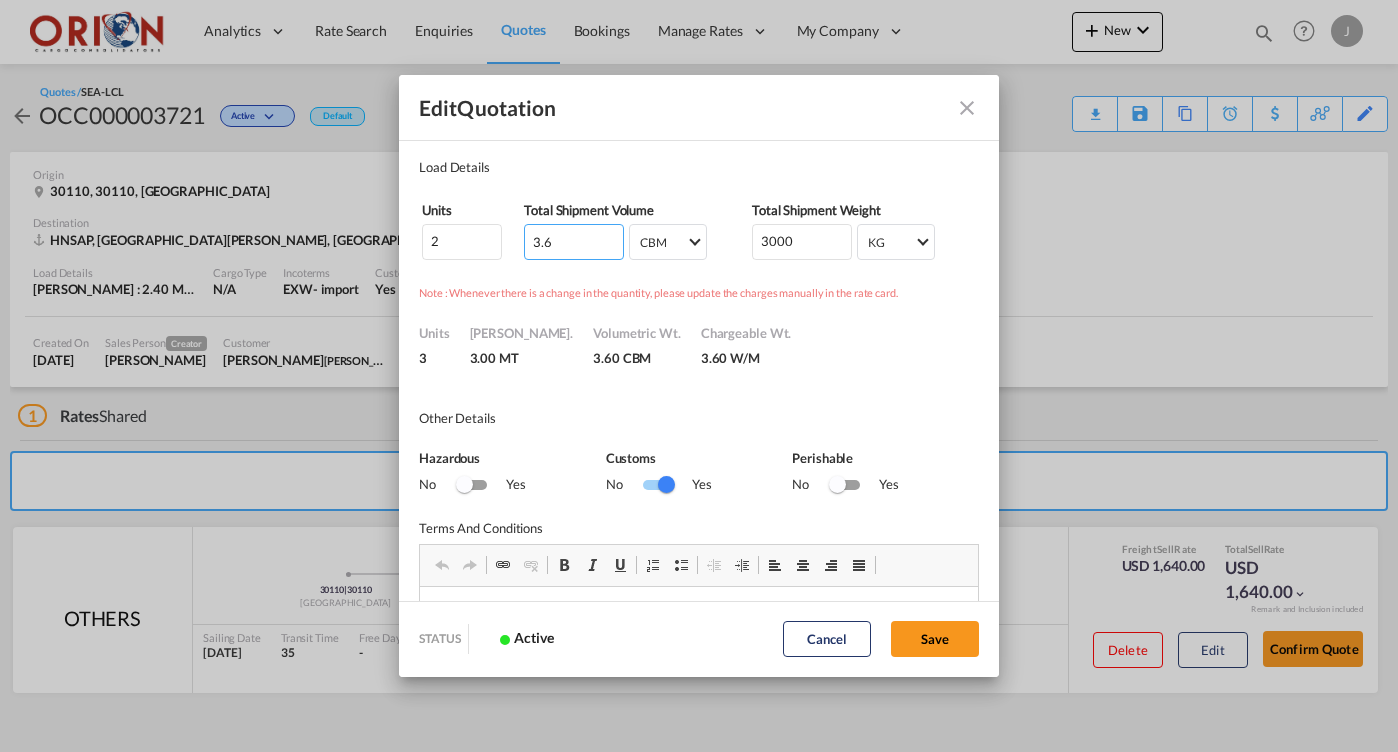 click on "3.6" at bounding box center (574, 242) 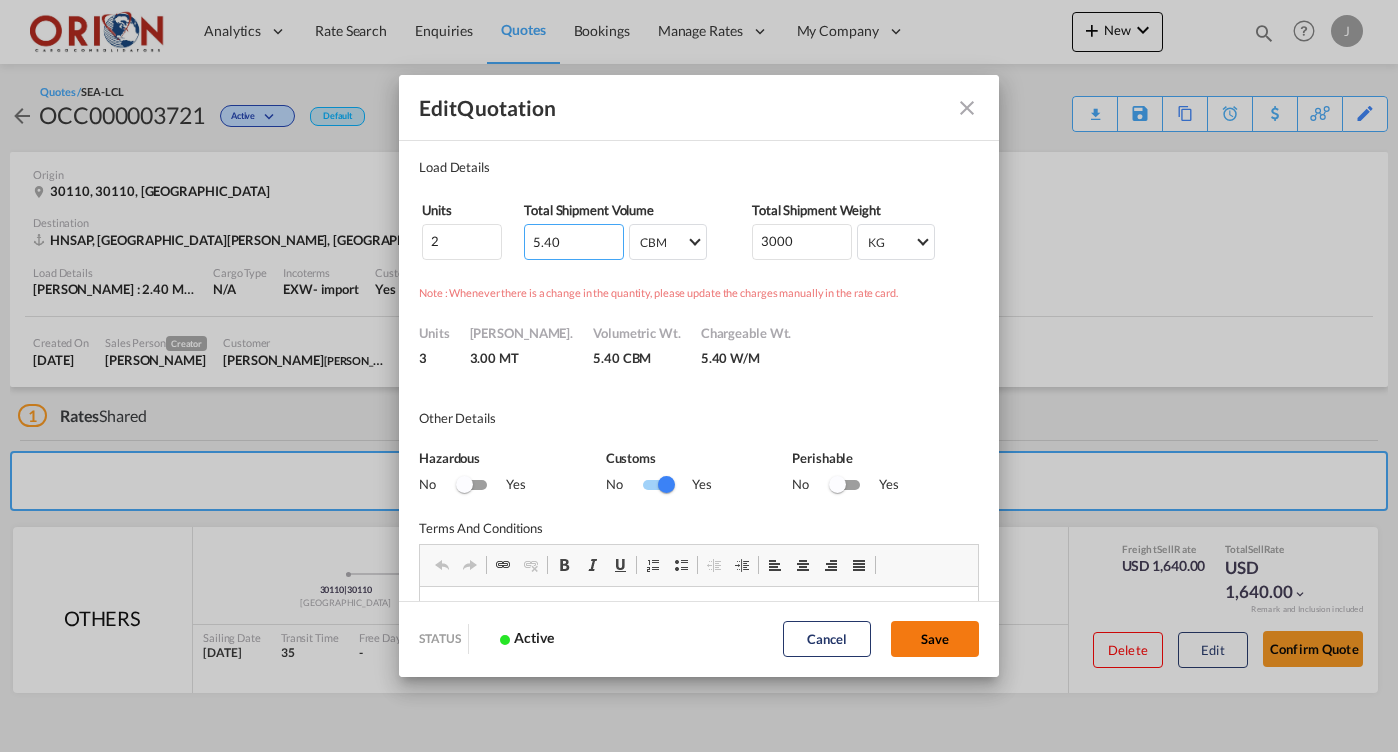 type on "5.40" 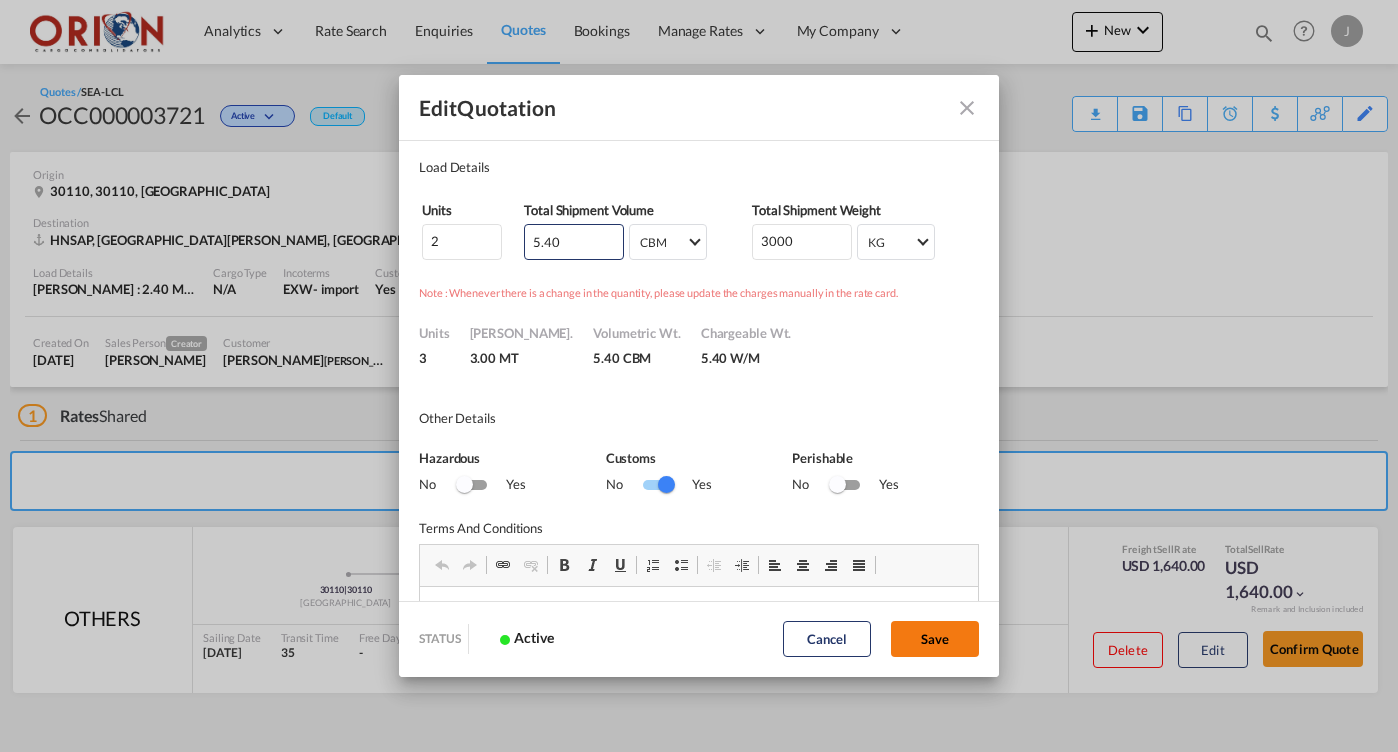 click on "Save" 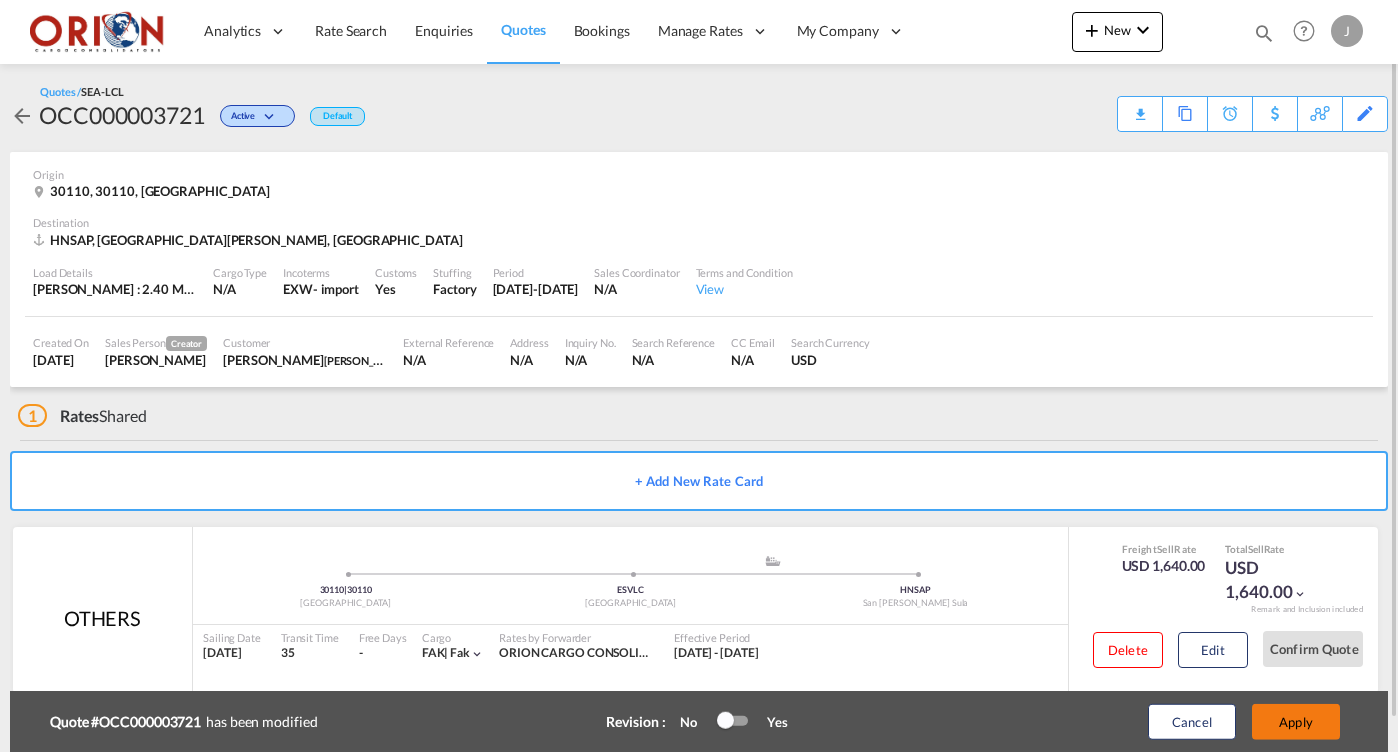 click on "Apply" at bounding box center [1296, 722] 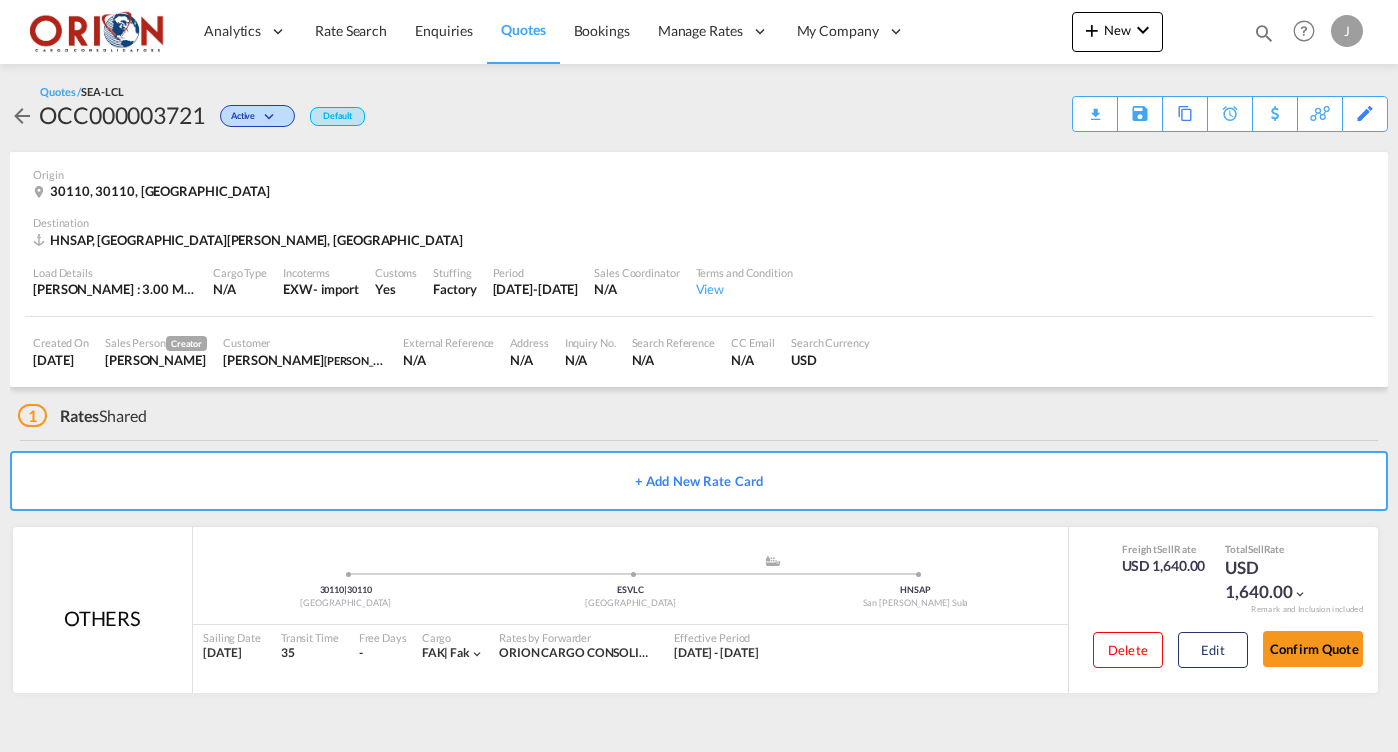 click on "Quotes /  SEA-LCL
OCC000003721
Active
Default
Download Quote
Save As Template
Copy Quote
Set Reminder
Request Better Rates
View Activity
Edit" at bounding box center [699, 108] 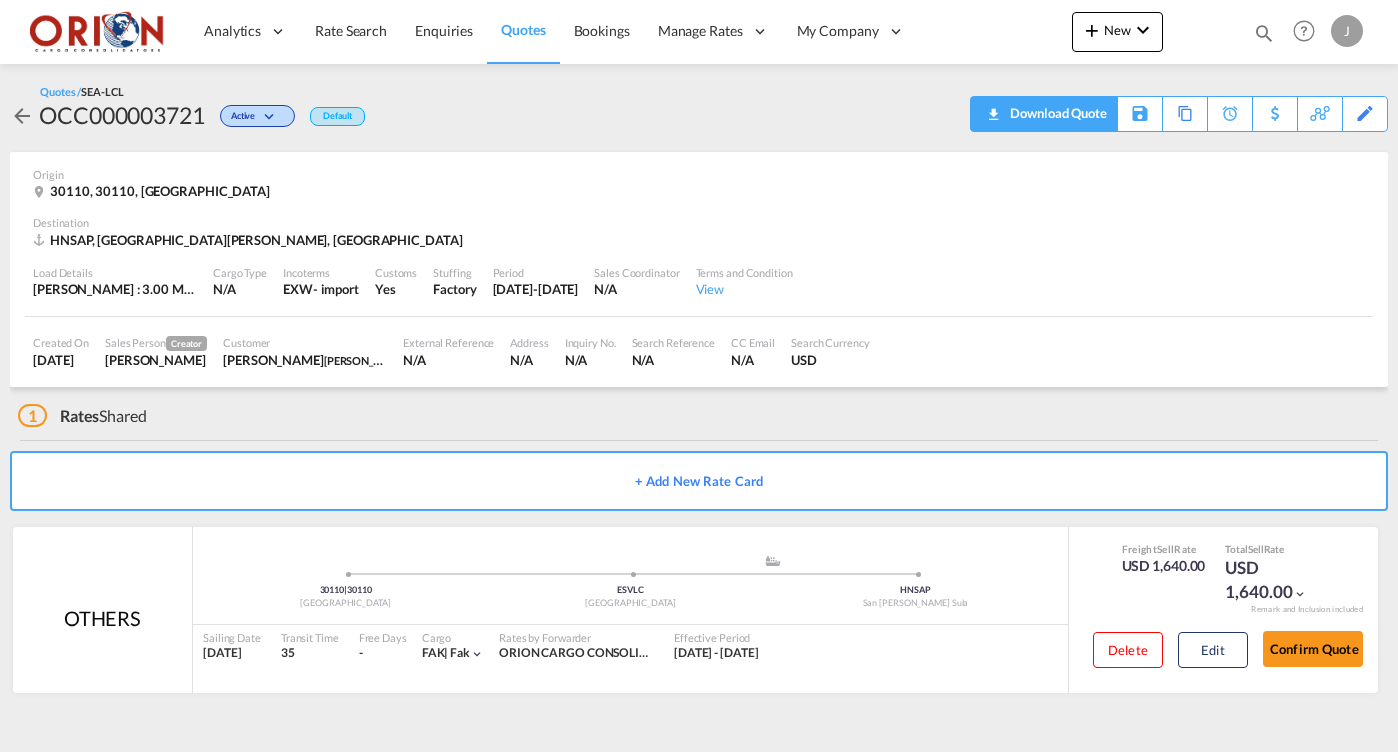 click on "Download Quote" at bounding box center [1056, 113] 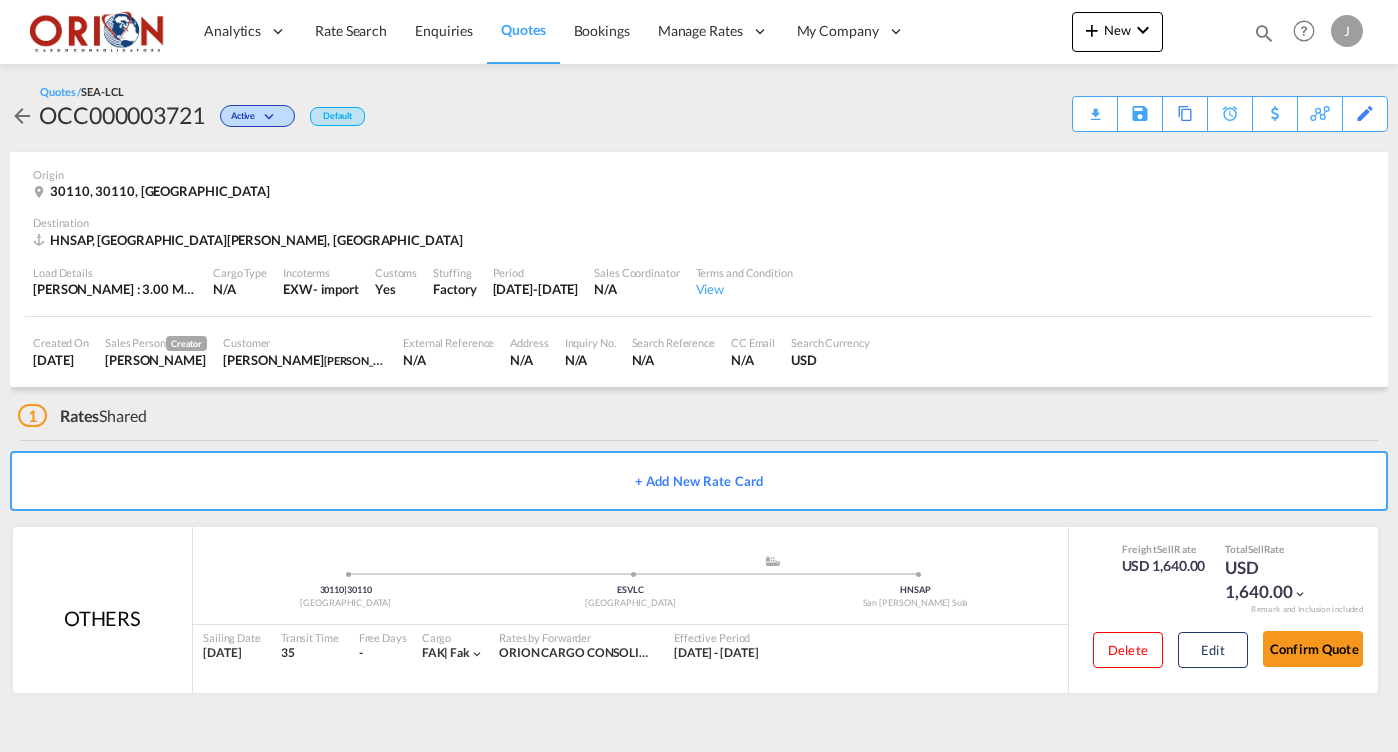 click on "Quotes" at bounding box center [523, 29] 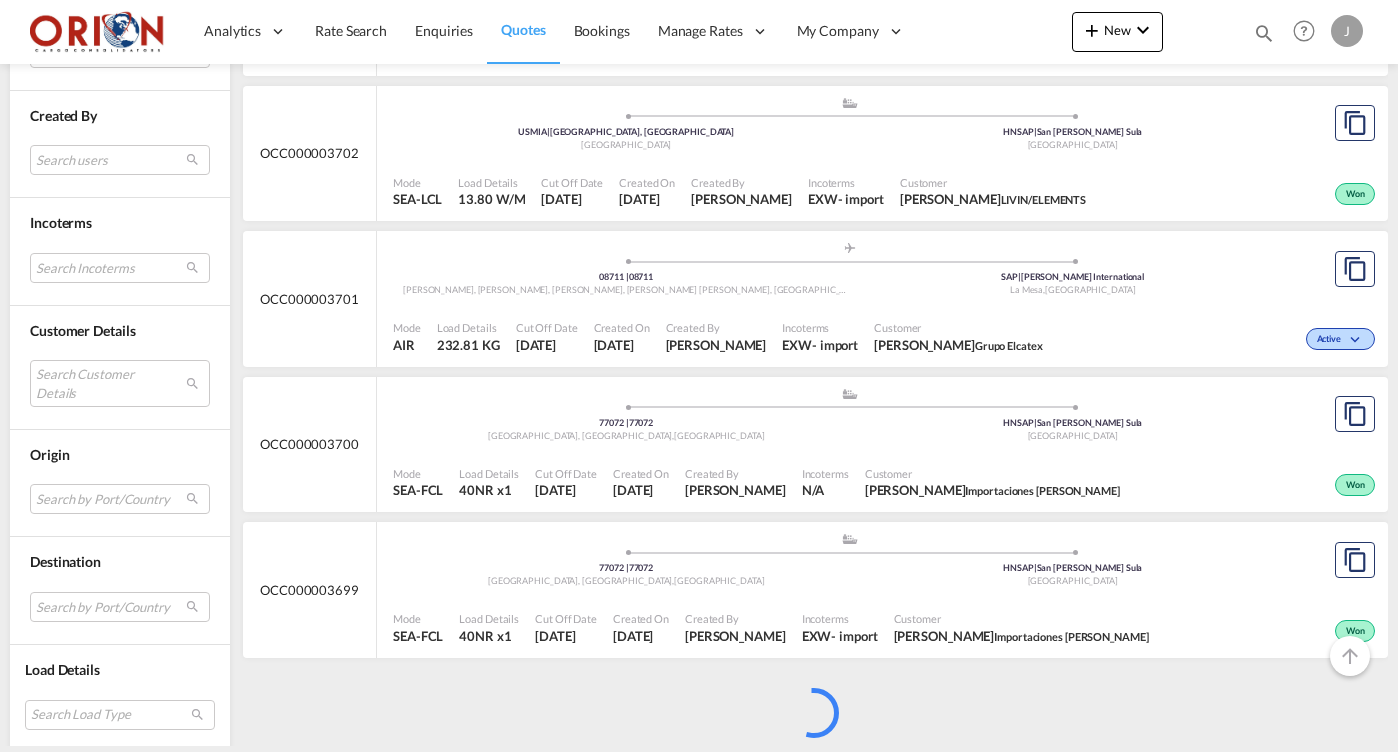 scroll, scrollTop: 3902, scrollLeft: 0, axis: vertical 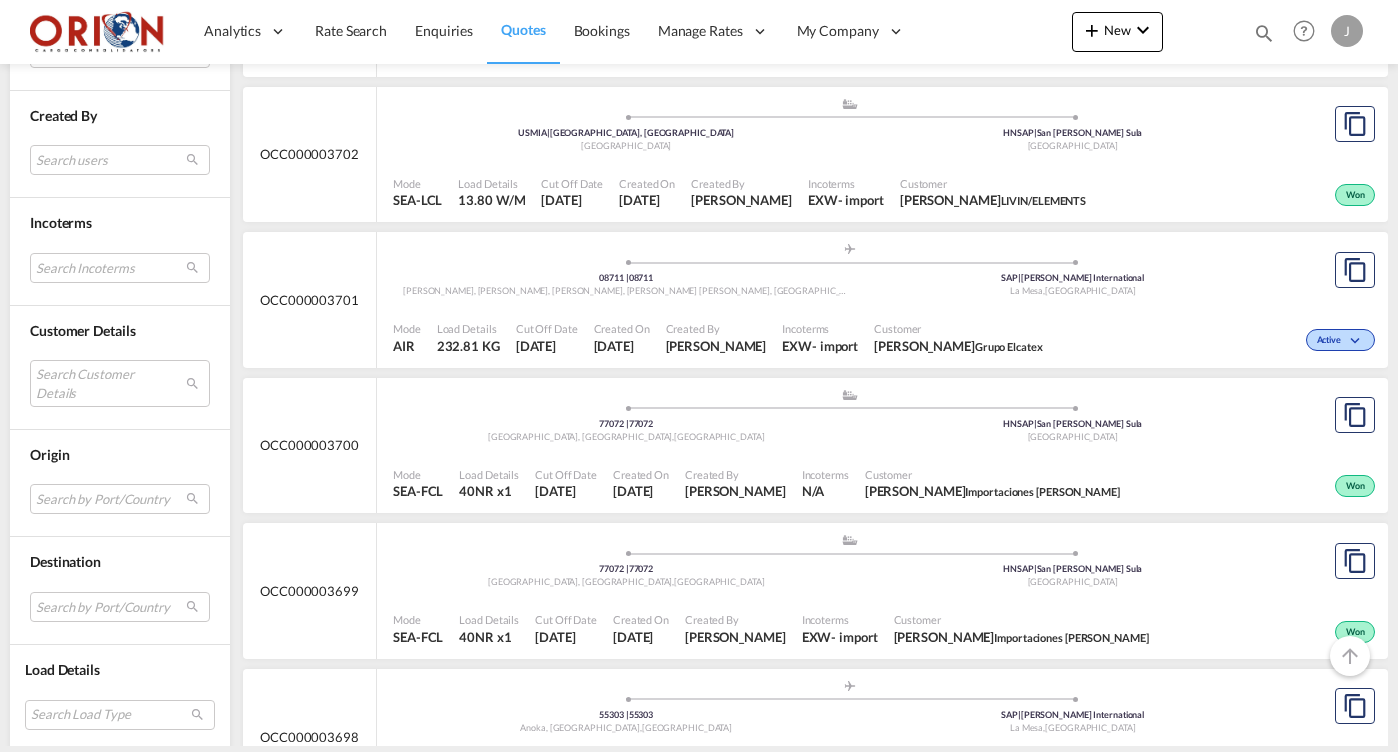 click on "Cut Off Date
[DATE]" at bounding box center (547, 338) 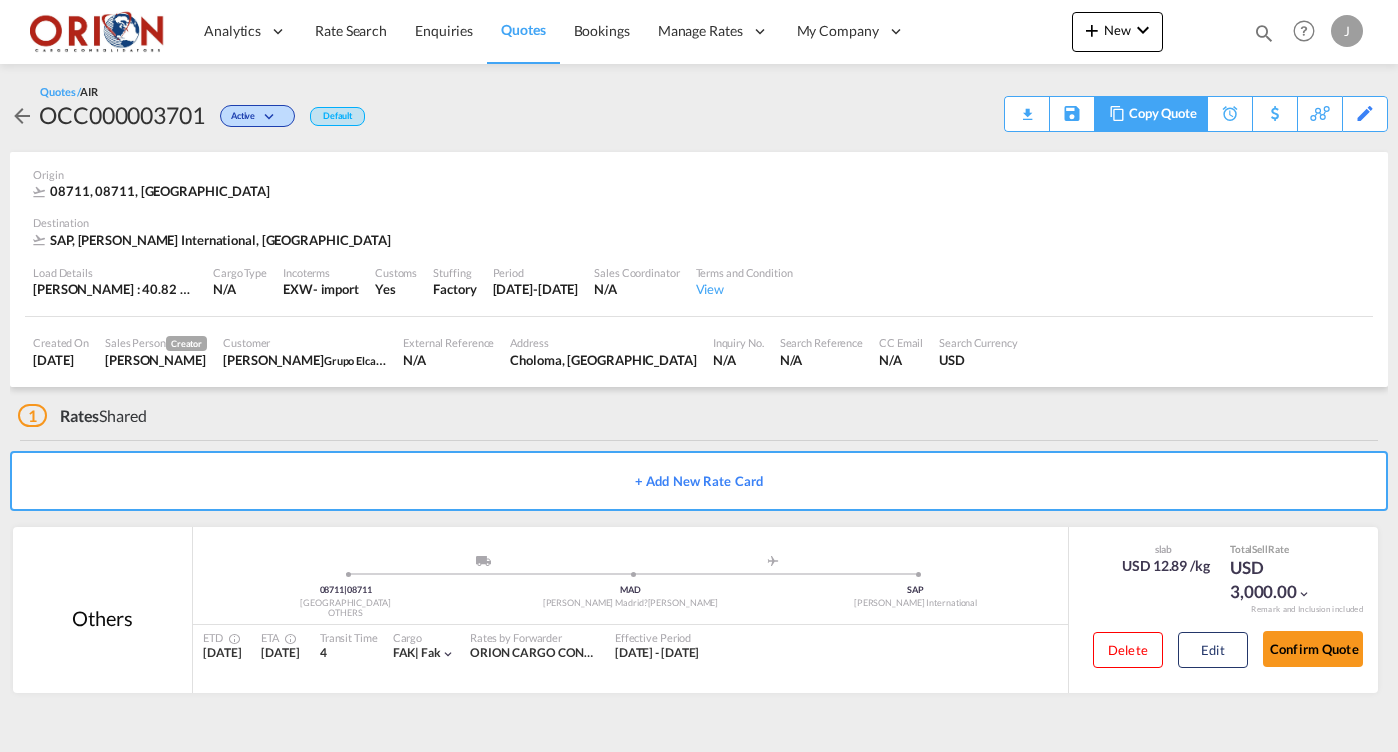 click on "Copy Quote" at bounding box center [1163, 114] 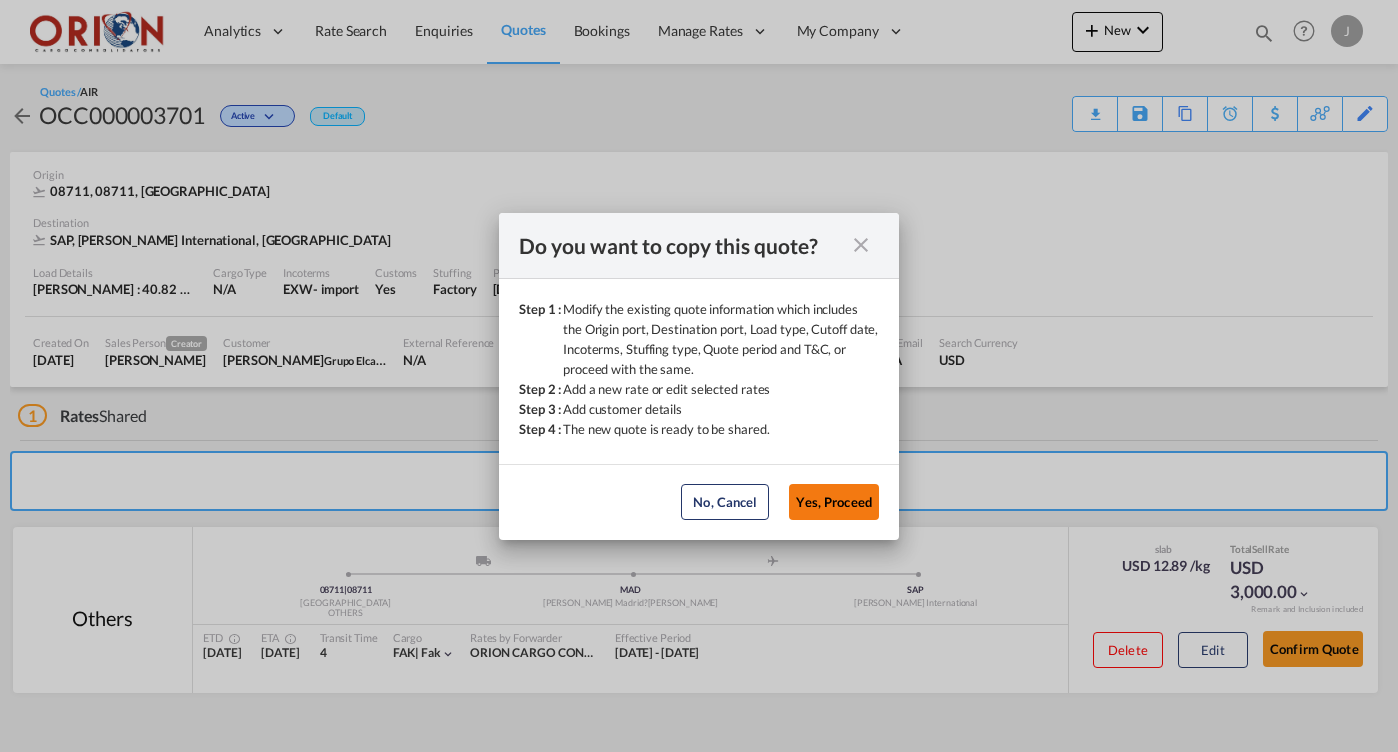click on "Yes, Proceed" 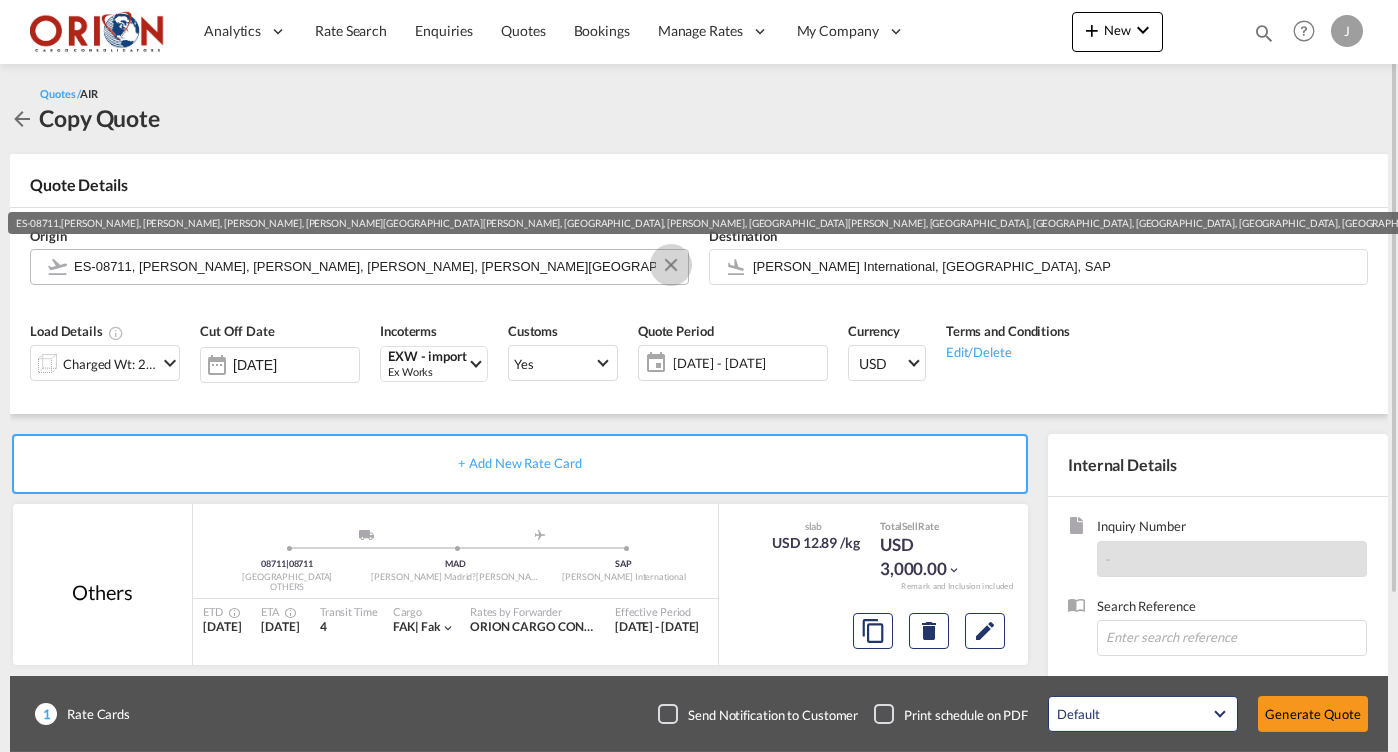 click at bounding box center (671, 265) 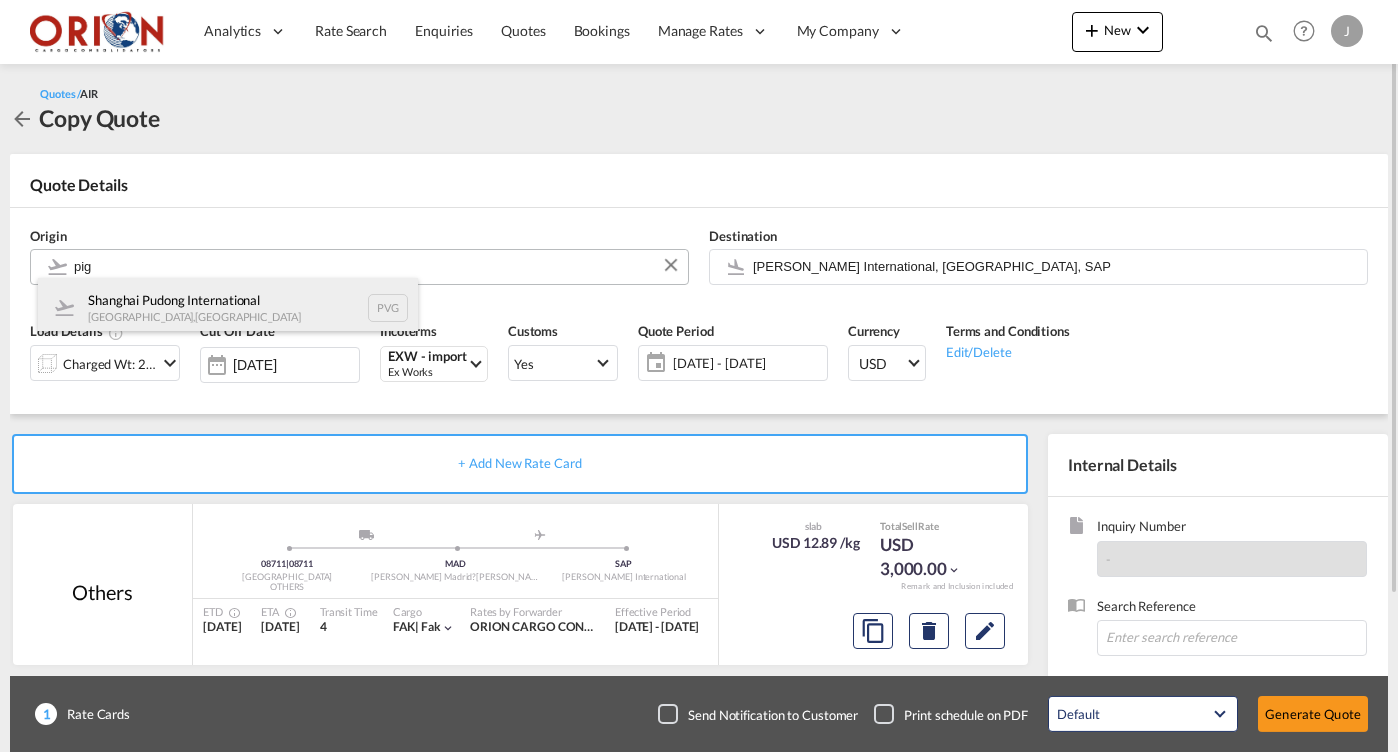 drag, startPoint x: 247, startPoint y: 540, endPoint x: 188, endPoint y: 311, distance: 236.47833 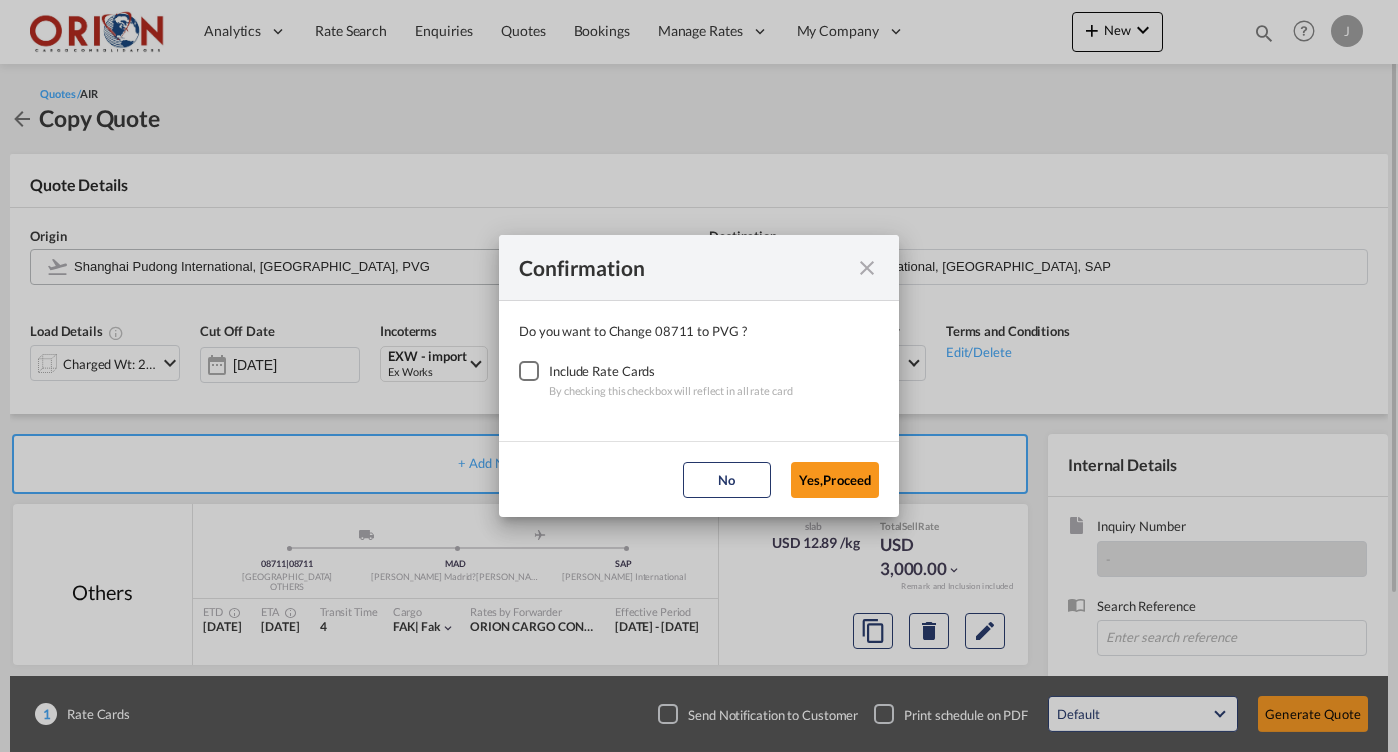 click at bounding box center (529, 371) 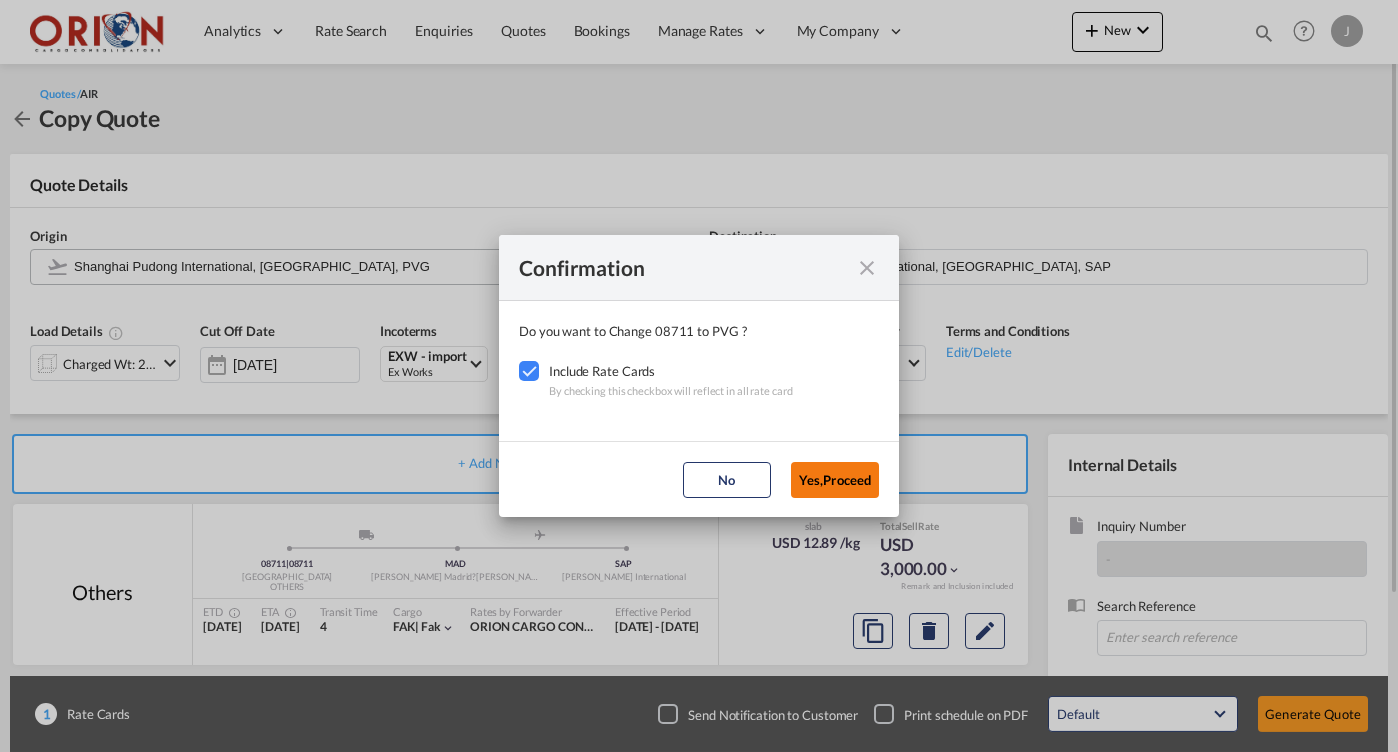 click on "Yes,Proceed" at bounding box center [835, 480] 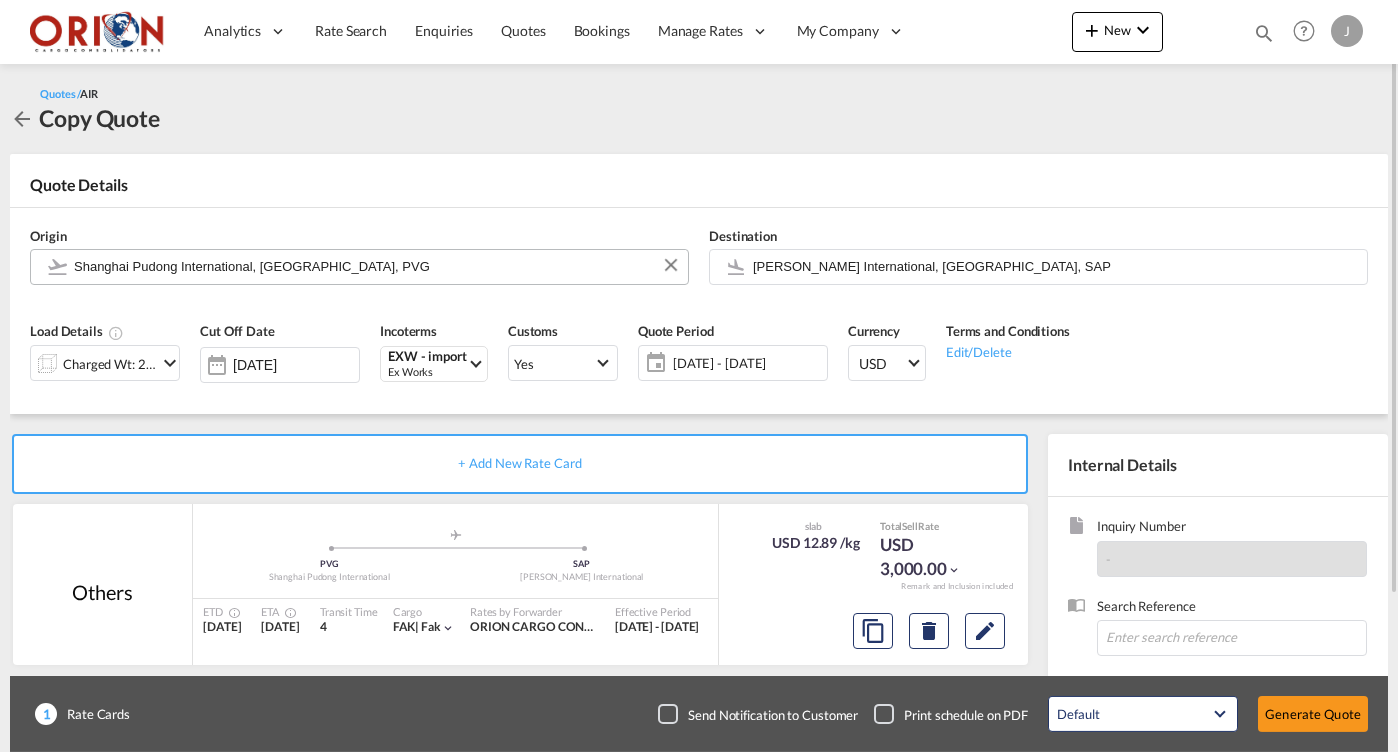 click on "[DATE] - [DATE]" 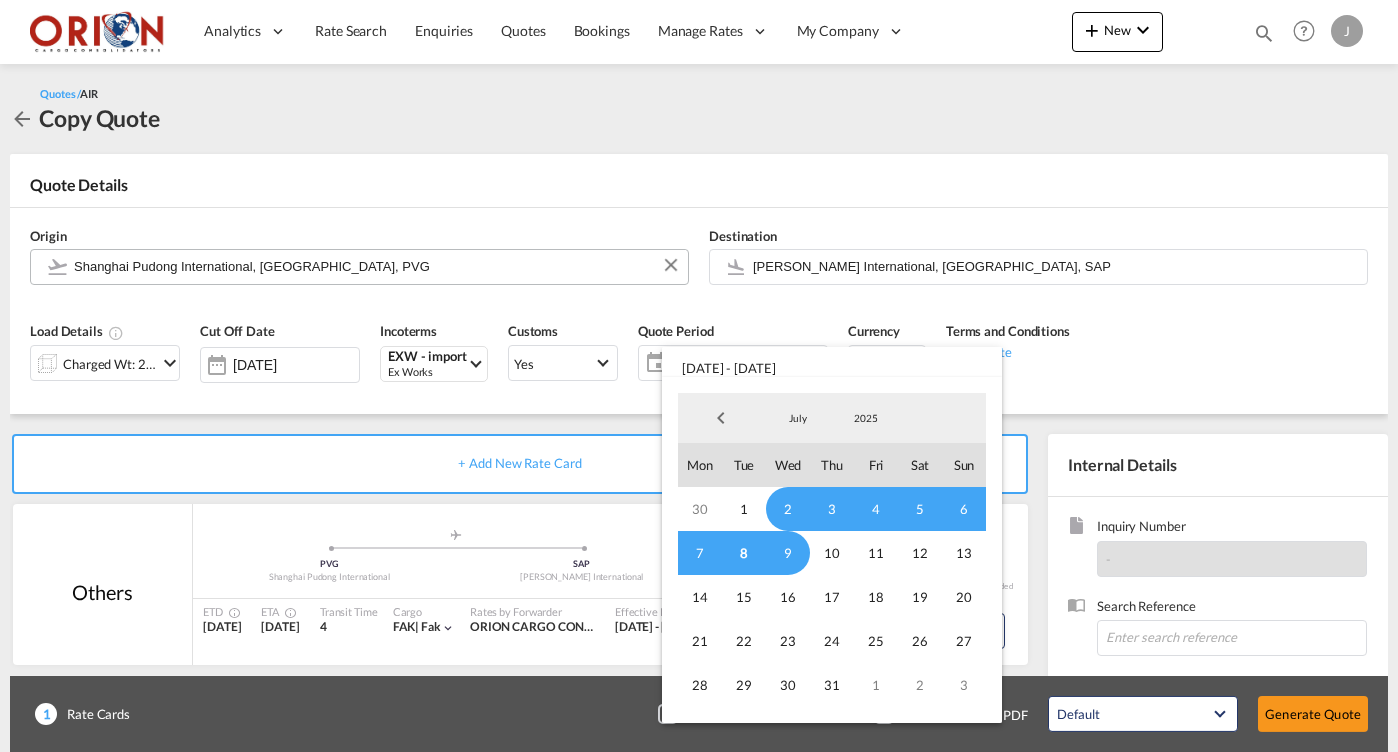 click on "8" at bounding box center (744, 553) 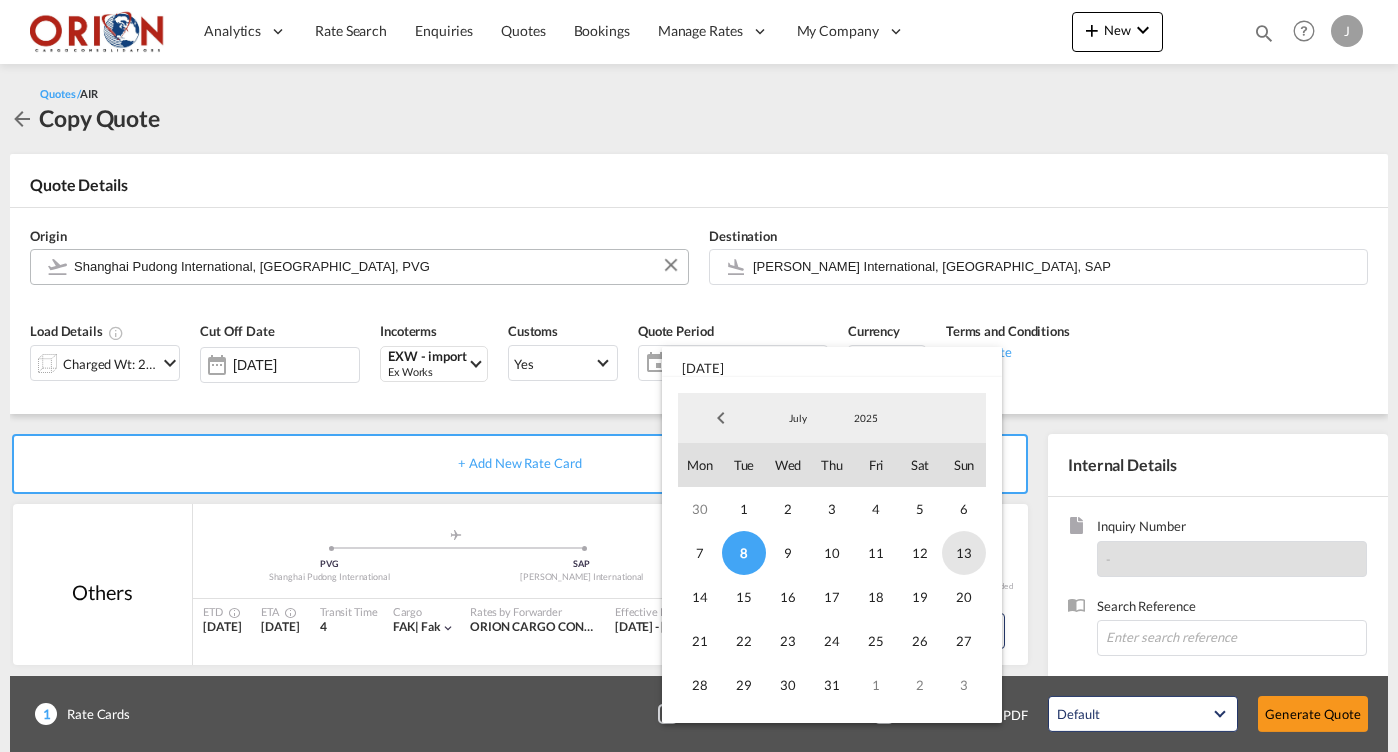 click on "13" at bounding box center (964, 553) 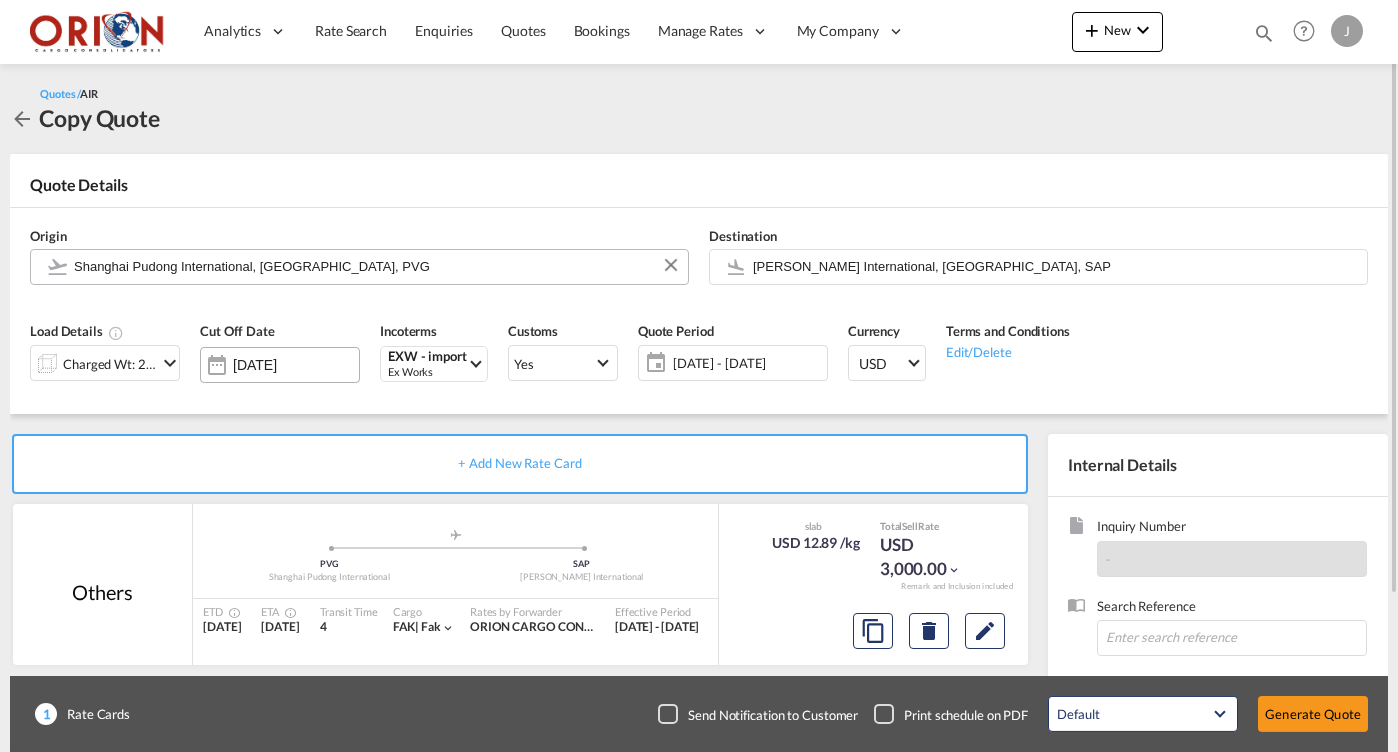 click on "[DATE]" at bounding box center [296, 365] 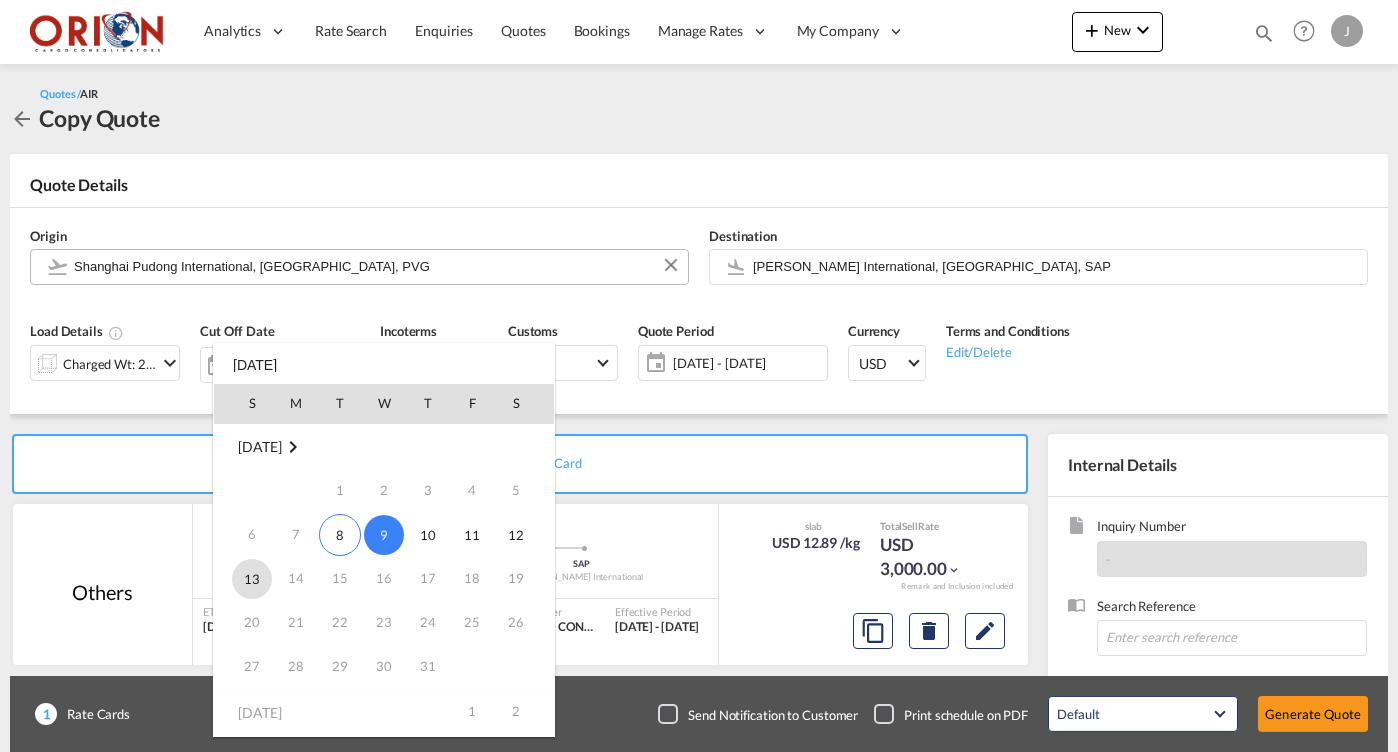 click on "13" at bounding box center [252, 579] 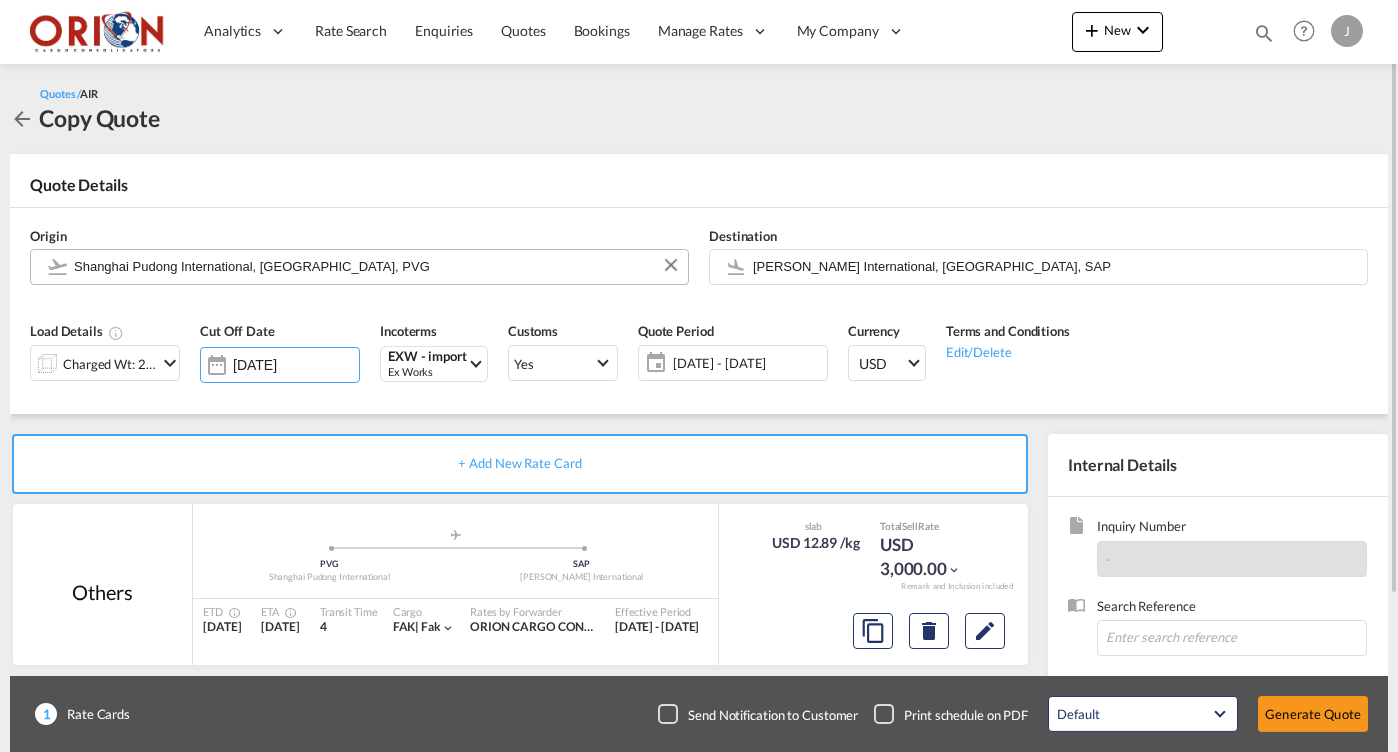 click on "Charged Wt: 232.81 KG" at bounding box center [110, 364] 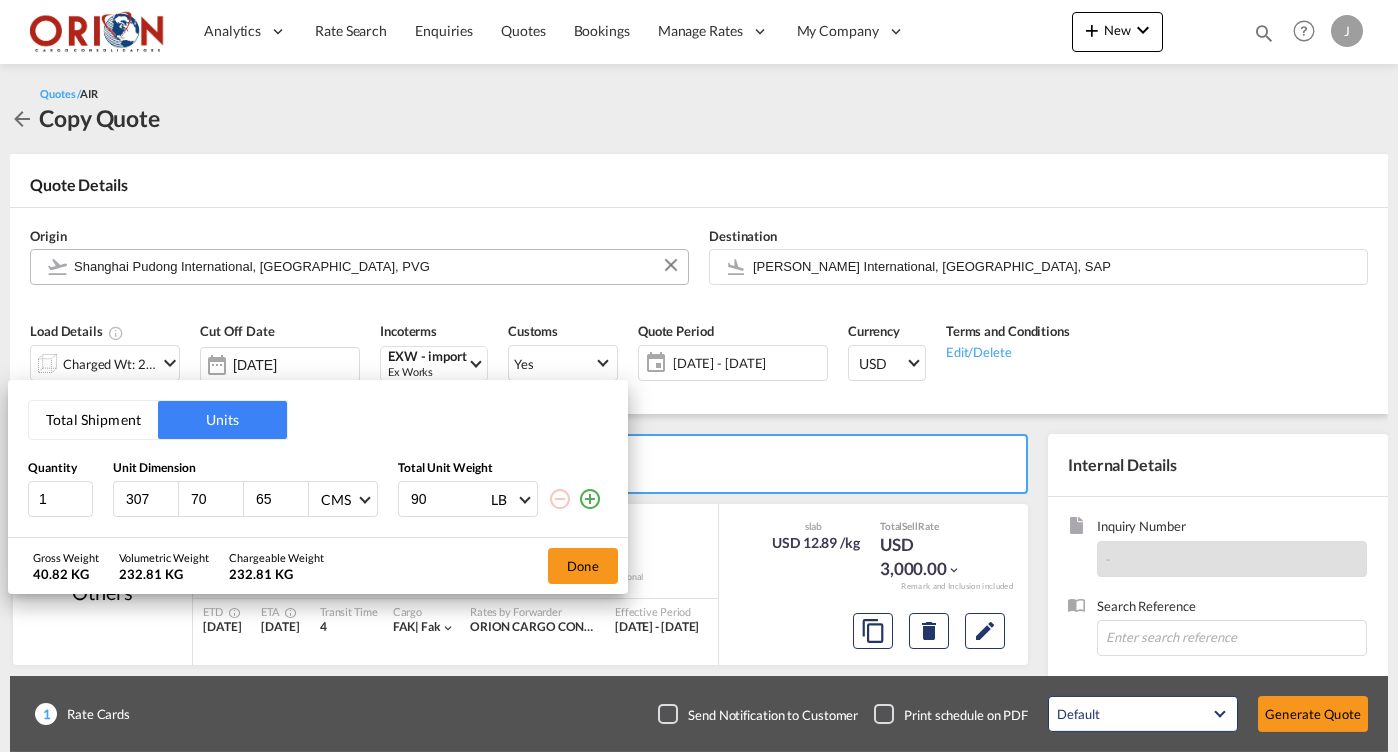 click on "Total Shipment" at bounding box center [93, 420] 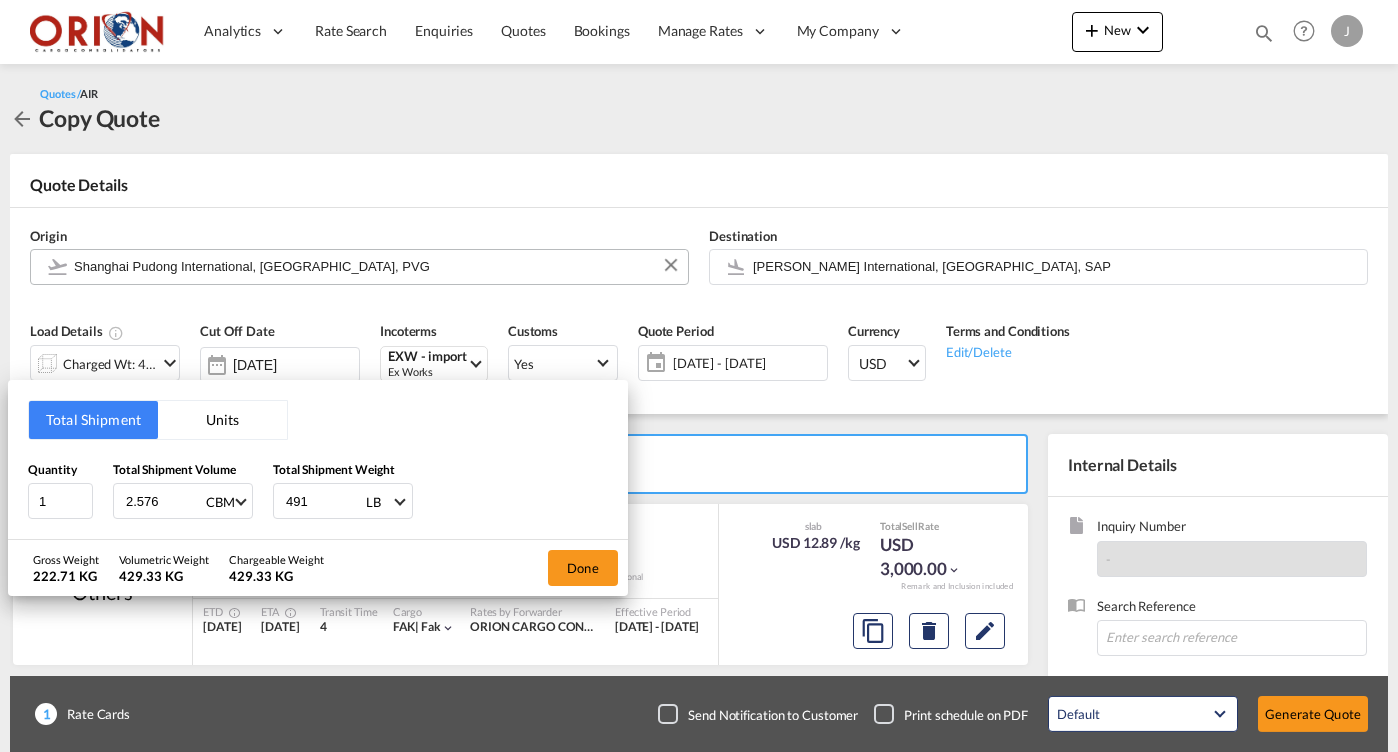 click on "491" at bounding box center [324, 501] 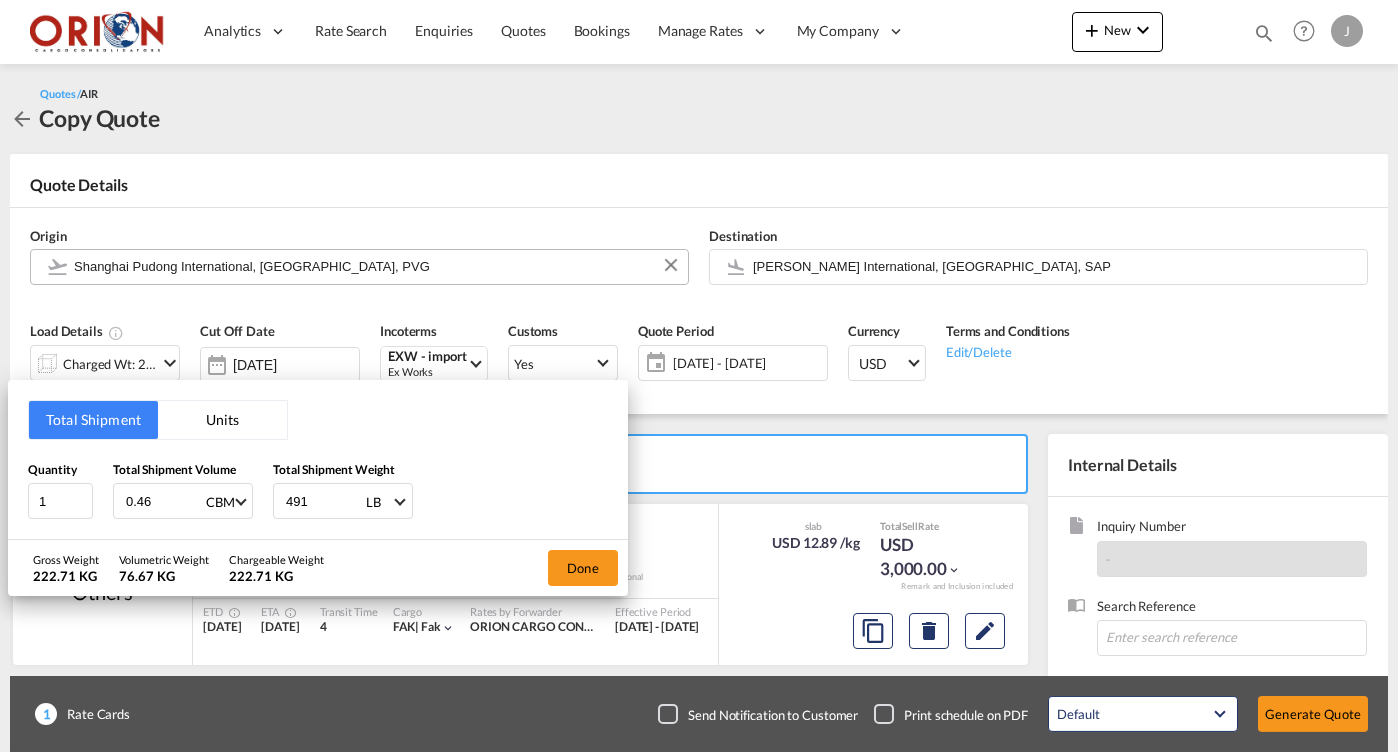 type on "0.46" 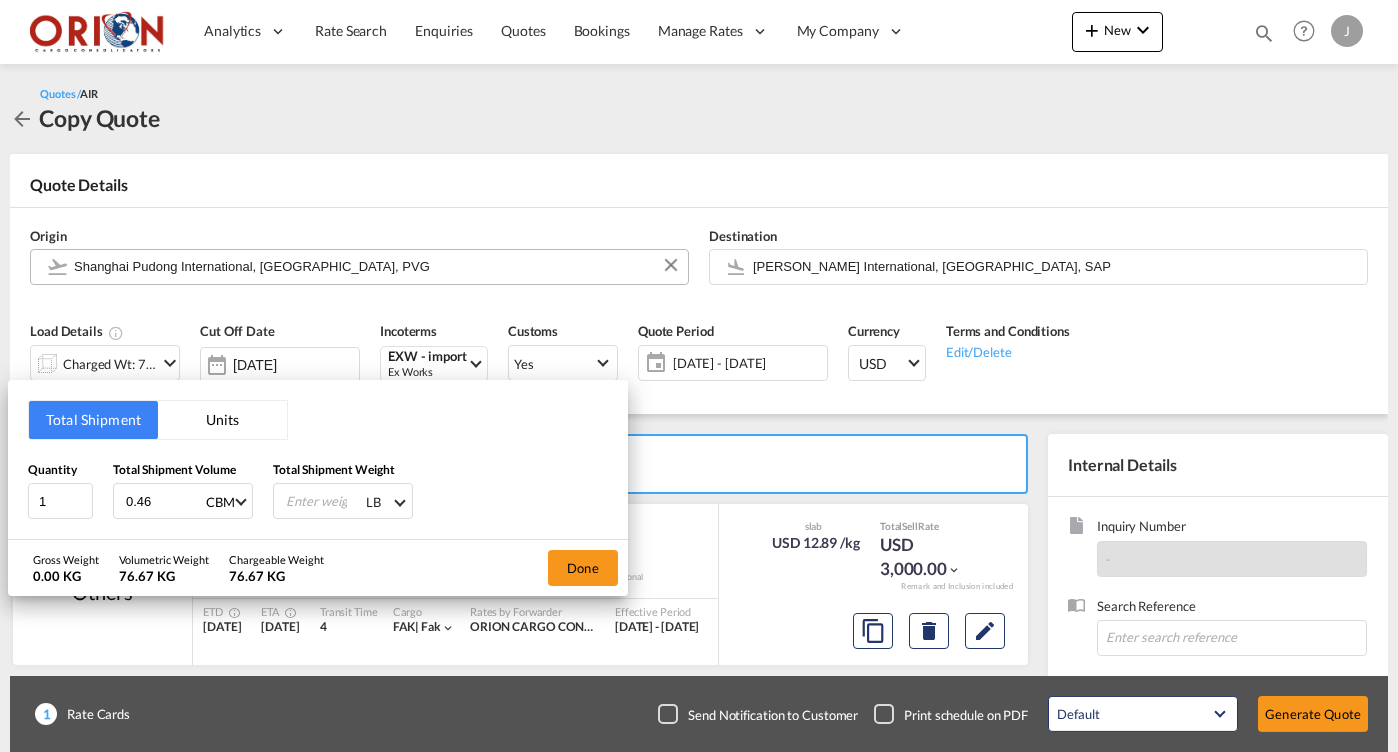 click on "LB" at bounding box center (380, 502) 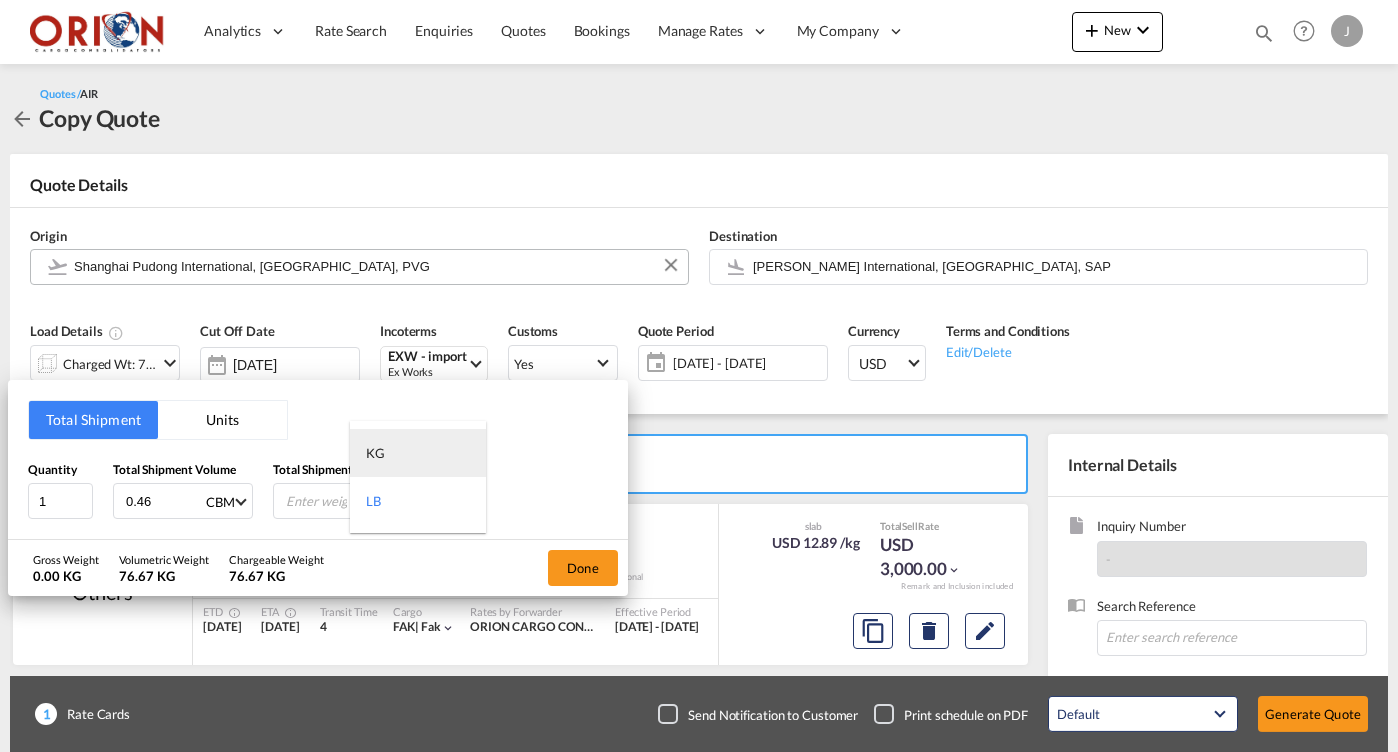 click on "KG" at bounding box center (418, 453) 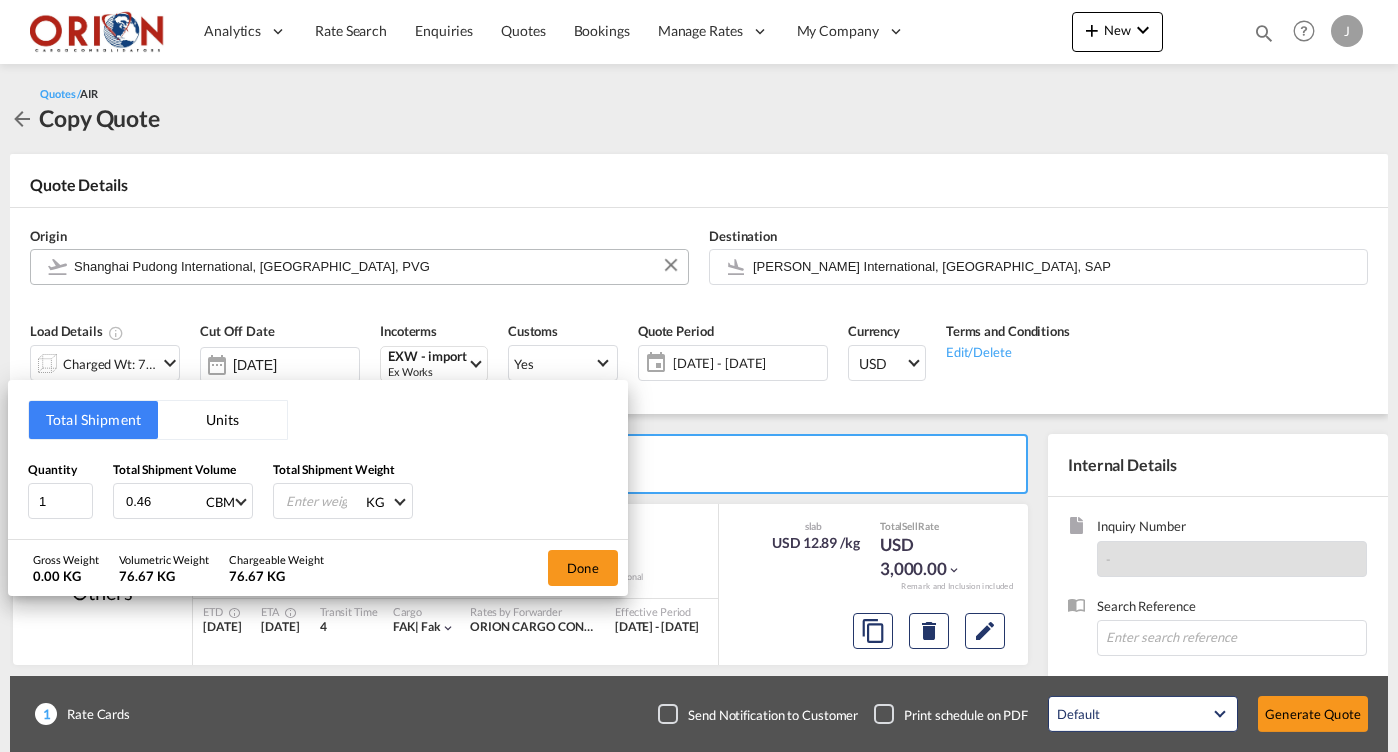 click at bounding box center (324, 501) 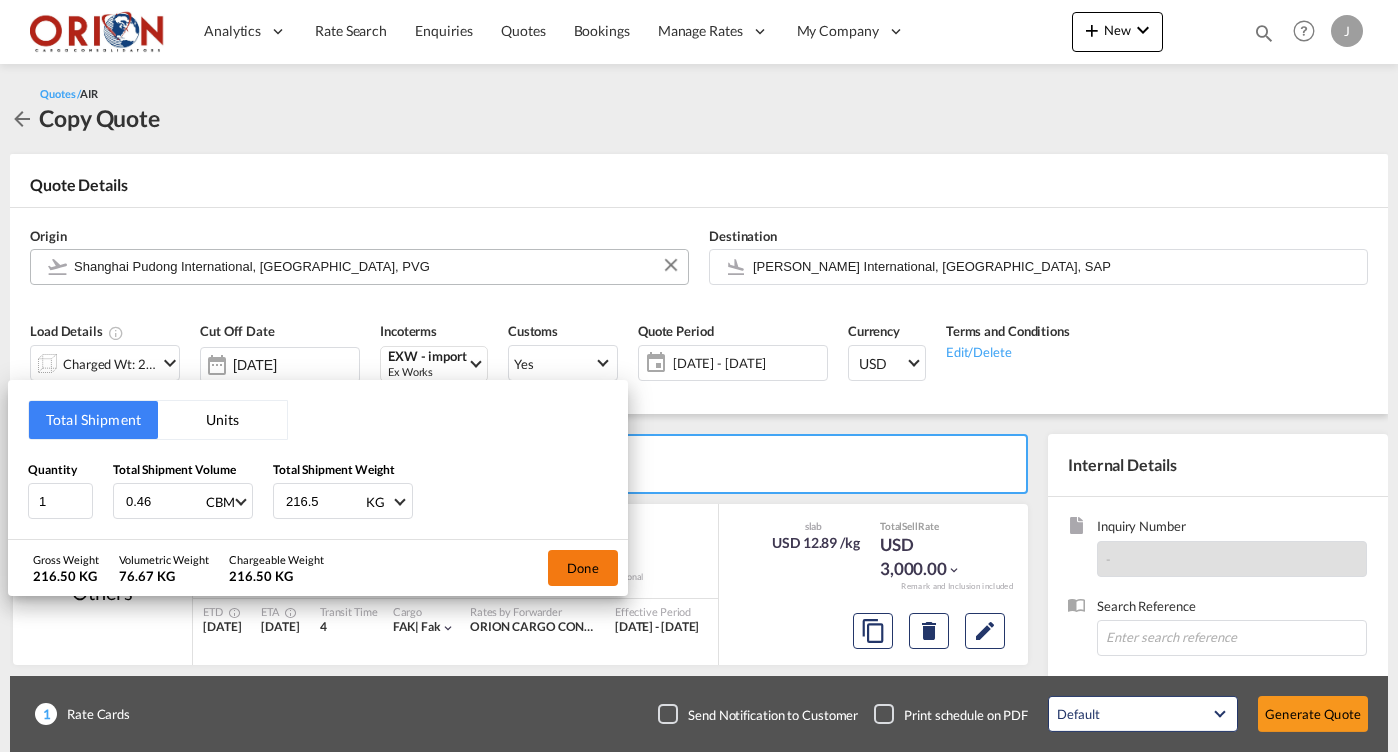 type on "216.5" 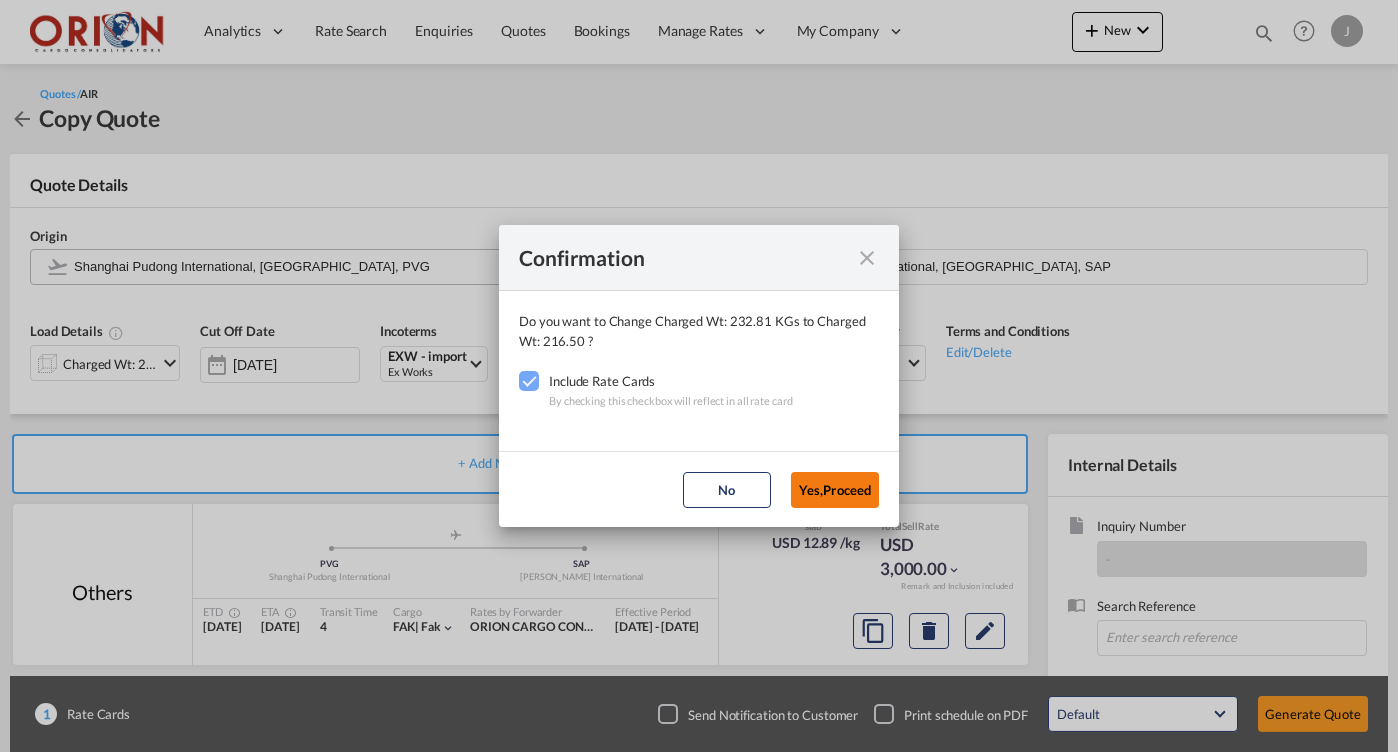 click on "Yes,Proceed" at bounding box center (835, 490) 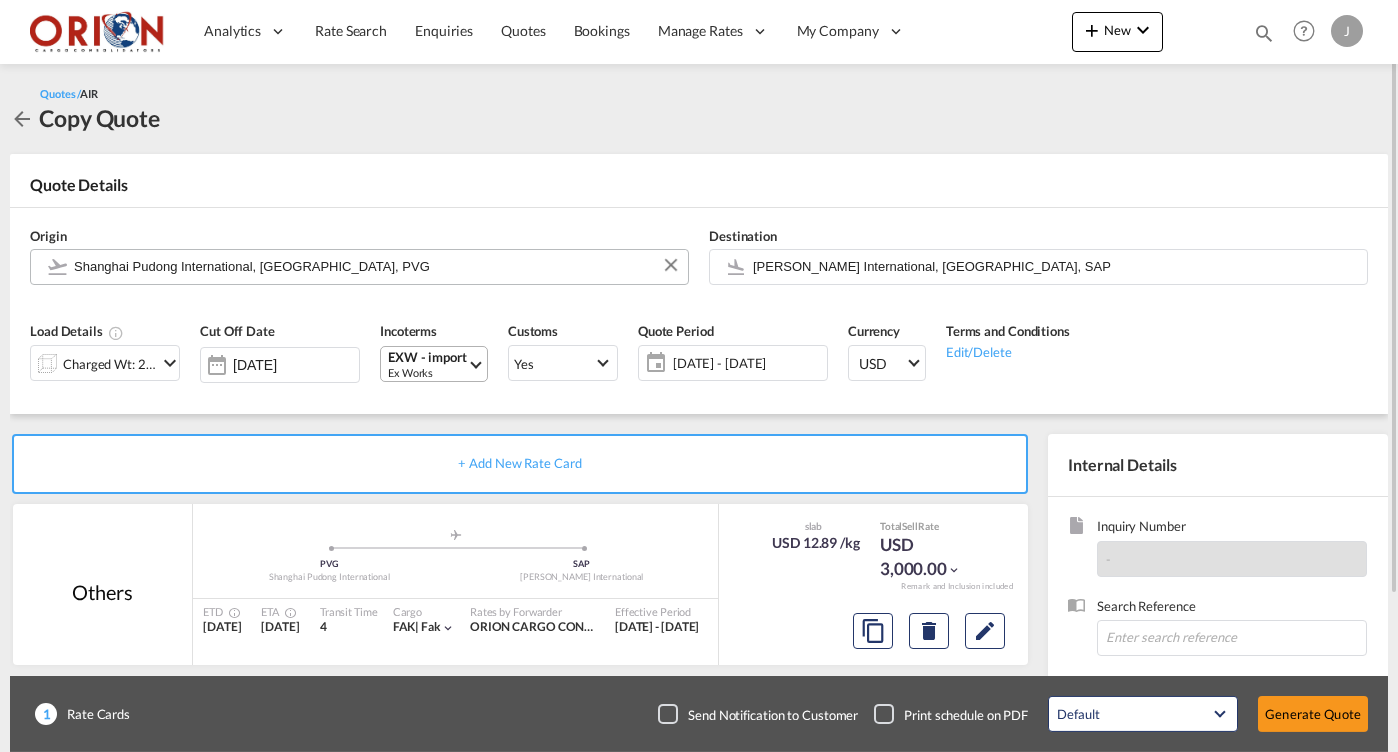 click on "EXW - import
Ex Works" at bounding box center [436, 364] 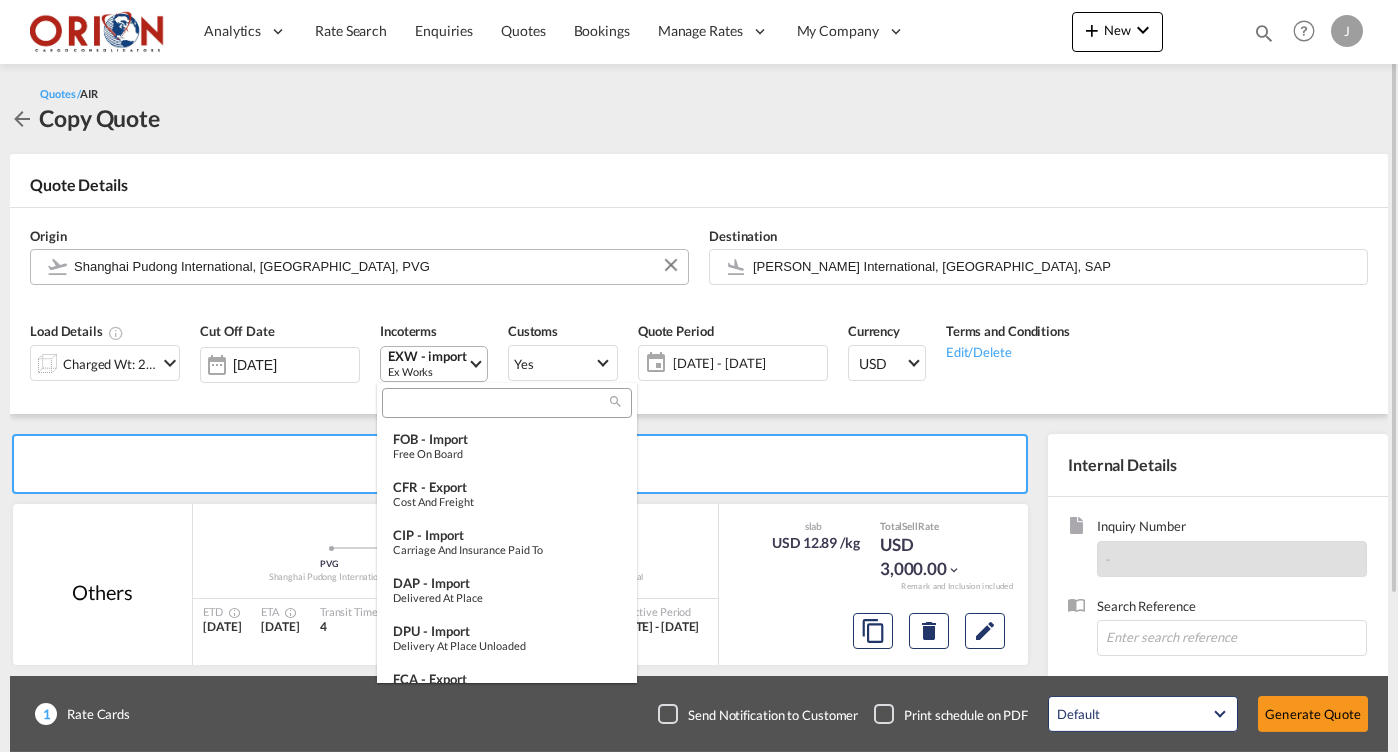 scroll, scrollTop: 298, scrollLeft: 0, axis: vertical 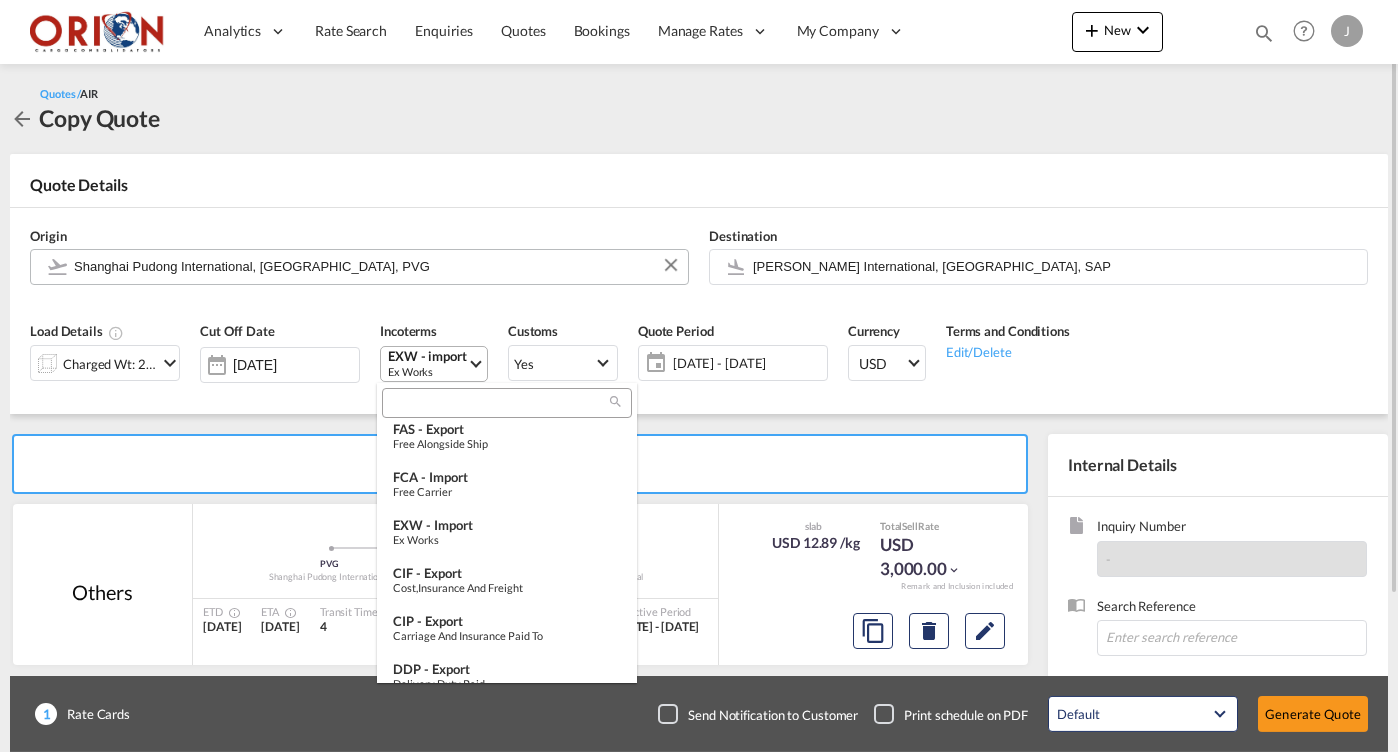 type on "[object Object]" 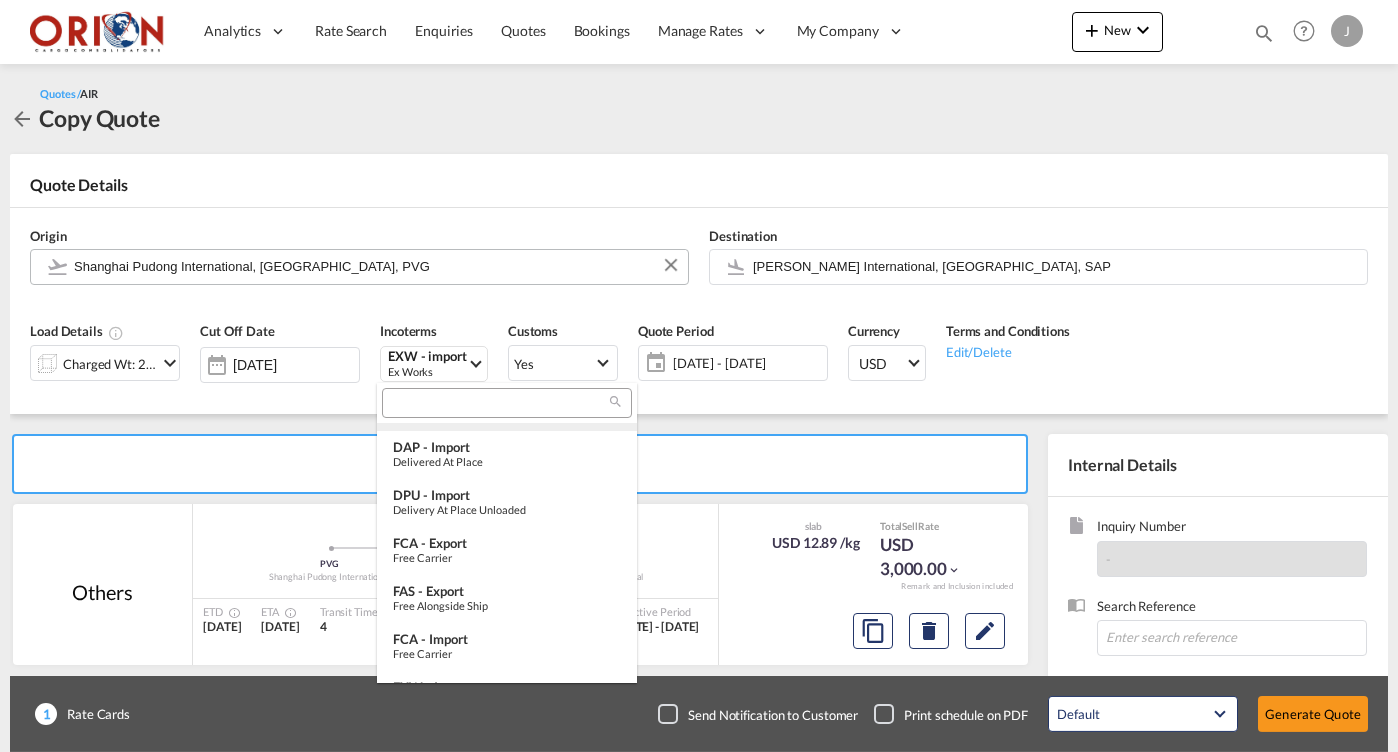 scroll, scrollTop: 141, scrollLeft: 0, axis: vertical 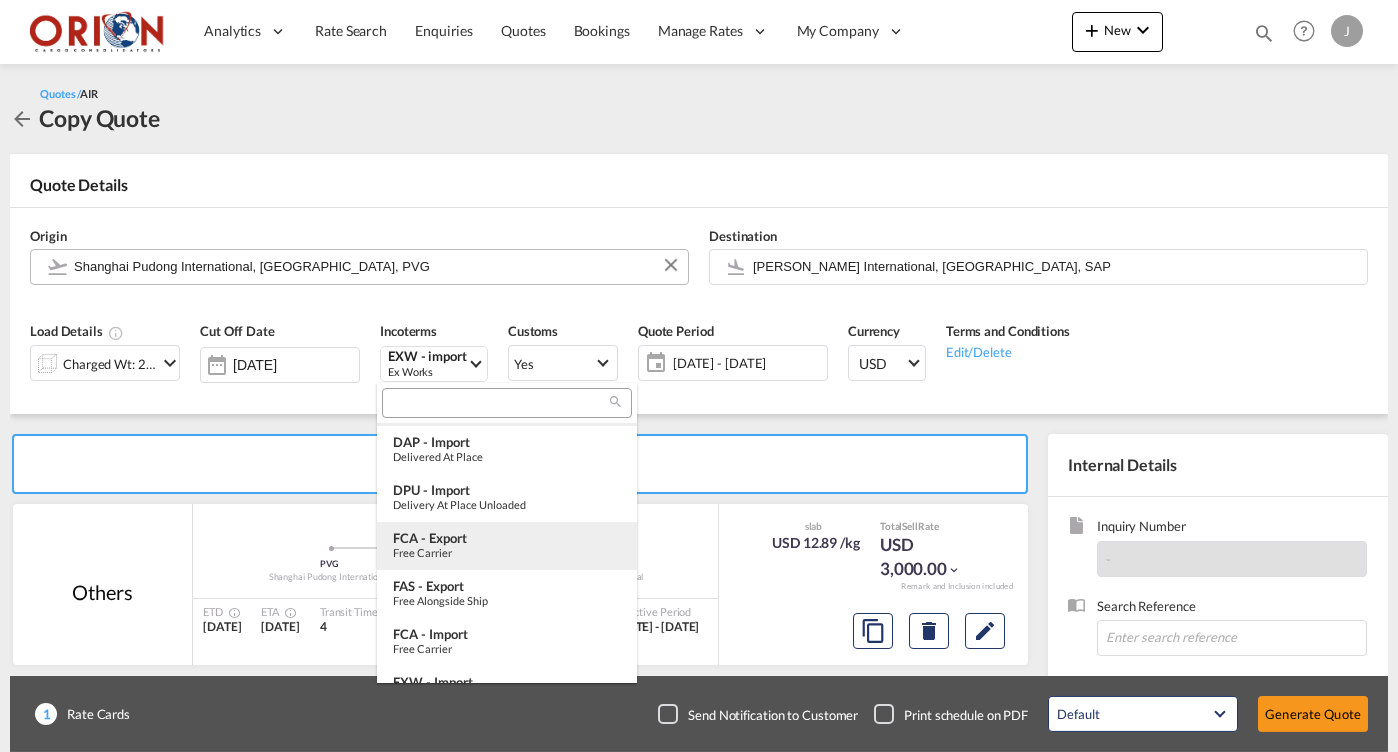 click on "FCA - export" at bounding box center [507, 538] 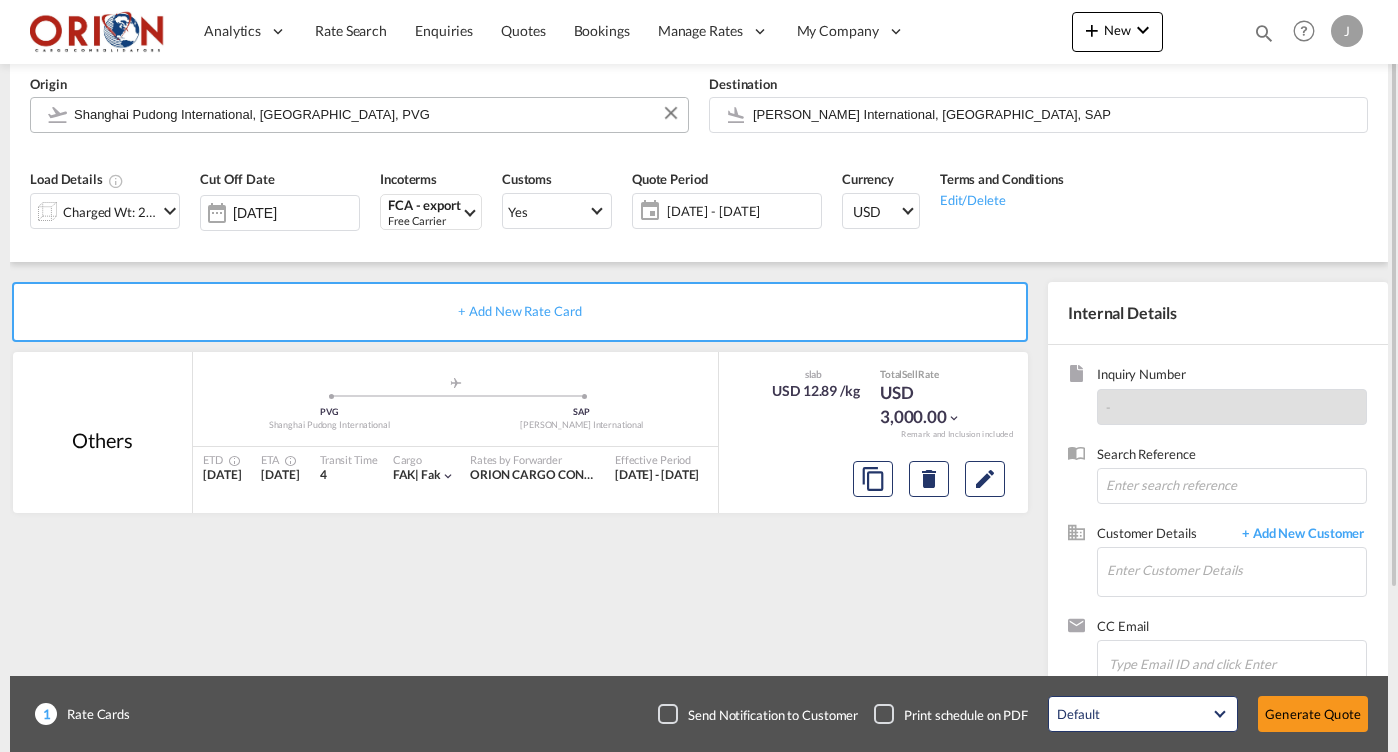 scroll, scrollTop: 180, scrollLeft: 0, axis: vertical 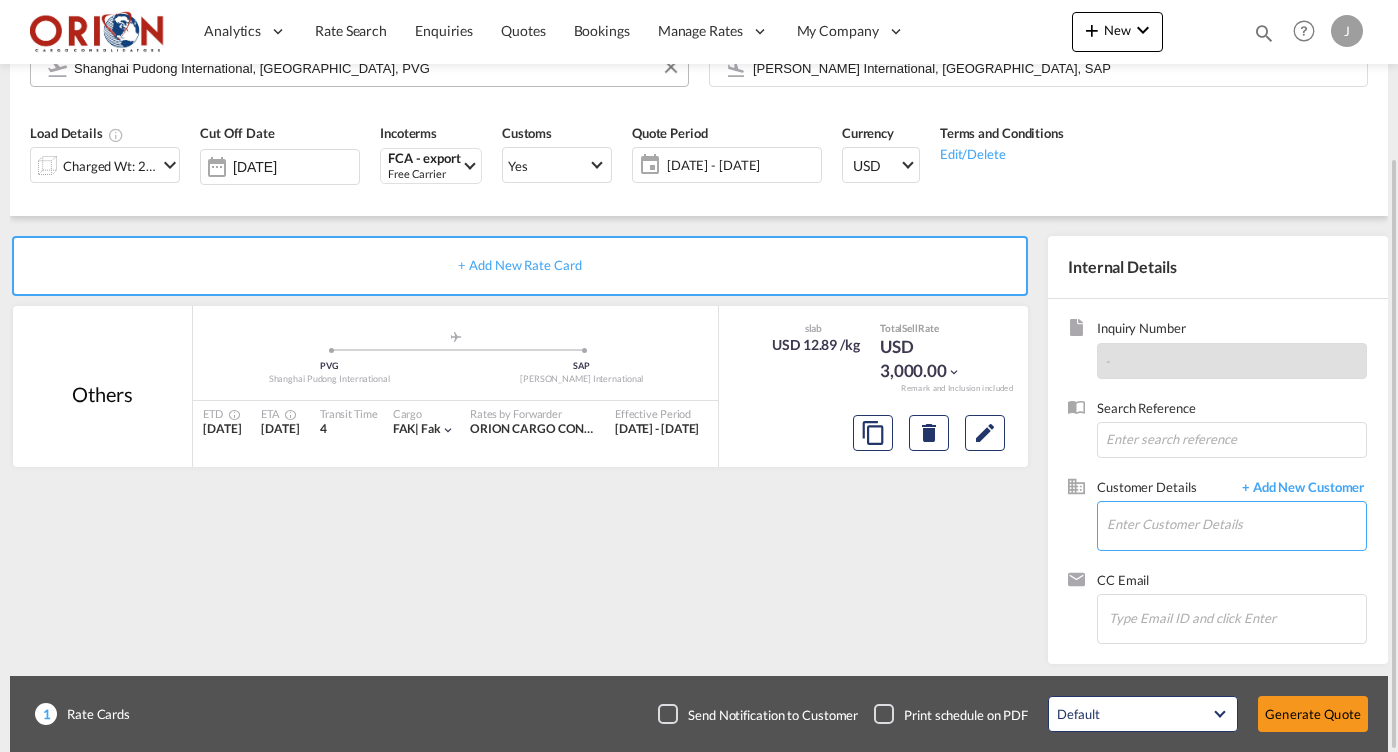 click on "Enter Customer Details" at bounding box center [1236, 524] 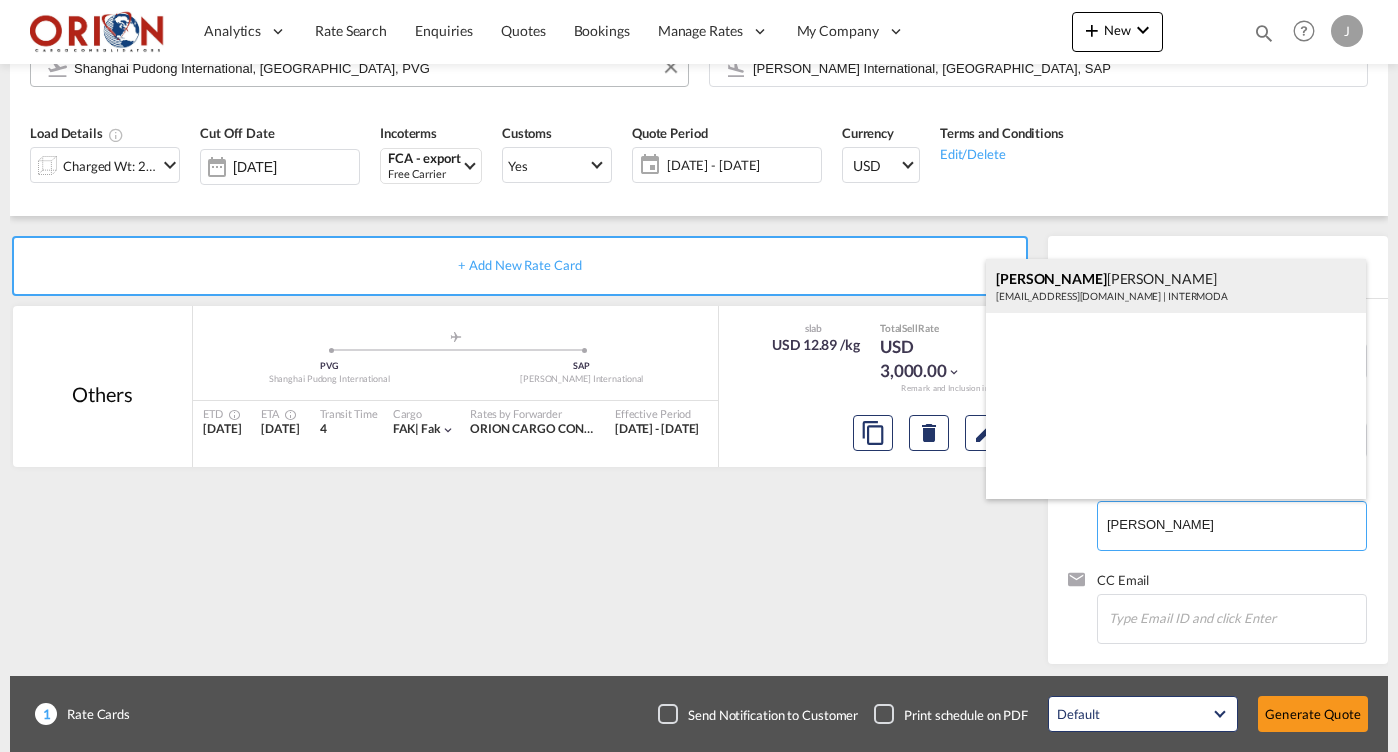 click on "[PERSON_NAME] [EMAIL_ADDRESS][DOMAIN_NAME]    |    INTERMODA" at bounding box center (1176, 286) 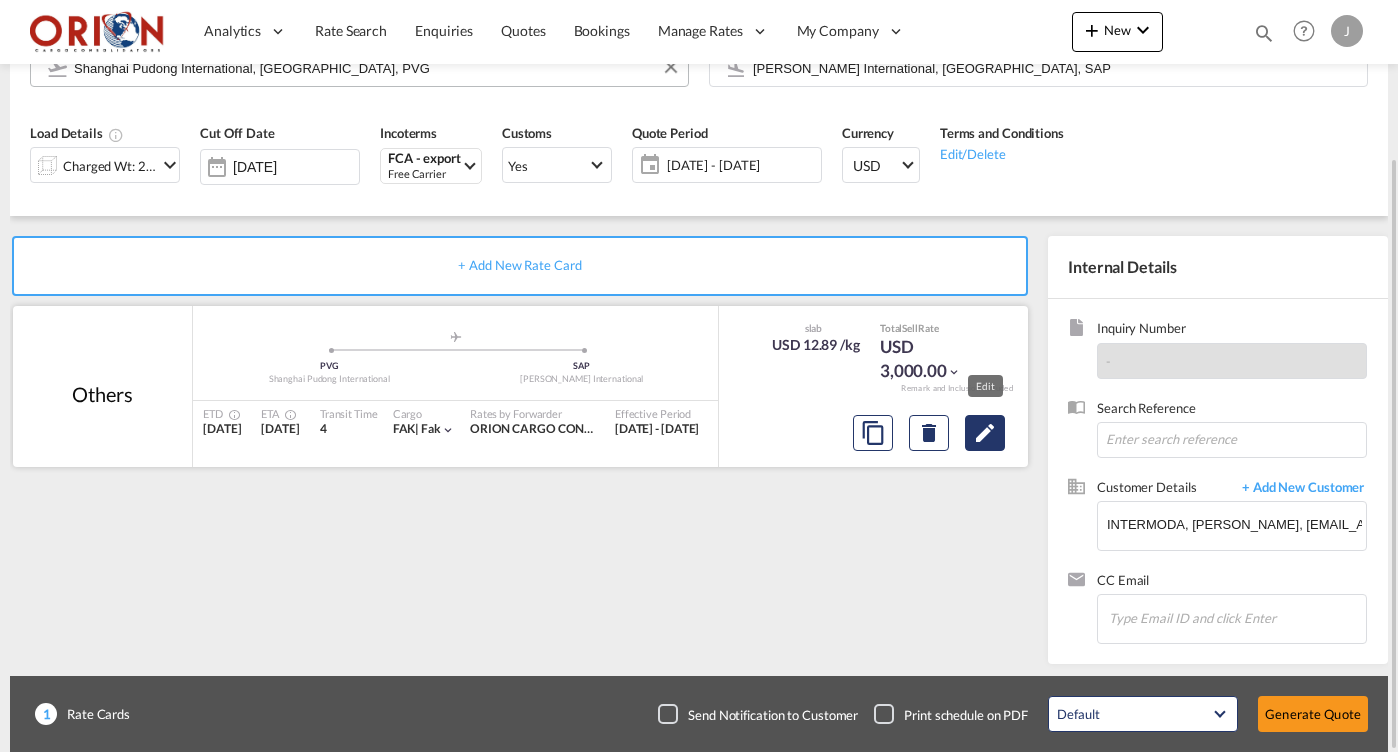 click at bounding box center (985, 433) 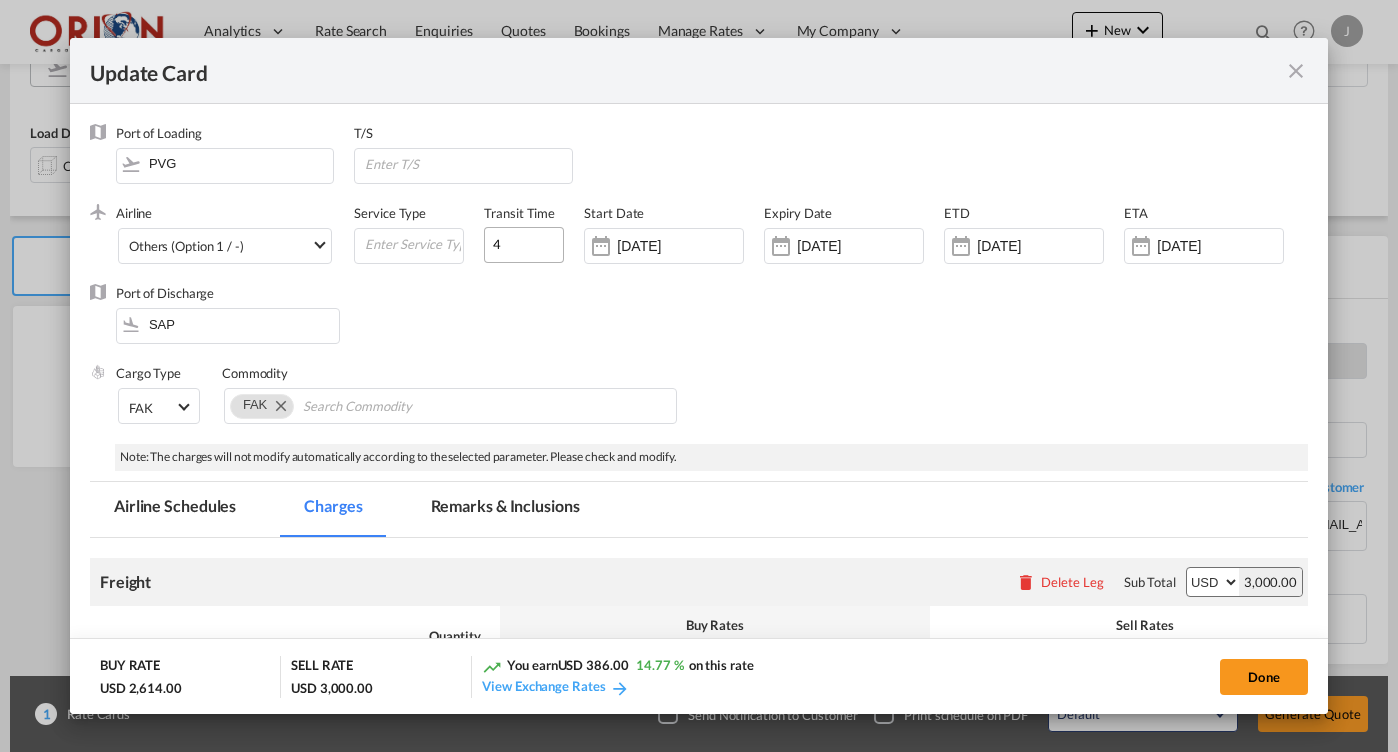 select on "flat" 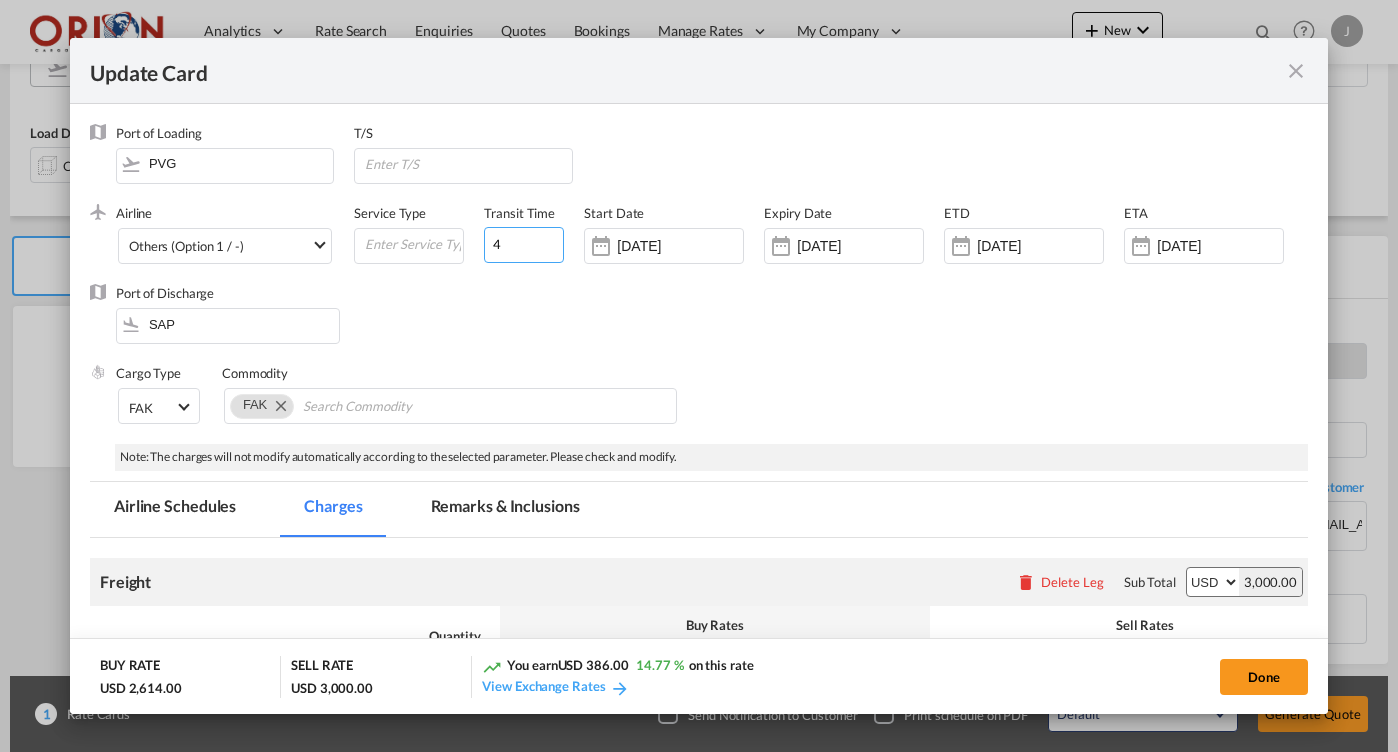 click on "4" at bounding box center [524, 245] 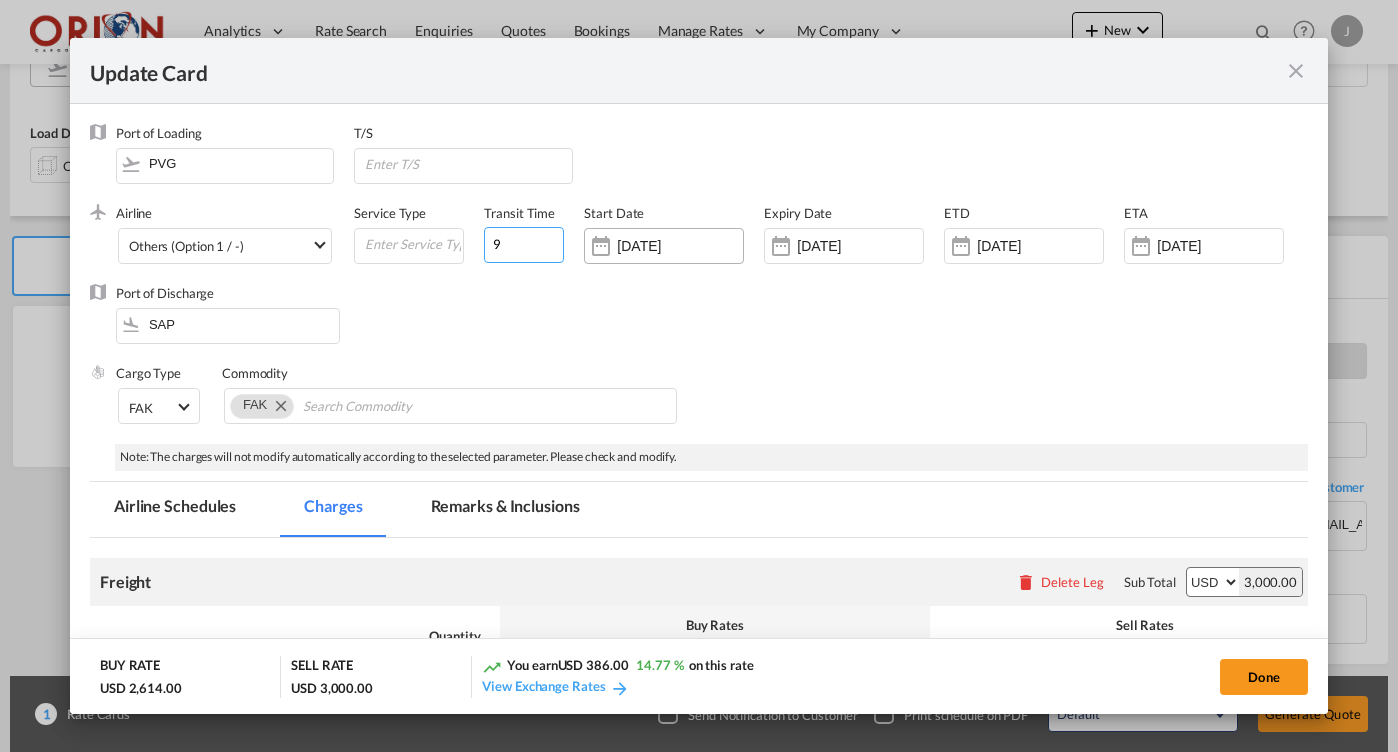 type on "9" 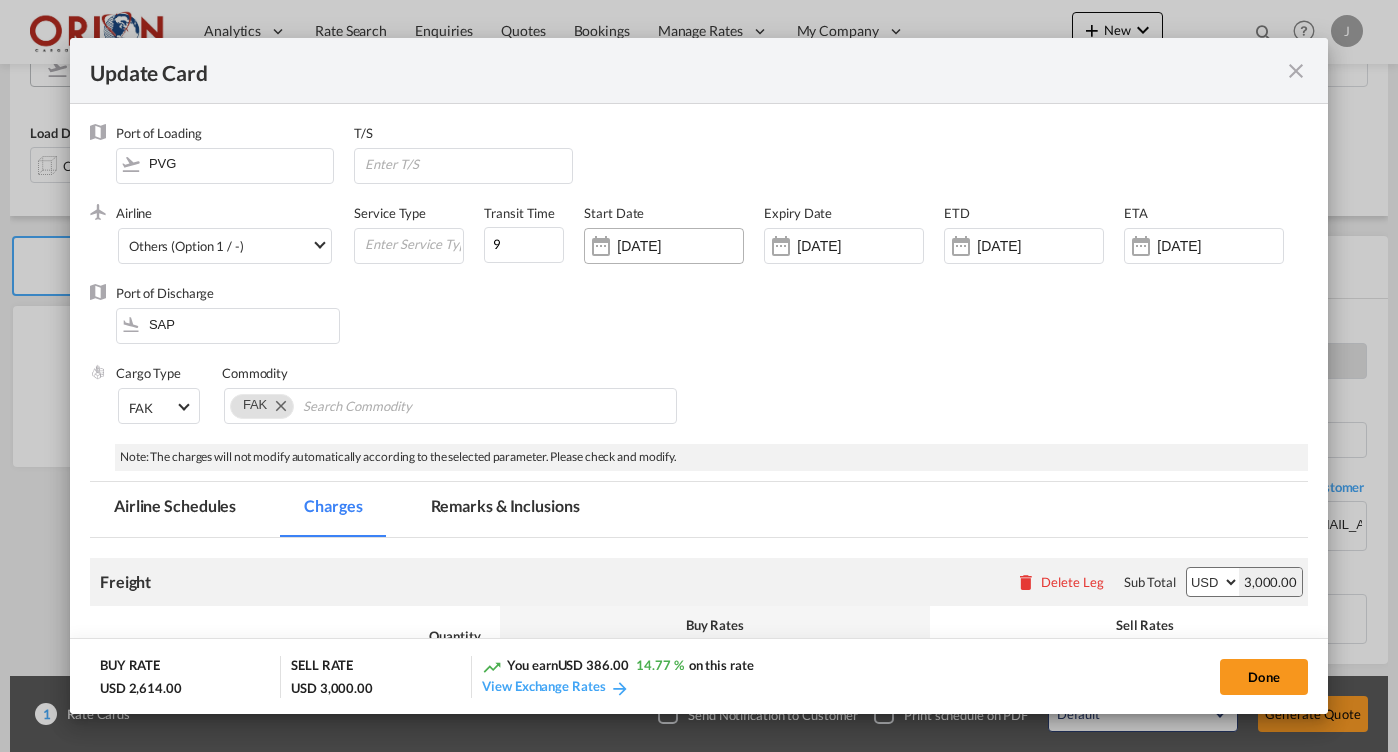 click on "[DATE]" at bounding box center [680, 246] 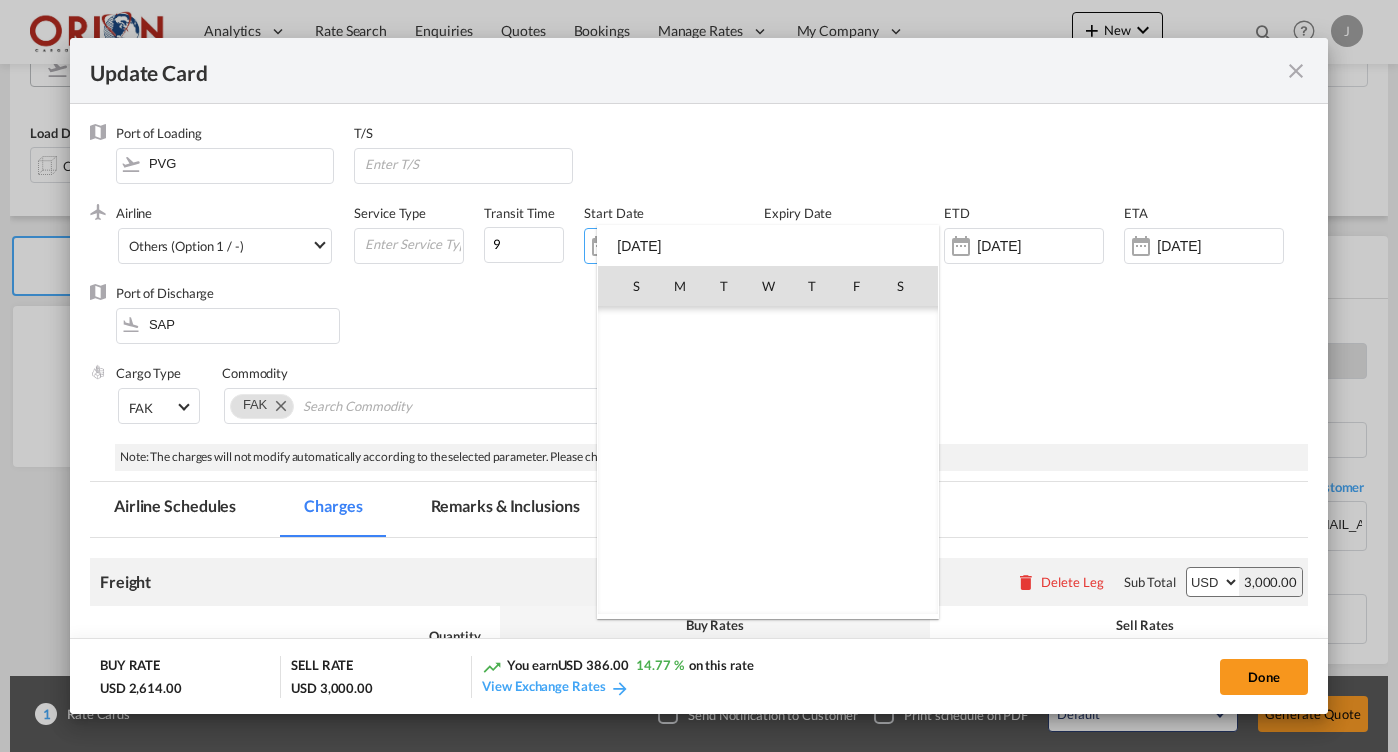 scroll, scrollTop: 462690, scrollLeft: 0, axis: vertical 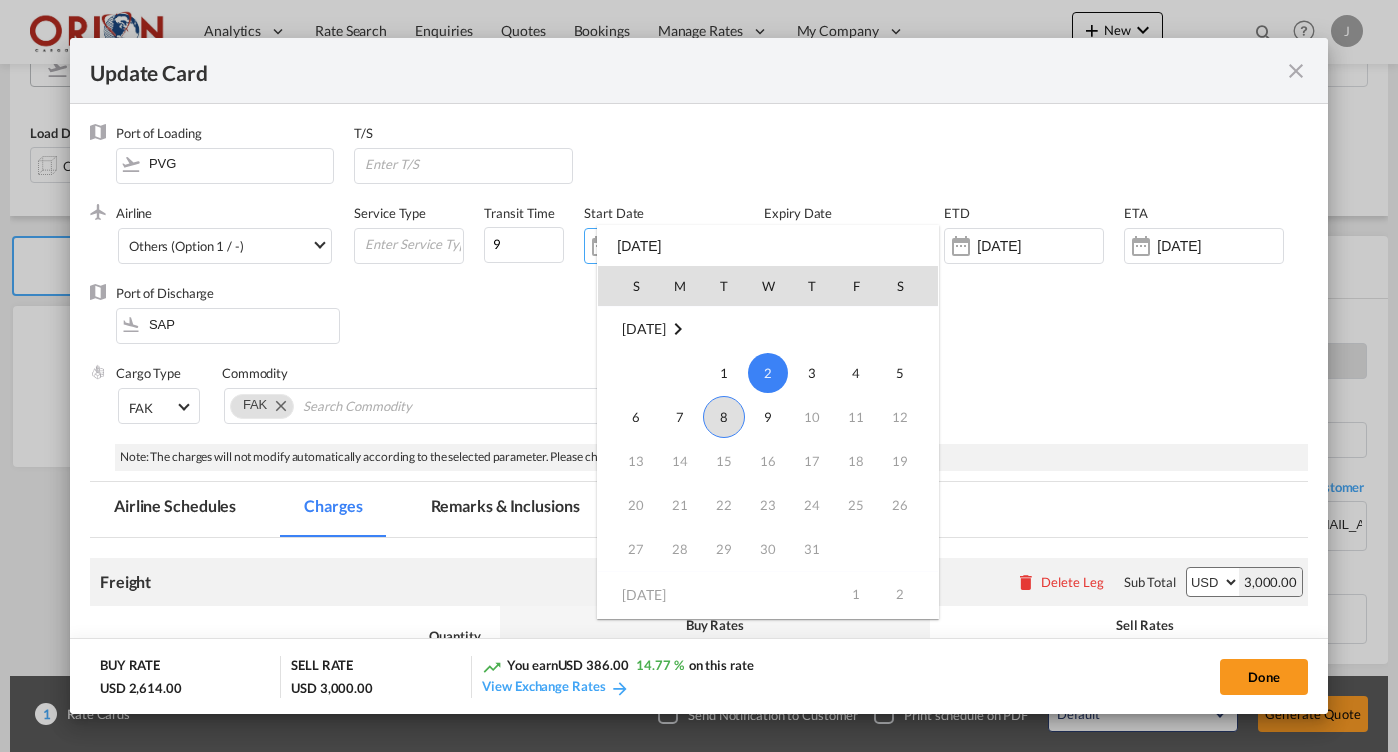 click on "8" at bounding box center [724, 417] 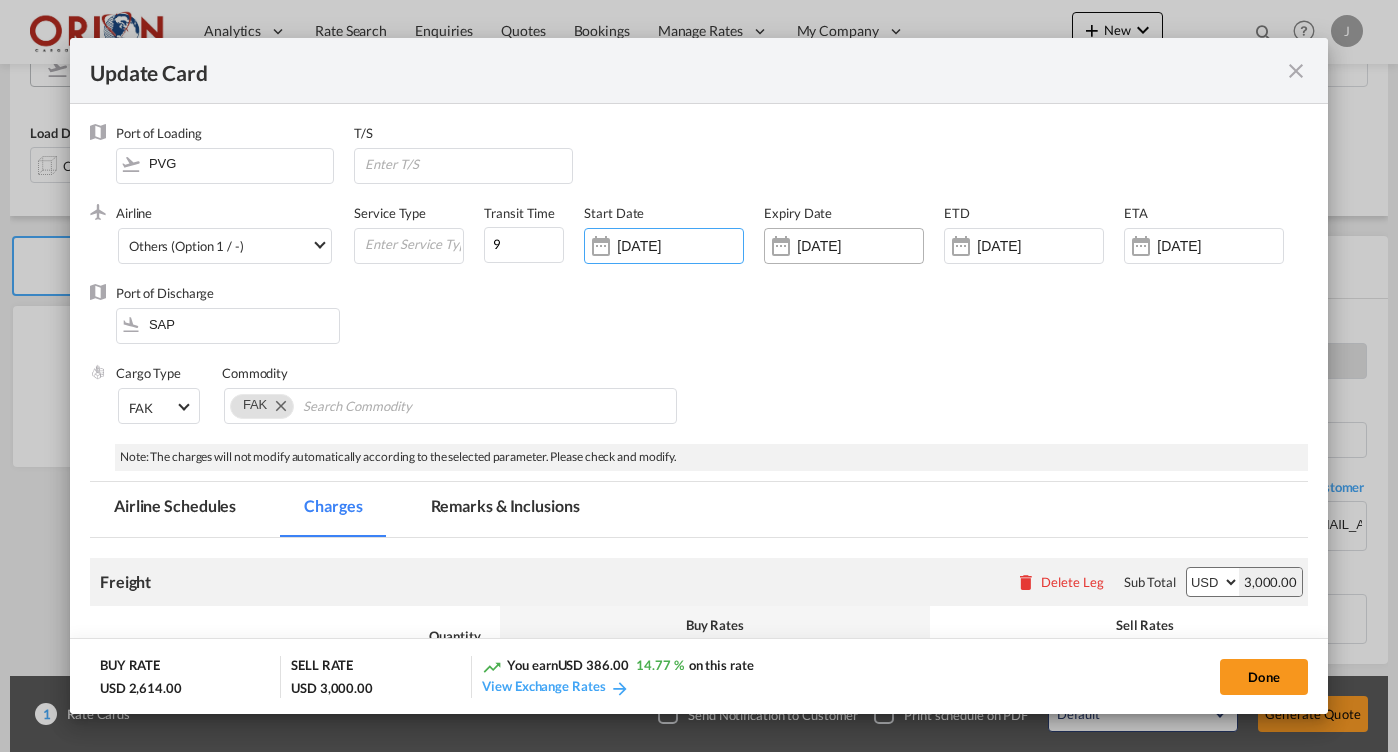 click on "[DATE]" at bounding box center [844, 246] 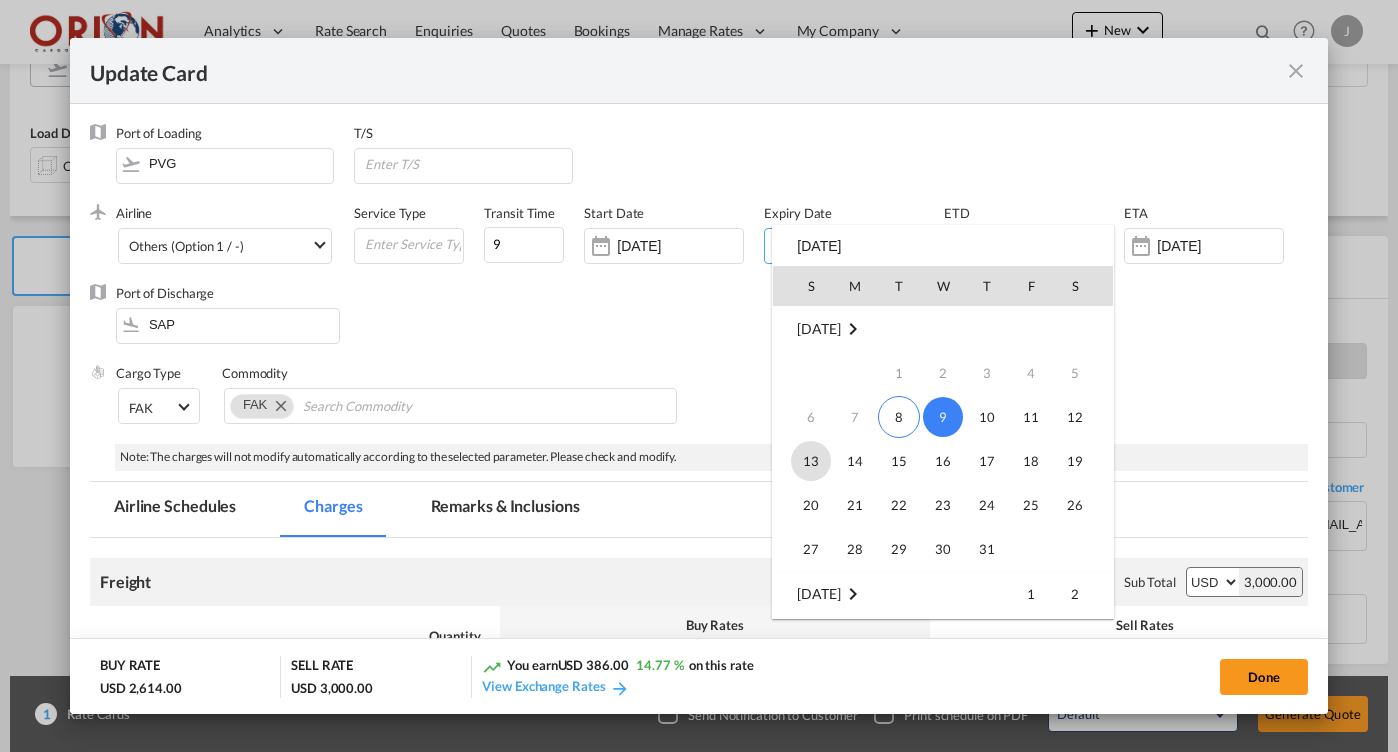 click on "13" at bounding box center (811, 461) 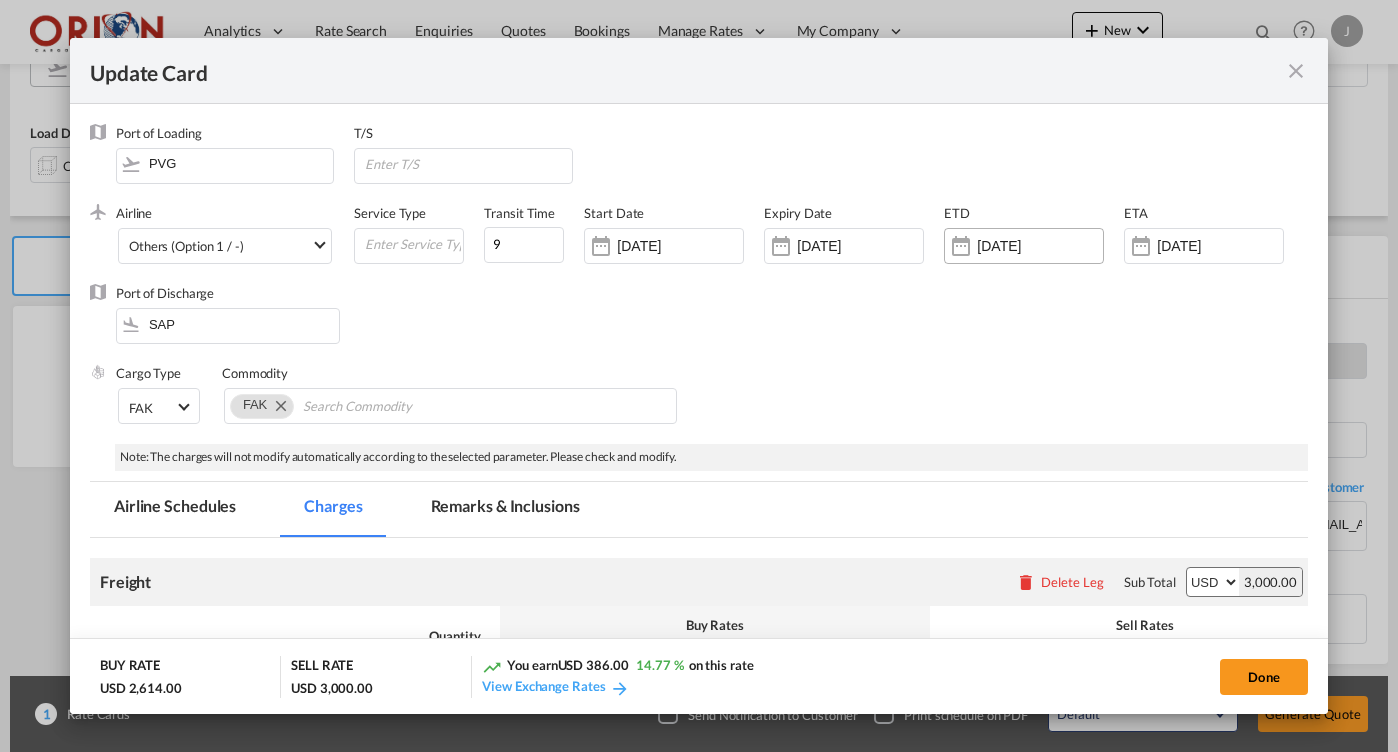 click on "[DATE]" at bounding box center (1040, 246) 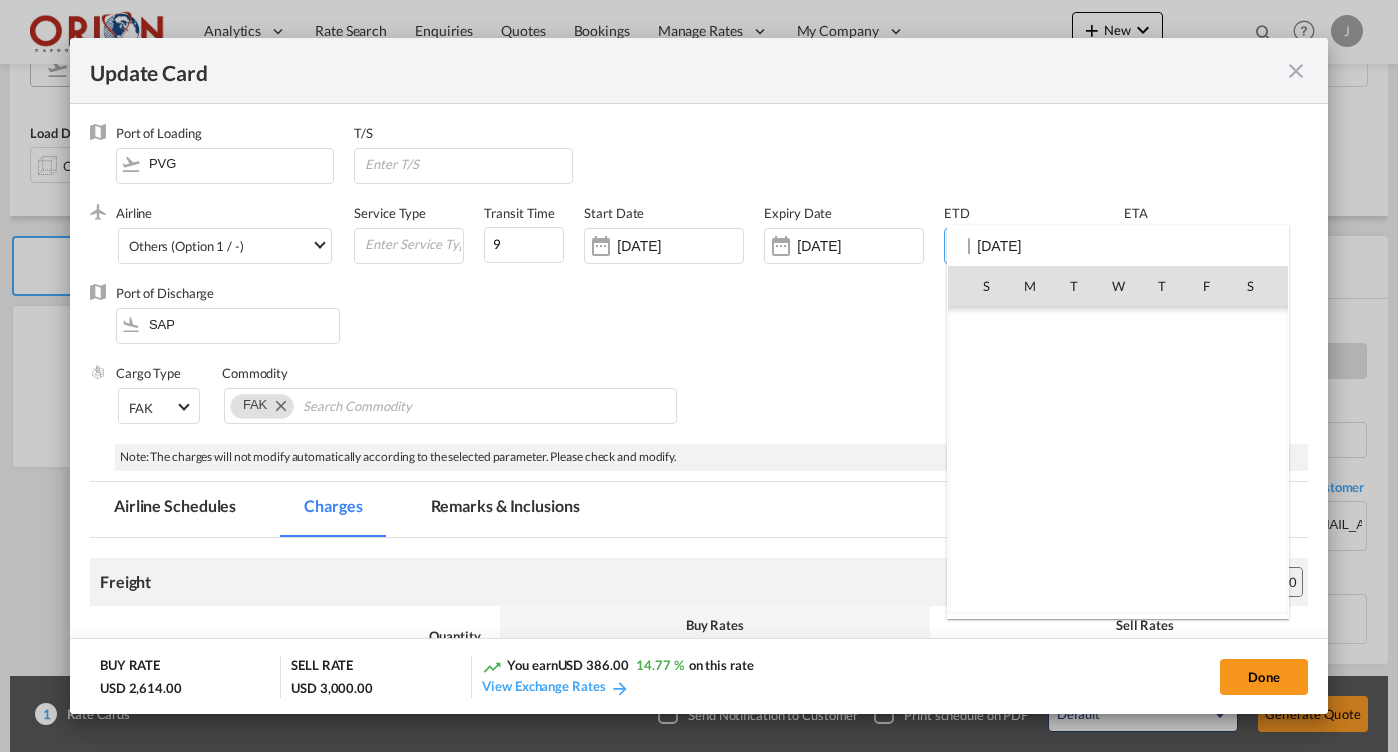 scroll, scrollTop: 462690, scrollLeft: 0, axis: vertical 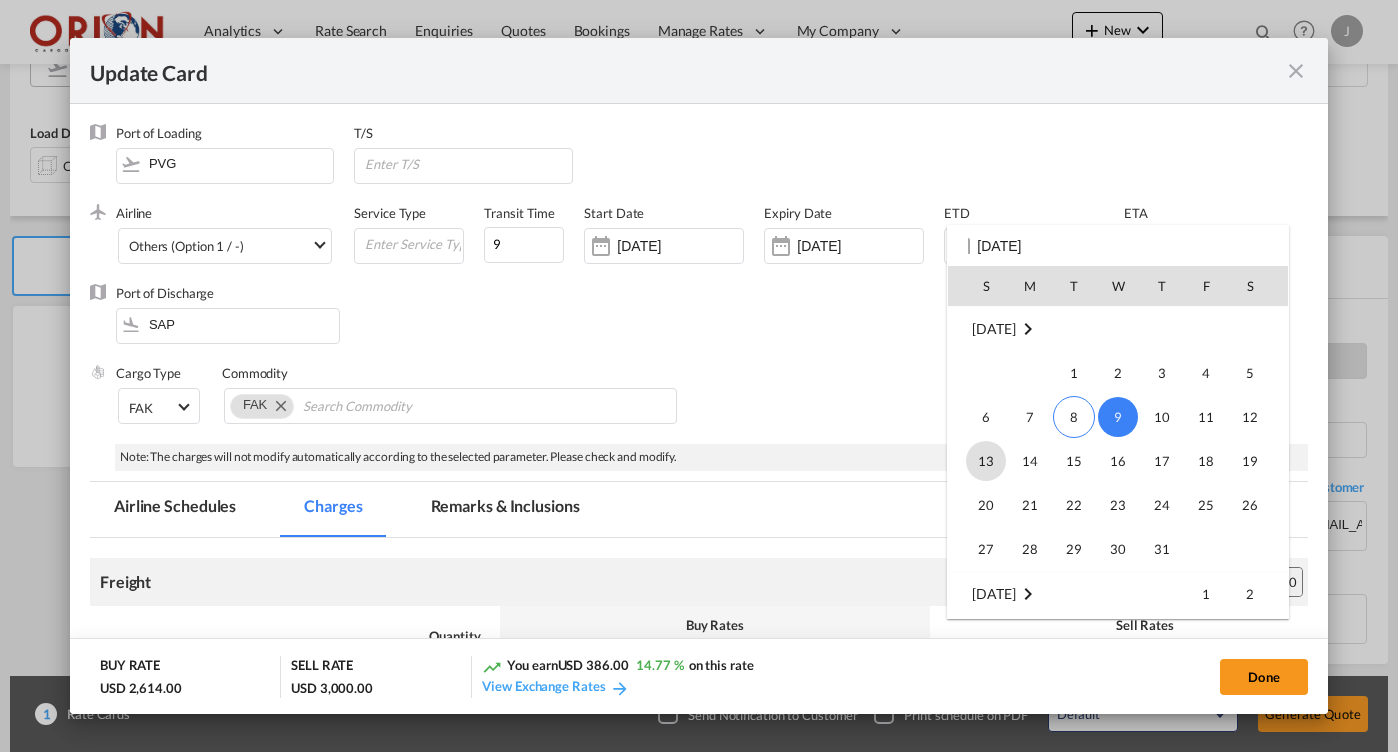 click on "13" at bounding box center [986, 461] 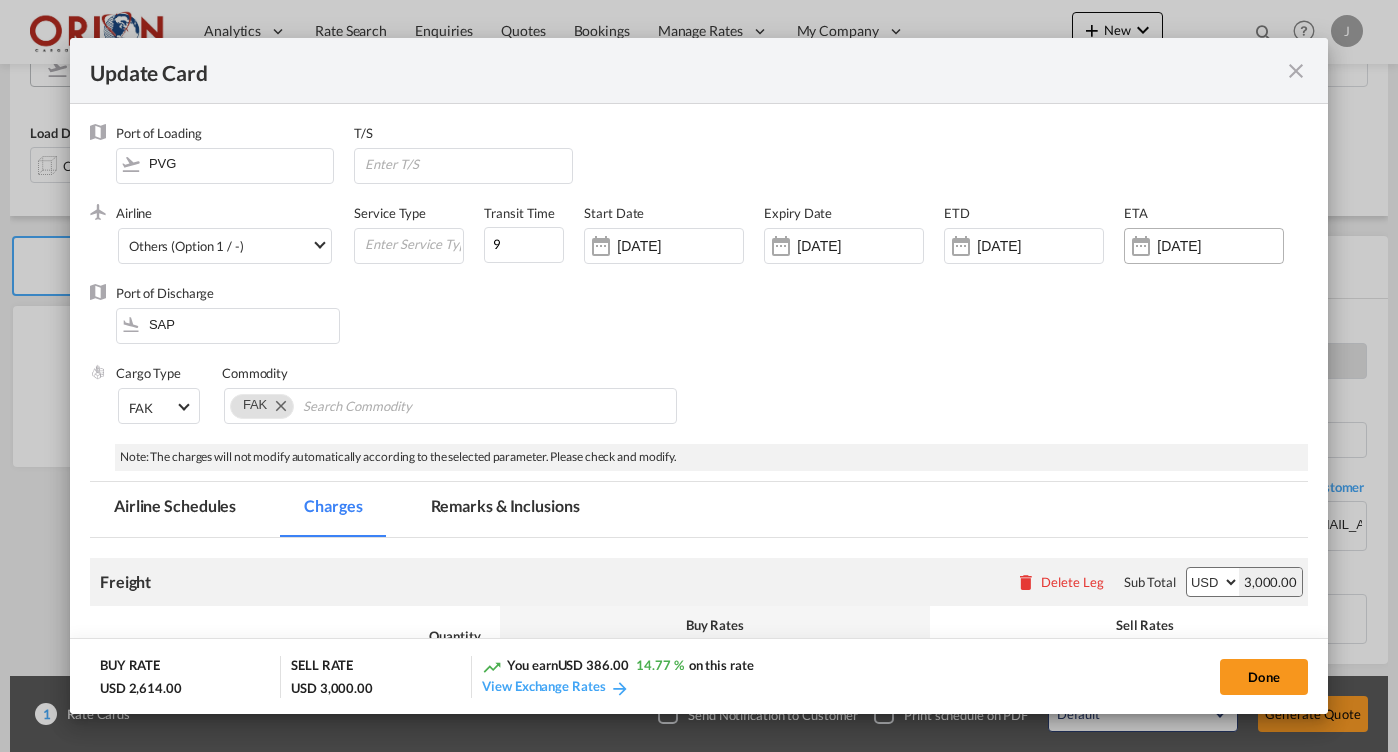 click on "[DATE]" at bounding box center (1220, 246) 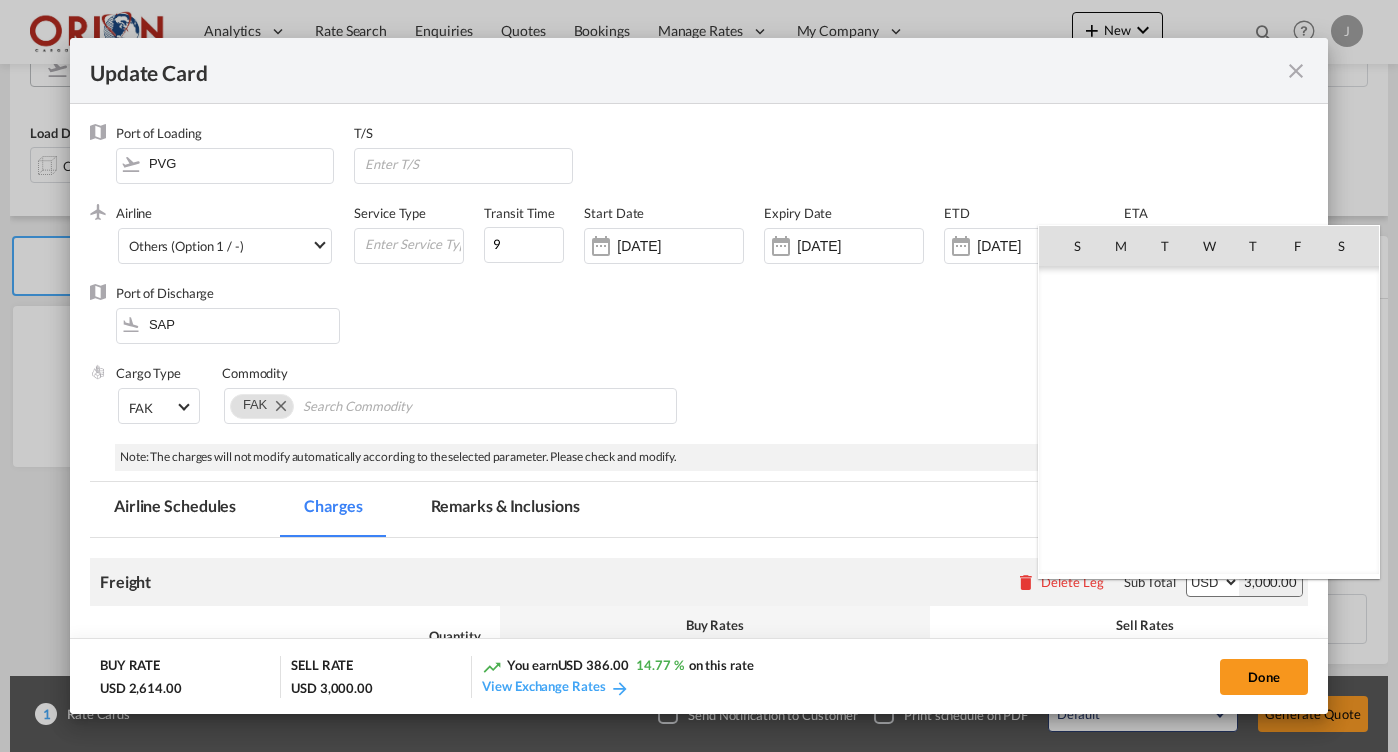 scroll, scrollTop: 462690, scrollLeft: 0, axis: vertical 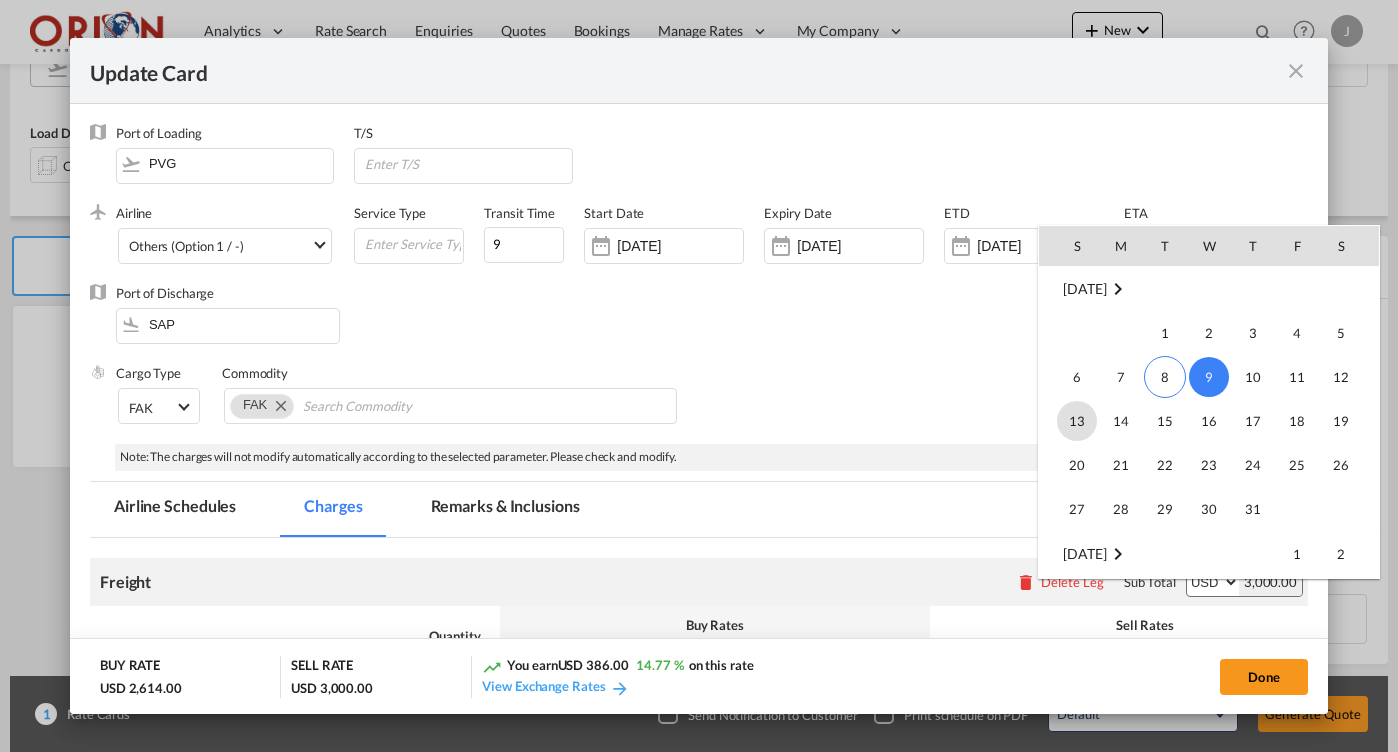click on "13" at bounding box center [1077, 421] 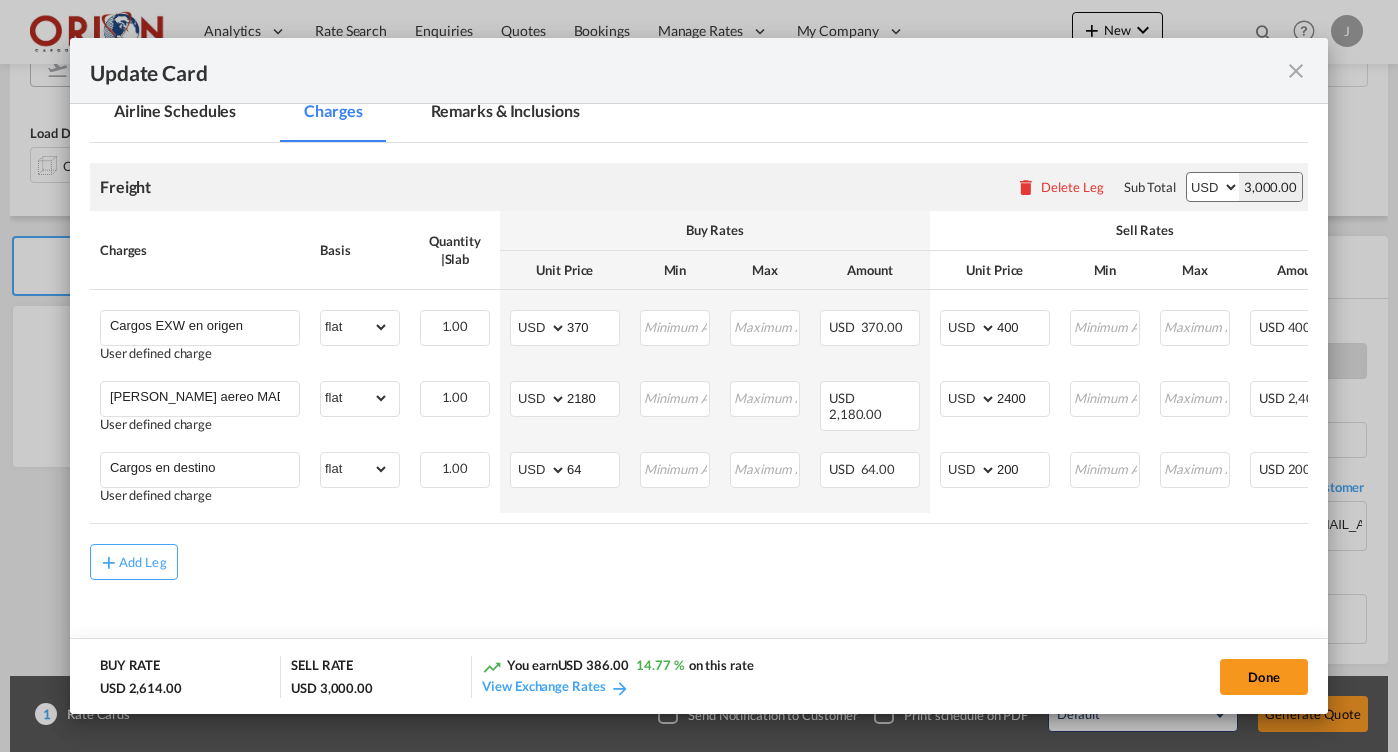 scroll, scrollTop: 399, scrollLeft: 0, axis: vertical 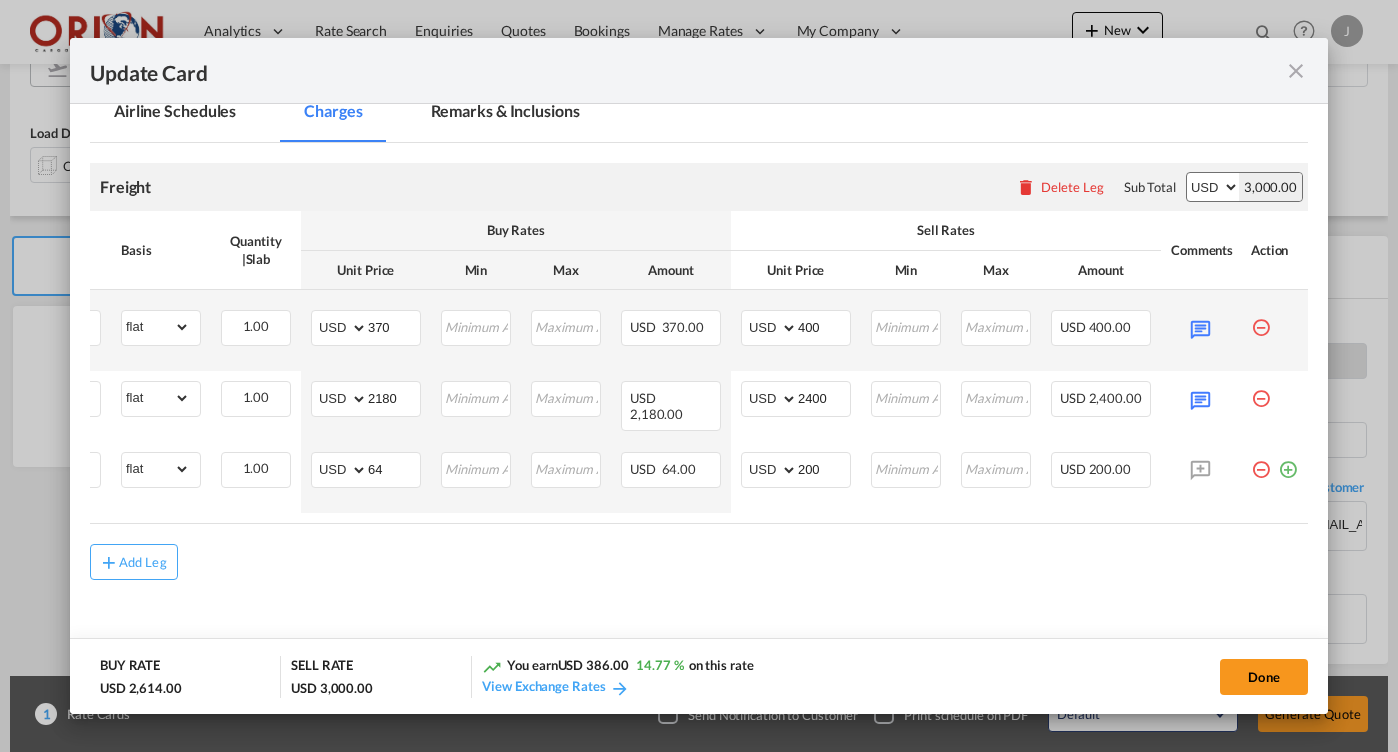 click at bounding box center (1261, 320) 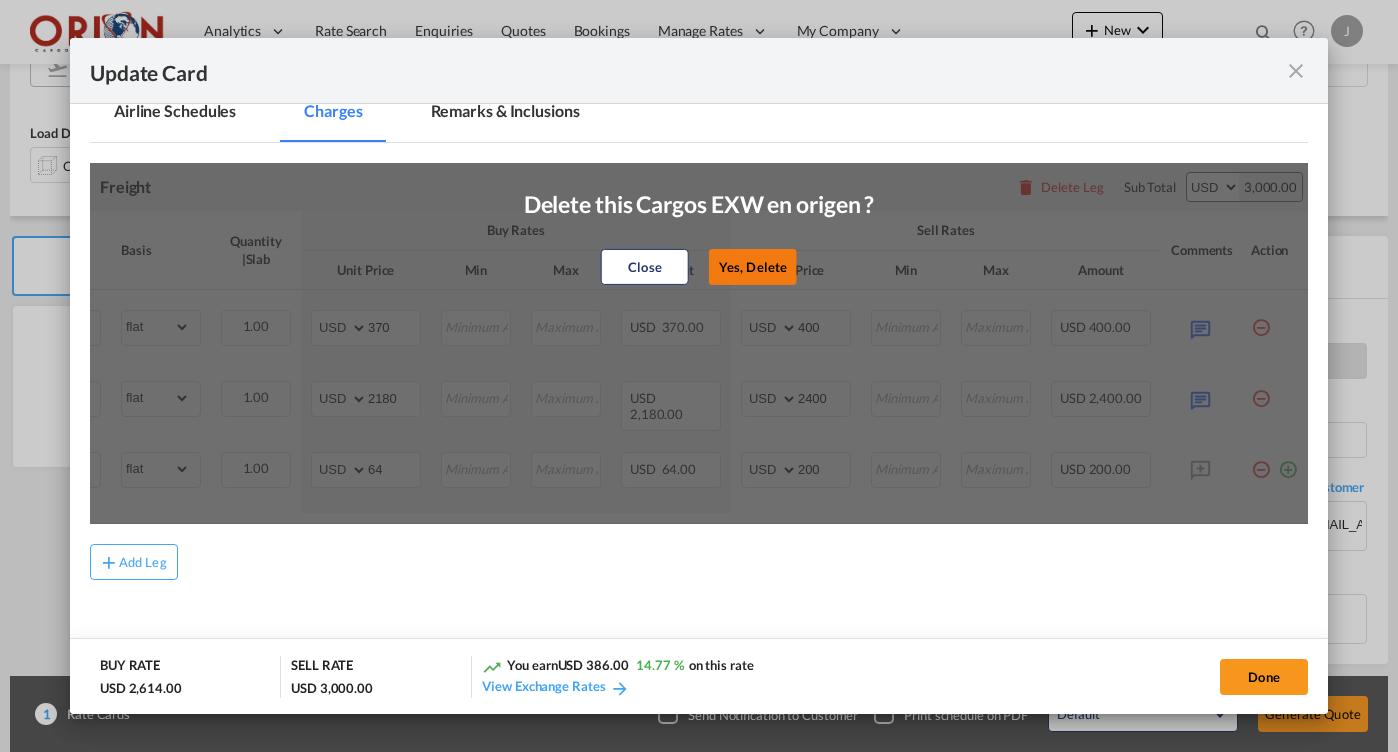 click on "Yes, Delete" at bounding box center (753, 267) 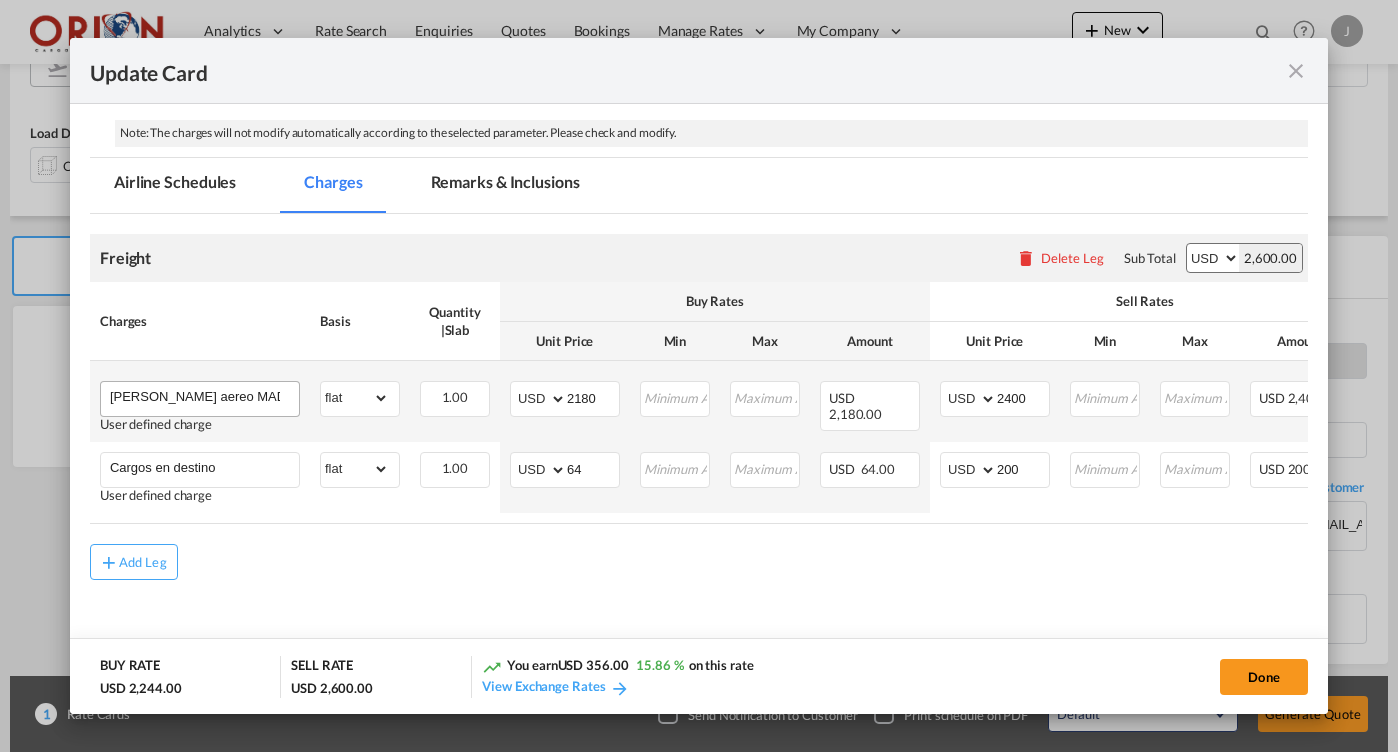 scroll, scrollTop: 0, scrollLeft: 0, axis: both 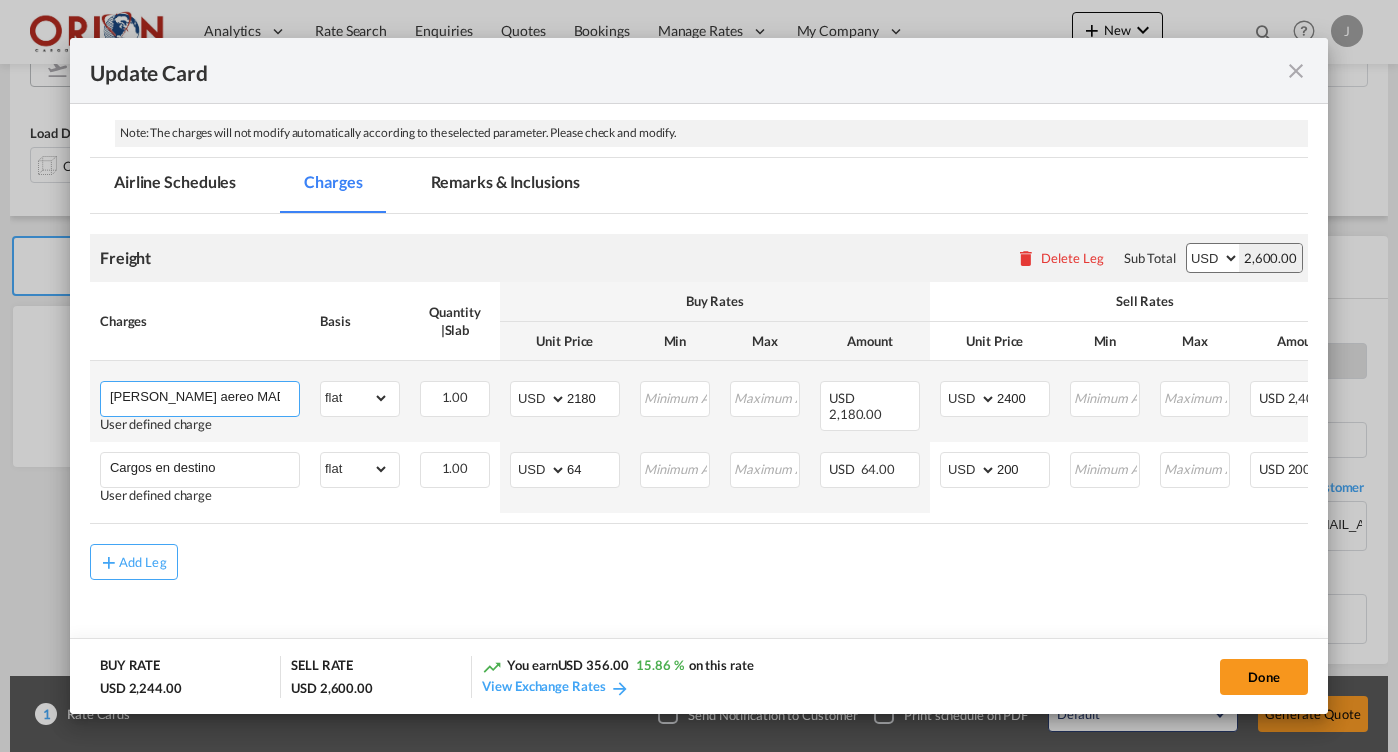 click on "[PERSON_NAME] aereo MAD - SAP" at bounding box center [204, 397] 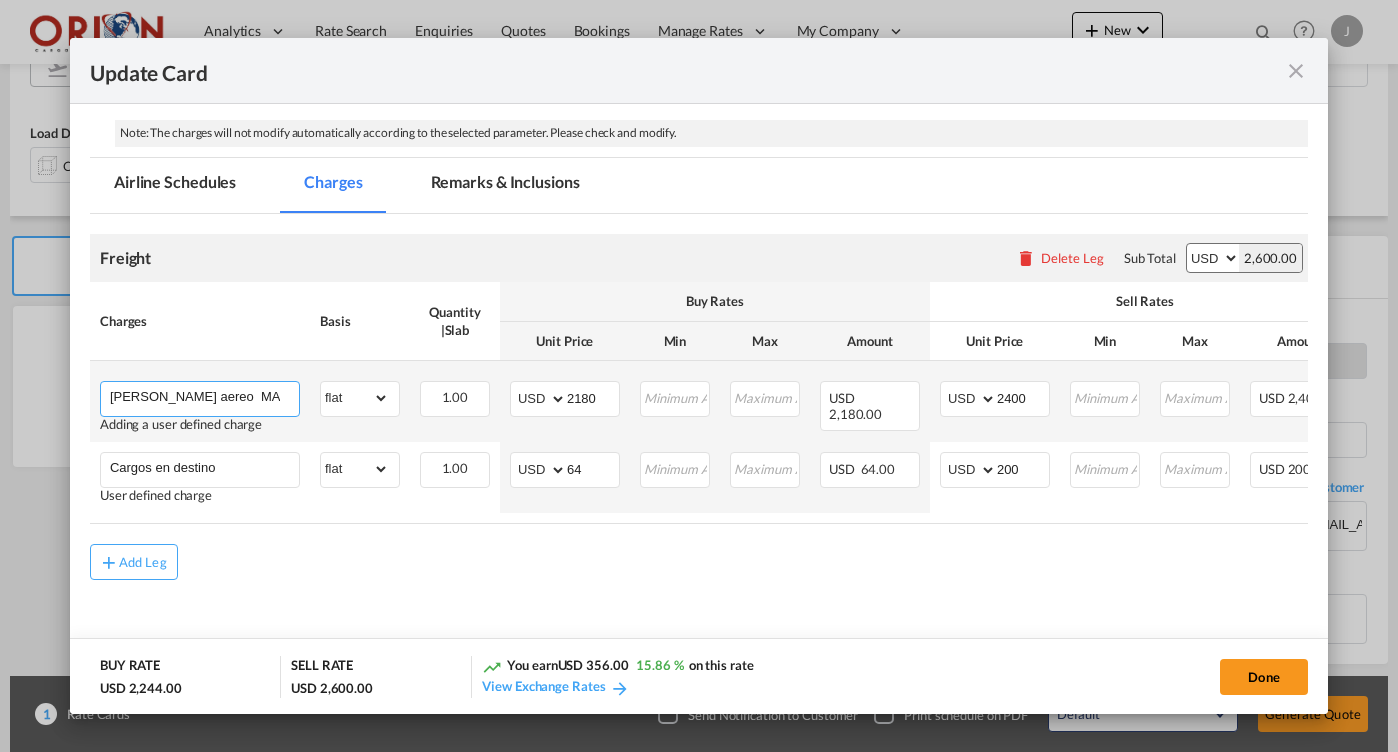 scroll, scrollTop: 328, scrollLeft: 0, axis: vertical 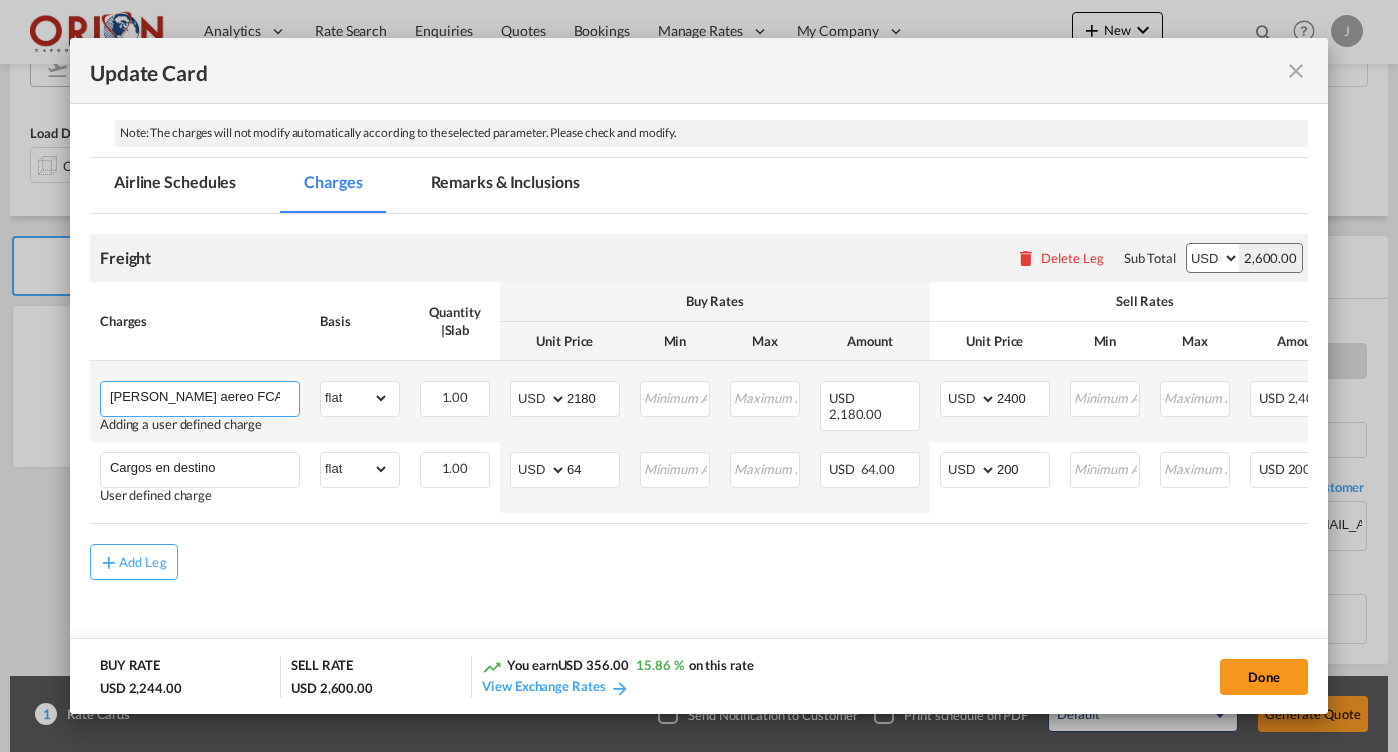 click on "[PERSON_NAME] aereo FCA  MAD - SAP" at bounding box center (204, 397) 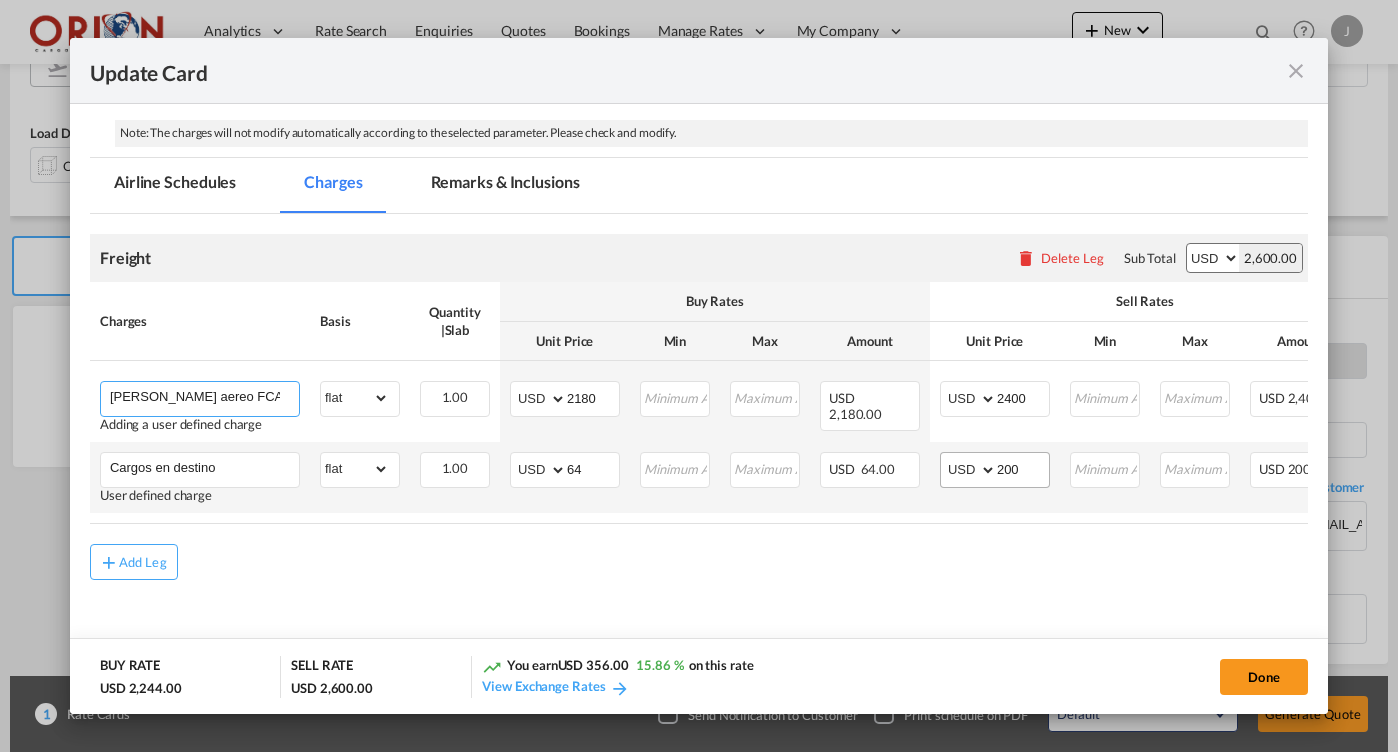 type on "[PERSON_NAME] aereo FCA  PVG - SAP" 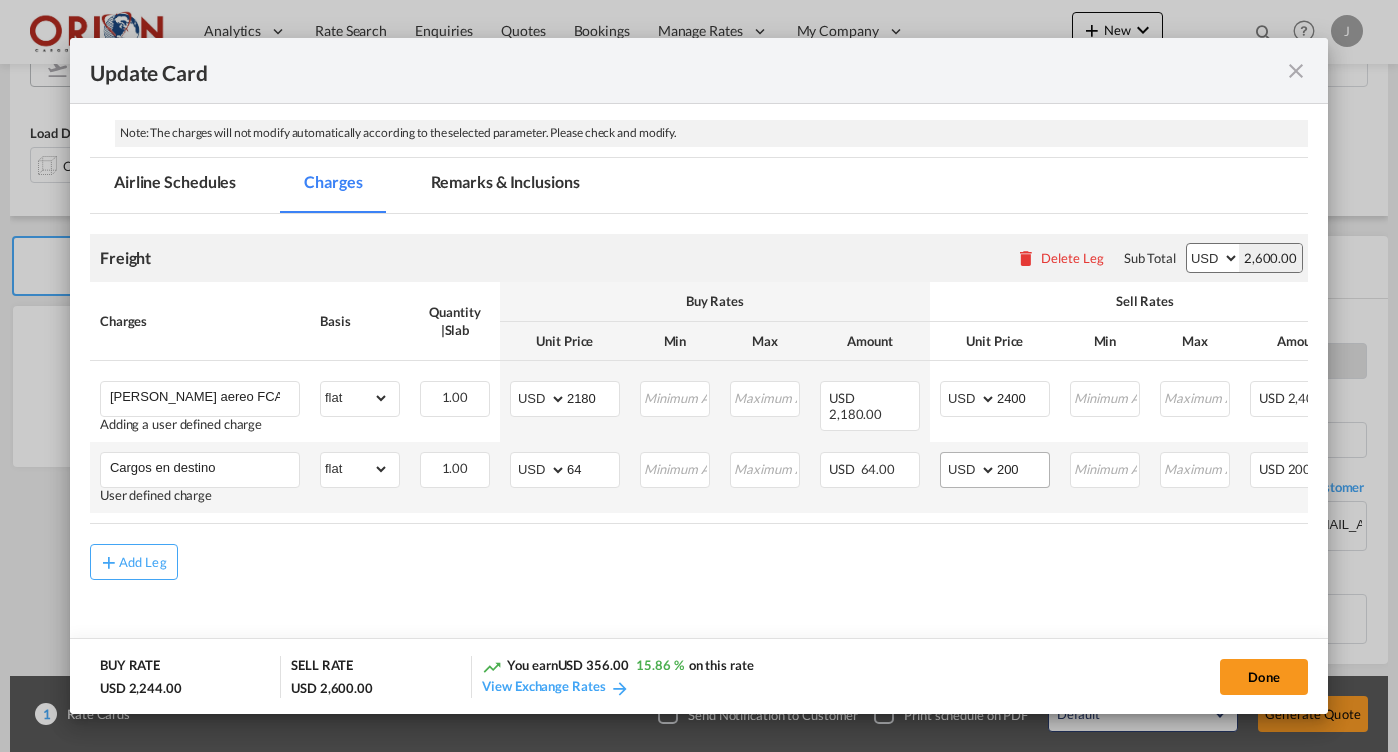 click at bounding box center (996, 470) 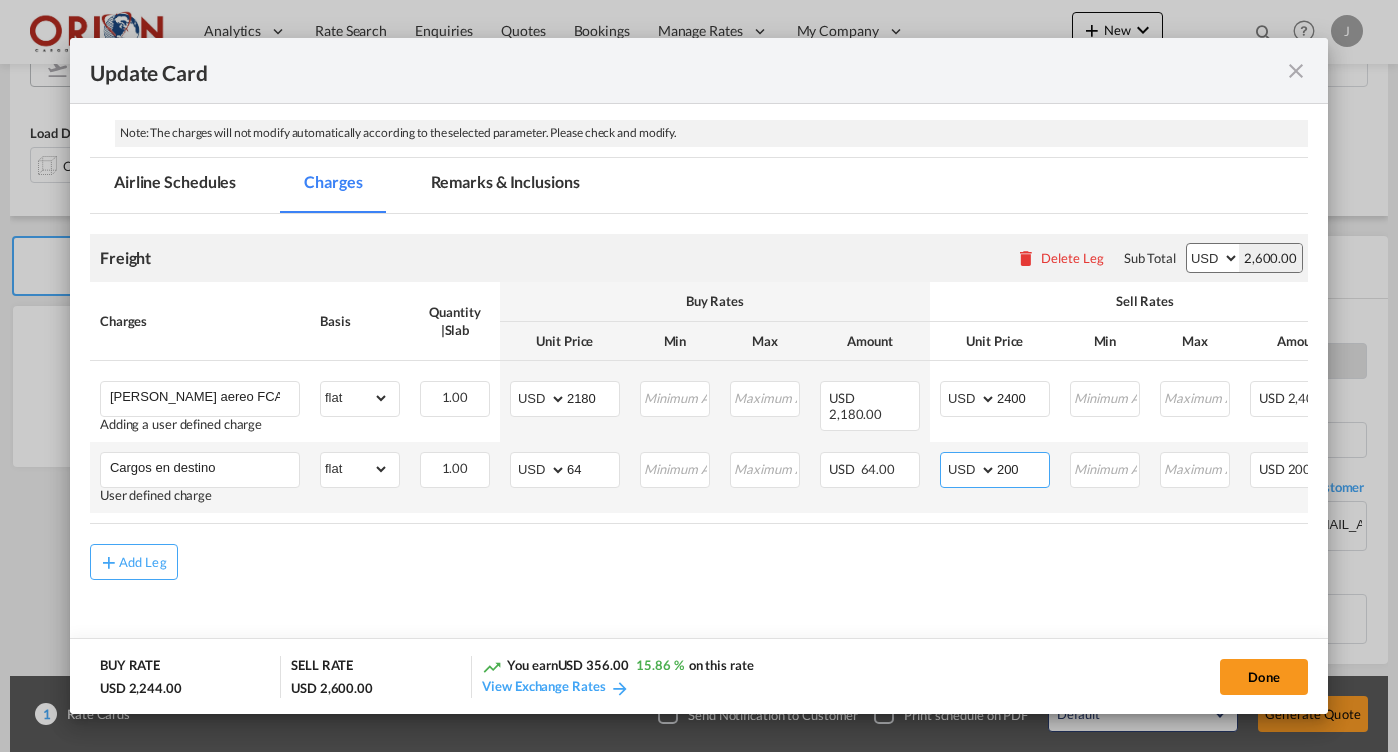 click on "200" at bounding box center (1023, 468) 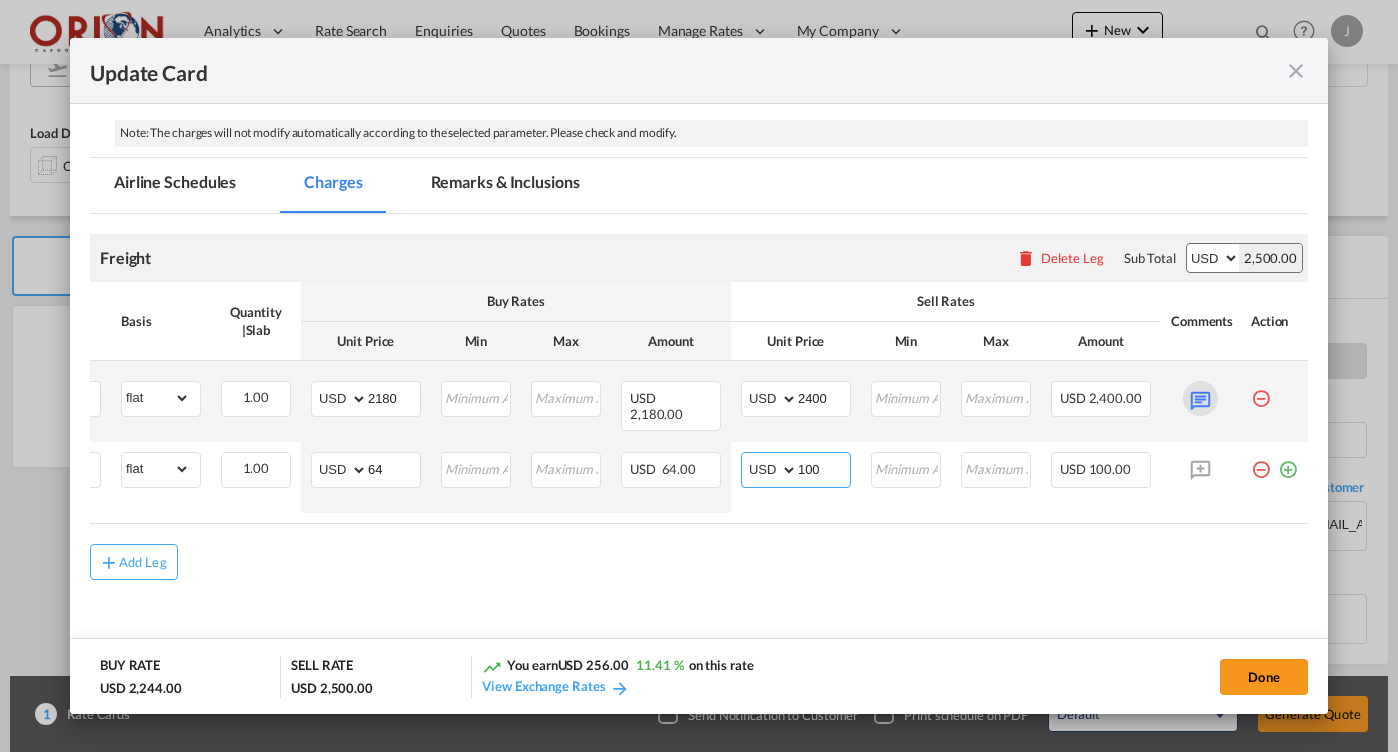 scroll, scrollTop: 0, scrollLeft: 199, axis: horizontal 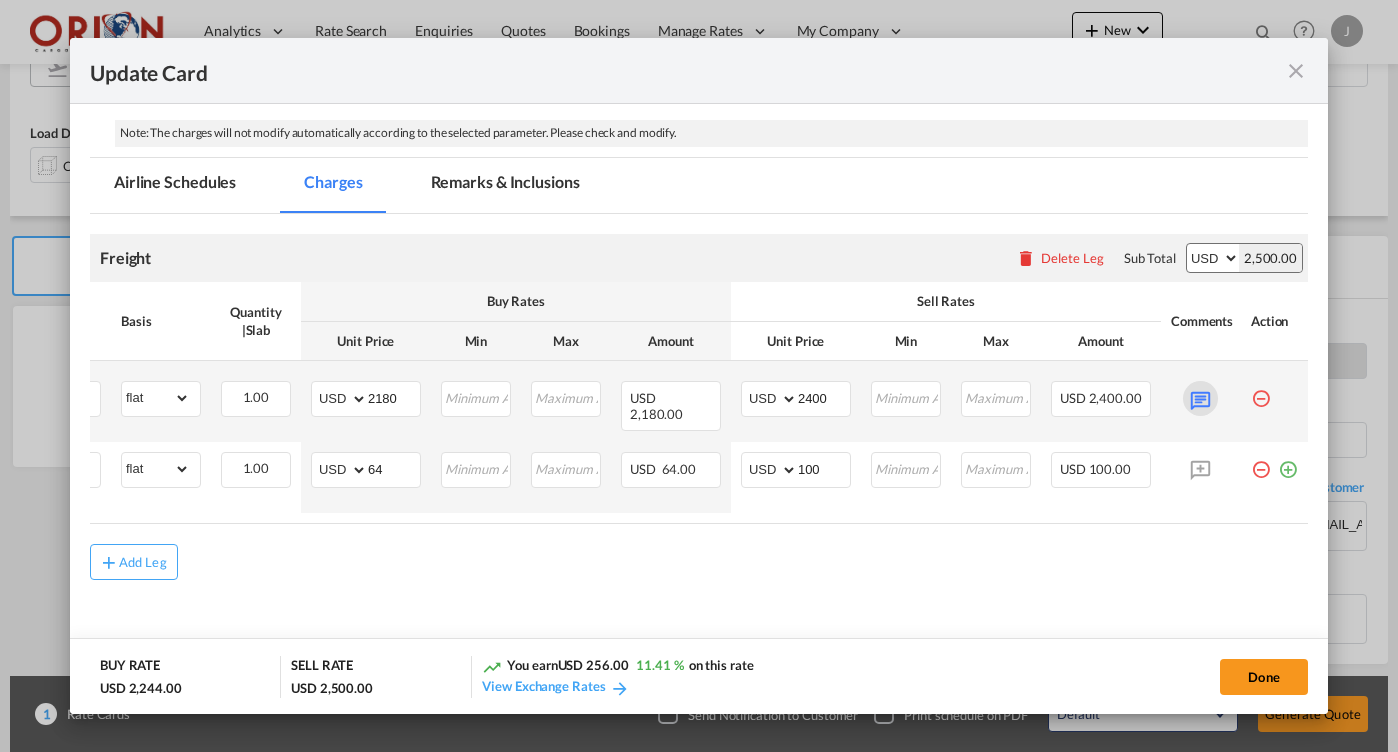 click at bounding box center (1200, 398) 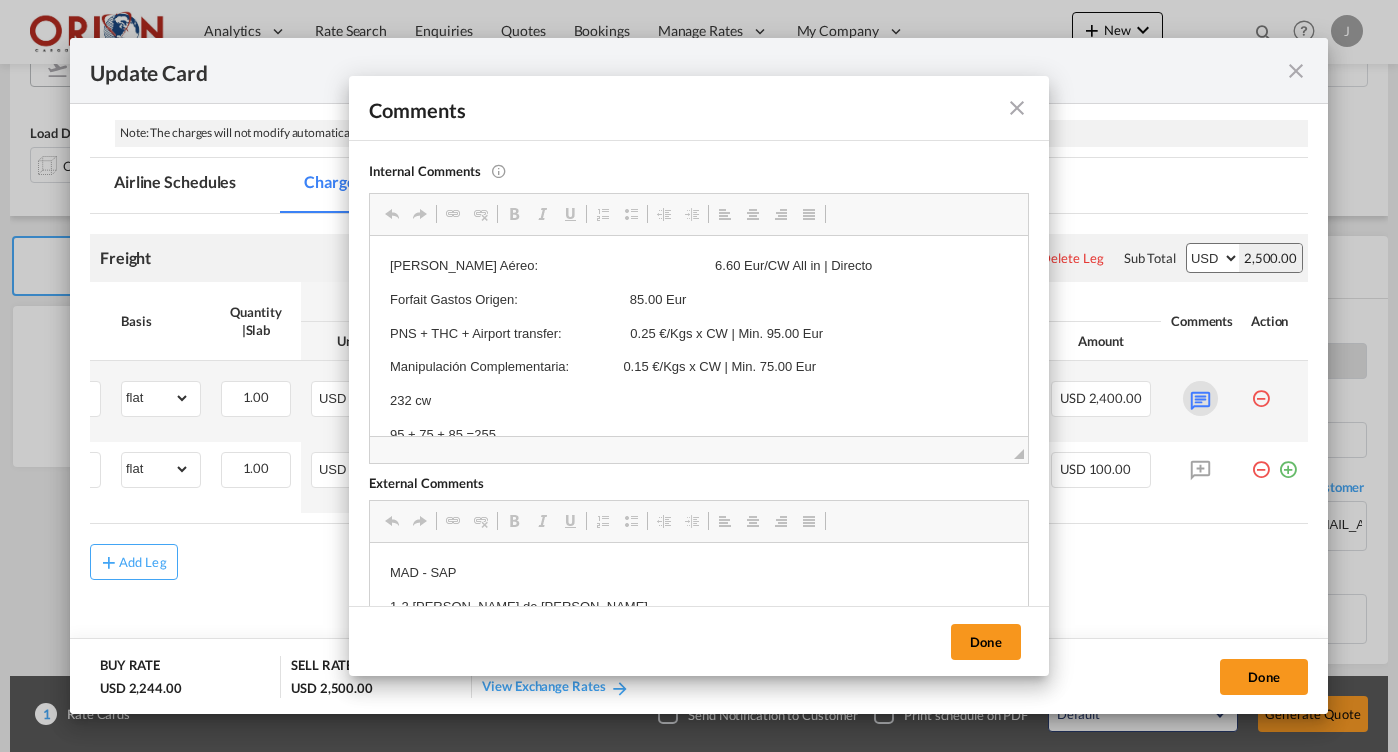 scroll, scrollTop: 0, scrollLeft: 0, axis: both 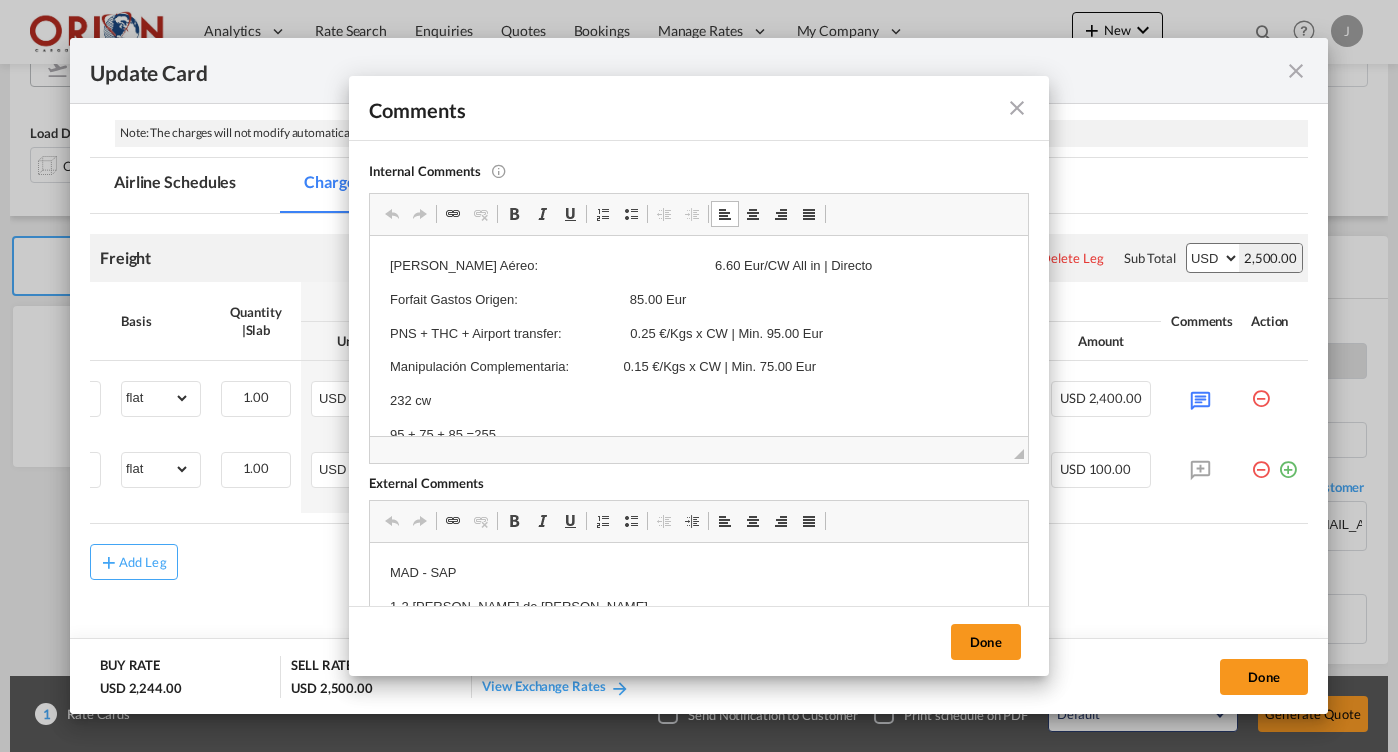 drag, startPoint x: 597, startPoint y: 430, endPoint x: 394, endPoint y: 244, distance: 275.3271 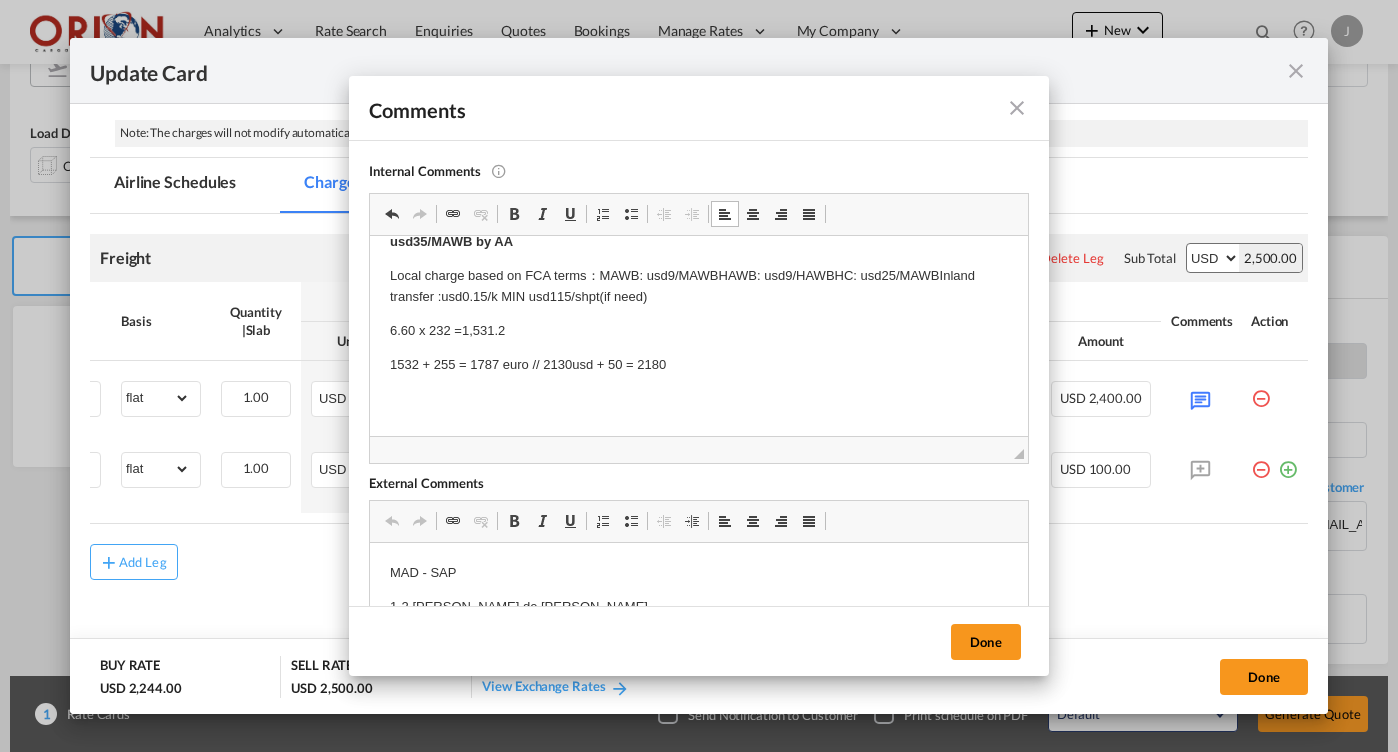 scroll, scrollTop: 113, scrollLeft: 0, axis: vertical 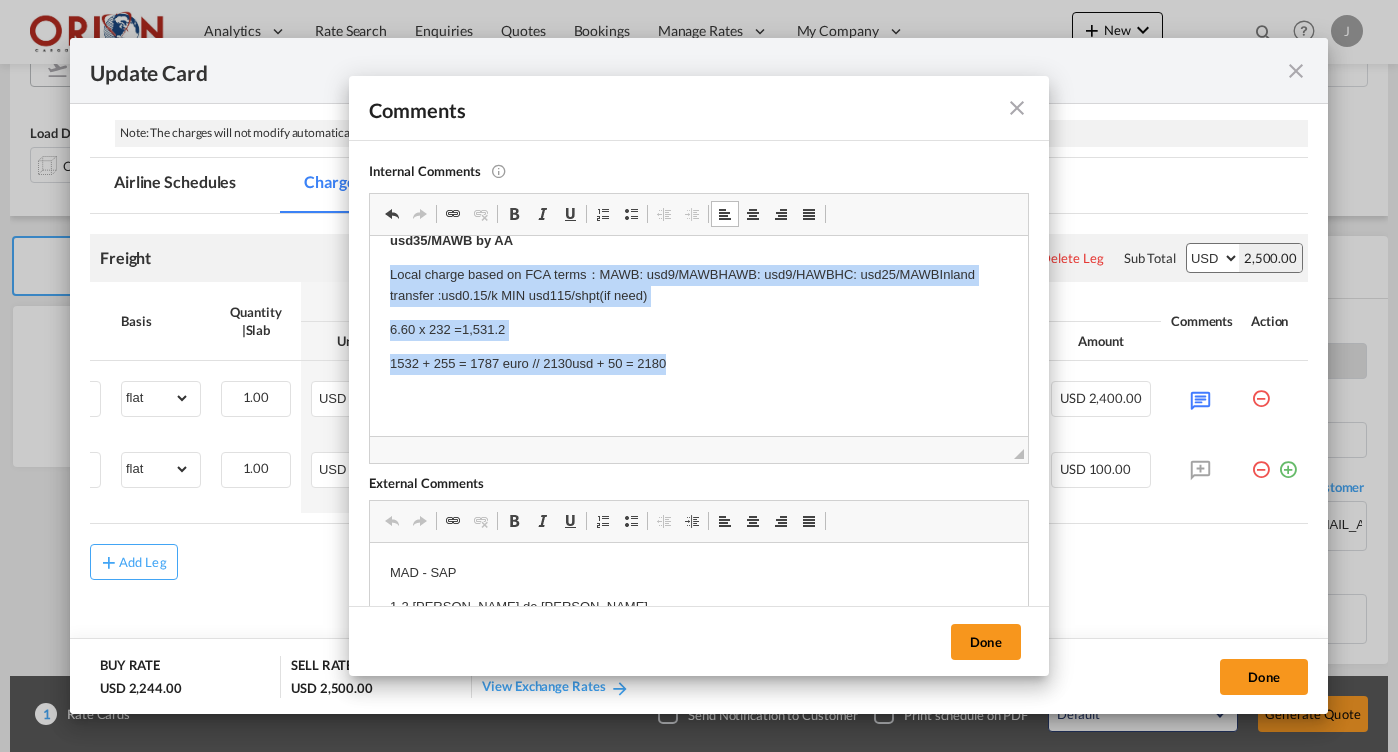 drag, startPoint x: 711, startPoint y: 358, endPoint x: 381, endPoint y: 273, distance: 340.77118 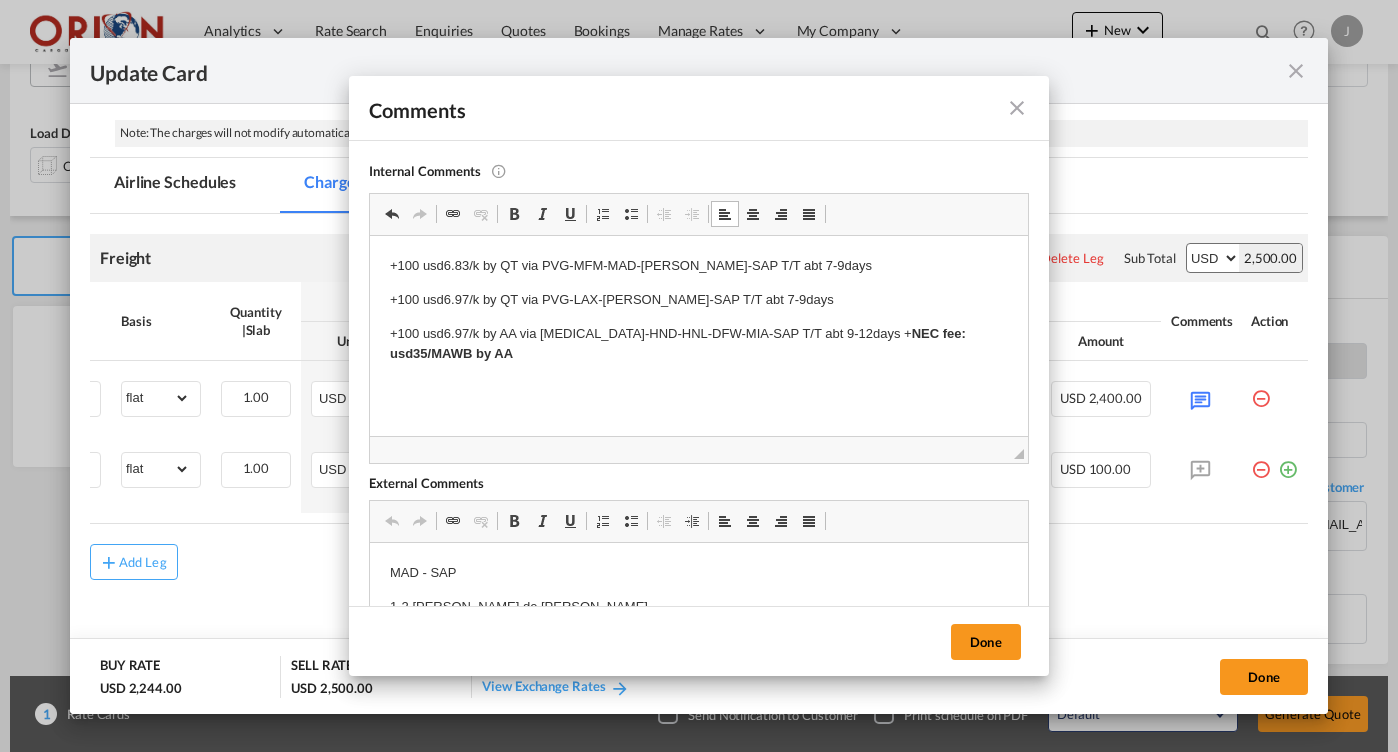 scroll, scrollTop: 0, scrollLeft: 0, axis: both 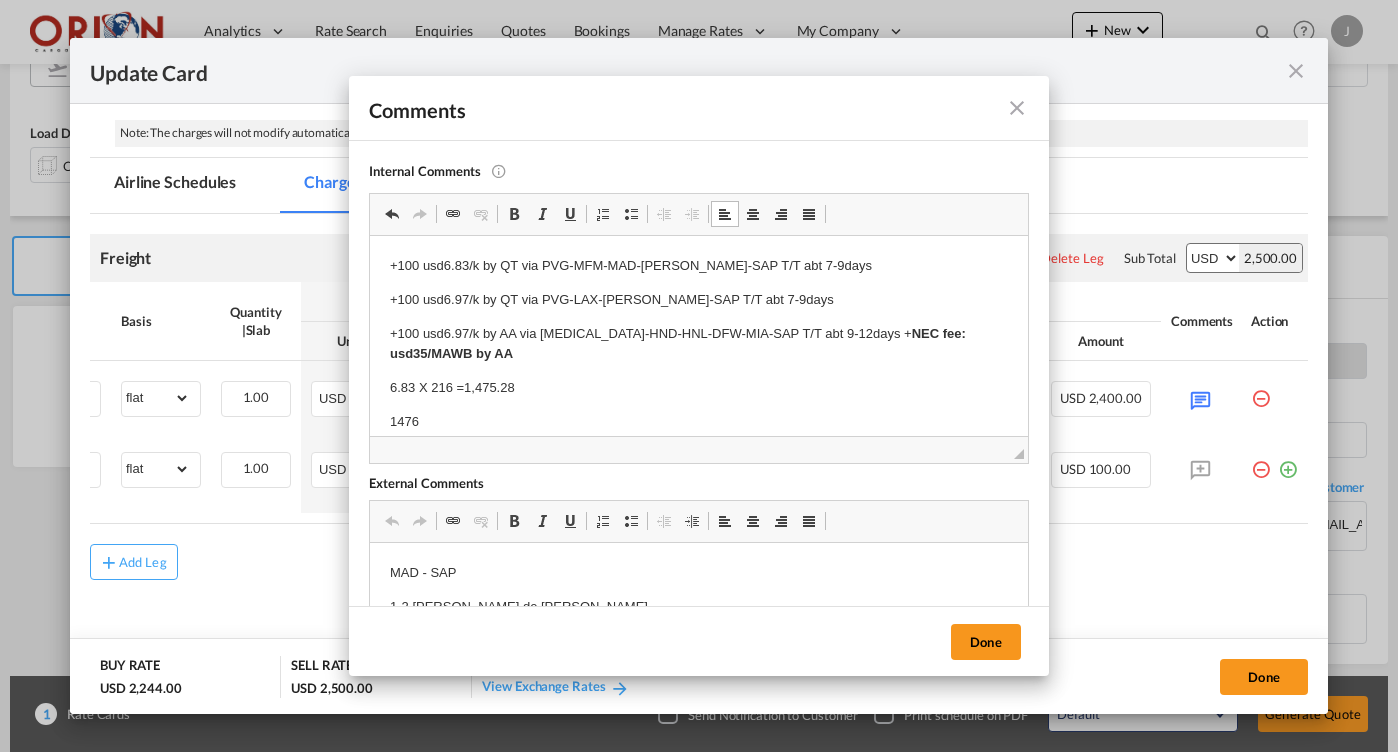 click on "+100 usd6.97/k by AA via [MEDICAL_DATA]-HND-HNL-DFW-MIA-SAP T/T abt 9-12days + NEC fee: usd35/MAWB by AA" at bounding box center [699, 345] 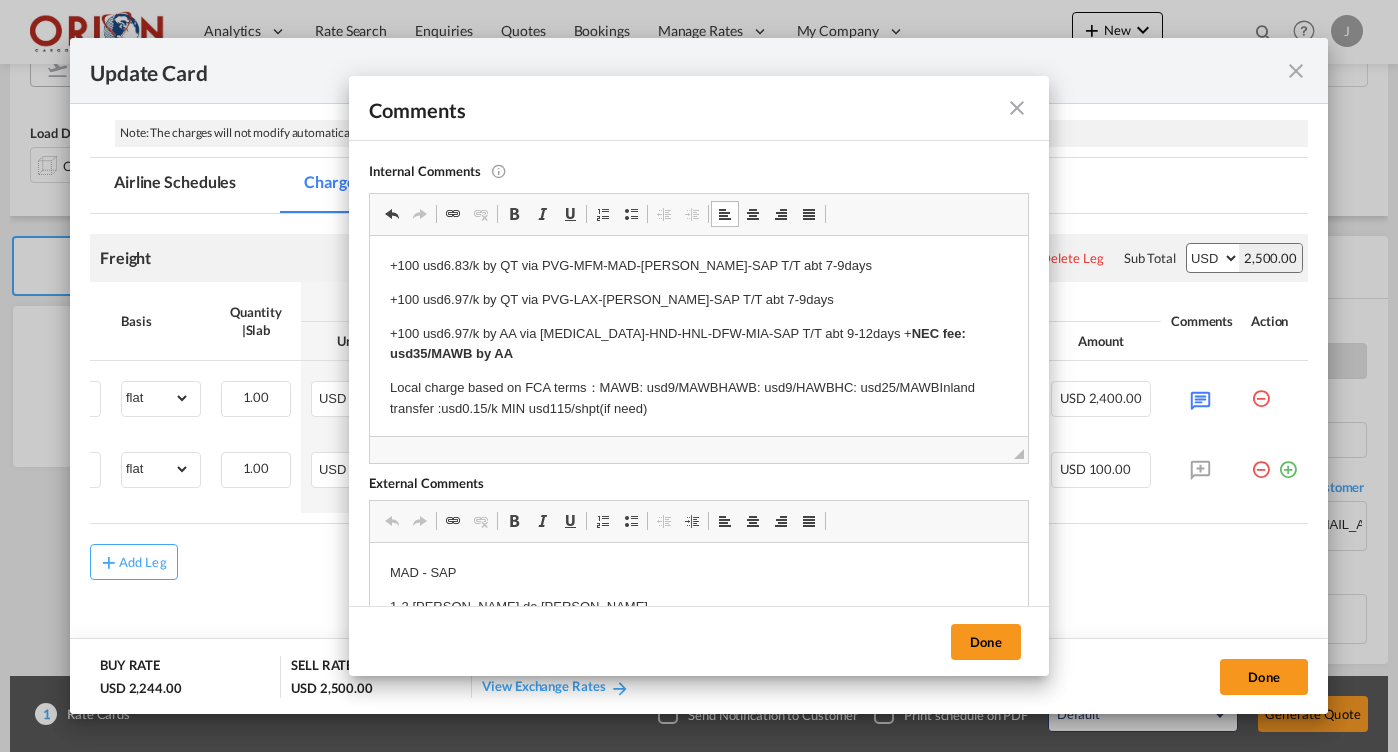 scroll, scrollTop: 14, scrollLeft: 0, axis: vertical 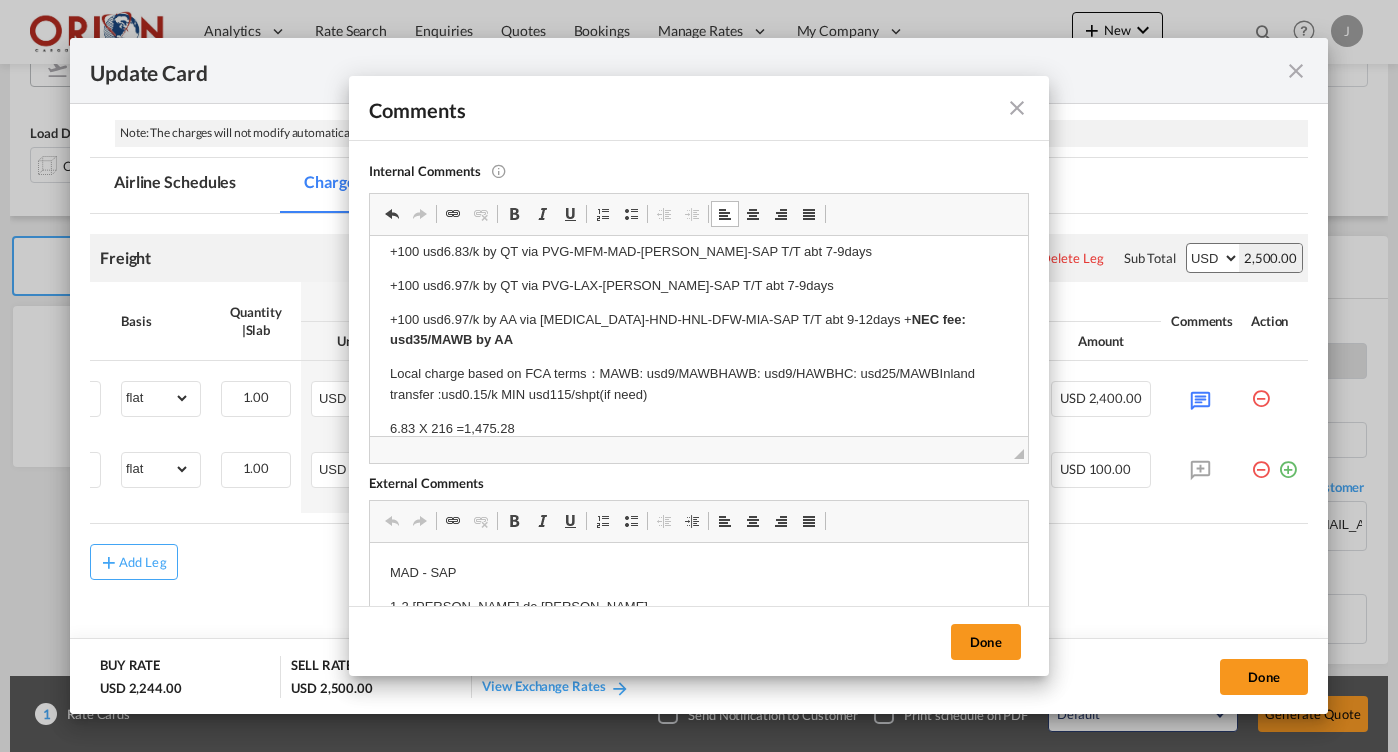 click on "+100 usd6.83/k by QT via PVG-MFM-MAD-[PERSON_NAME]-SAP T/T abt 7-9days +100 usd6.97/k by QT via PVG-LAX-[PERSON_NAME]-SAP T/T abt 7-9days  +100 usd6.97/k by AA via [MEDICAL_DATA]-HND-HNL-DFW-MIA-SAP T/T abt 9-12days + NEC fee: usd35/MAWB by AA Local charge based on FCA terms：MAWB: usd9/MAWBHAWB: usd9/HAWBHC: usd25/MAWBInland transfer :usd0.15/k MIN usd115/shpt(if need) 6.83 X 216 =1,475.28  1476" at bounding box center (699, 442) 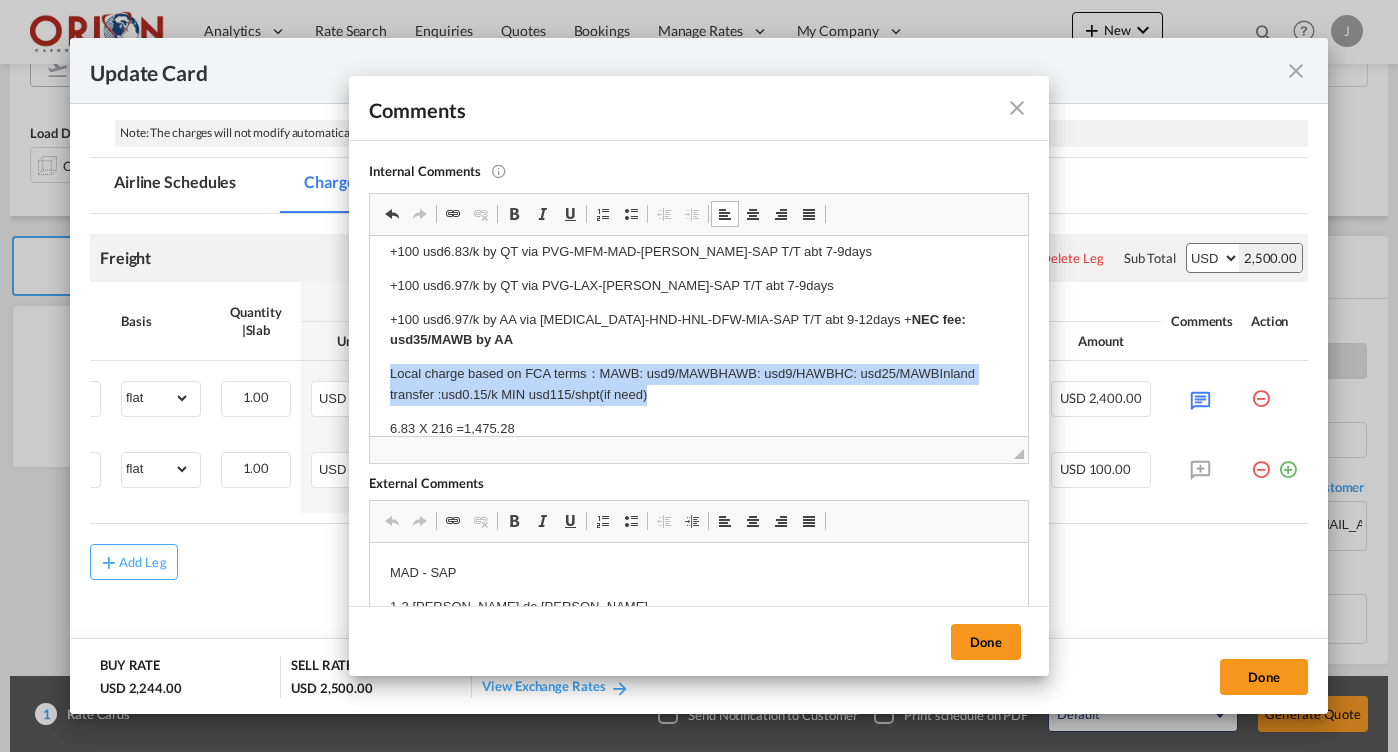 drag, startPoint x: 690, startPoint y: 392, endPoint x: 363, endPoint y: 373, distance: 327.5515 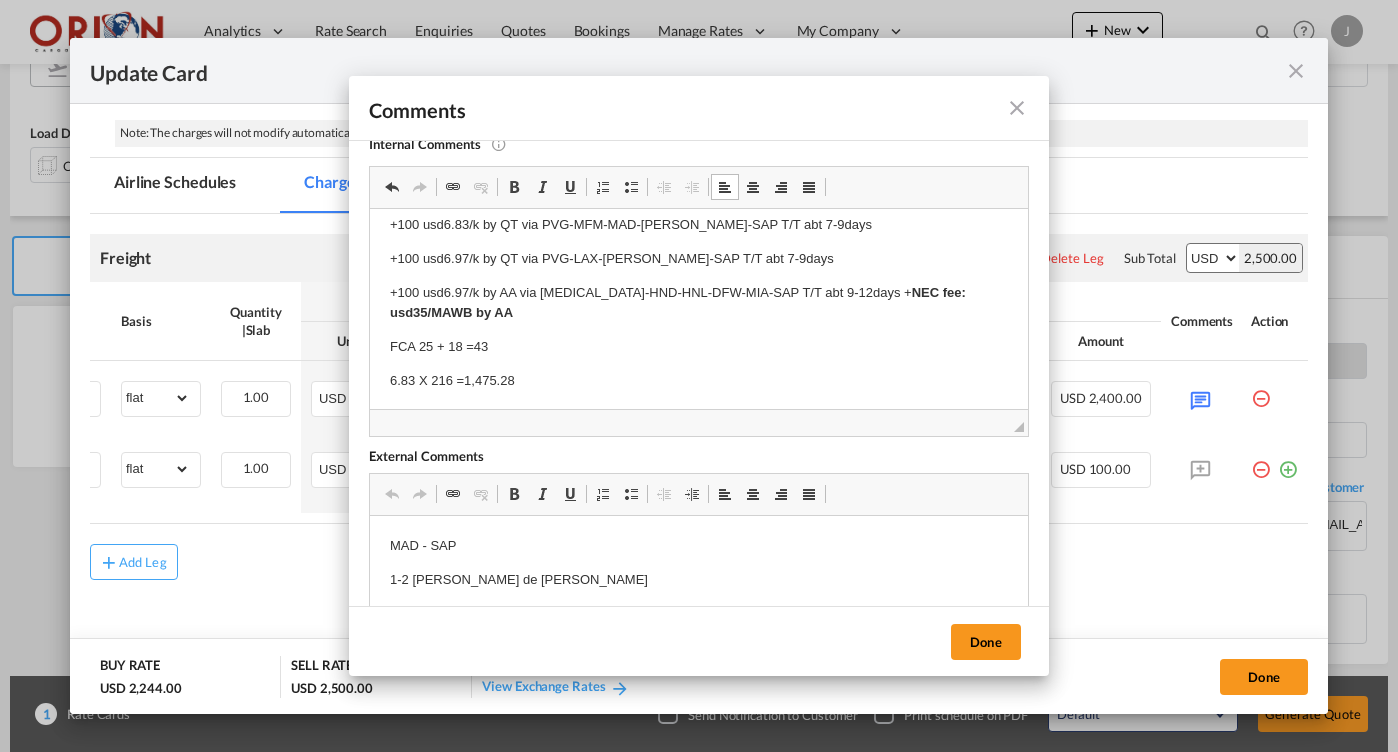 scroll, scrollTop: 23, scrollLeft: 0, axis: vertical 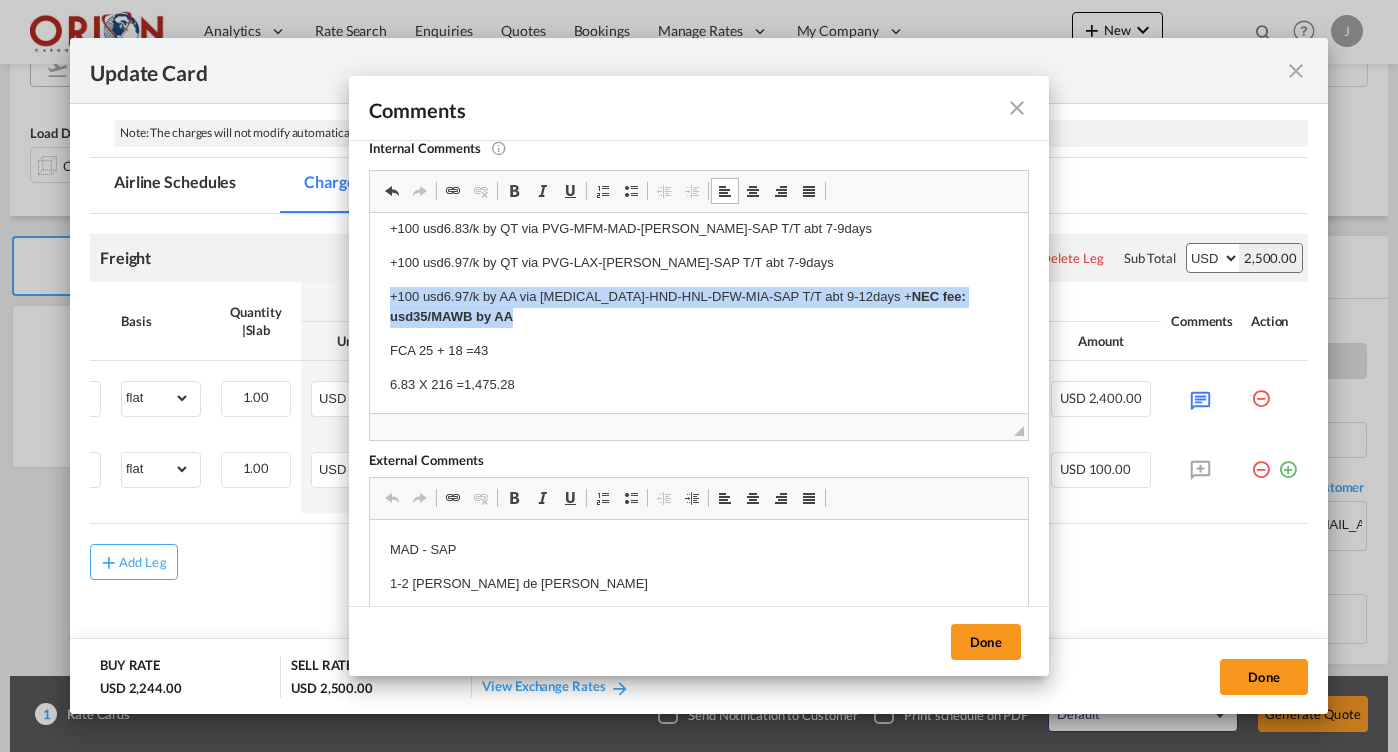drag, startPoint x: 445, startPoint y: 313, endPoint x: 364, endPoint y: 293, distance: 83.43261 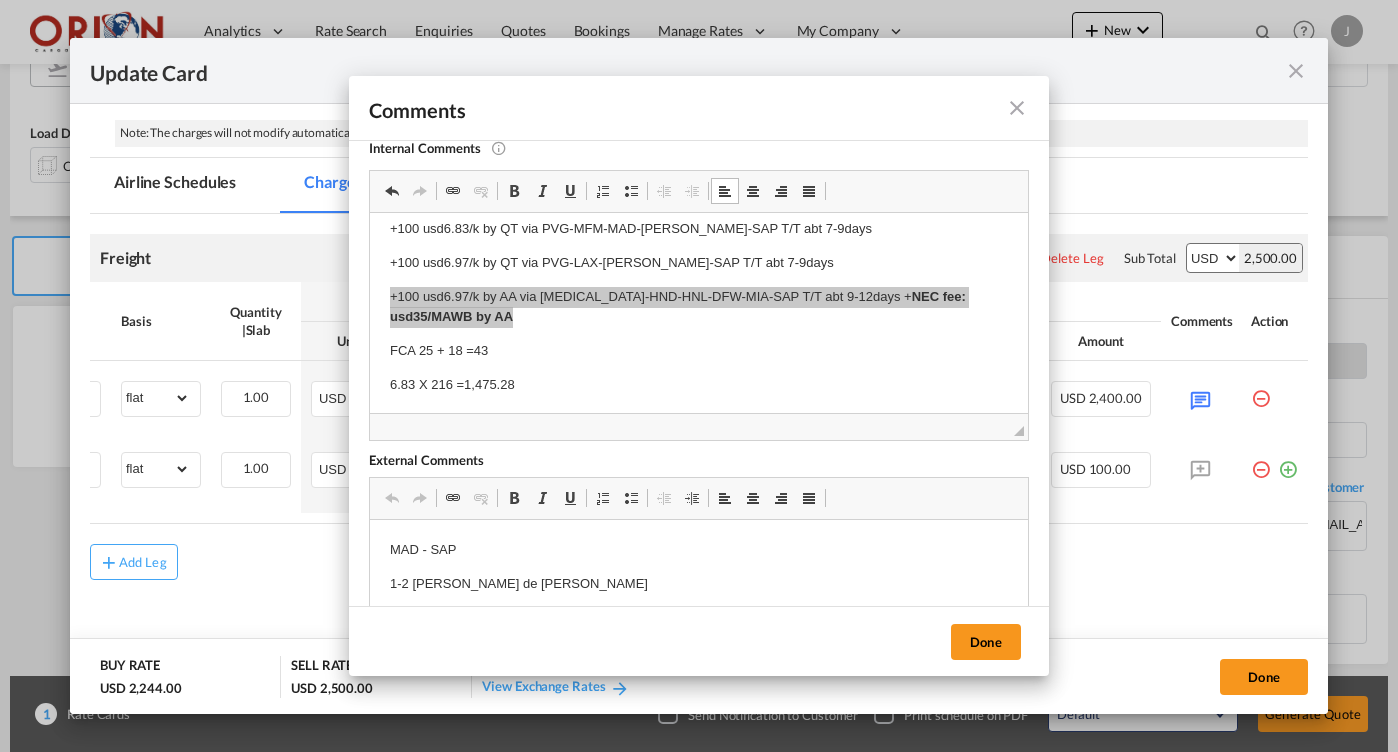 click on "Internal Comments
This comments only visible for internal user and will not be printed on Quote PDF Rich Text Editor, editor6 Editor toolbars Clipboard/Undo   Undo  Keyboard shortcut Command+Z   Redo  Keyboard shortcut Command+Y Links   Link  Keyboard shortcut Command+K   Unlink Basic Styles   Bold  Keyboard shortcut Command+B   Italic  Keyboard shortcut Command+I   Underline  Keyboard shortcut Command+U Paragraph   Insert/Remove Numbered List   Insert/Remove Bulleted List   Decrease Indent   Increase Indent   Align Left   Centre   Align Right   Justify Press ALT 0 for help ◢   External Comments Rich Text Editor, editor5 Editor toolbars Clipboard/Undo   Undo  Keyboard shortcut Command+Z   Redo  Keyboard shortcut Command+Y Links   Link  Keyboard shortcut Command+K   Unlink Basic Styles   Bold  Keyboard shortcut Command+B   Italic  Keyboard shortcut Command+I   Underline  Keyboard shortcut Command+U Paragraph   Insert/Remove Numbered List   Insert/Remove Bulleted List" at bounding box center (699, 373) 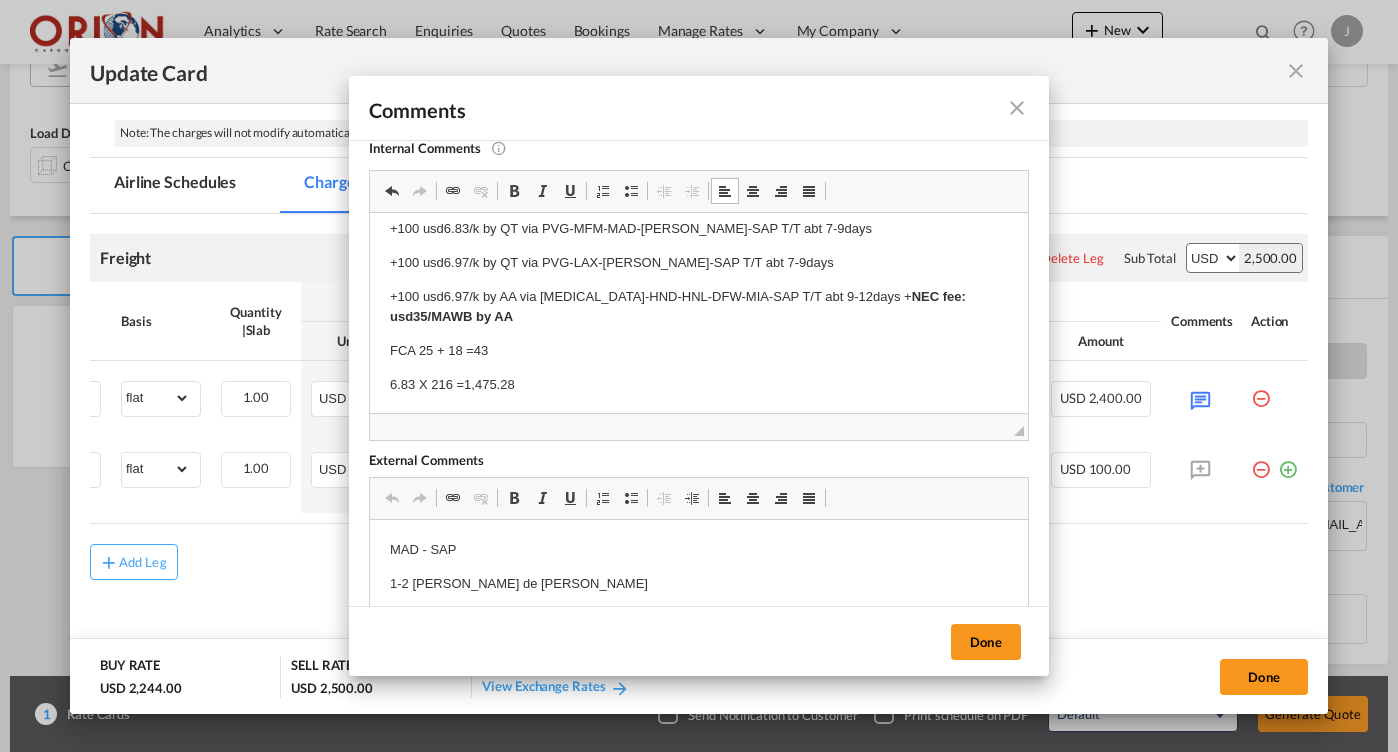 scroll, scrollTop: 14, scrollLeft: 0, axis: vertical 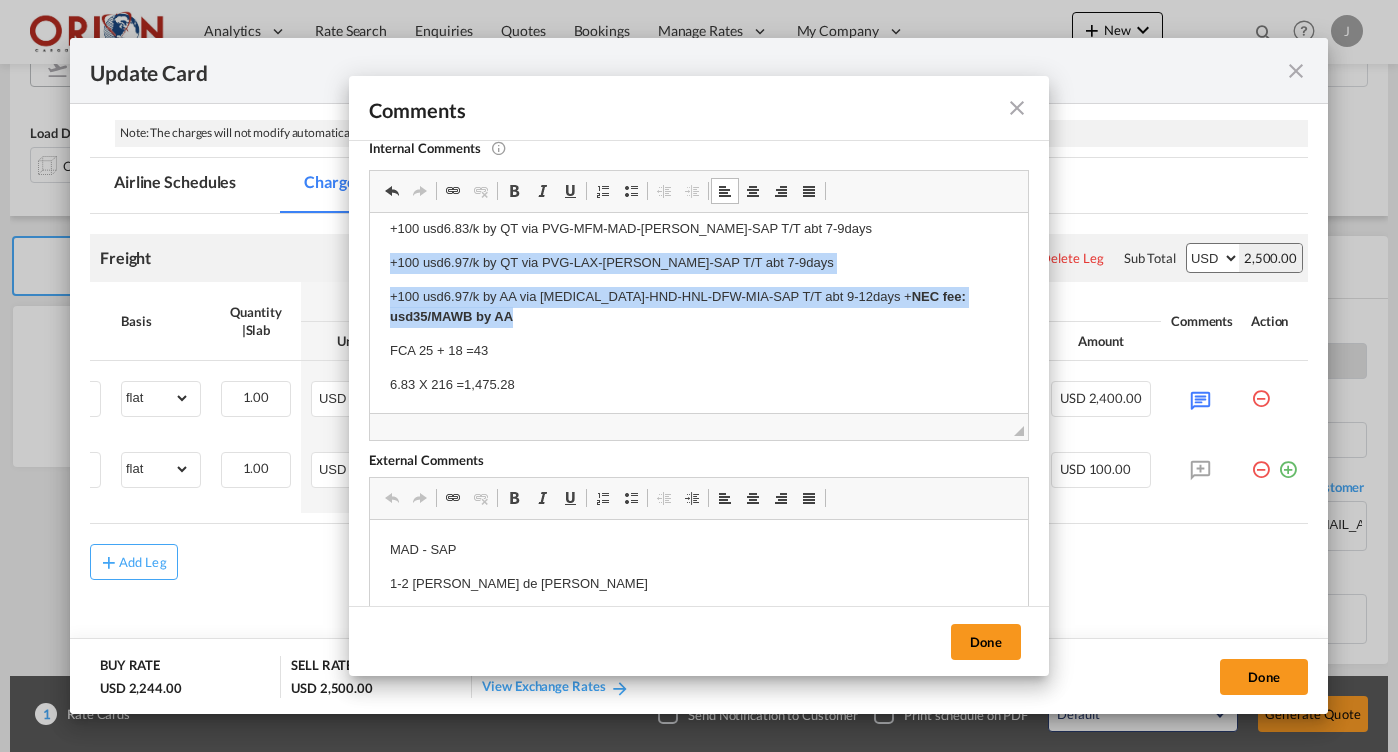 drag, startPoint x: 439, startPoint y: 313, endPoint x: 360, endPoint y: 254, distance: 98.600204 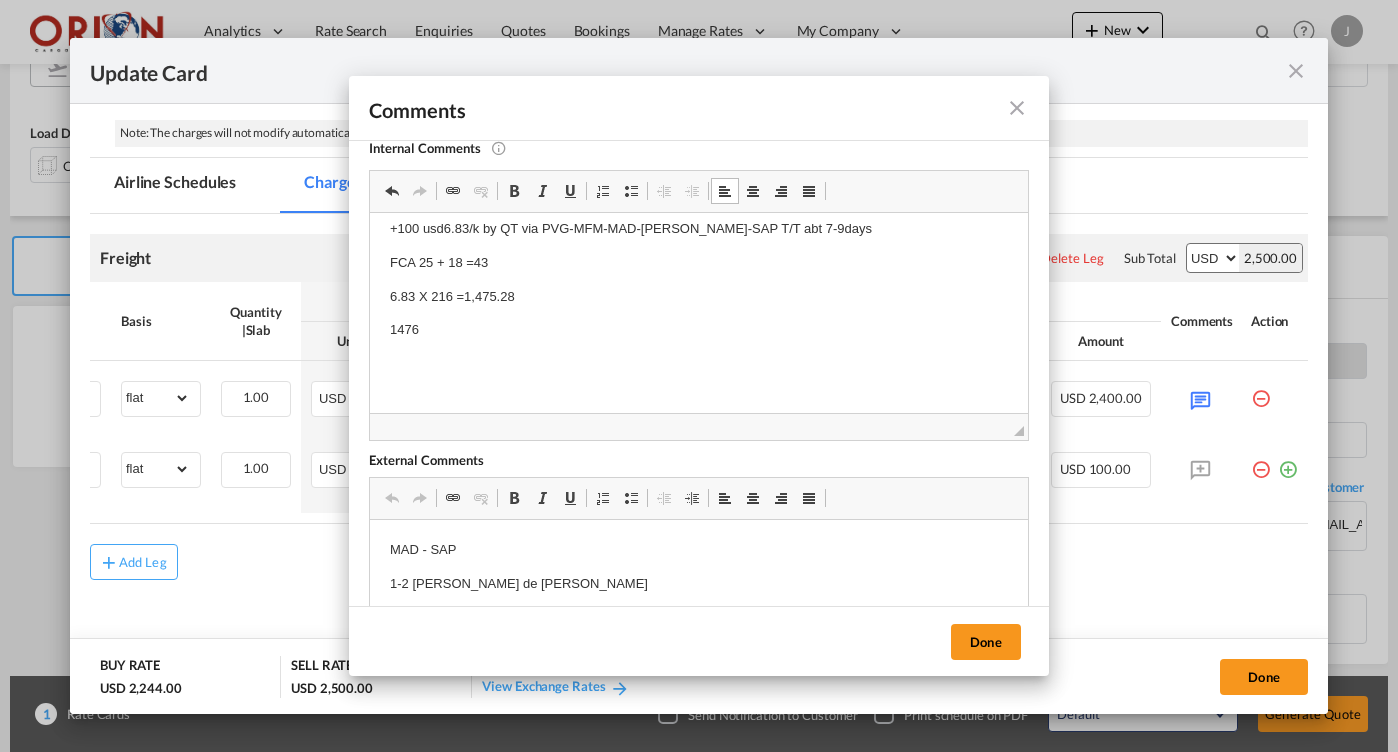 click on "+100 usd6.83/k by QT via PVG-MFM-MAD-[PERSON_NAME]-SAP T/T abt 7-9days FCA 25 + 18 =43  6.83 X 216 =1,475.28  1476" at bounding box center (699, 364) 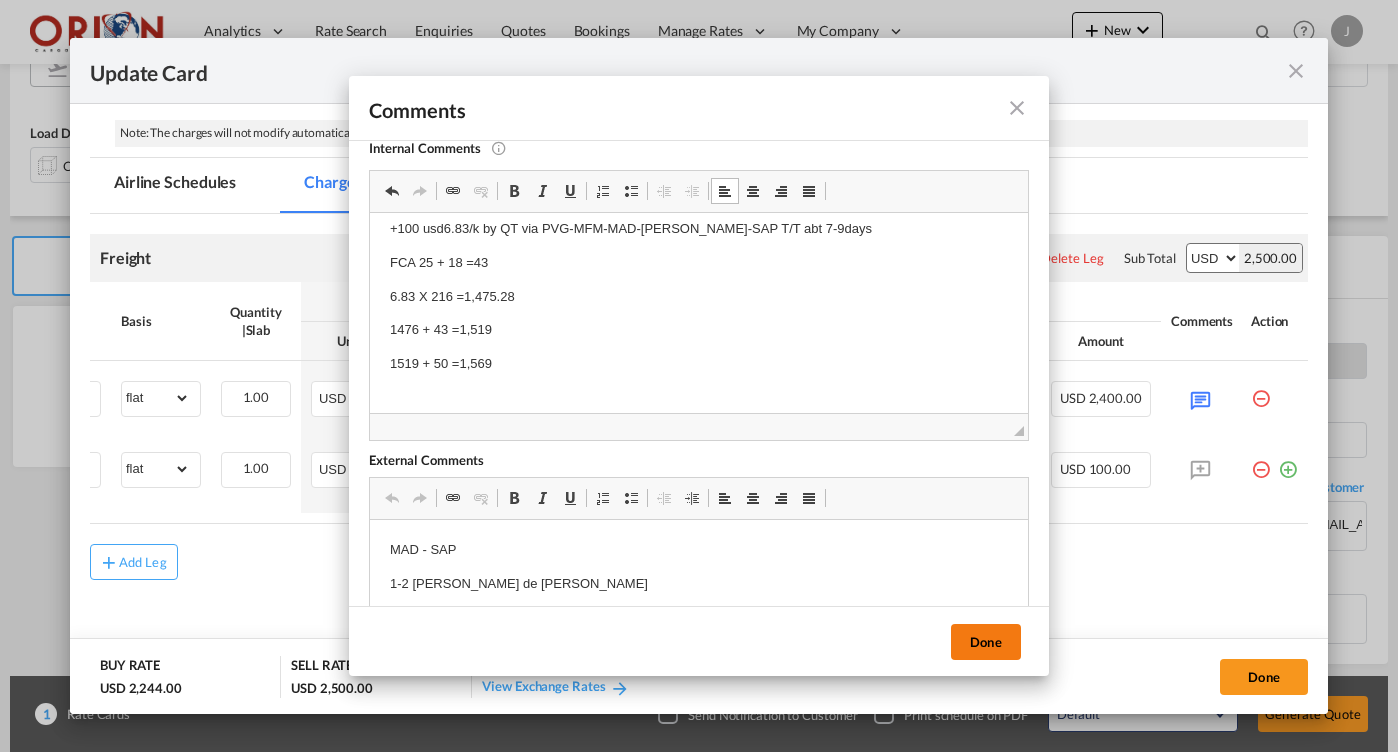 click on "Done" at bounding box center (986, 642) 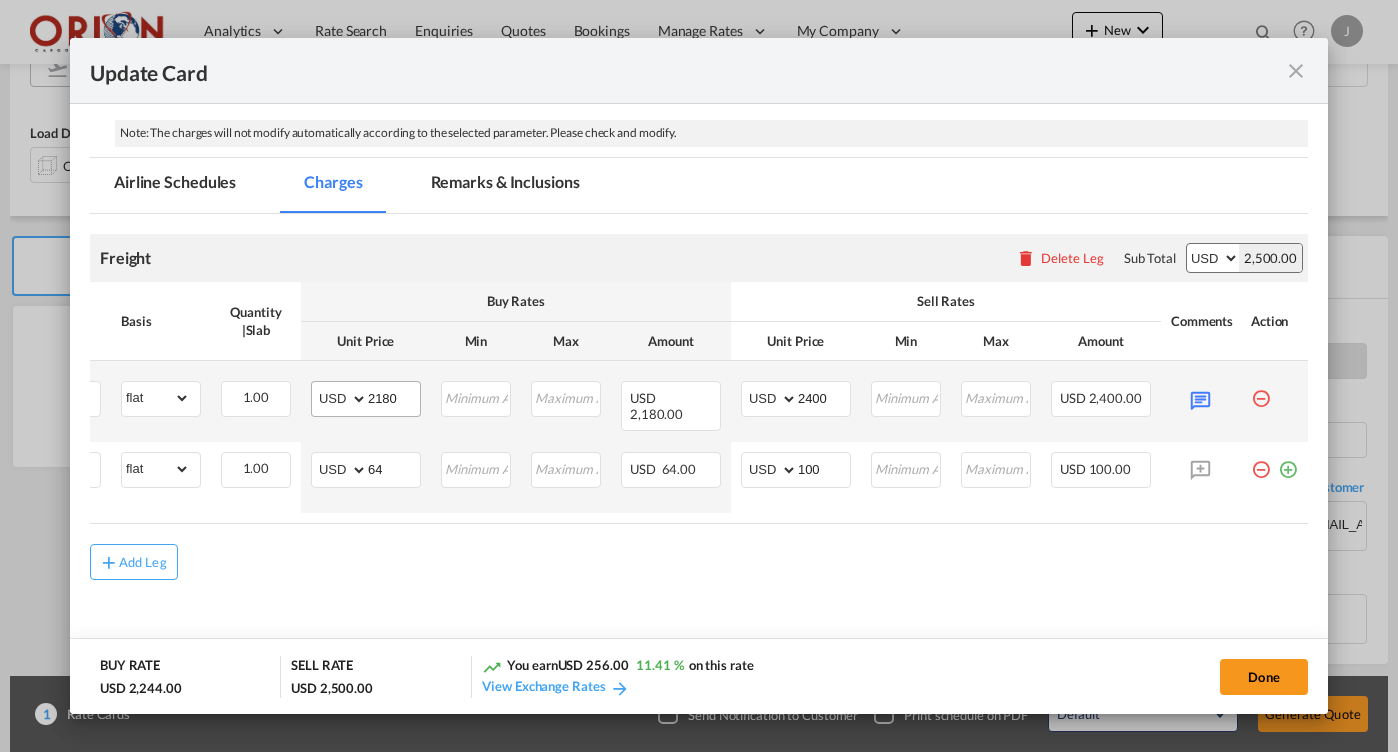 click on "AED AFN ALL AMD ANG AOA ARS AUD AWG AZN BAM BBD BDT BGN BHD BIF BMD BND [PERSON_NAME] BRL BSD BTN BWP BYN BZD CAD CDF CHF CLP CNY COP CRC CUC CUP CVE CZK DJF DKK DOP DZD EGP ERN ETB EUR FJD FKP FOK GBP GEL GGP GHS GIP GMD GNF GTQ GYD HKD HNL HRK HTG HUF IDR ILS IMP INR IQD IRR ISK JMD JOD JPY KES KGS KHR KID KMF KRW KWD KYD KZT LAK LBP LKR LRD LSL LYD MAD MDL MGA MKD MMK MNT MOP MRU MUR MVR MWK MXN MYR MZN NAD NGN NIO NOK NPR NZD OMR PAB PEN PGK PHP PKR PLN PYG QAR [PERSON_NAME] RSD RUB RWF SAR SBD SCR SDG SEK SGD SHP SLL SOS SRD SSP STN SYP SZL THB TJS TMT TND TOP TRY TTD TVD TWD TZS UAH UGX USD UYU UZS VES VND VUV WST XAF XCD XDR XOF XPF YER ZAR ZMW 2180" at bounding box center (366, 399) 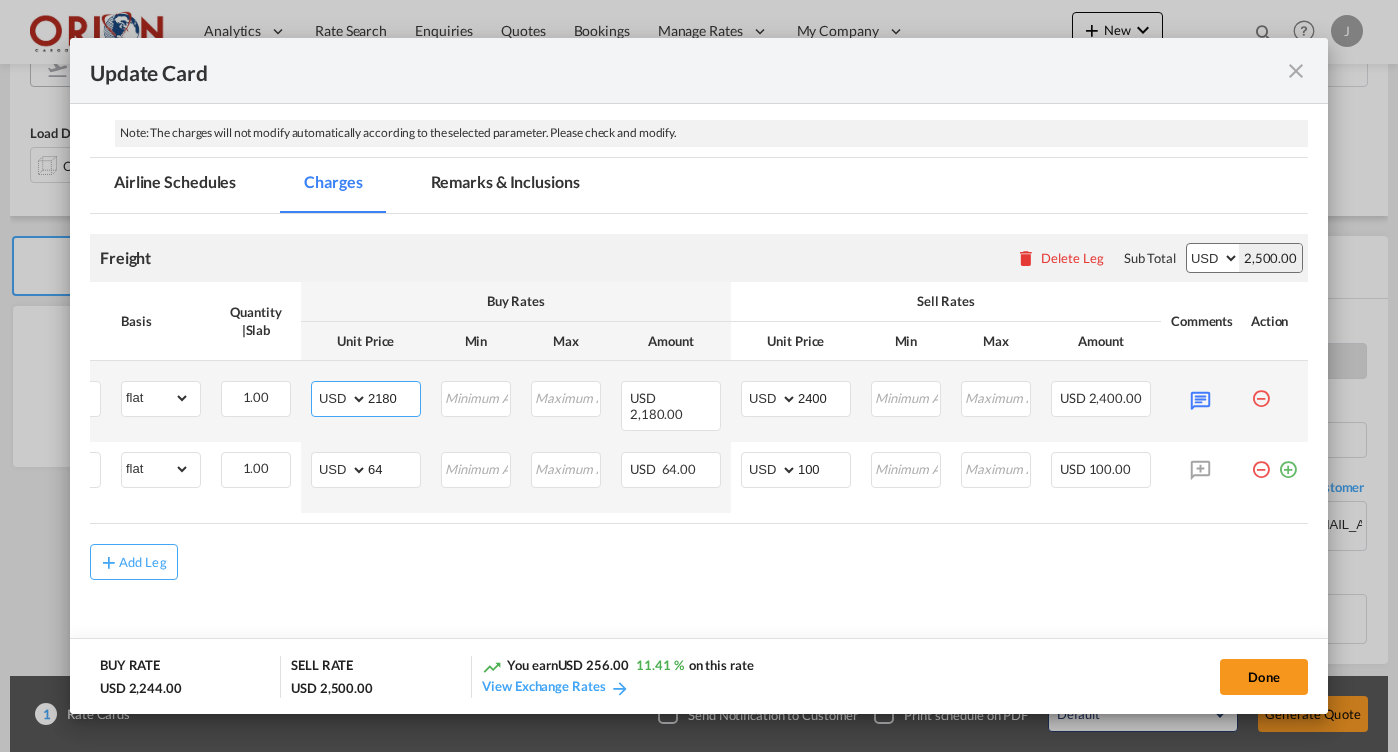 click on "2180" at bounding box center (394, 397) 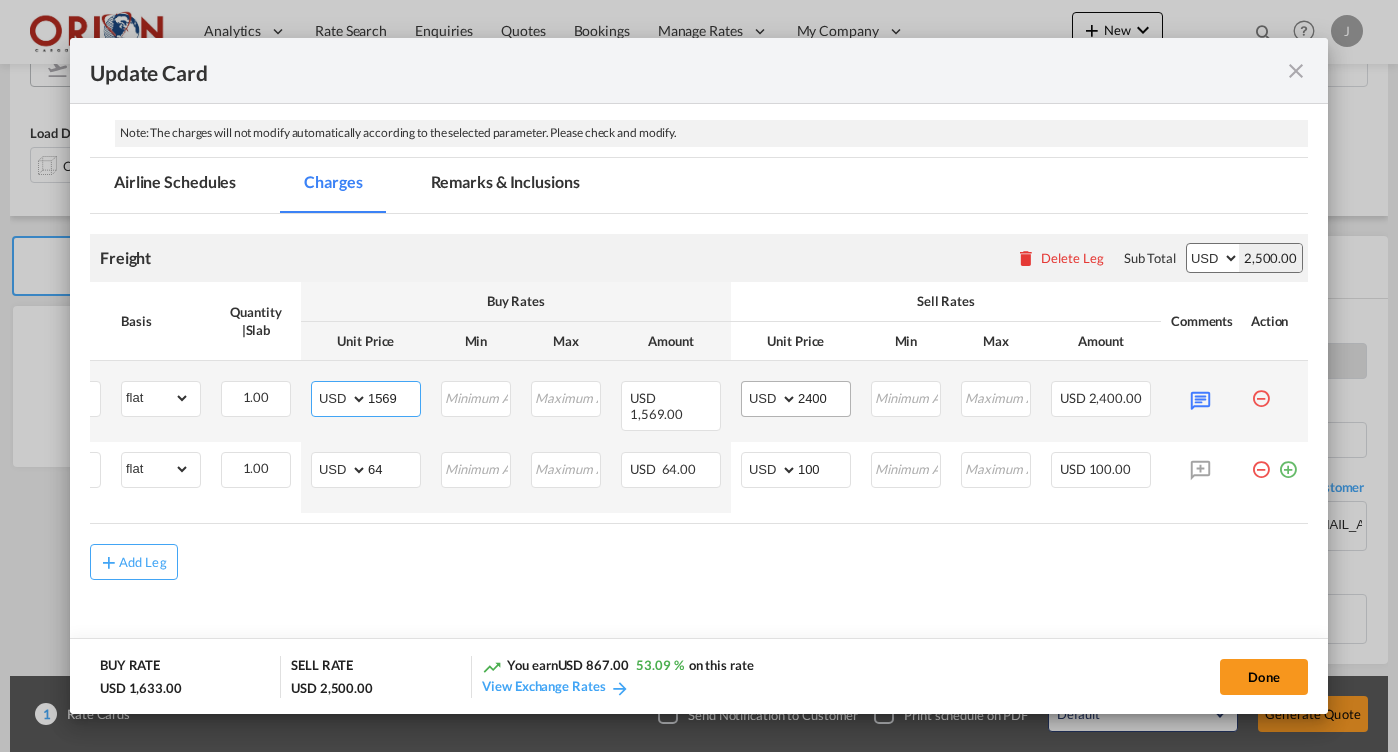 type on "1569" 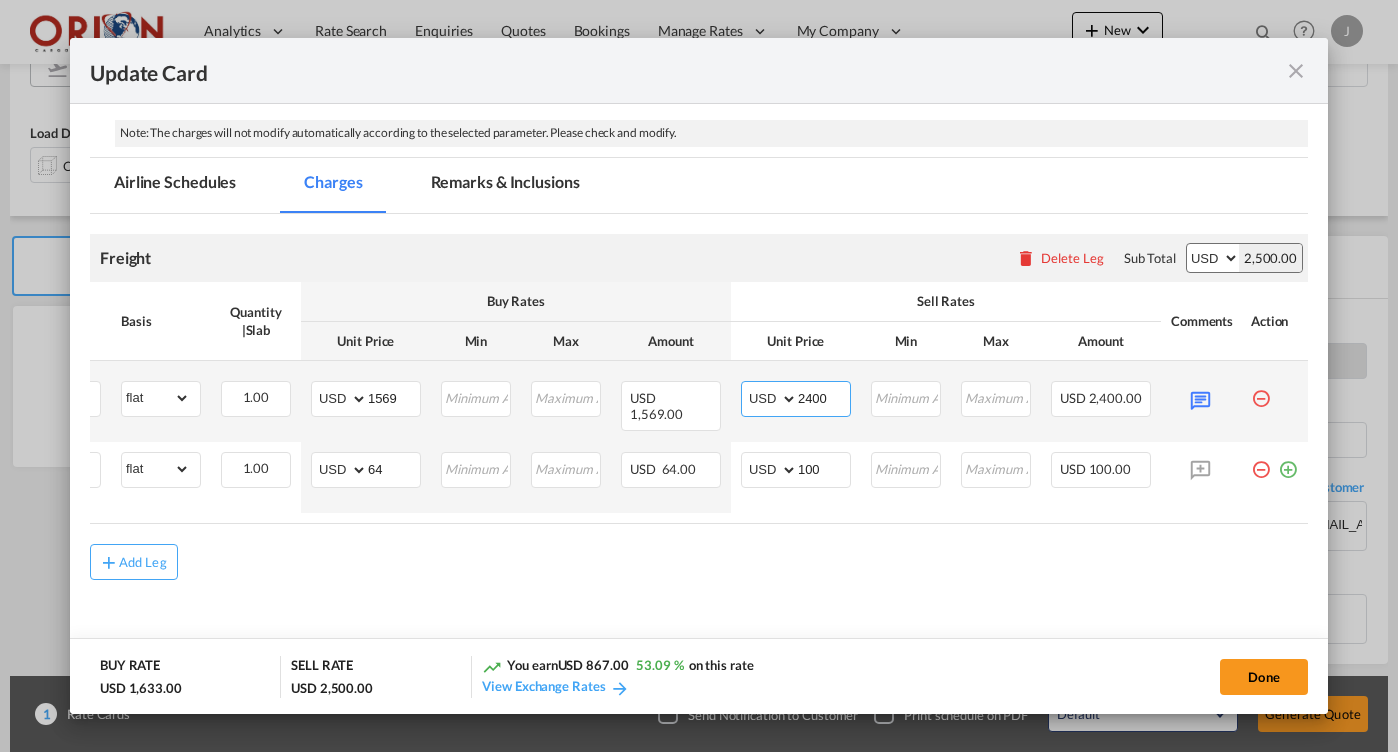 click on "2400" at bounding box center [824, 397] 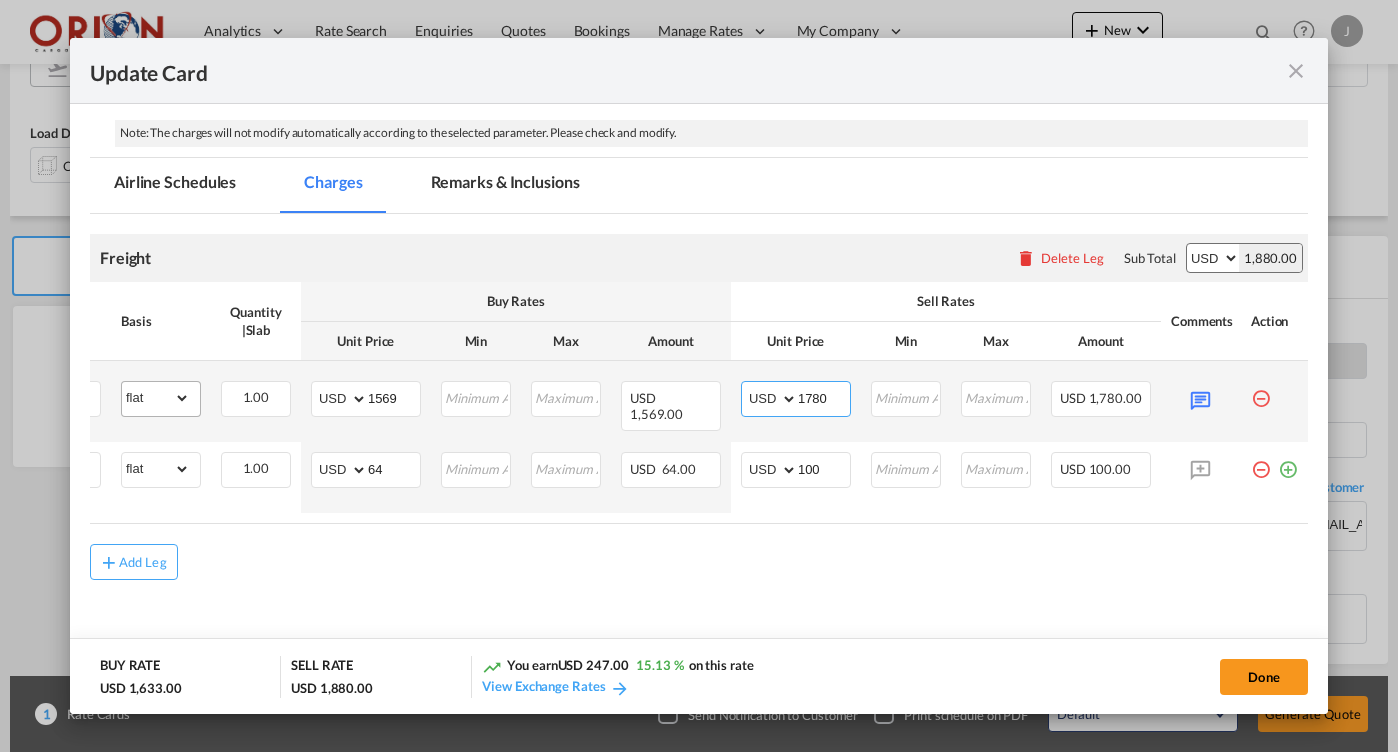 type on "1780" 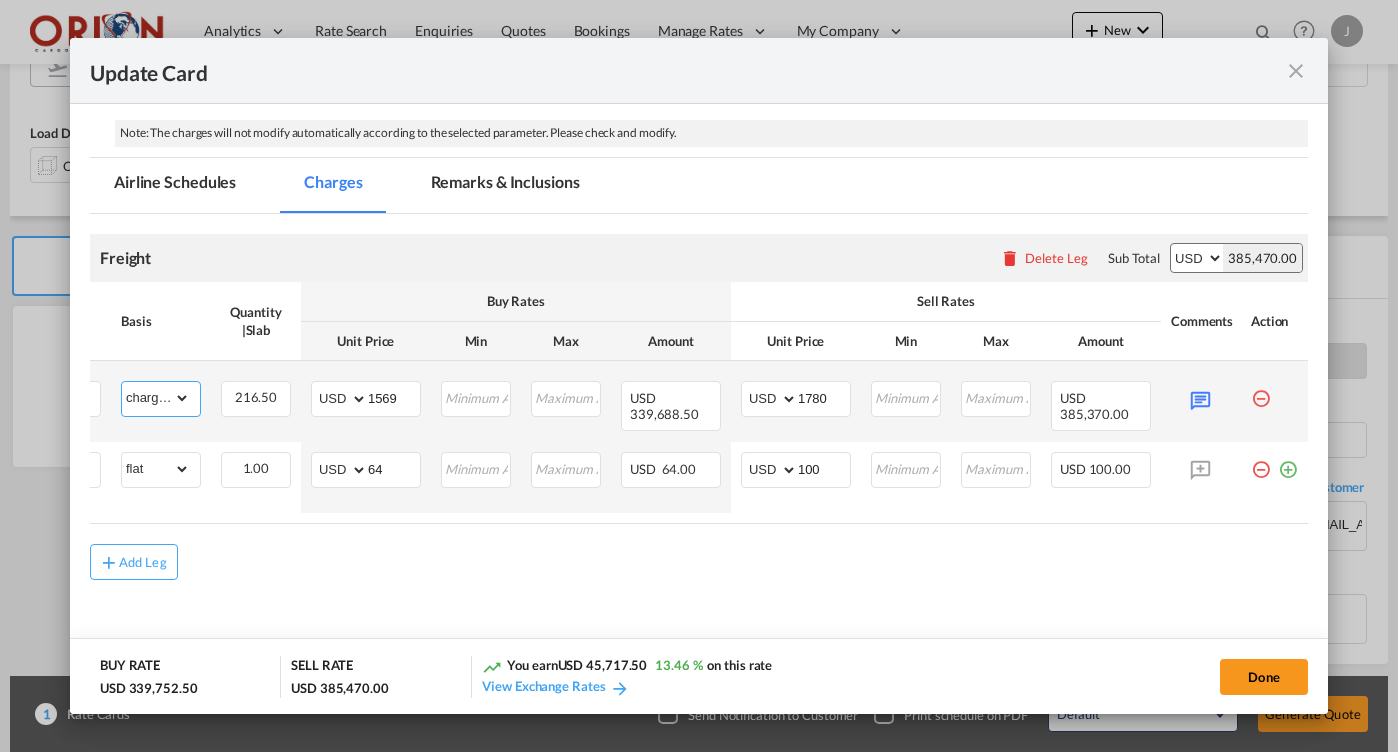 select on "flat" 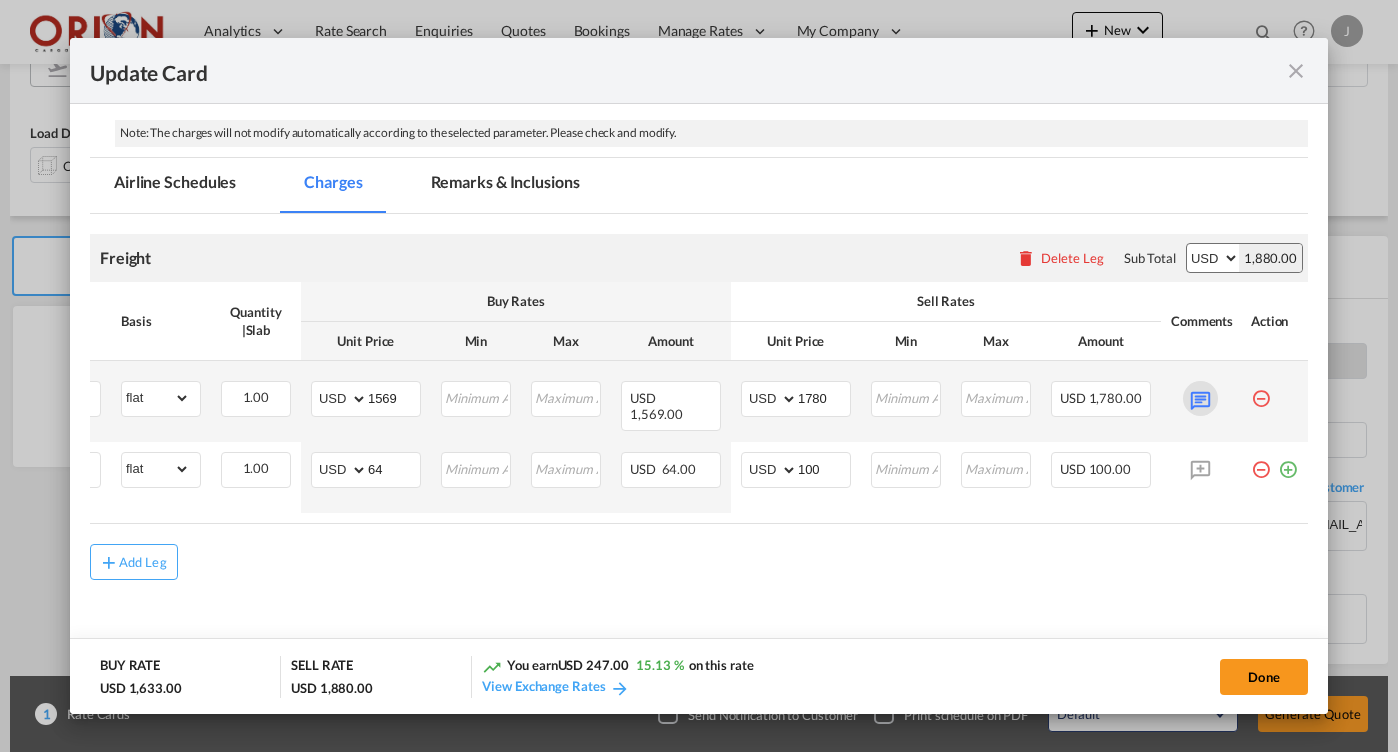 click at bounding box center [1200, 398] 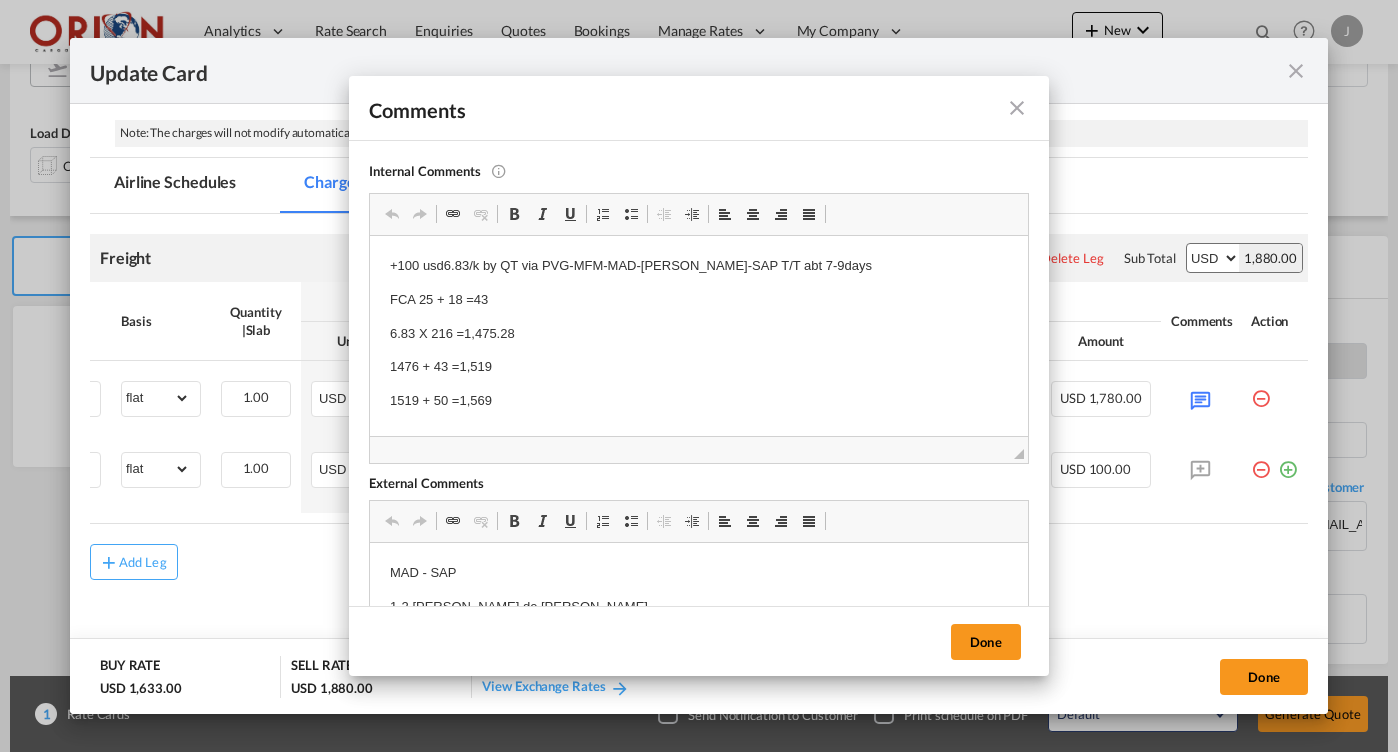 scroll, scrollTop: 0, scrollLeft: 0, axis: both 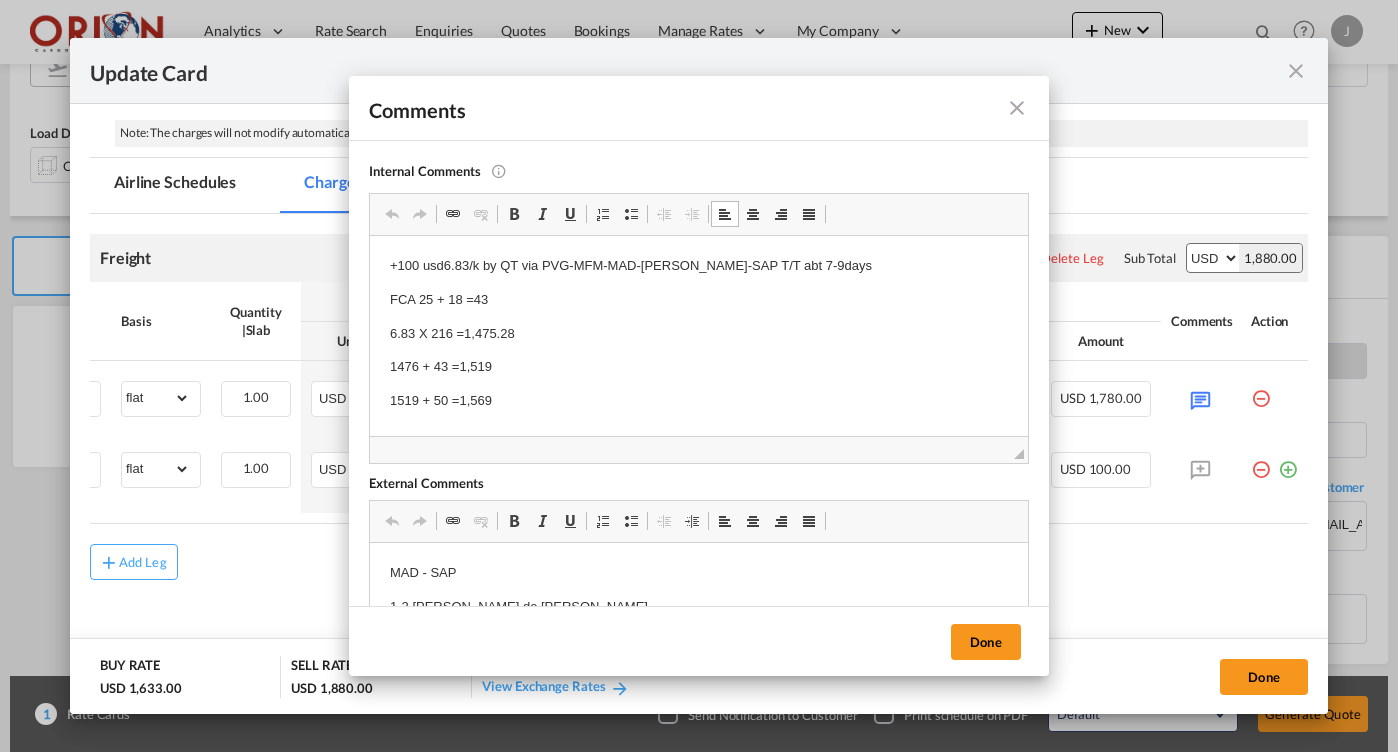 click on "6.83 X 216 =1,475.28" at bounding box center [699, 334] 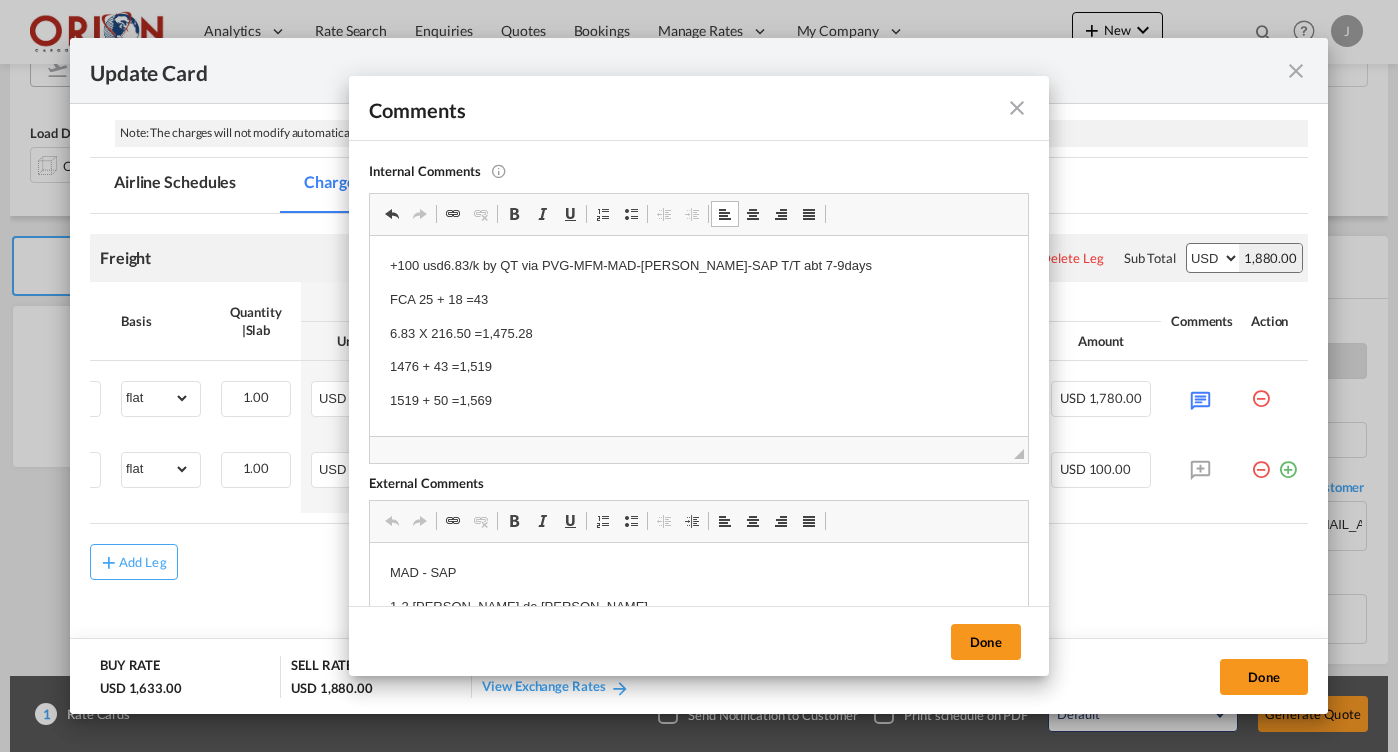 click on "6.83 X 216.50 =1,475.28" at bounding box center (699, 334) 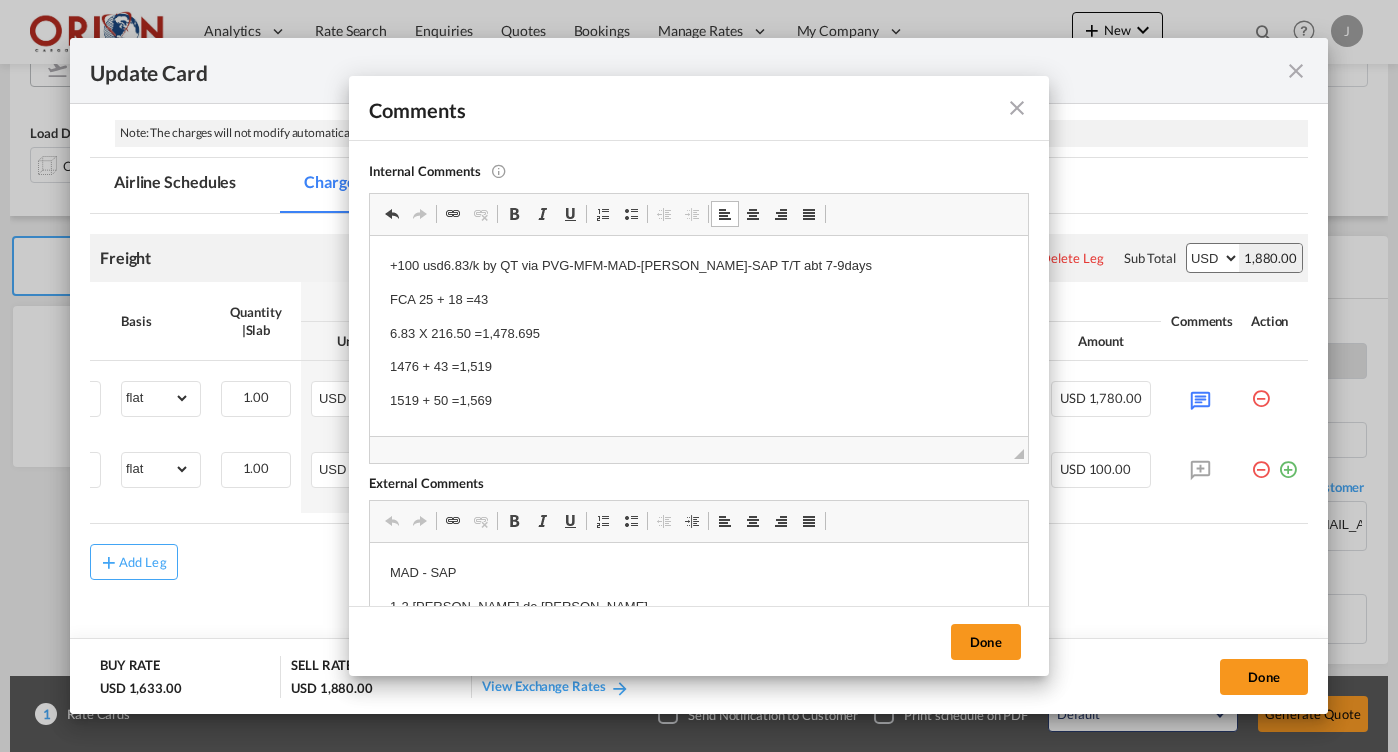 drag, startPoint x: 545, startPoint y: 330, endPoint x: 538, endPoint y: 384, distance: 54.451813 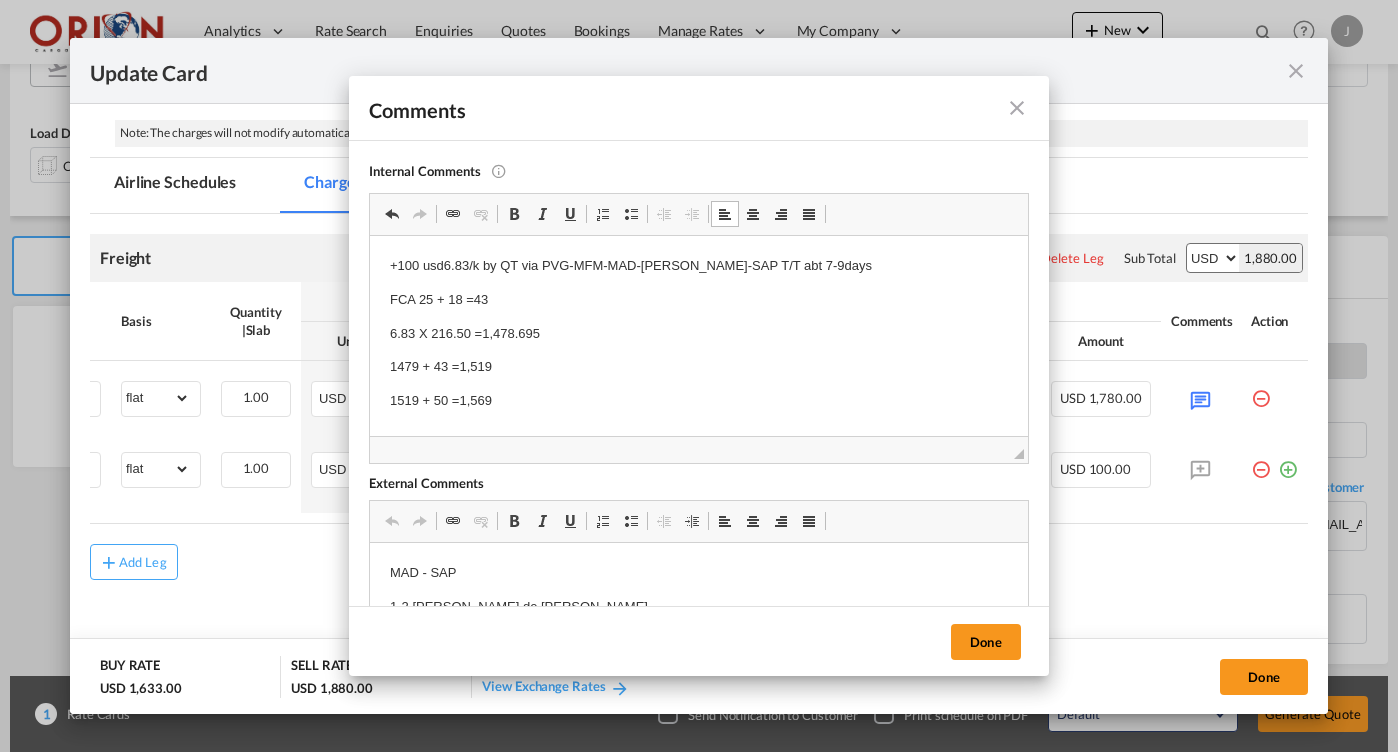 click on "1479 + 43 =1,519" at bounding box center (699, 367) 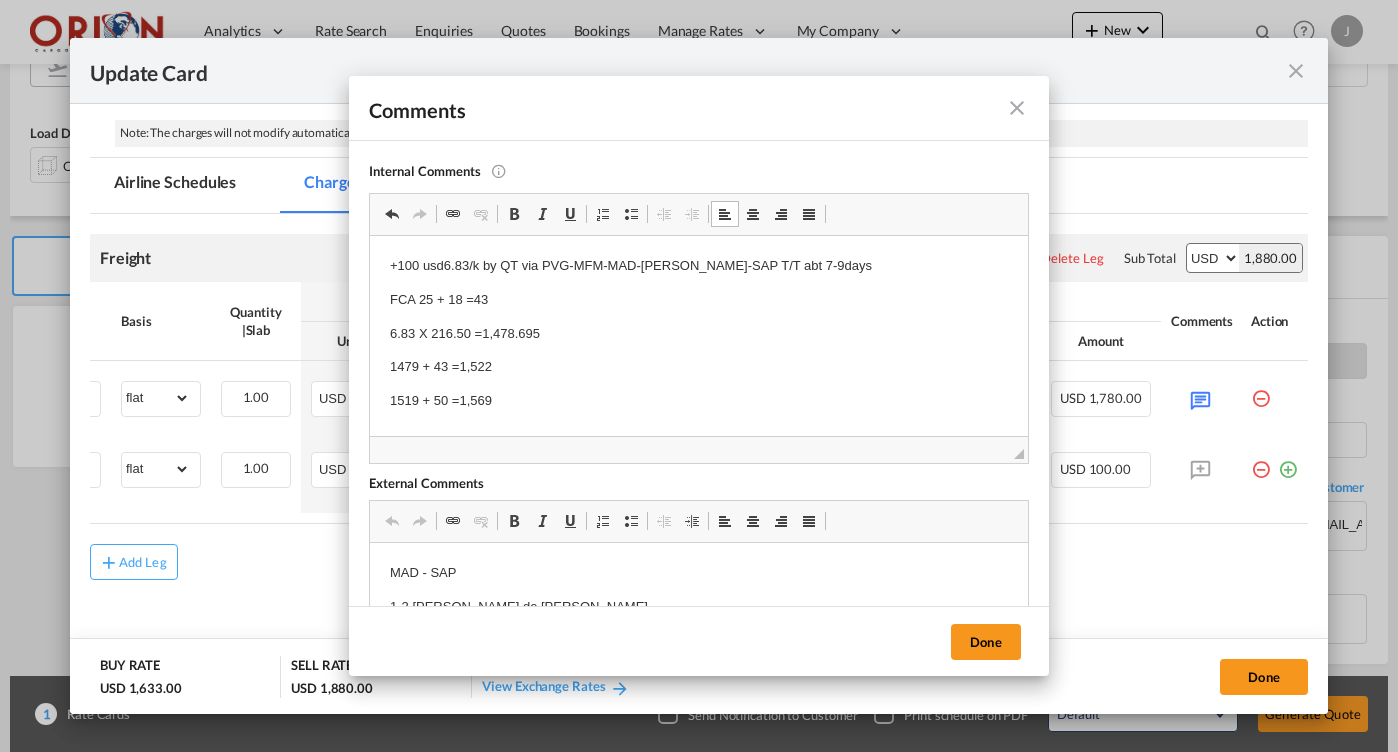 drag, startPoint x: 501, startPoint y: 360, endPoint x: 419, endPoint y: 397, distance: 89.961105 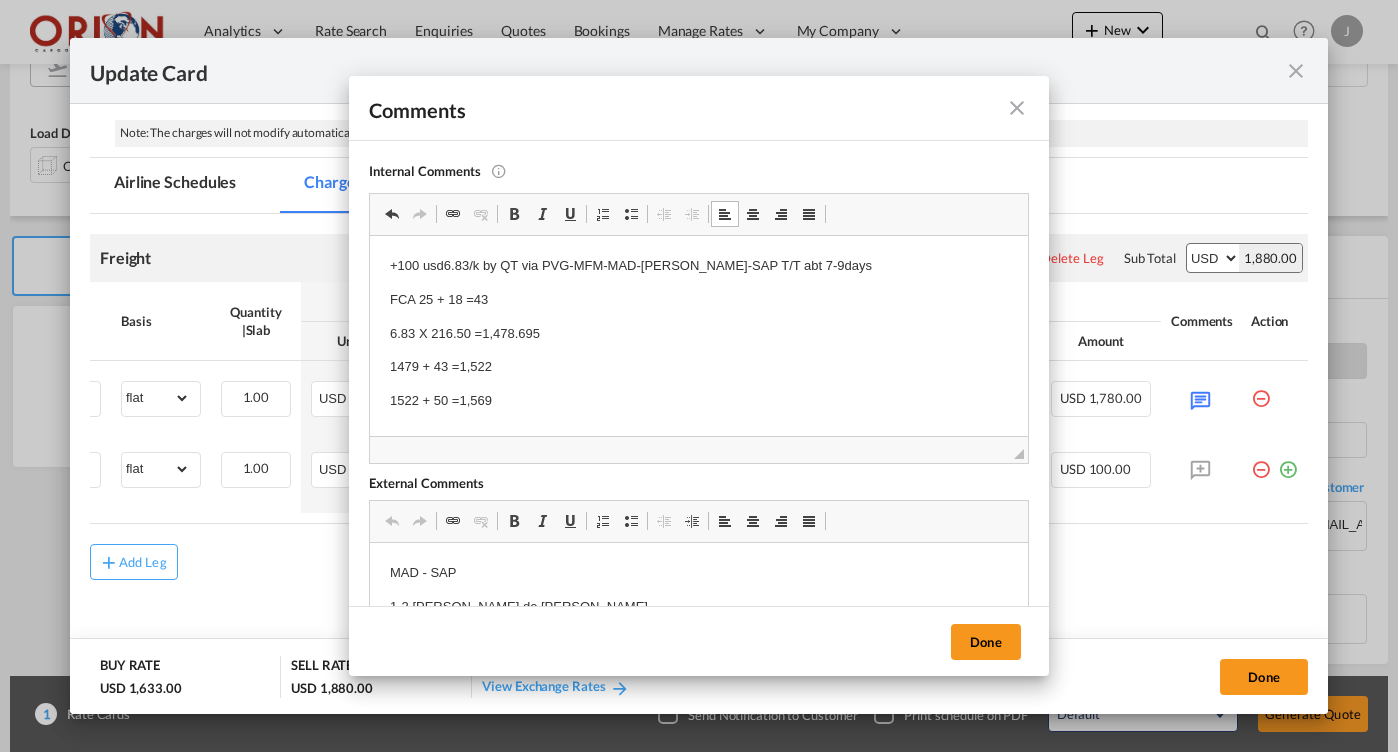 click on "1522 + 50 =1,569" at bounding box center (699, 401) 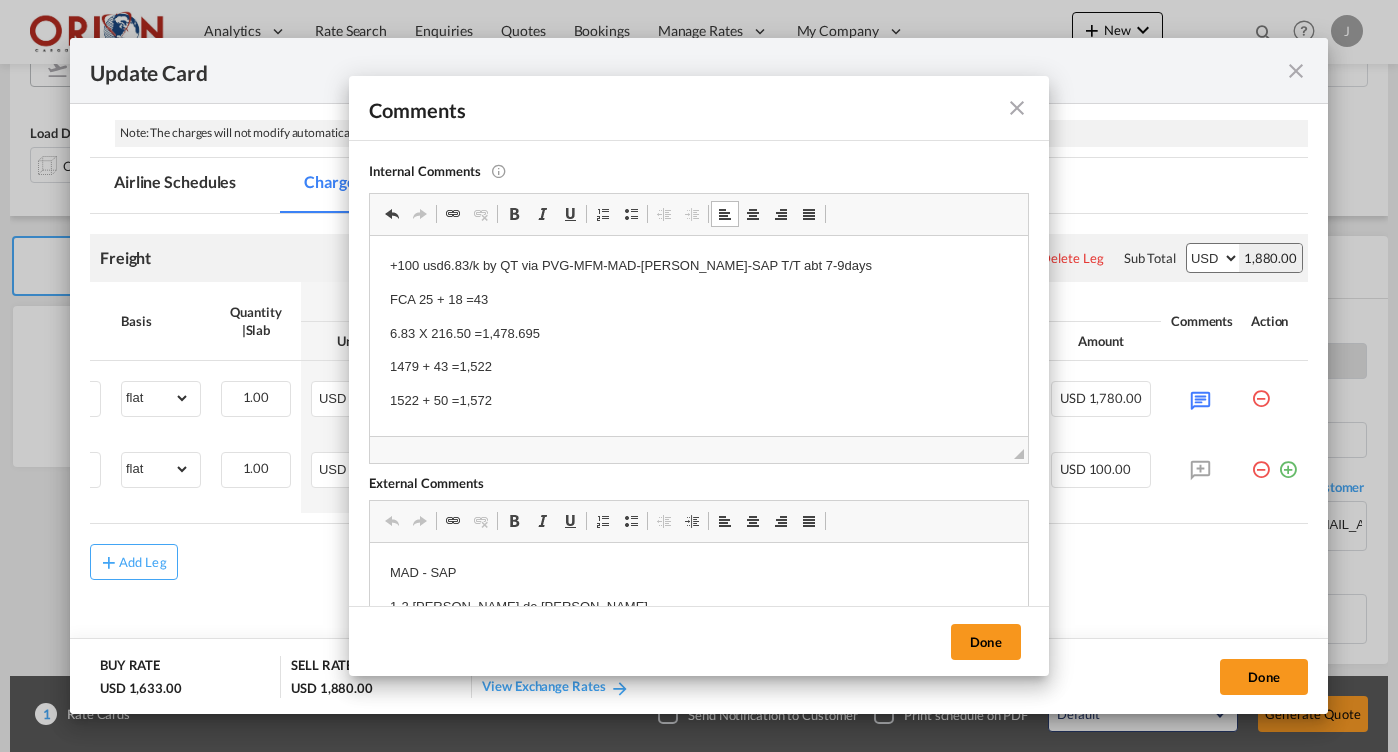 scroll, scrollTop: 2, scrollLeft: 0, axis: vertical 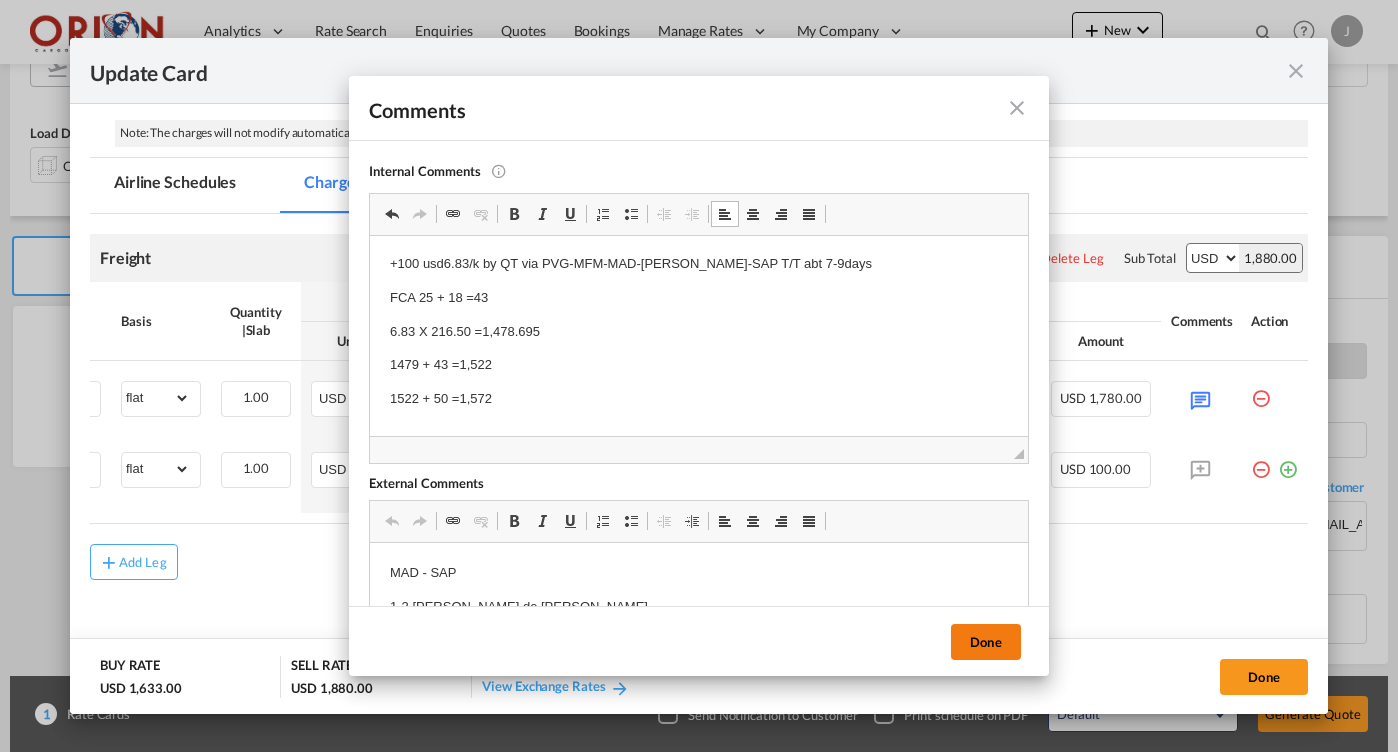 click on "Done" at bounding box center [986, 642] 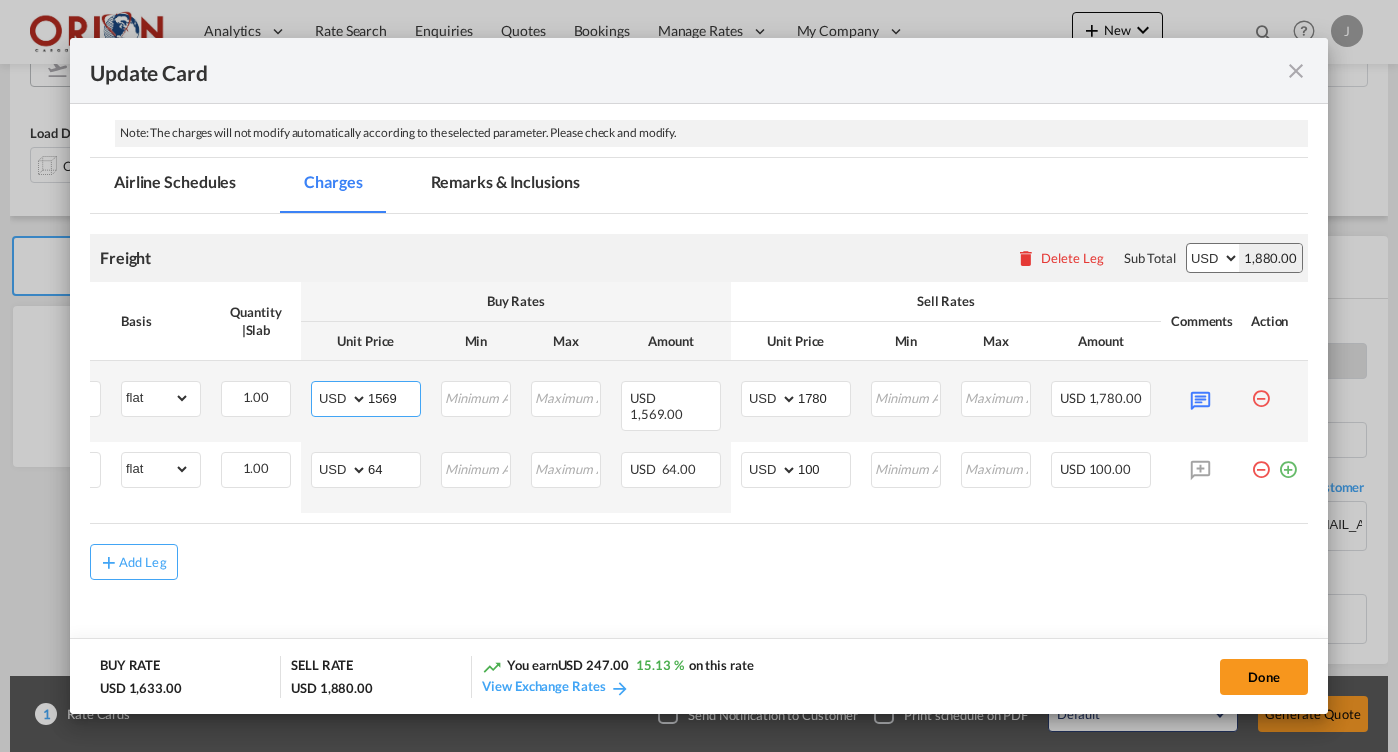 click on "1569" at bounding box center [394, 397] 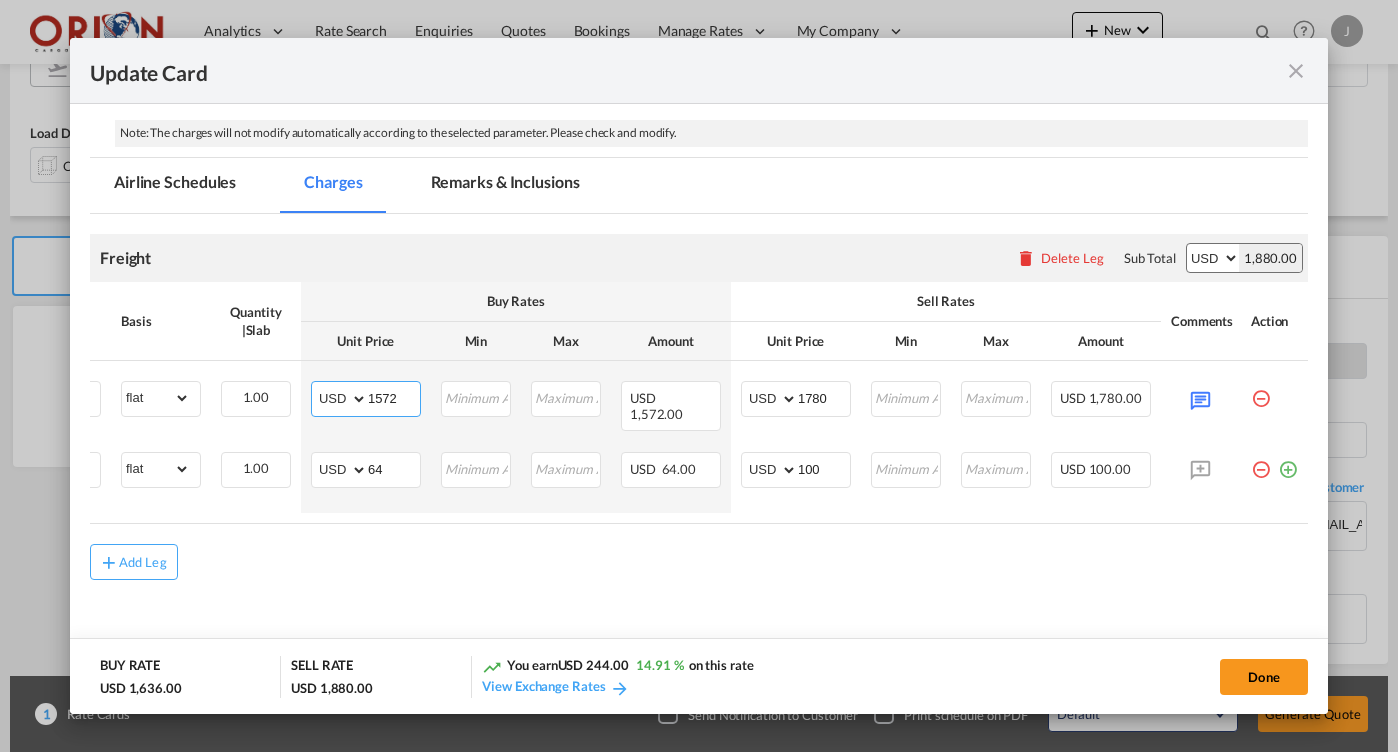 scroll, scrollTop: 0, scrollLeft: 0, axis: both 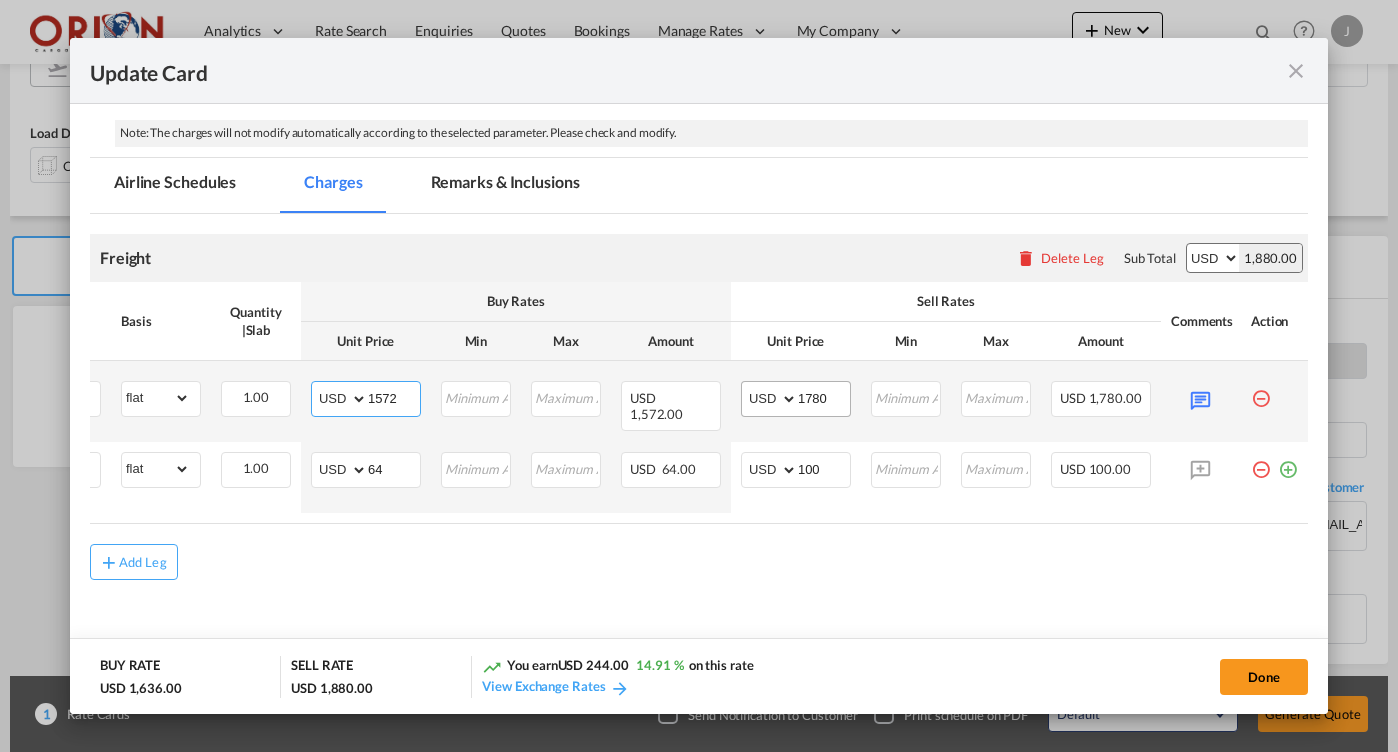 type on "1572" 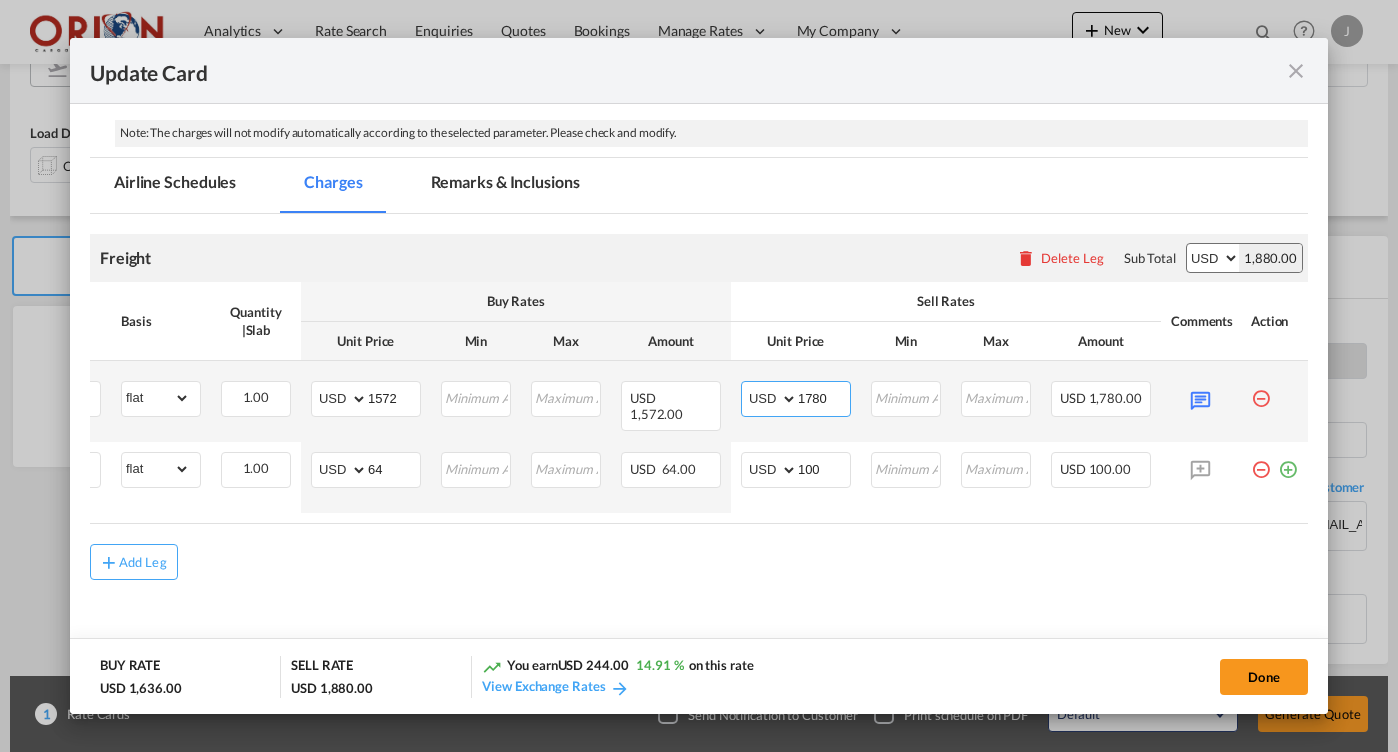 click on "1780" at bounding box center (824, 397) 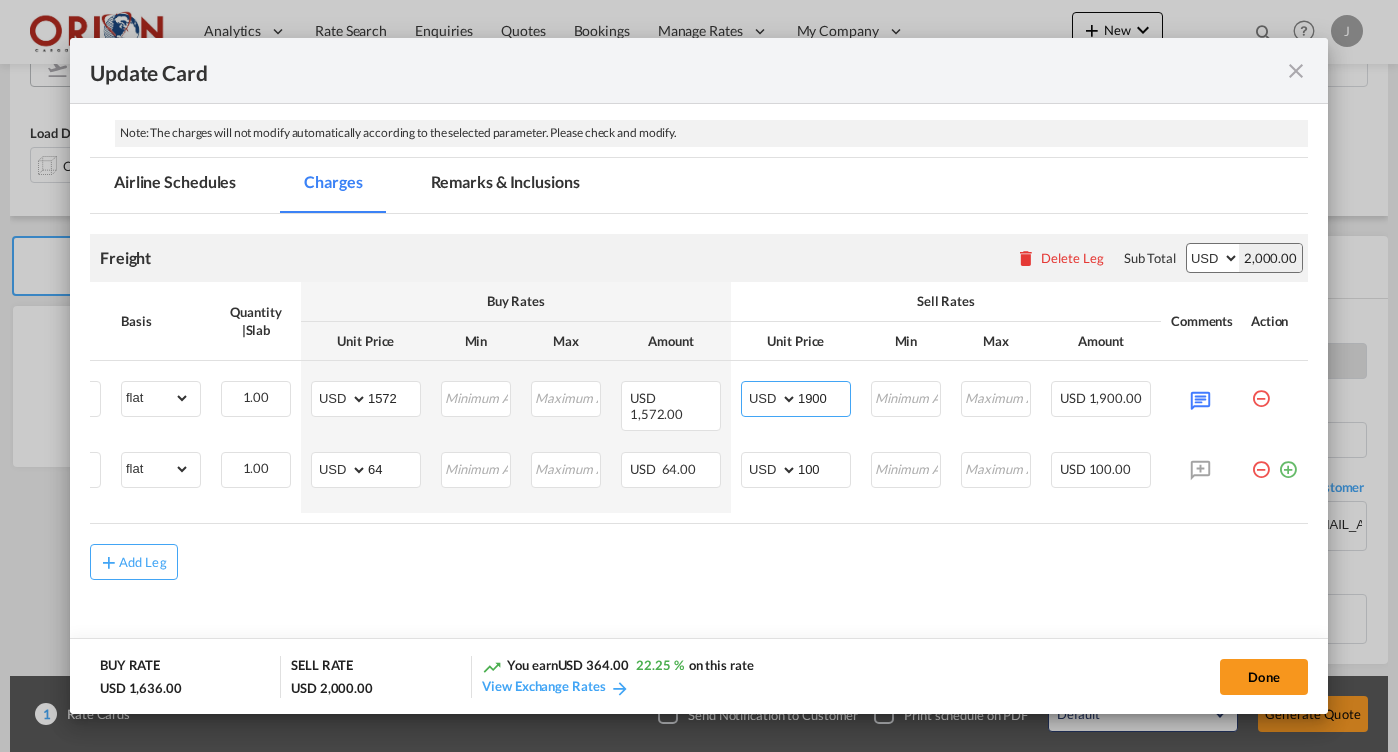 scroll, scrollTop: 320, scrollLeft: 0, axis: vertical 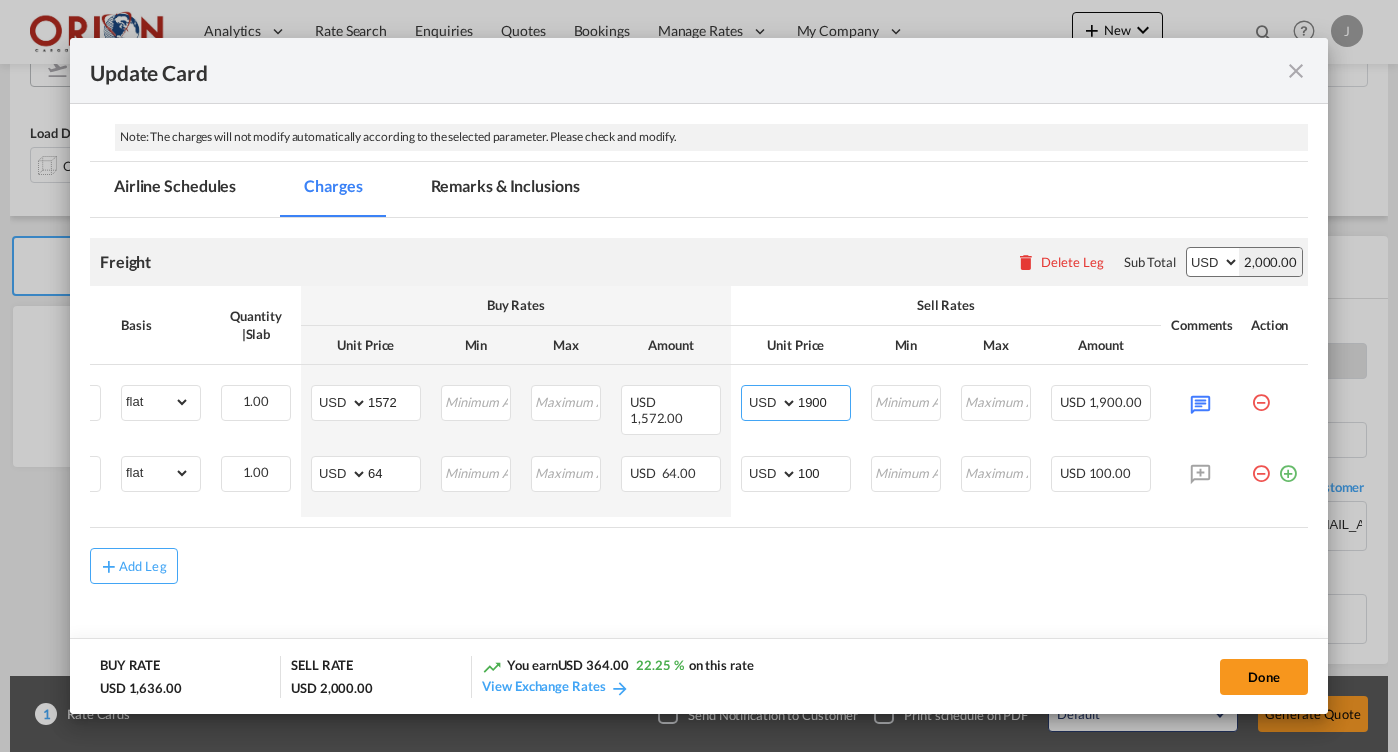 type on "1900" 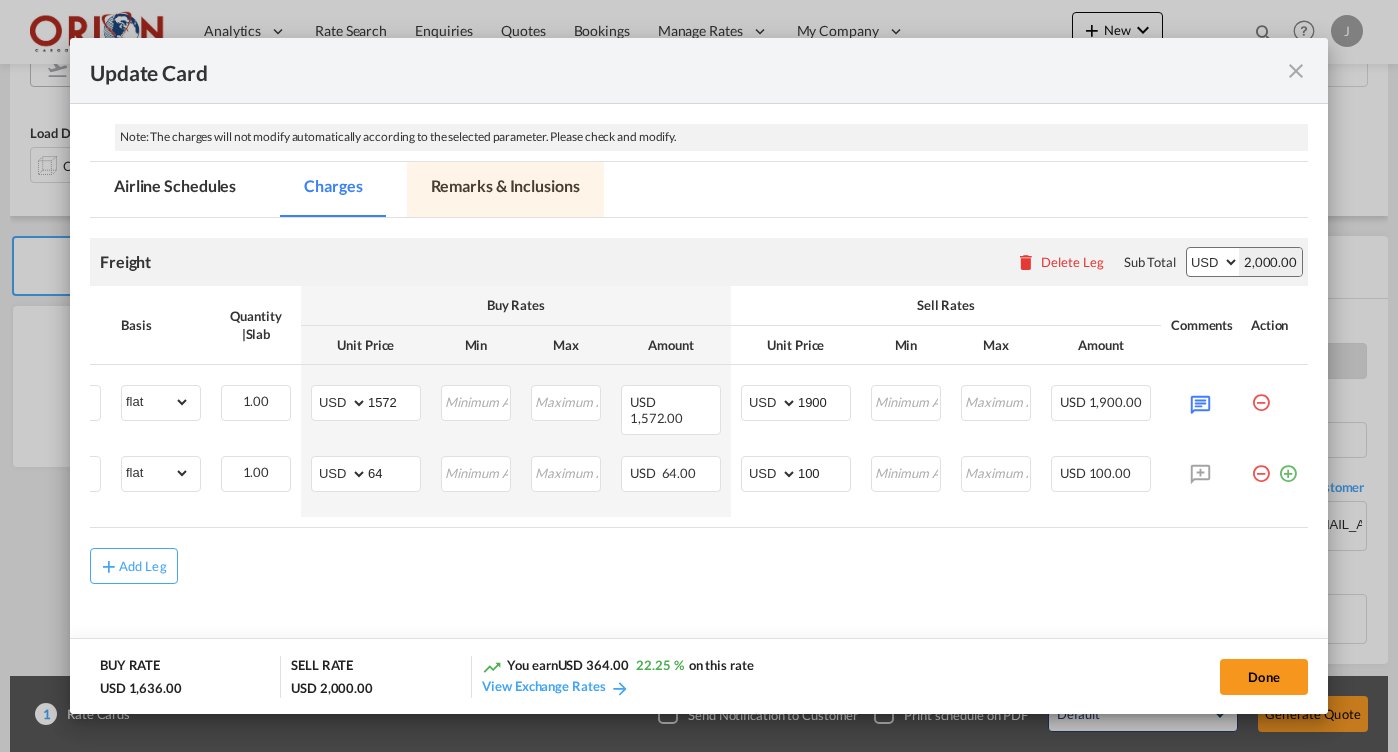 click on "Remarks & Inclusions" at bounding box center (505, 189) 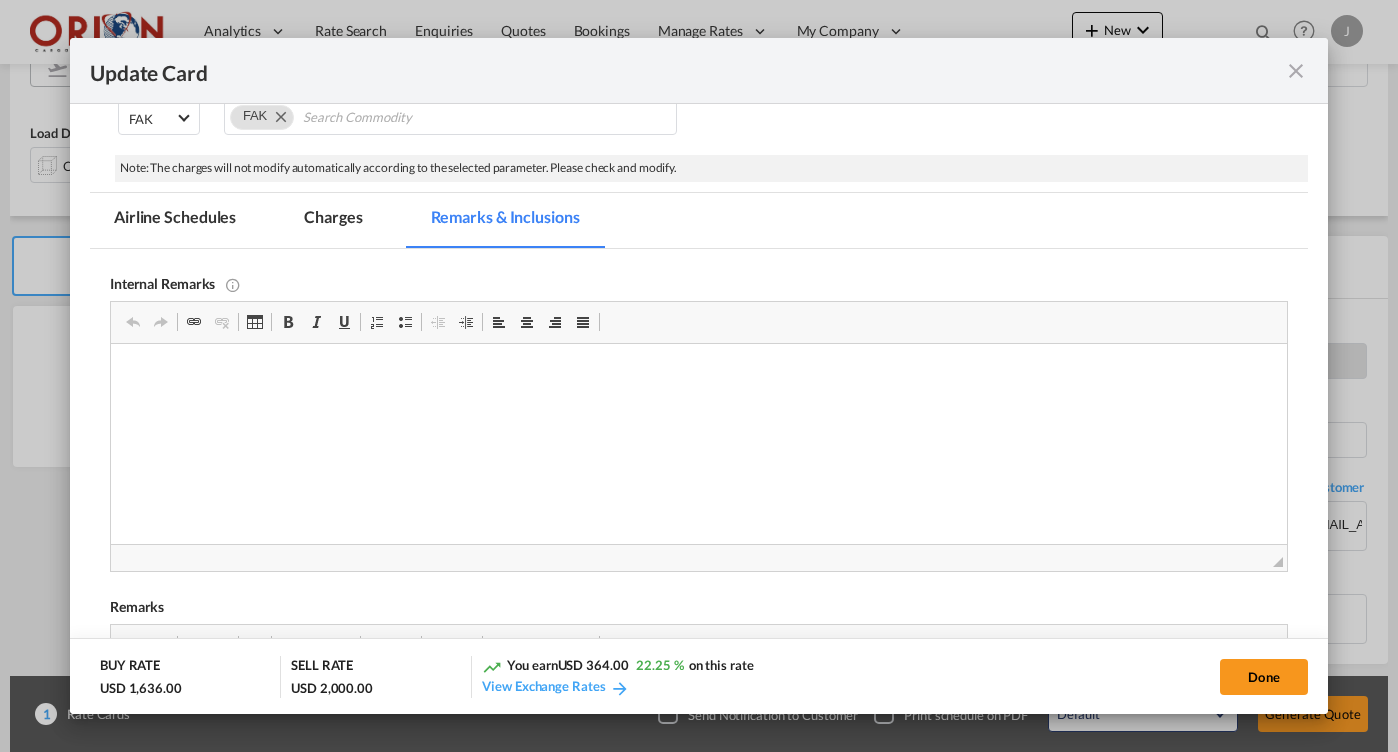 scroll, scrollTop: 0, scrollLeft: 0, axis: both 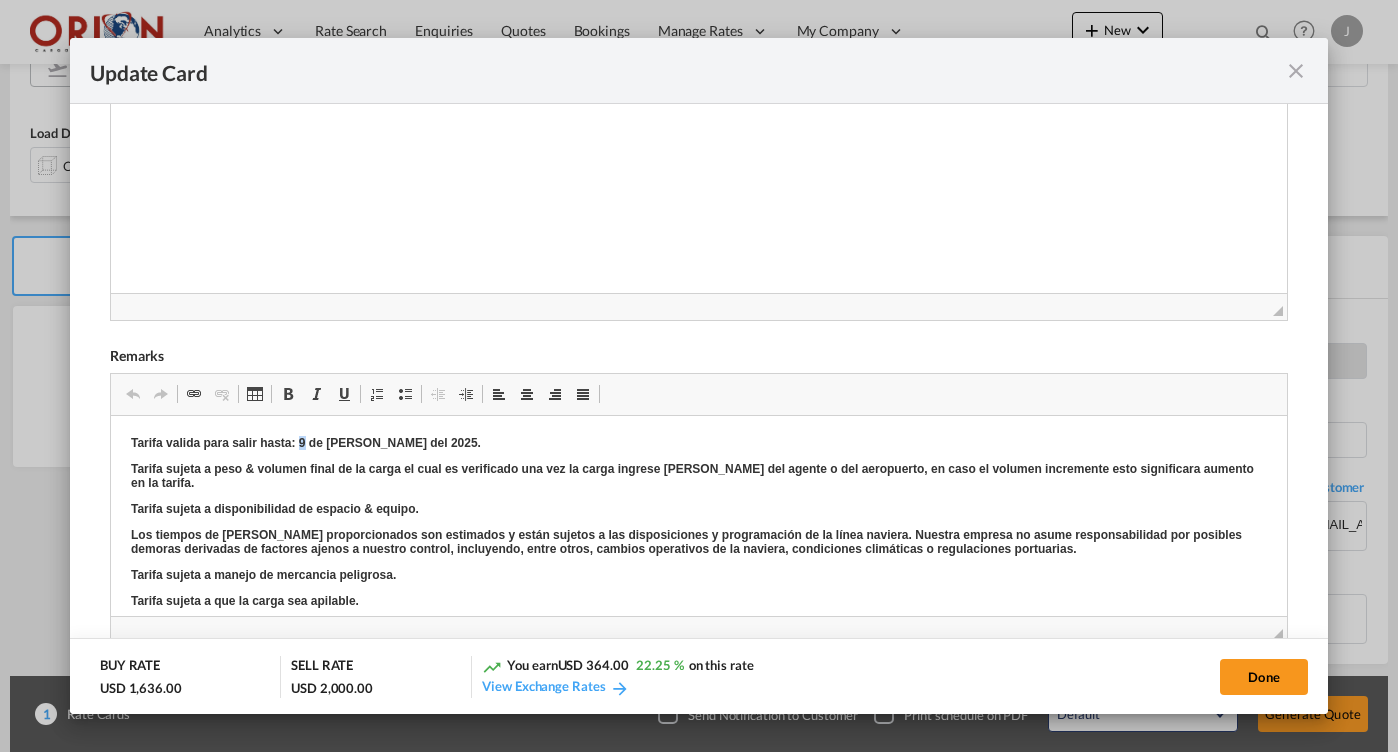 click on "Tarifa valida para salir hasta: 9 de [PERSON_NAME] del 2025." at bounding box center [305, 443] 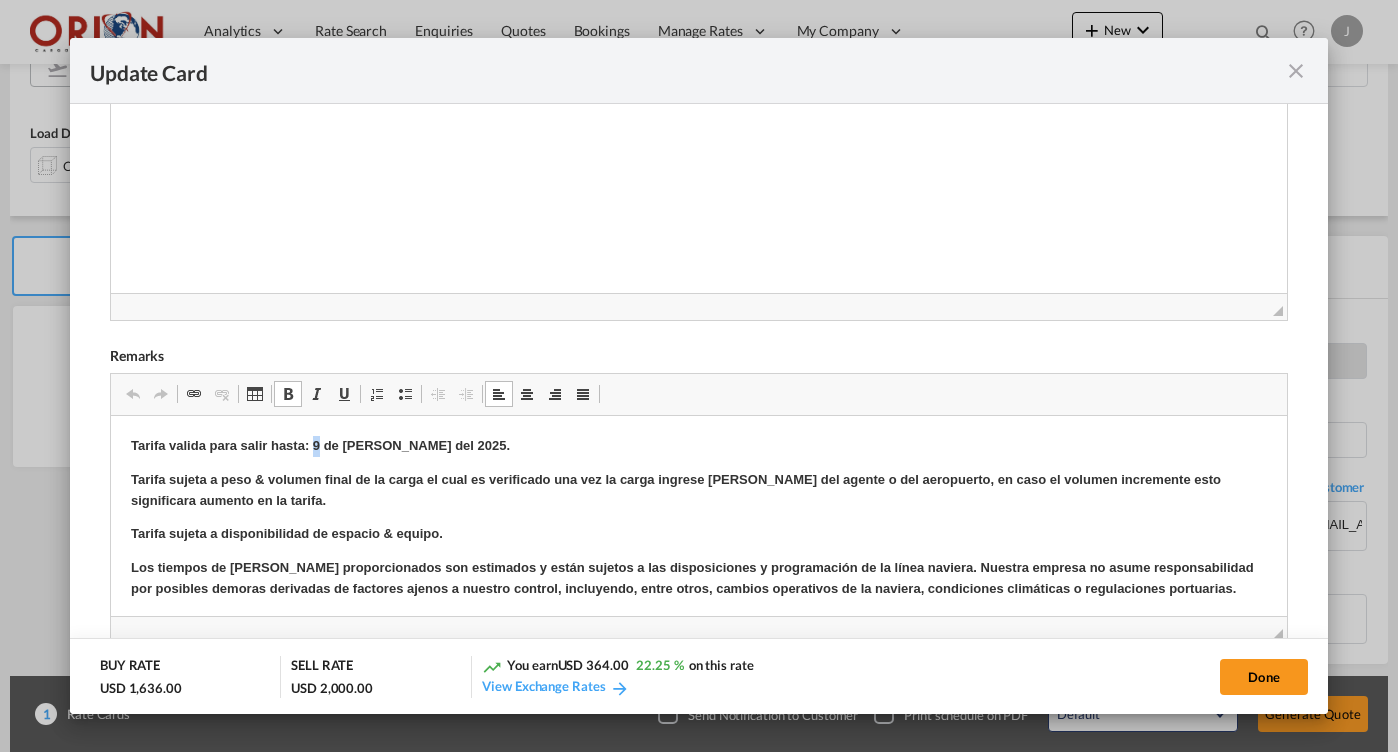 type 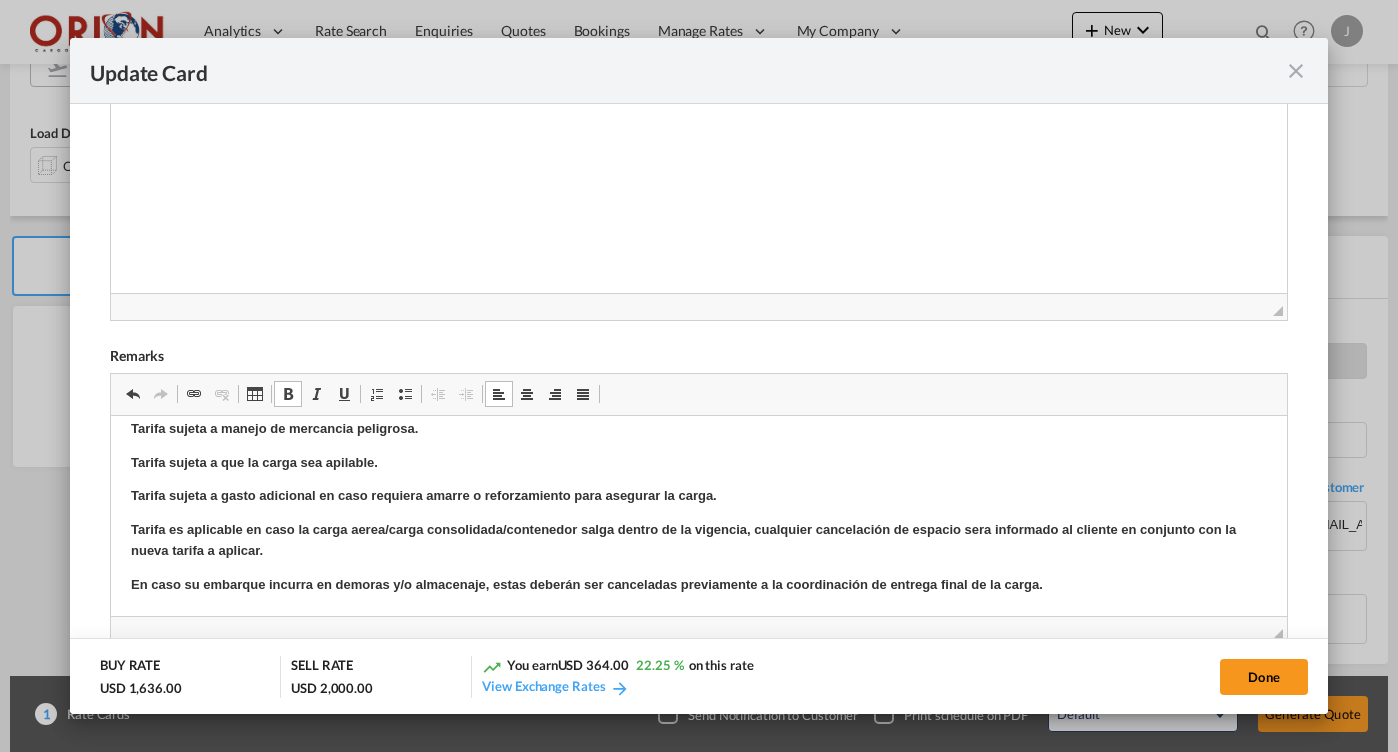 scroll, scrollTop: 184, scrollLeft: 0, axis: vertical 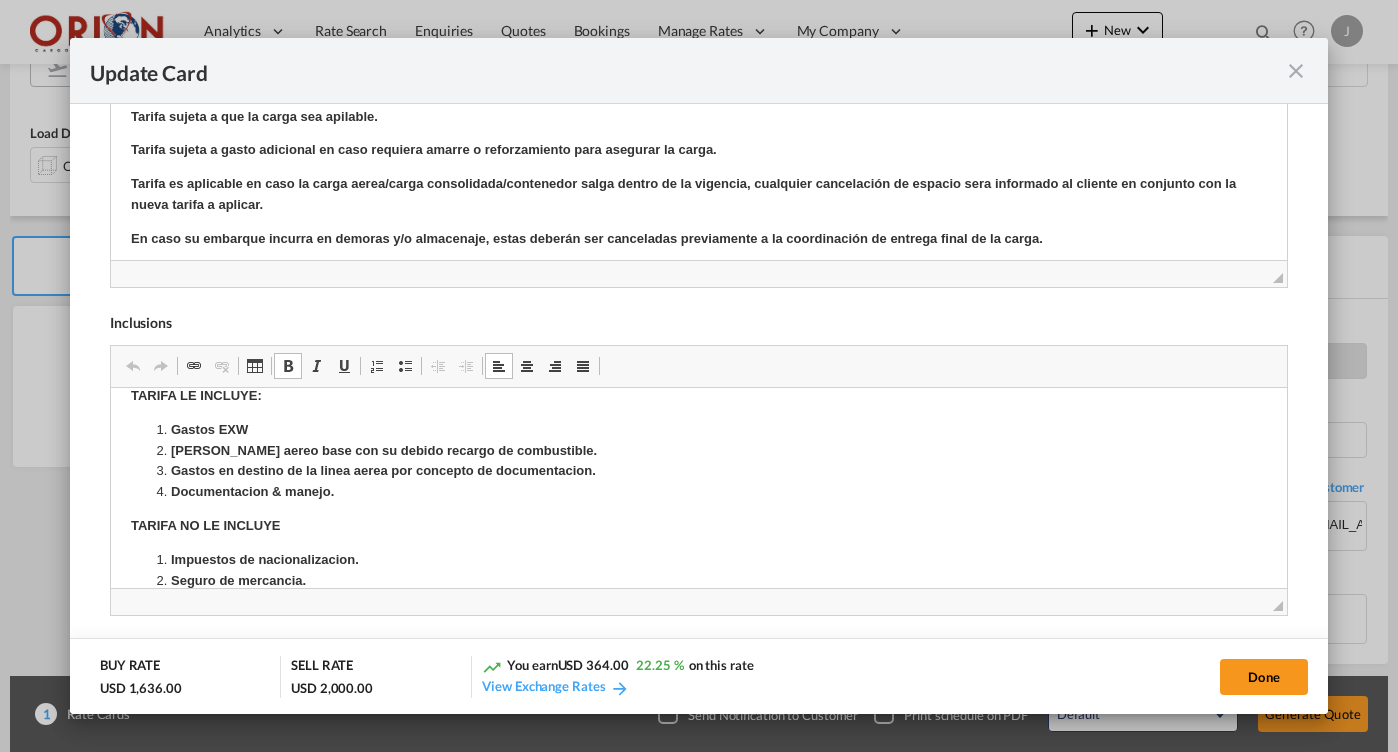 click on "Gastos EXW" at bounding box center [208, 429] 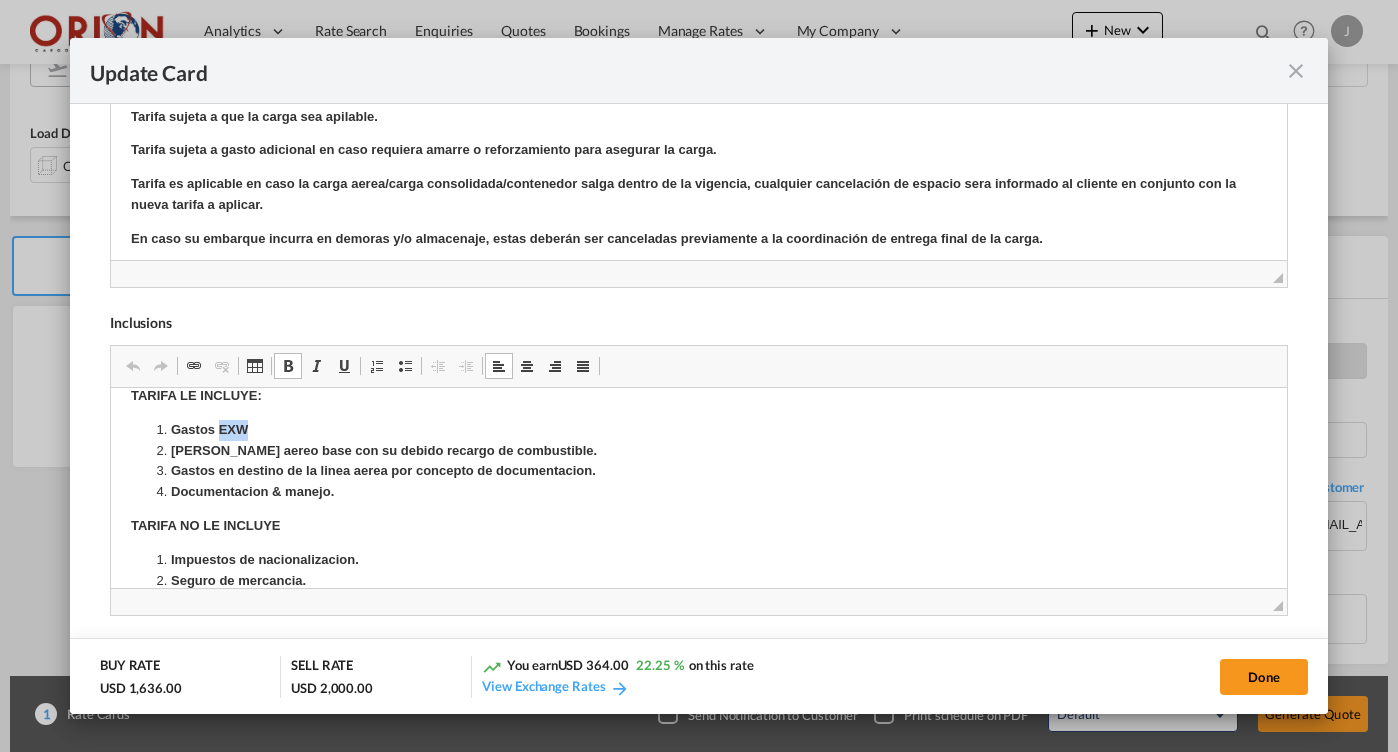 click on "Gastos EXW" at bounding box center (208, 429) 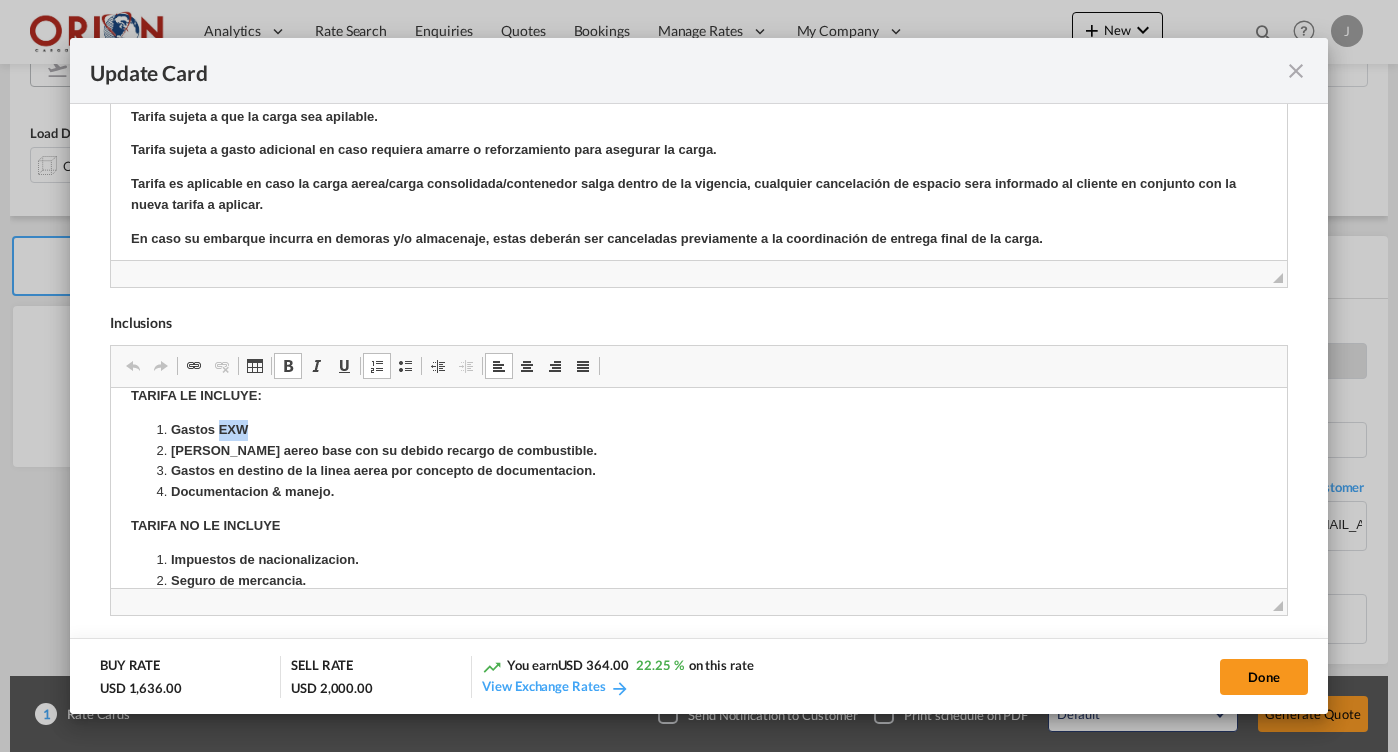 type 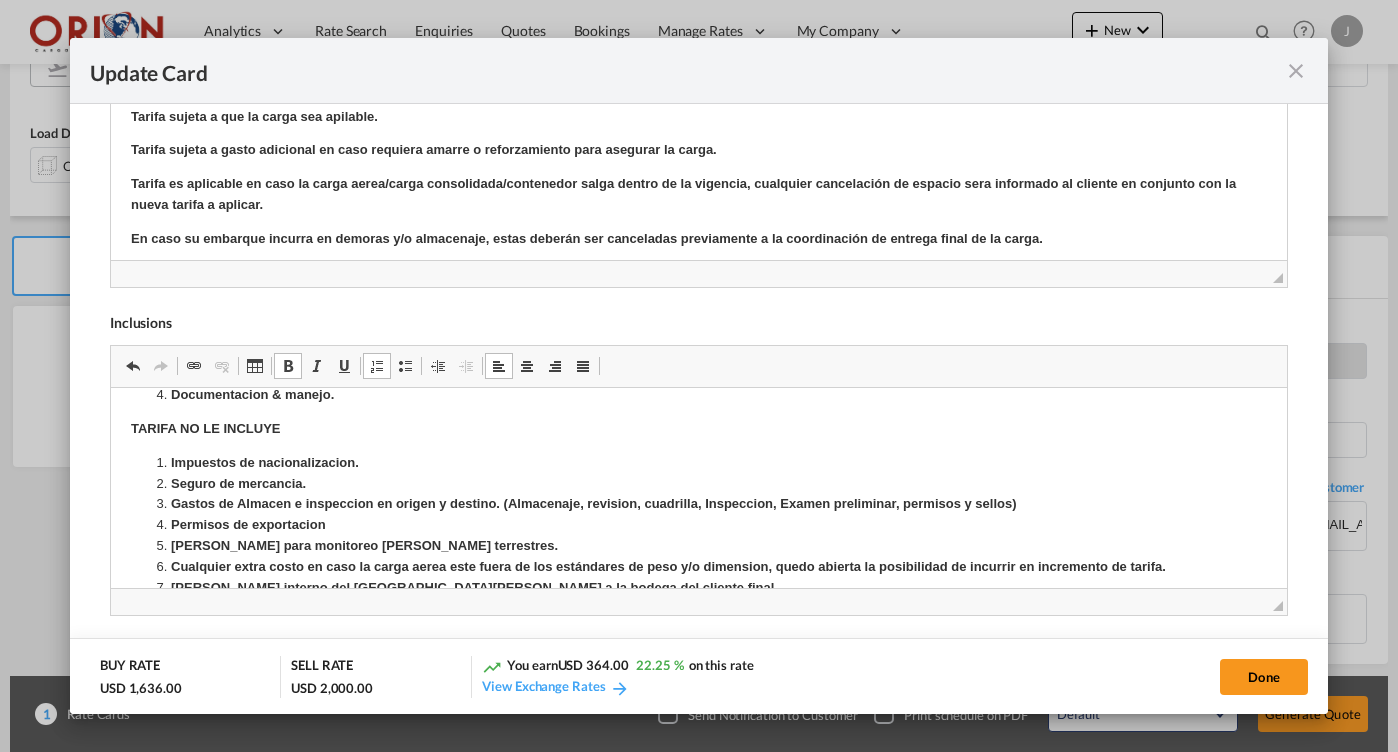 scroll, scrollTop: 69, scrollLeft: 0, axis: vertical 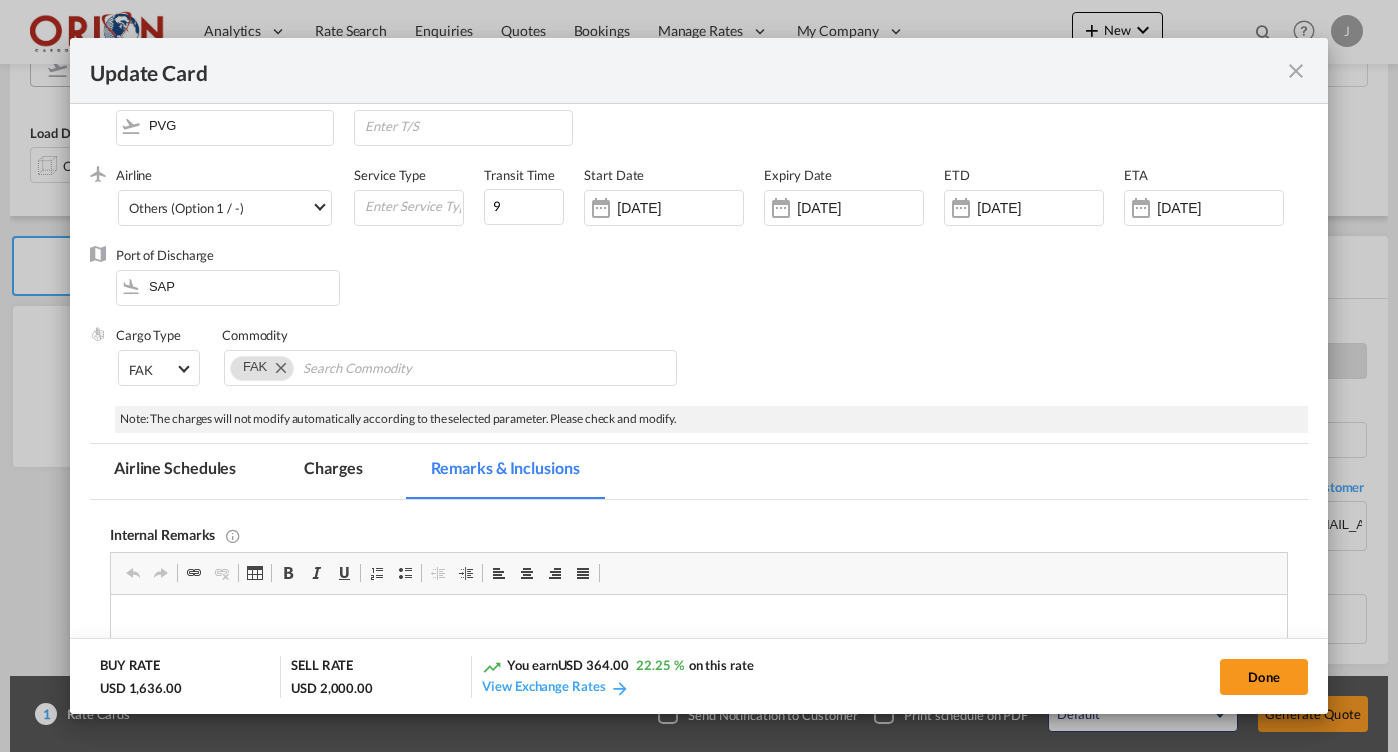 click on "Charges" at bounding box center [333, 471] 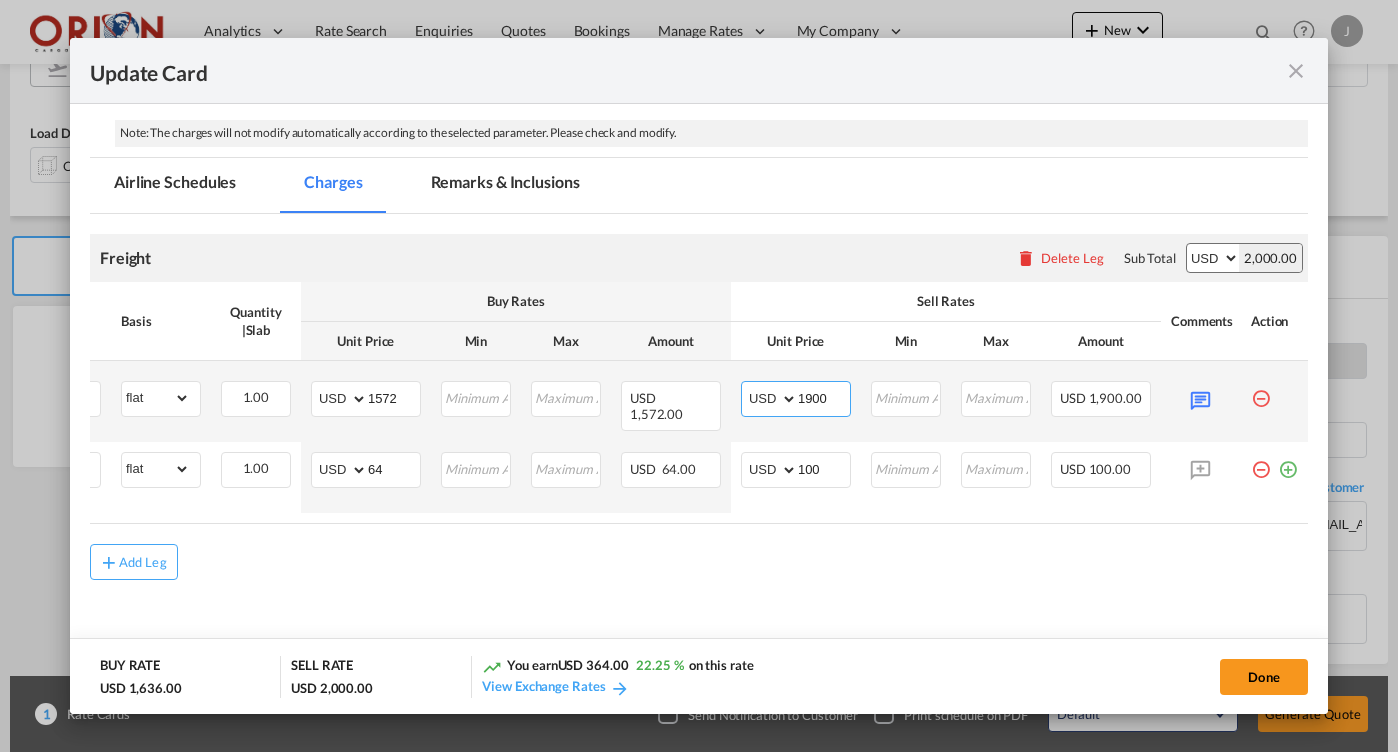 click on "1900" at bounding box center [824, 397] 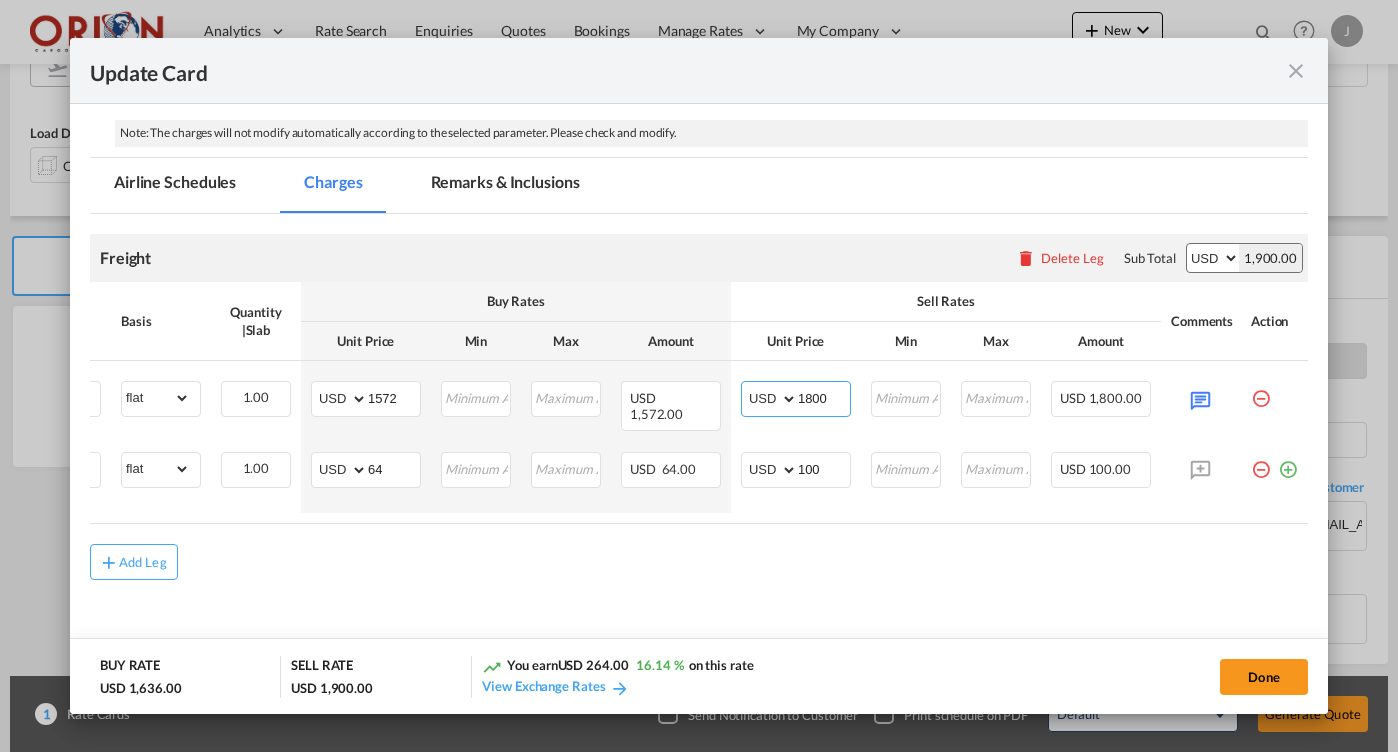 type on "1800" 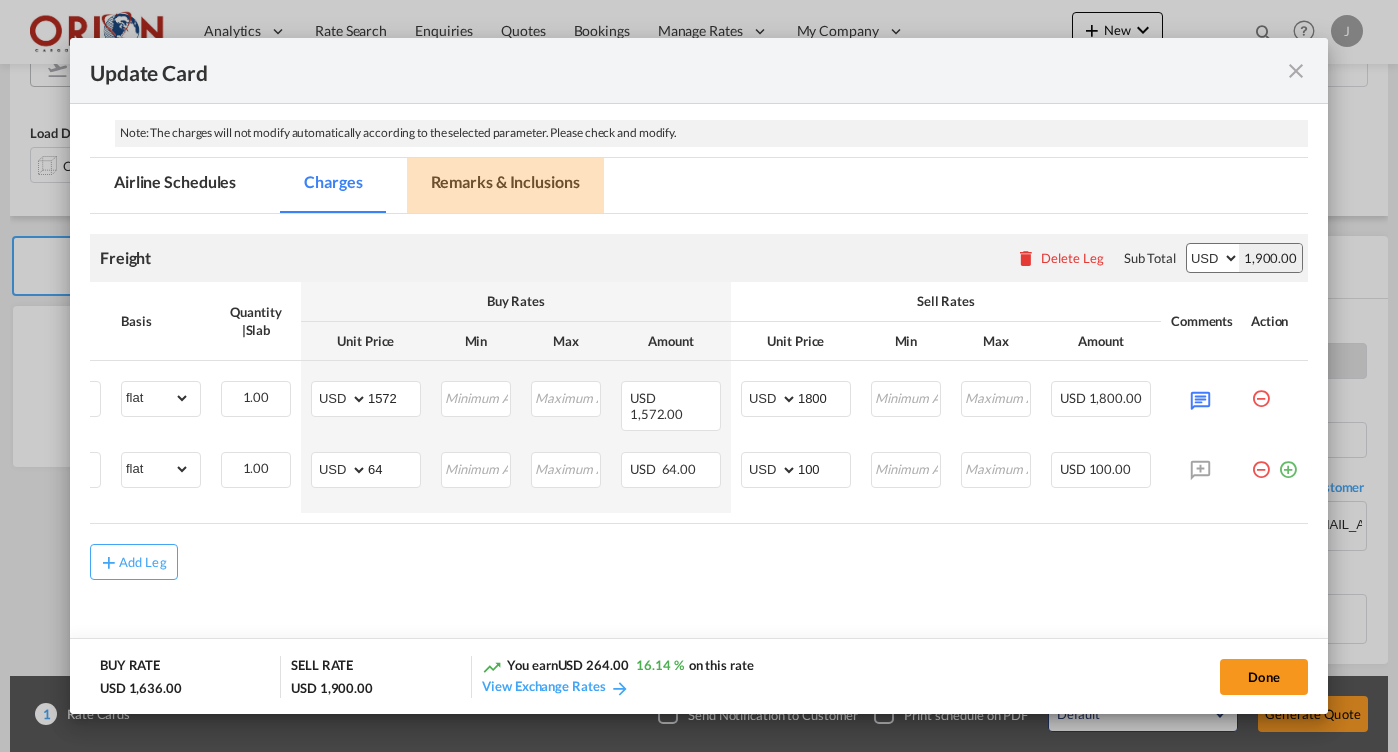 click on "Remarks & Inclusions" at bounding box center (505, 185) 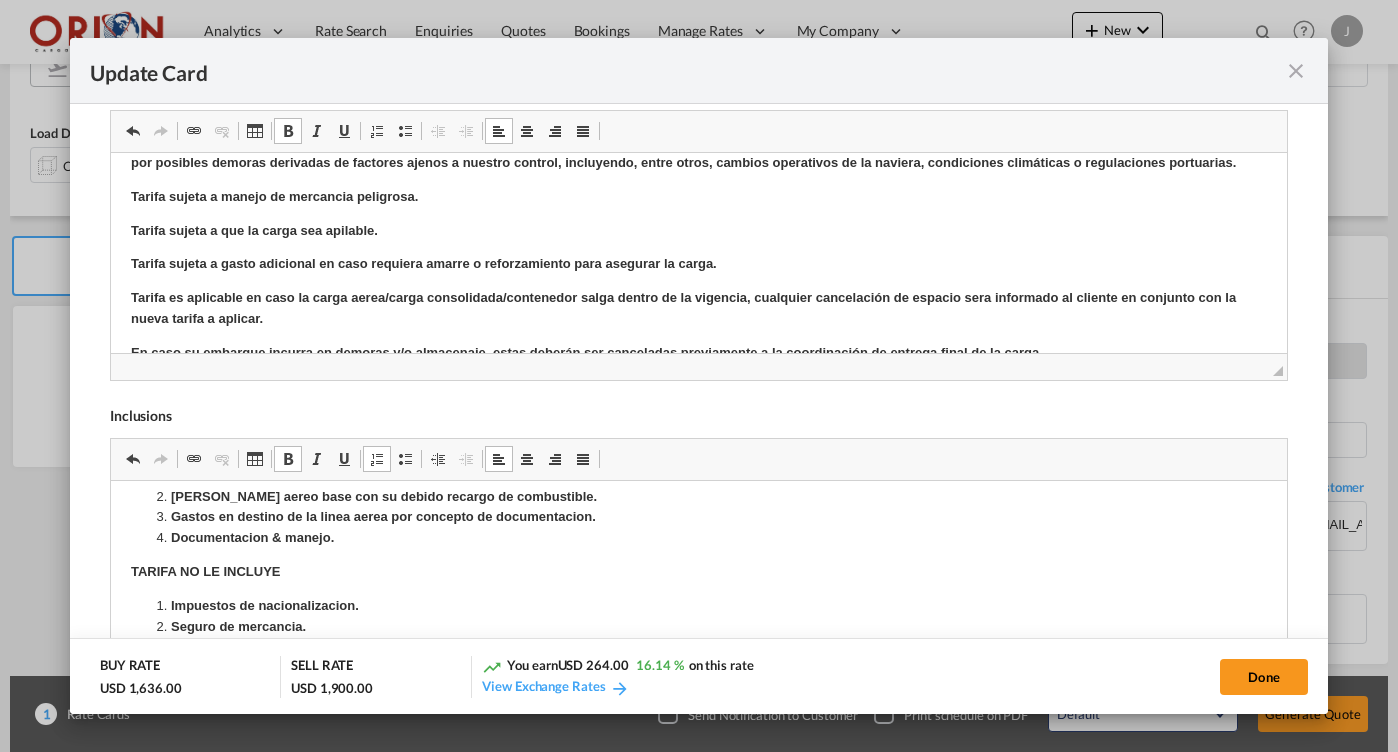 click on "En caso su embarque incurra en demoras y/o almacenaje, estas deberán ser canceladas previamente a la coordinación de entrega final de la carga." at bounding box center [698, 353] 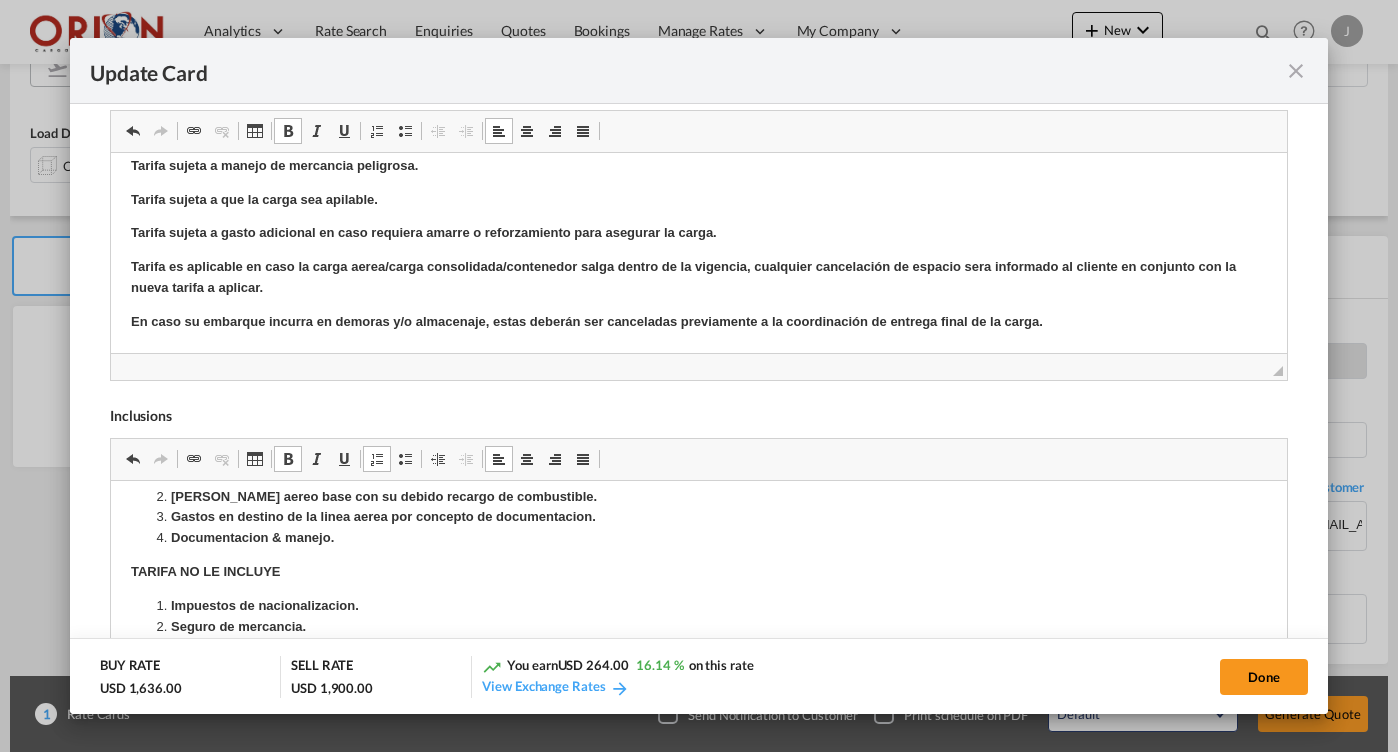 type 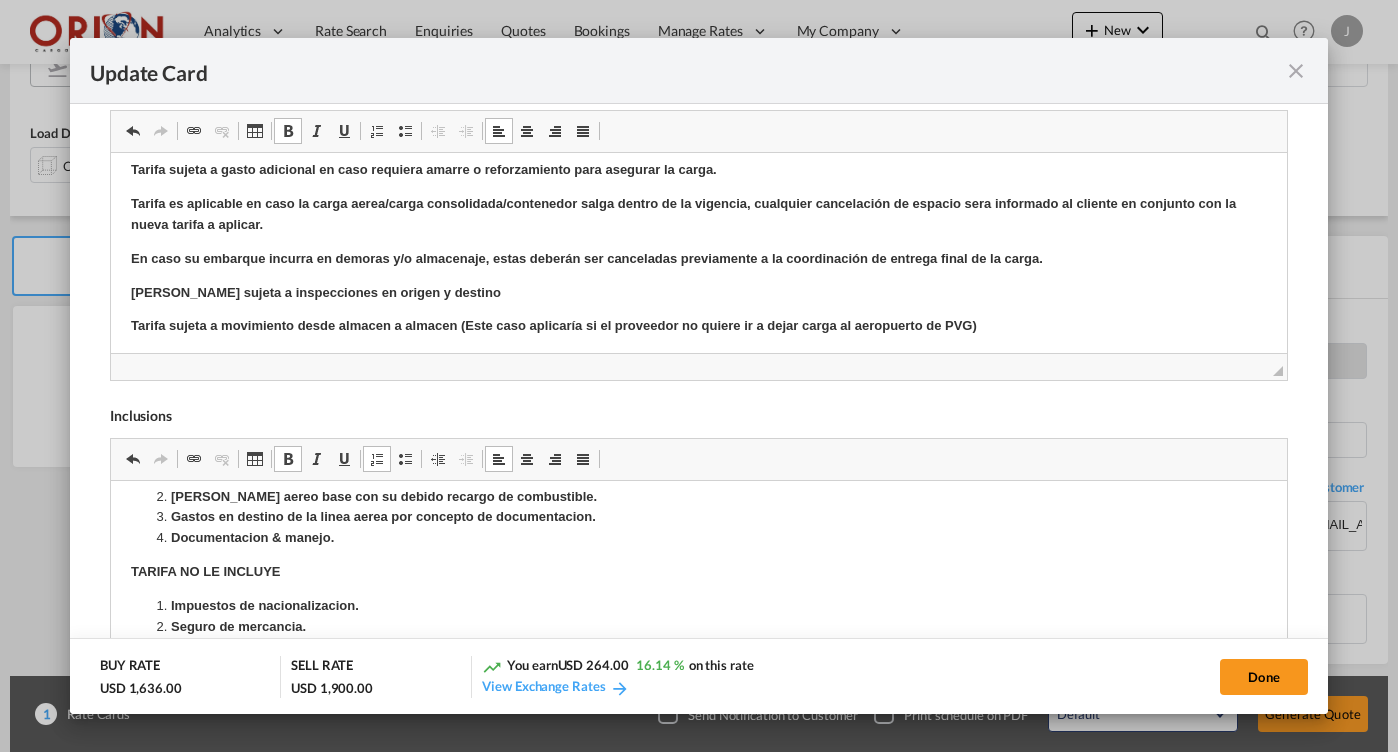 scroll, scrollTop: 250, scrollLeft: 0, axis: vertical 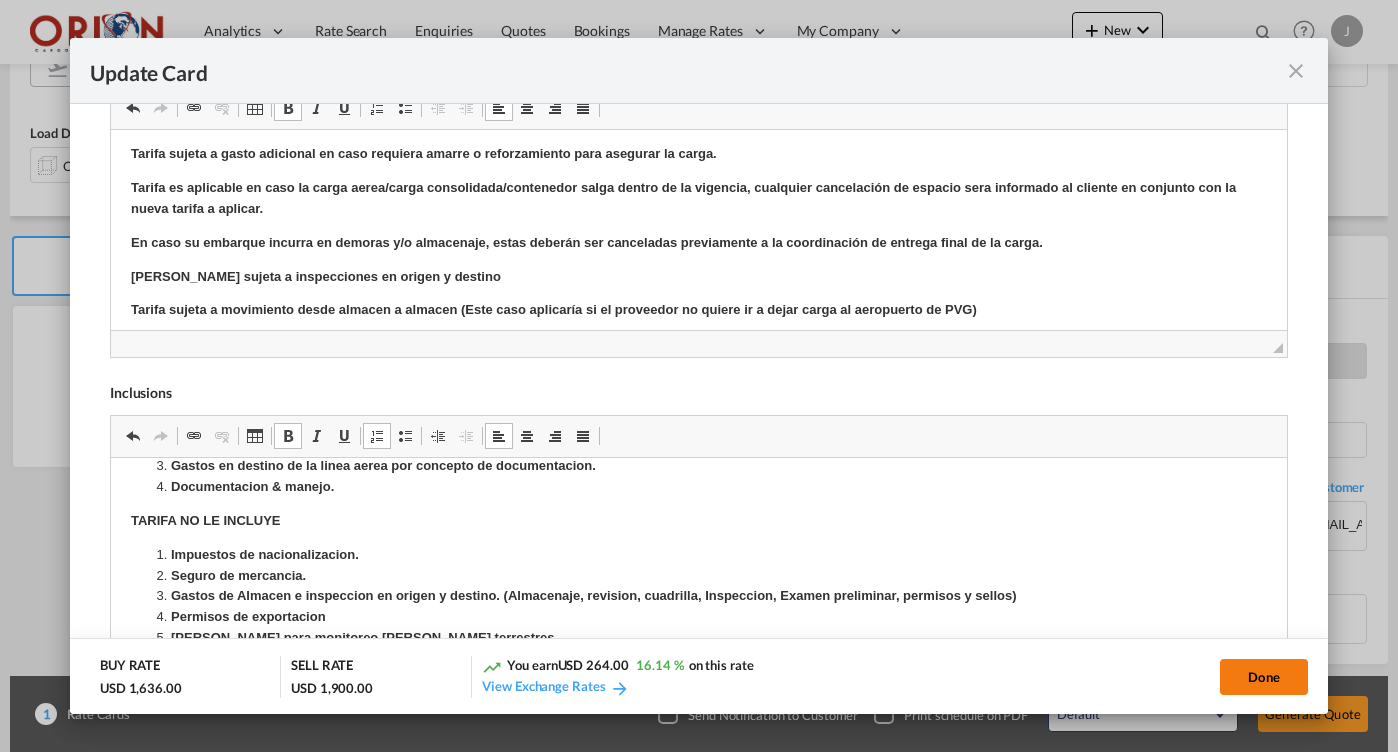 click on "Done" 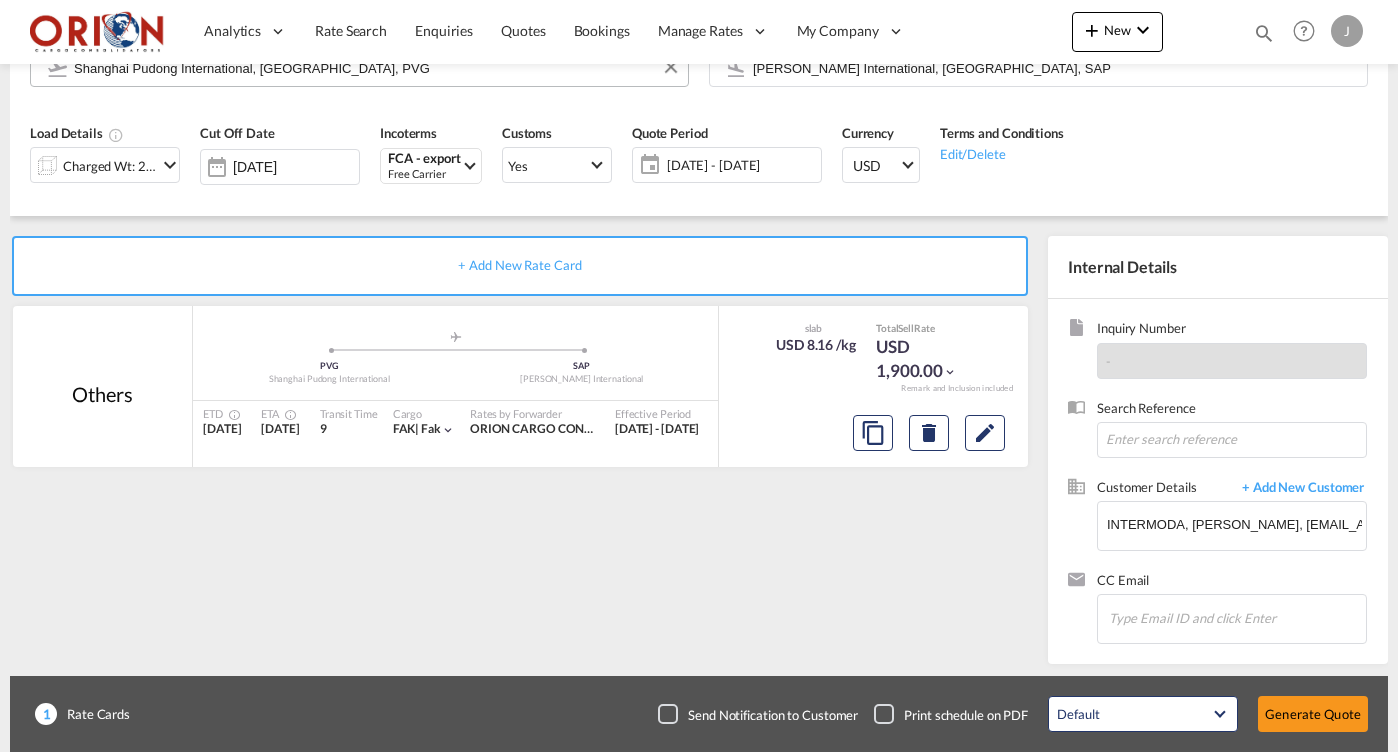 scroll, scrollTop: 287, scrollLeft: 0, axis: vertical 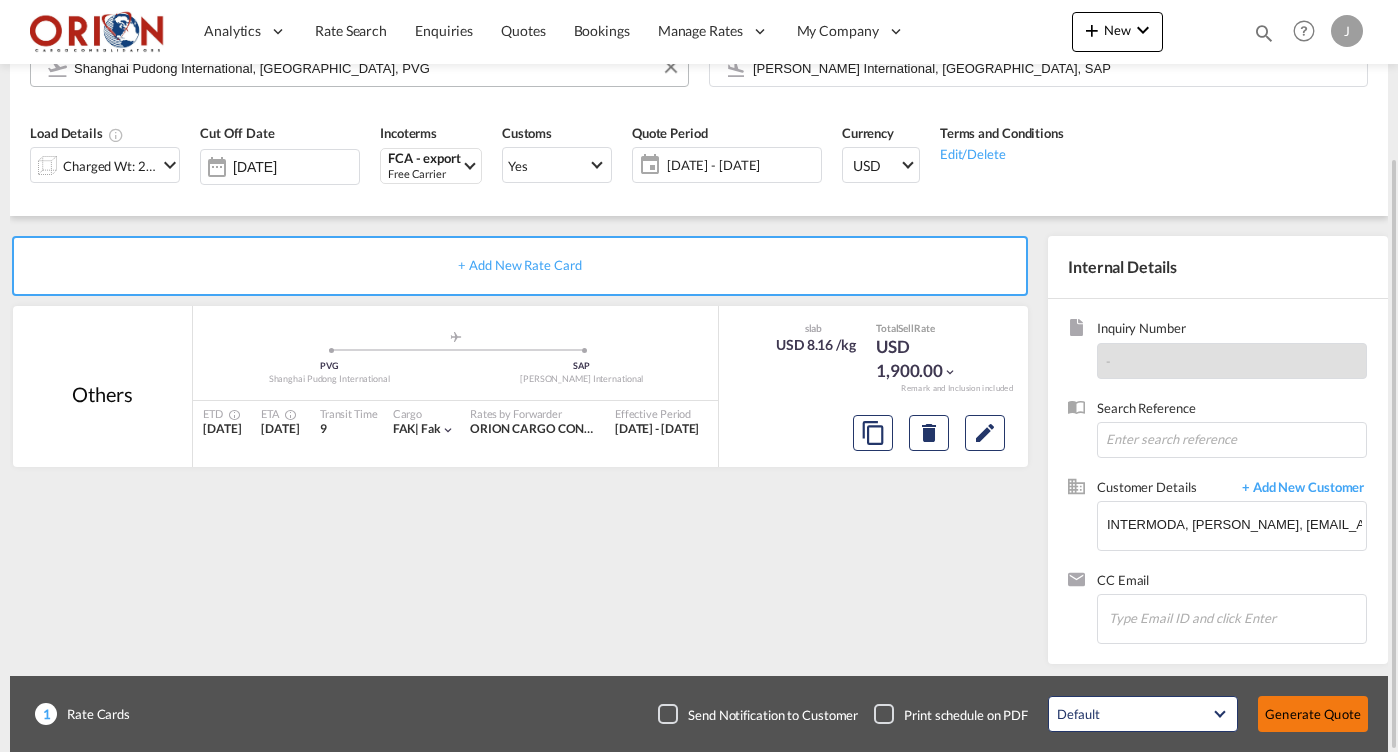 click on "Generate Quote" at bounding box center (1313, 714) 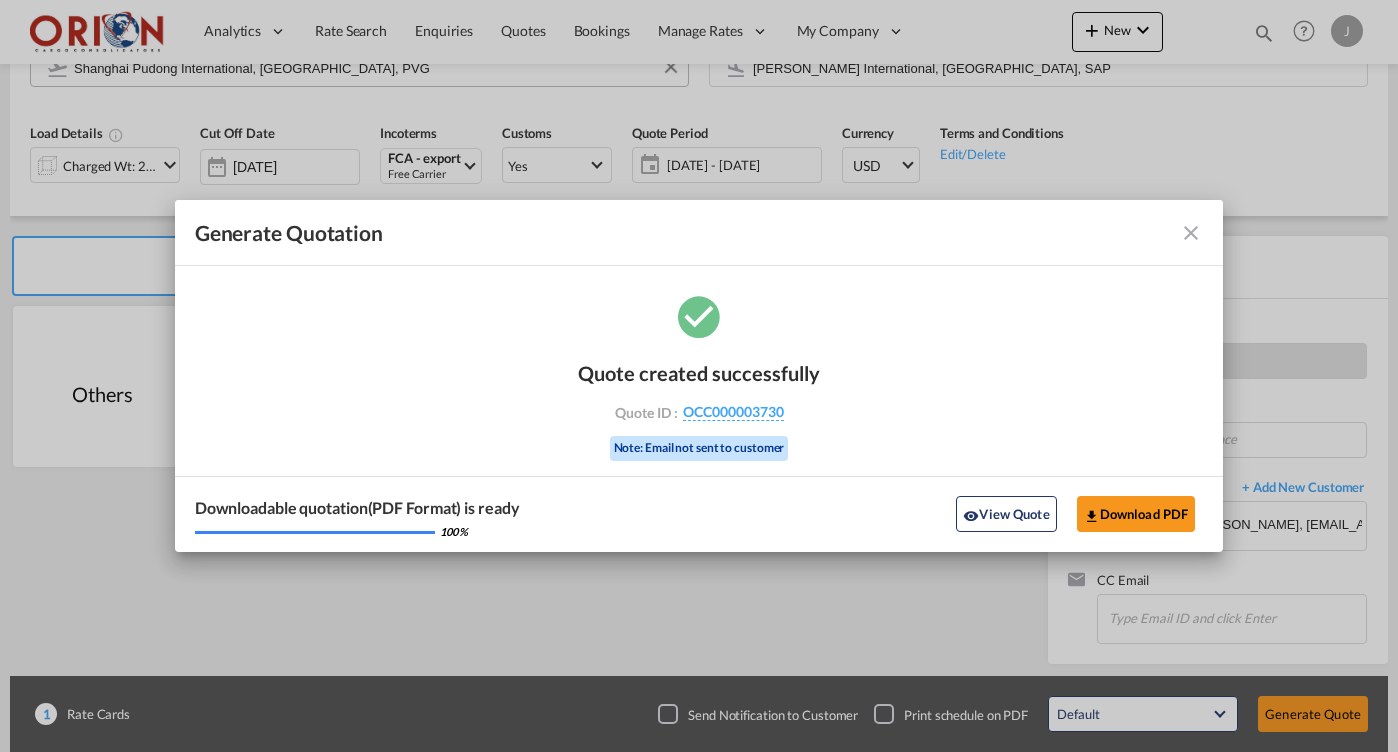 click at bounding box center [1191, 233] 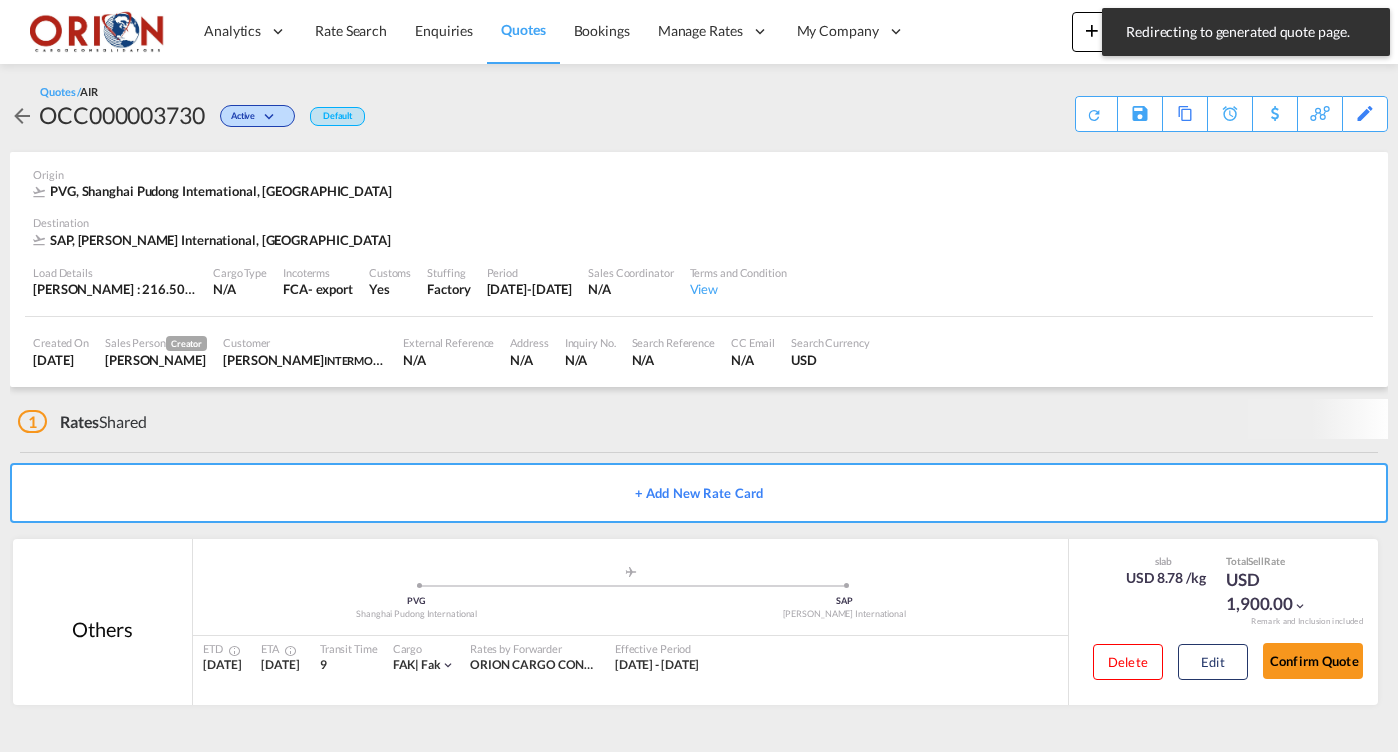 scroll, scrollTop: 0, scrollLeft: 0, axis: both 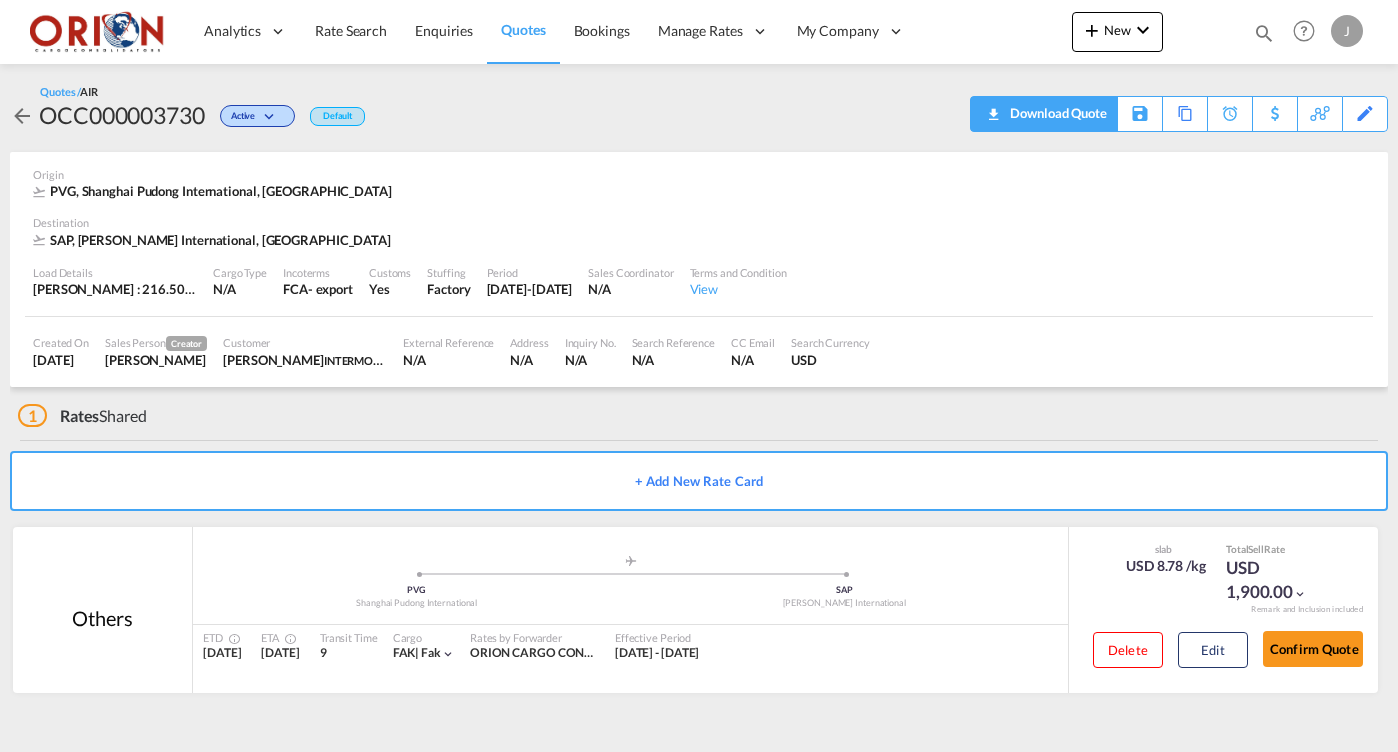 click on "Download Quote" at bounding box center (1056, 113) 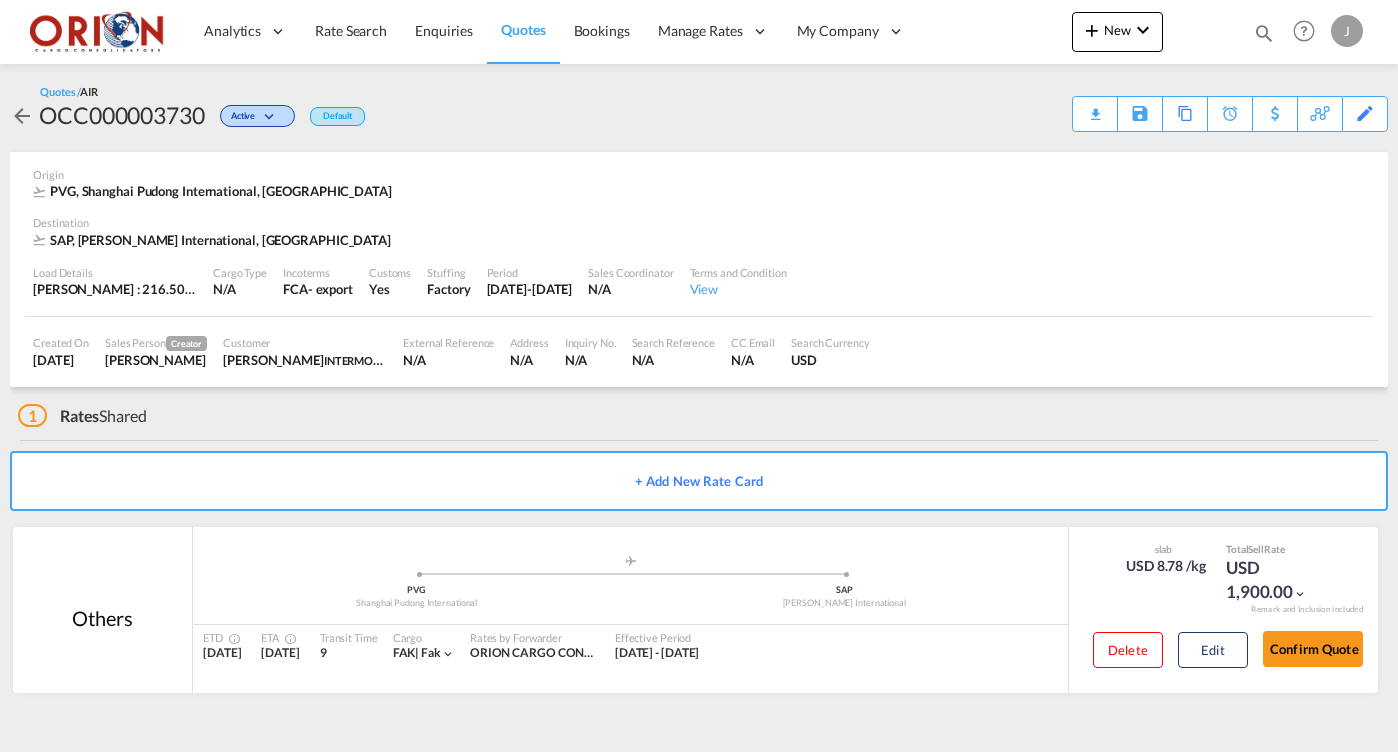 click on "Quotes" at bounding box center (523, 31) 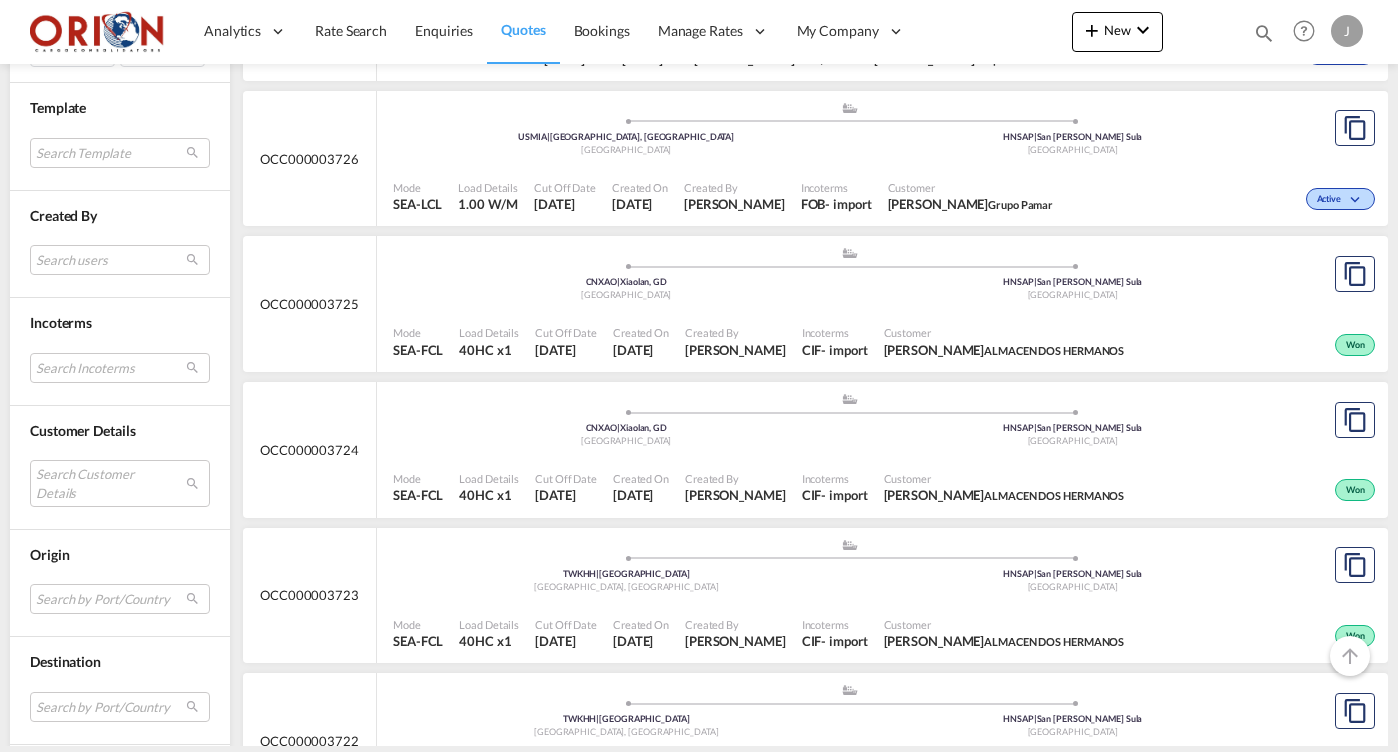 scroll, scrollTop: 683, scrollLeft: 0, axis: vertical 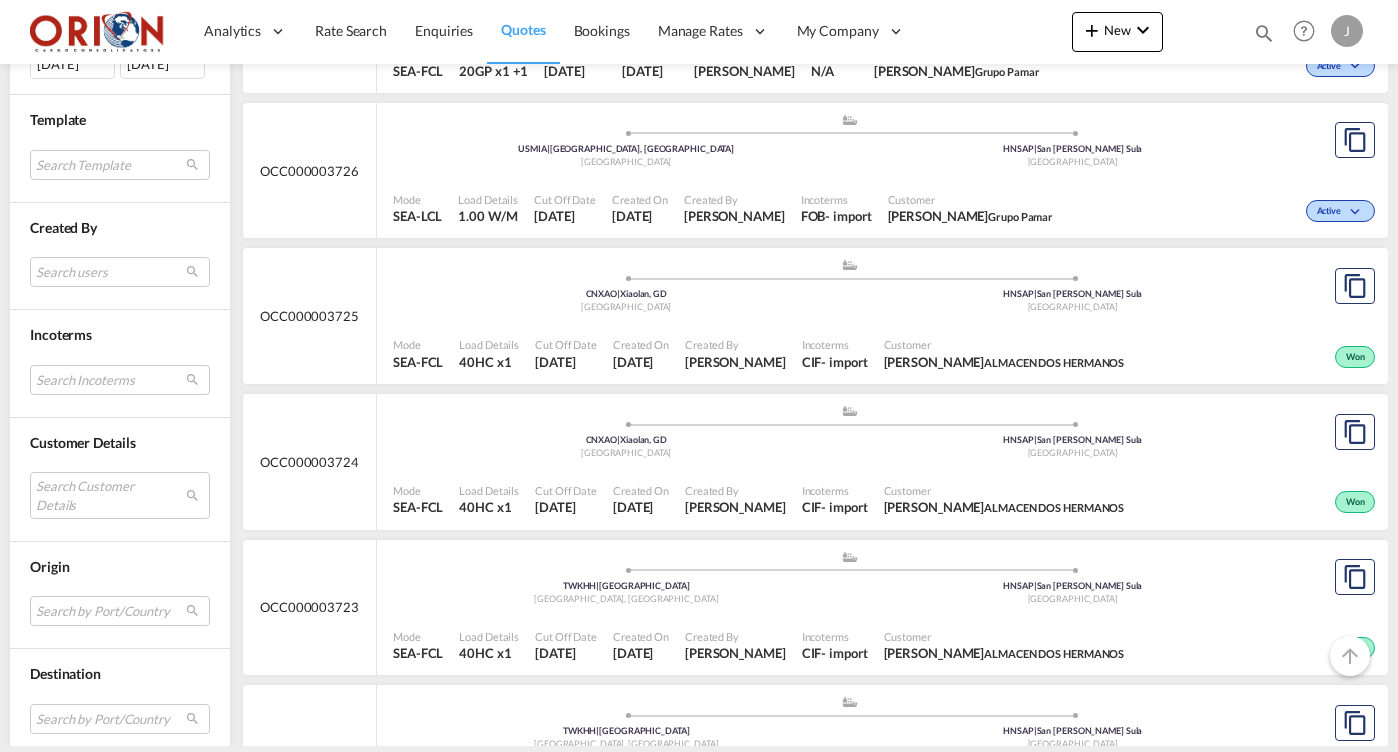 click on ".a{fill:#aaa8ad;} .a{fill:#aaa8ad;} CNXAO  |  Xiaolan, GD
China
HNSAP
|  [GEOGRAPHIC_DATA][PERSON_NAME]
[GEOGRAPHIC_DATA]" at bounding box center [849, -437] 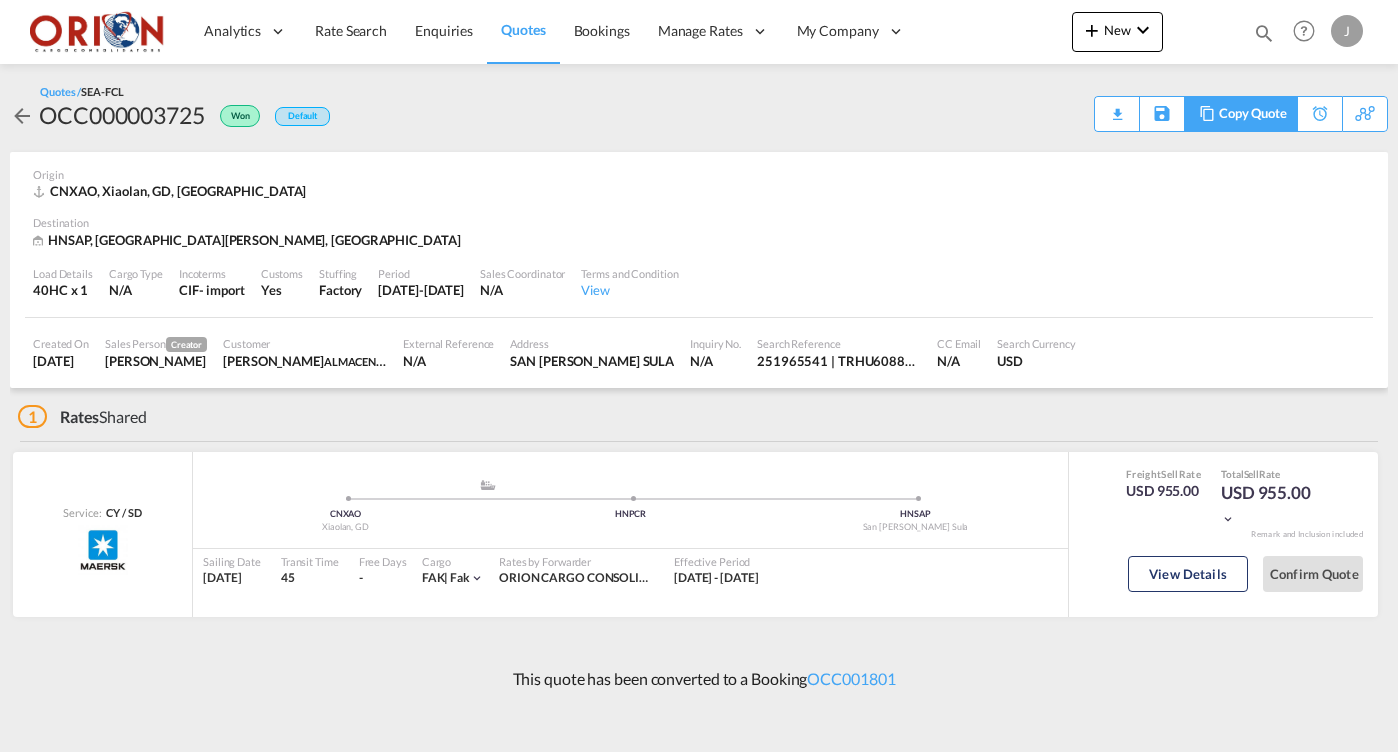 click on "Copy Quote" at bounding box center [1253, 114] 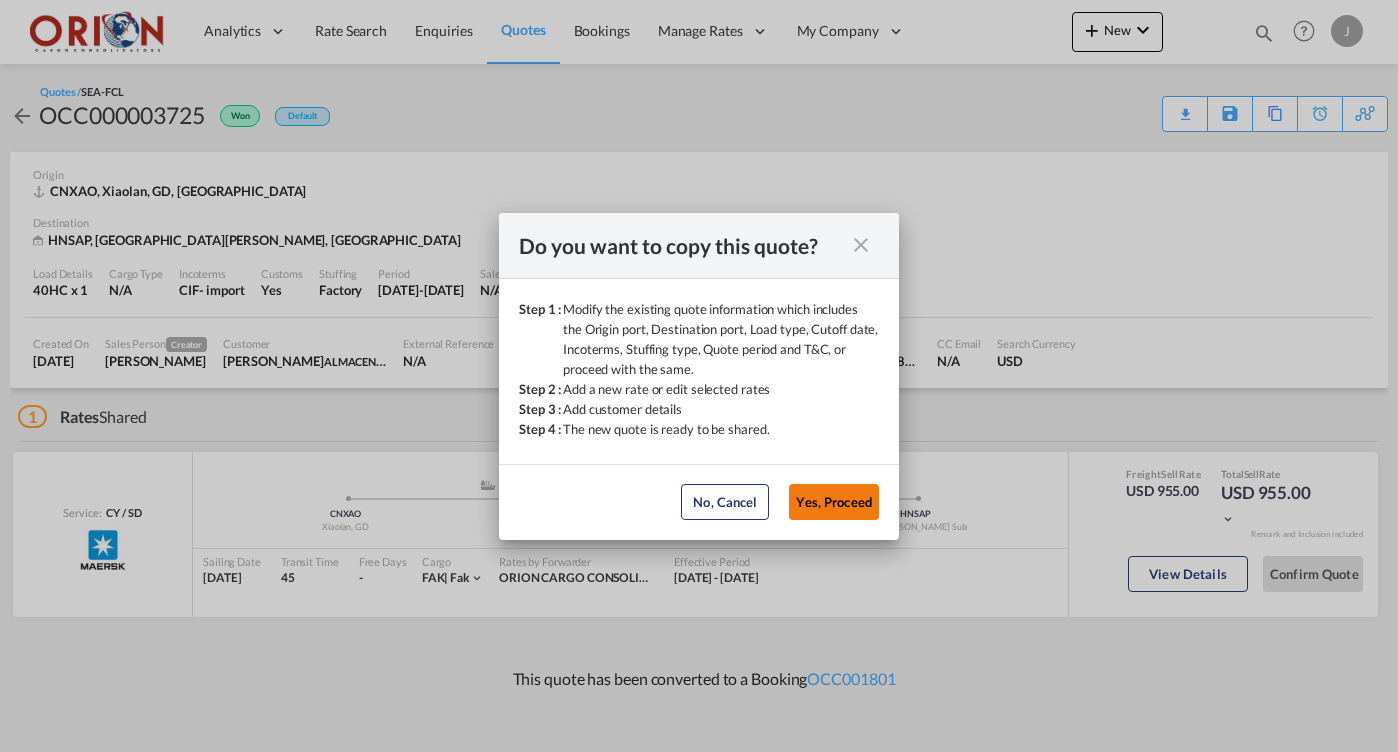 click on "Yes, Proceed" 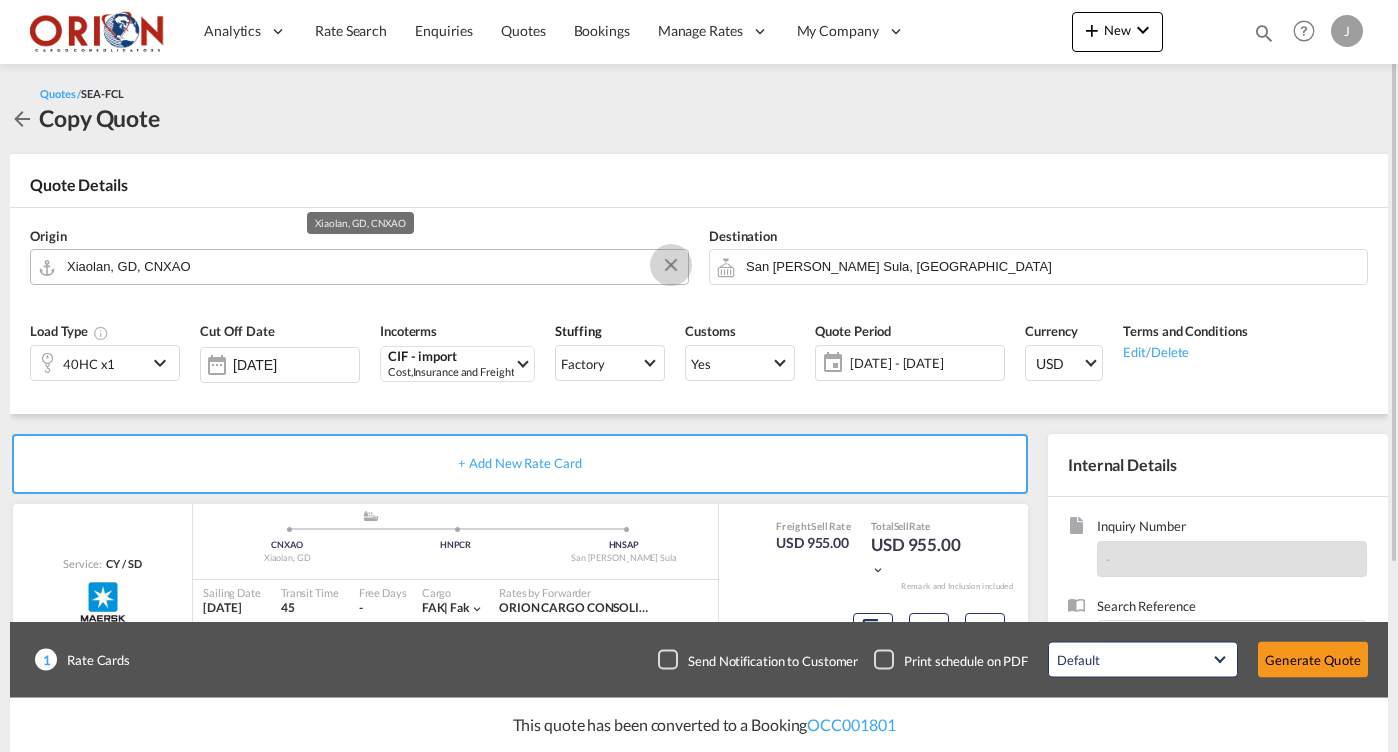 click at bounding box center [671, 265] 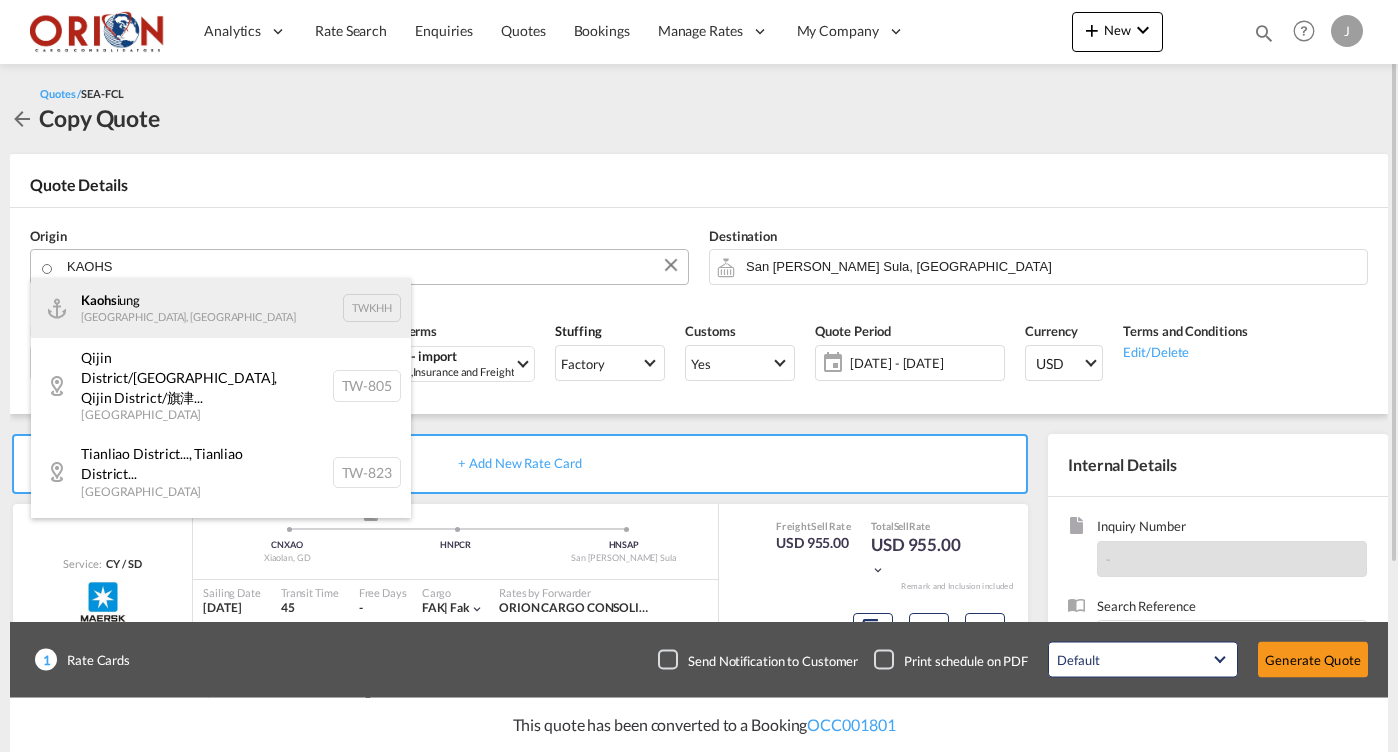 click on "Kaohs iung [GEOGRAPHIC_DATA], Province of [GEOGRAPHIC_DATA]
TWKHH" at bounding box center [221, 308] 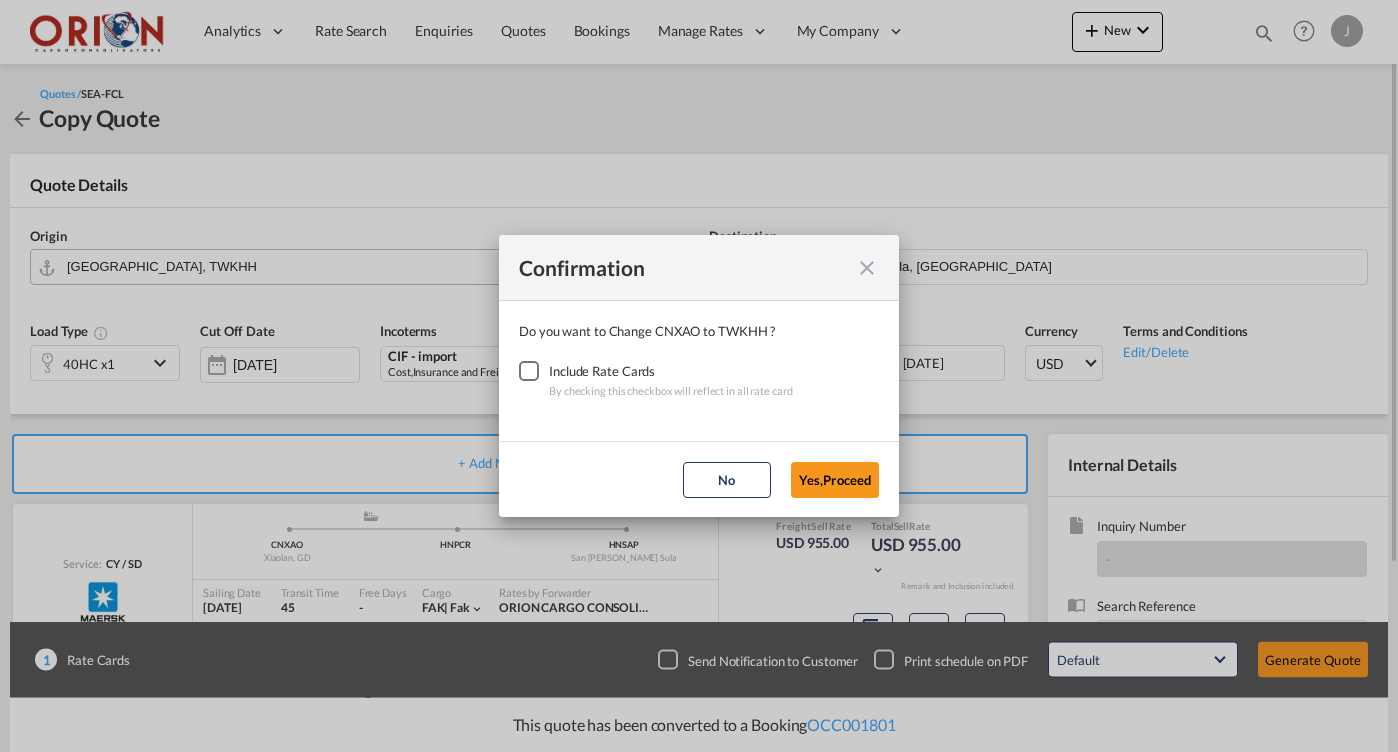 click at bounding box center [529, 371] 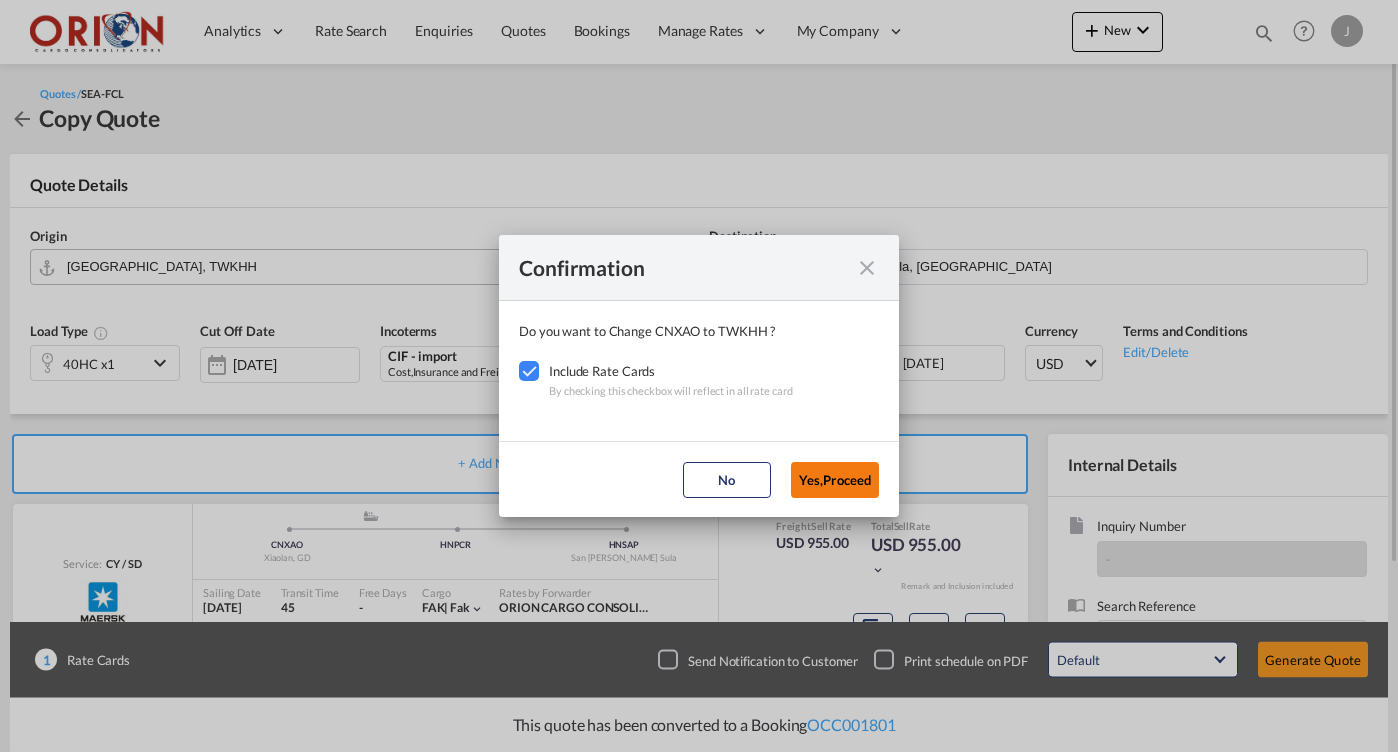 click on "Yes,Proceed" at bounding box center [835, 480] 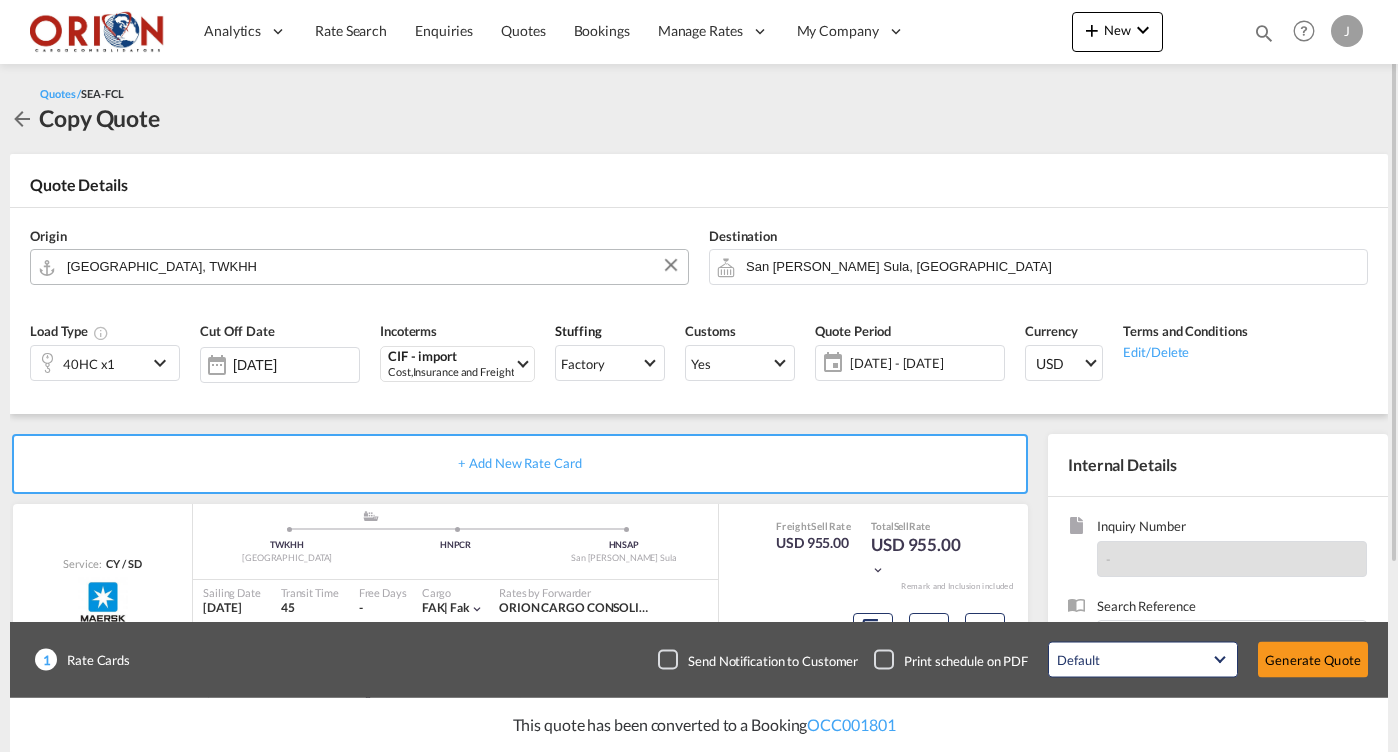 click on "[DATE] - [DATE]" 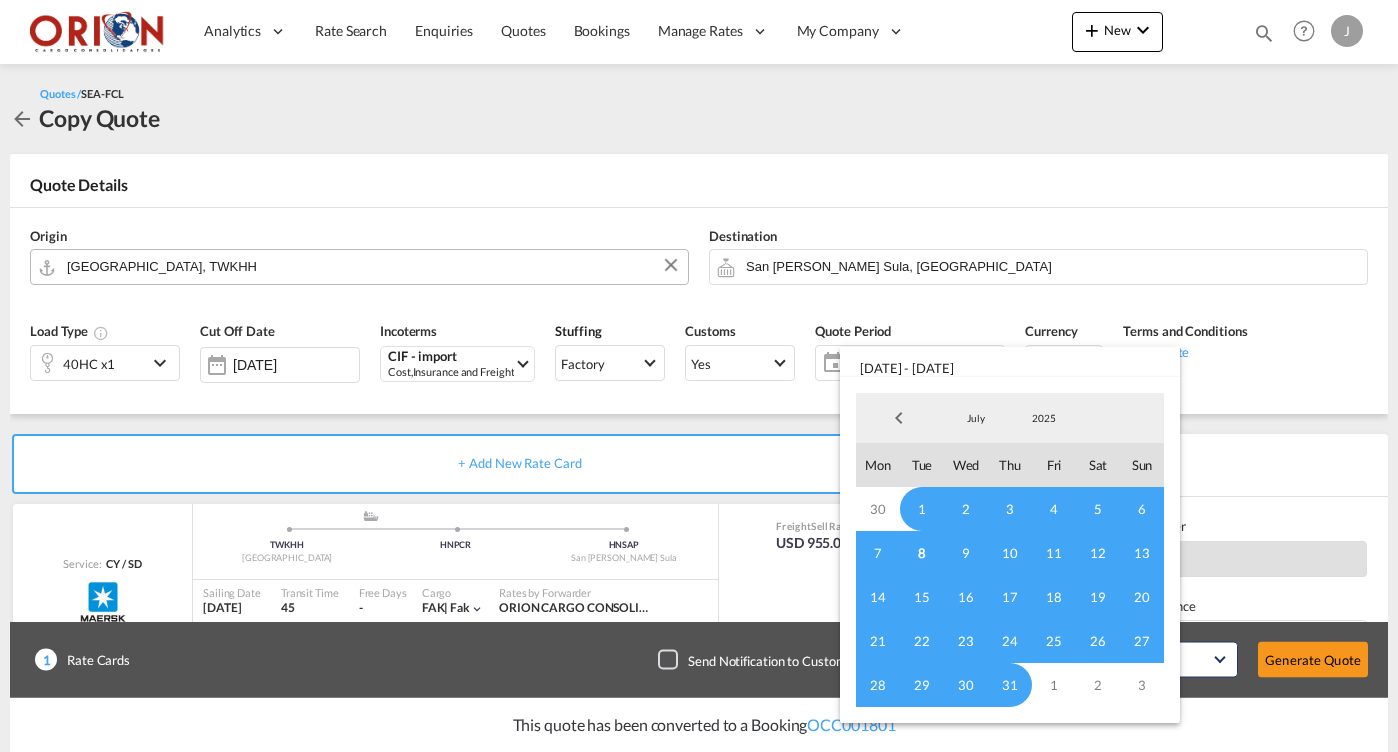 click on "8" at bounding box center (922, 553) 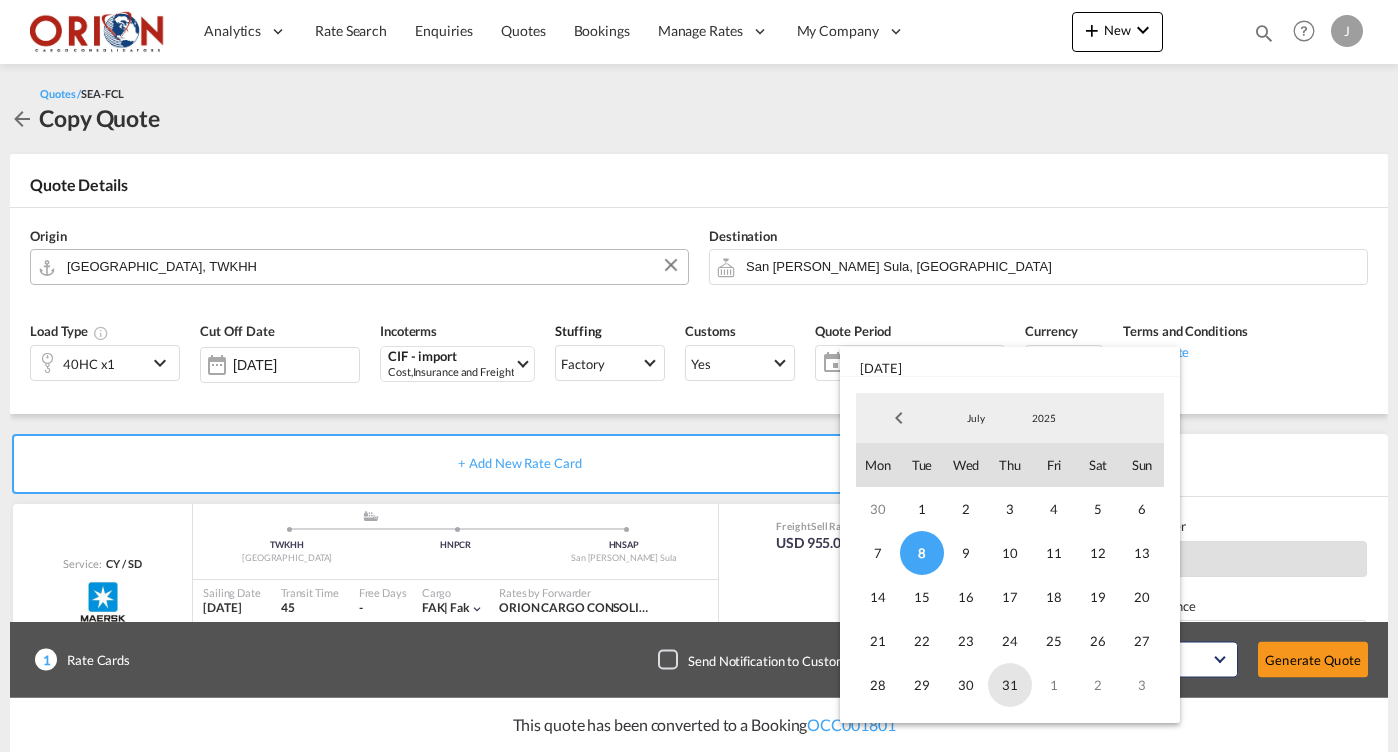 click on "31" at bounding box center (1010, 685) 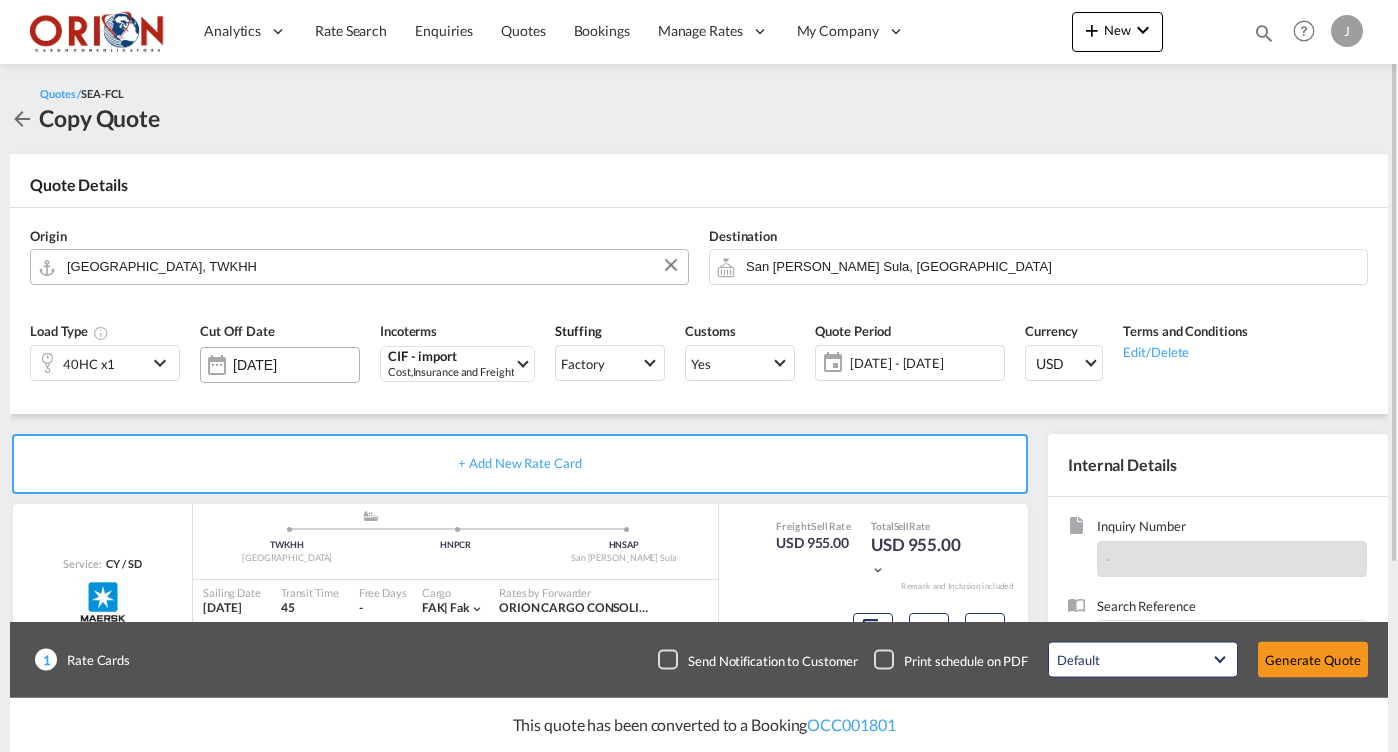 click on "[DATE]" at bounding box center [296, 365] 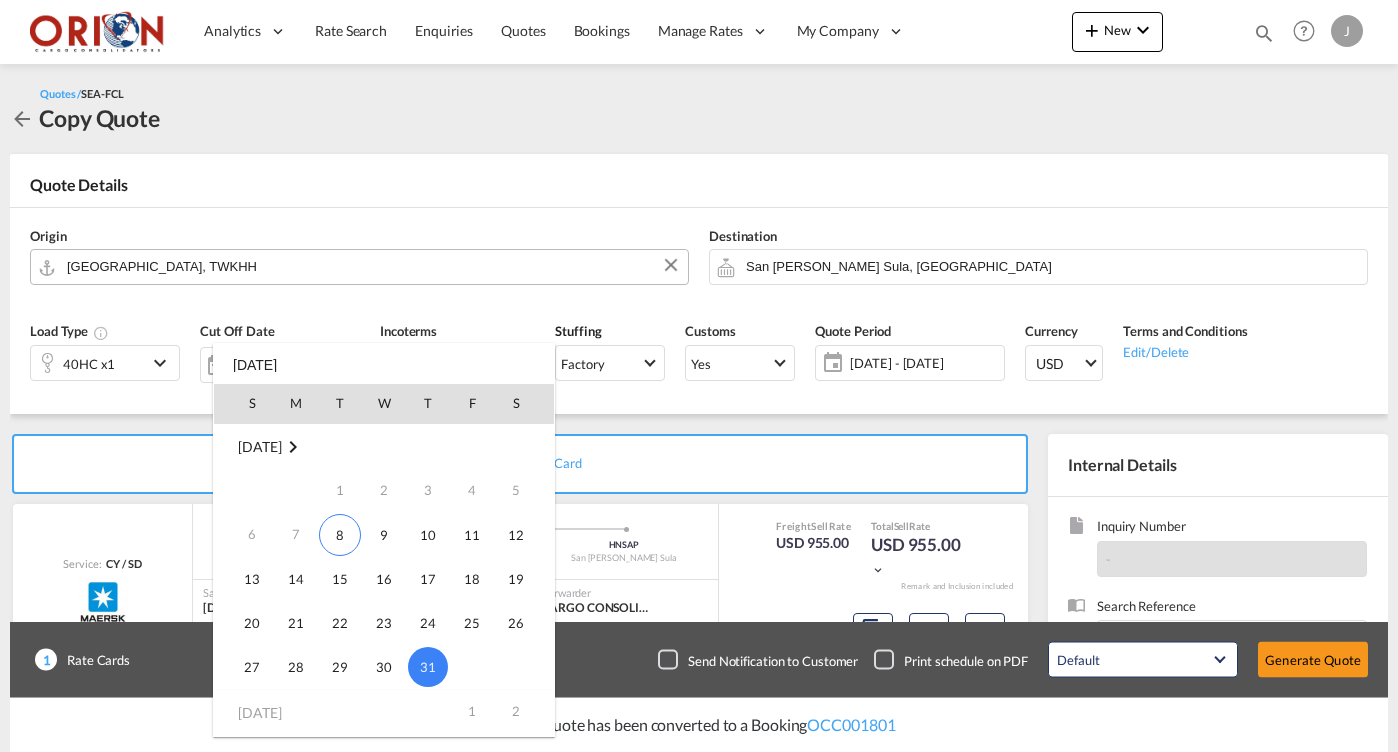click on "31" at bounding box center [428, 667] 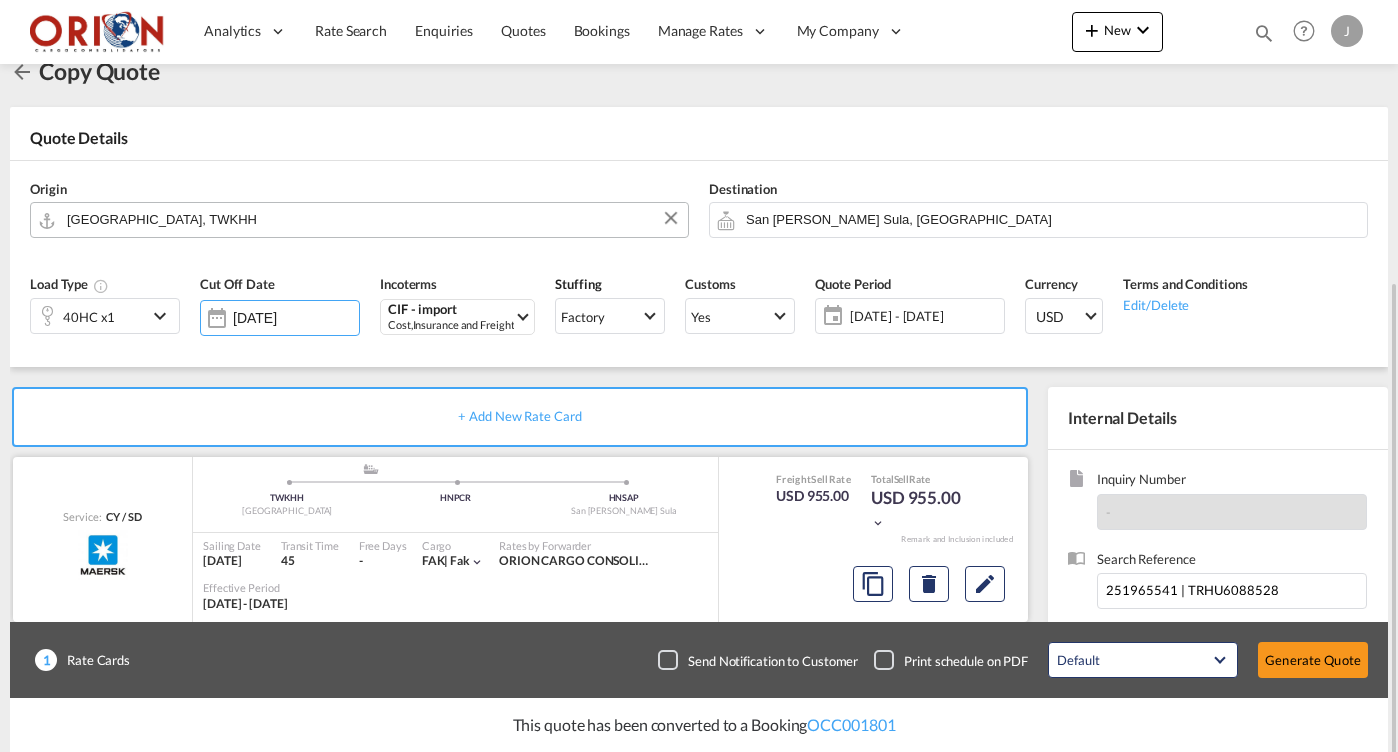 scroll, scrollTop: 252, scrollLeft: 0, axis: vertical 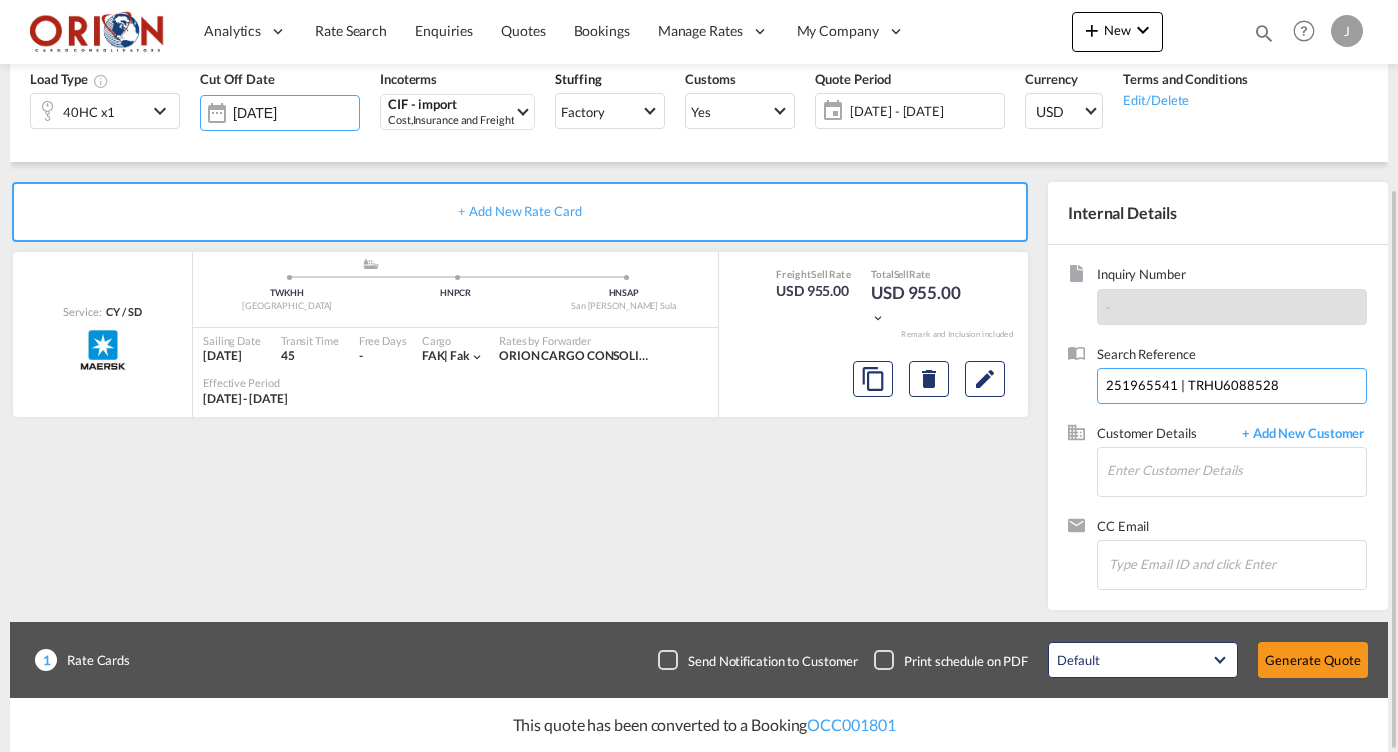 click on "251965541 | TRHU6088528" at bounding box center [1232, 386] 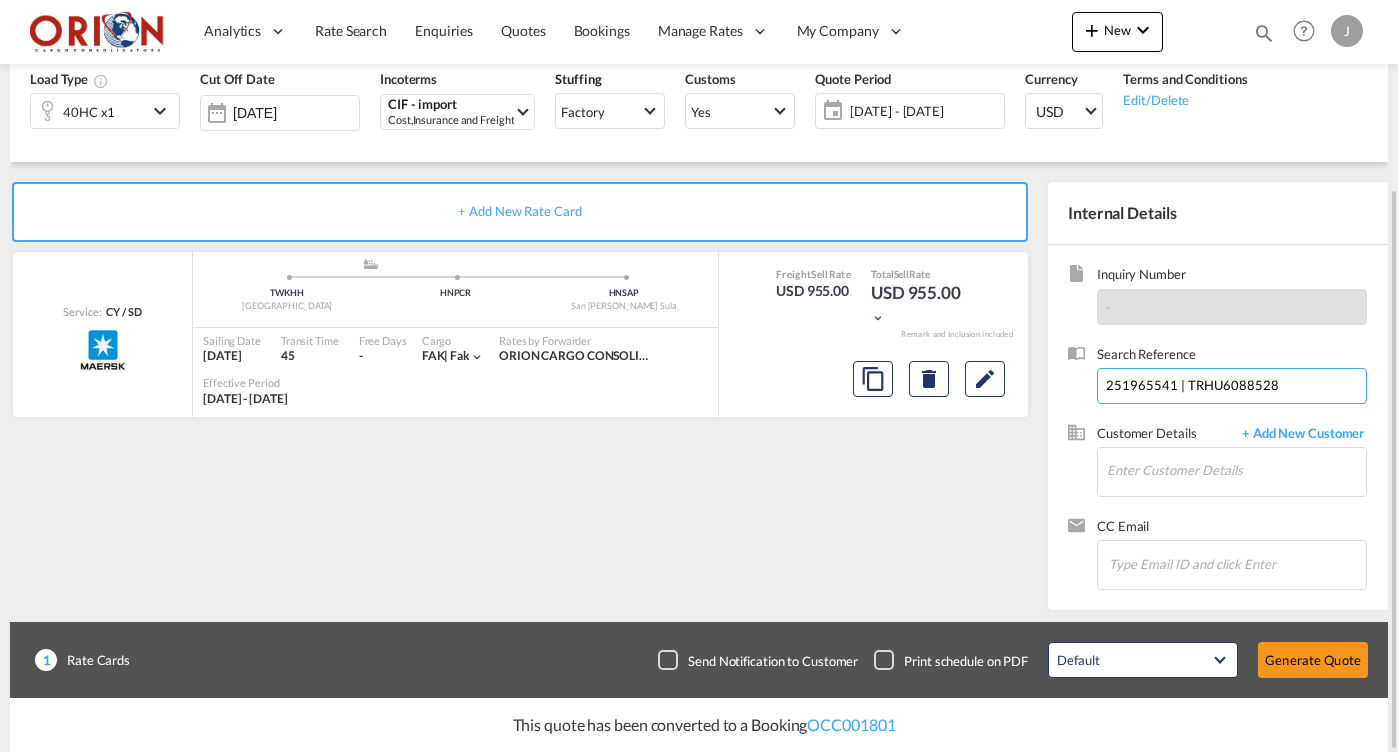 click on "251965541 | TRHU6088528" at bounding box center [1232, 386] 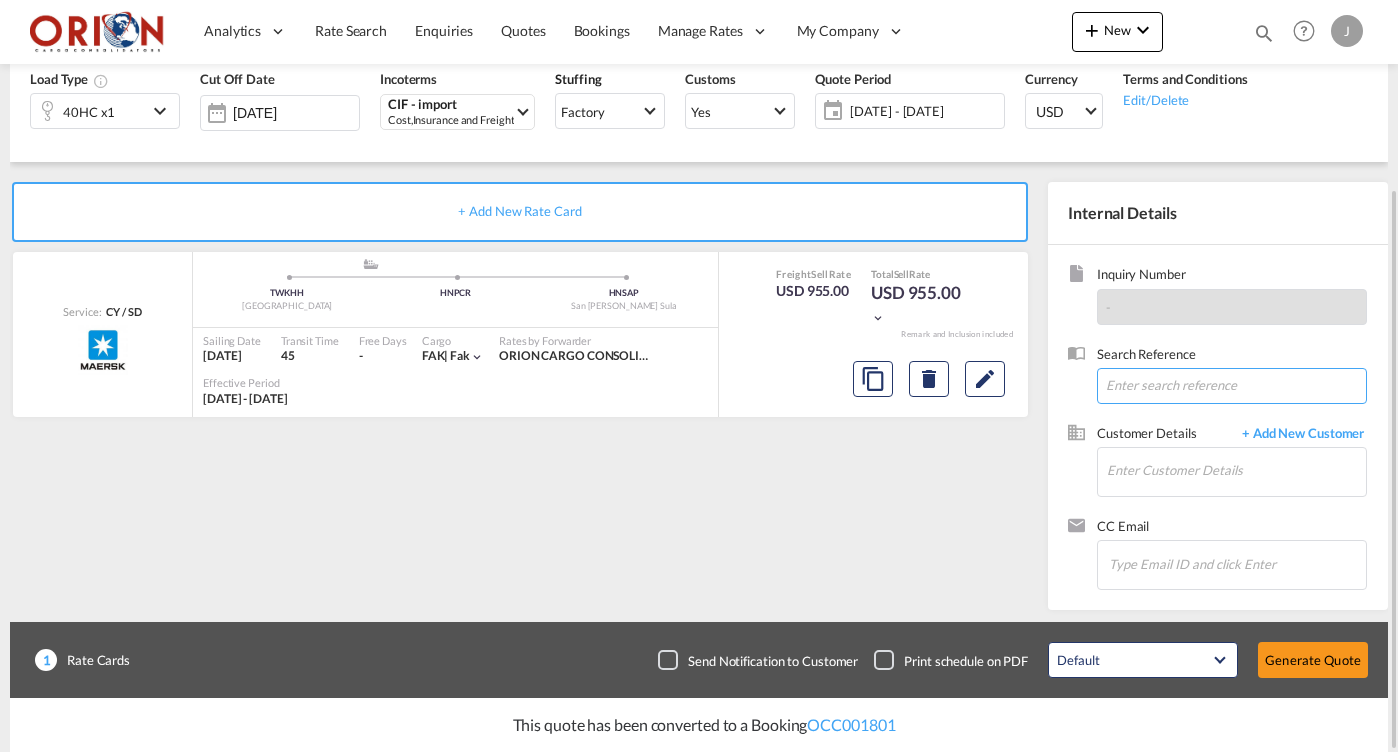 paste on "ONEYKHHF03512501 | TCNU4891239" 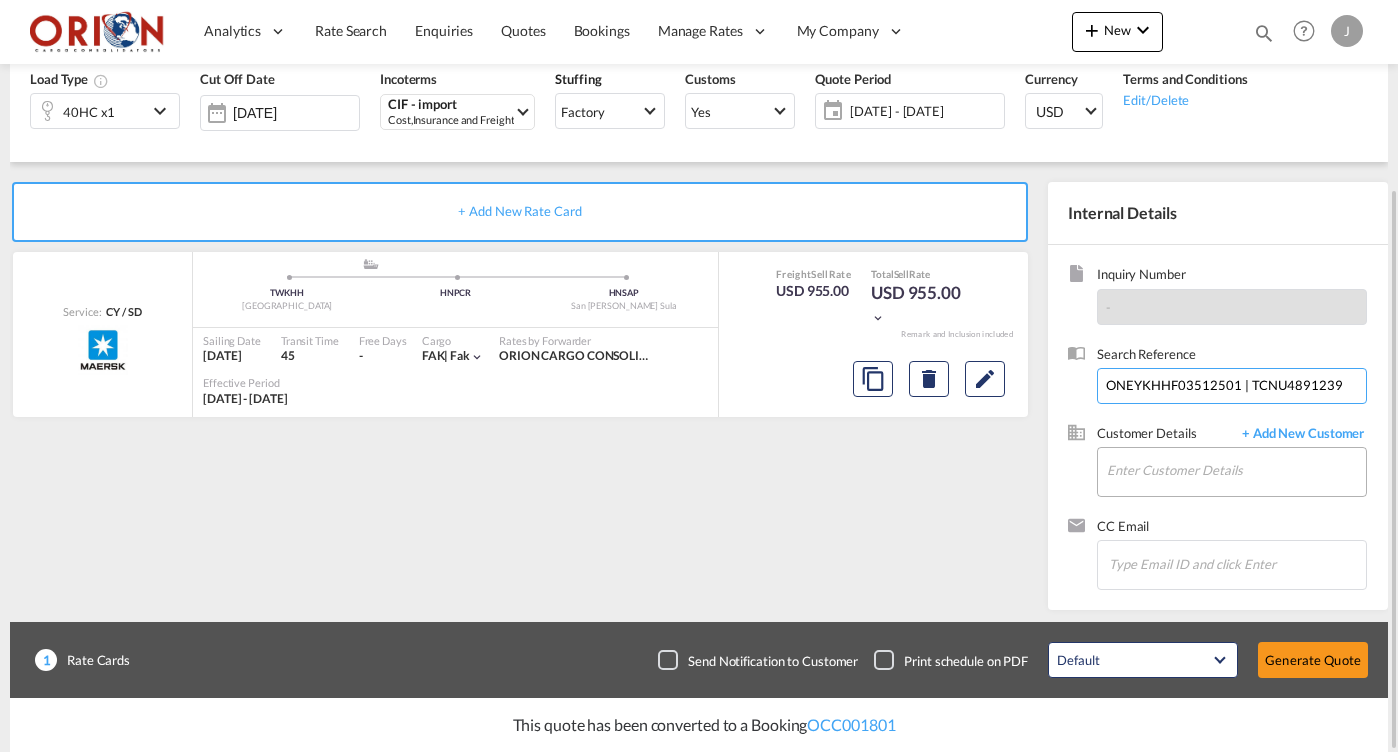 type on "ONEYKHHF03512501 | TCNU4891239" 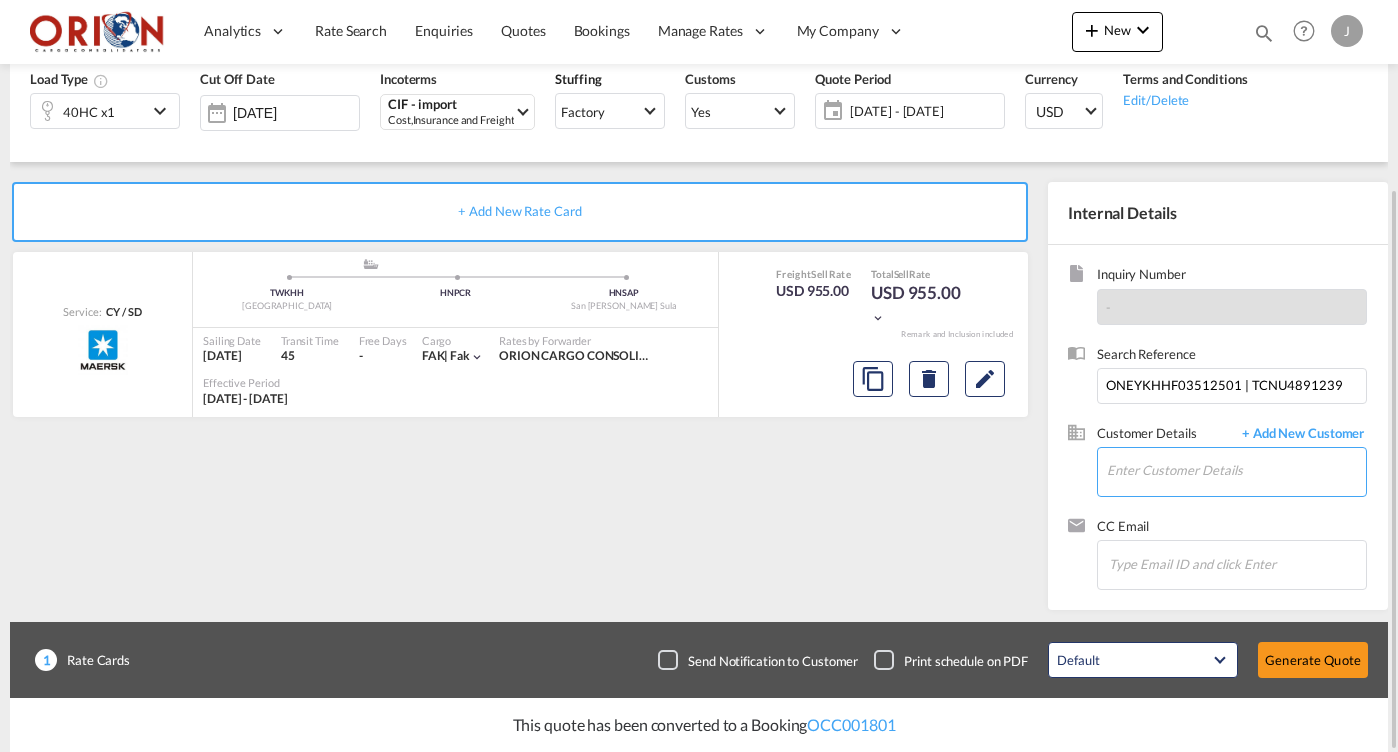 click on "Enter Customer Details" at bounding box center (1236, 470) 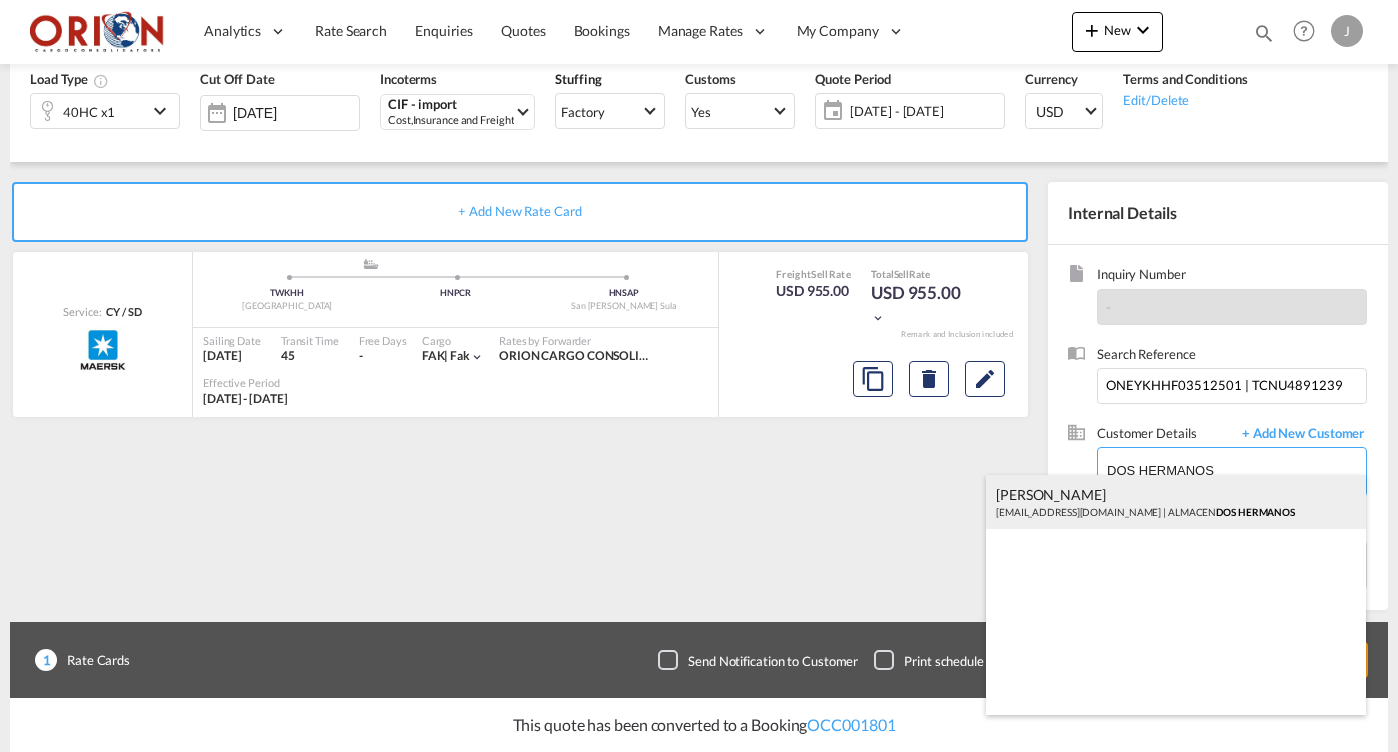 click on "[PERSON_NAME] [PERSON_NAME][EMAIL_ADDRESS][DOMAIN_NAME]    |    ALMACEN  DOS HERMANOS" at bounding box center (1176, 502) 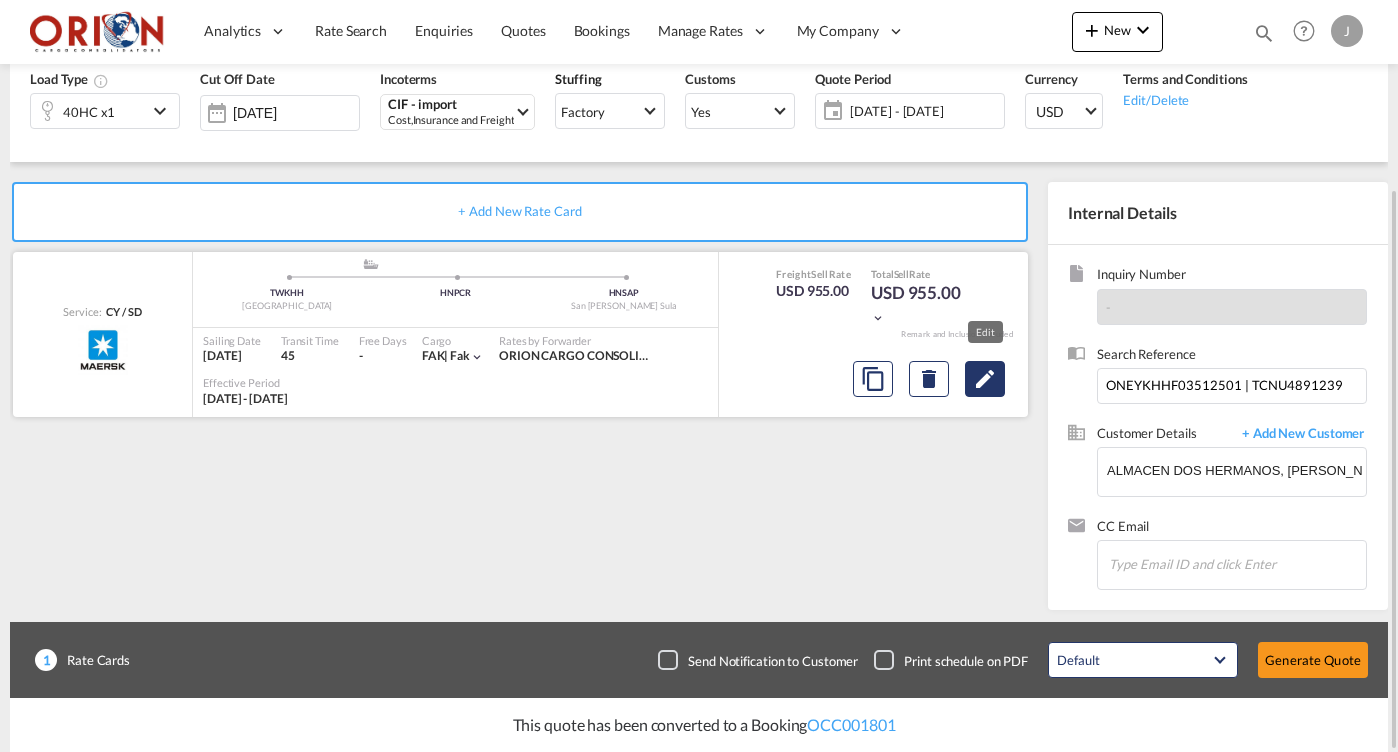 click at bounding box center [985, 379] 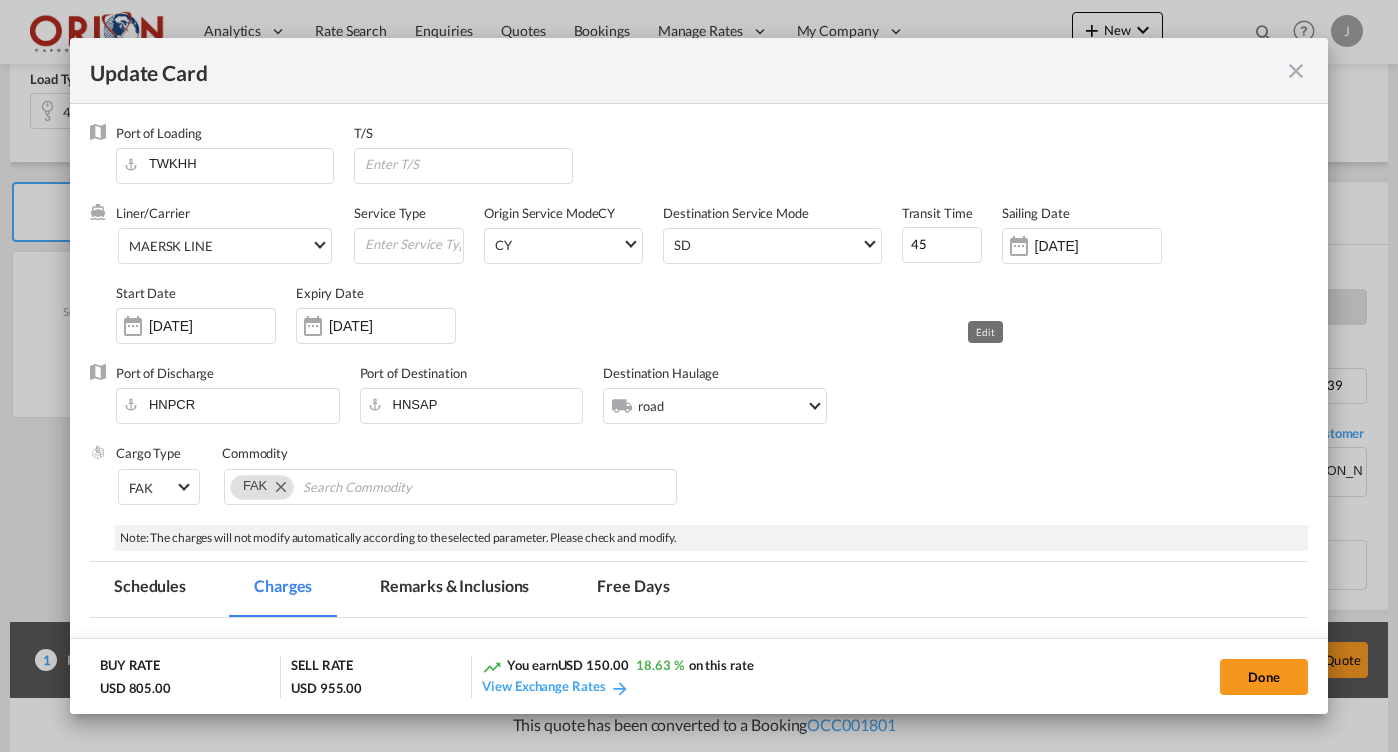 select on "per equipment" 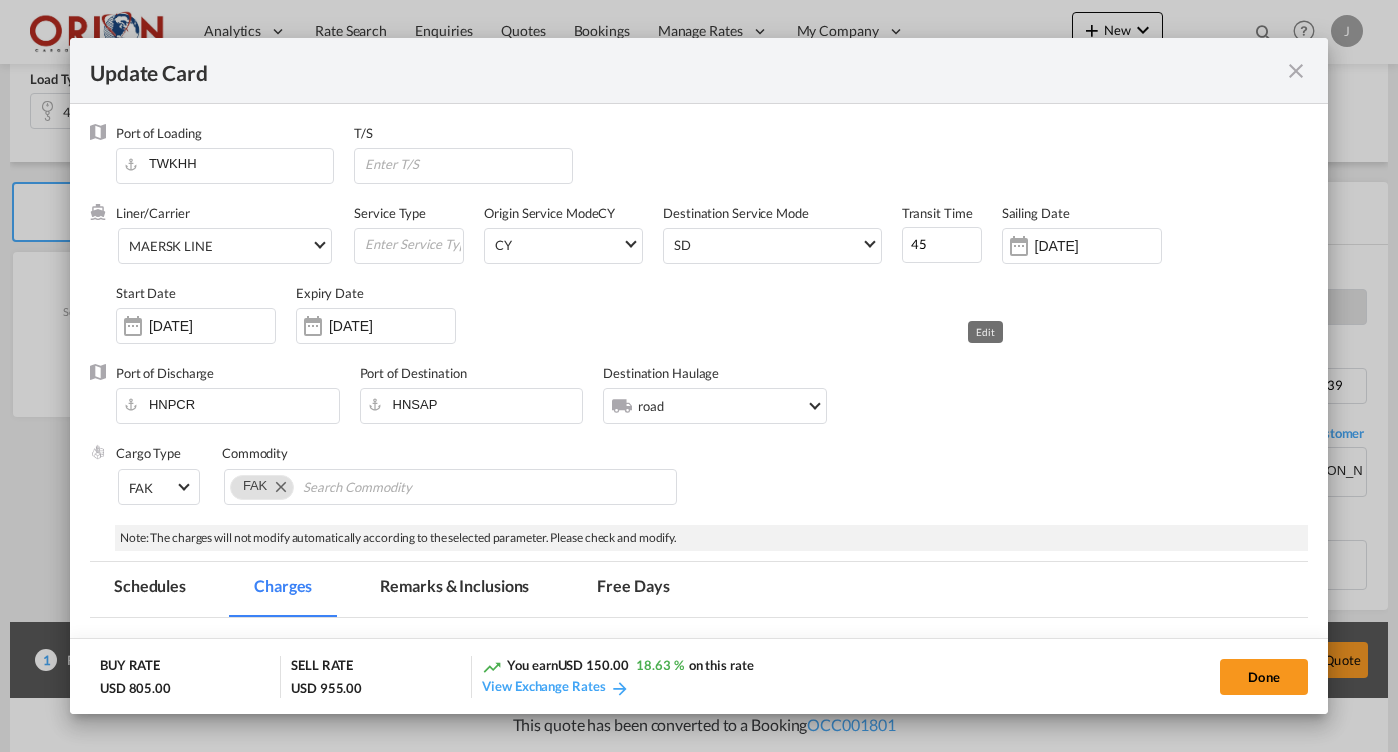 select on "per equipment" 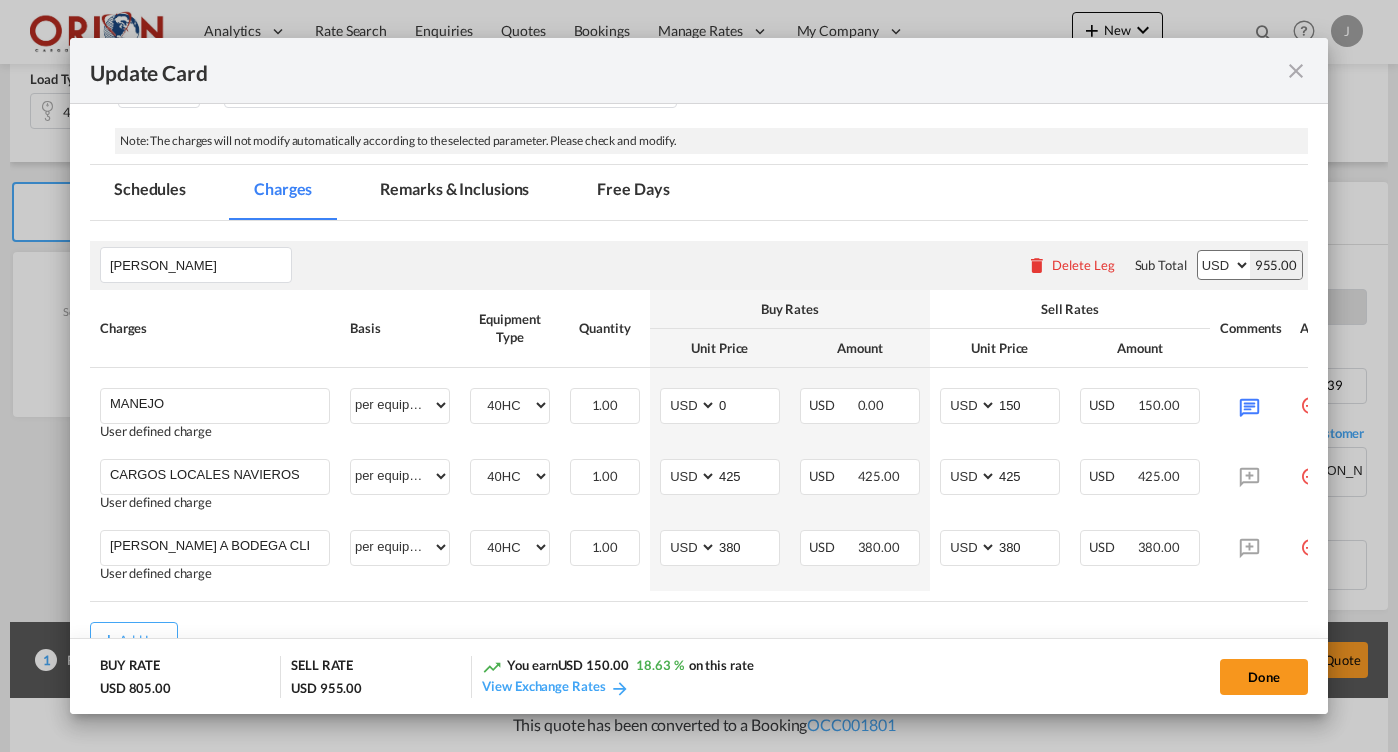 scroll, scrollTop: 401, scrollLeft: 0, axis: vertical 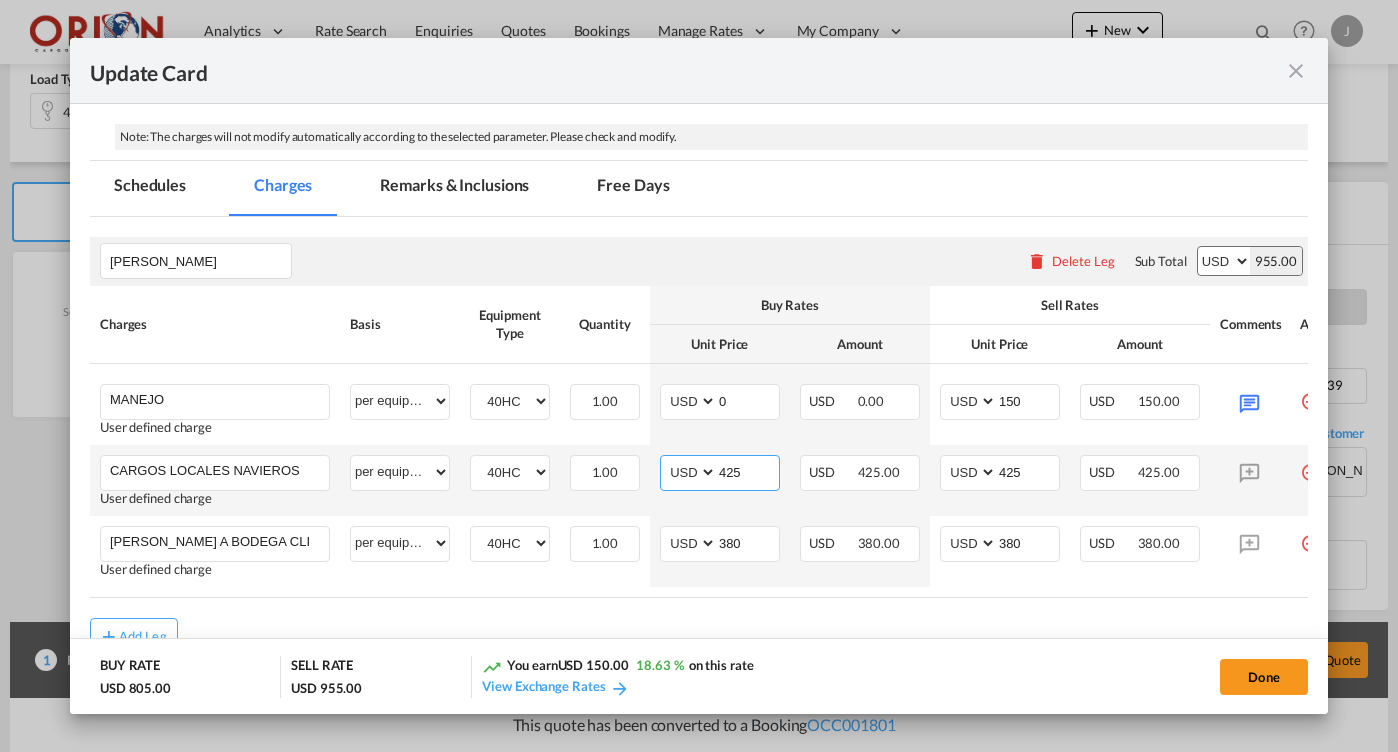 click on "425" at bounding box center (748, 471) 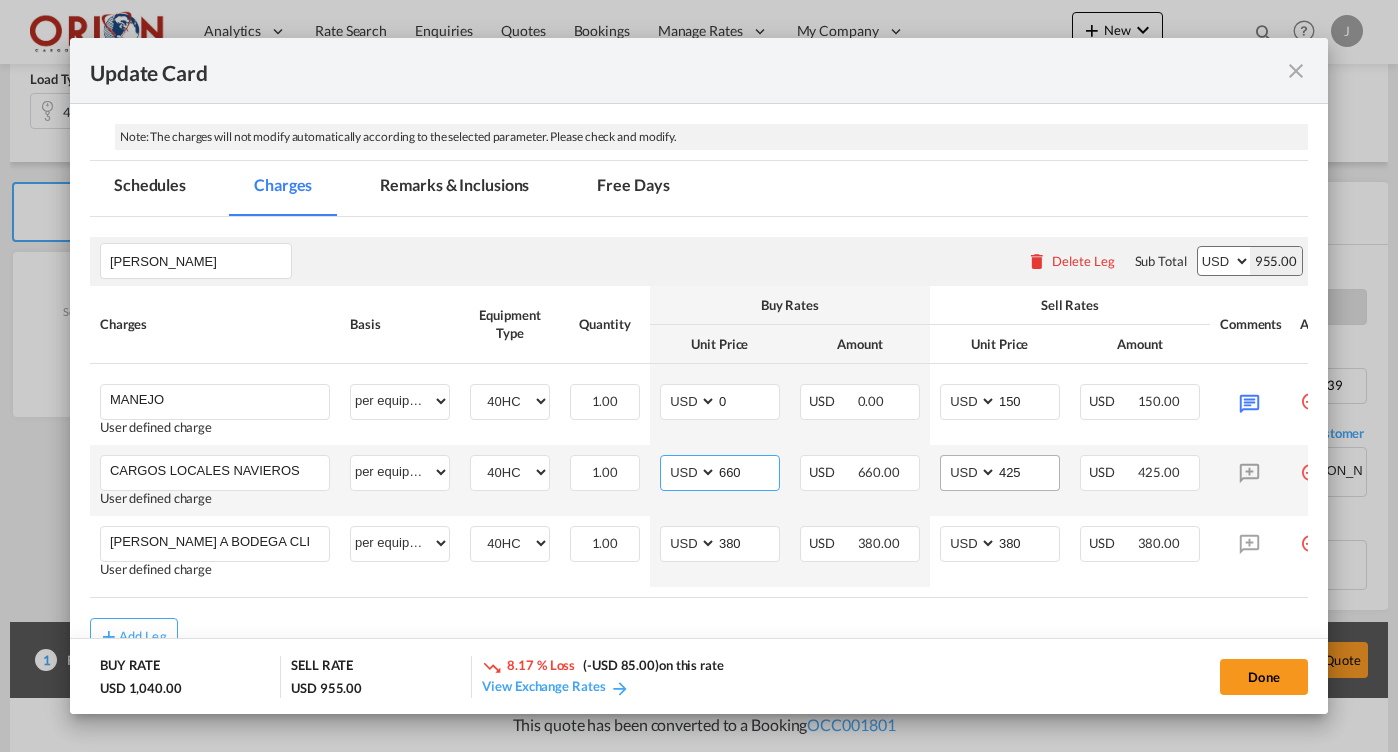 type on "660" 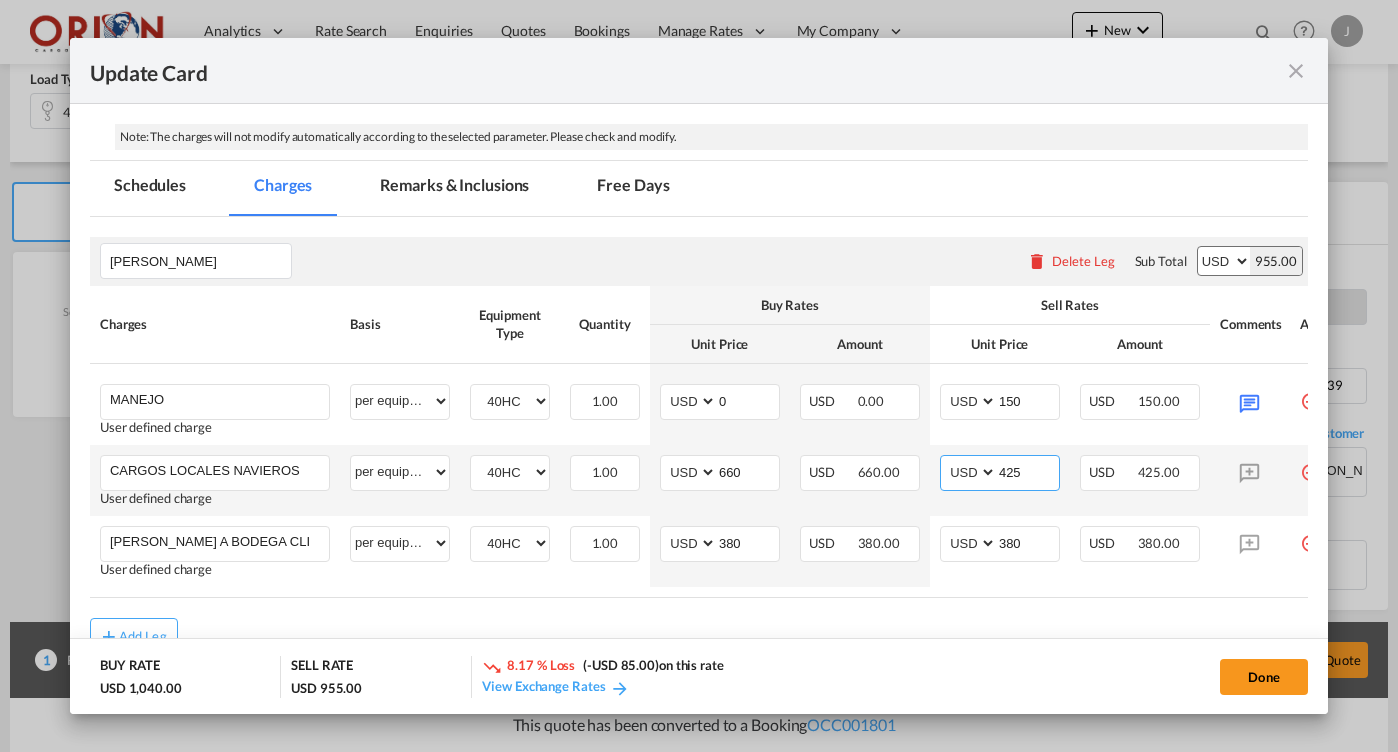 click on "425" at bounding box center (1028, 471) 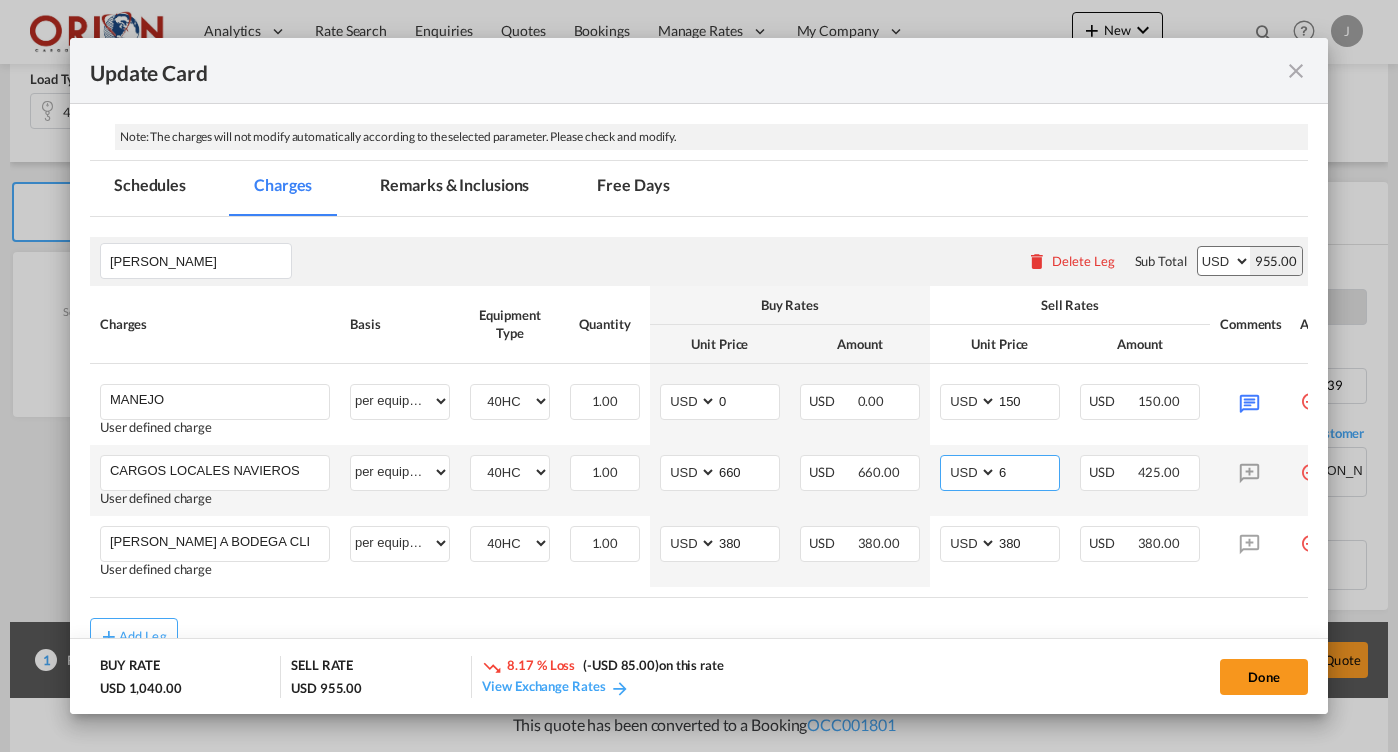 click on "6" at bounding box center (1028, 471) 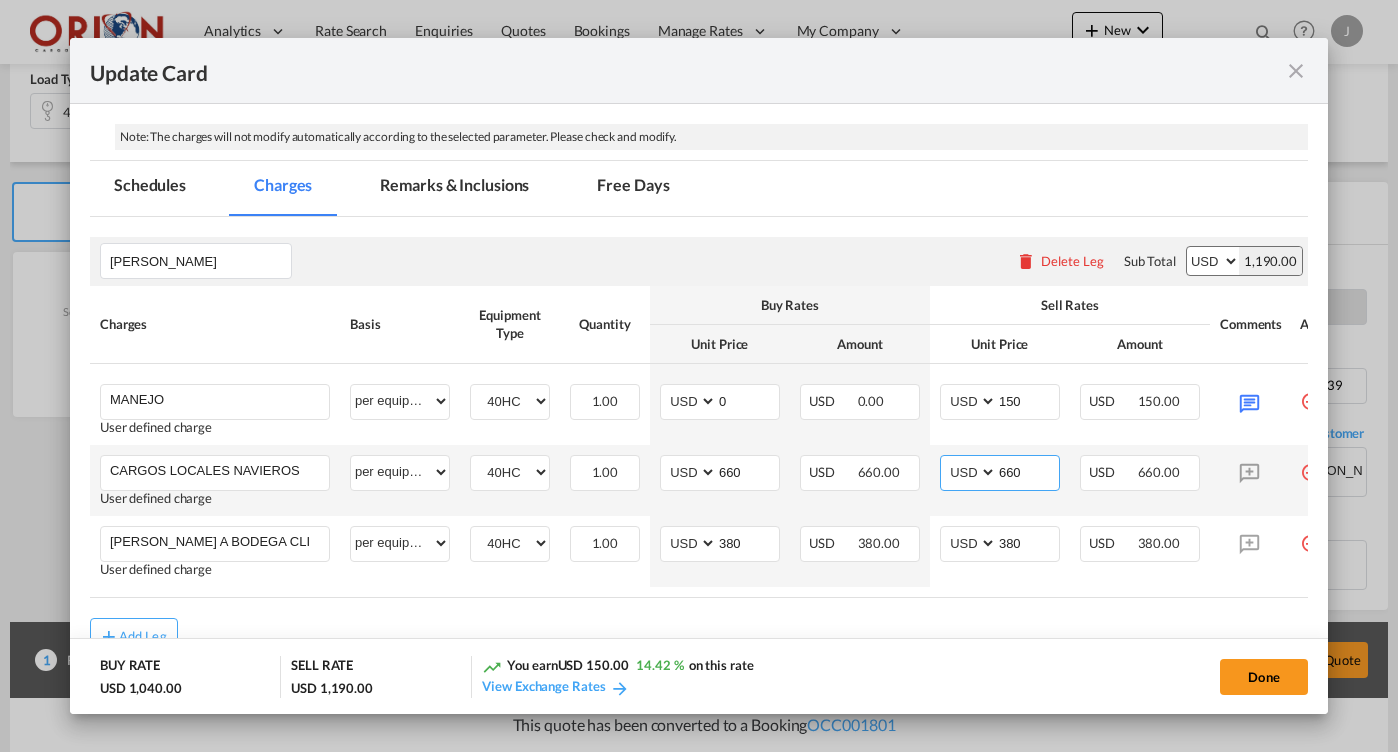 scroll, scrollTop: 463, scrollLeft: 0, axis: vertical 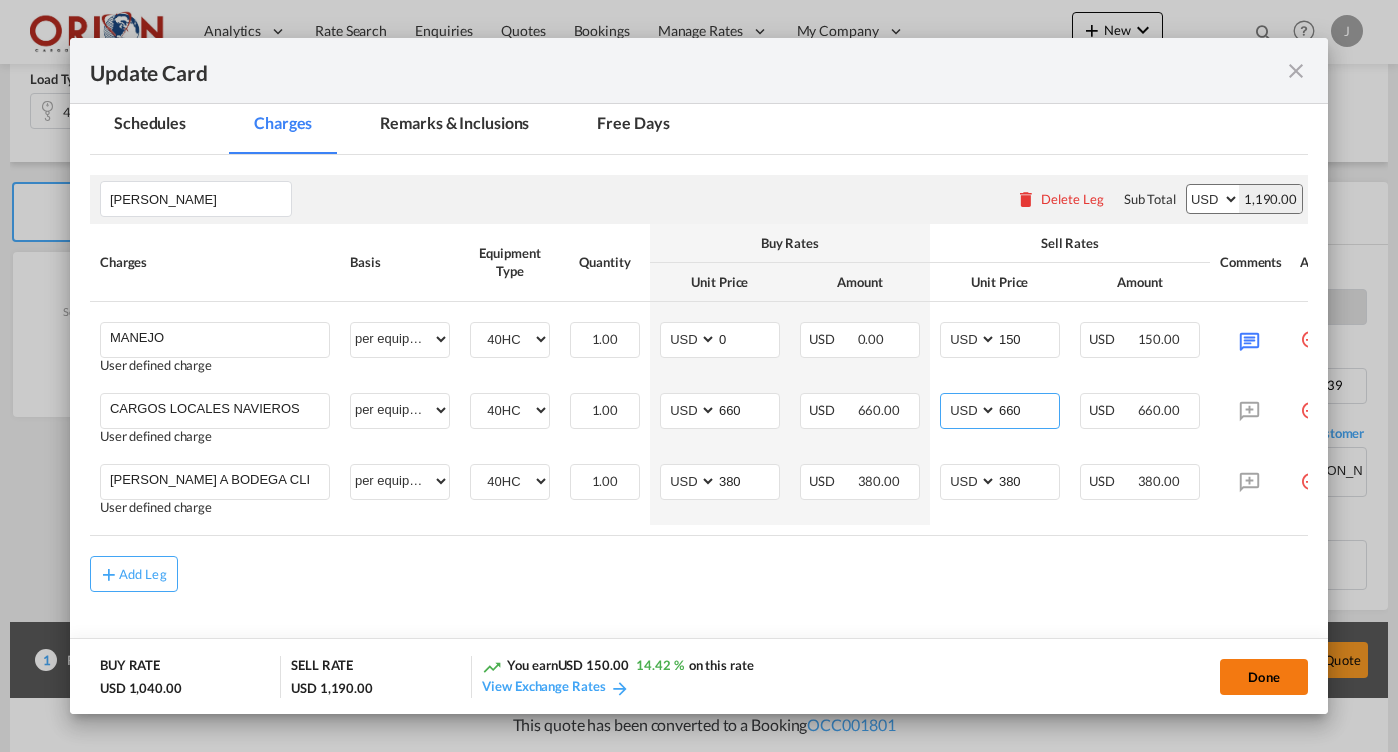 type on "660" 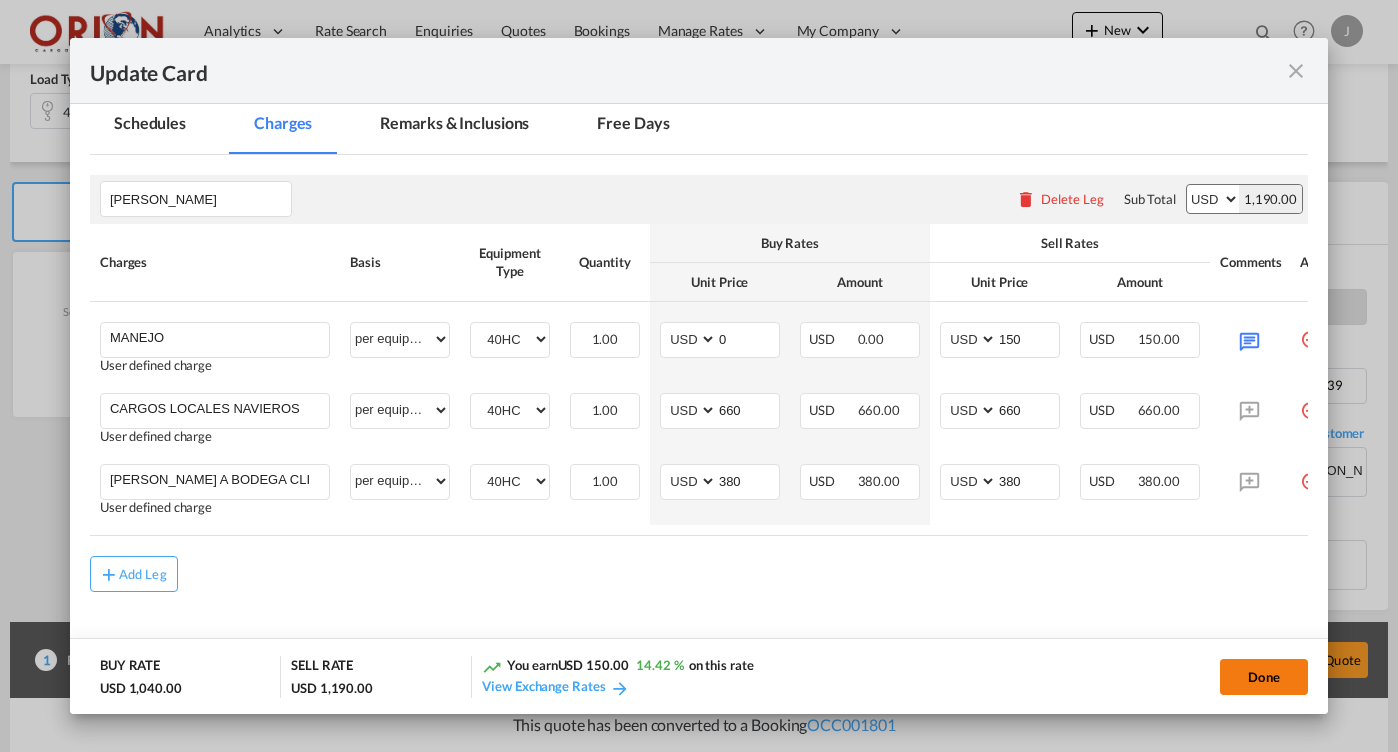 click on "Done" 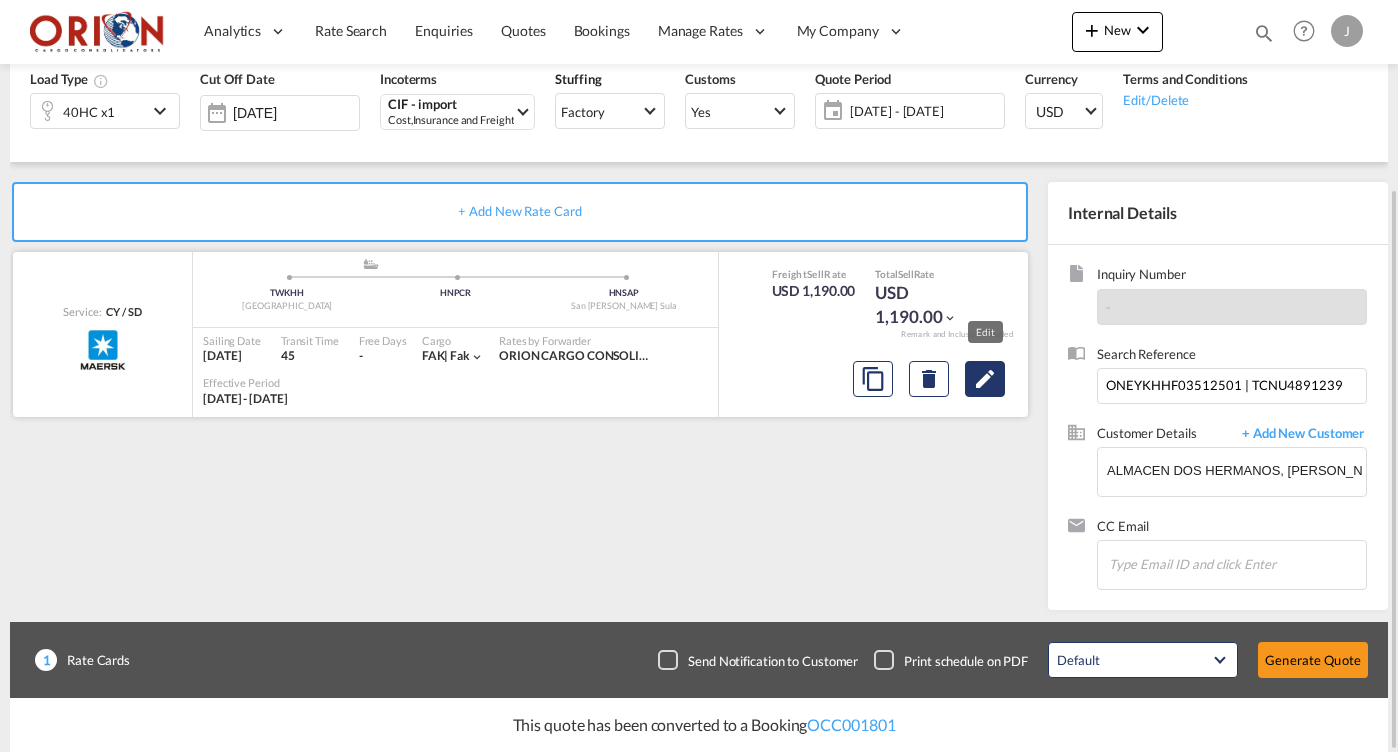 click at bounding box center [985, 379] 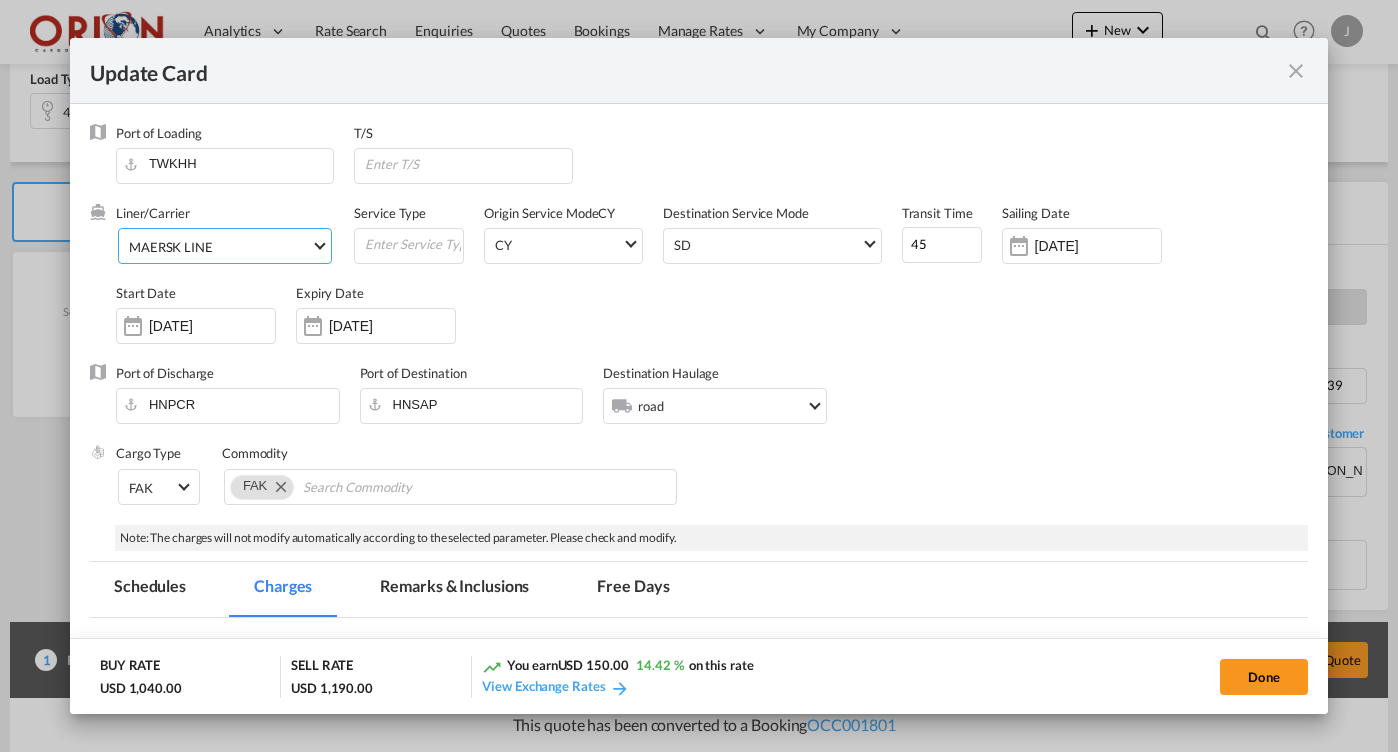 click on "MAERSK LINE" at bounding box center (220, 247) 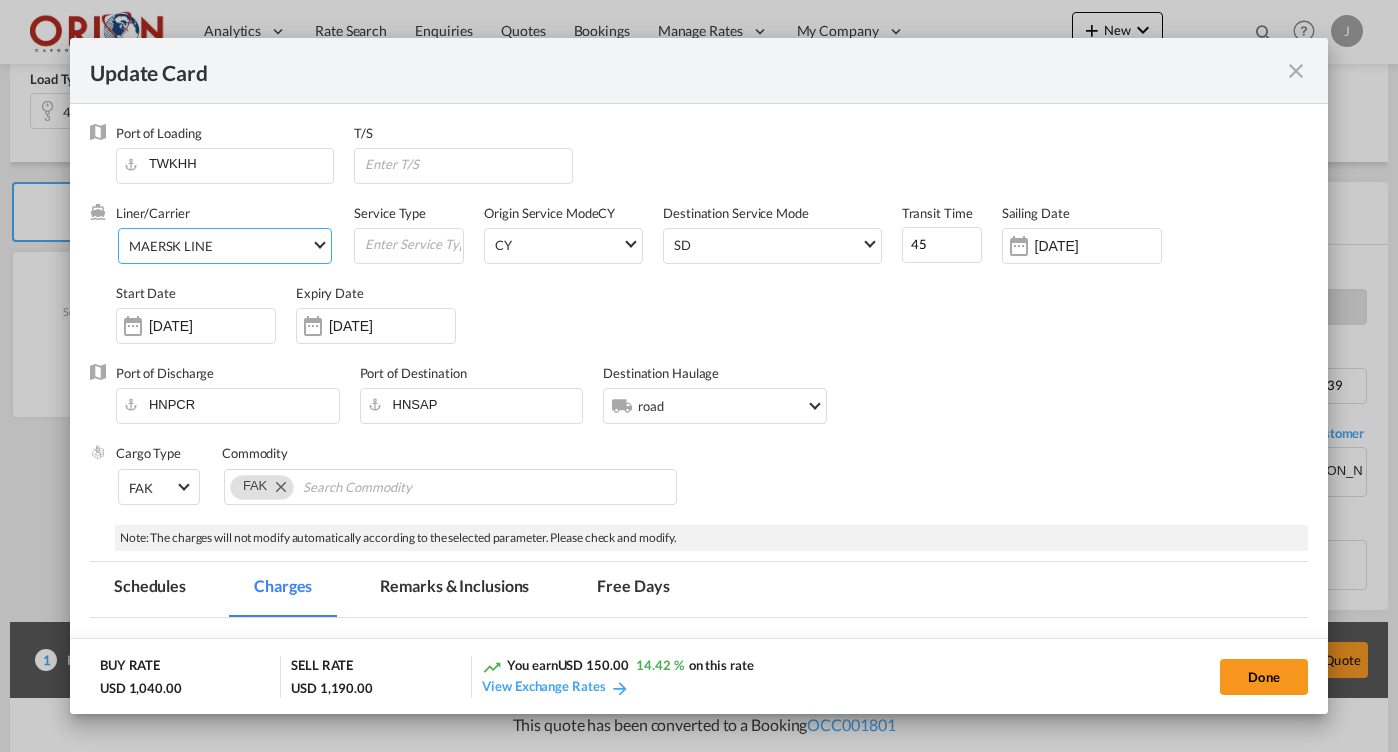 scroll, scrollTop: 2392, scrollLeft: 0, axis: vertical 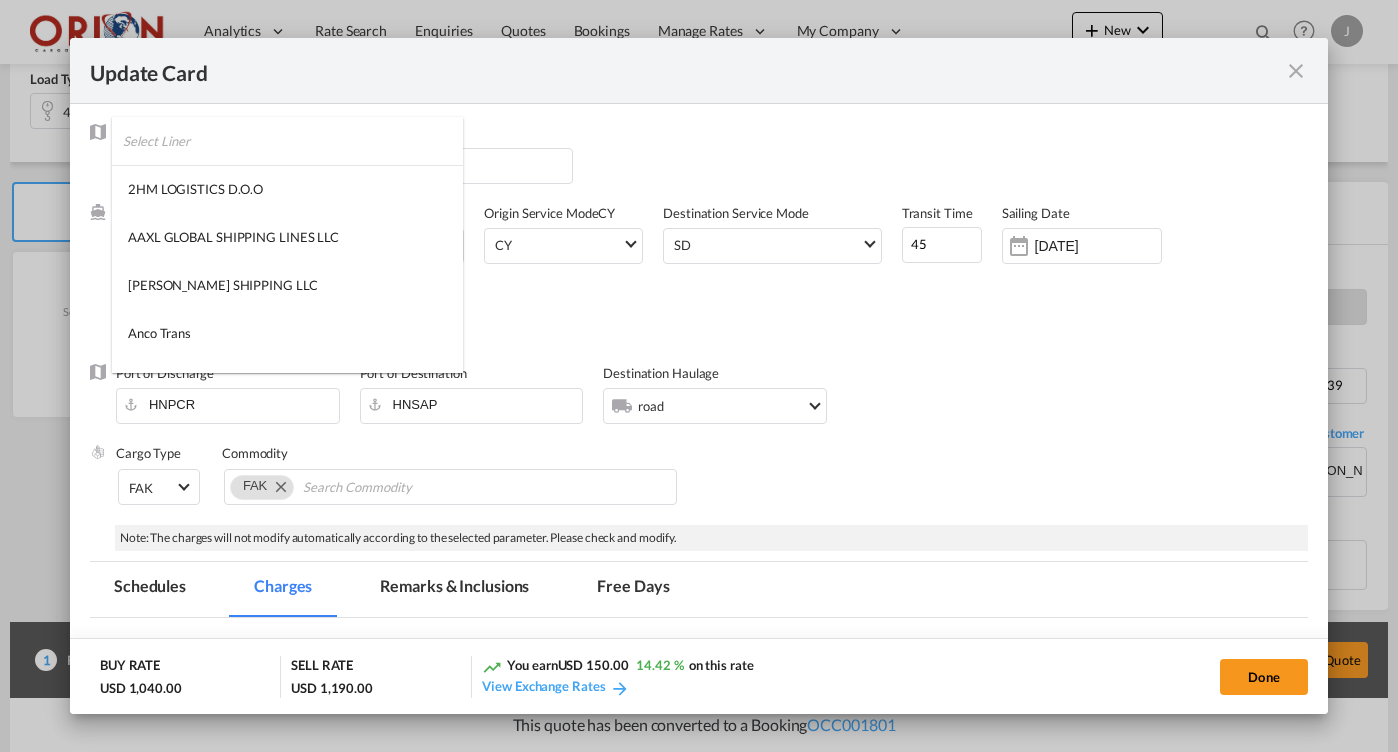 click at bounding box center (293, 141) 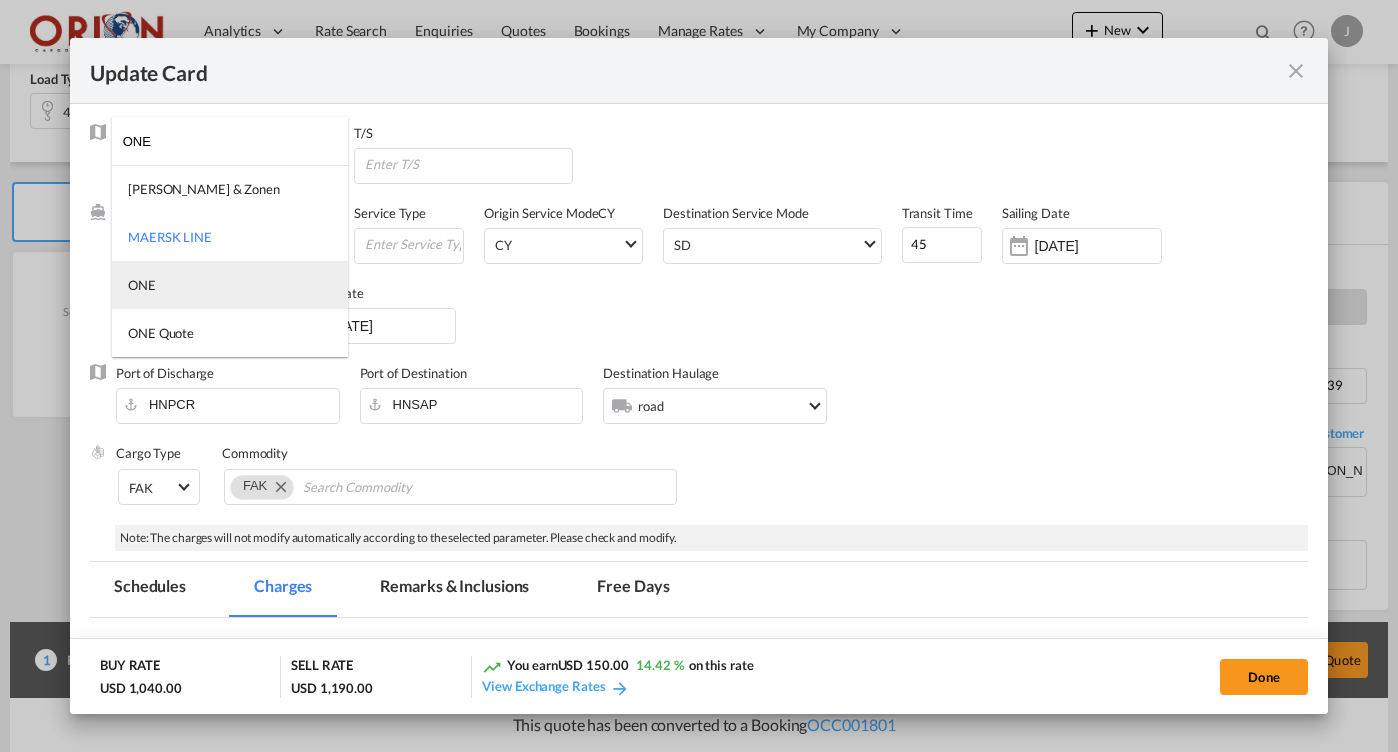 type on "ONE" 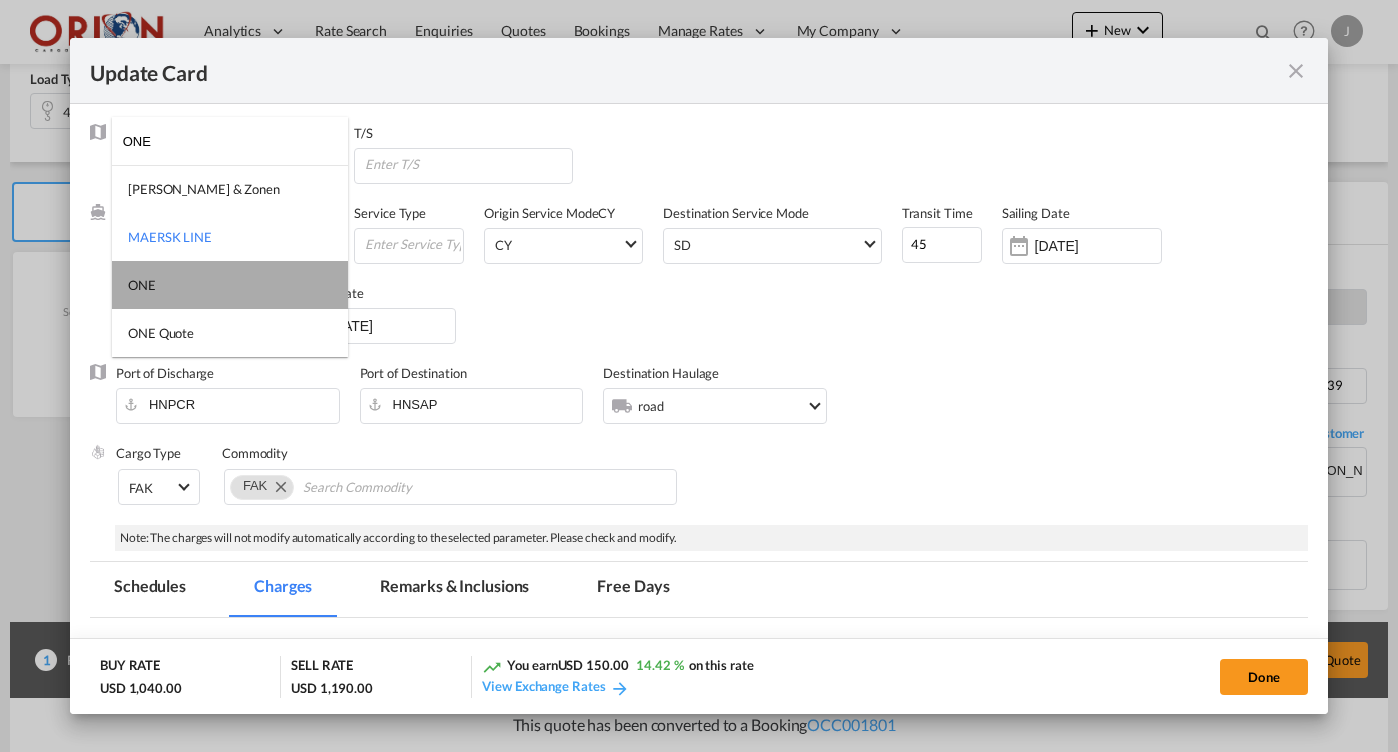 click on "ONE" at bounding box center (230, 285) 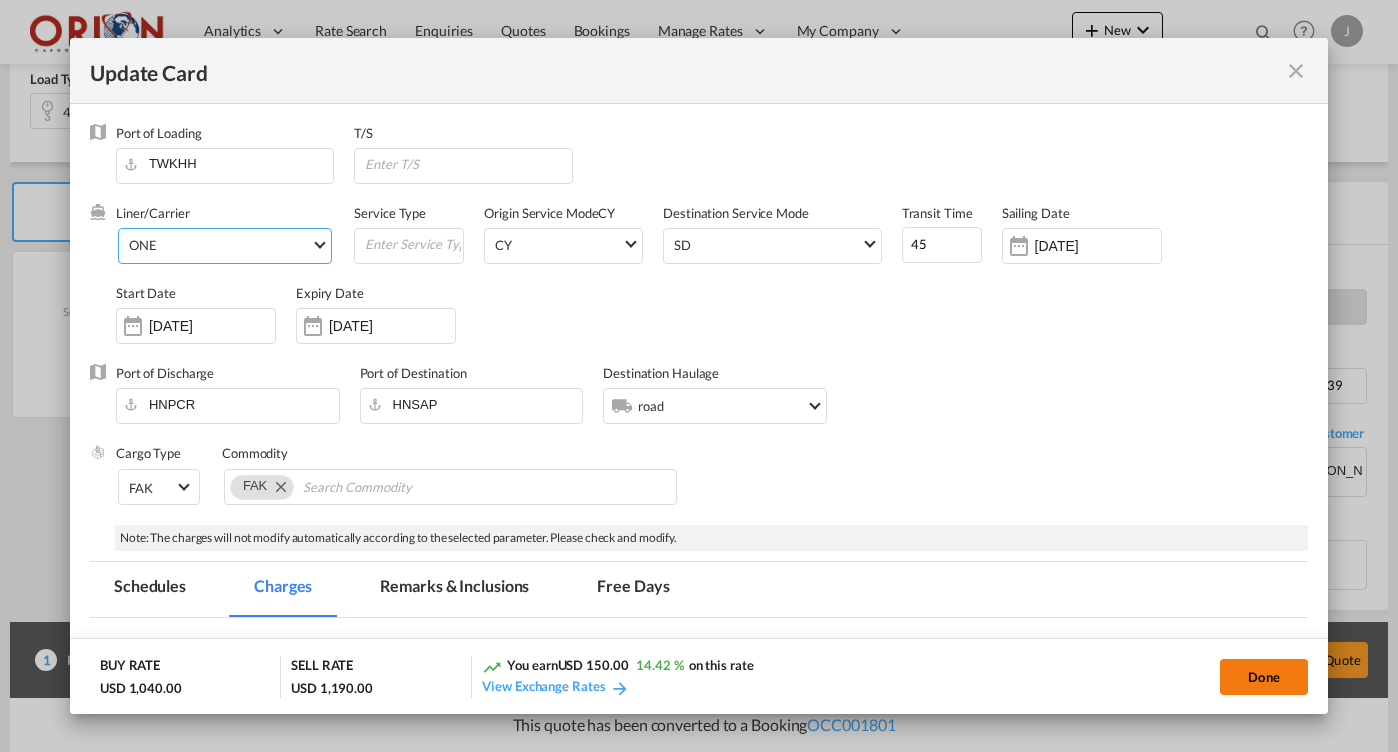 click on "Done" 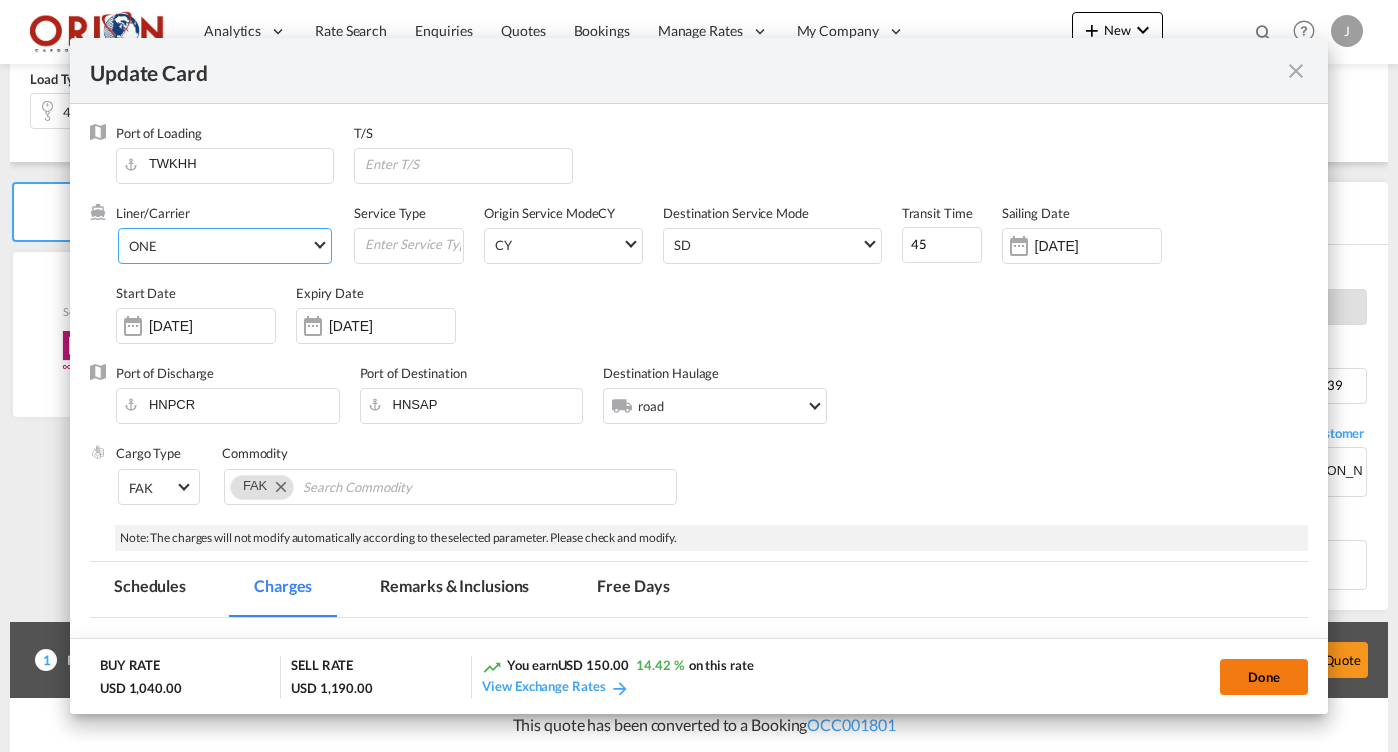 type on "[DATE]" 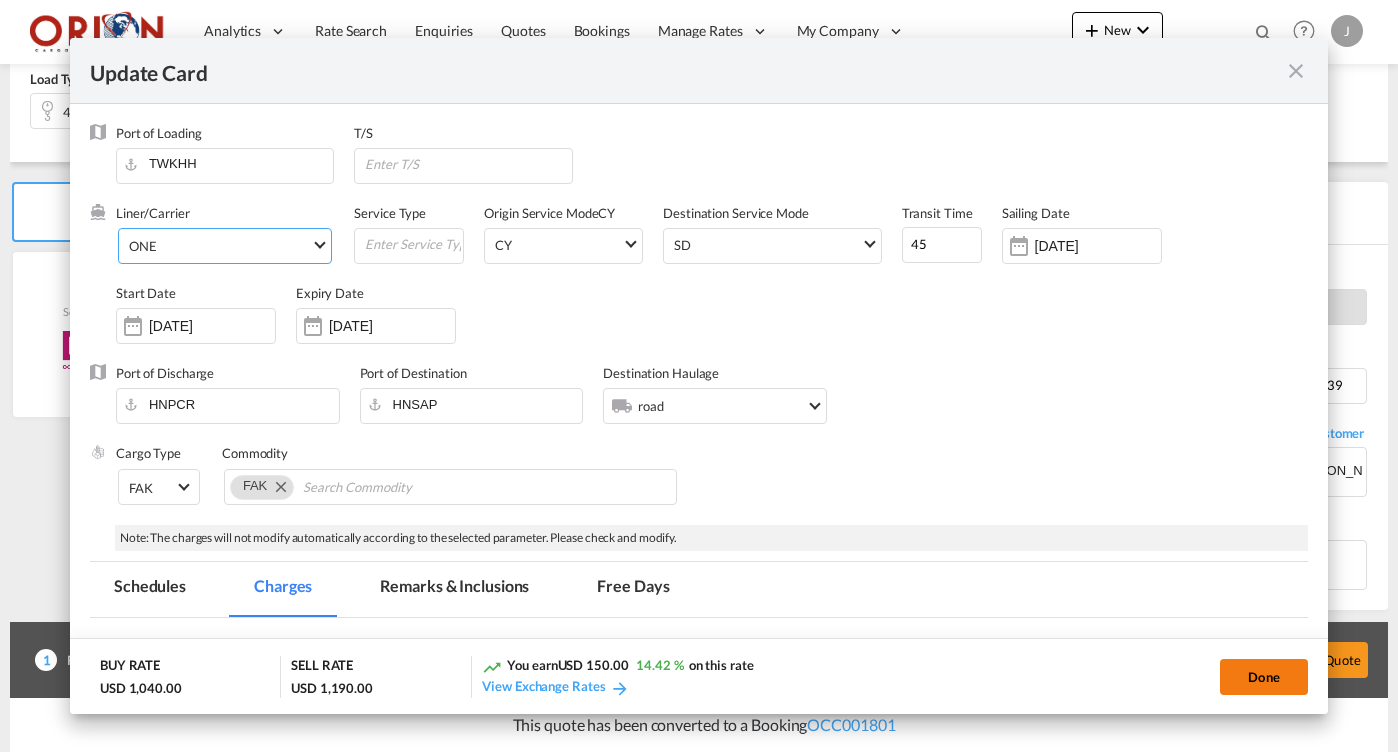 type on "[DATE]" 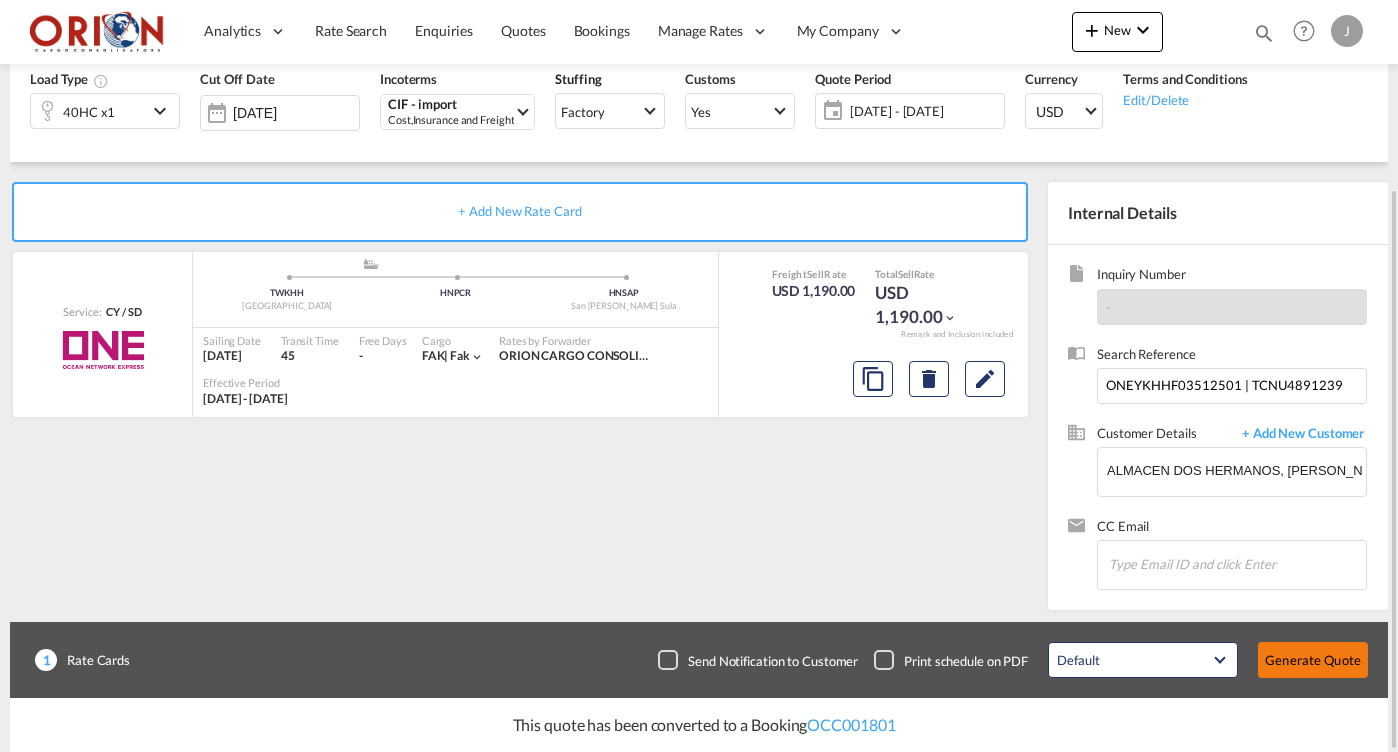 click on "Generate Quote" at bounding box center [1313, 660] 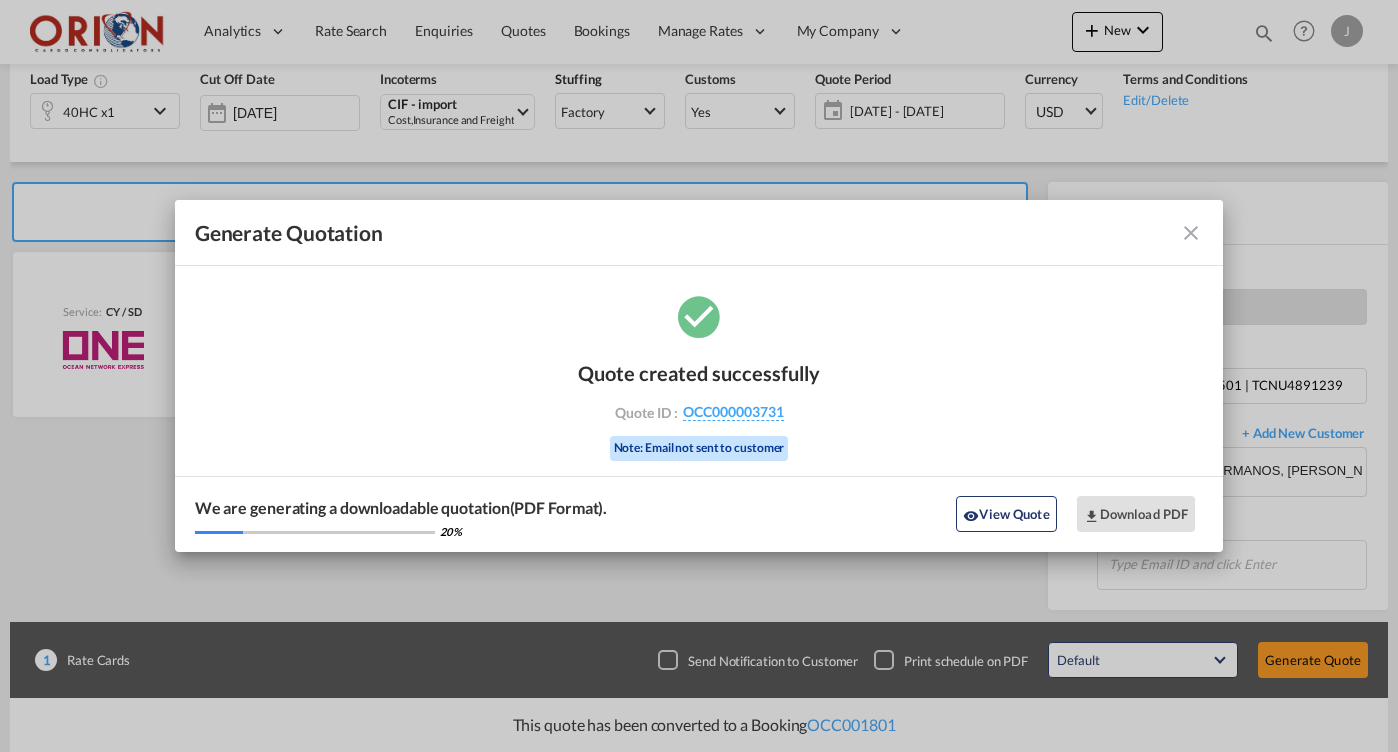 click at bounding box center [1191, 233] 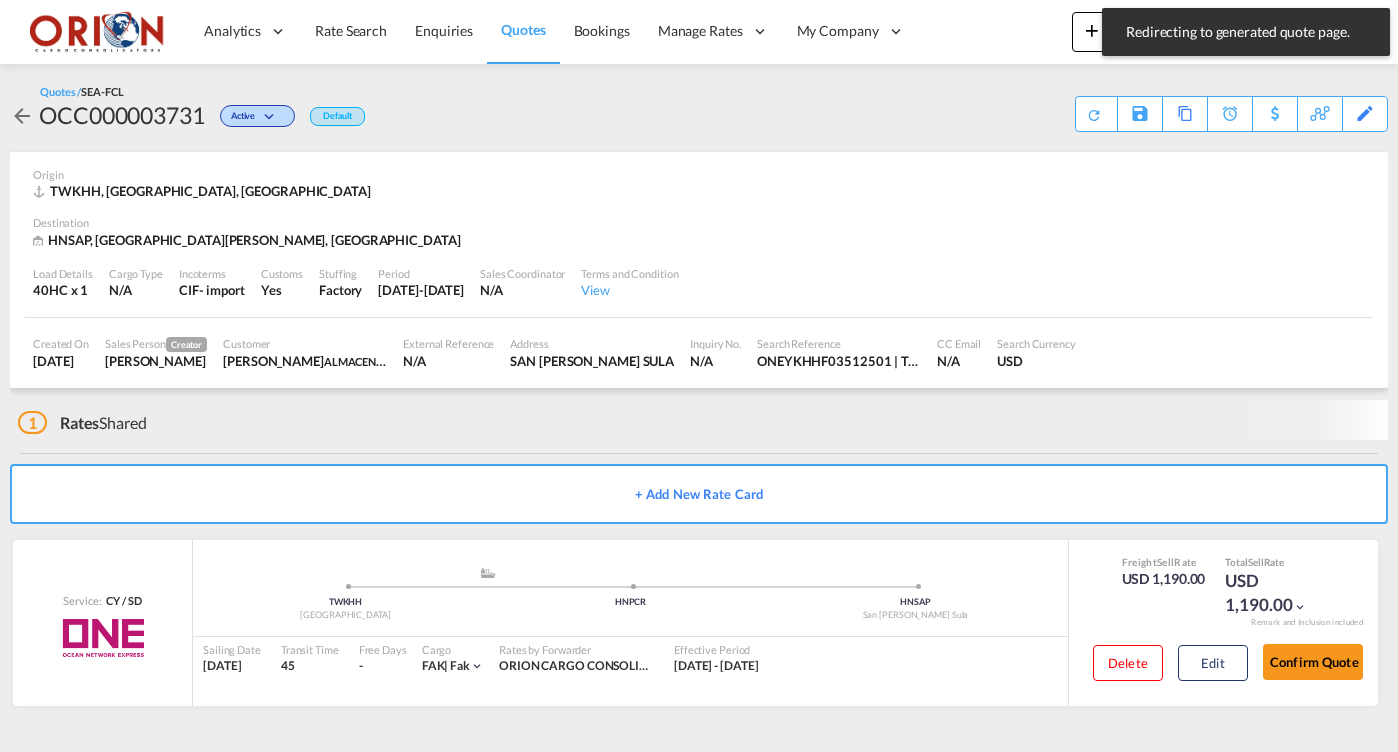 scroll, scrollTop: 0, scrollLeft: 0, axis: both 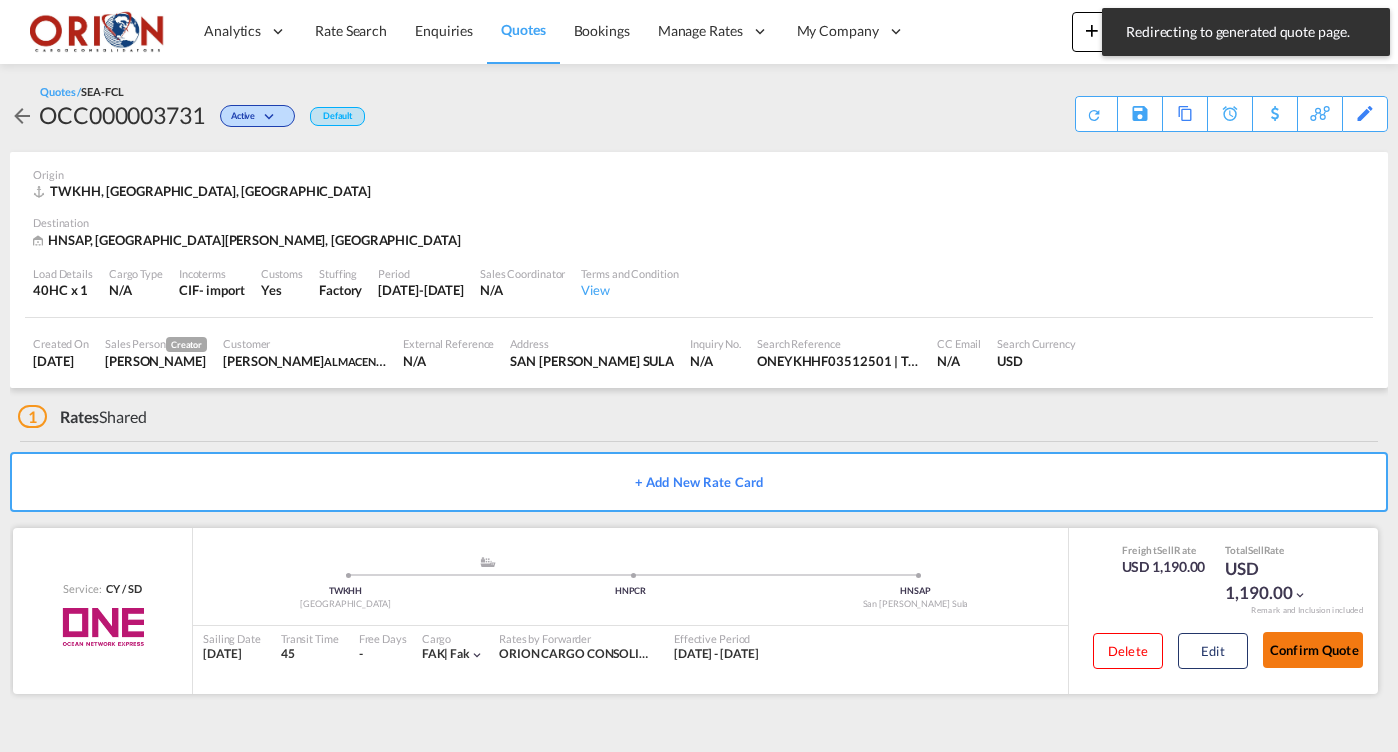 click on "Confirm Quote" at bounding box center (1313, 650) 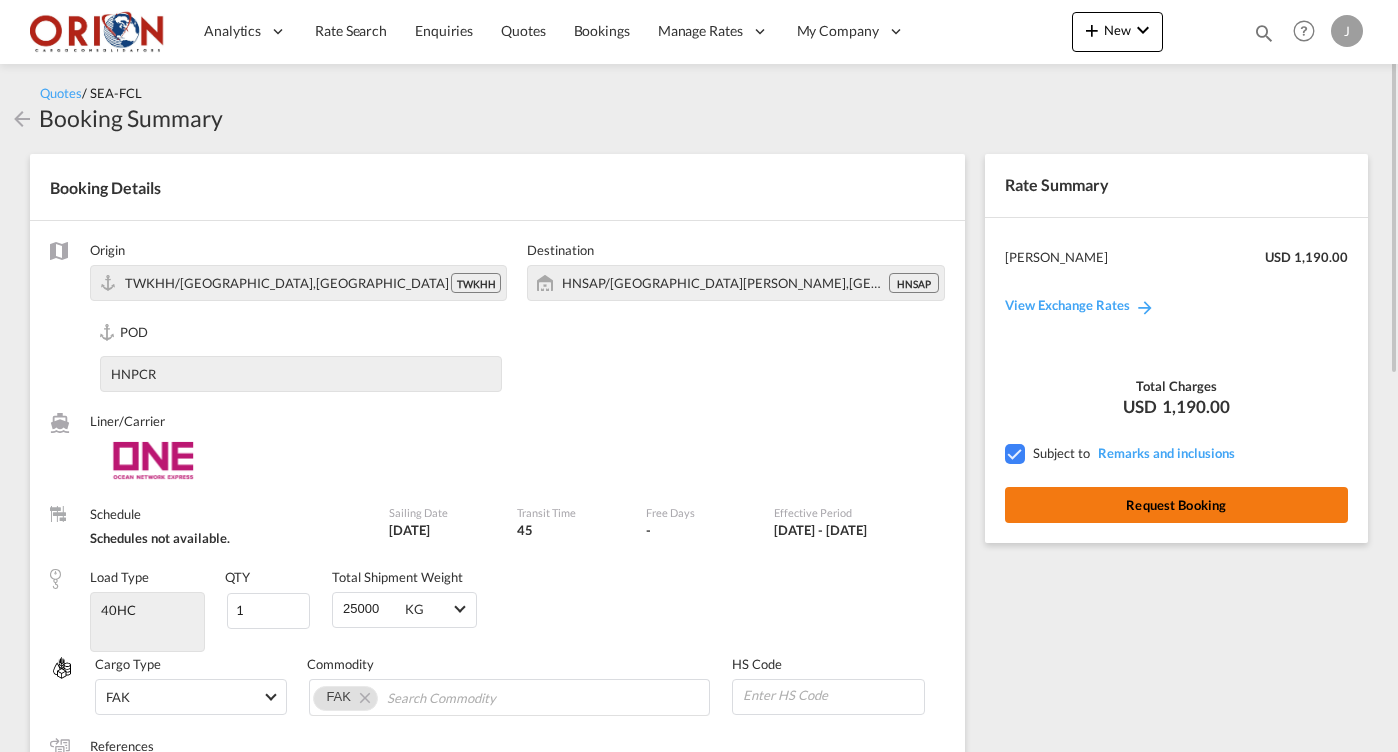 click on "Request Booking" at bounding box center (1176, 505) 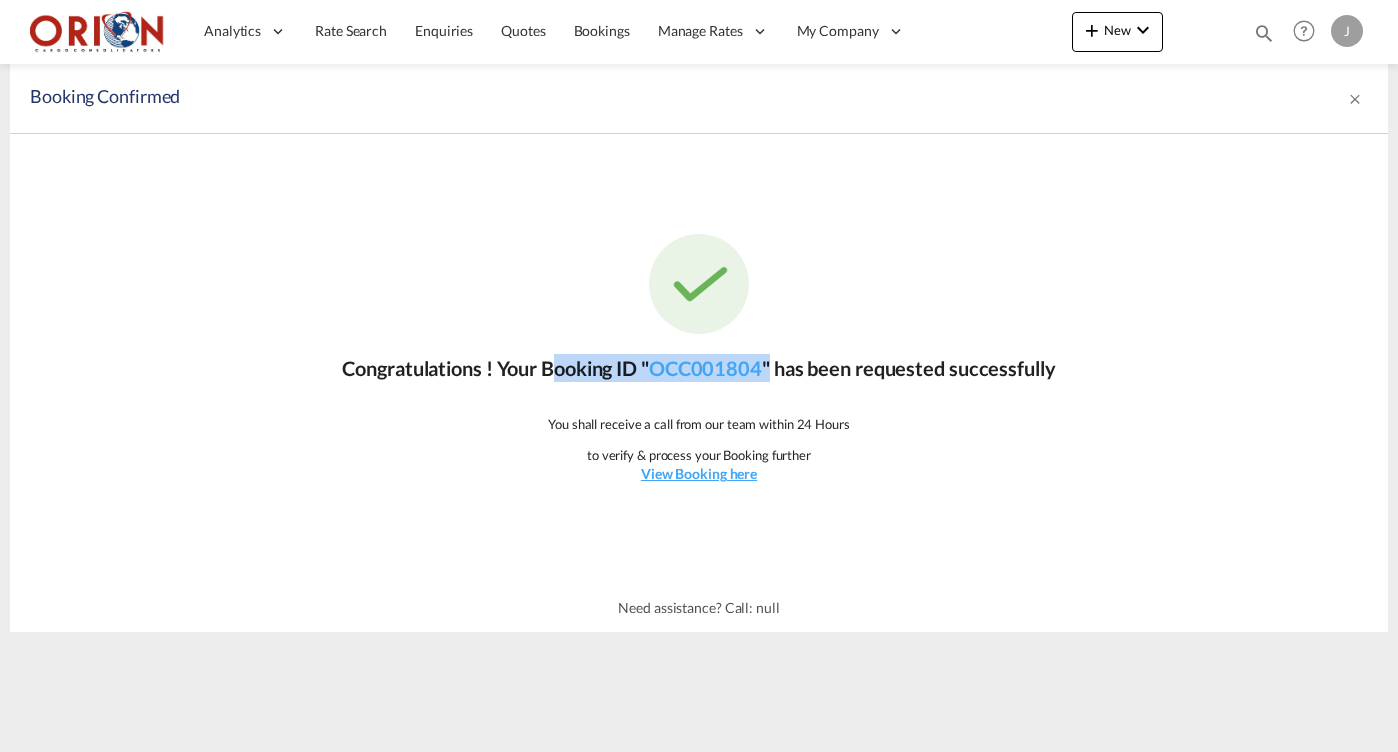 drag, startPoint x: 539, startPoint y: 367, endPoint x: 778, endPoint y: 369, distance: 239.00836 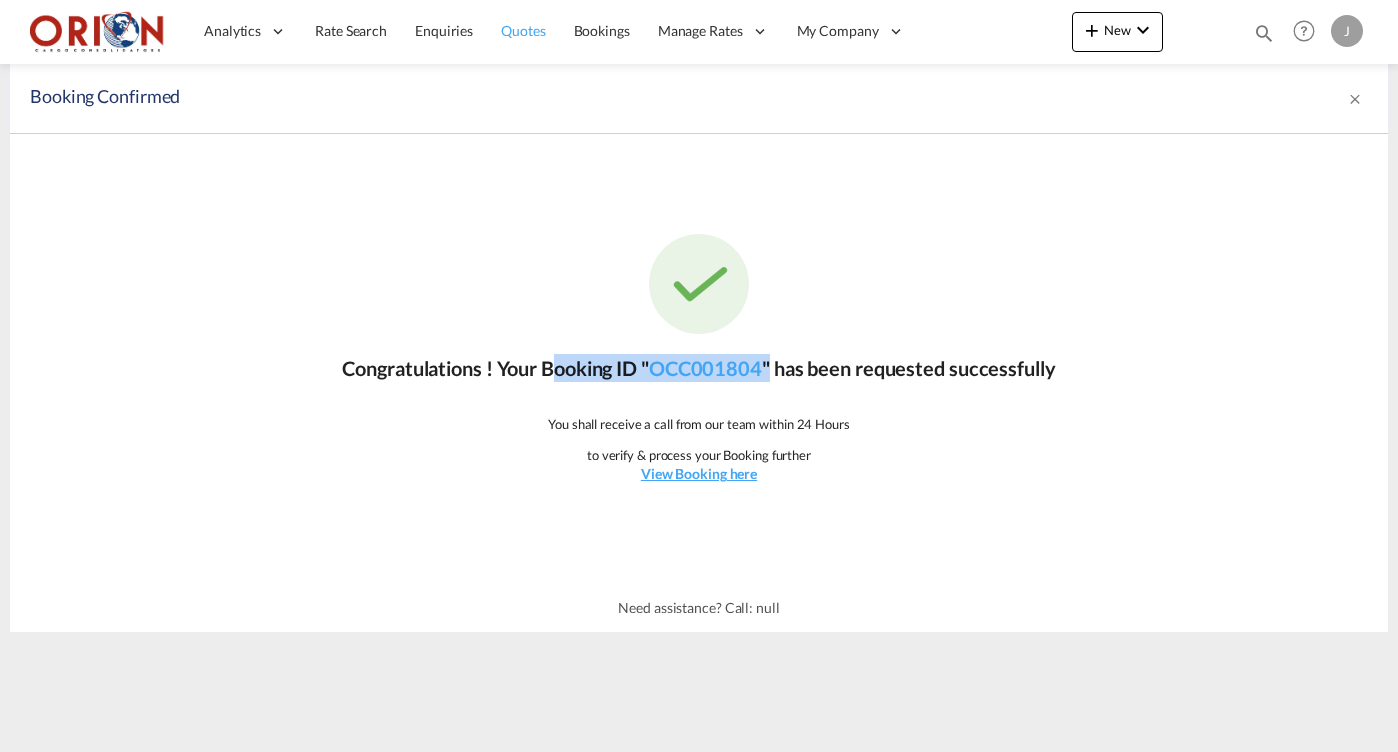 click on "Quotes" at bounding box center (523, 30) 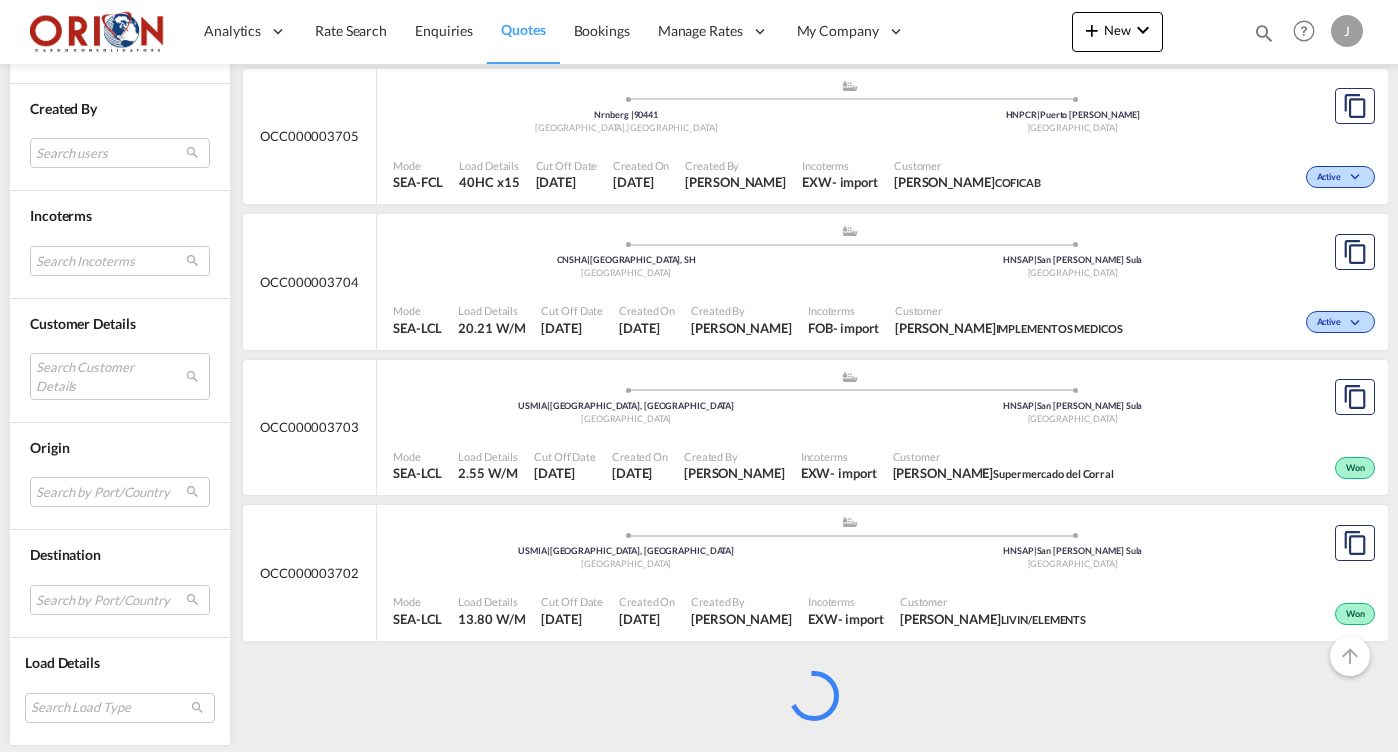 scroll, scrollTop: 3925, scrollLeft: 0, axis: vertical 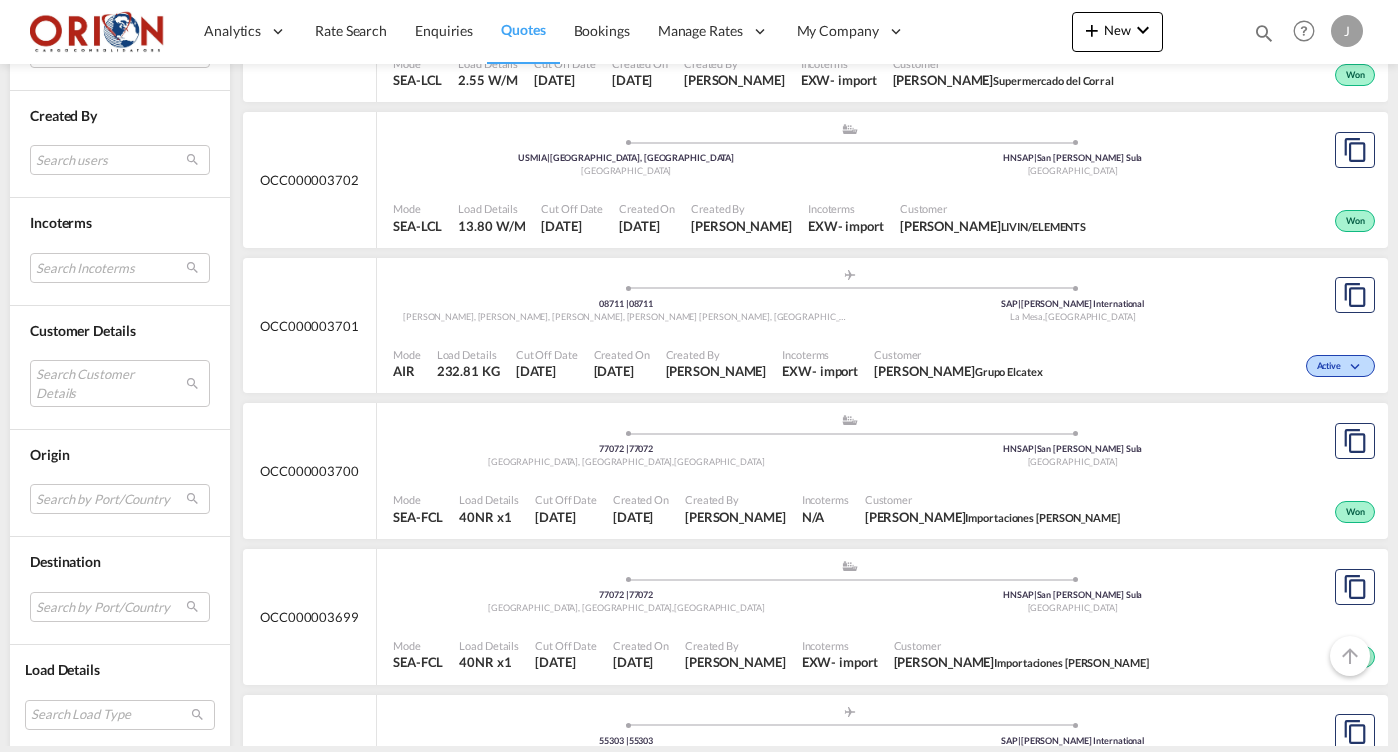 click on "Created On" at bounding box center [622, 354] 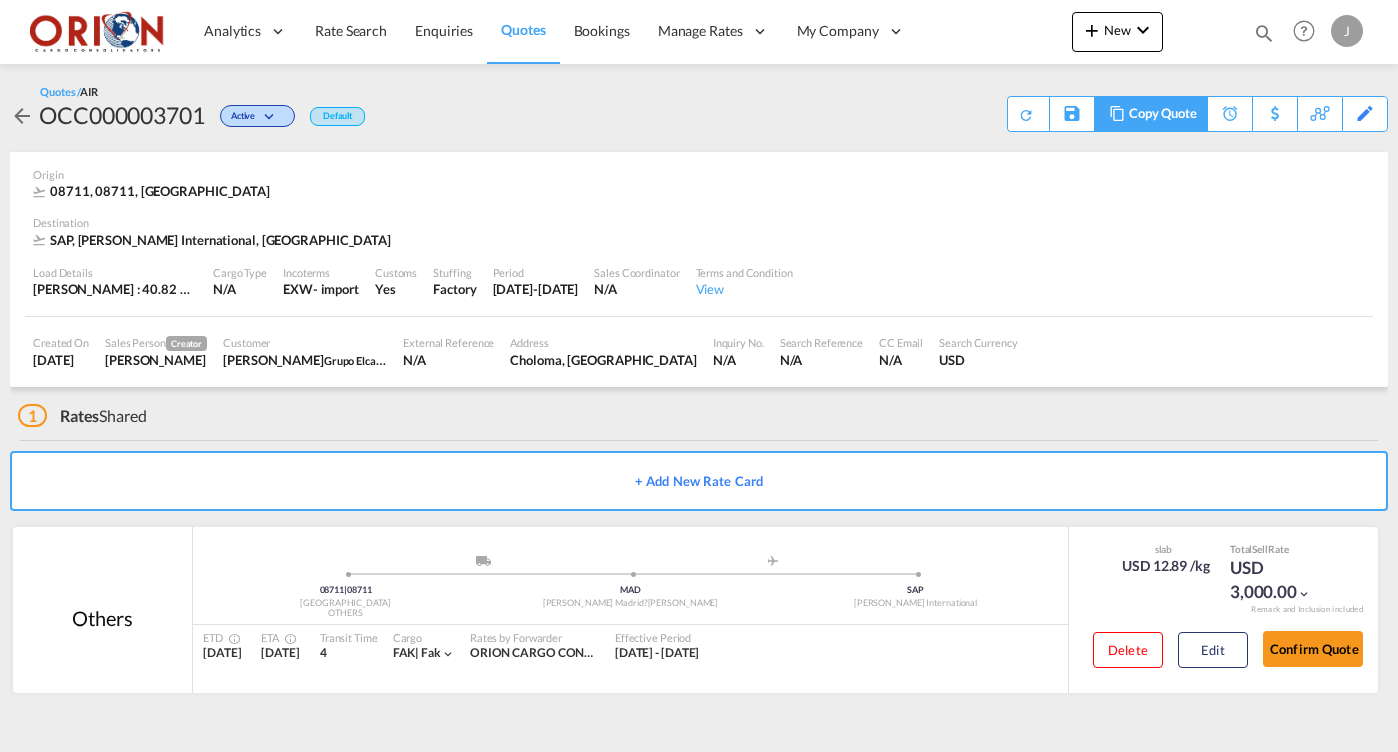 click on "Copy Quote" at bounding box center [1163, 114] 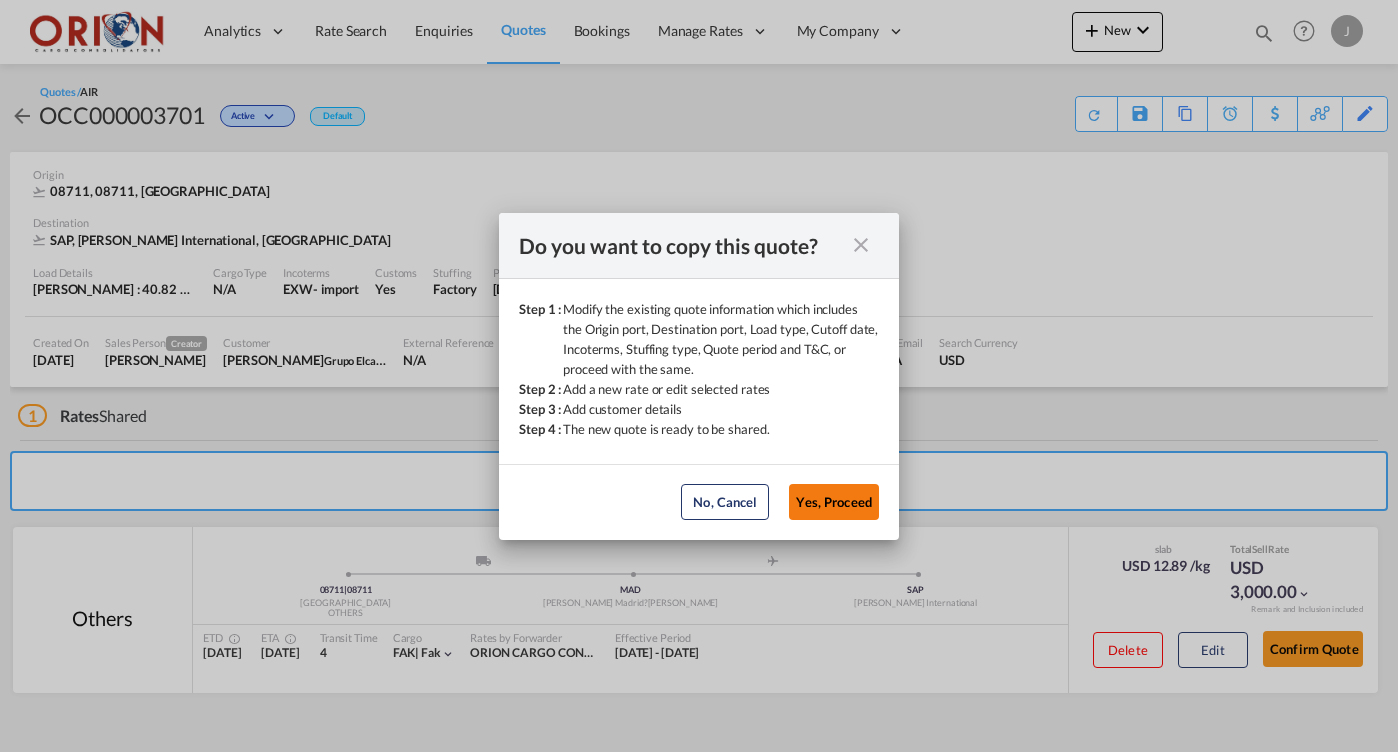 click on "Yes, Proceed" 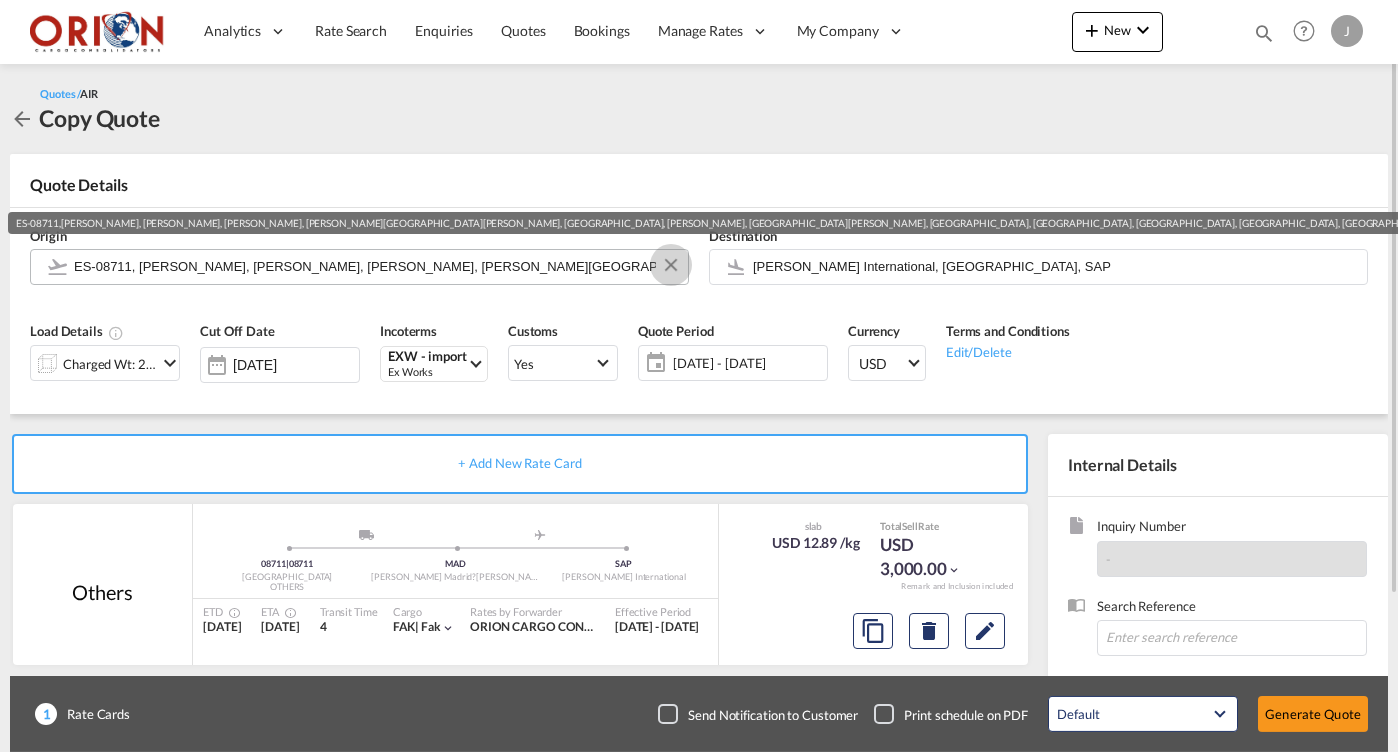 click at bounding box center [671, 265] 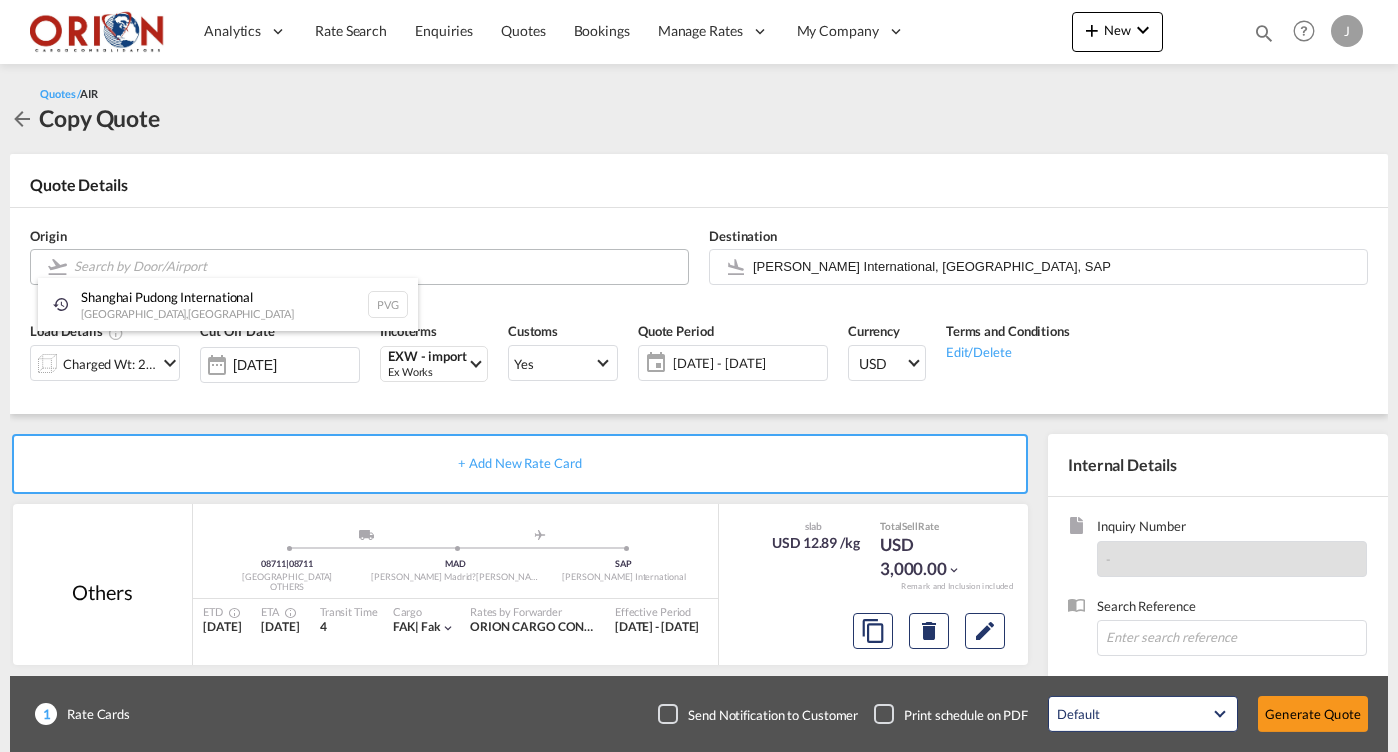 paste on "75700" 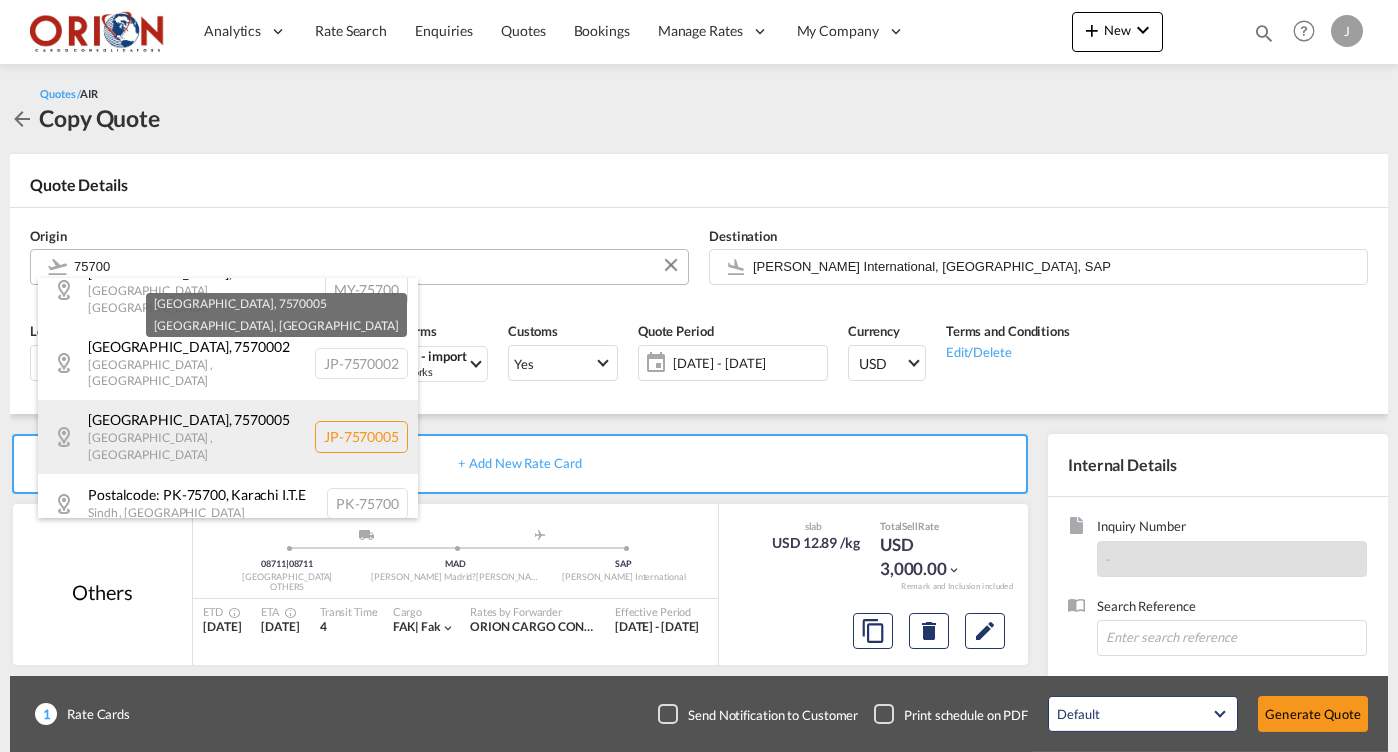 scroll, scrollTop: 552, scrollLeft: 0, axis: vertical 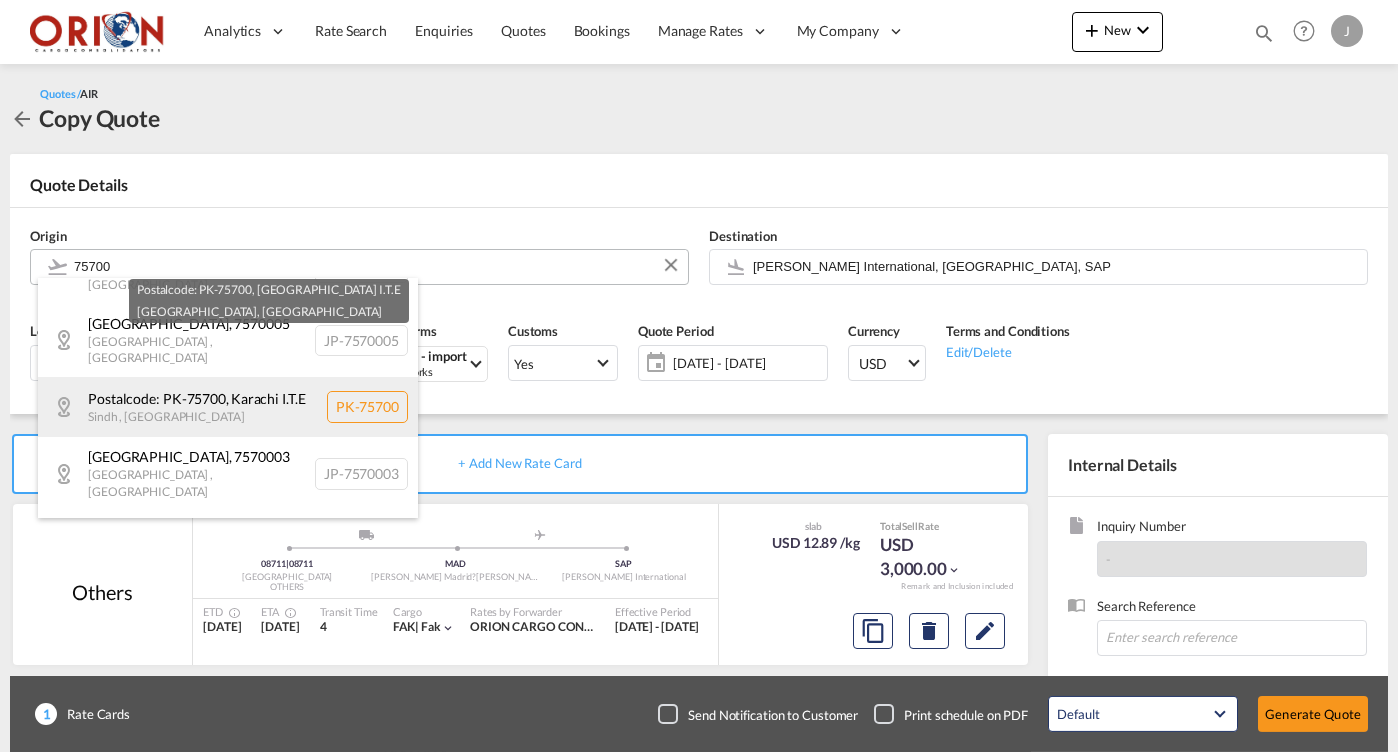click on "Postalcode: PK-75700 ,
[GEOGRAPHIC_DATA] [GEOGRAPHIC_DATA]
PK-75700" at bounding box center (228, 407) 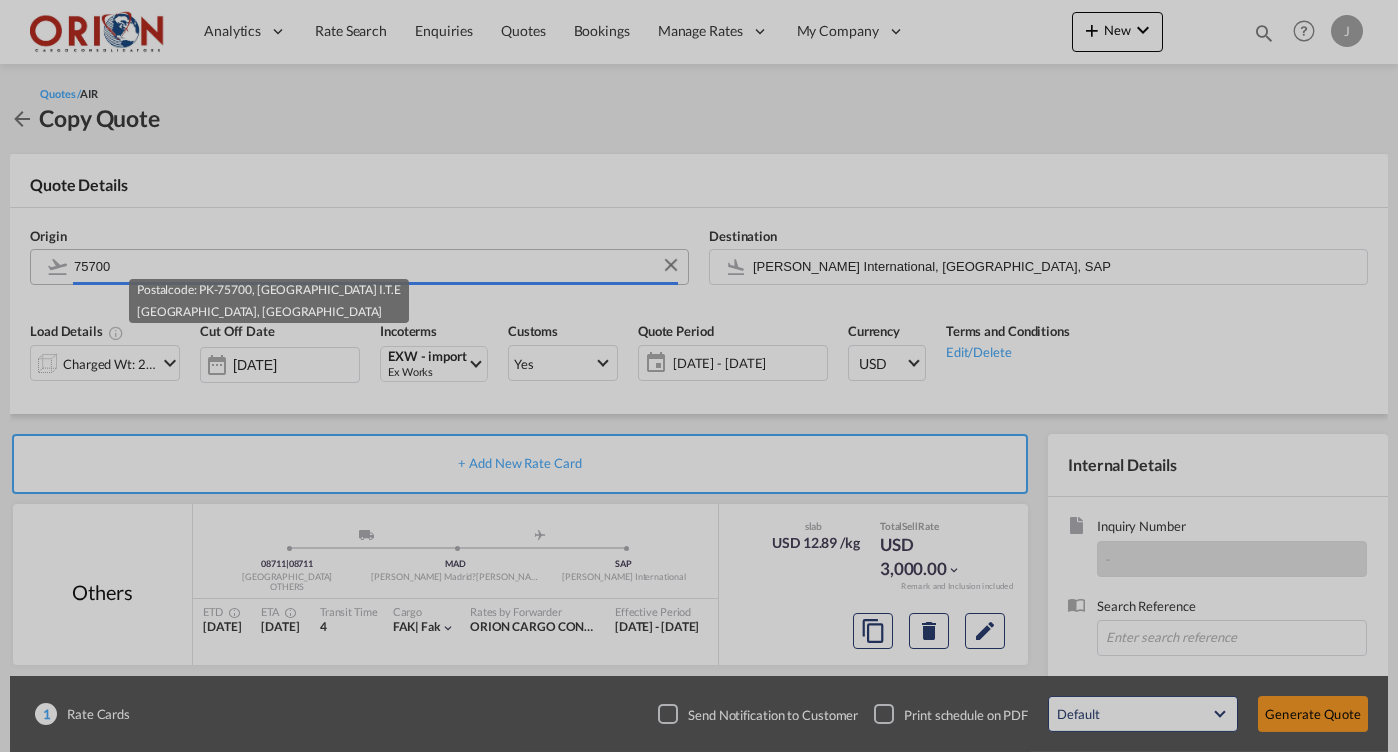 type on "PK-75700, Sindh" 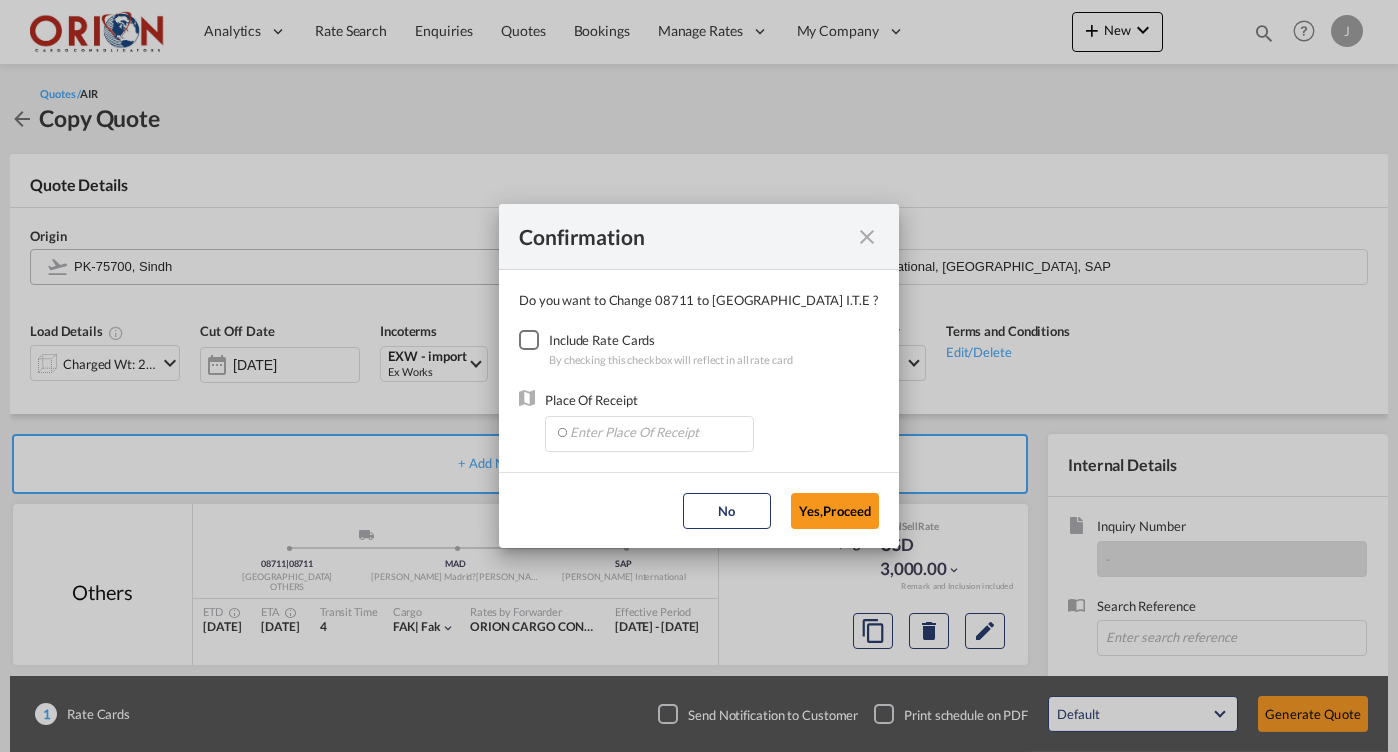 click at bounding box center (529, 340) 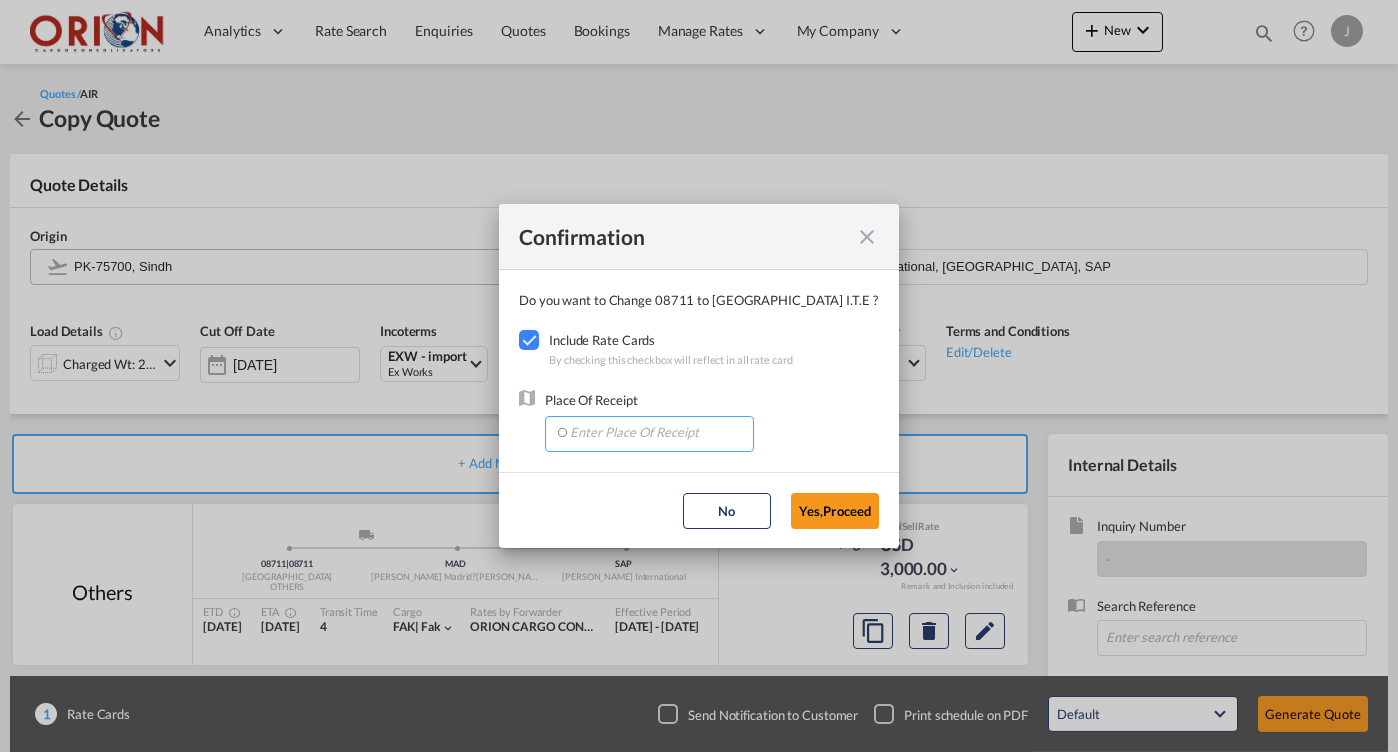 click at bounding box center [654, 432] 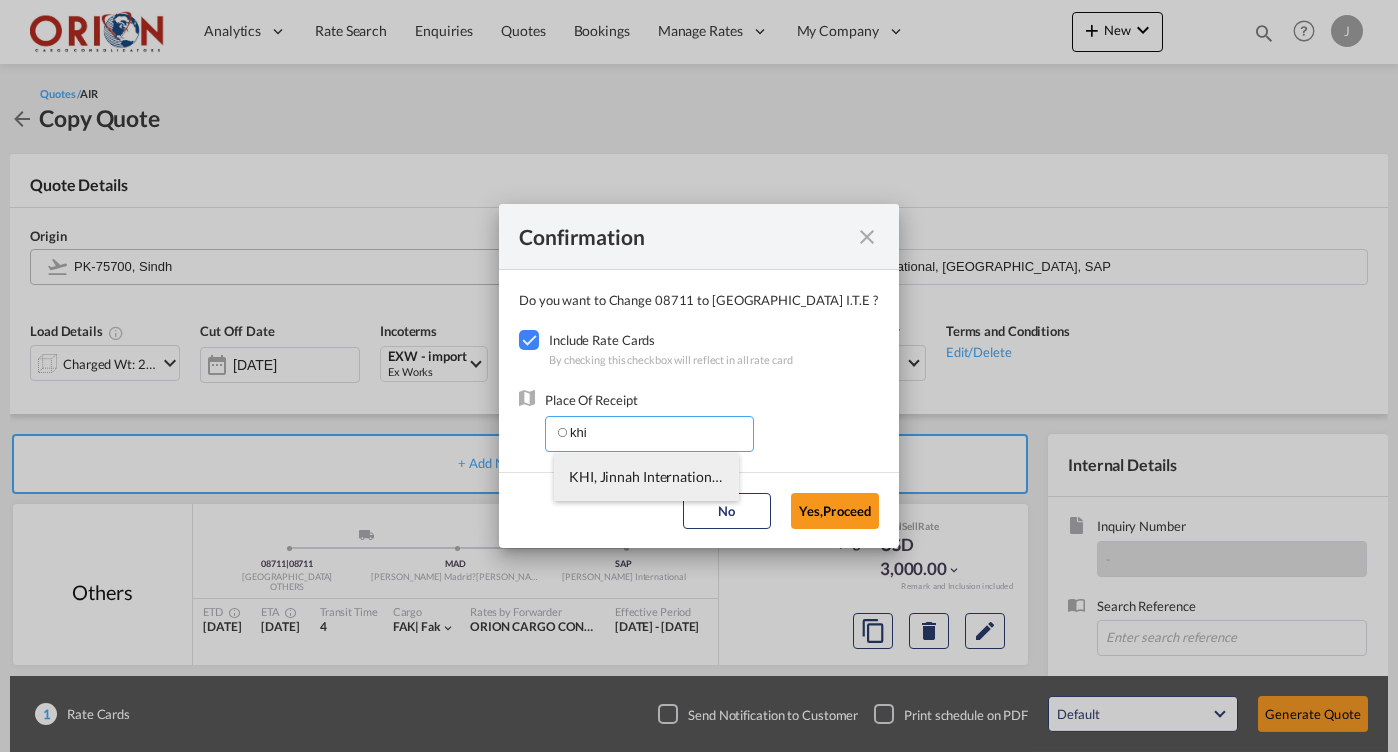 click on "KHI, Jinnah International, [GEOGRAPHIC_DATA], [GEOGRAPHIC_DATA], [GEOGRAPHIC_DATA], [GEOGRAPHIC_DATA]" at bounding box center [646, 477] 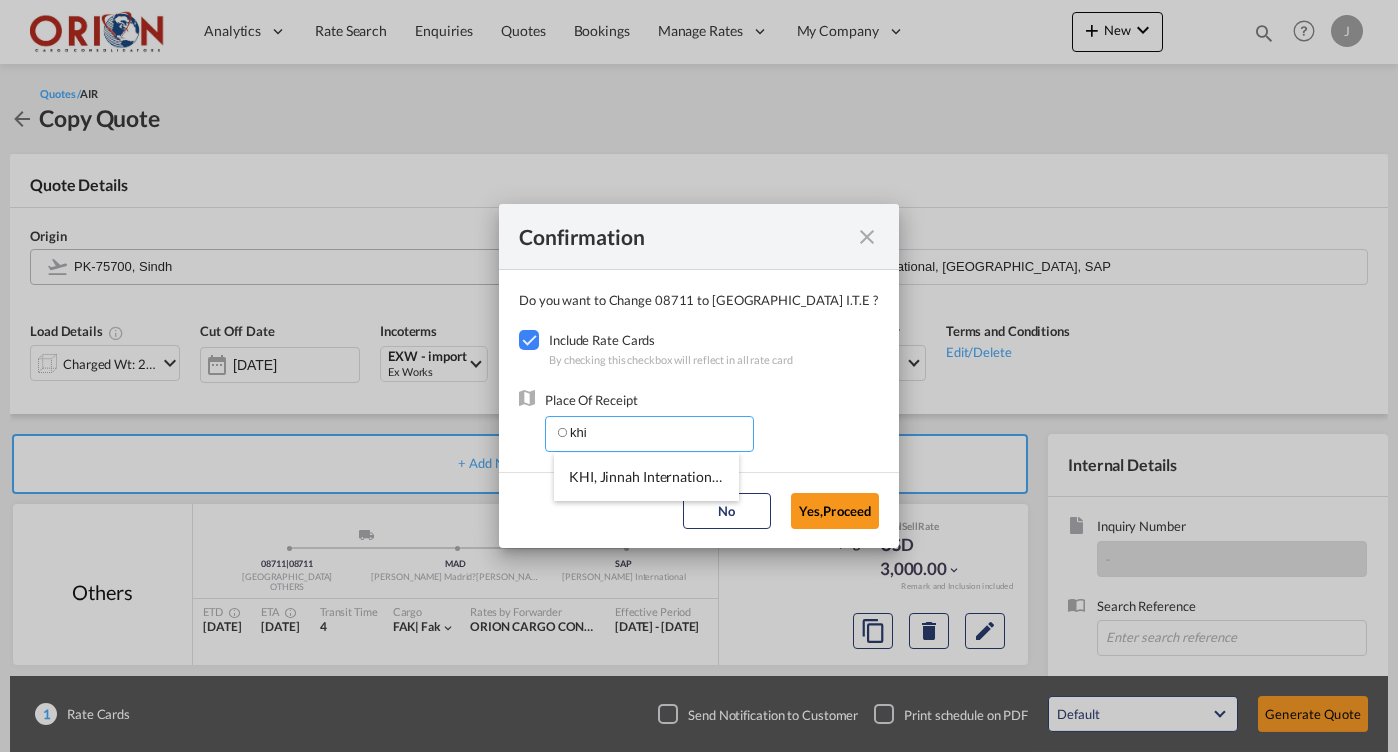 type on "KHI, Jinnah International, [GEOGRAPHIC_DATA], [GEOGRAPHIC_DATA], [GEOGRAPHIC_DATA], [GEOGRAPHIC_DATA]" 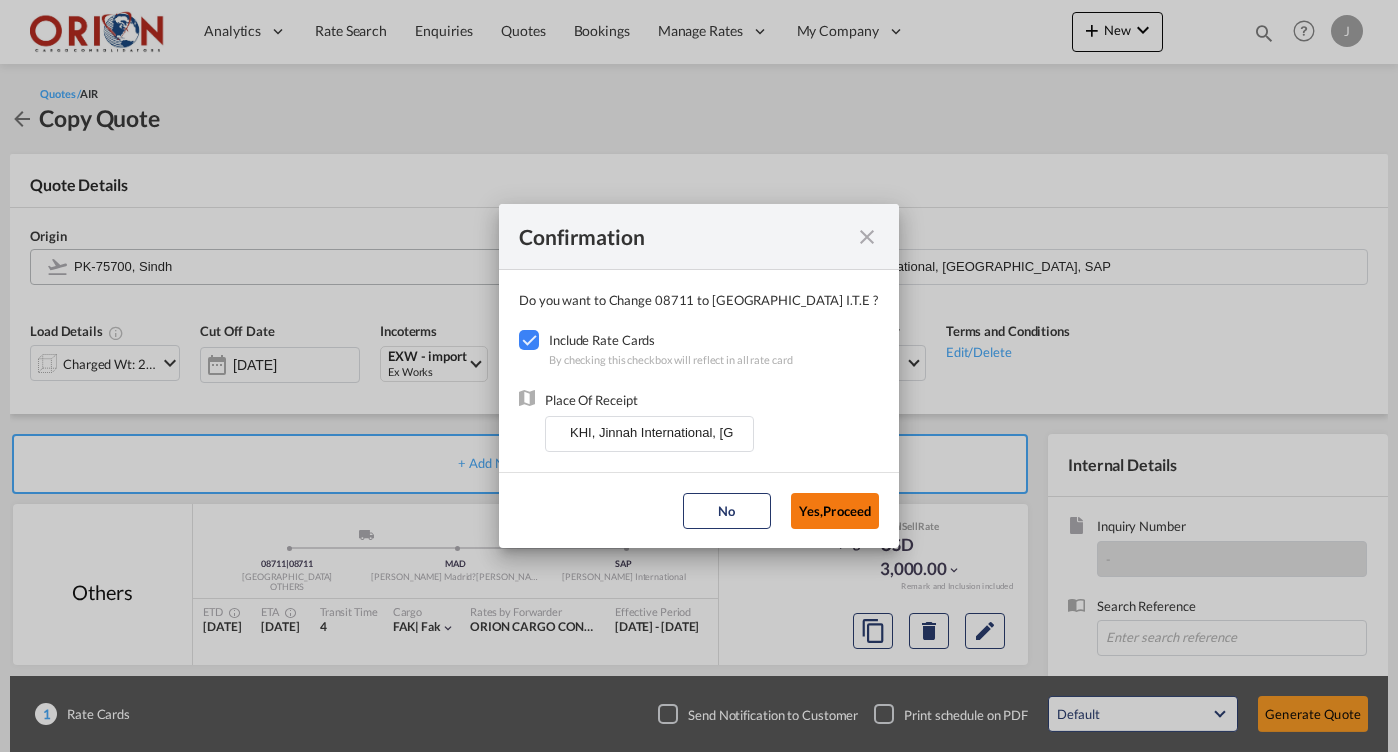 click on "Yes,Proceed" at bounding box center (835, 511) 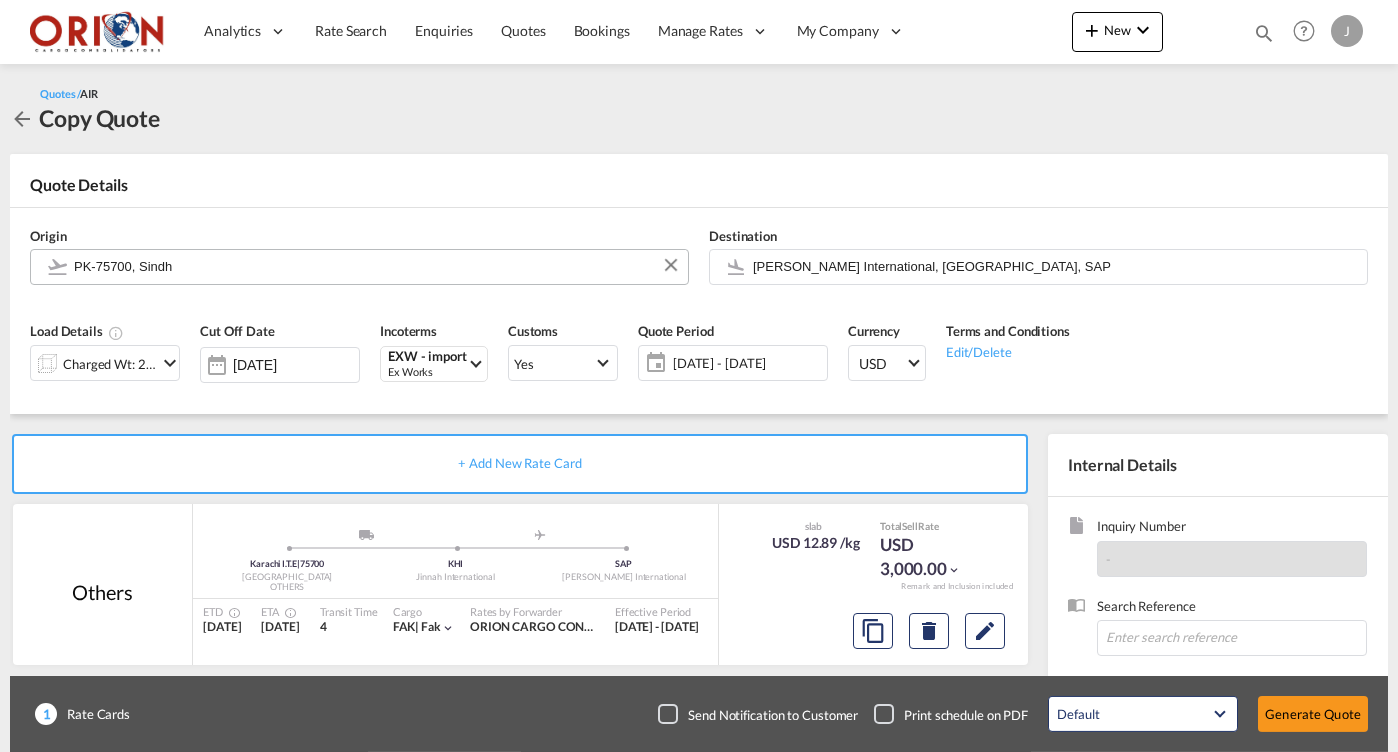 click on "[DATE] - [DATE]" 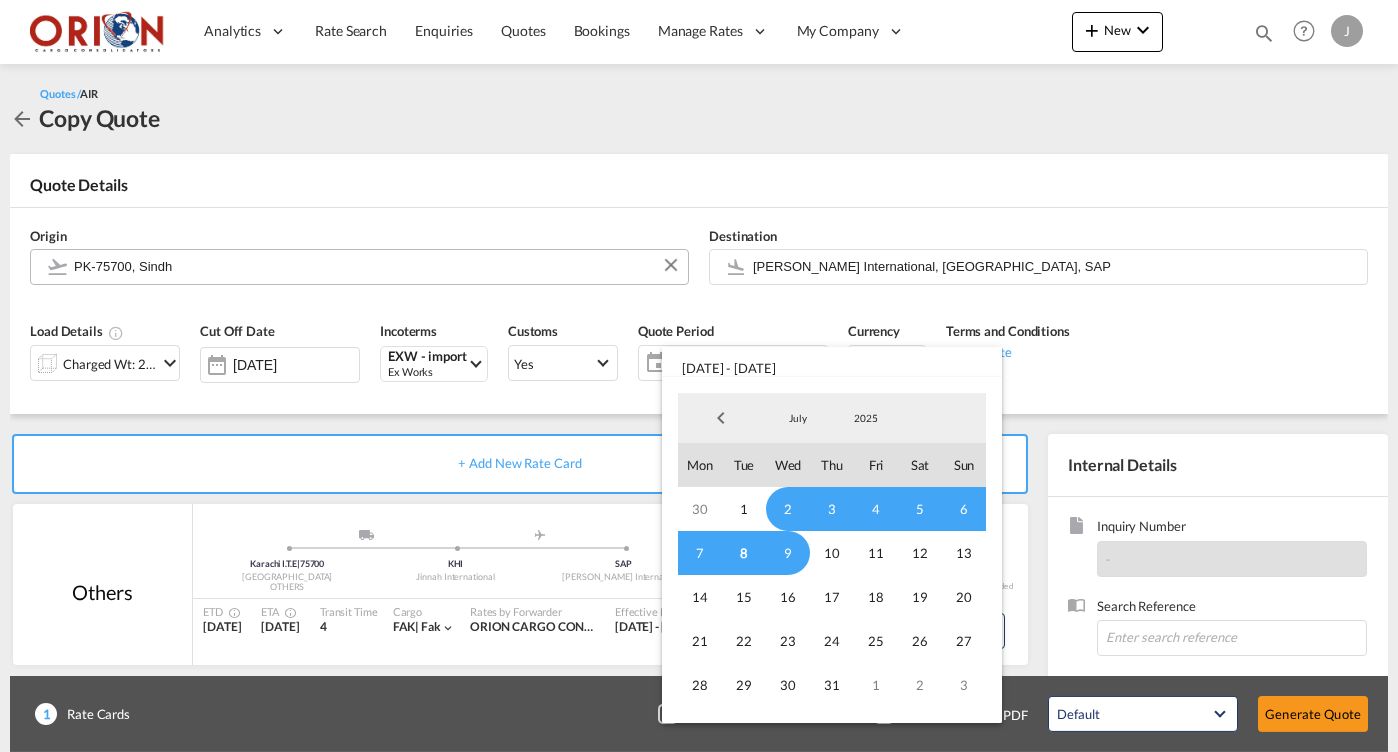 click on "8" at bounding box center (744, 553) 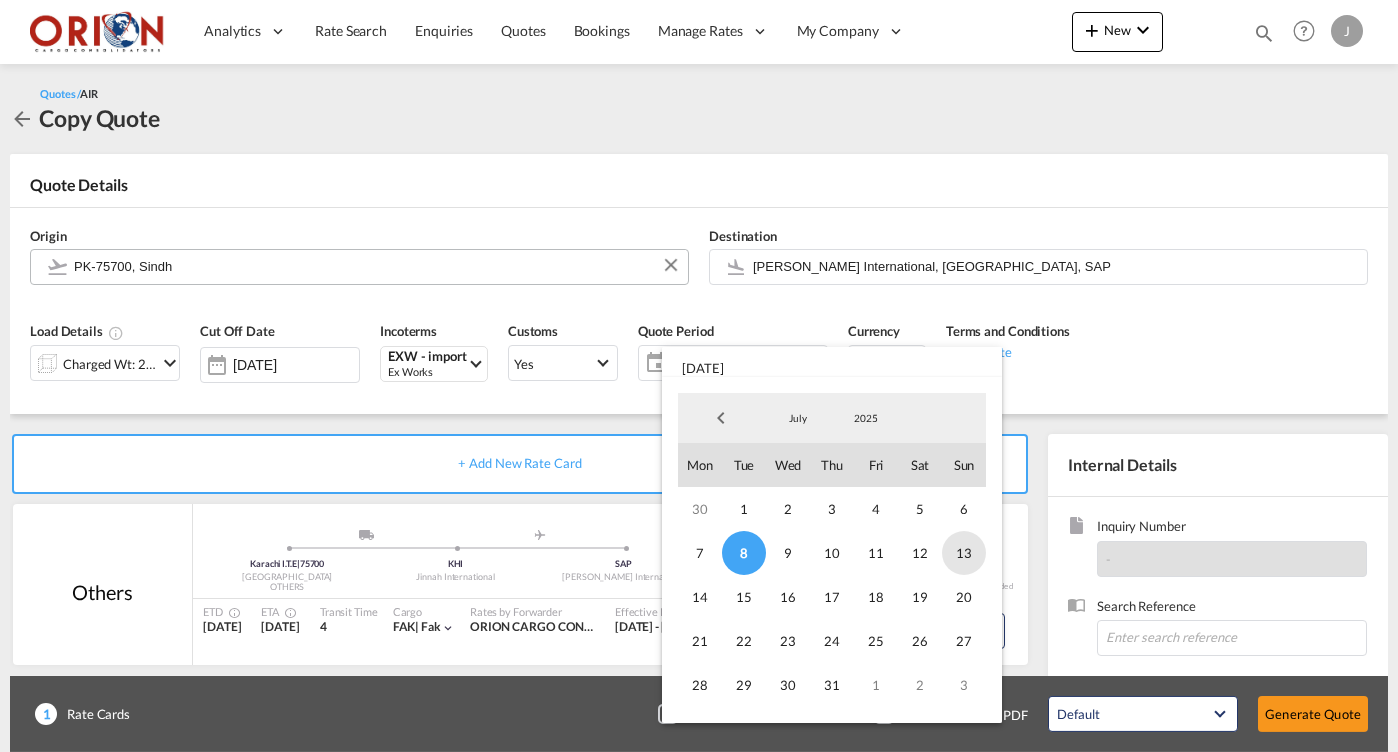 click on "13" at bounding box center (964, 553) 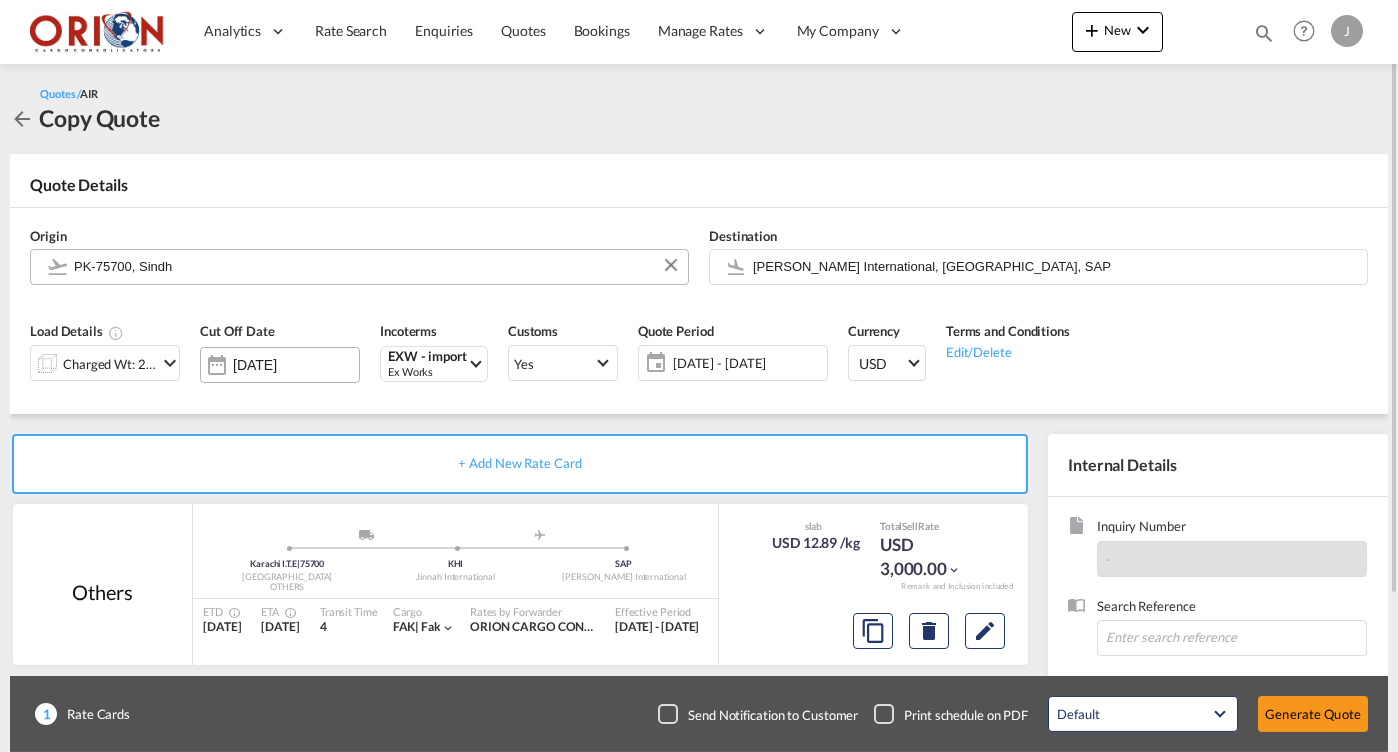 click on "[DATE]" at bounding box center (296, 365) 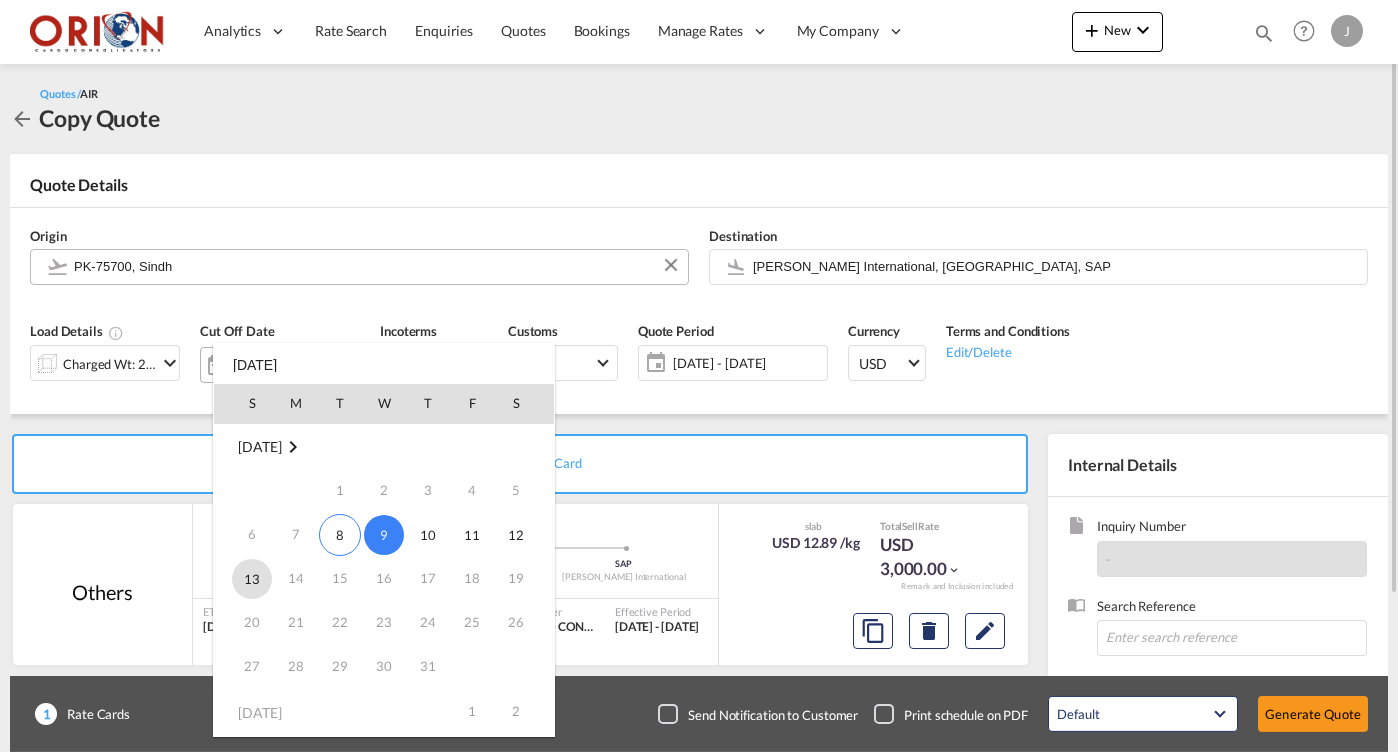 click on "13" at bounding box center [252, 579] 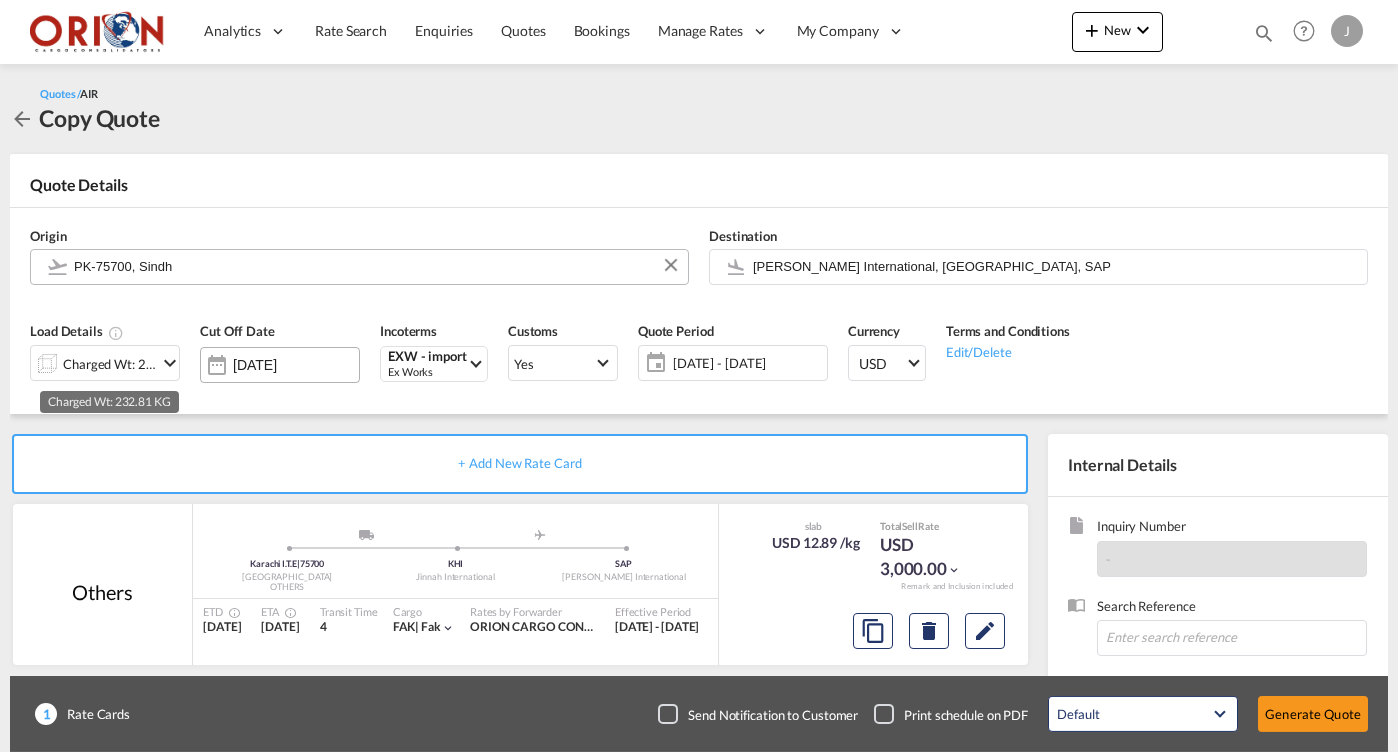 click on "Charged Wt: 232.81 KG" at bounding box center [110, 364] 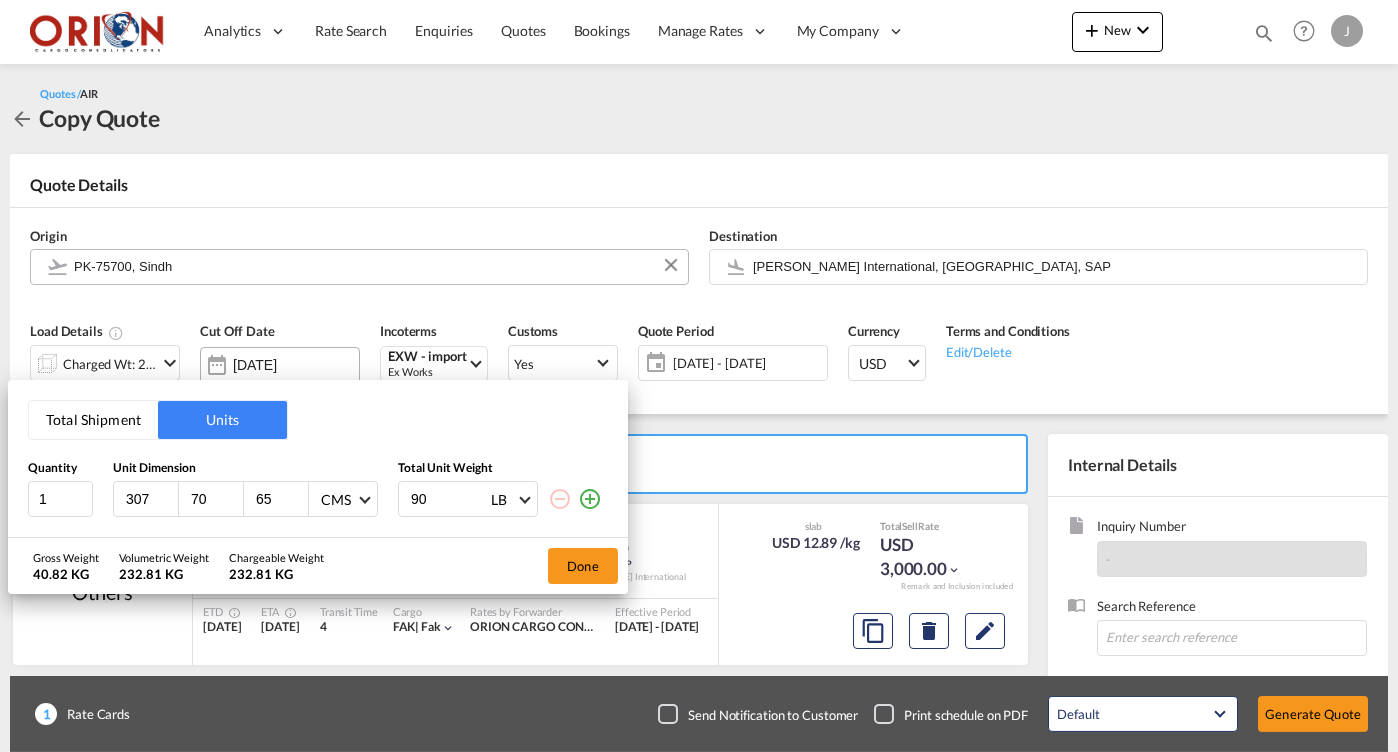 click on "Total Shipment" at bounding box center (93, 420) 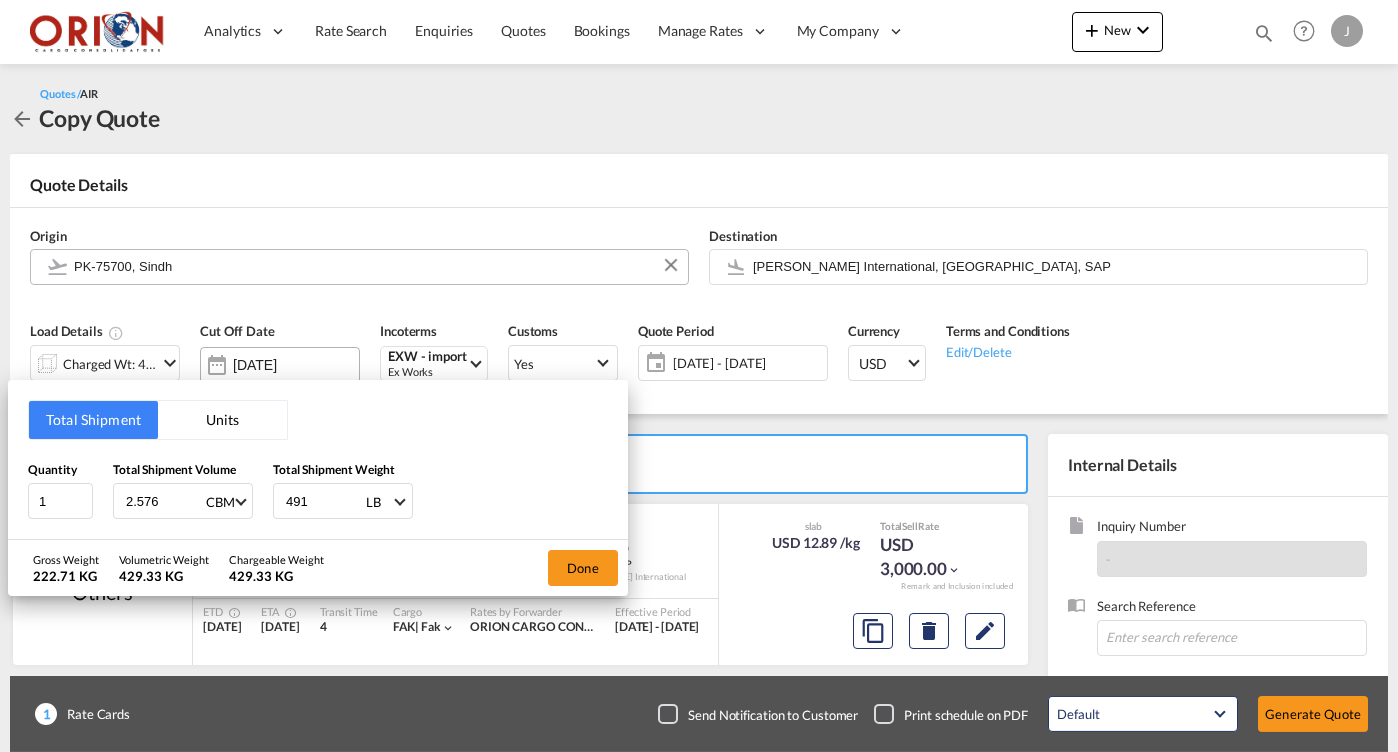 click on "2.576" at bounding box center [164, 501] 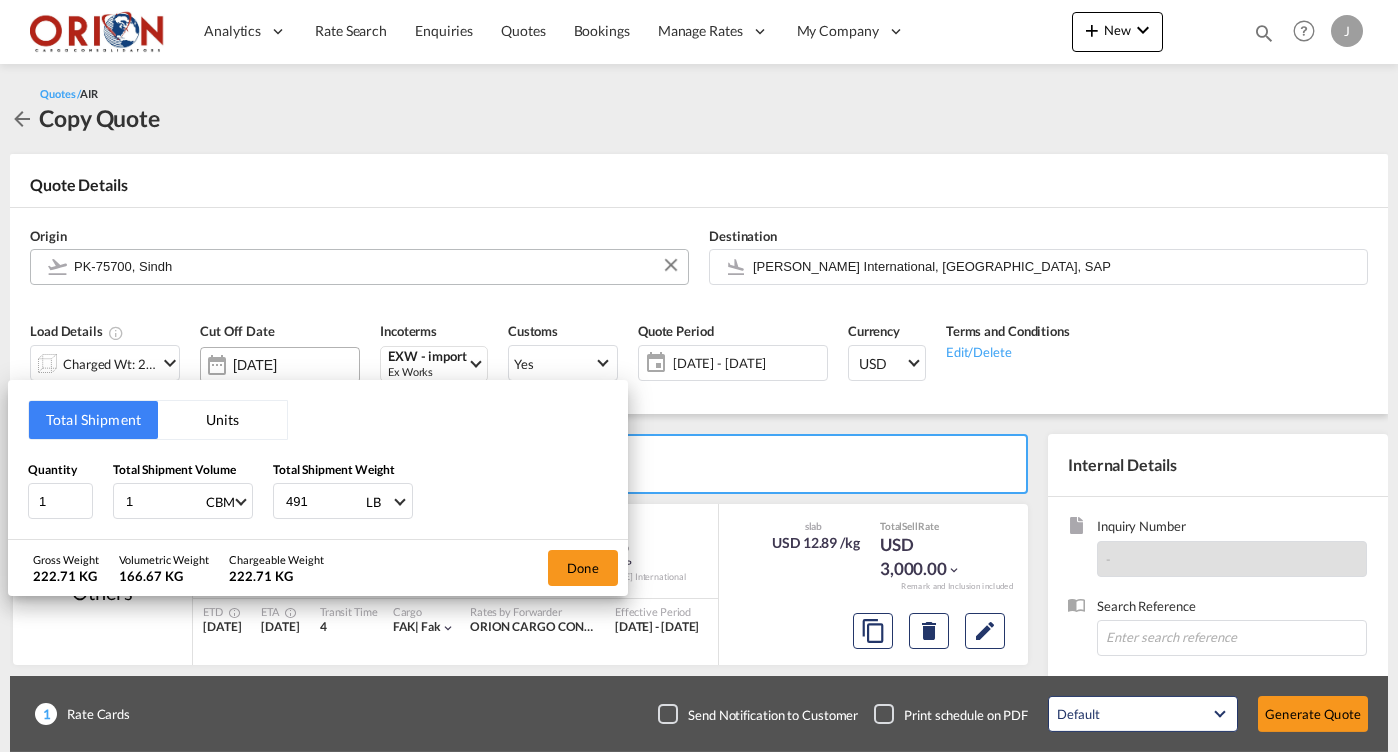type on "1" 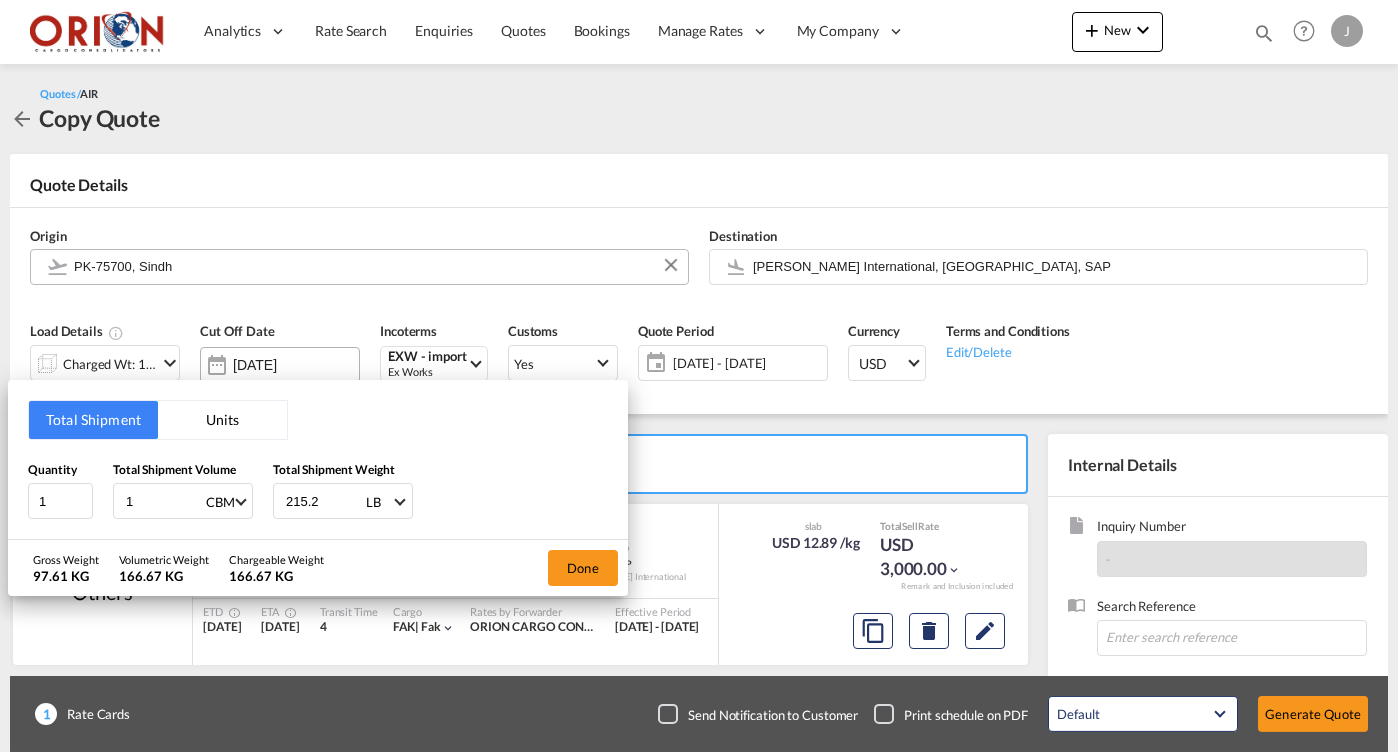 type on "215.2" 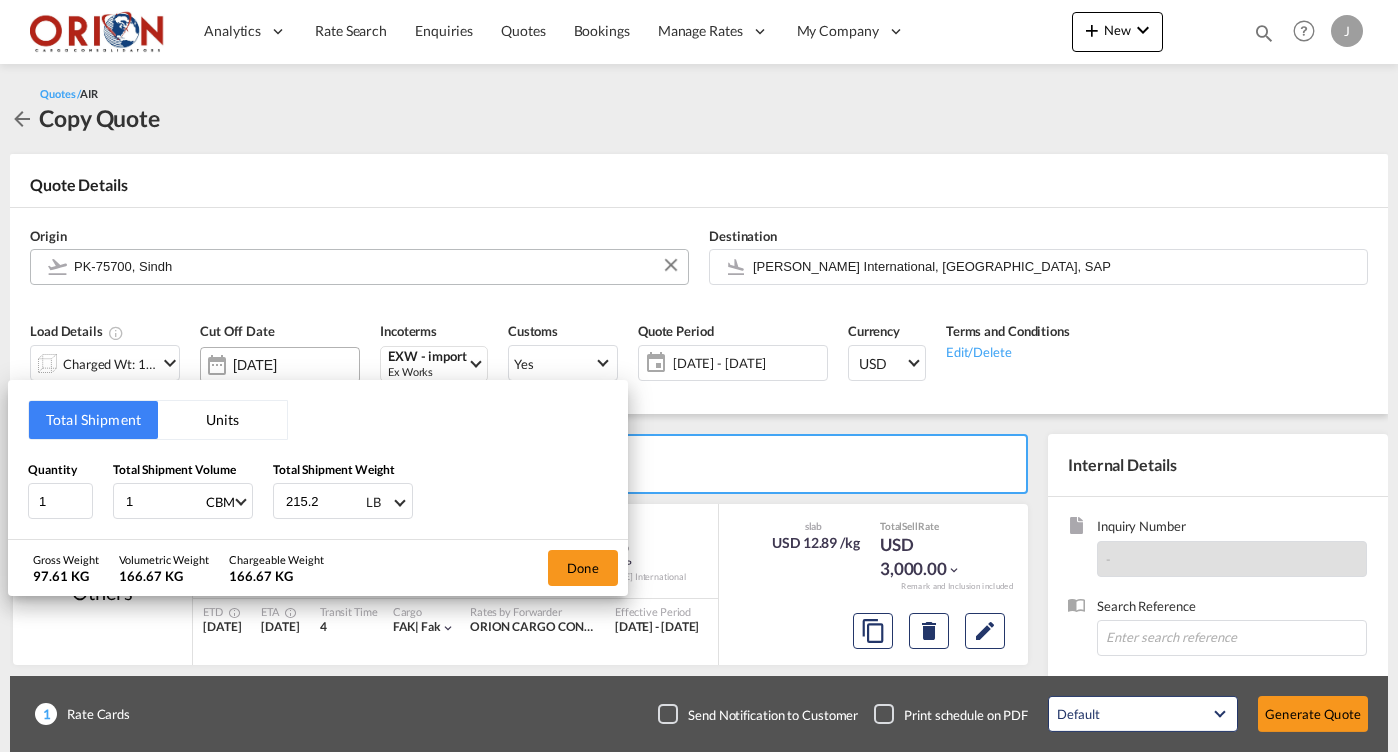 click on "LB" at bounding box center (373, 502) 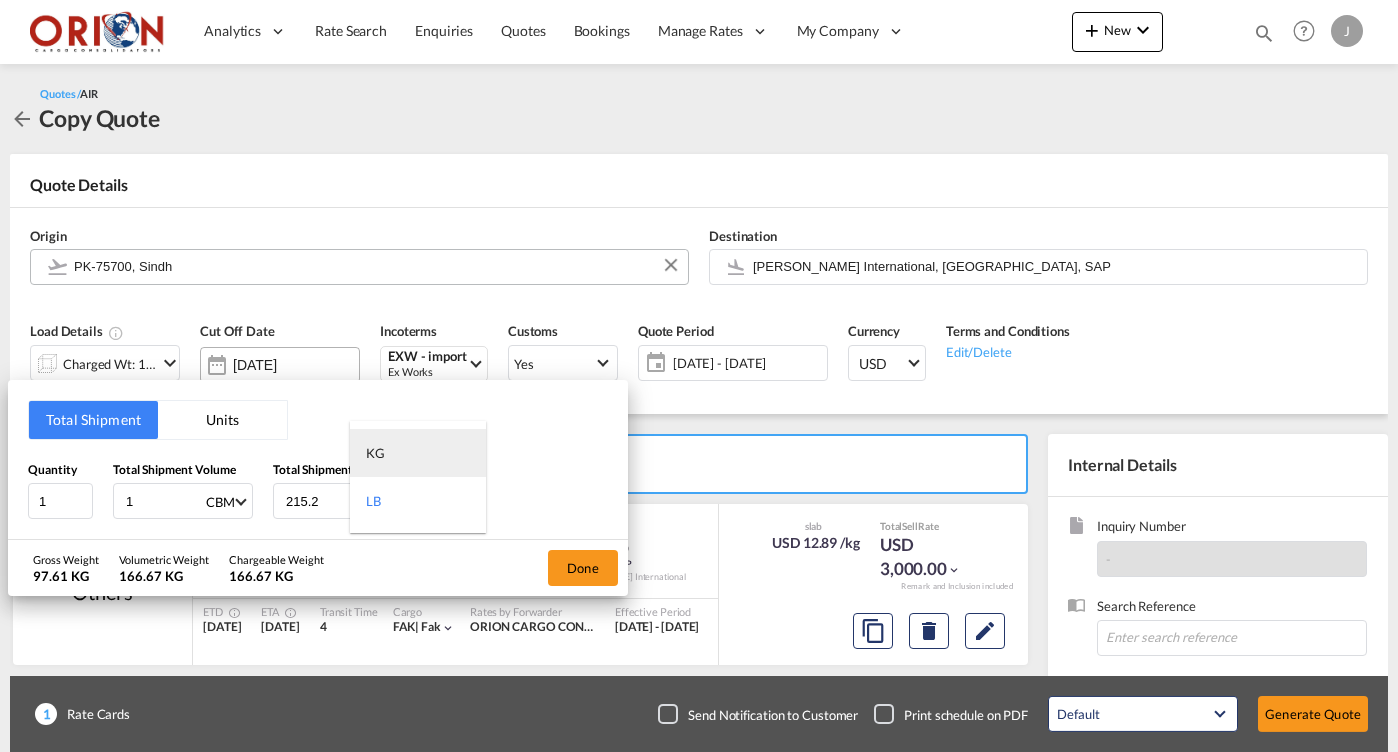click on "KG" at bounding box center (418, 453) 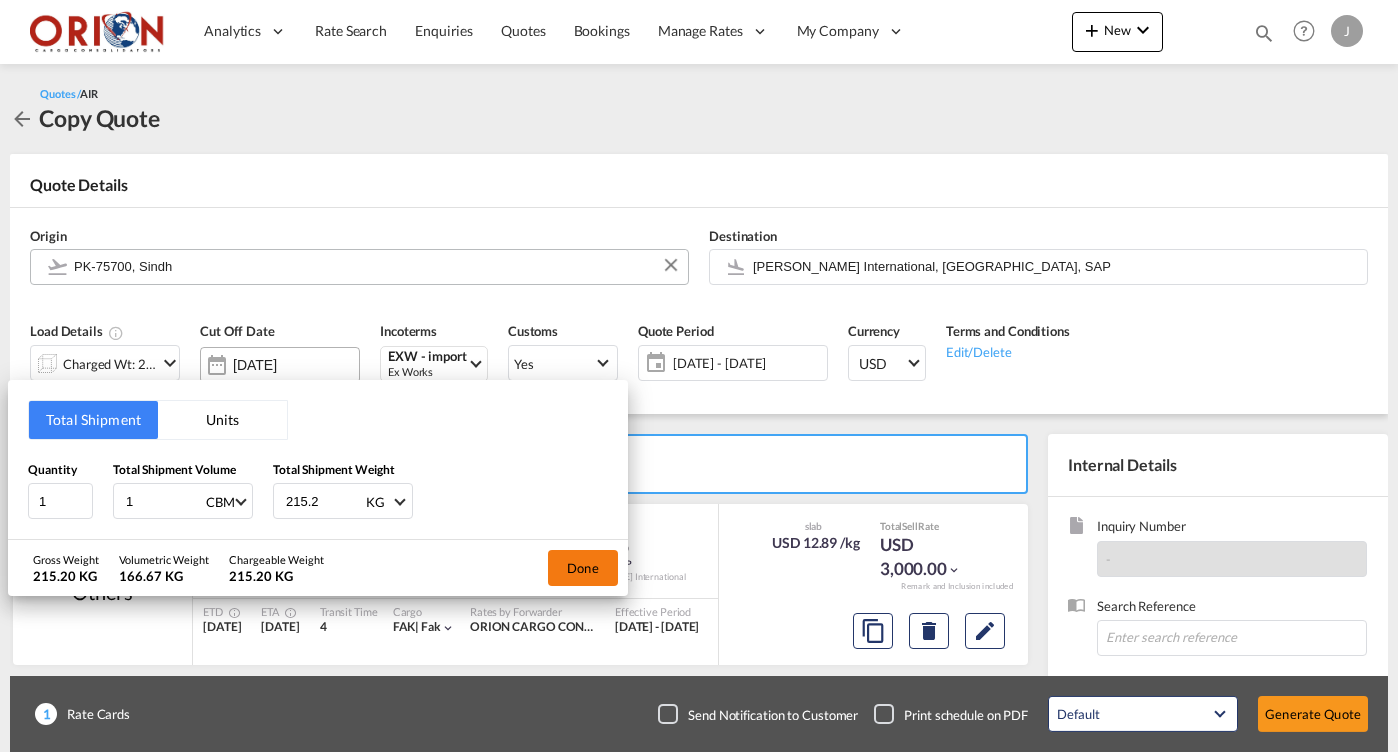 click on "Done" at bounding box center [583, 568] 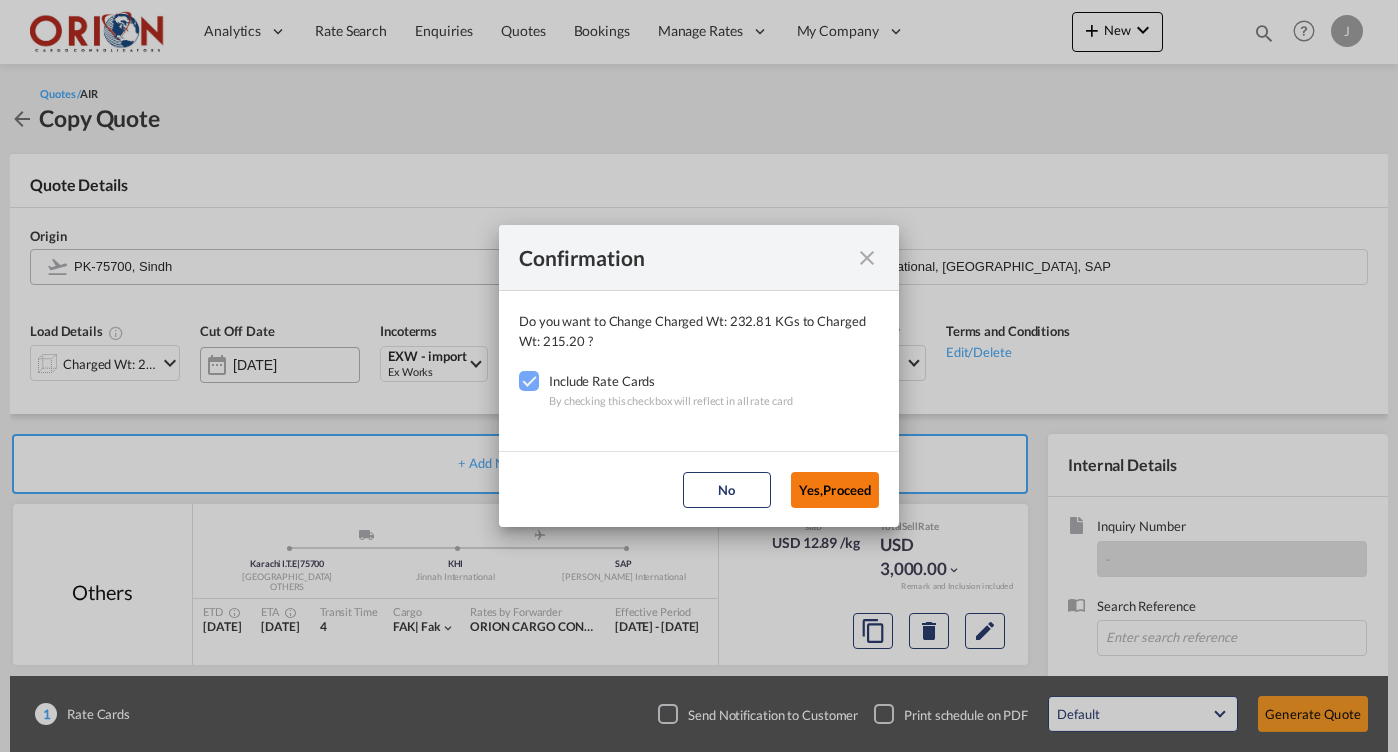 click on "Yes,Proceed" at bounding box center [835, 490] 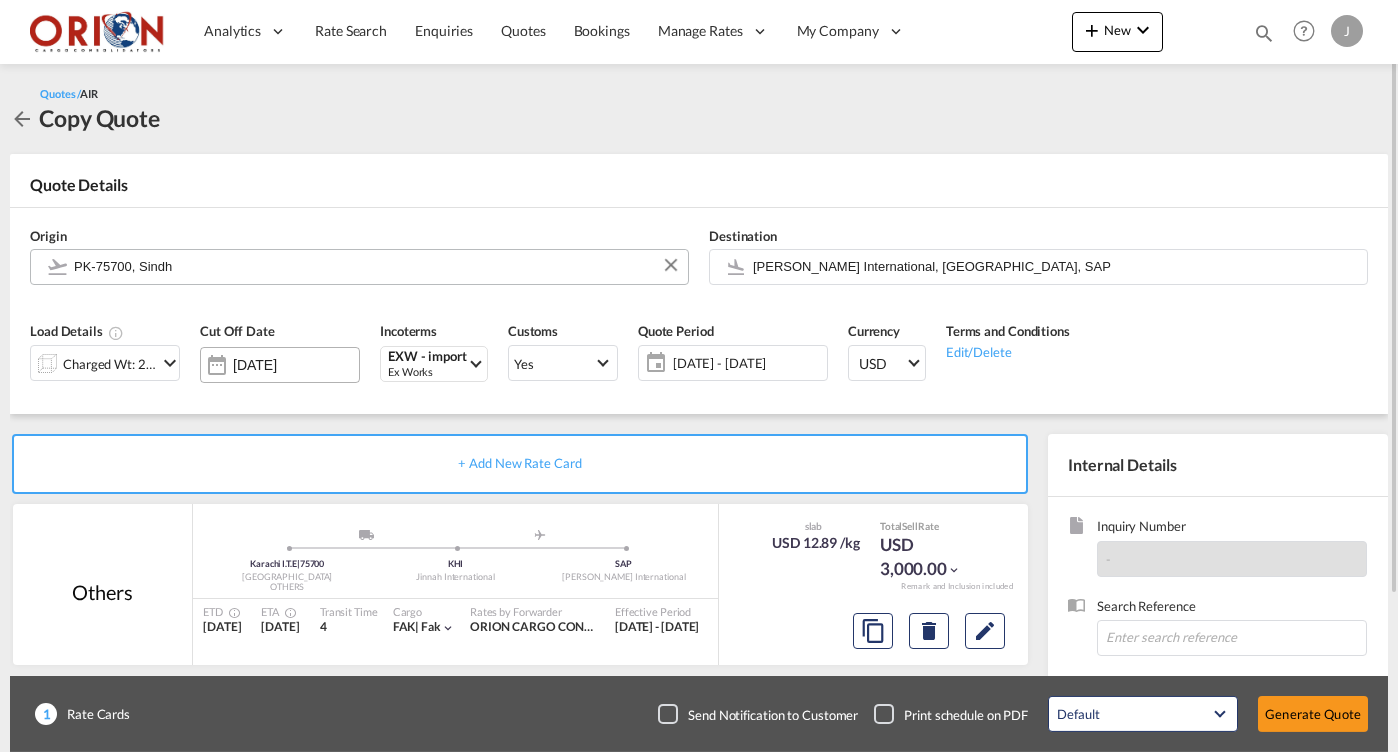scroll, scrollTop: 198, scrollLeft: 0, axis: vertical 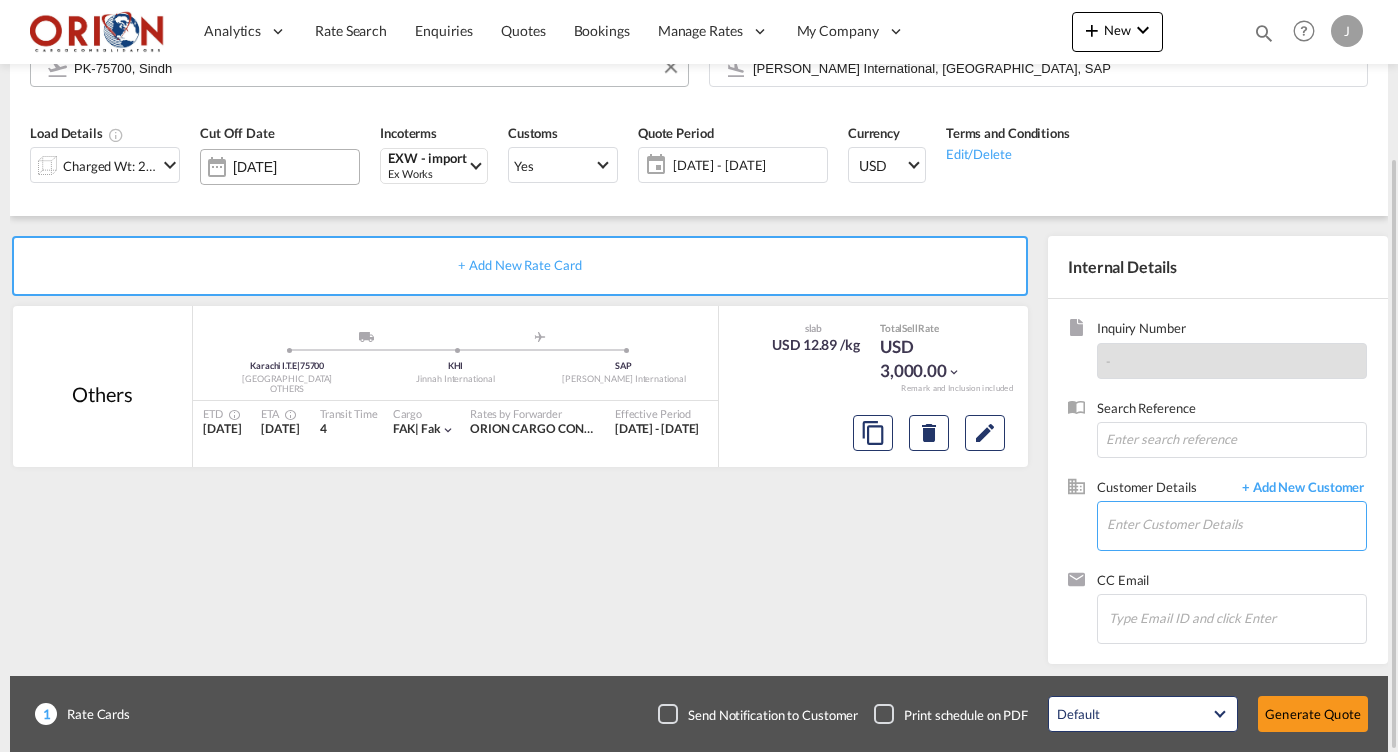 click on "Enter Customer Details" at bounding box center [1236, 524] 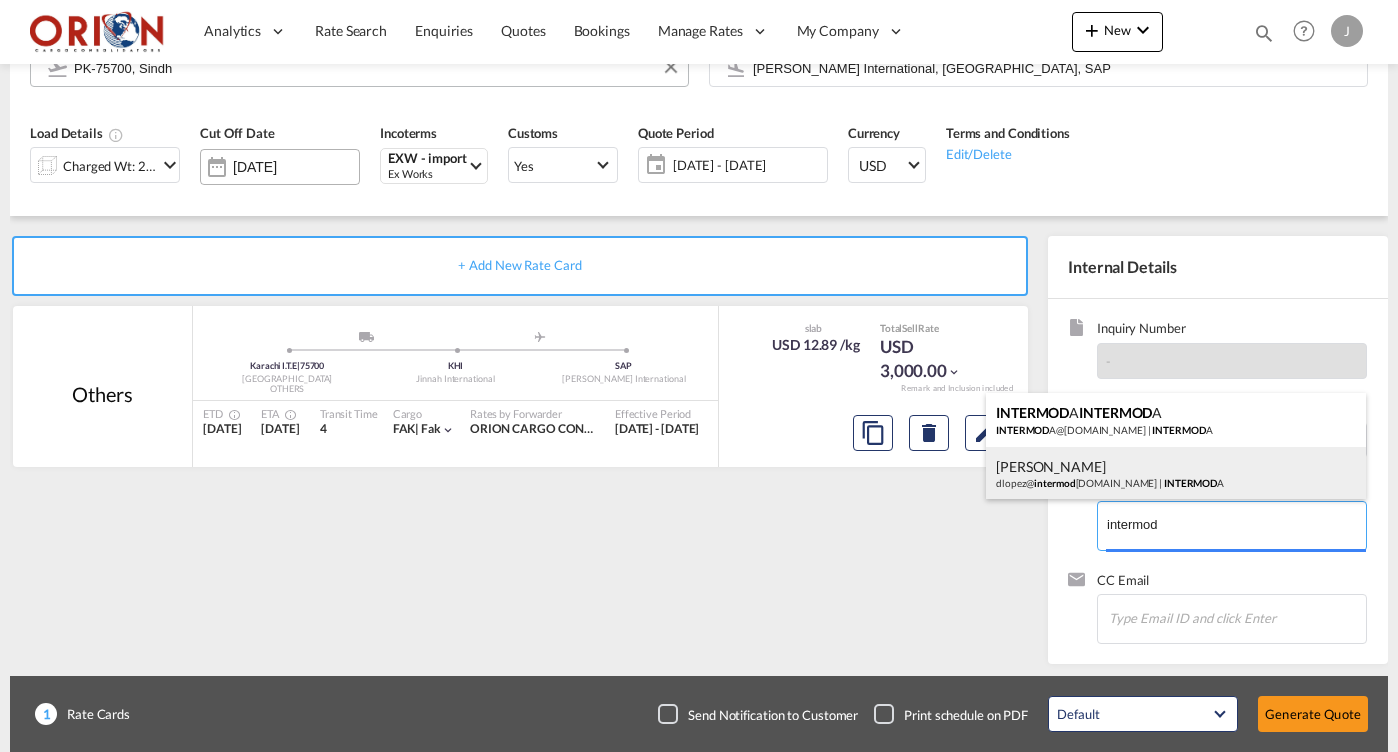 click on "[PERSON_NAME] dlopez@ intermod [DOMAIN_NAME]    |    INTERMOD A" at bounding box center (1176, 474) 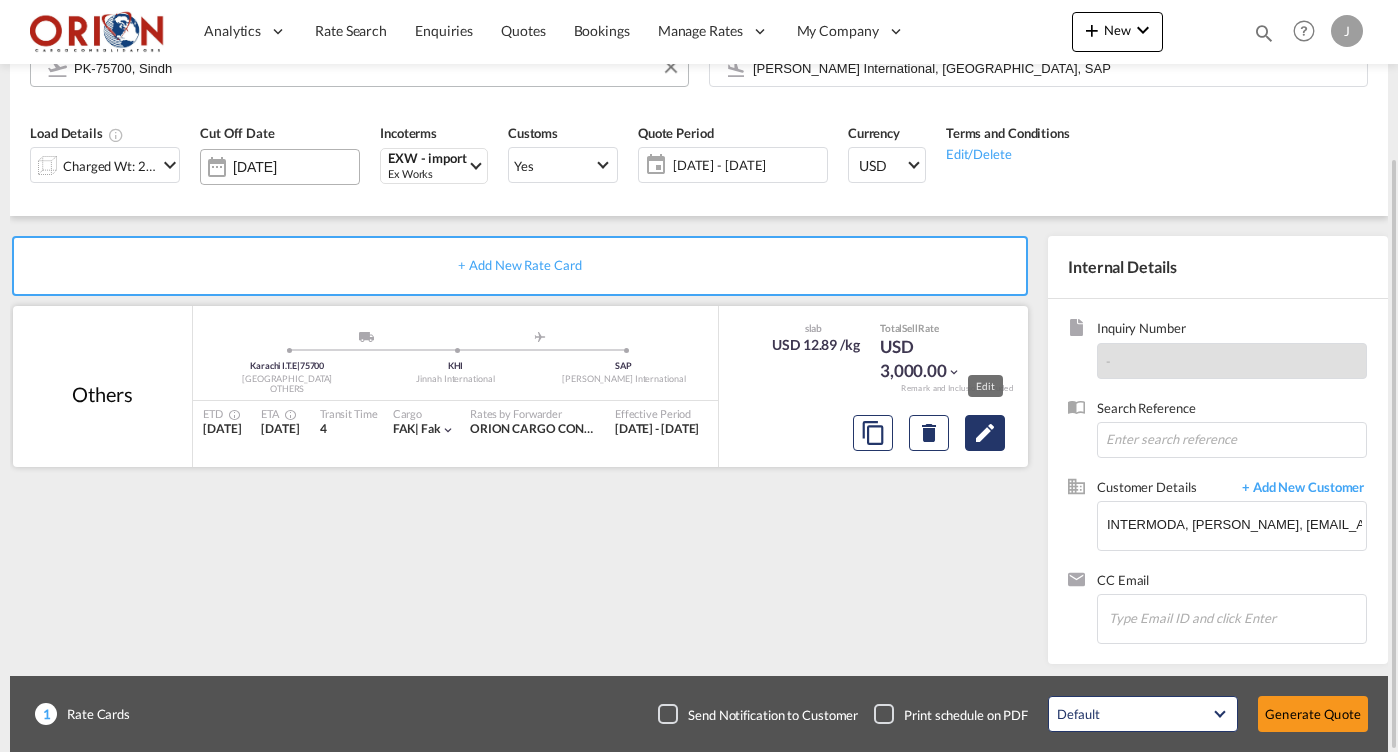 click at bounding box center (985, 433) 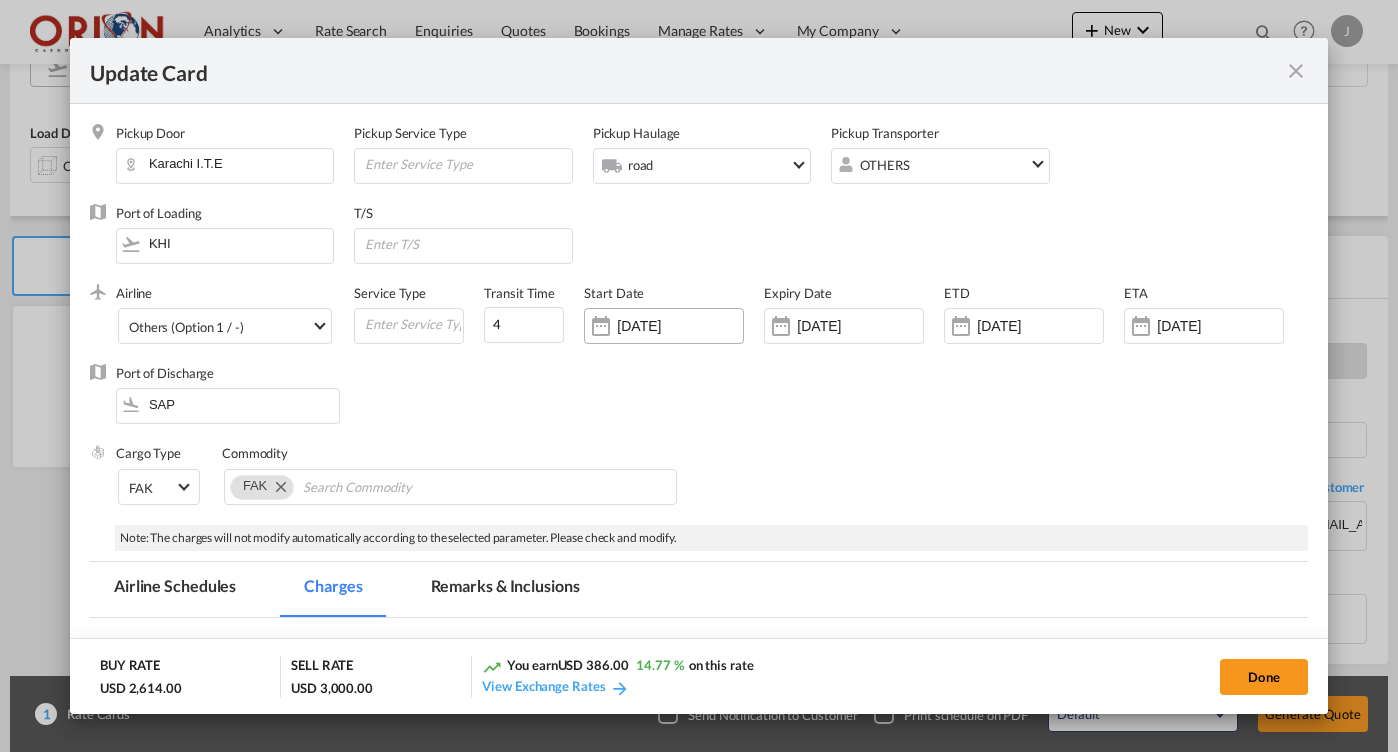 click on "[DATE]" at bounding box center [680, 326] 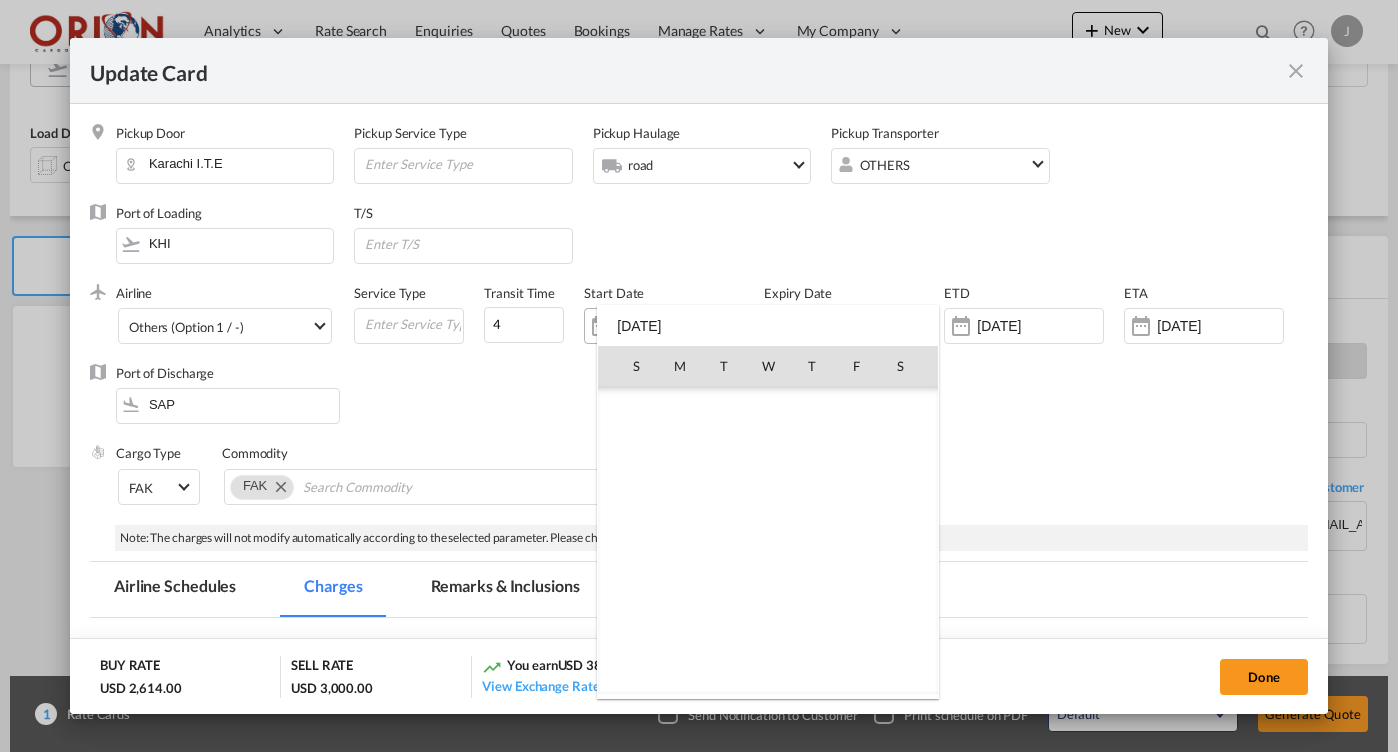 scroll, scrollTop: 462690, scrollLeft: 0, axis: vertical 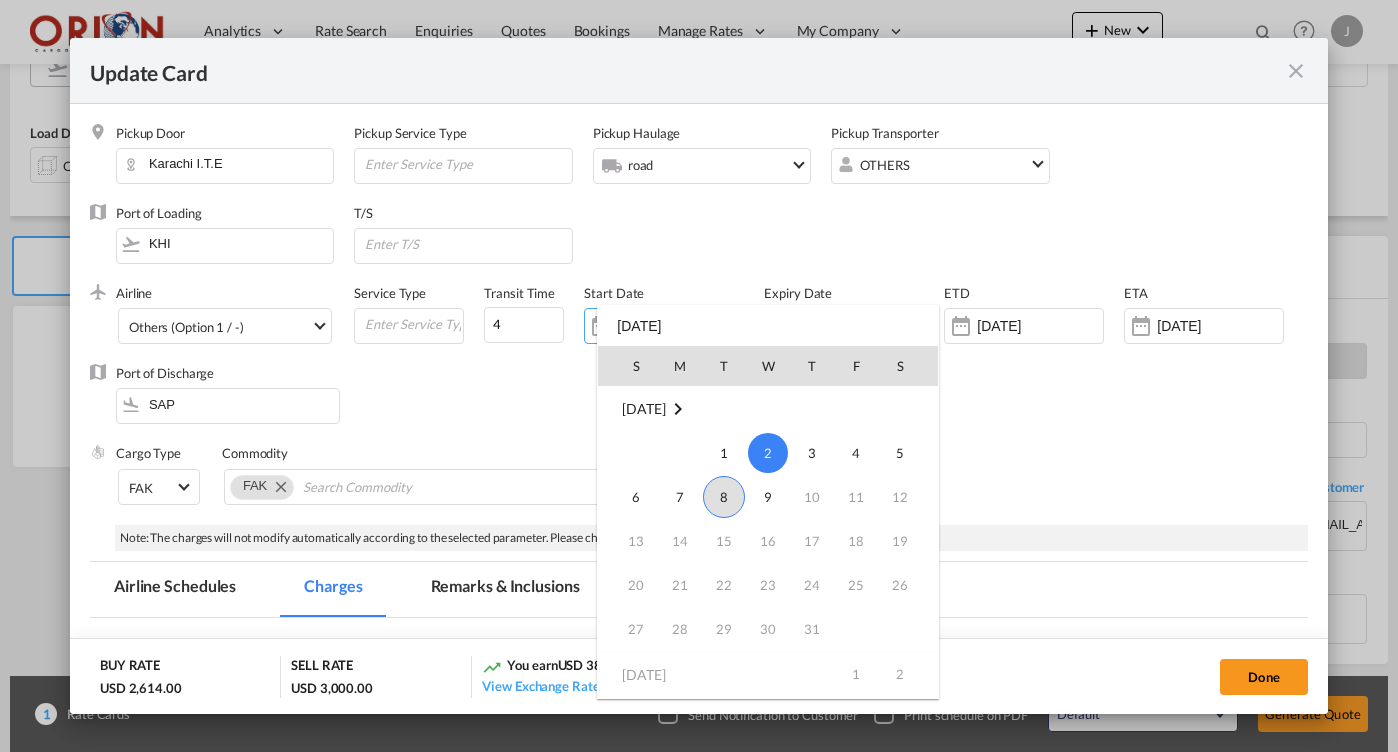 click on "8" at bounding box center [724, 497] 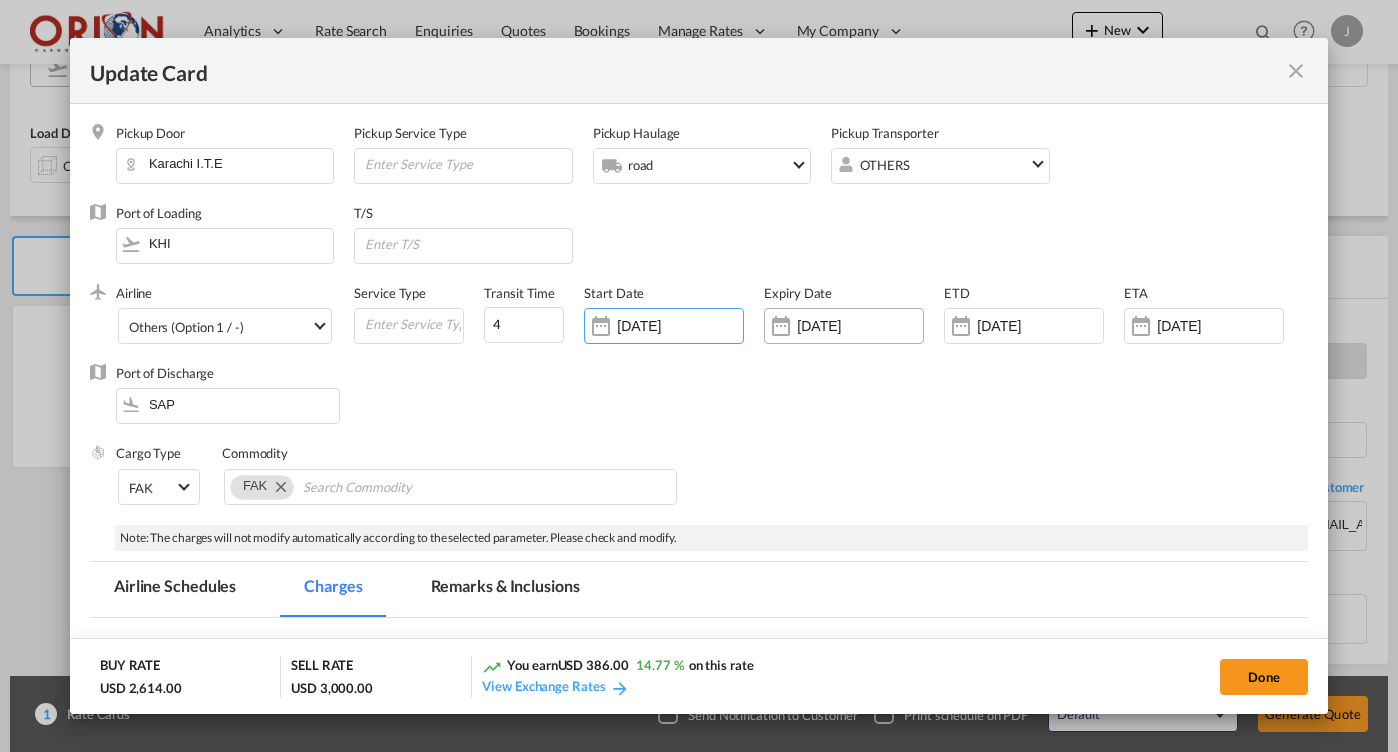 click on "[DATE]" at bounding box center [860, 326] 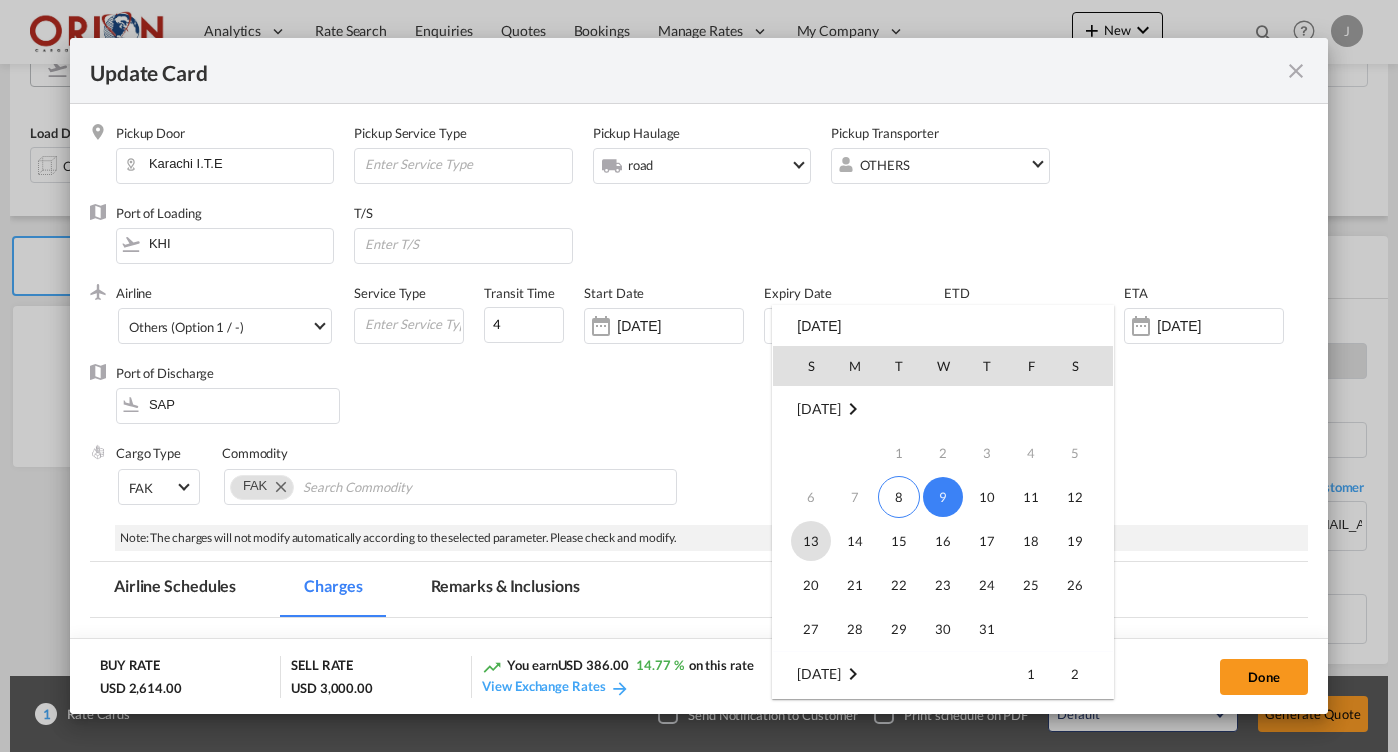 click on "13" at bounding box center (811, 541) 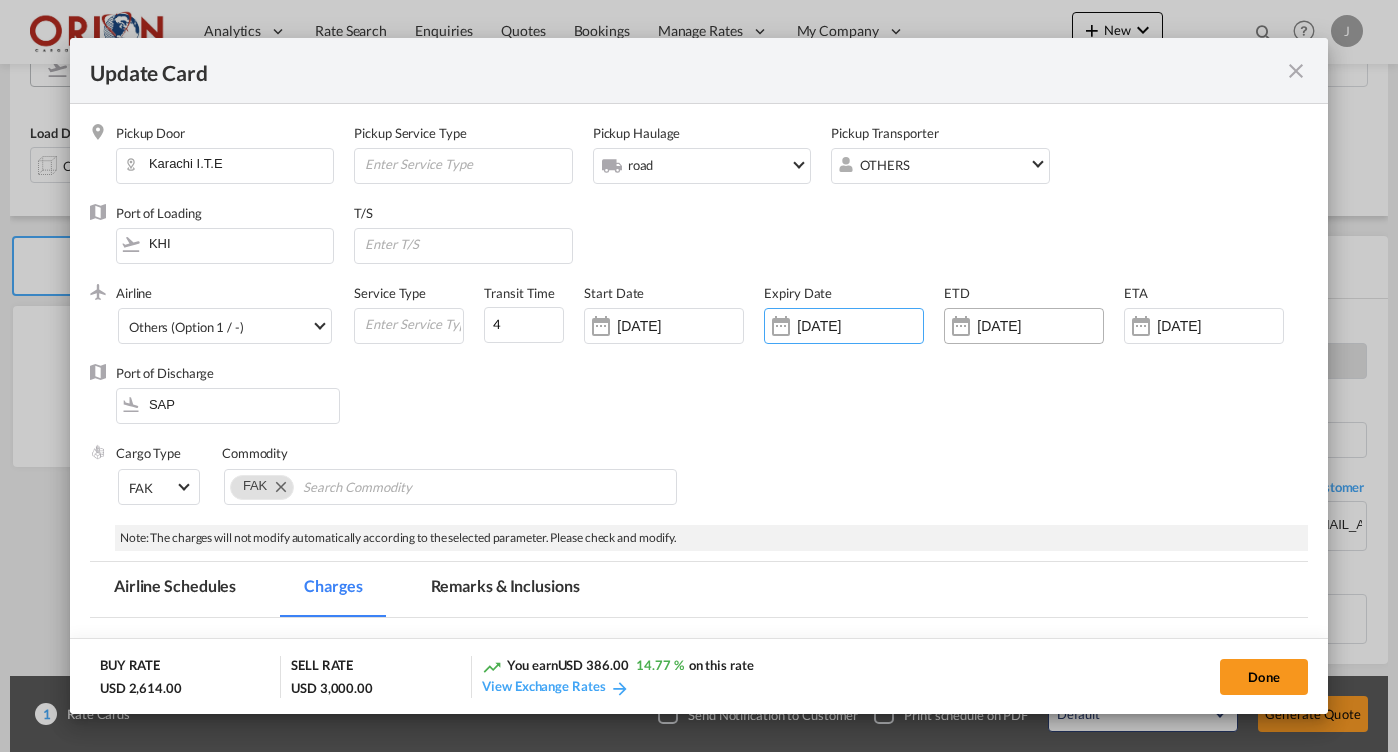 click at bounding box center (961, 326) 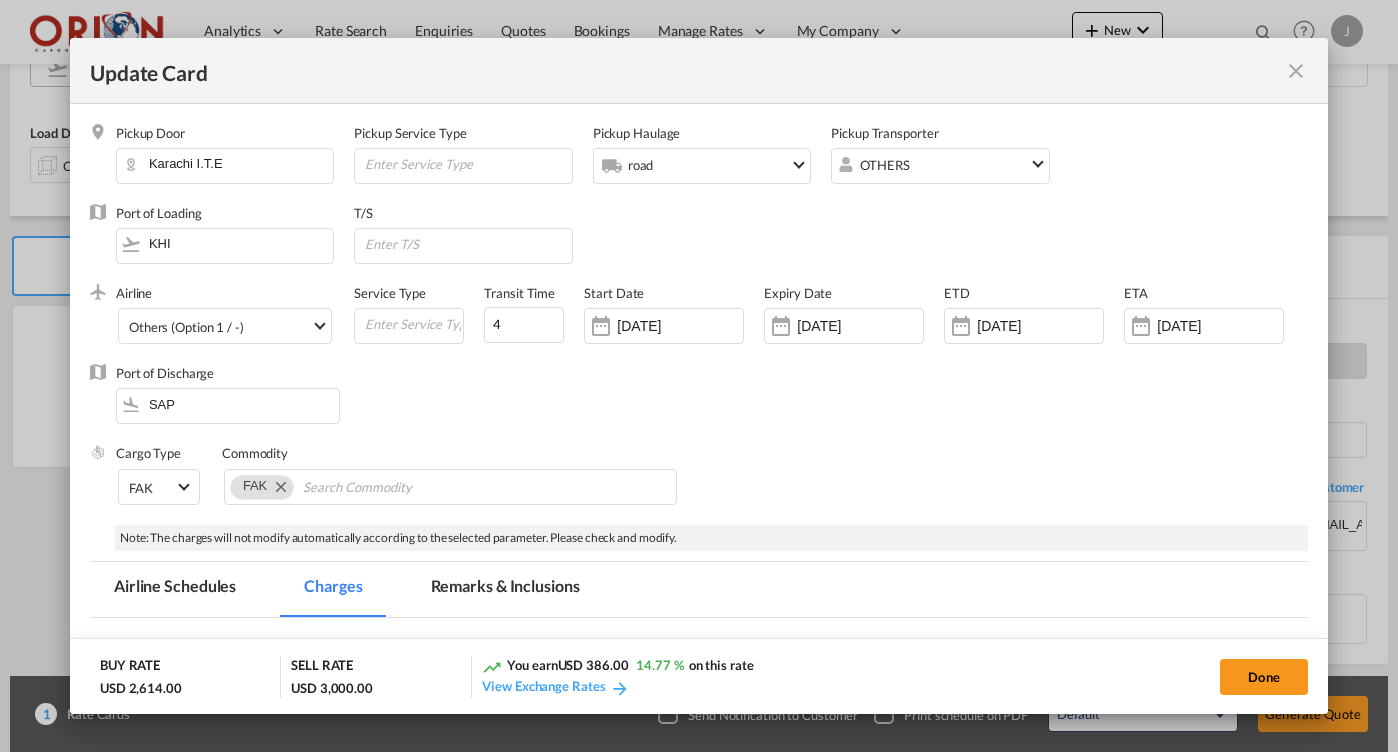 scroll, scrollTop: 462690, scrollLeft: 0, axis: vertical 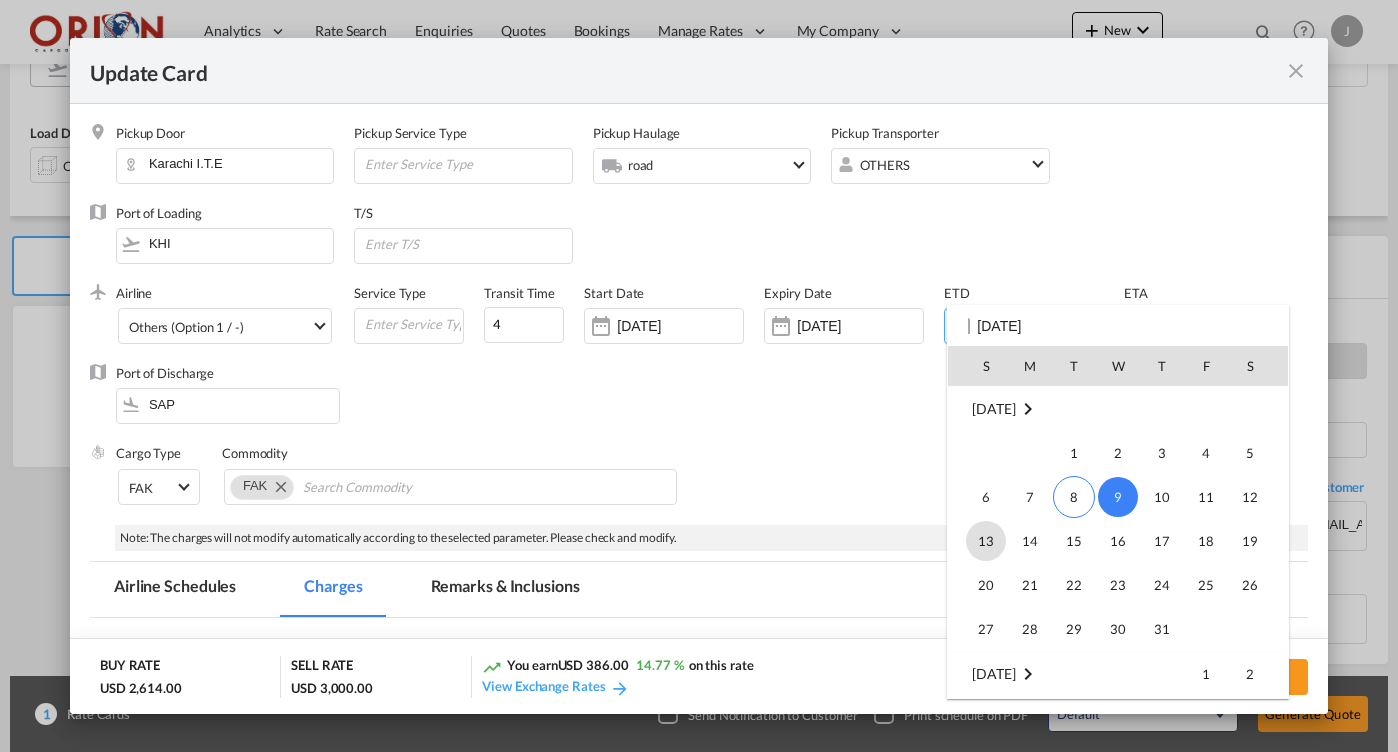 click on "13" at bounding box center [986, 541] 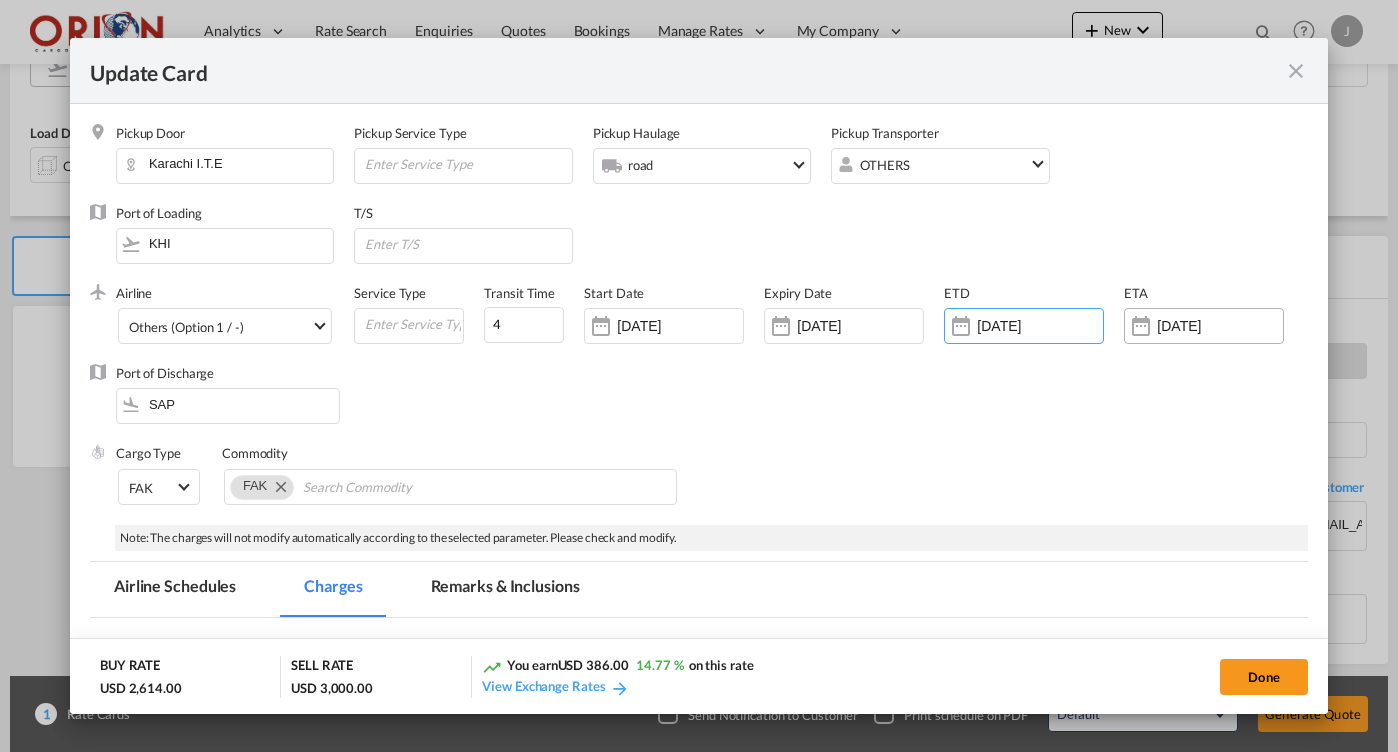 click on "[DATE]" at bounding box center (1220, 326) 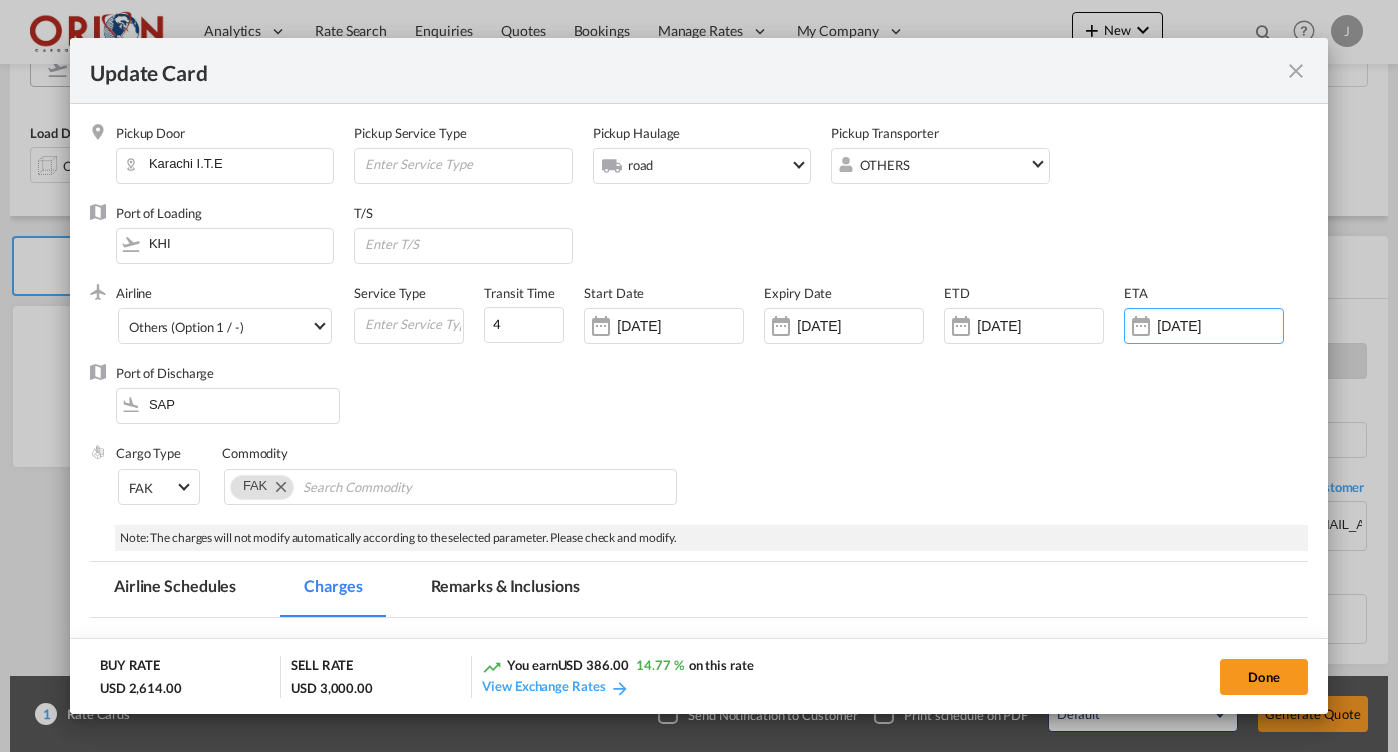 scroll, scrollTop: 462690, scrollLeft: 0, axis: vertical 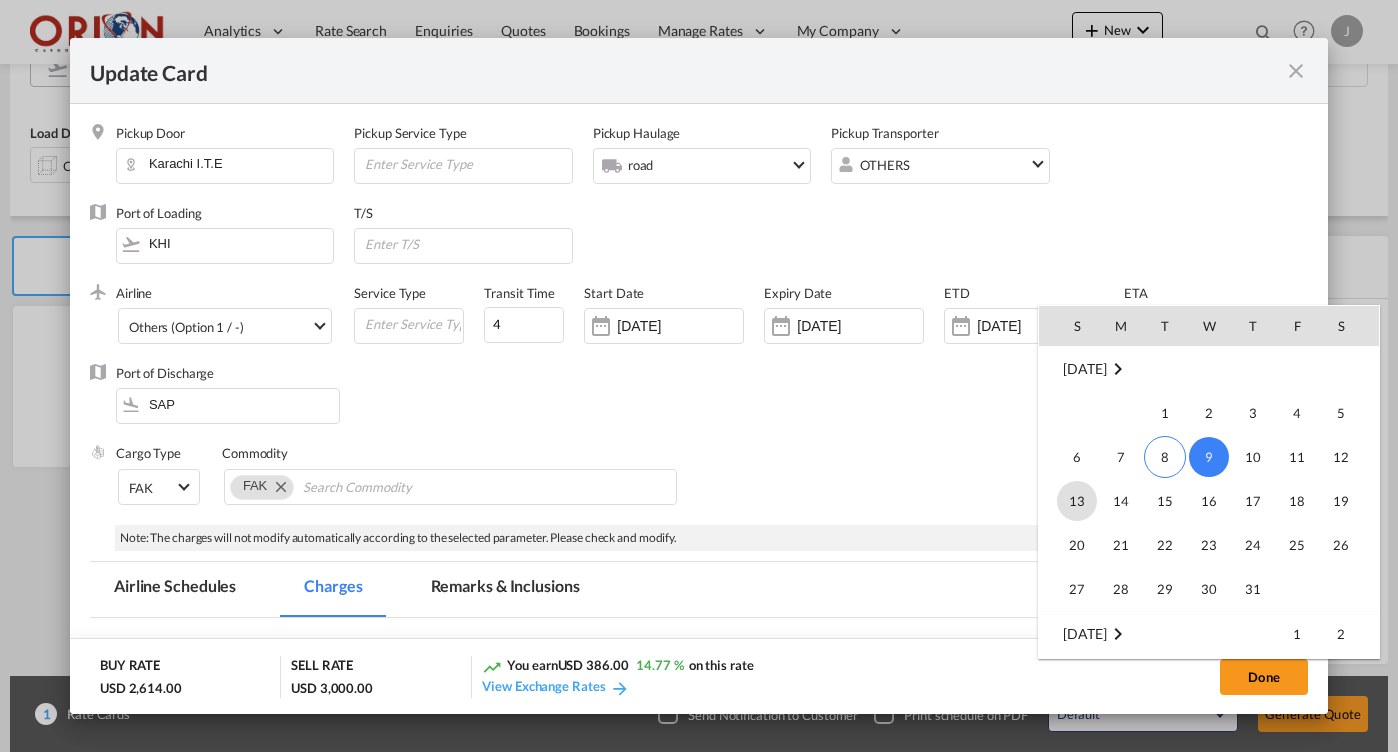 click on "13" at bounding box center [1077, 501] 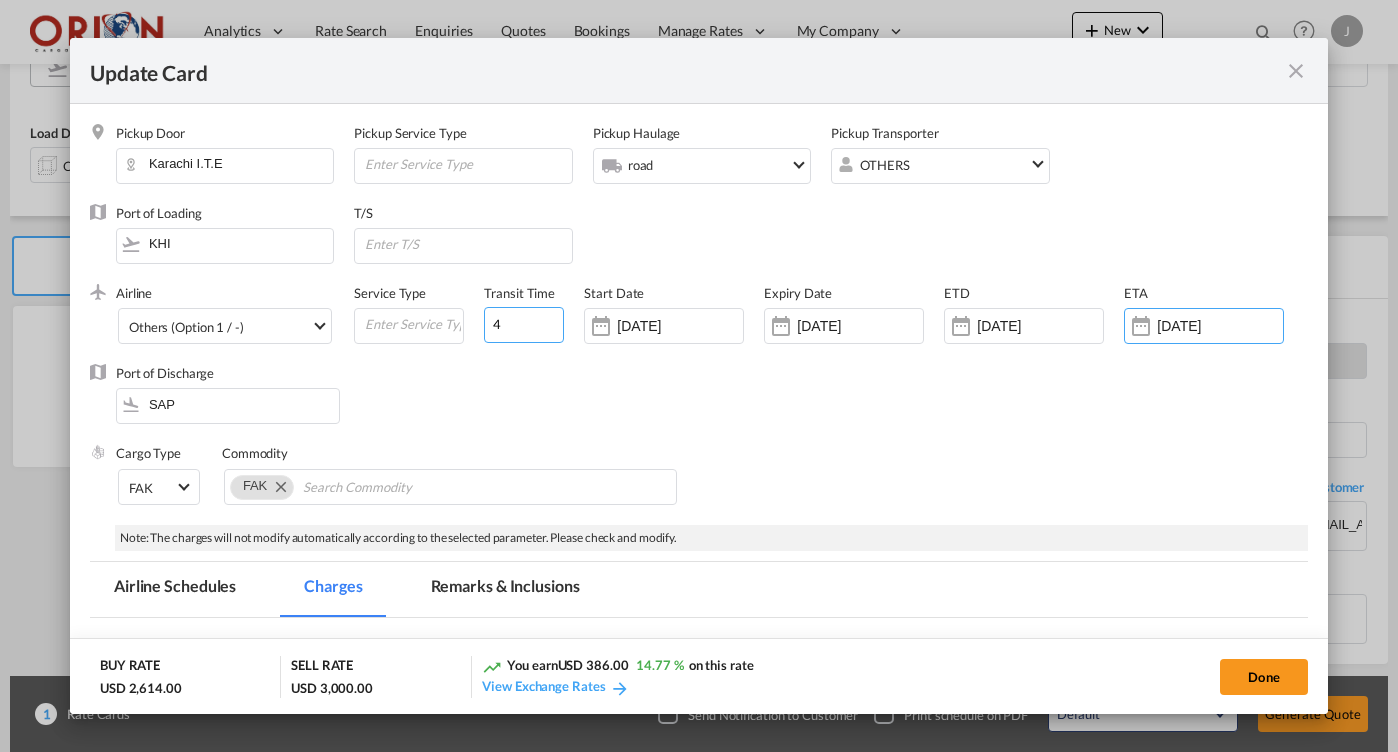 click on "4" at bounding box center (524, 325) 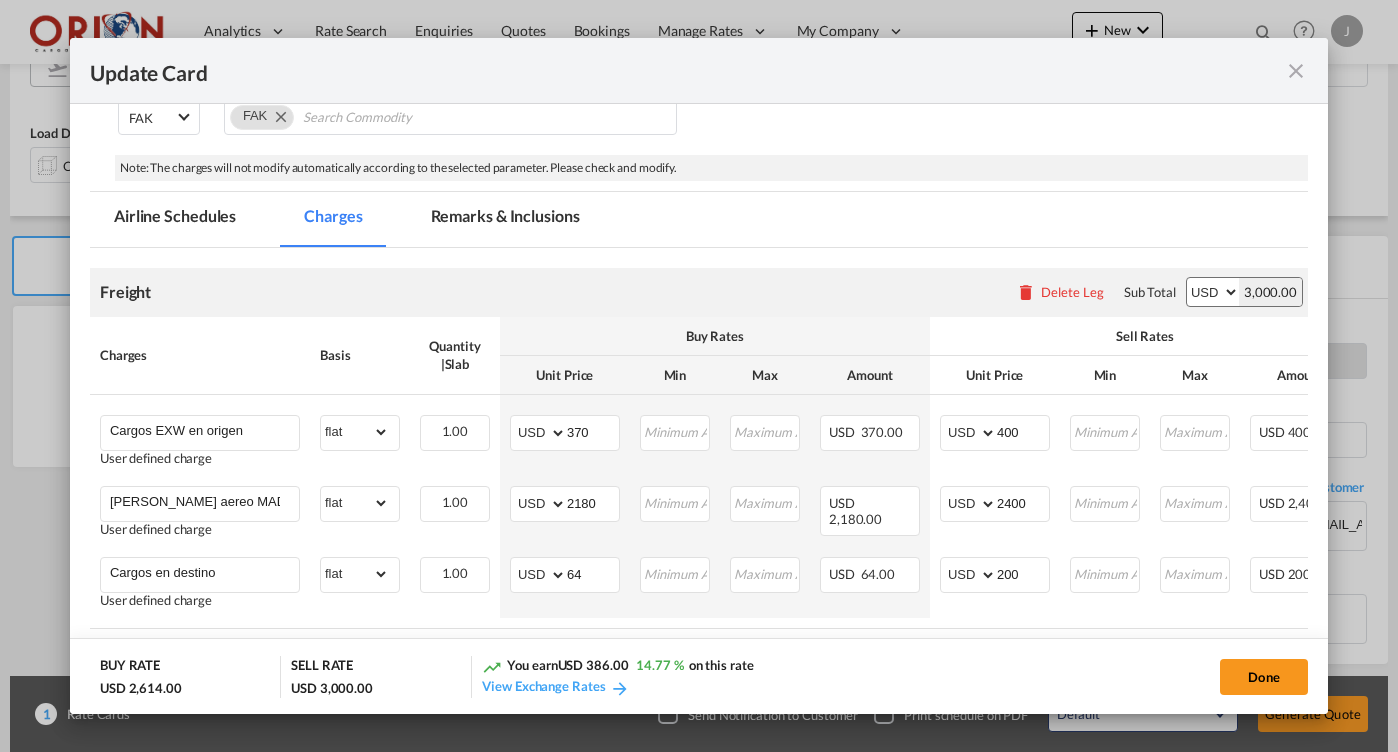 scroll, scrollTop: 374, scrollLeft: 0, axis: vertical 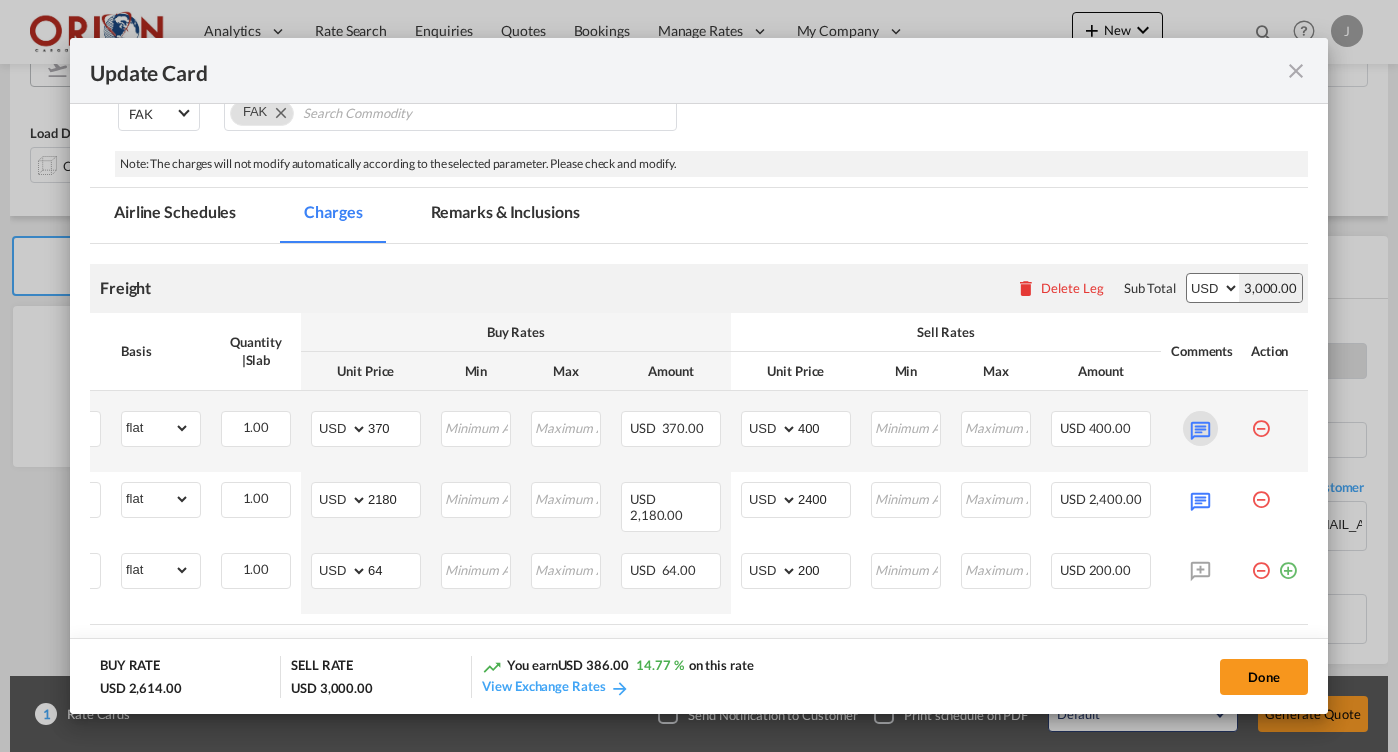 type on "12" 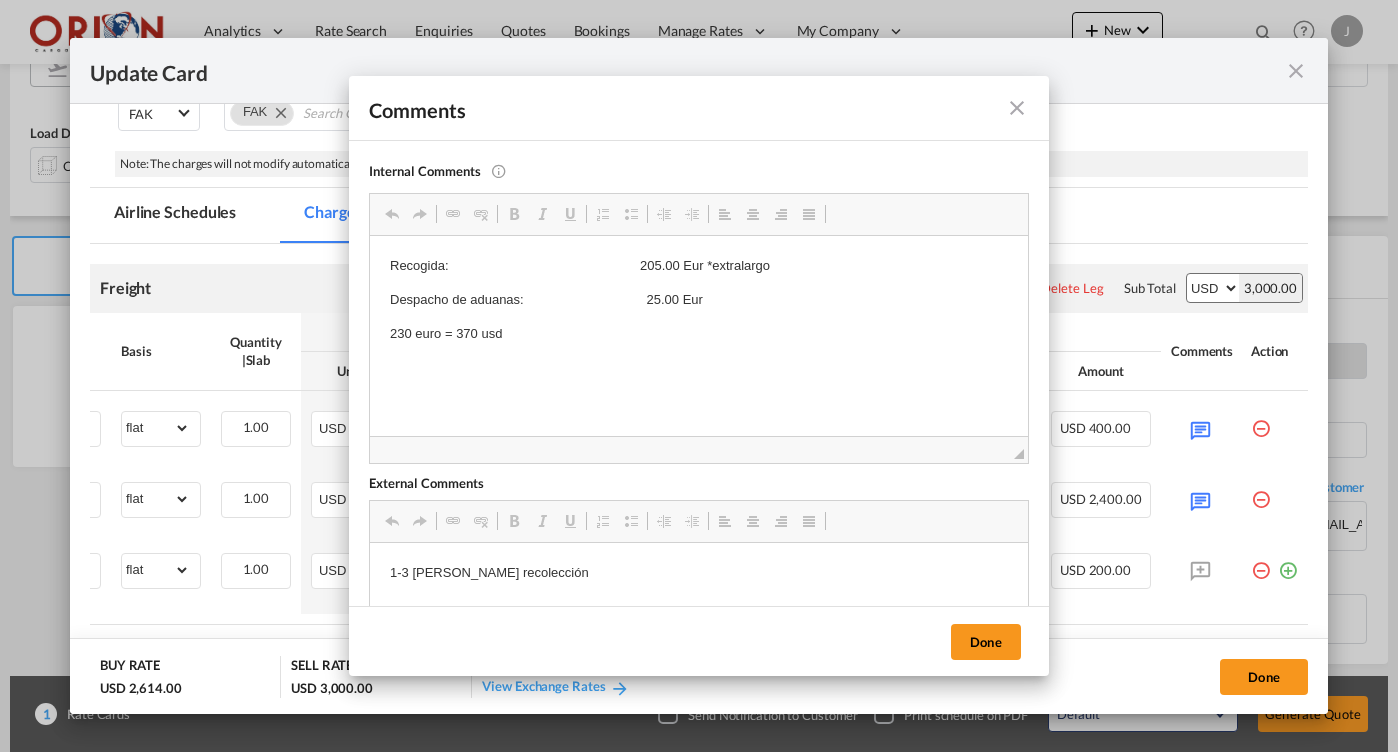 scroll, scrollTop: 0, scrollLeft: 0, axis: both 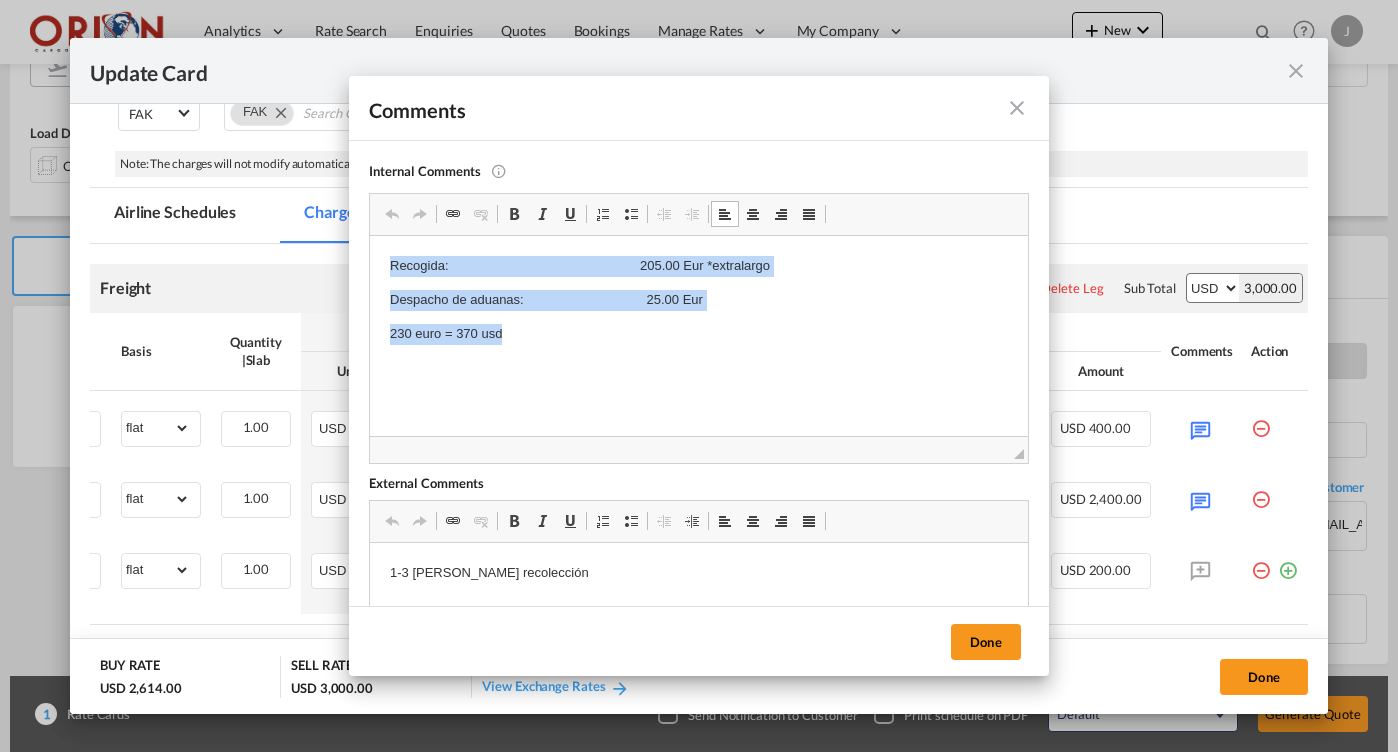 drag, startPoint x: 587, startPoint y: 347, endPoint x: 333, endPoint y: 244, distance: 274.08942 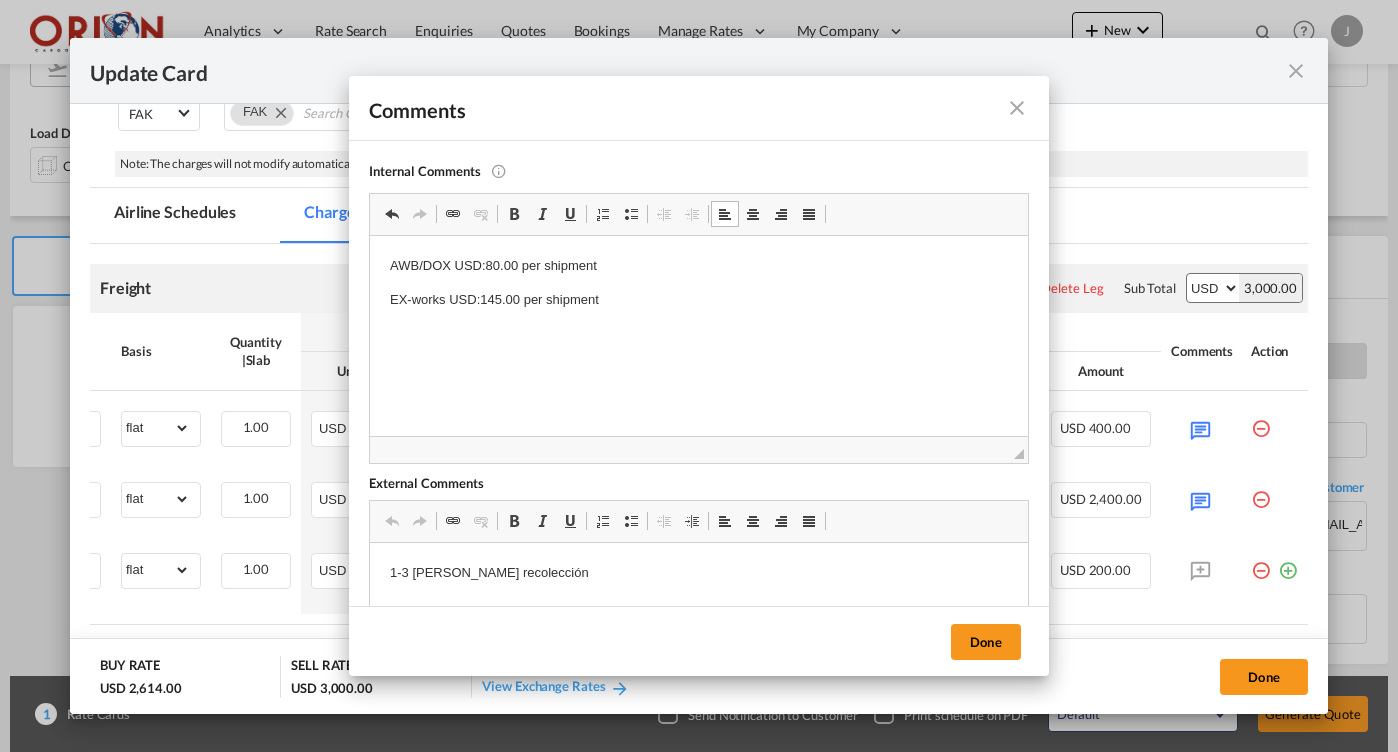 type 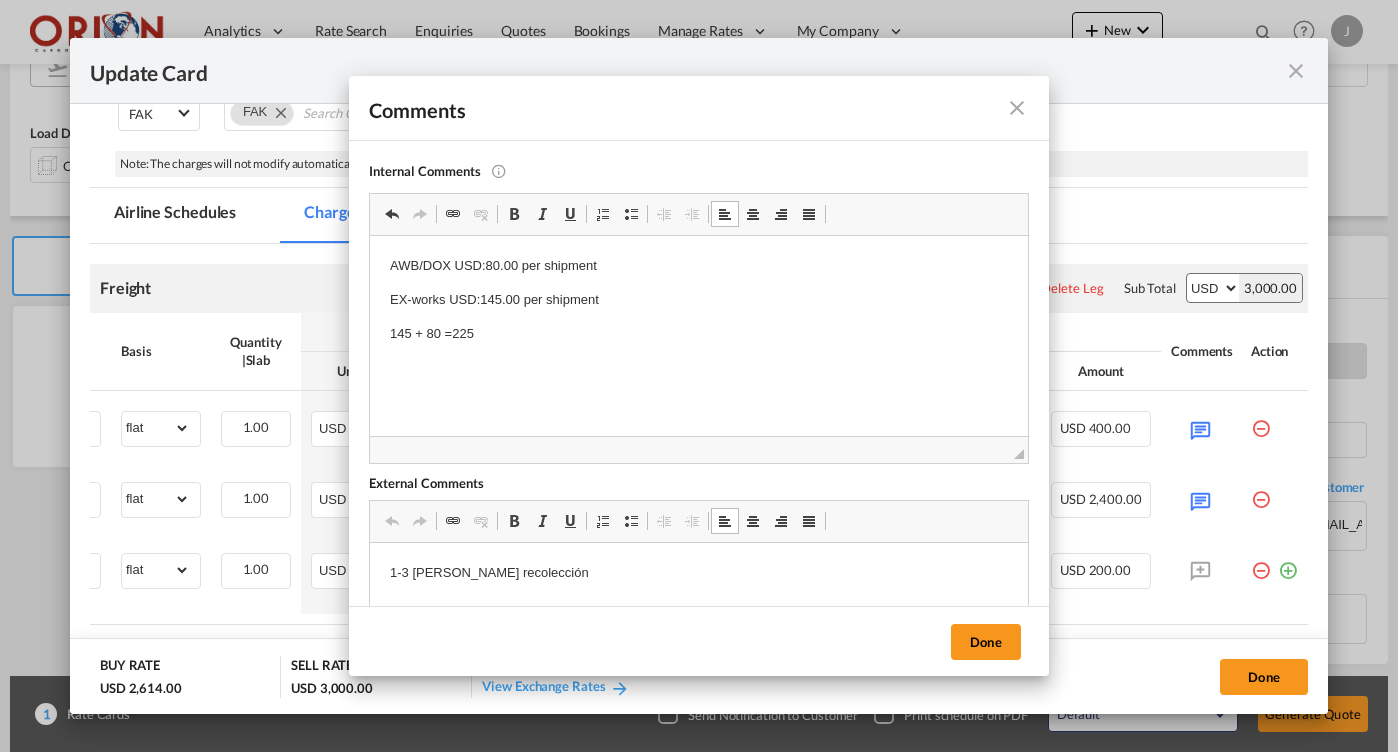 click on "1-3 [PERSON_NAME] recolección" at bounding box center [699, 573] 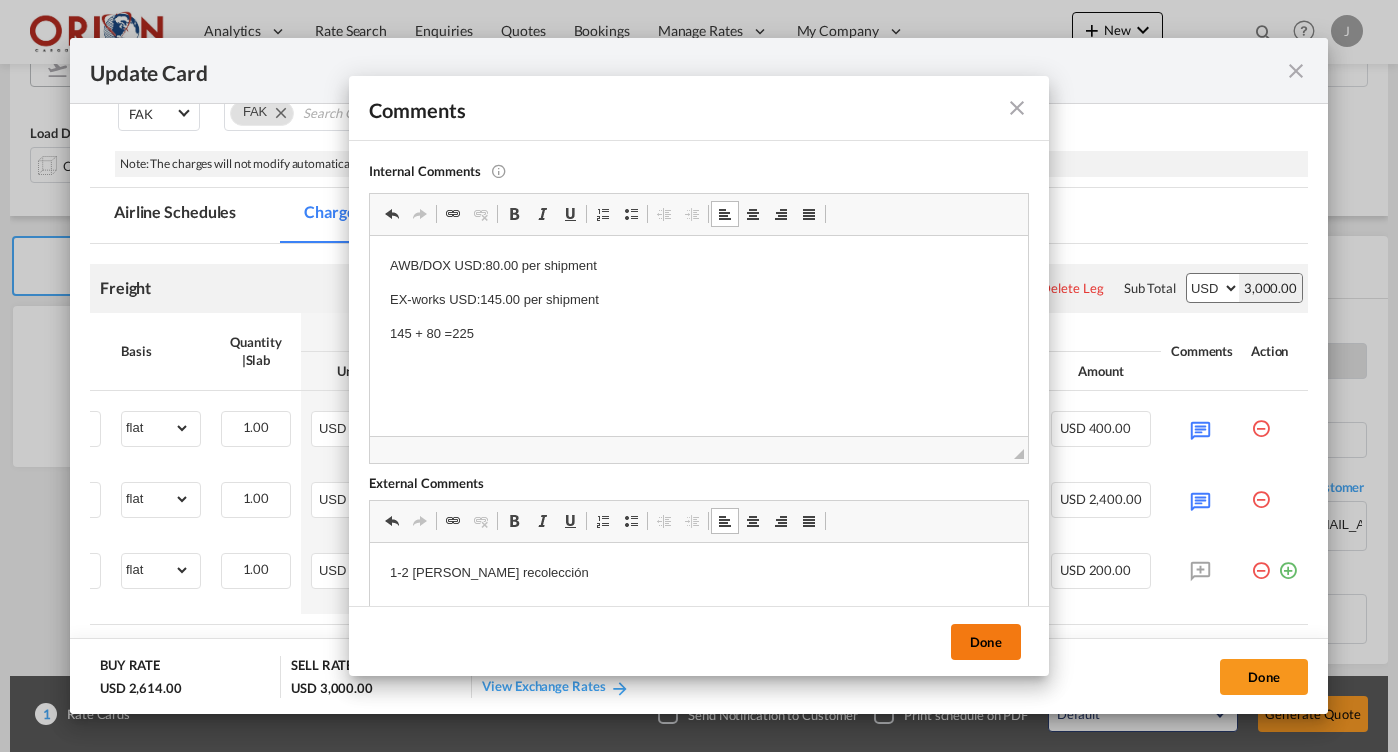 click on "Done" at bounding box center (986, 642) 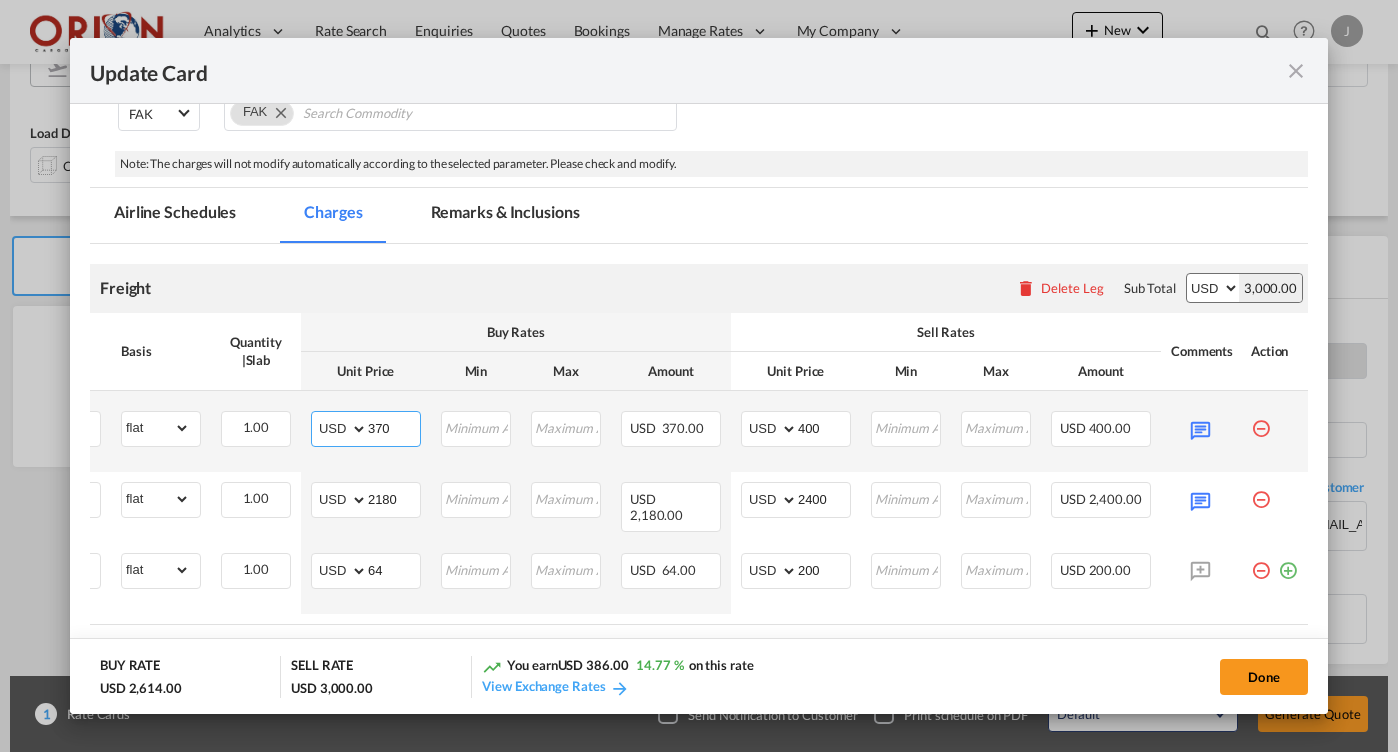 click on "370" at bounding box center (394, 427) 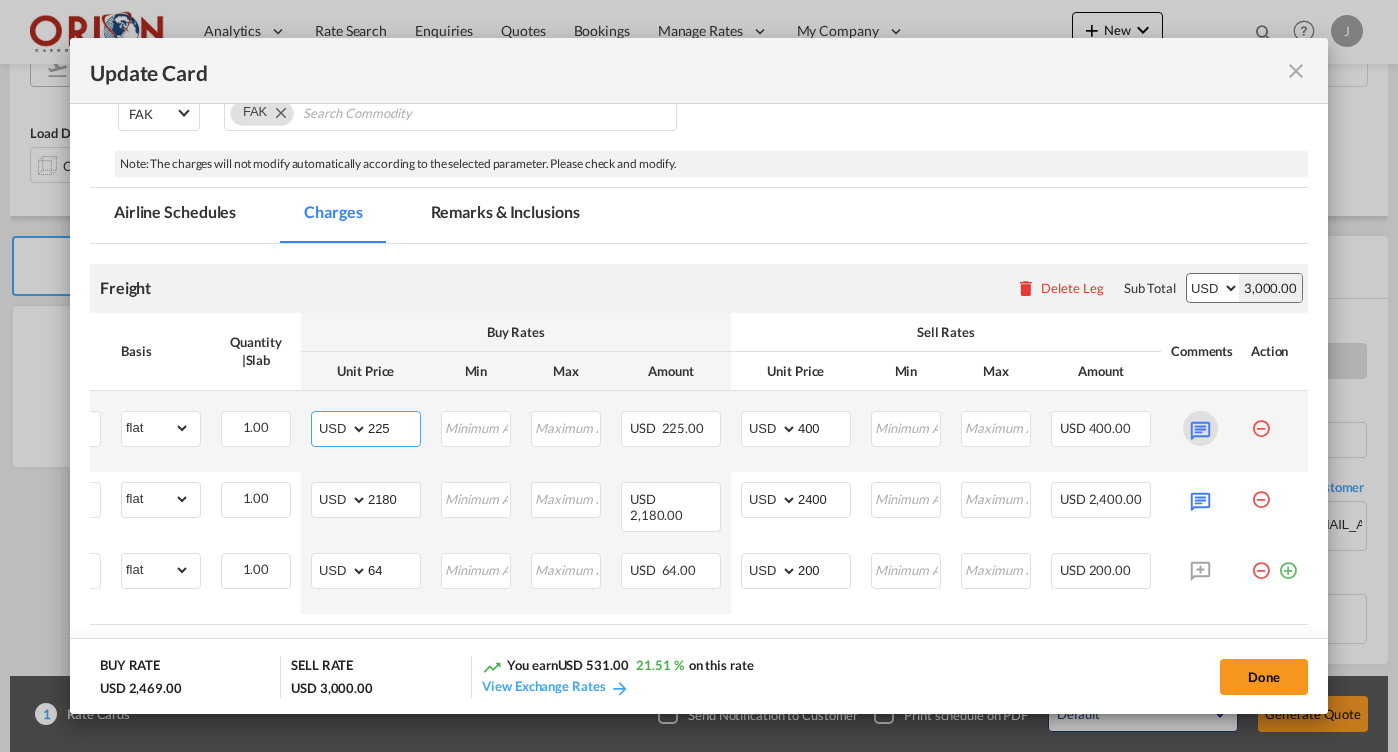 type on "225" 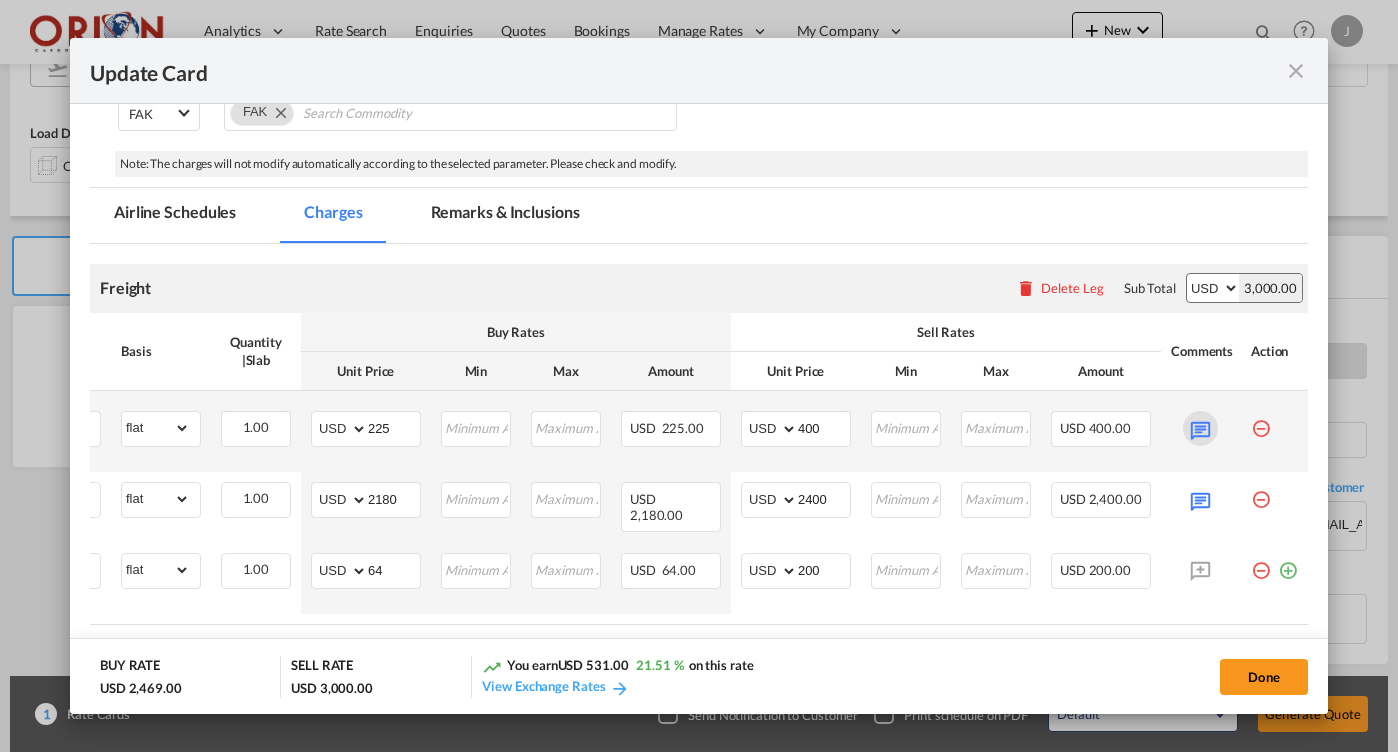 click at bounding box center (1200, 428) 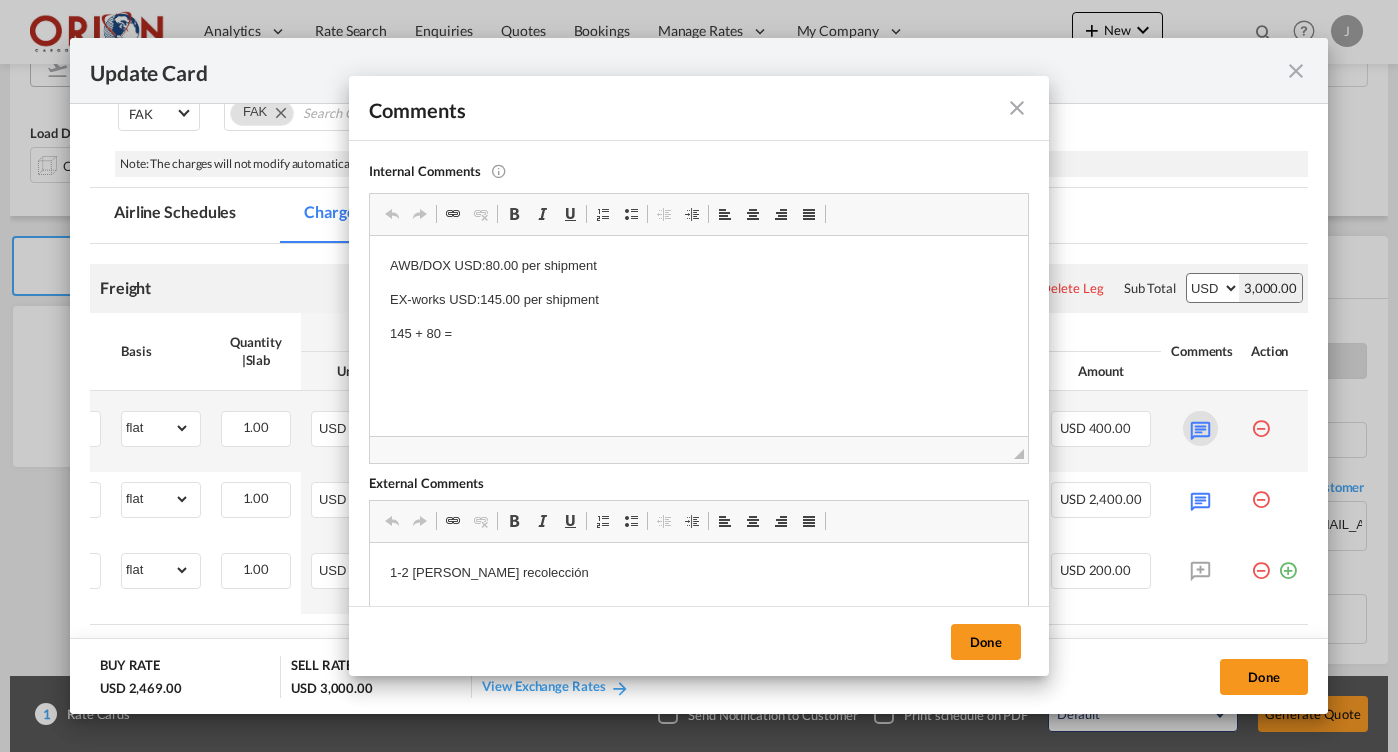 scroll, scrollTop: 0, scrollLeft: 0, axis: both 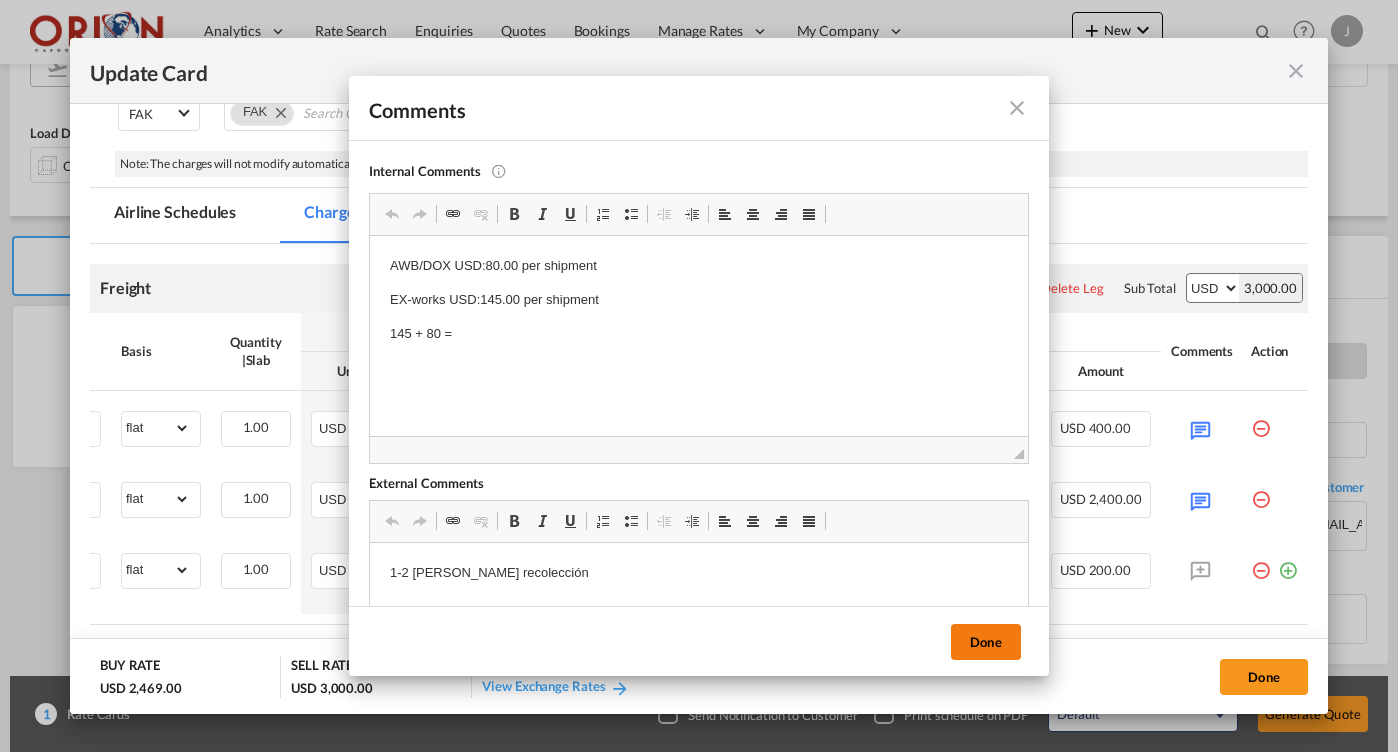 click on "Done" at bounding box center (986, 642) 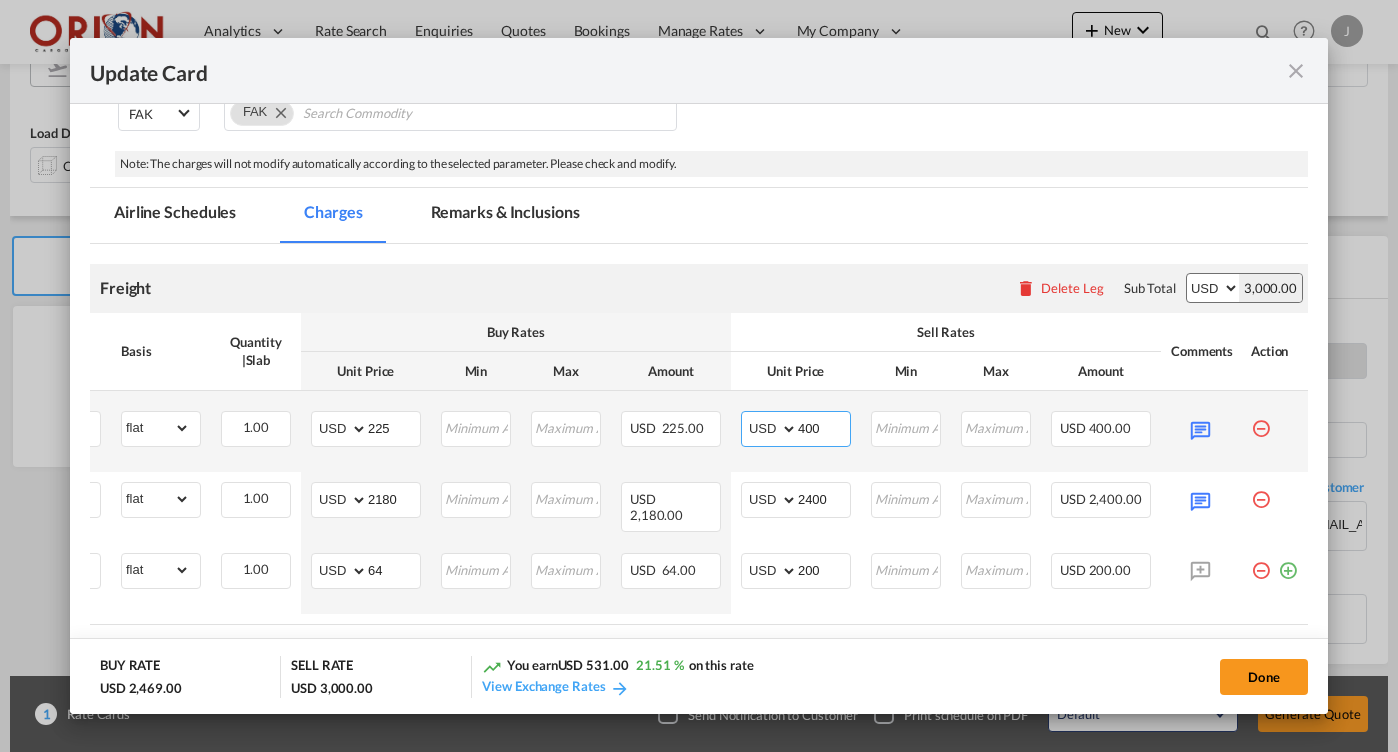 click on "400" at bounding box center [824, 427] 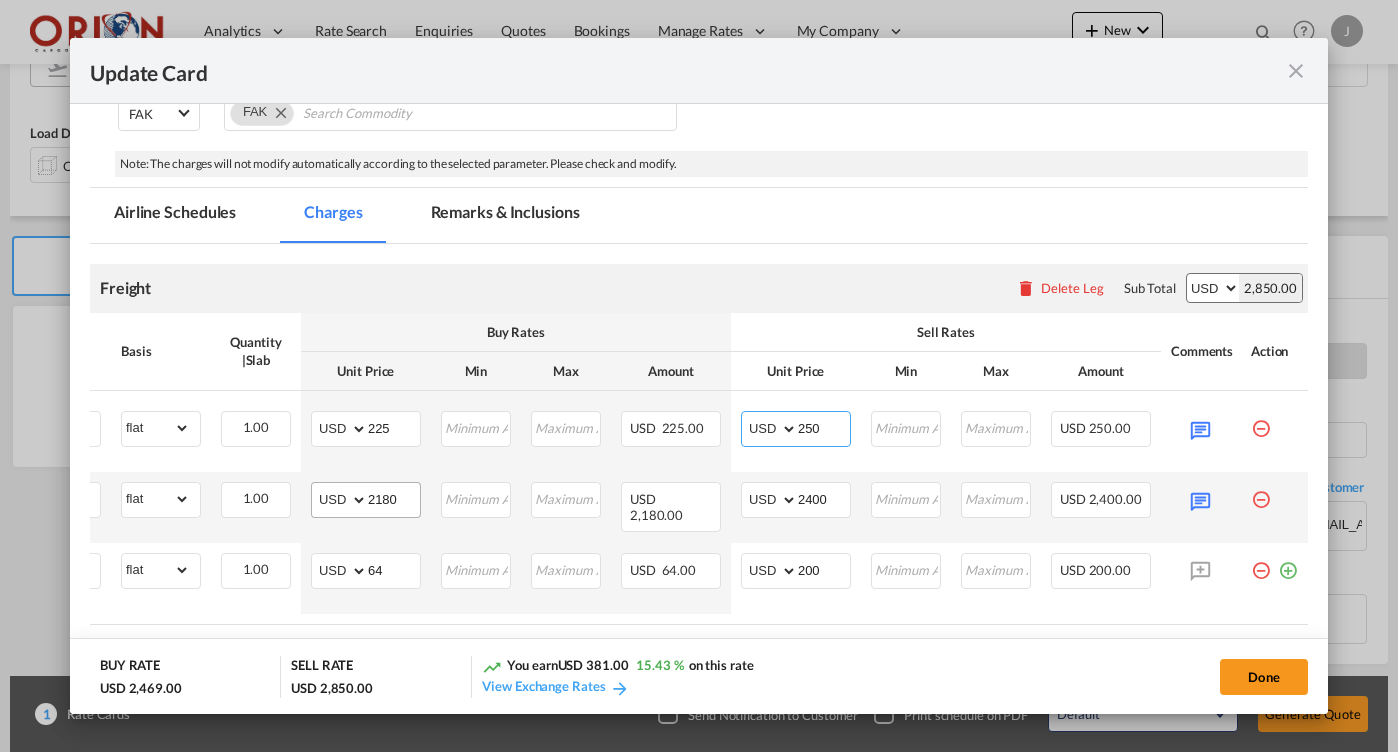 type on "250" 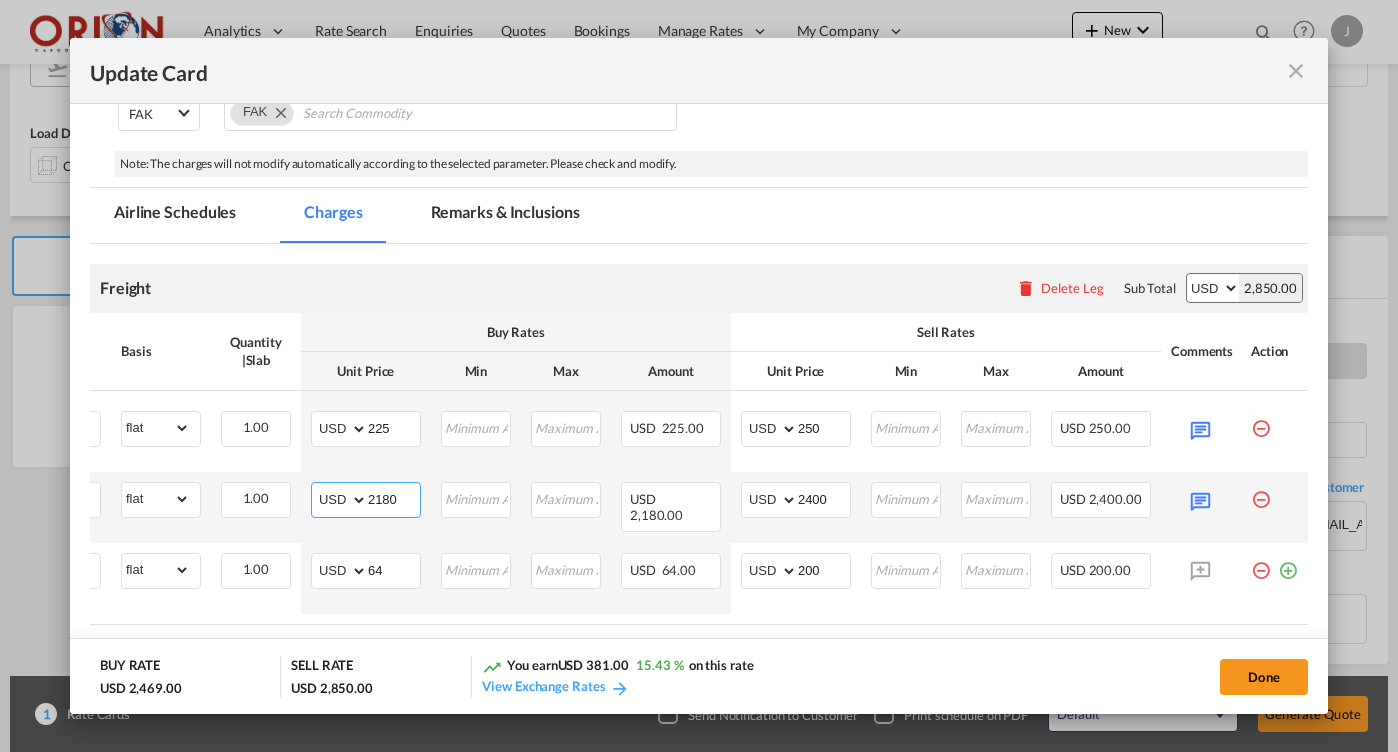 click on "2180" at bounding box center (394, 498) 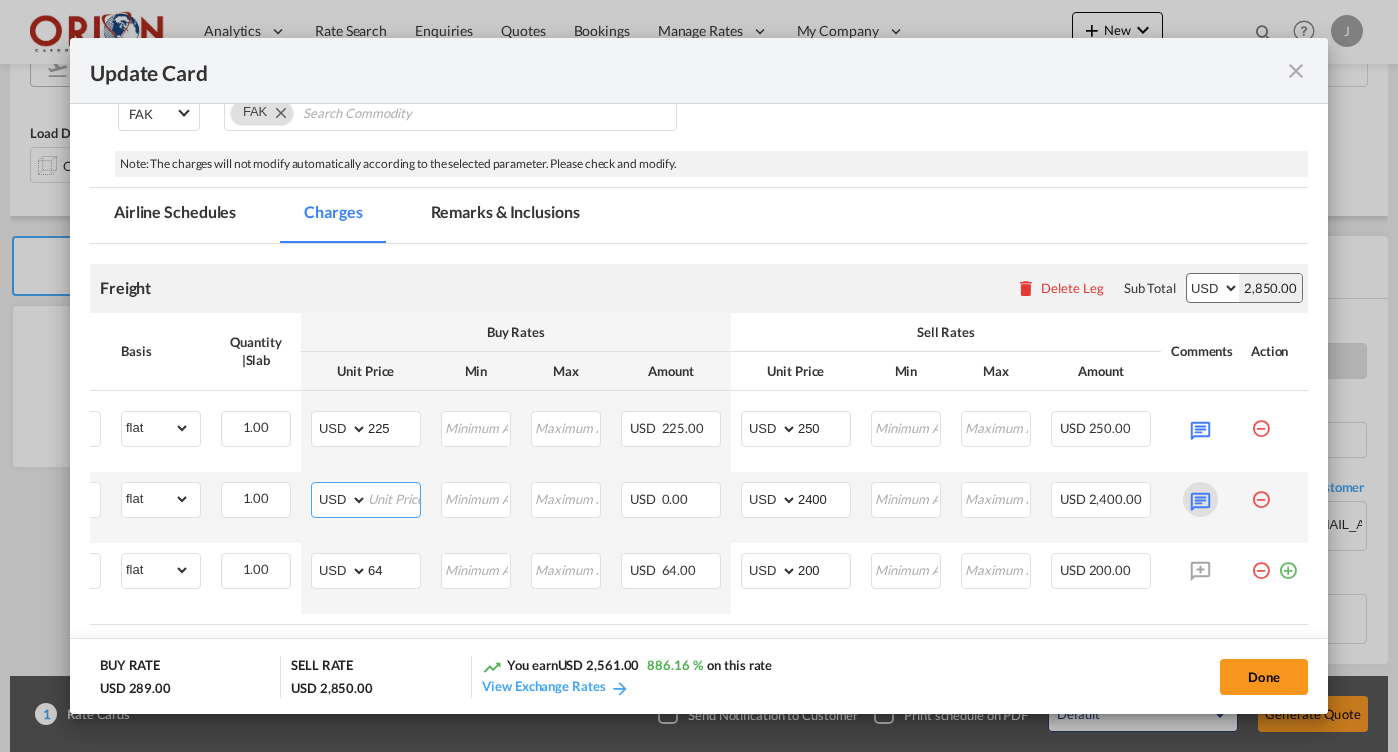 type 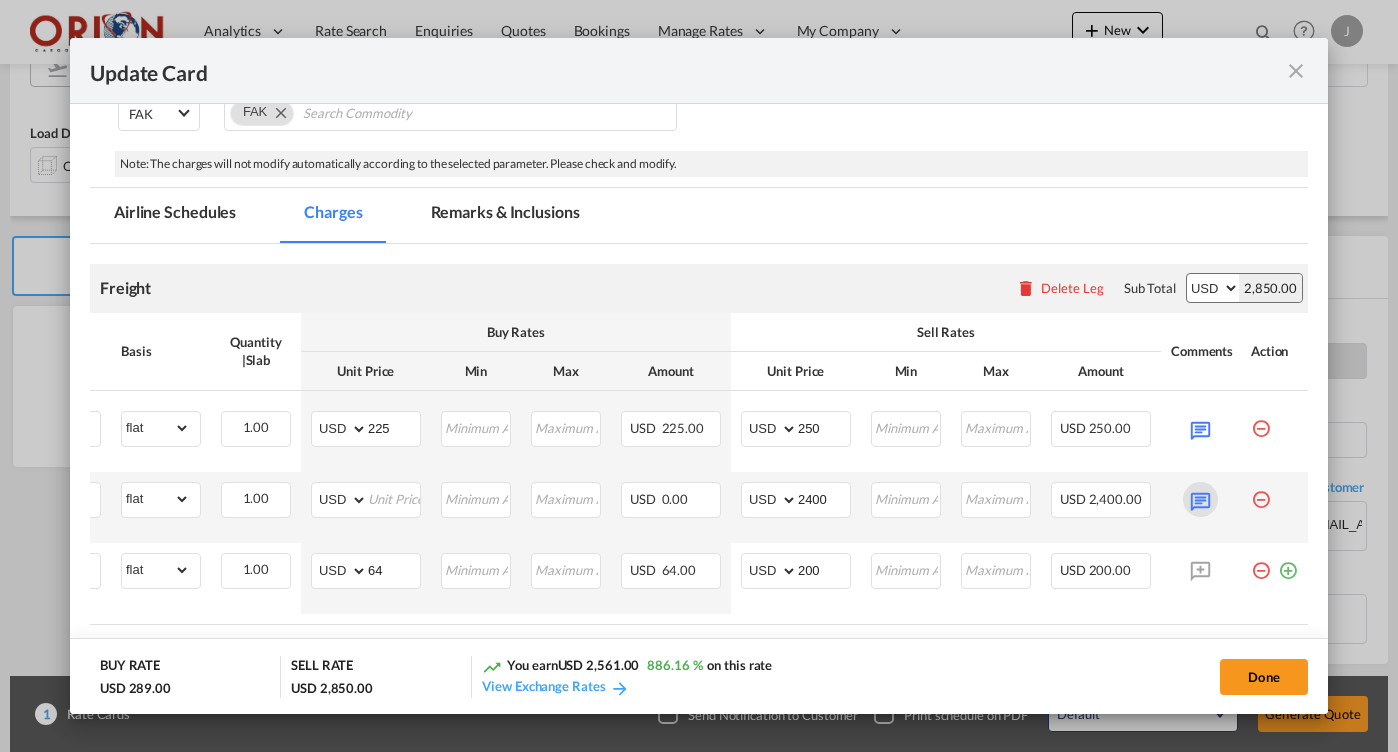 click at bounding box center (1200, 499) 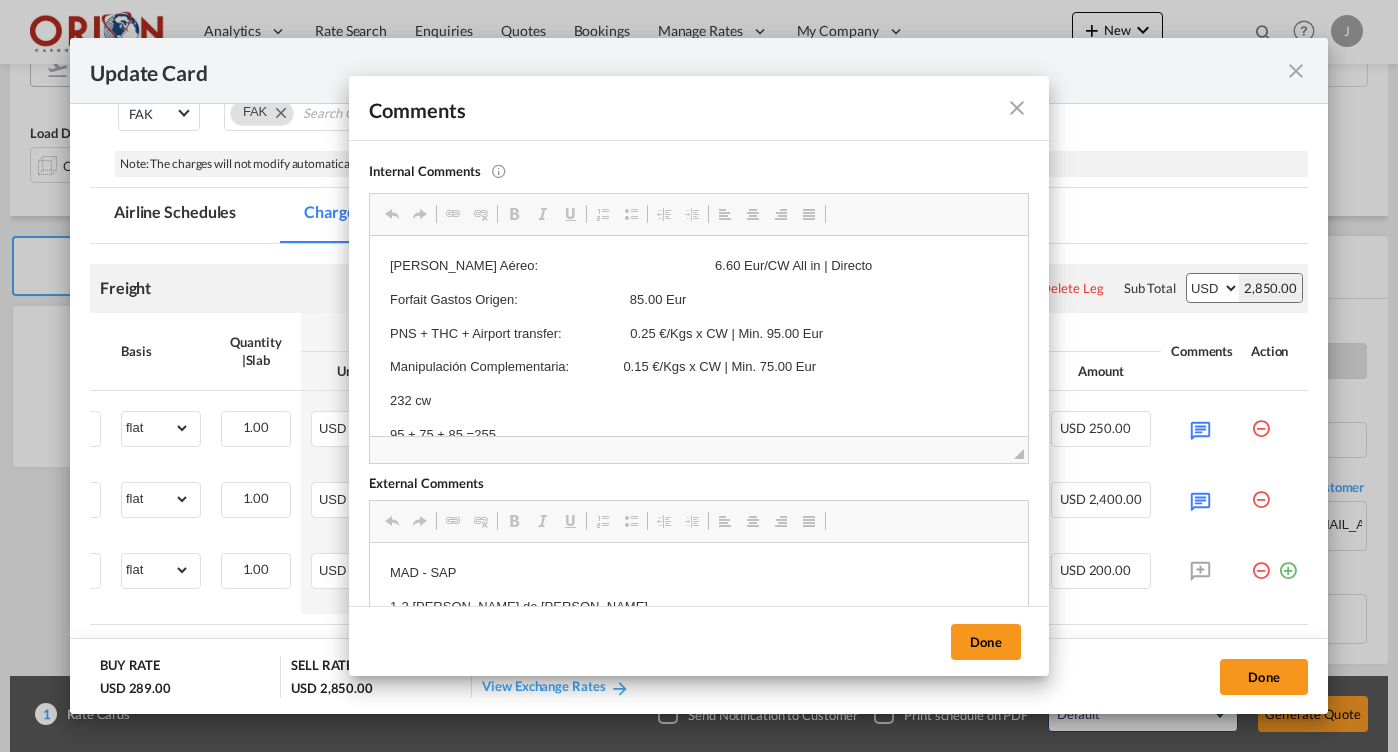 scroll, scrollTop: 0, scrollLeft: 0, axis: both 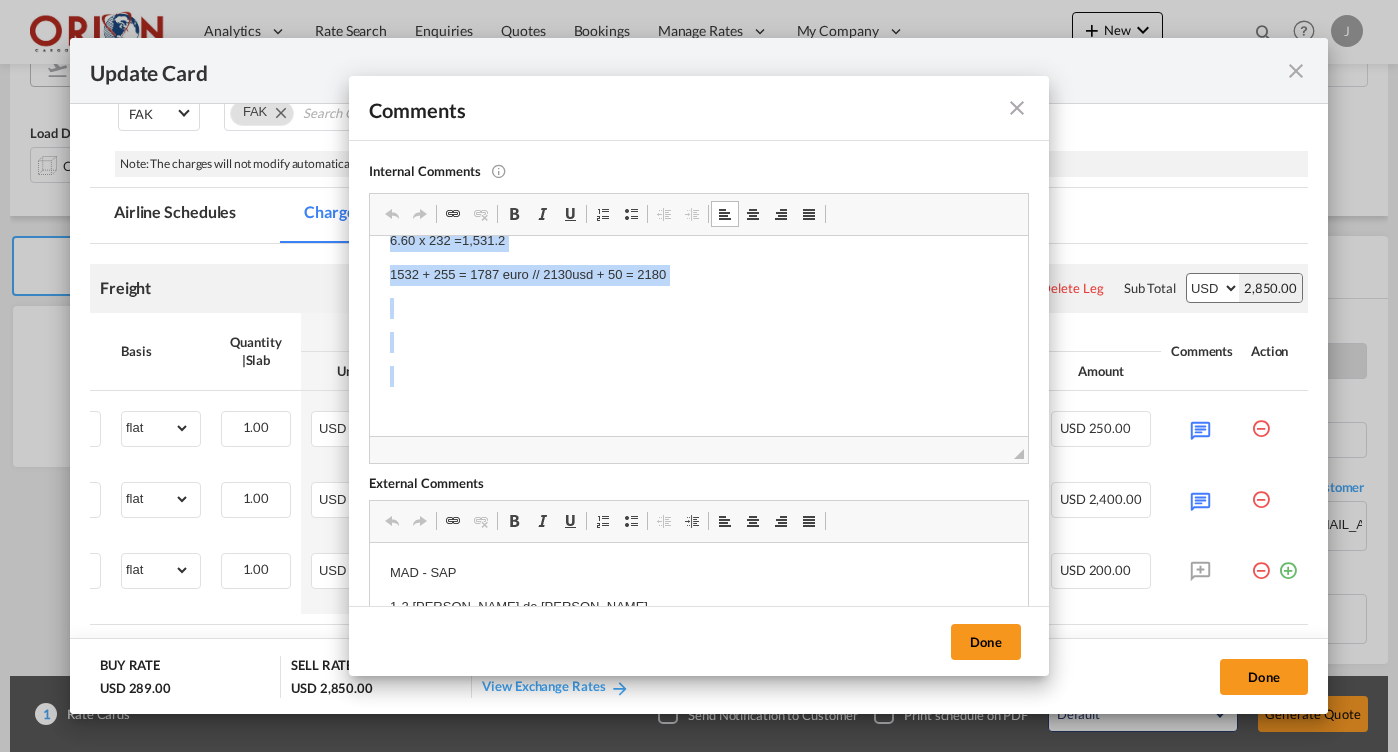 drag, startPoint x: 391, startPoint y: 265, endPoint x: 570, endPoint y: 514, distance: 306.6627 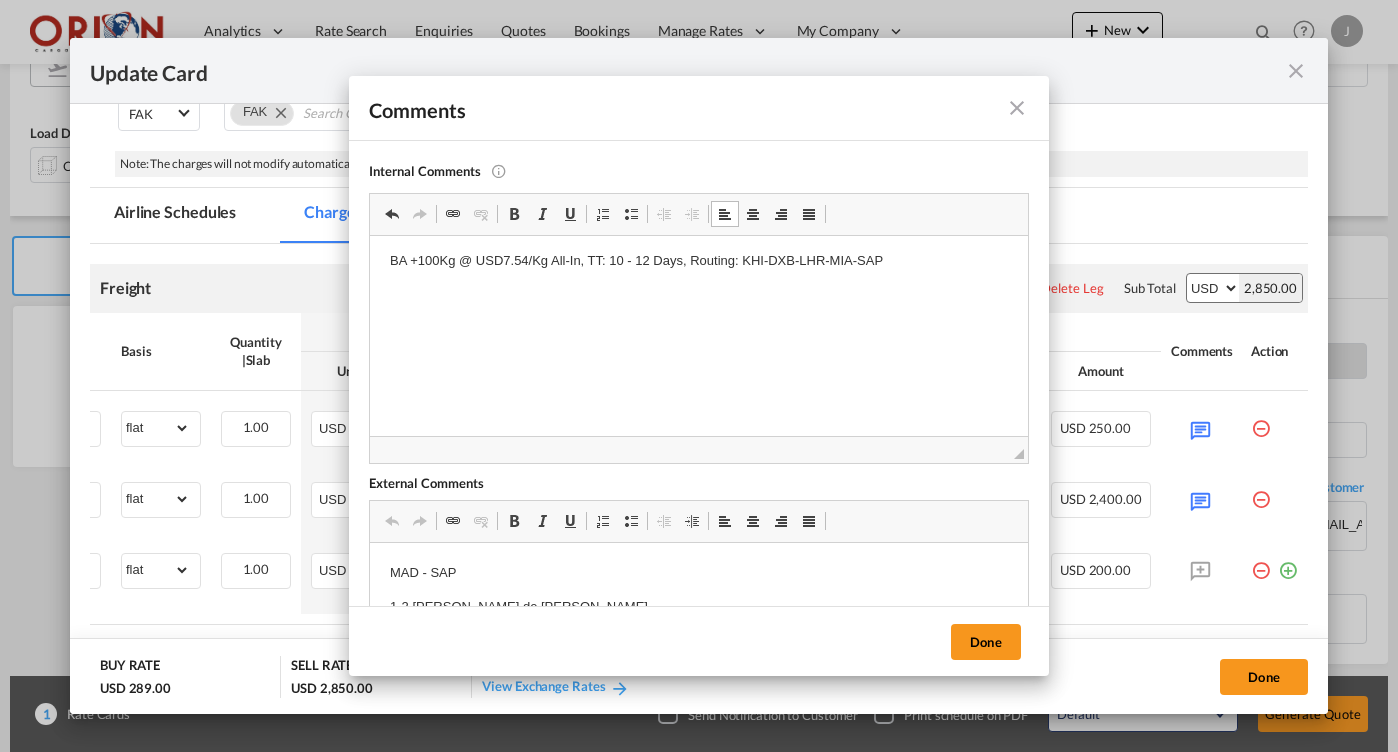 type 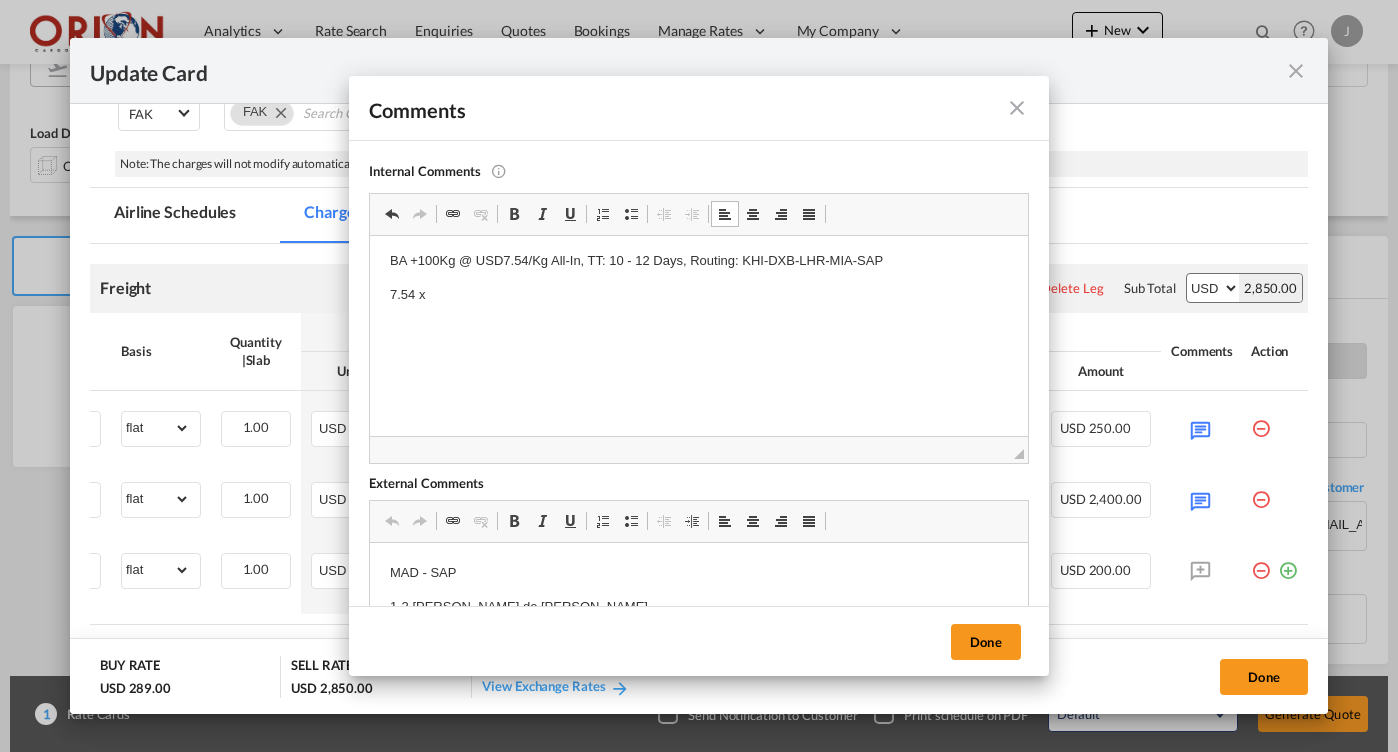 drag, startPoint x: 588, startPoint y: 260, endPoint x: 935, endPoint y: 268, distance: 347.0922 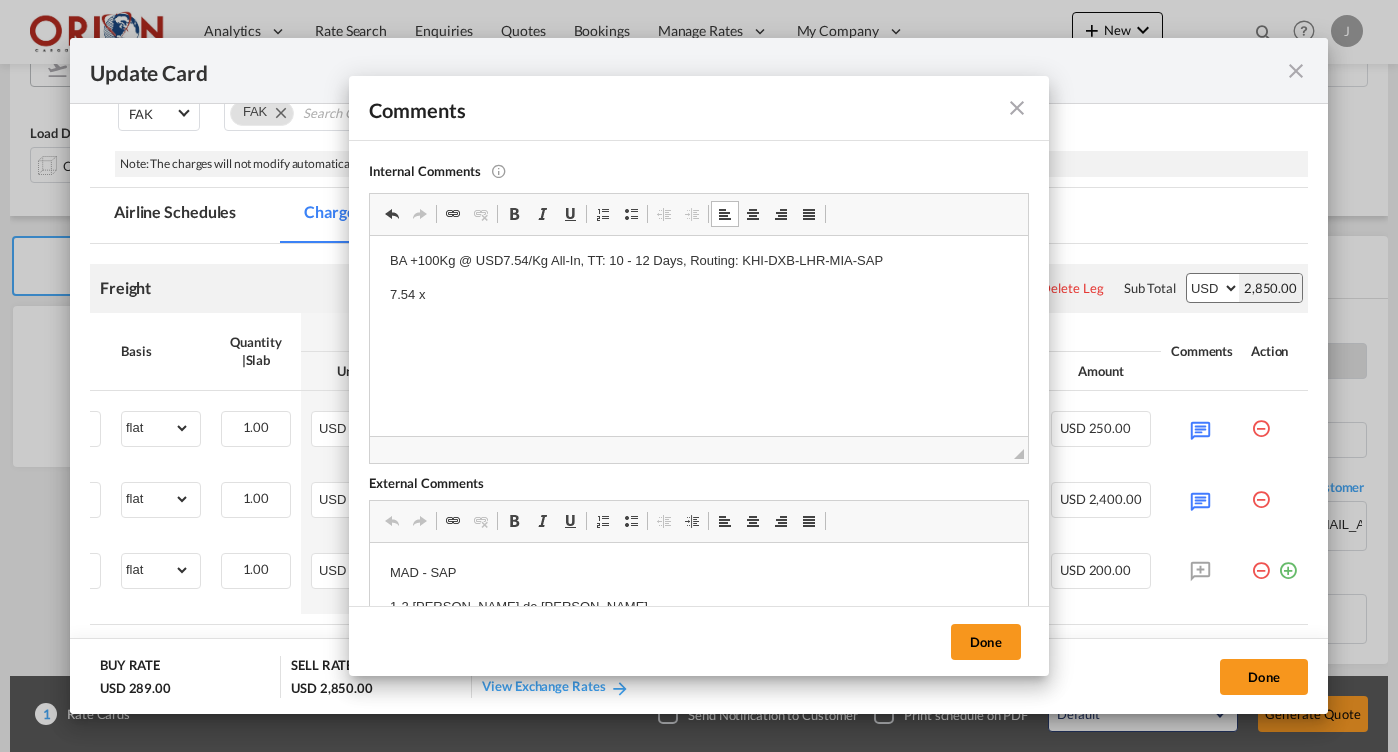 click on "BA +100Kg @ USD7.54/Kg All-In, TT: 10 - 12 Days, Routing: KHI-DXB-LHR-MIA-SAP" at bounding box center (699, 261) 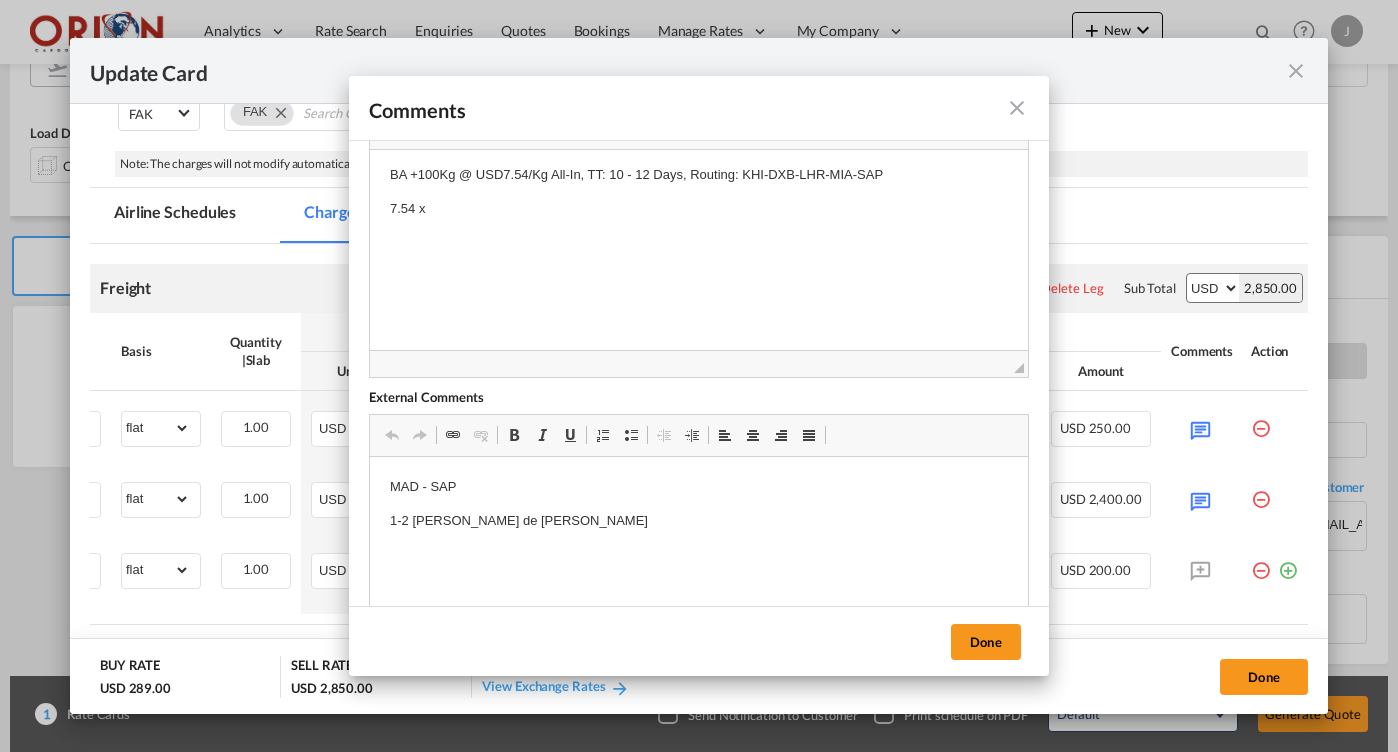 scroll, scrollTop: 96, scrollLeft: 0, axis: vertical 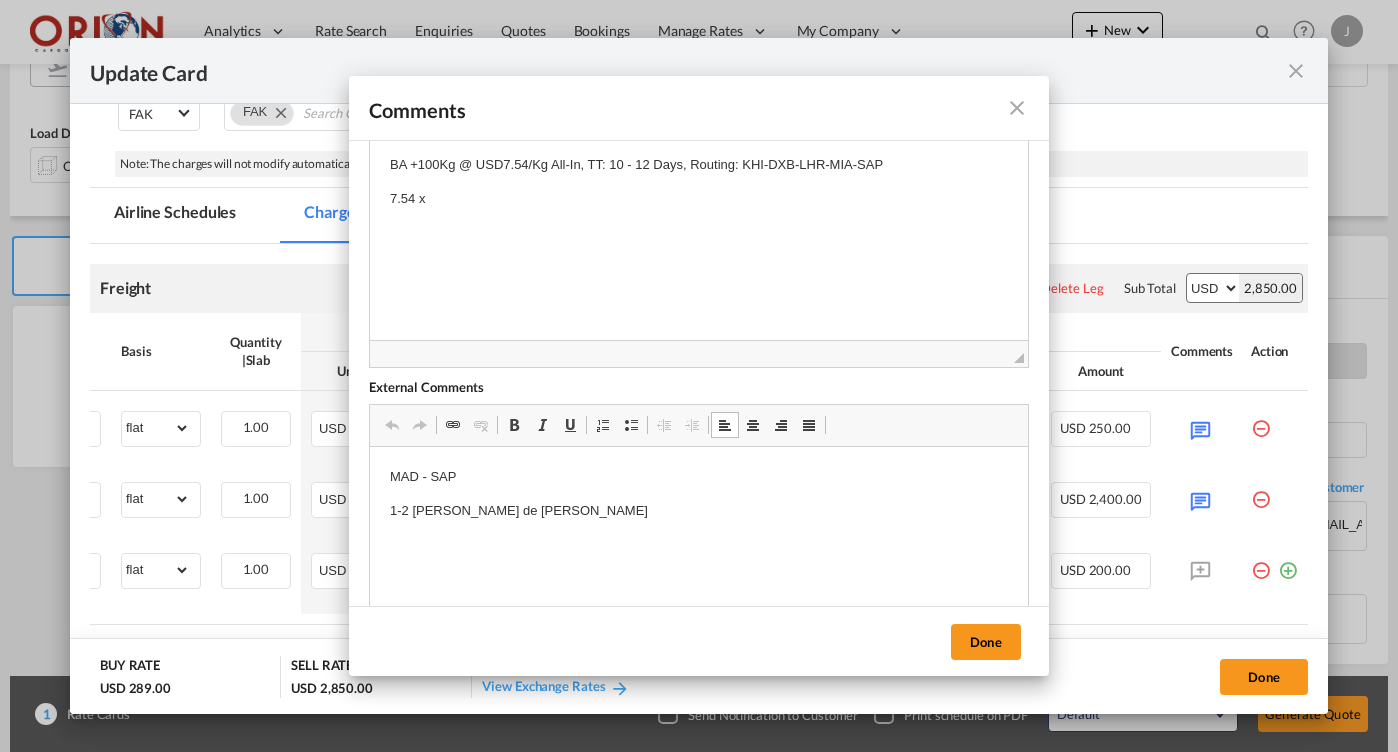 drag, startPoint x: 553, startPoint y: 523, endPoint x: 341, endPoint y: 440, distance: 227.66862 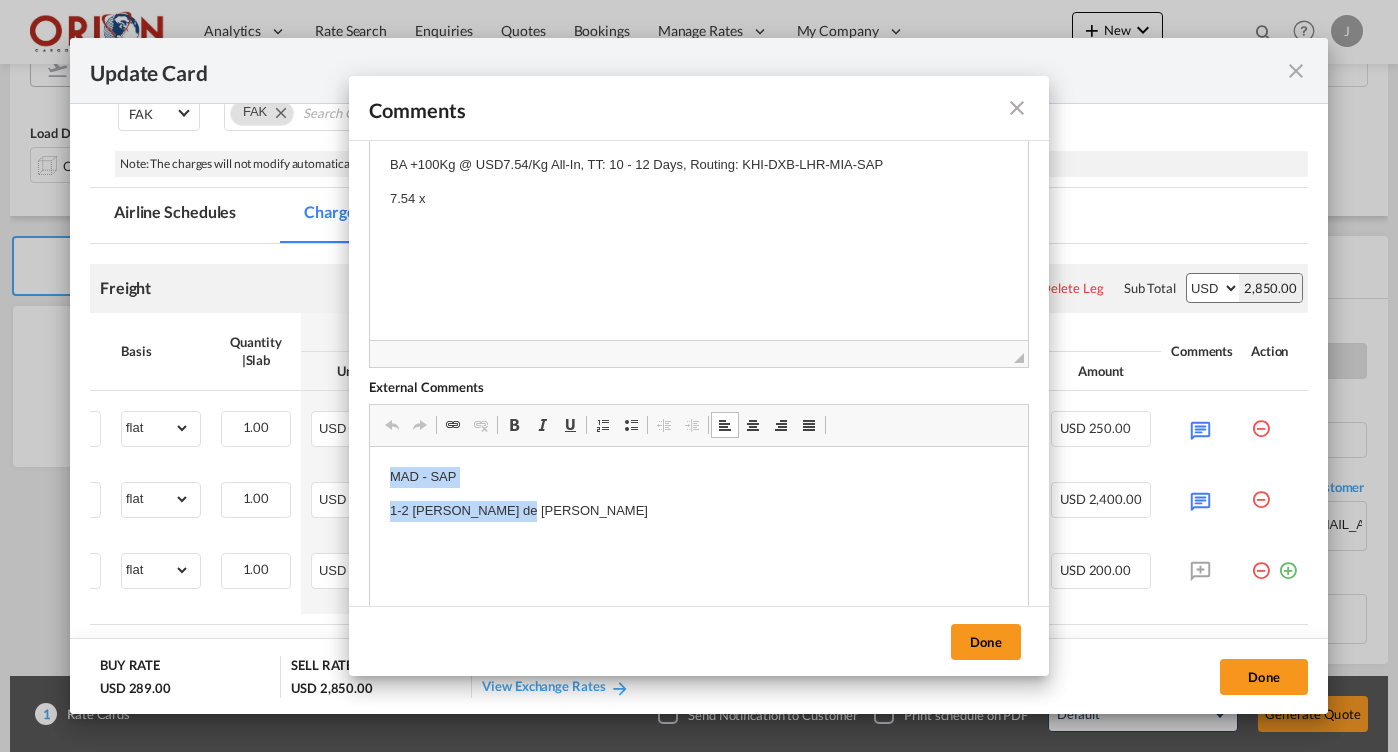 drag, startPoint x: 517, startPoint y: 503, endPoint x: 276, endPoint y: 433, distance: 250.96016 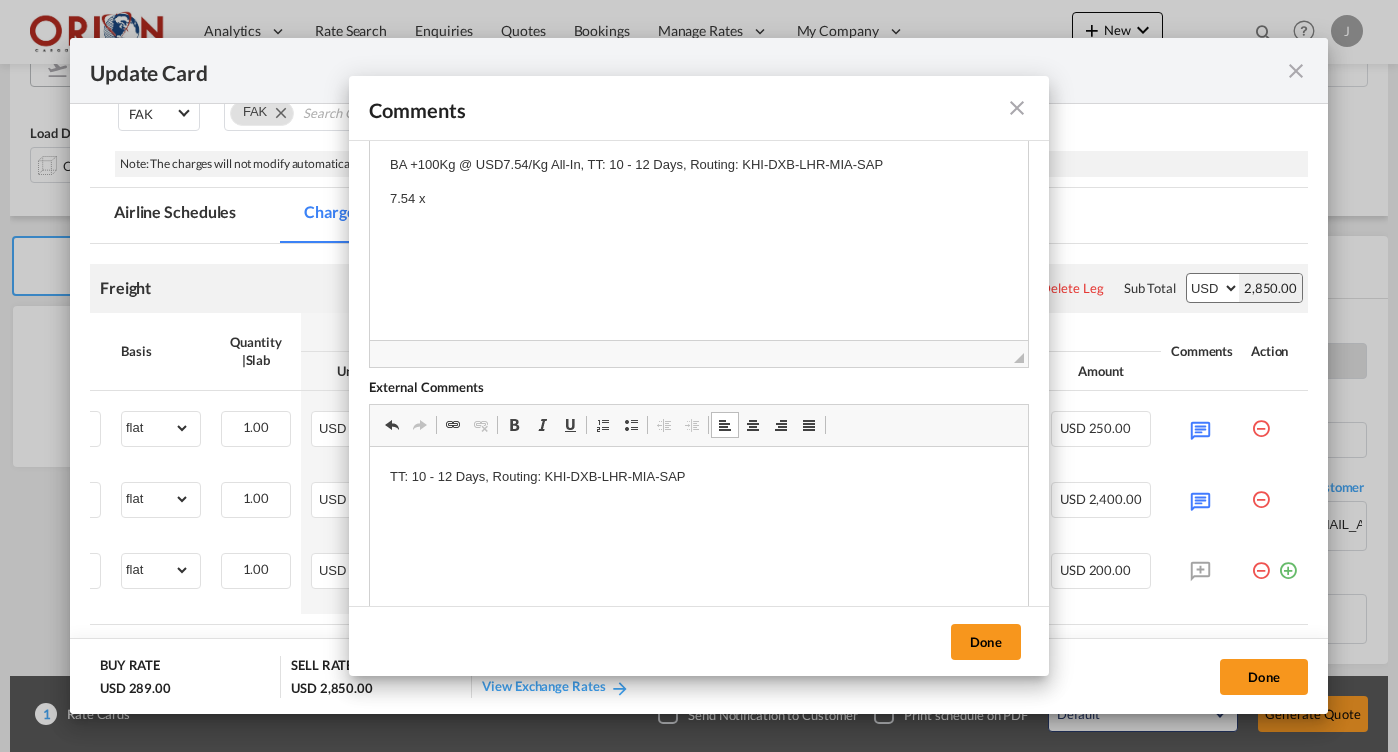 click on "Done" at bounding box center (699, 641) 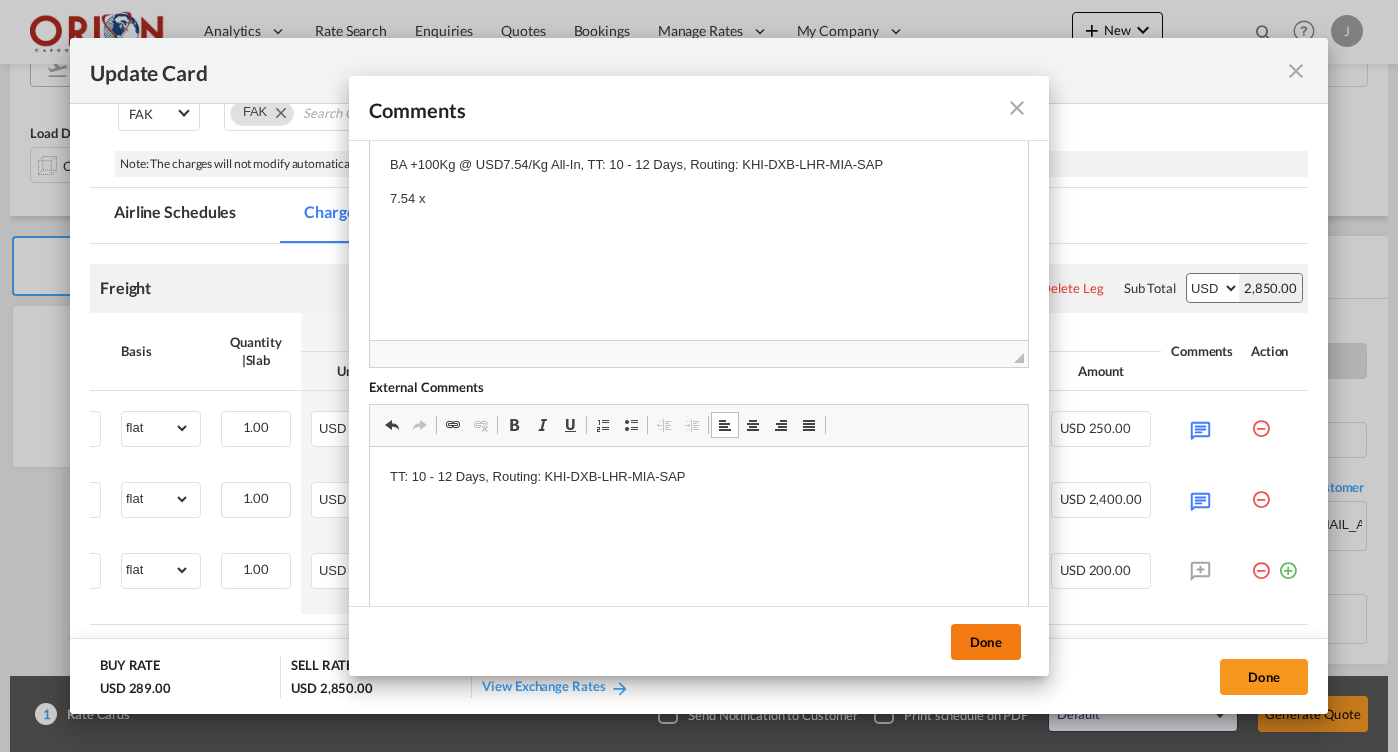 click on "Done" at bounding box center [986, 642] 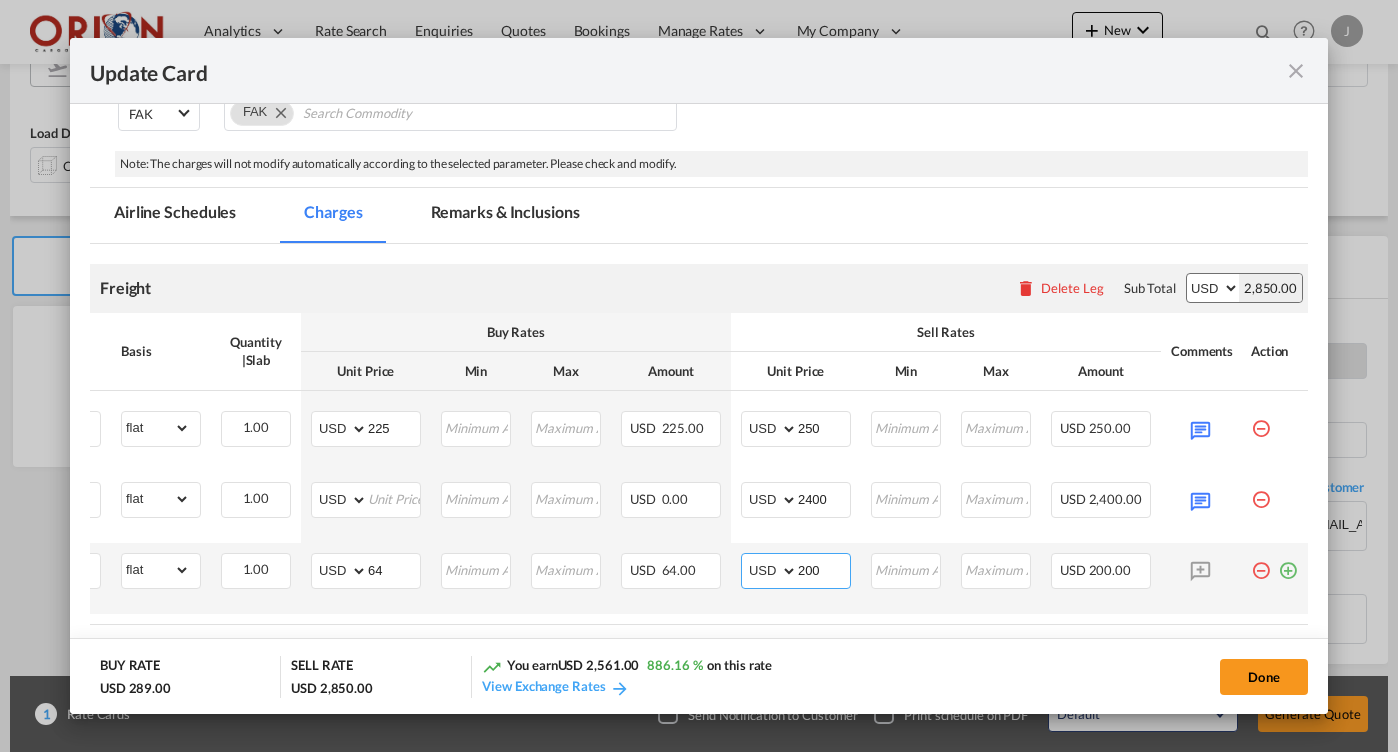 click on "200" at bounding box center (824, 569) 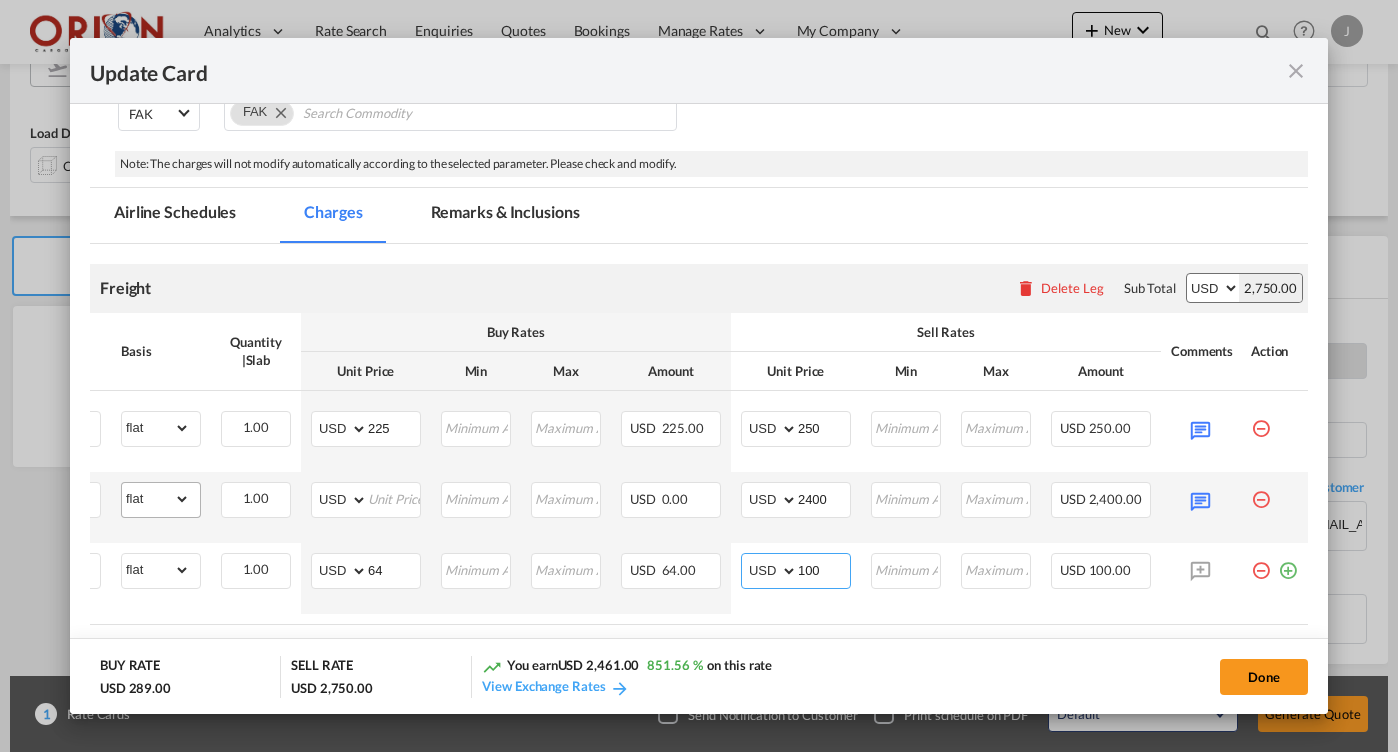 type on "100" 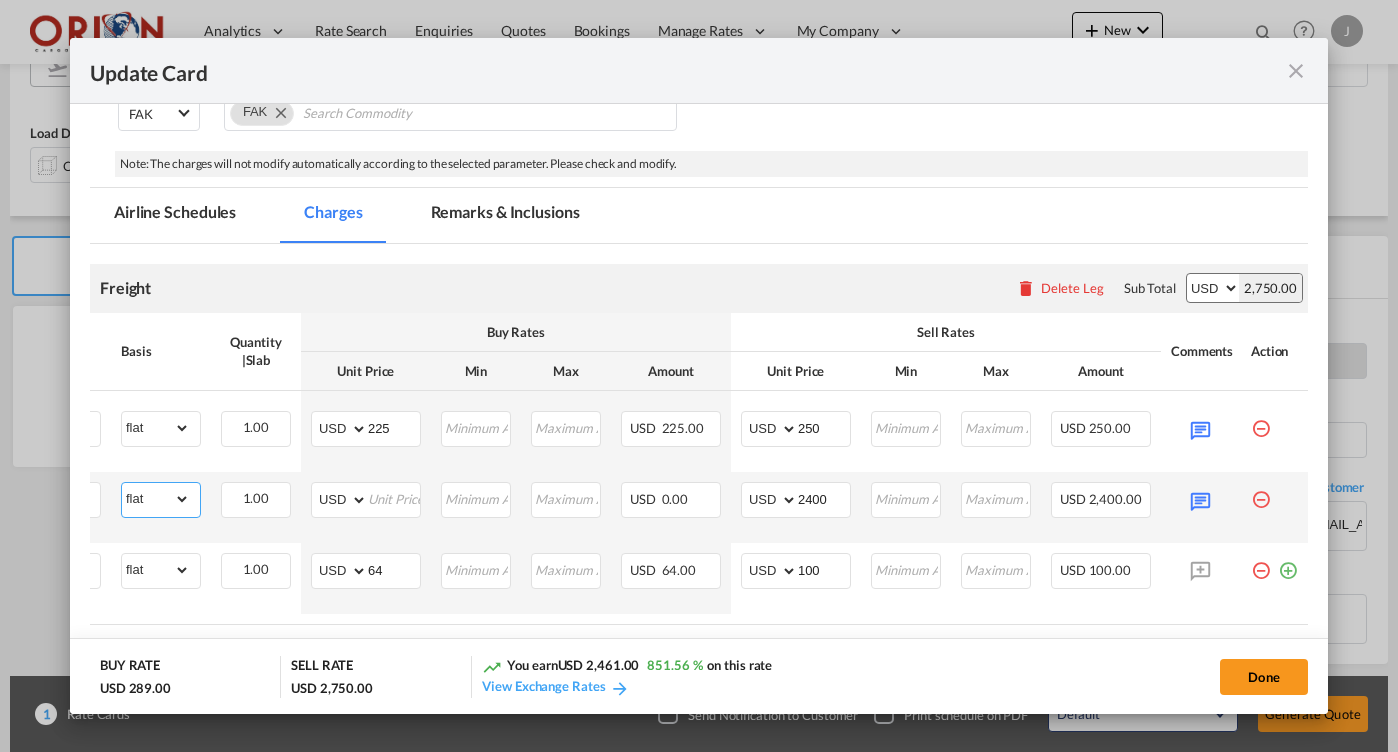 select on "chargeable_weight" 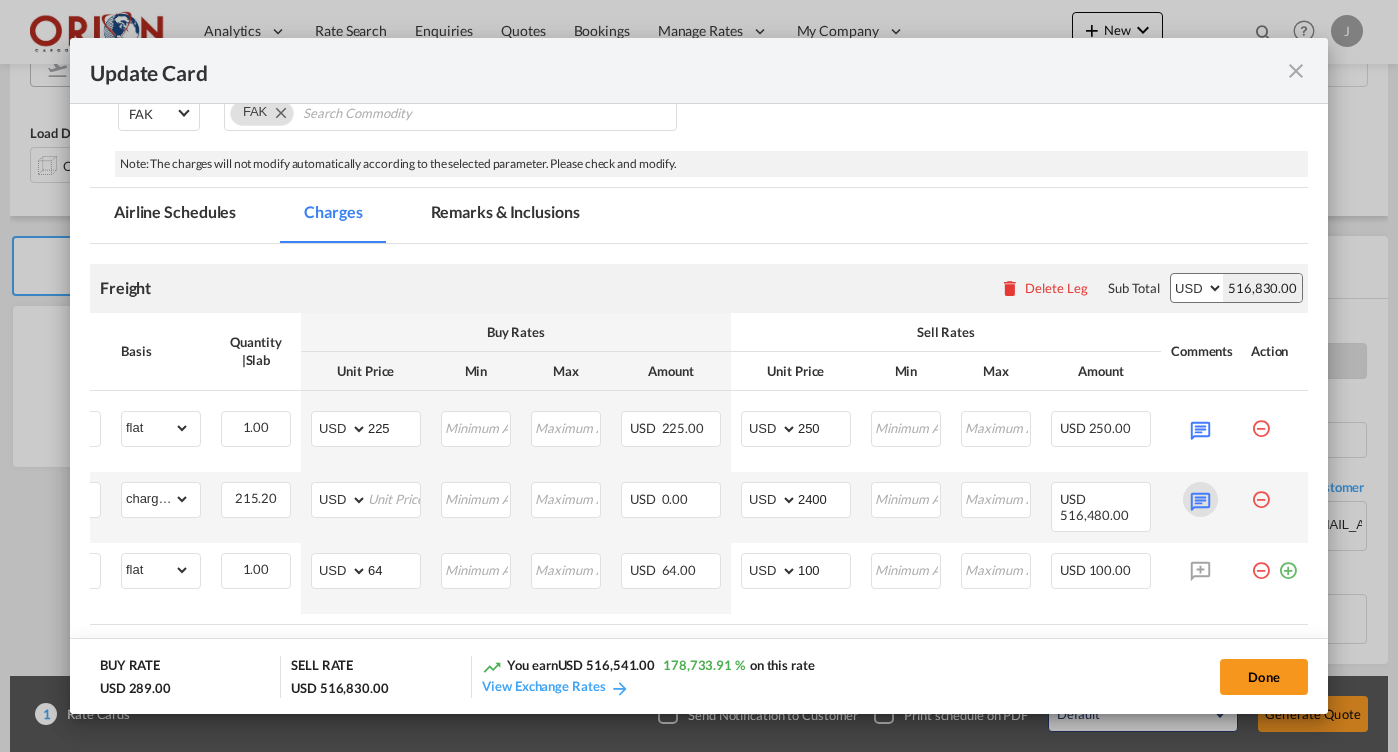 click at bounding box center (1200, 499) 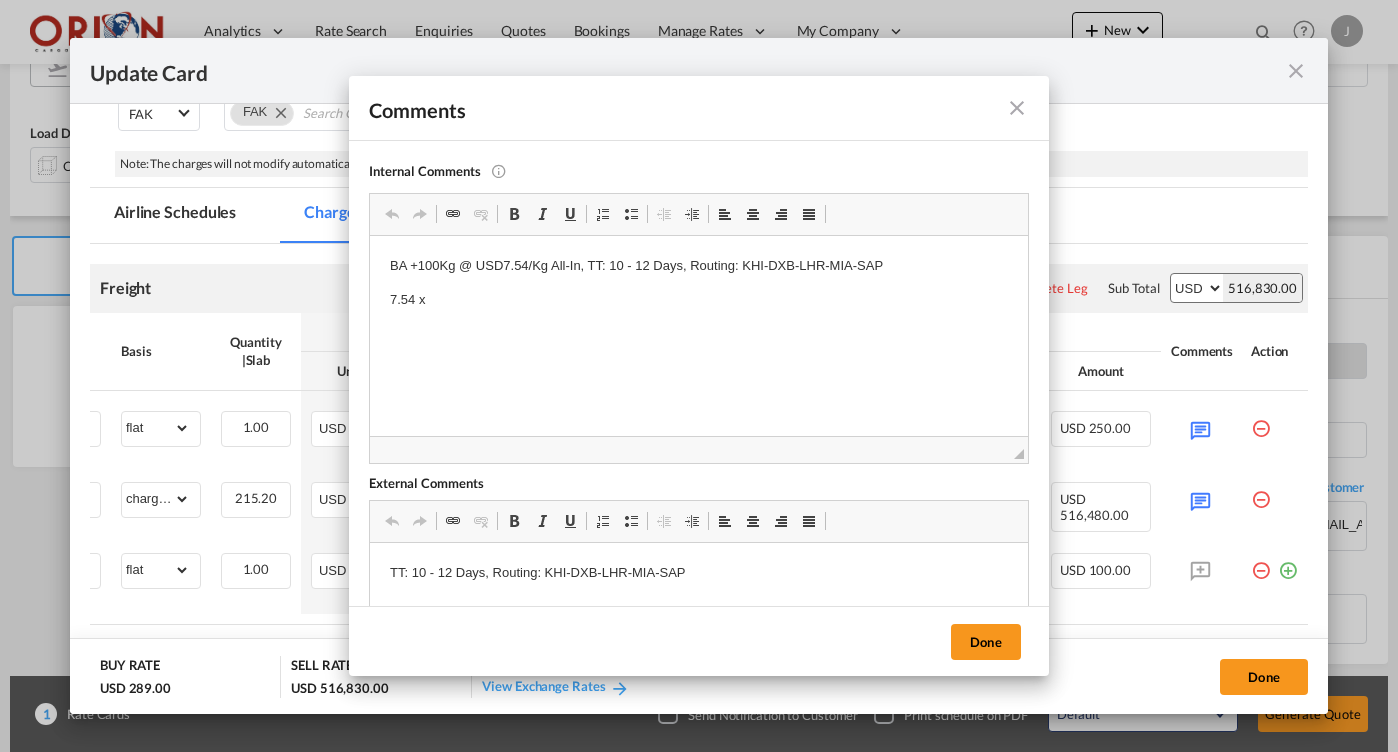 scroll, scrollTop: 0, scrollLeft: 0, axis: both 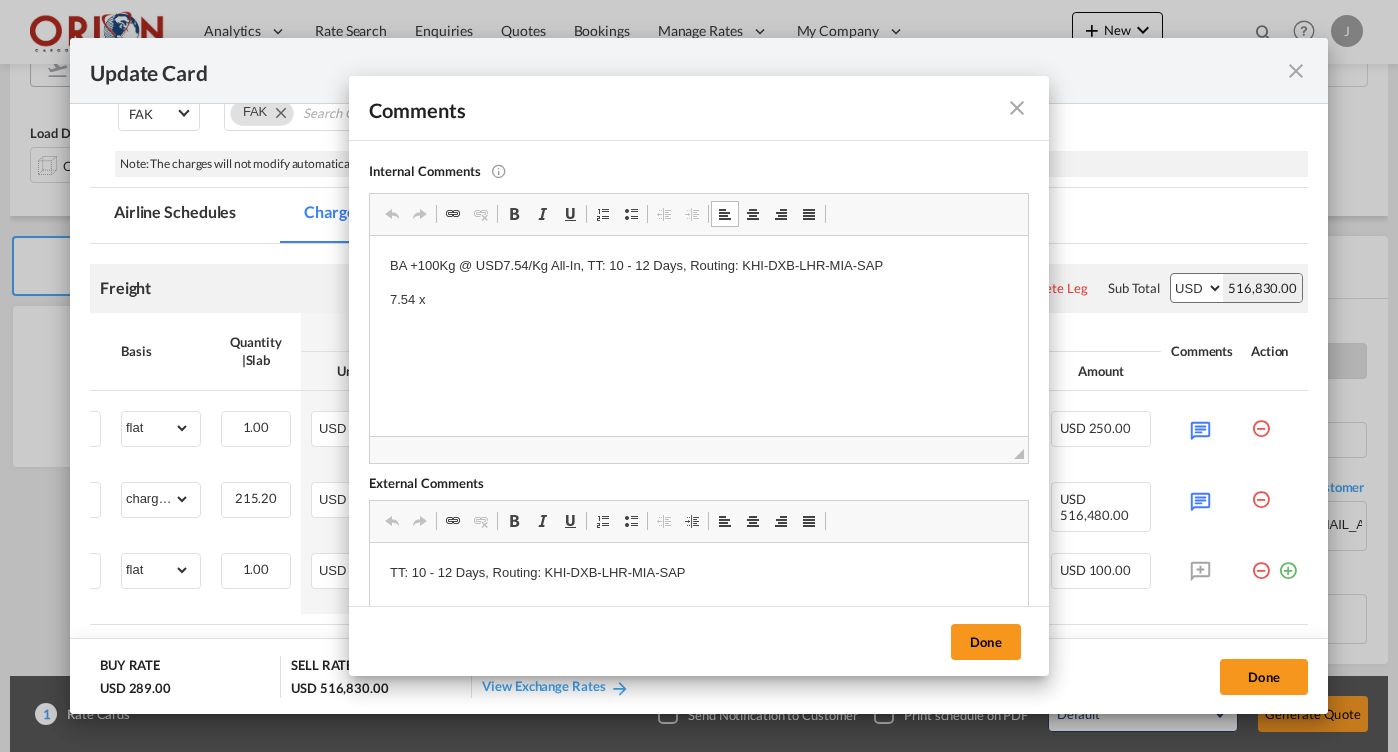 click on "7.54 x" at bounding box center [699, 300] 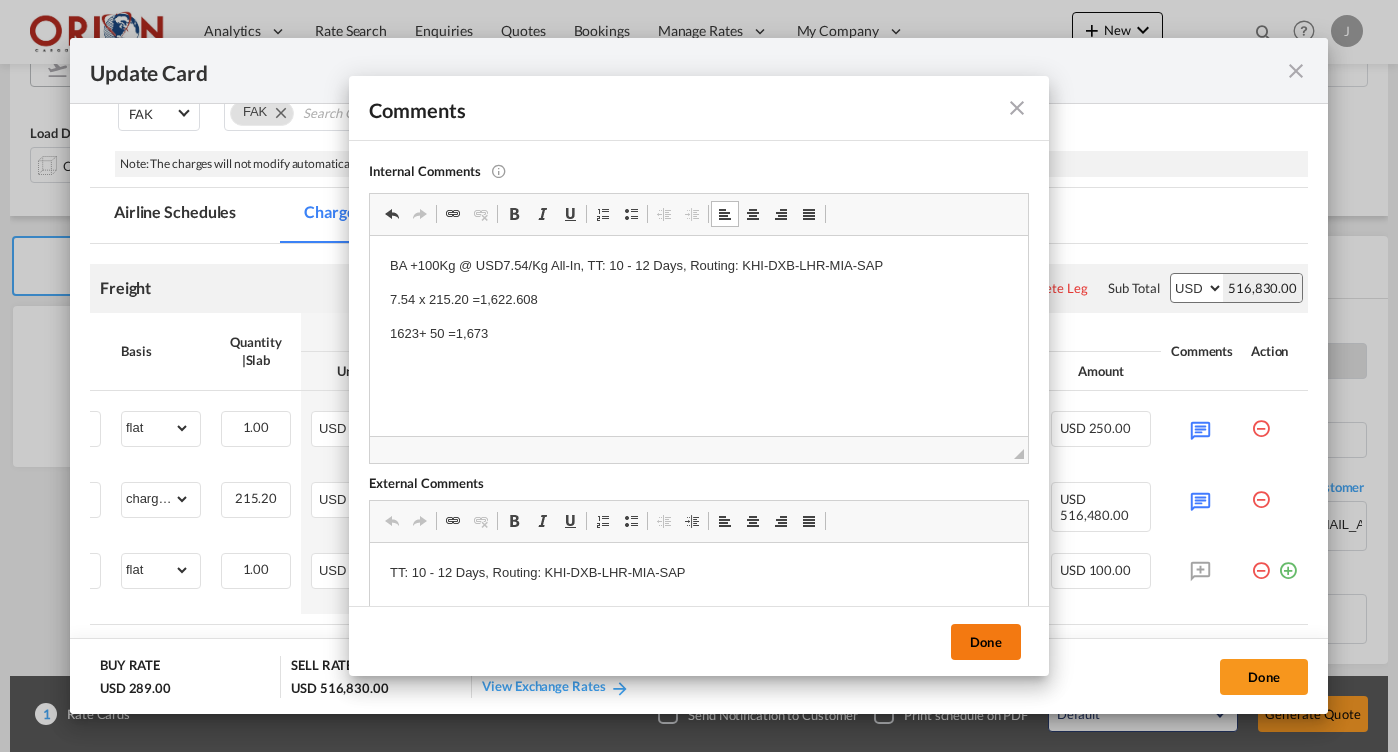 drag, startPoint x: 75, startPoint y: 72, endPoint x: 987, endPoint y: 644, distance: 1076.5352 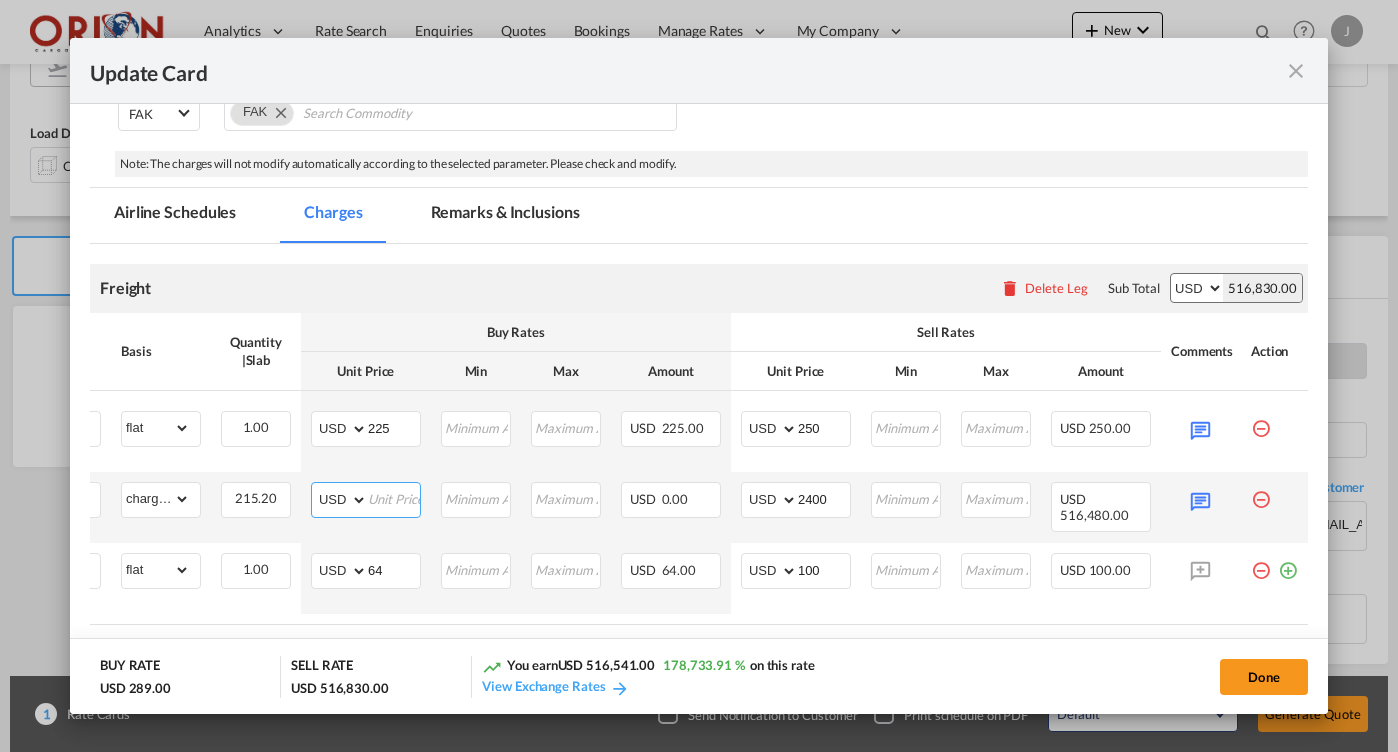 click at bounding box center (394, 498) 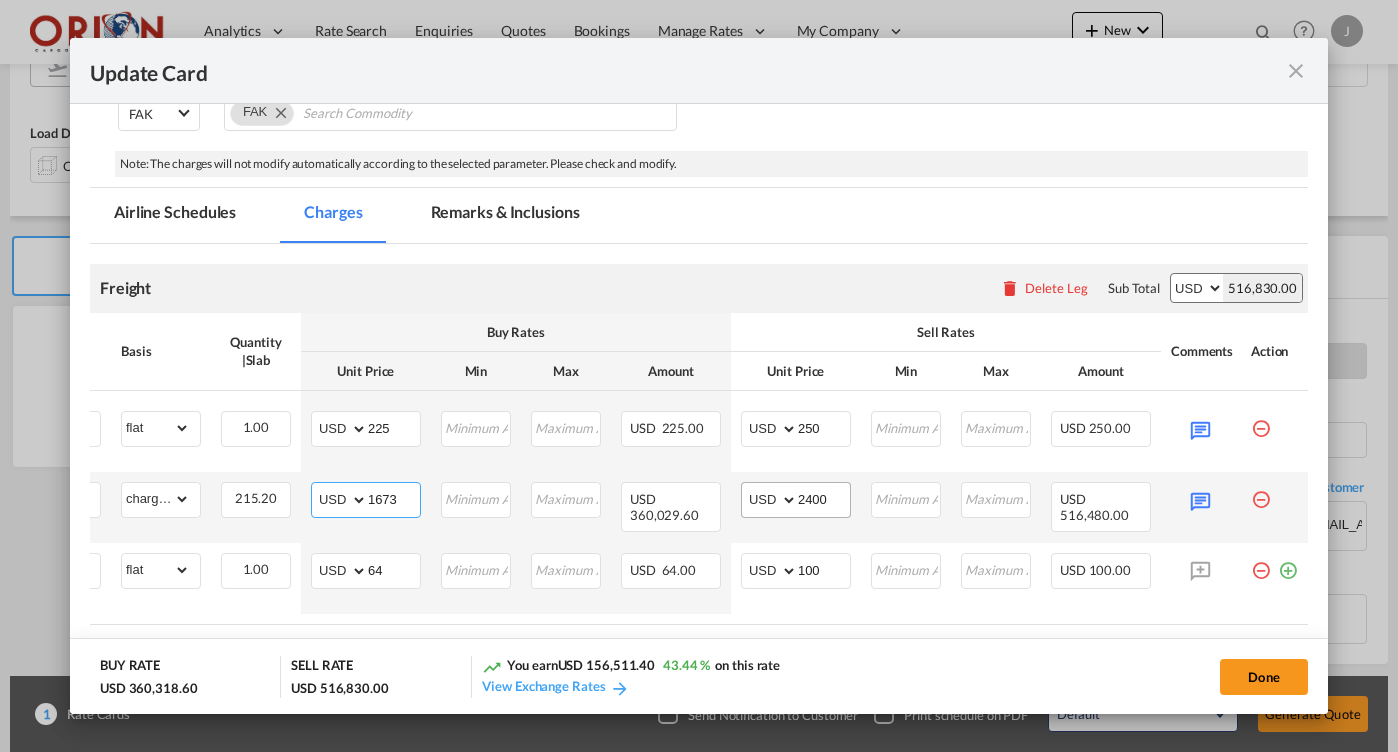 type on "1673" 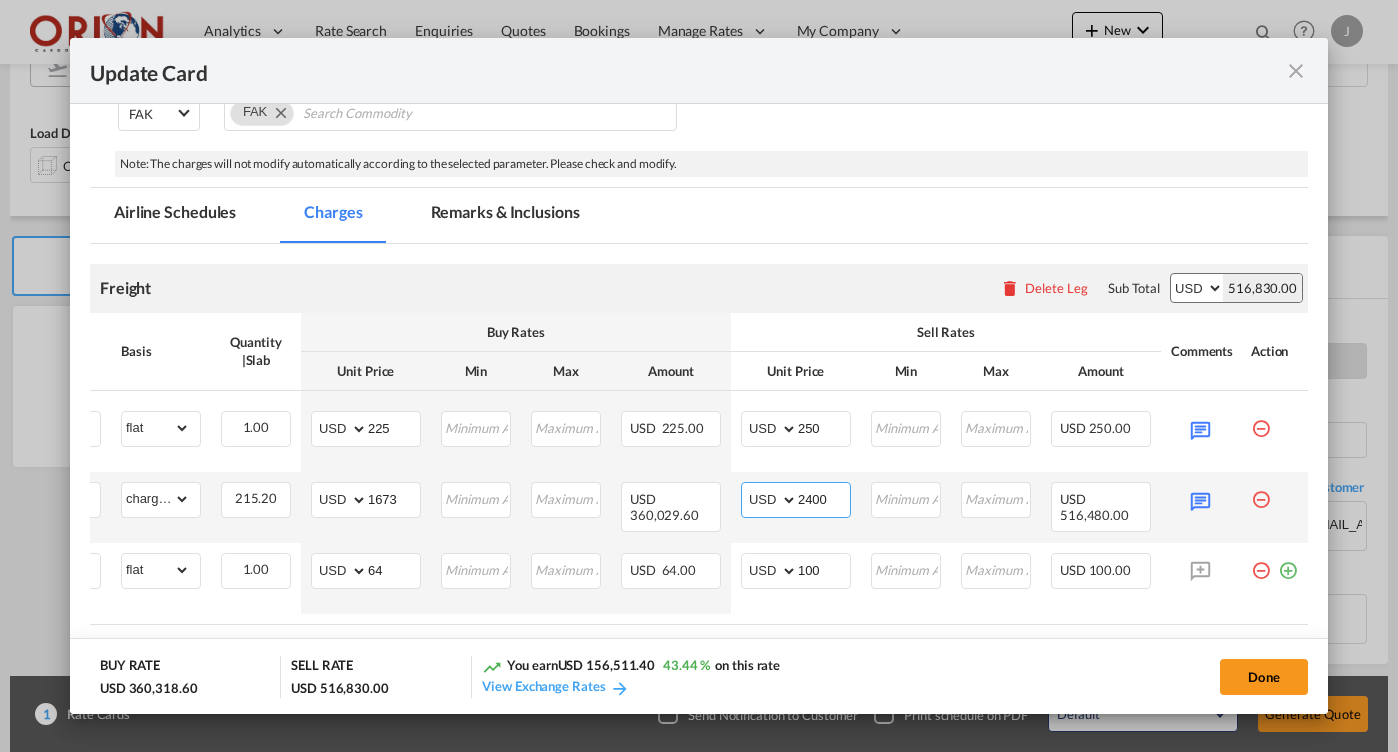 click on "2400" at bounding box center (824, 498) 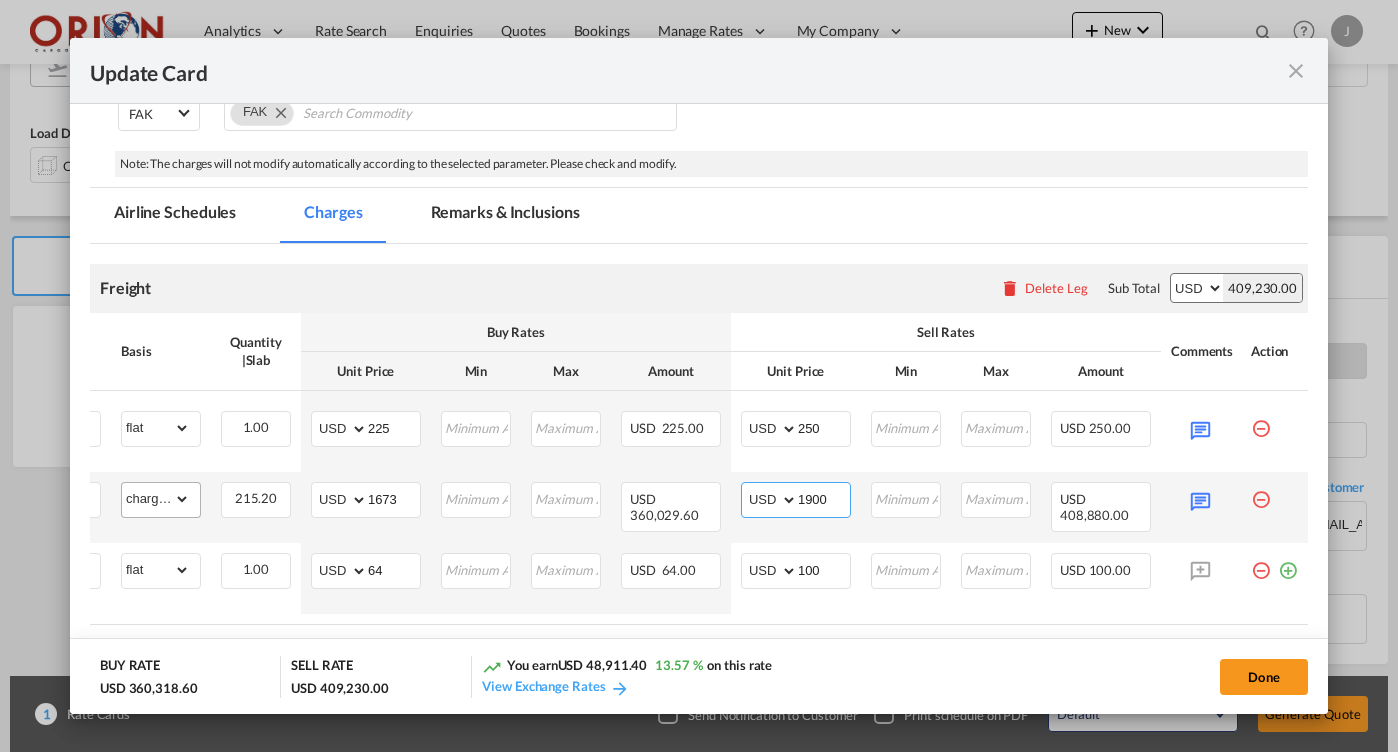 type on "1900" 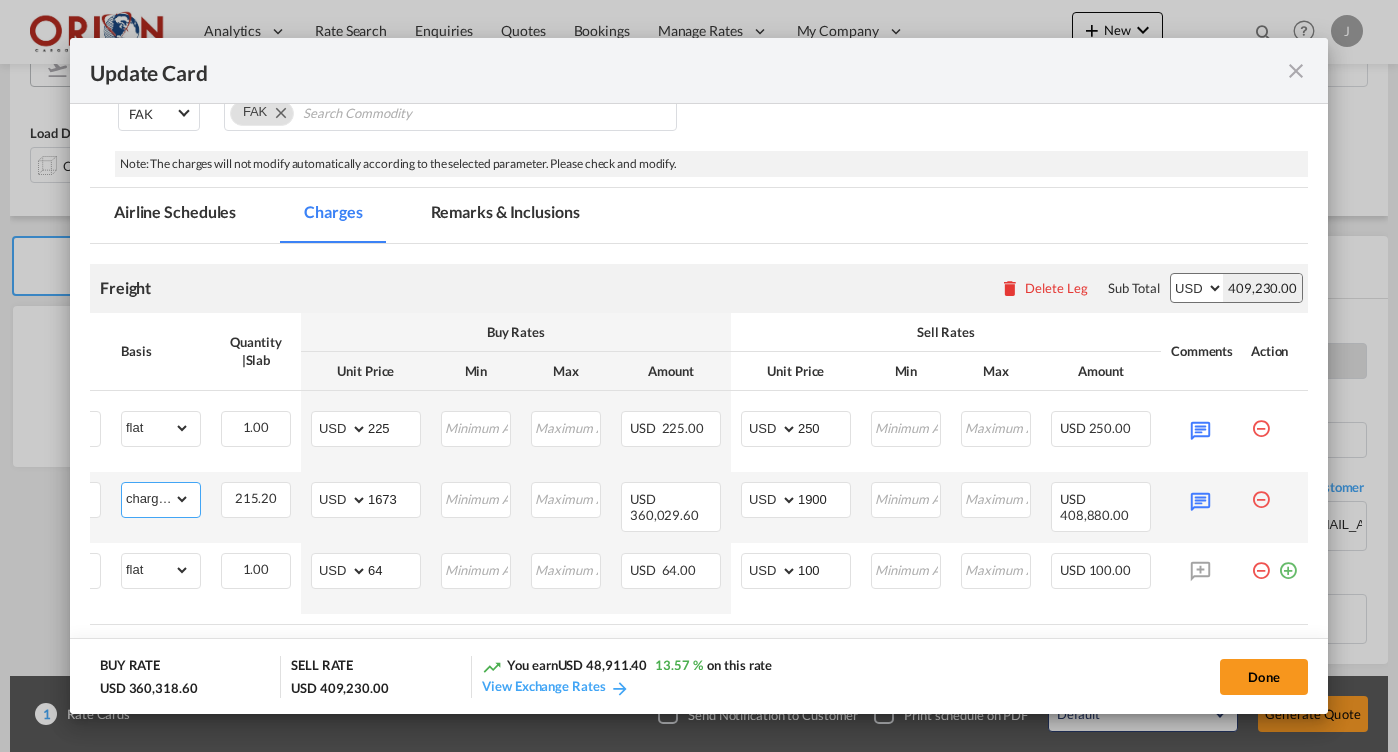 select on "flat" 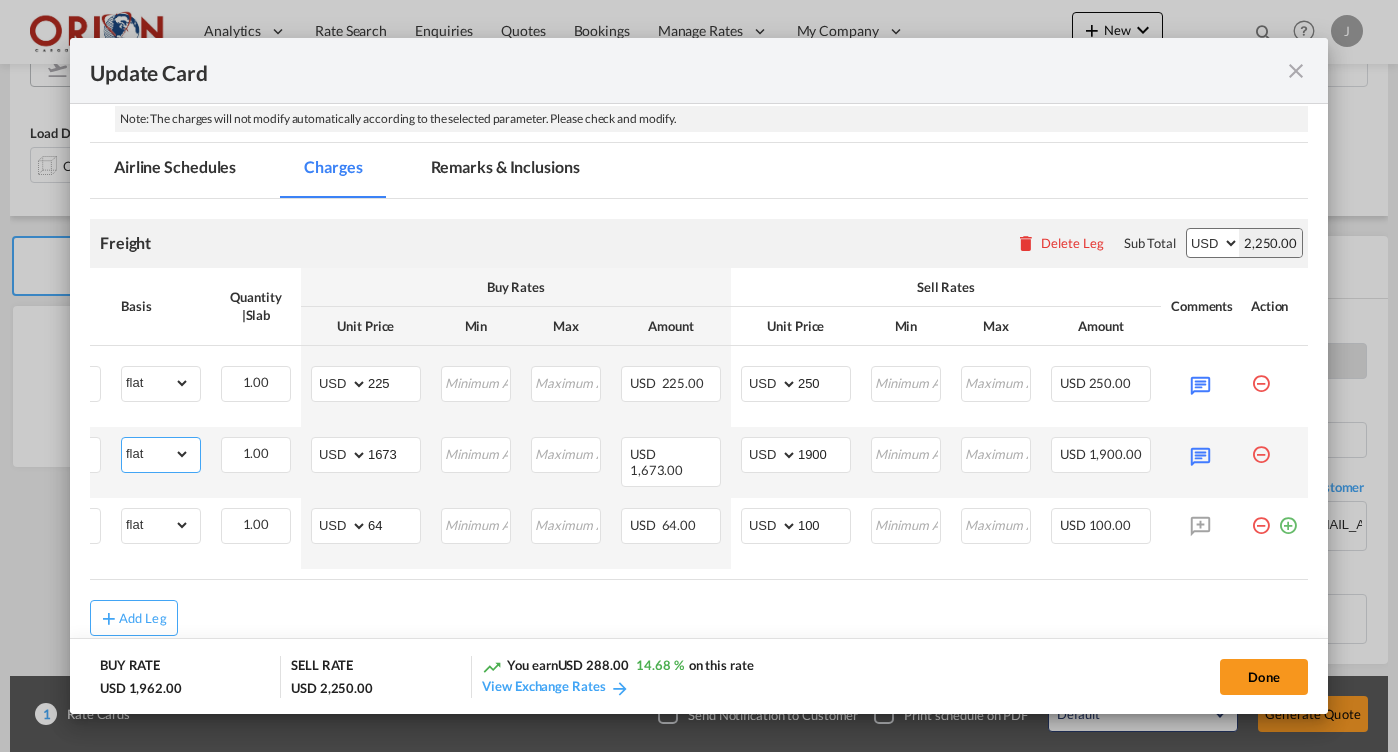 scroll, scrollTop: 422, scrollLeft: 0, axis: vertical 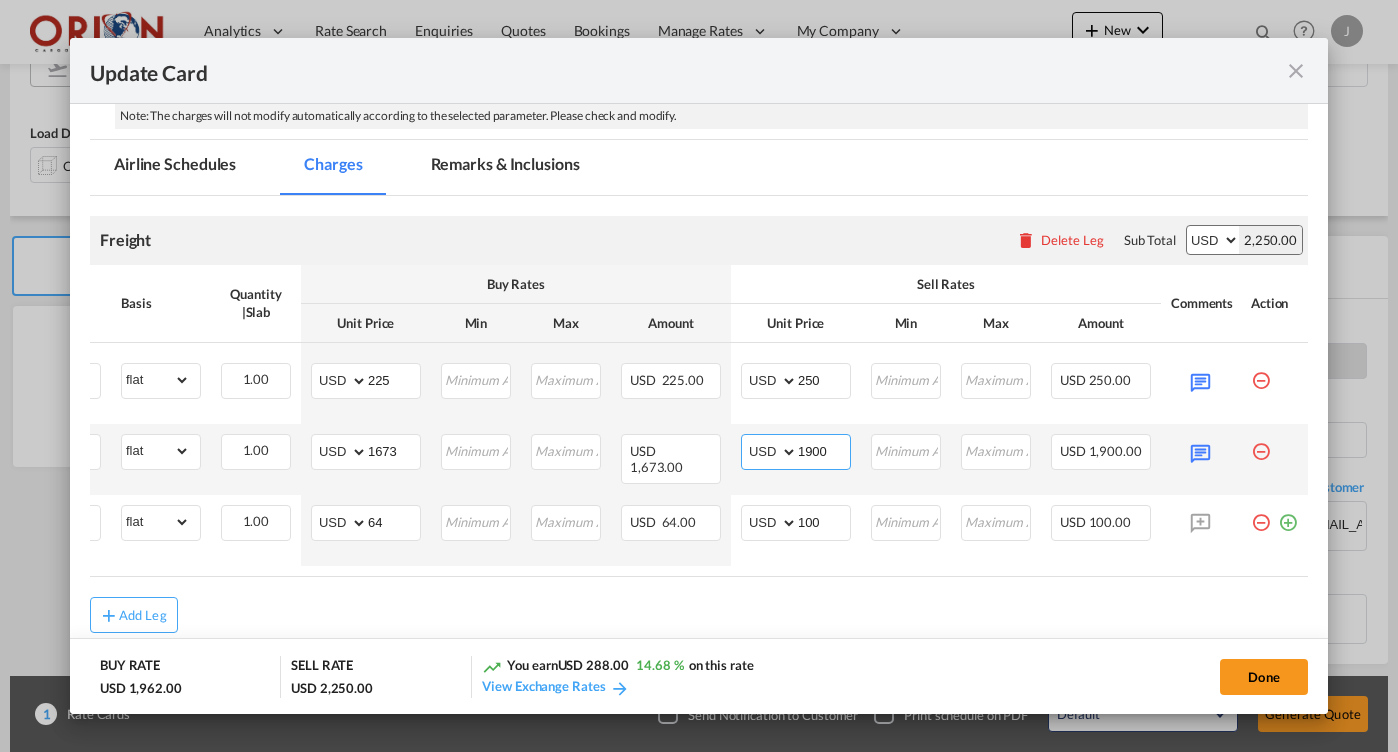 click on "1900" at bounding box center [824, 450] 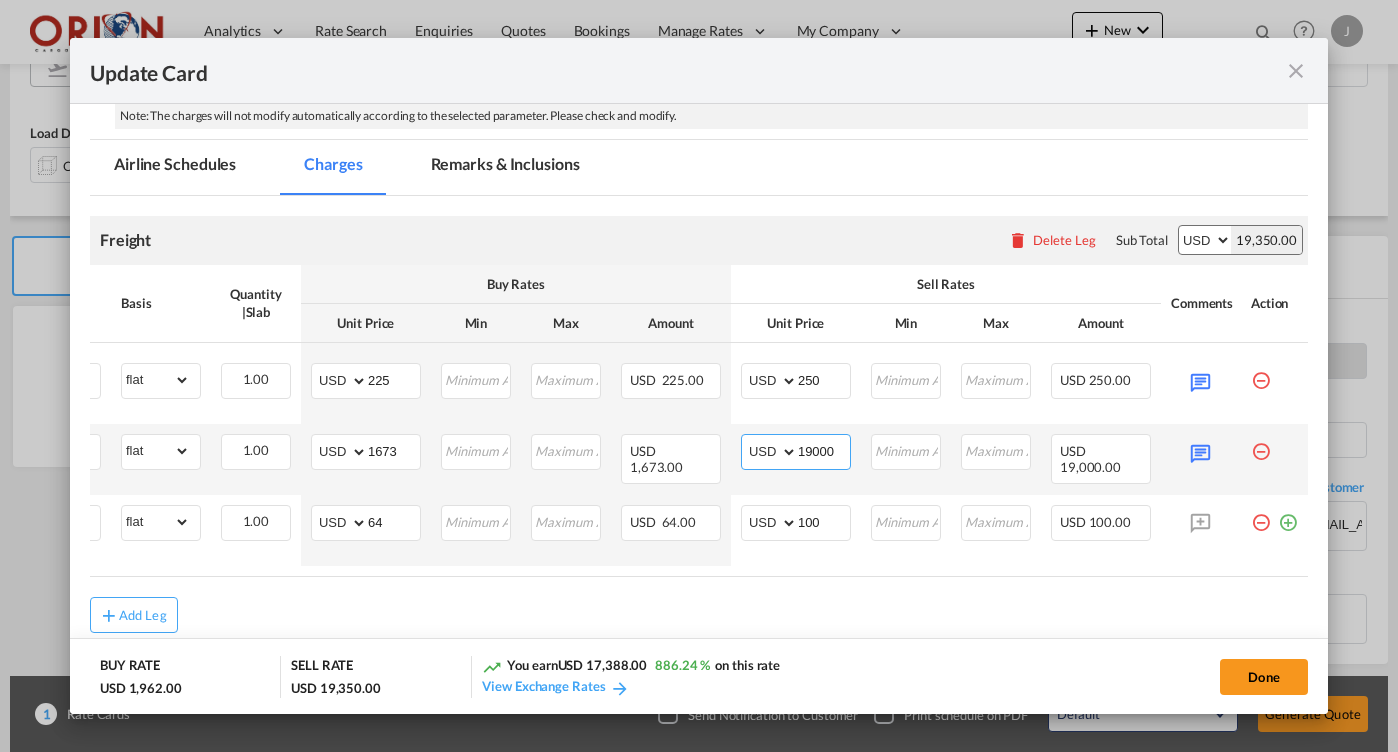 type on "1900" 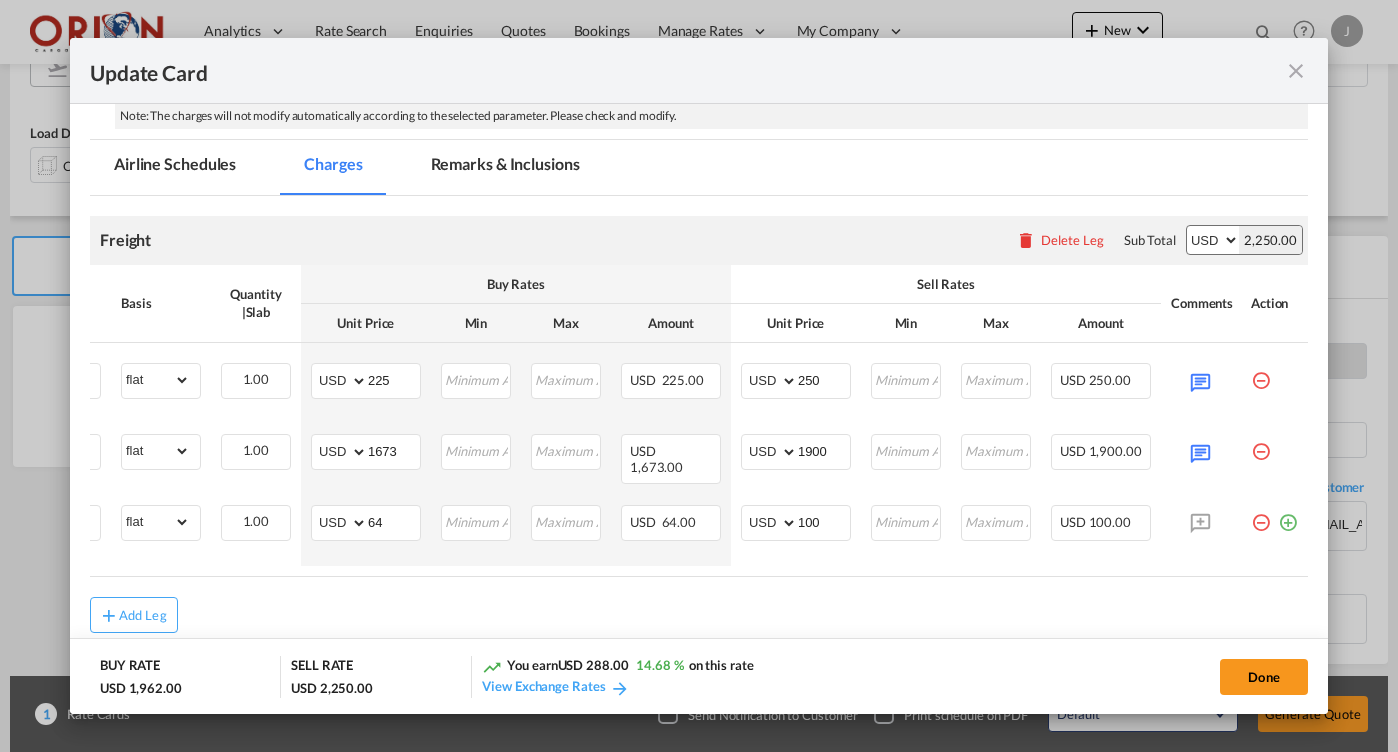 click on "Remarks & Inclusions" at bounding box center (505, 167) 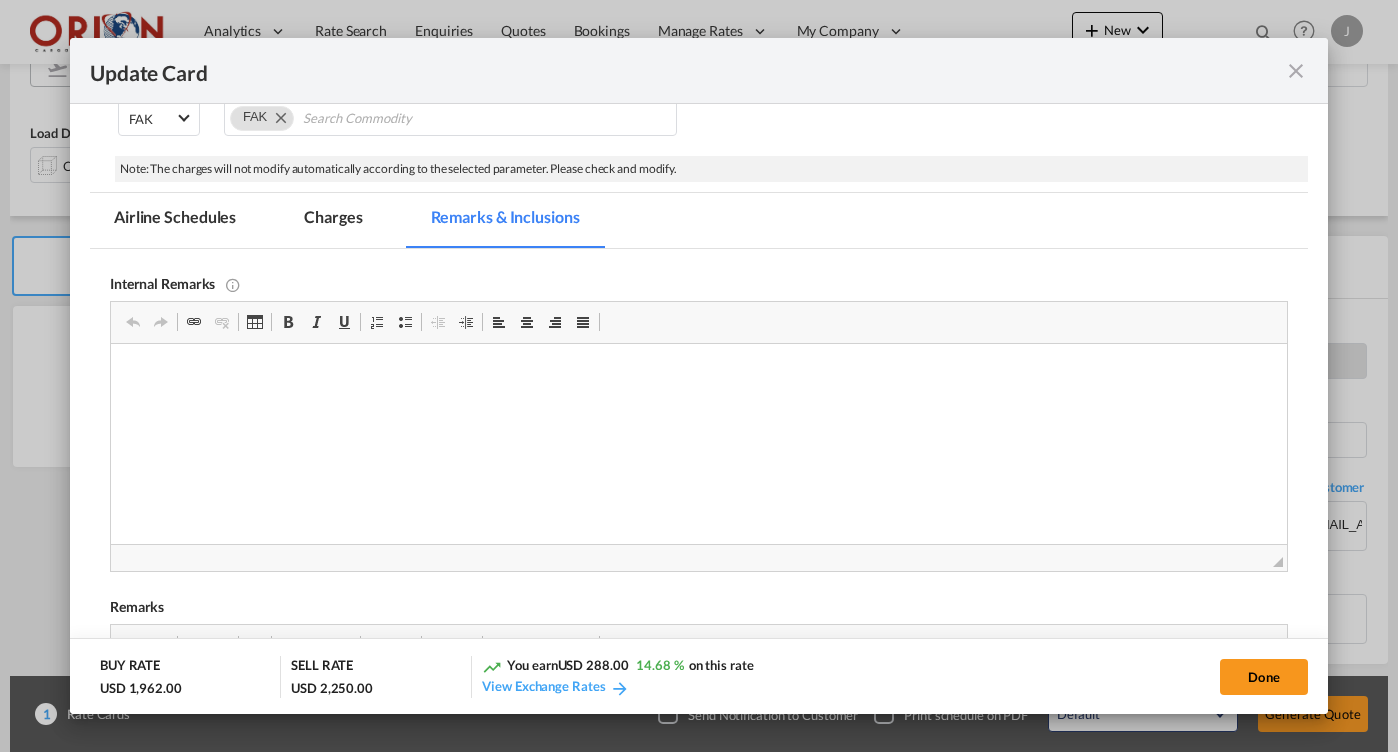 scroll, scrollTop: 367, scrollLeft: 0, axis: vertical 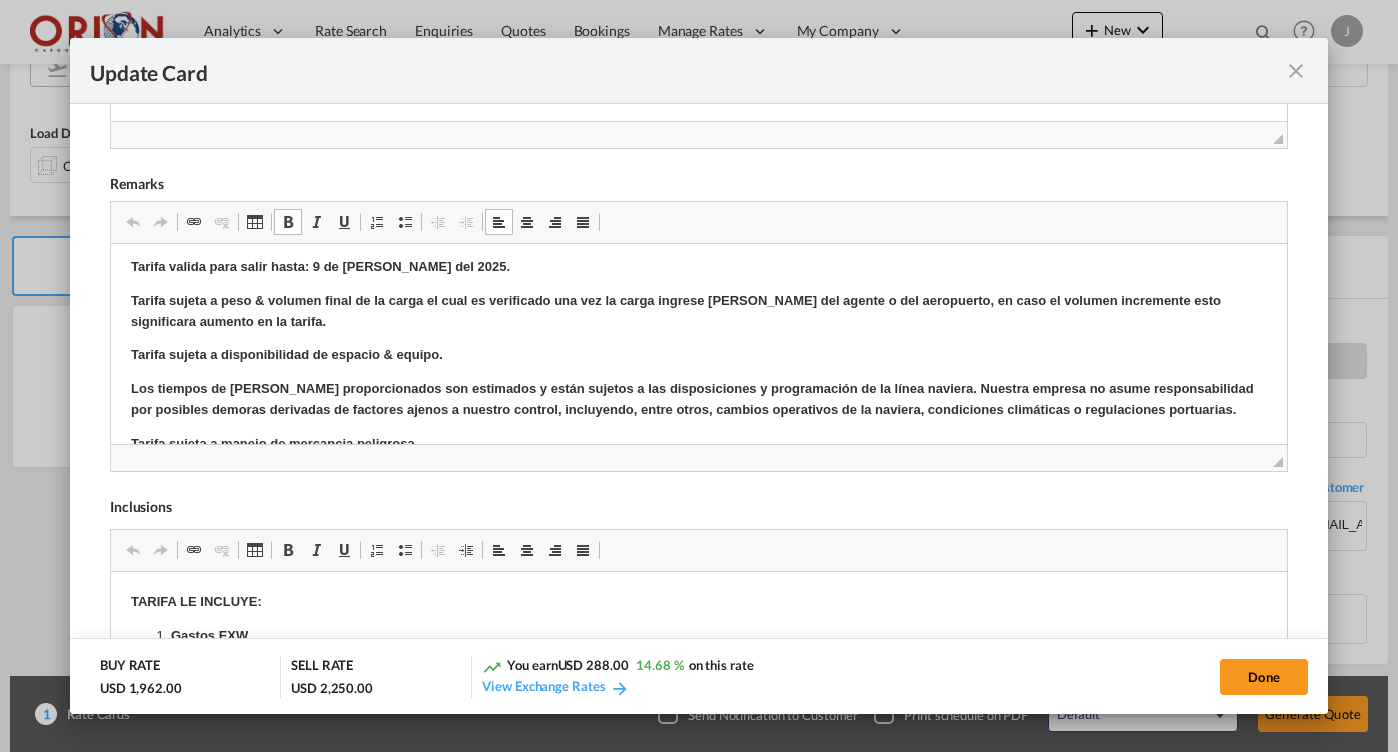 click on "Tarifa valida para salir hasta: 9 de [PERSON_NAME] del 2025." at bounding box center (319, 266) 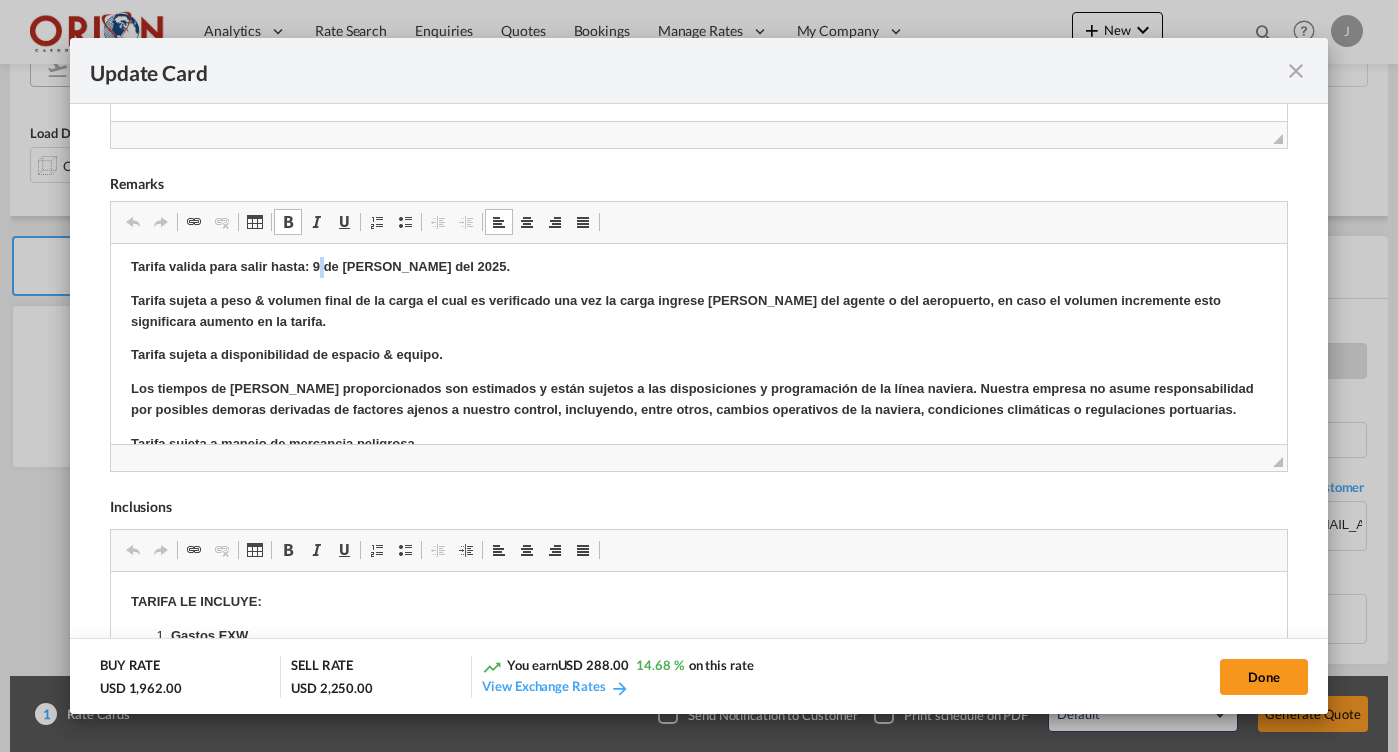click on "Tarifa valida para salir hasta: 9 de [PERSON_NAME] del 2025." at bounding box center (319, 266) 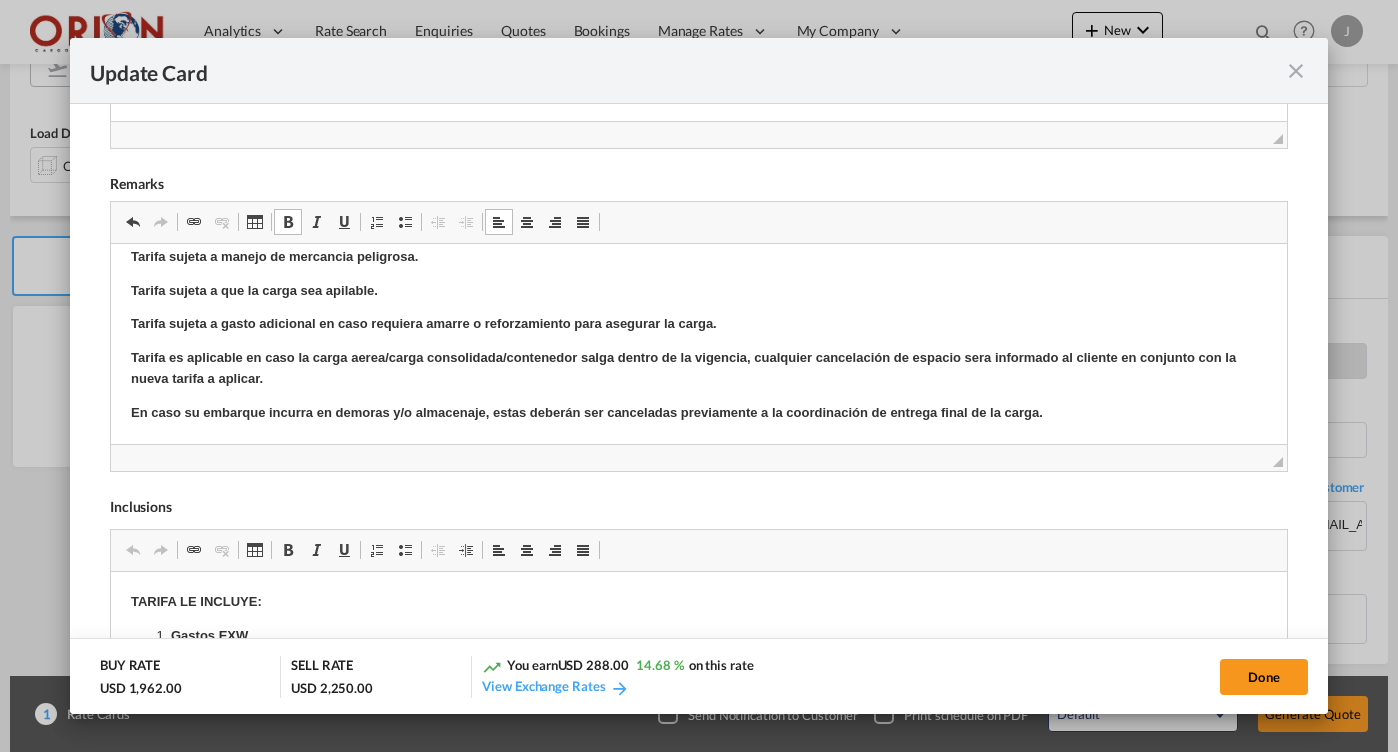 scroll, scrollTop: 184, scrollLeft: 0, axis: vertical 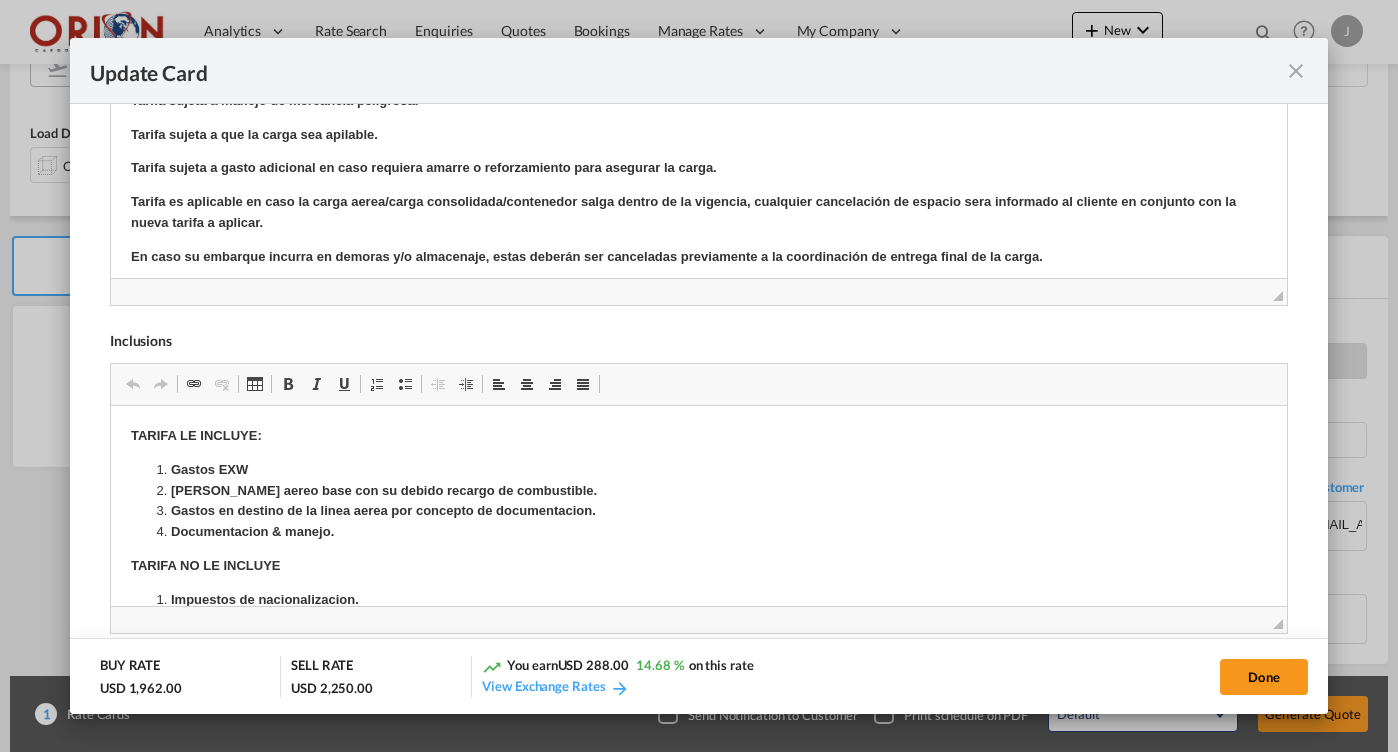 click on "Tarifa valida para salir hasta: 13 de [PERSON_NAME] del 2025. Tarifa sujeta a peso & volumen final de la carga el cual es verificado una vez la carga ingrese [PERSON_NAME] del agente o del aeropuerto, en caso el volumen incremente esto significara aumento en la tarifa. Tarifa sujeta a disponibilidad de espacio & equipo. Los tiempos de [PERSON_NAME] proporcionados son estimados y están sujetos a las disposiciones y programación de la línea naviera. Nuestra empresa no asume responsabilidad por posibles demoras derivadas de factores ajenos a nuestro control, incluyendo, entre otros, cambios operativos de la naviera, condiciones climáticas o regulaciones portuarias. Tarifa sujeta a manejo de mercancia peligrosa. Tarifa sujeta a que la carga sea apilable. Tarifa sujeta a gasto adicional en caso requiera amarre o reforzamiento para asegurar la carga. En caso su embarque incurra en demoras y/o almacenaje, estas deberán ser canceladas previamente a la coordinación de entrega final de la carga." at bounding box center (698, 91) 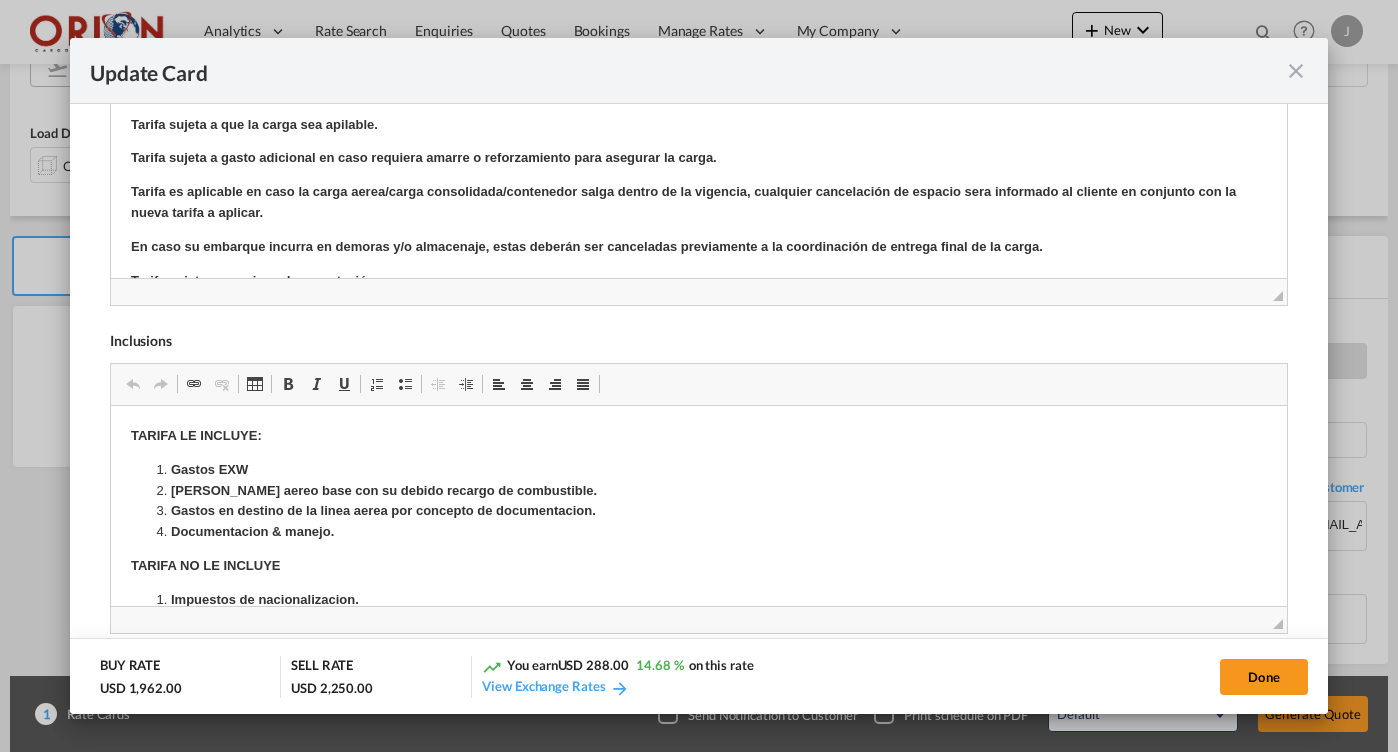 scroll, scrollTop: 227, scrollLeft: 0, axis: vertical 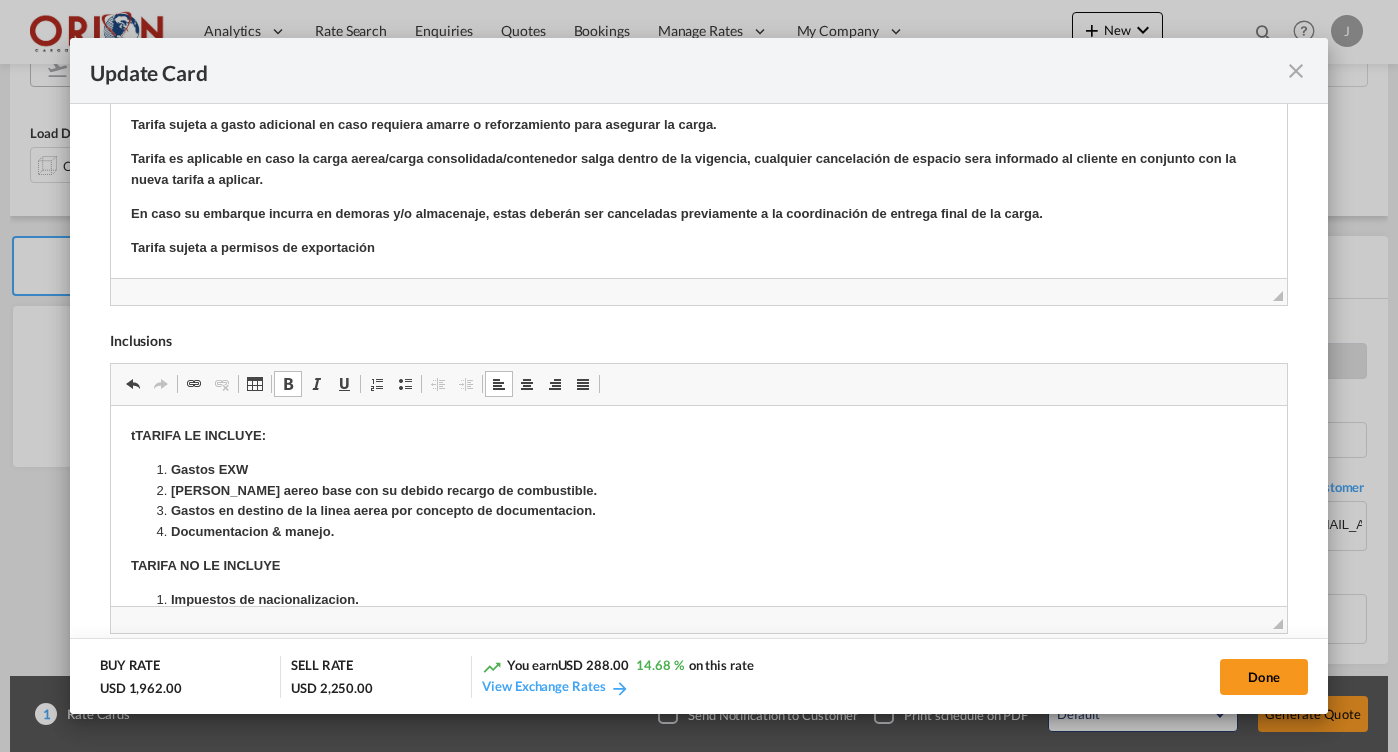 type 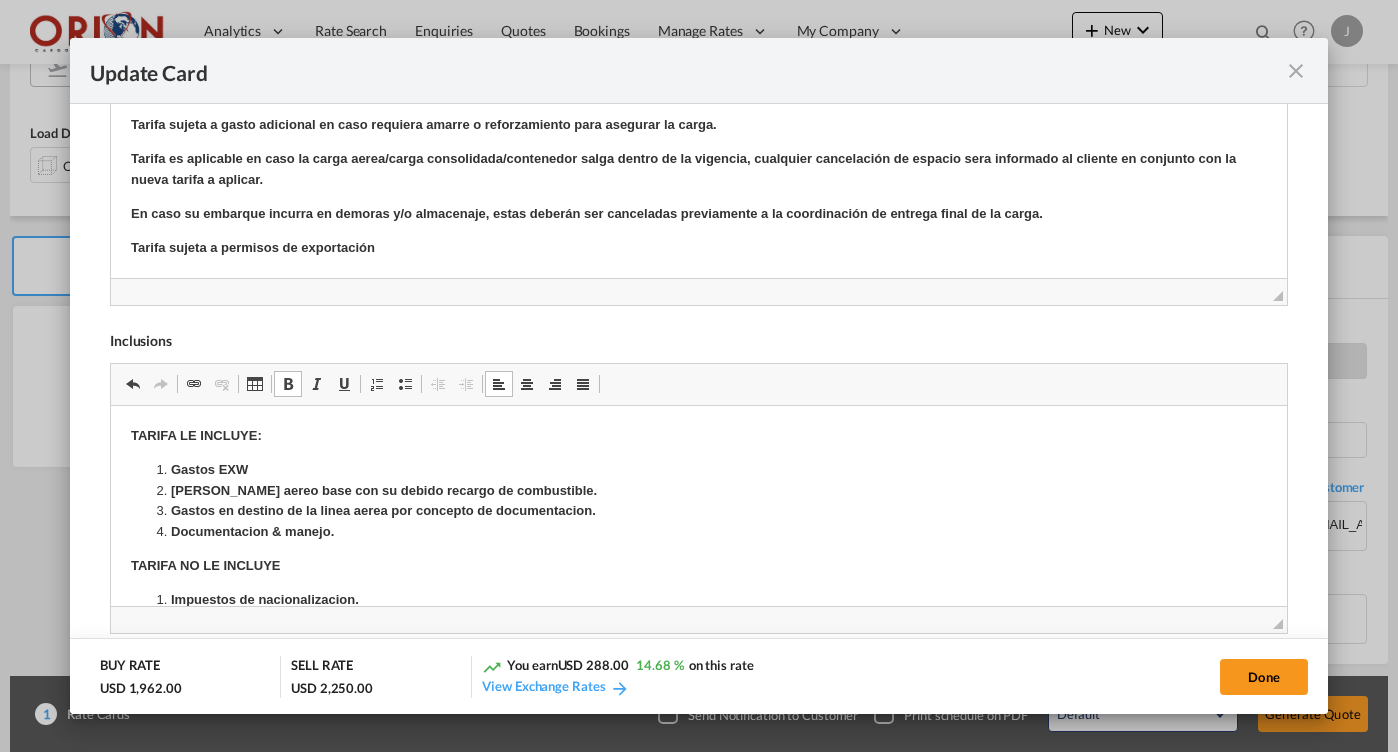 scroll, scrollTop: 953, scrollLeft: 0, axis: vertical 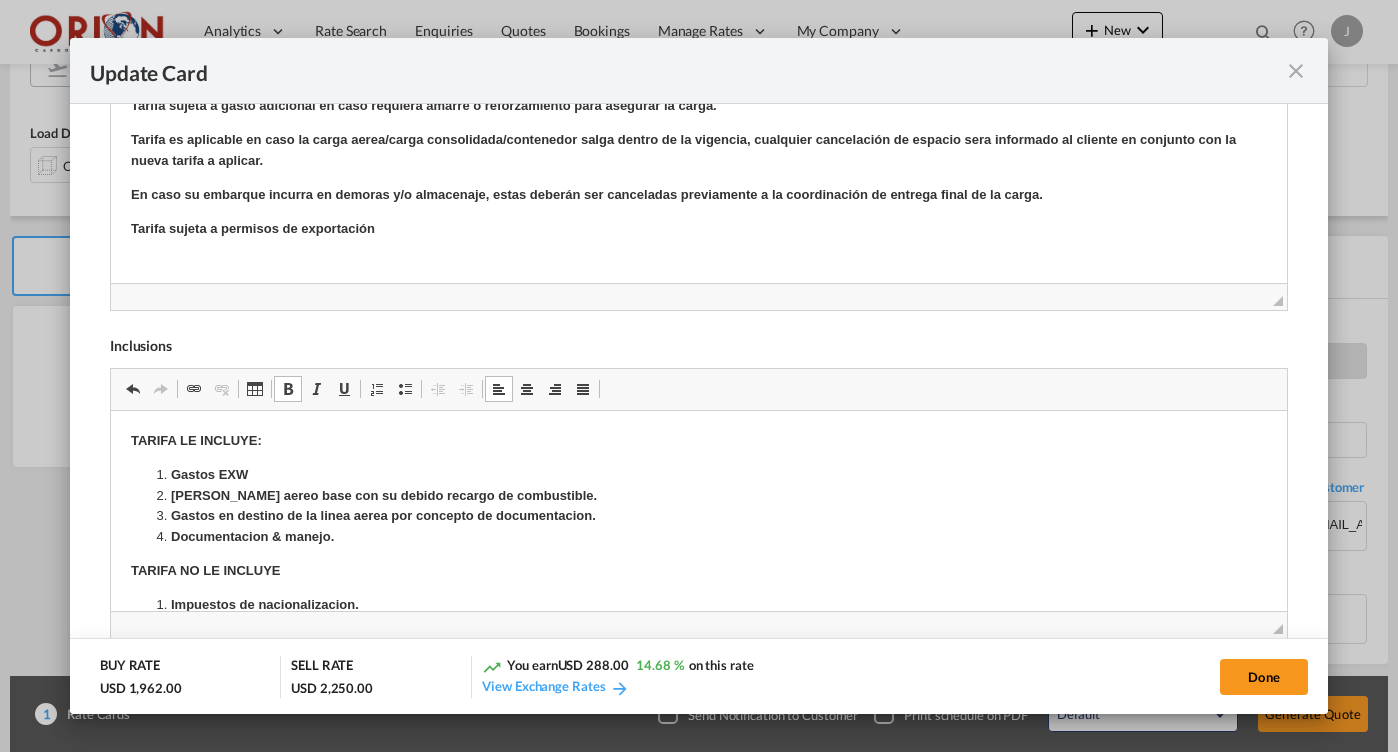 click on "Tarifa sujeta a permisos de exportación" at bounding box center [698, 229] 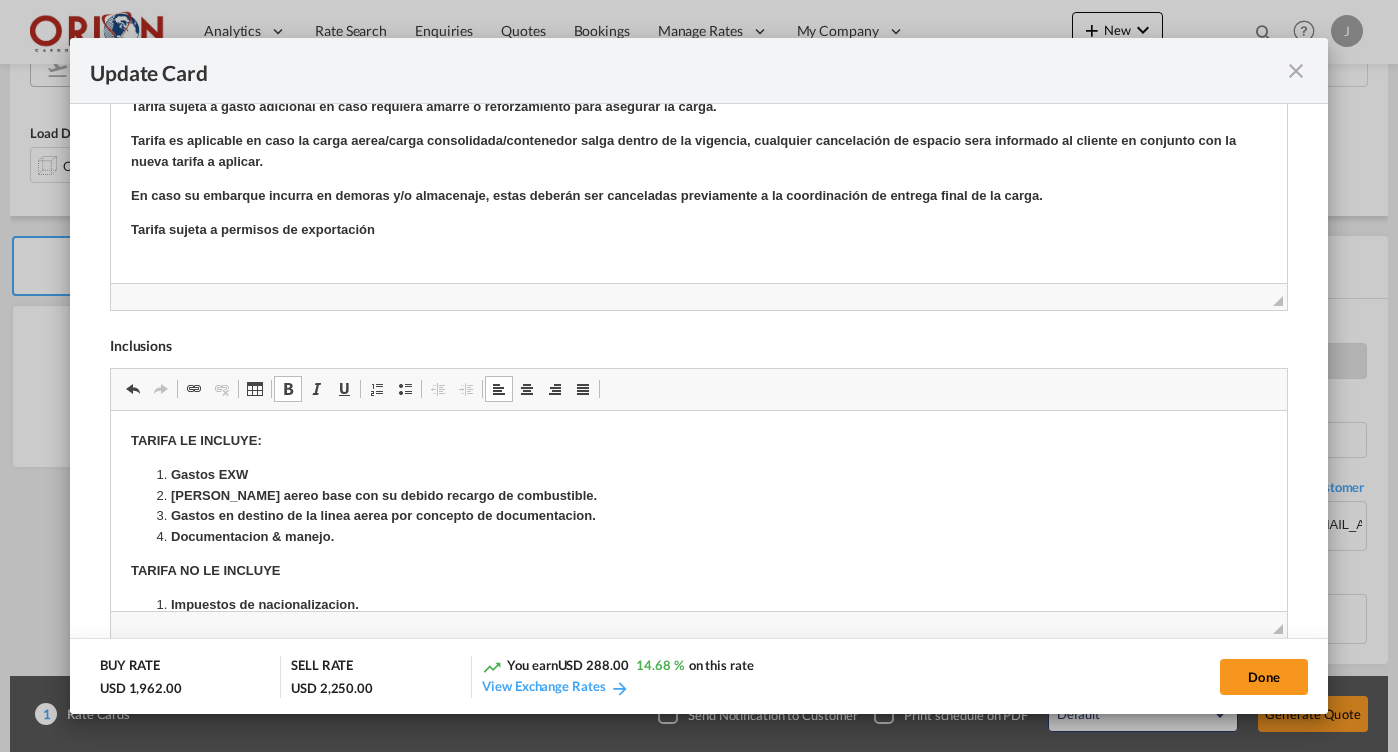 type 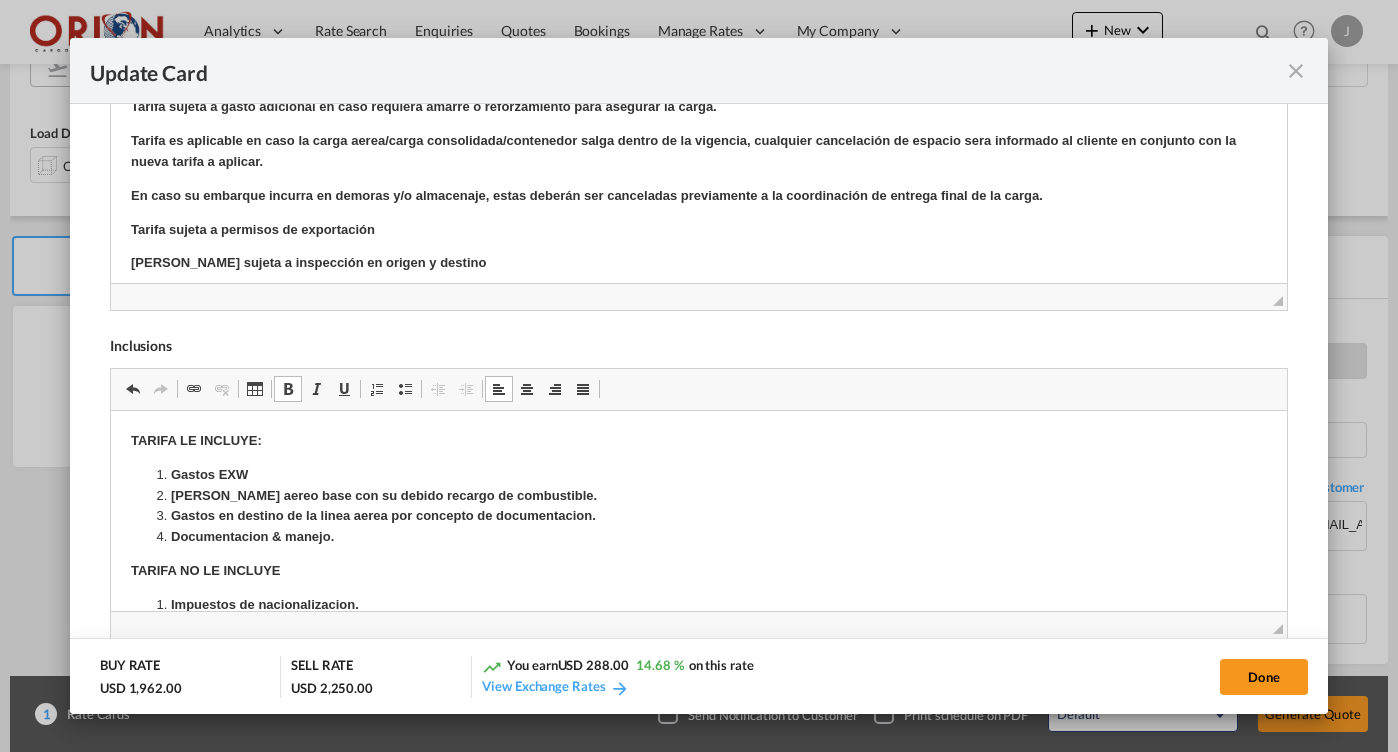 click on "[PERSON_NAME] sujeta a inspección en origen y destino" at bounding box center [307, 262] 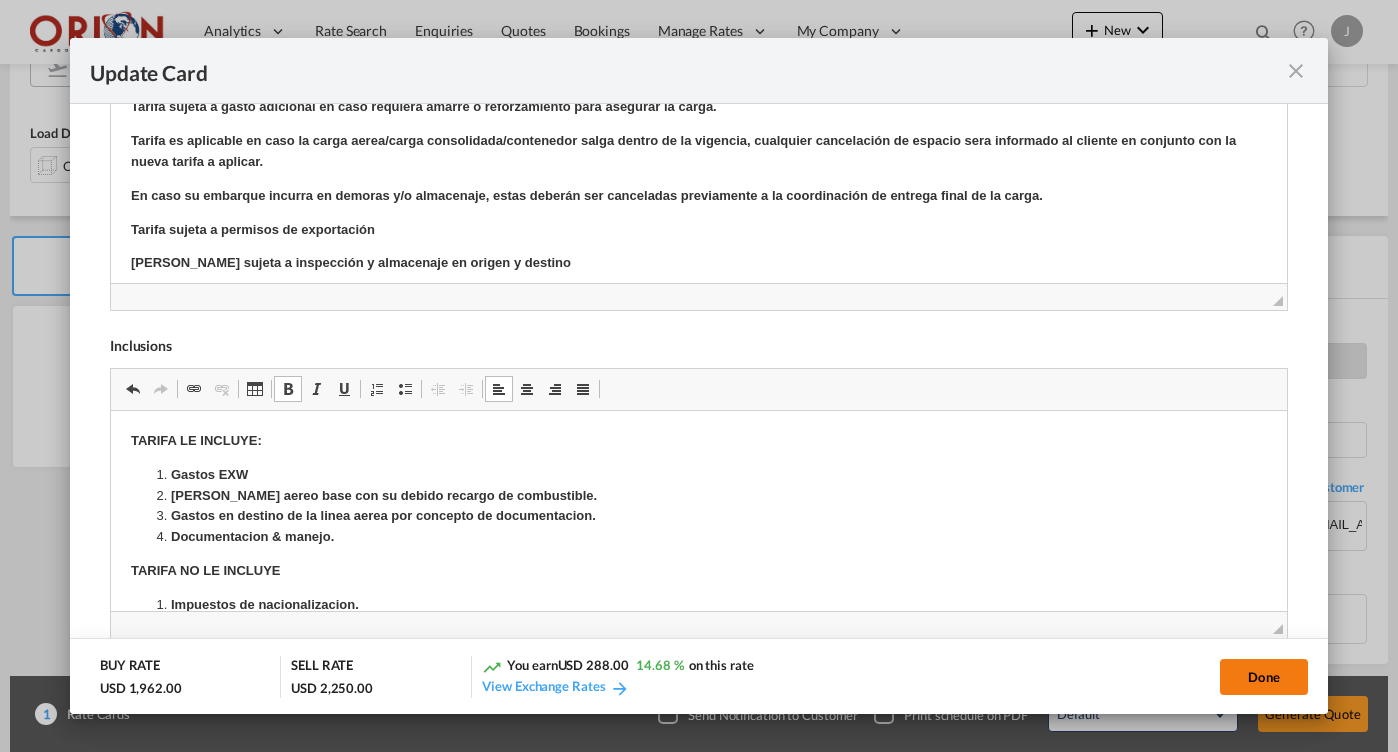 click on "Done" 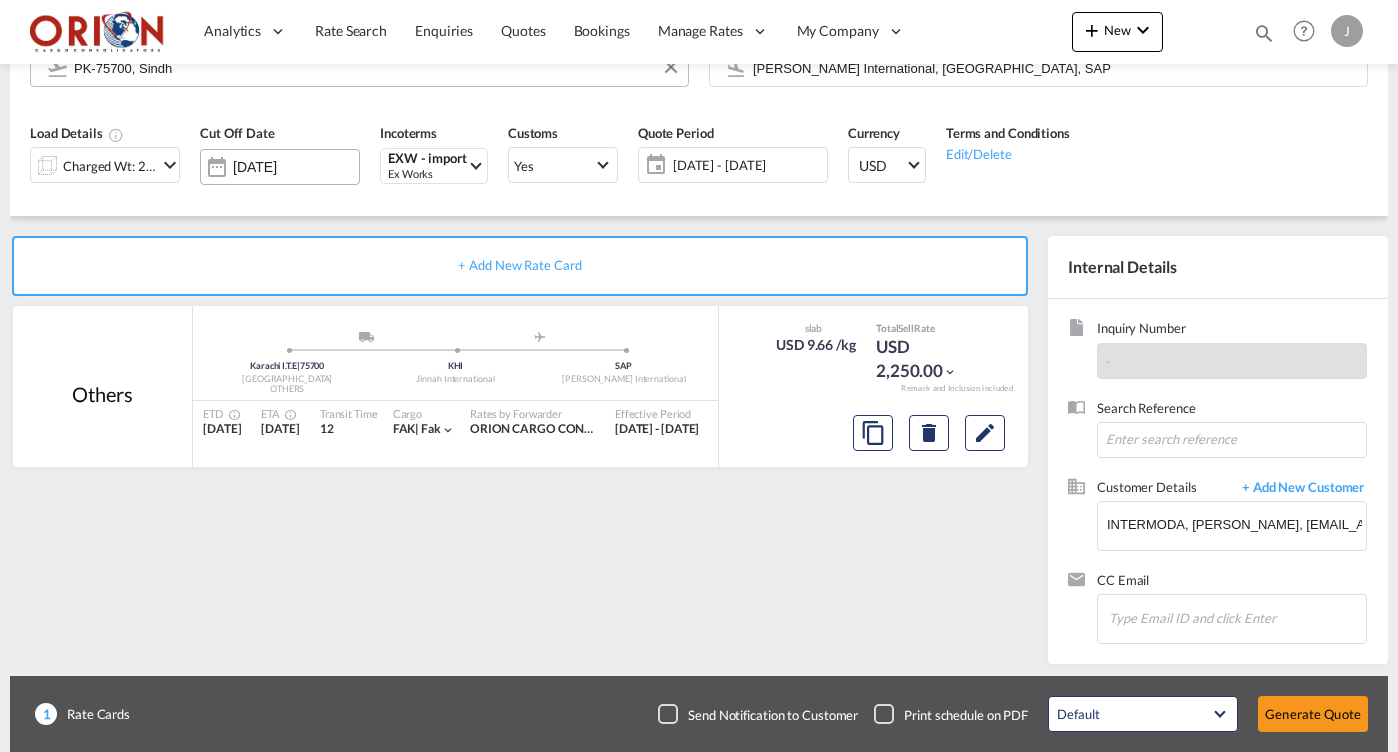 scroll, scrollTop: 367, scrollLeft: 0, axis: vertical 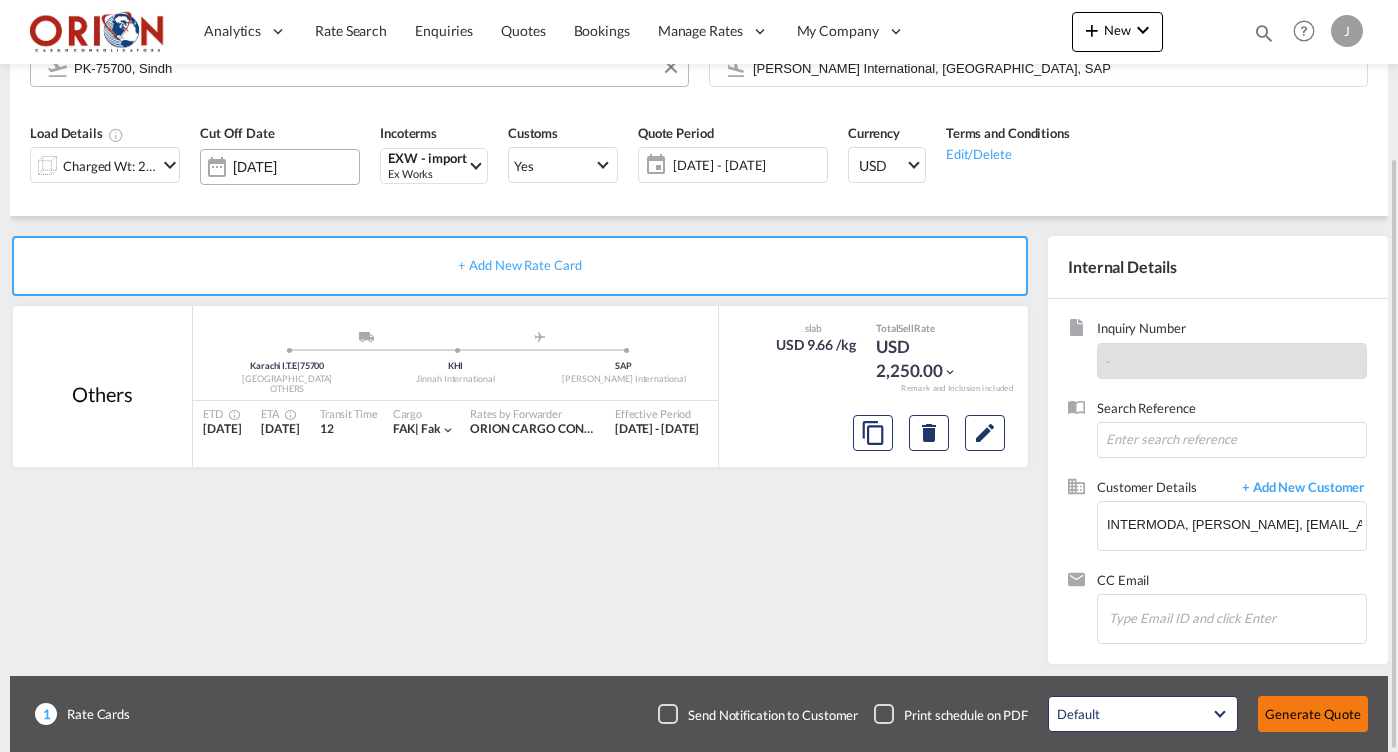 click on "Generate Quote" at bounding box center (1313, 714) 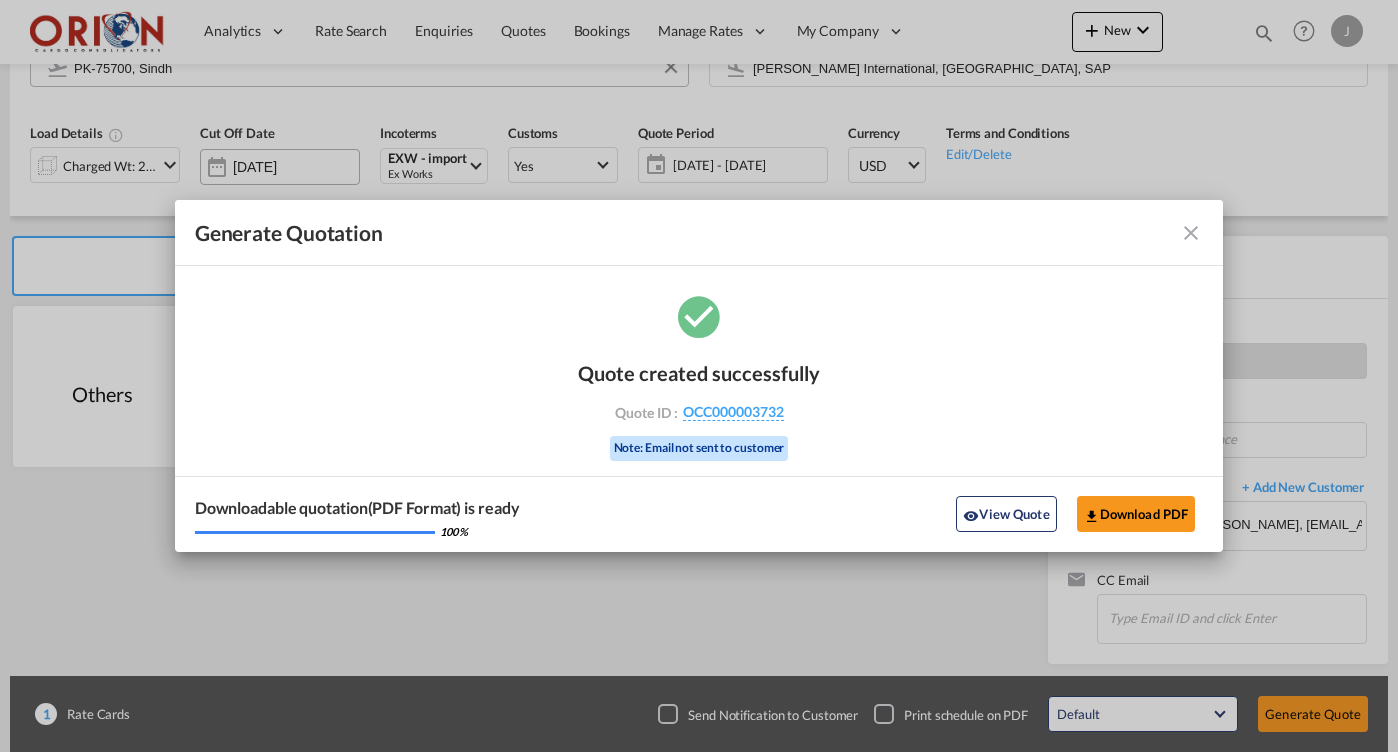 click at bounding box center (1191, 233) 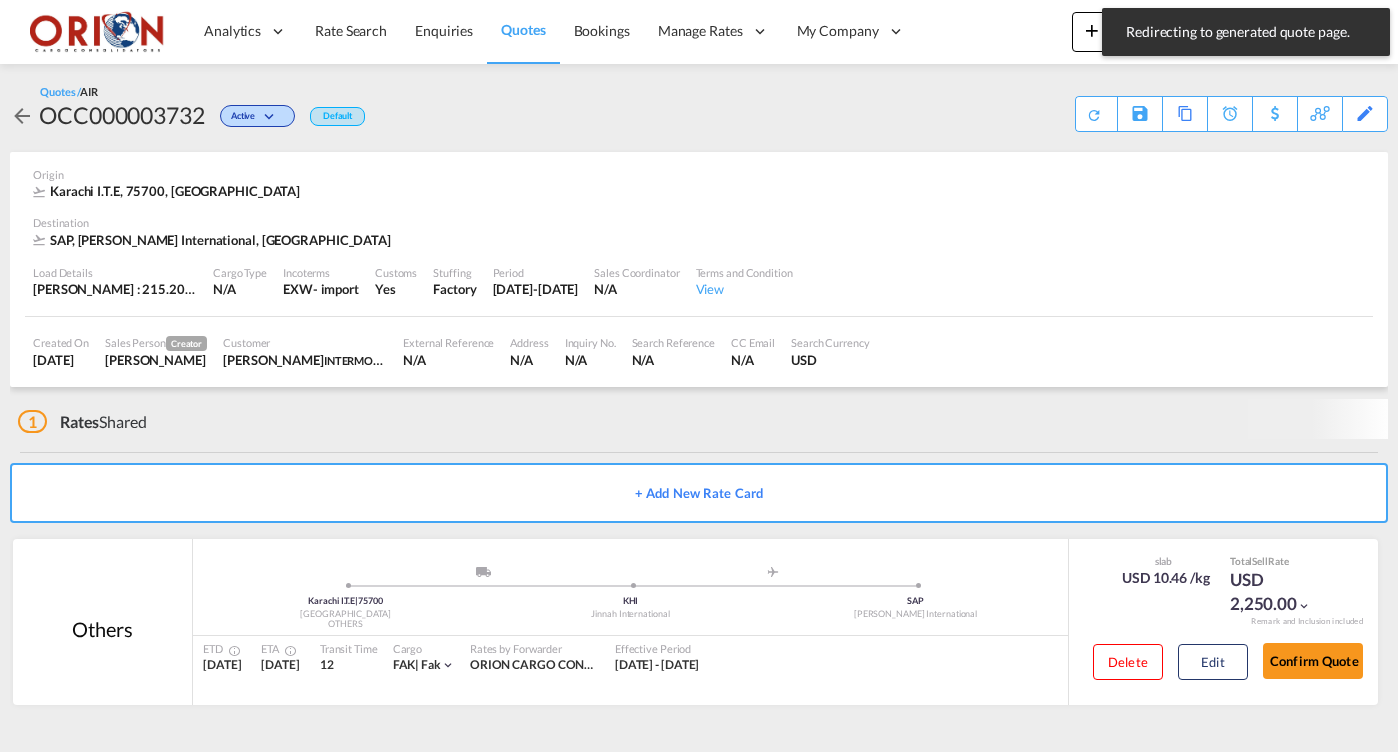 scroll, scrollTop: 0, scrollLeft: 0, axis: both 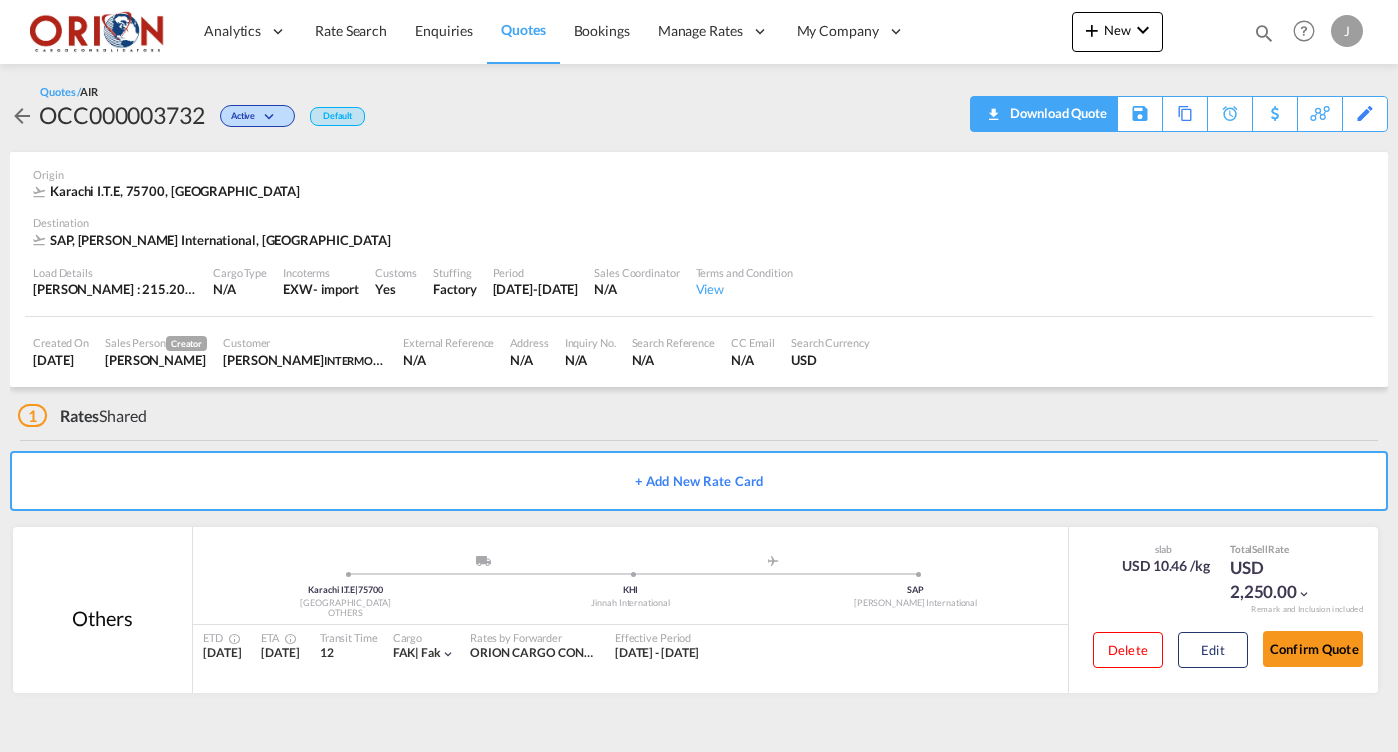 click on "Download Quote" at bounding box center [1056, 113] 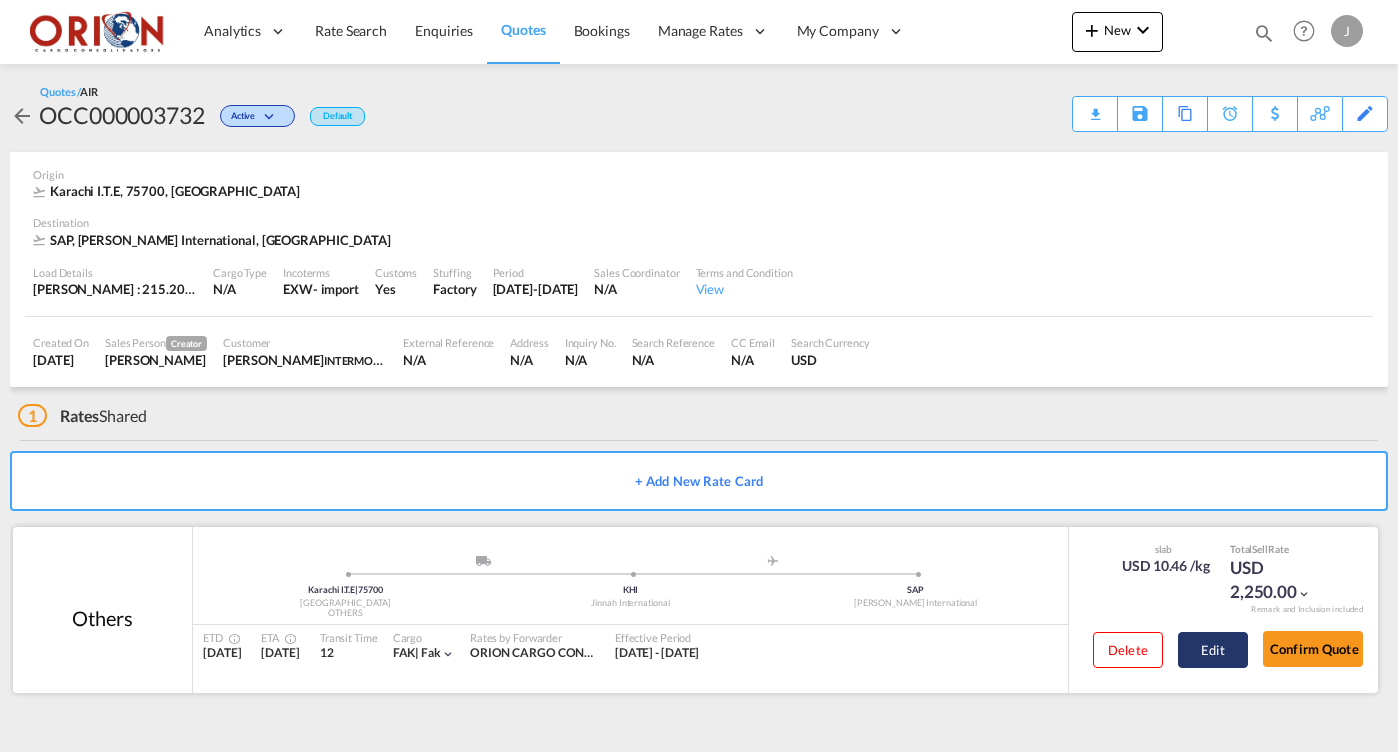 click on "Edit" at bounding box center [1213, 650] 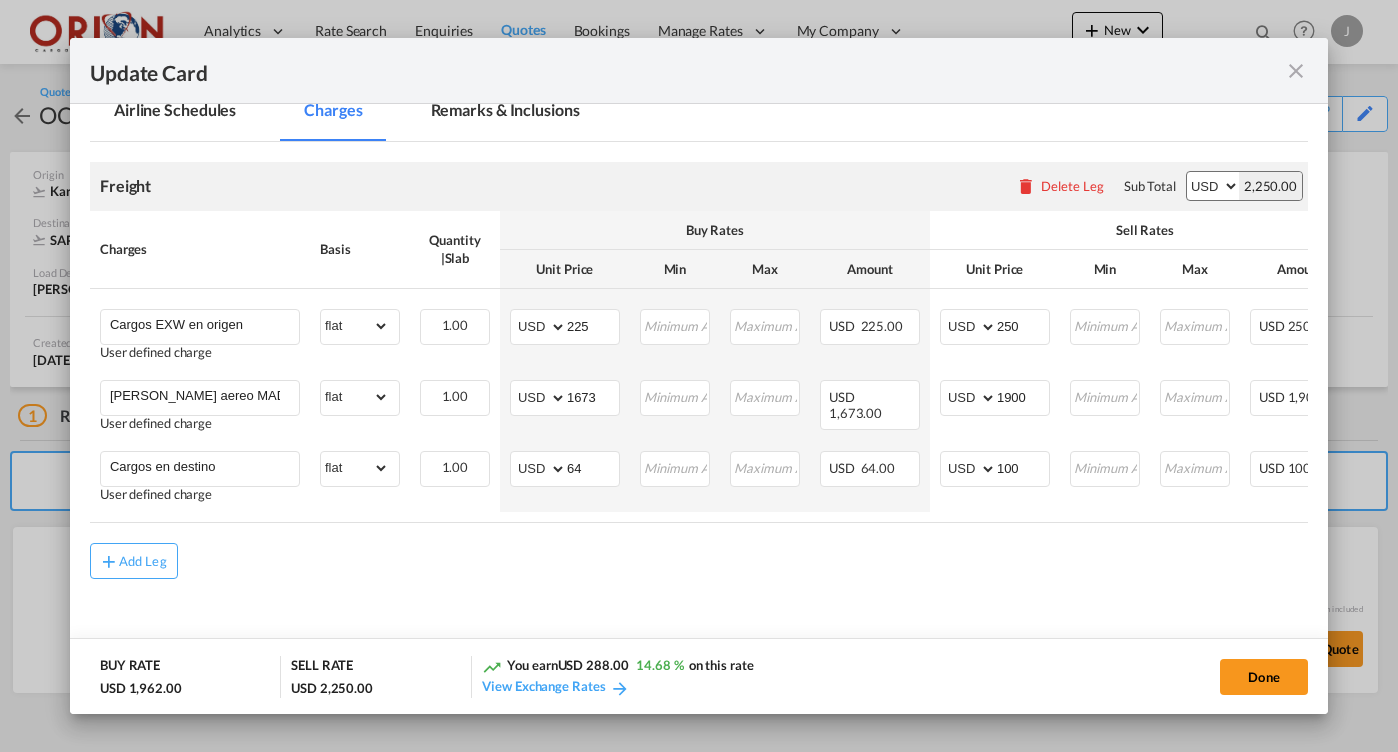 scroll, scrollTop: 479, scrollLeft: 0, axis: vertical 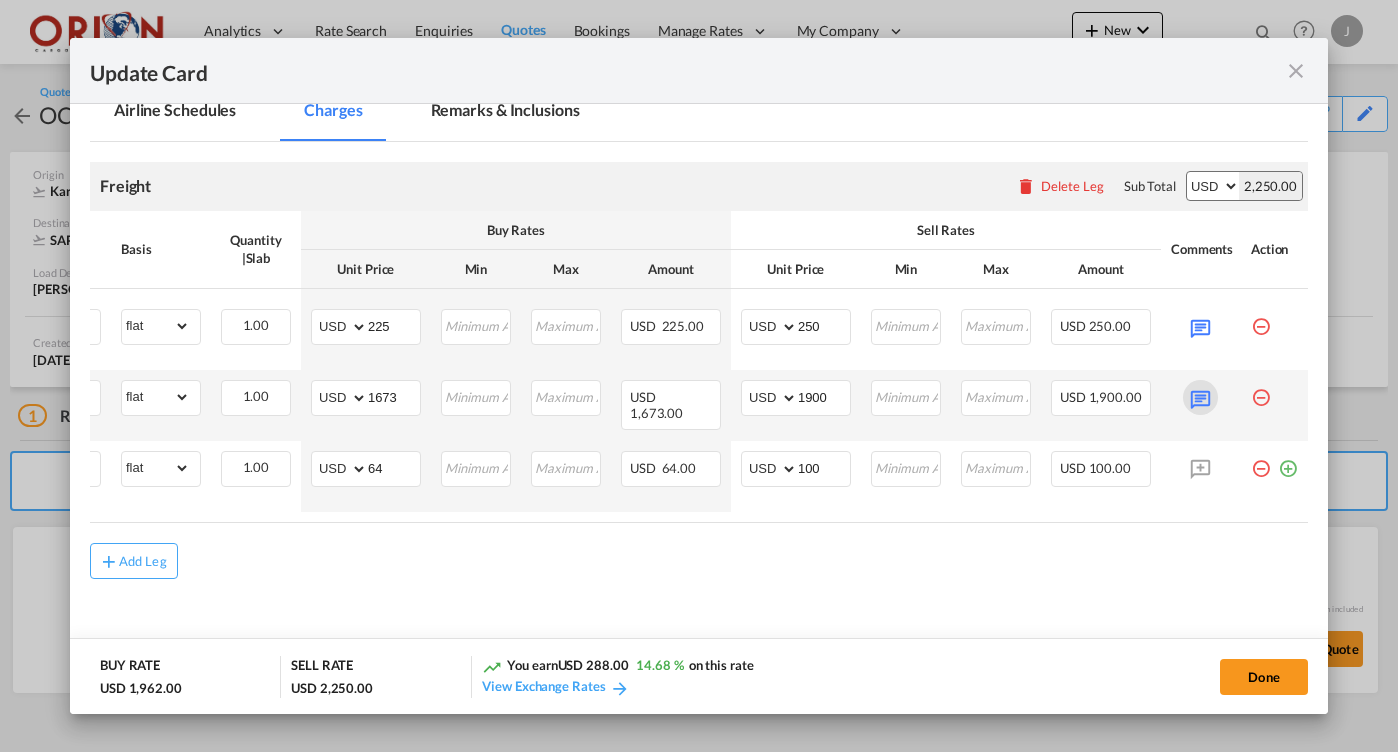 click at bounding box center (1200, 397) 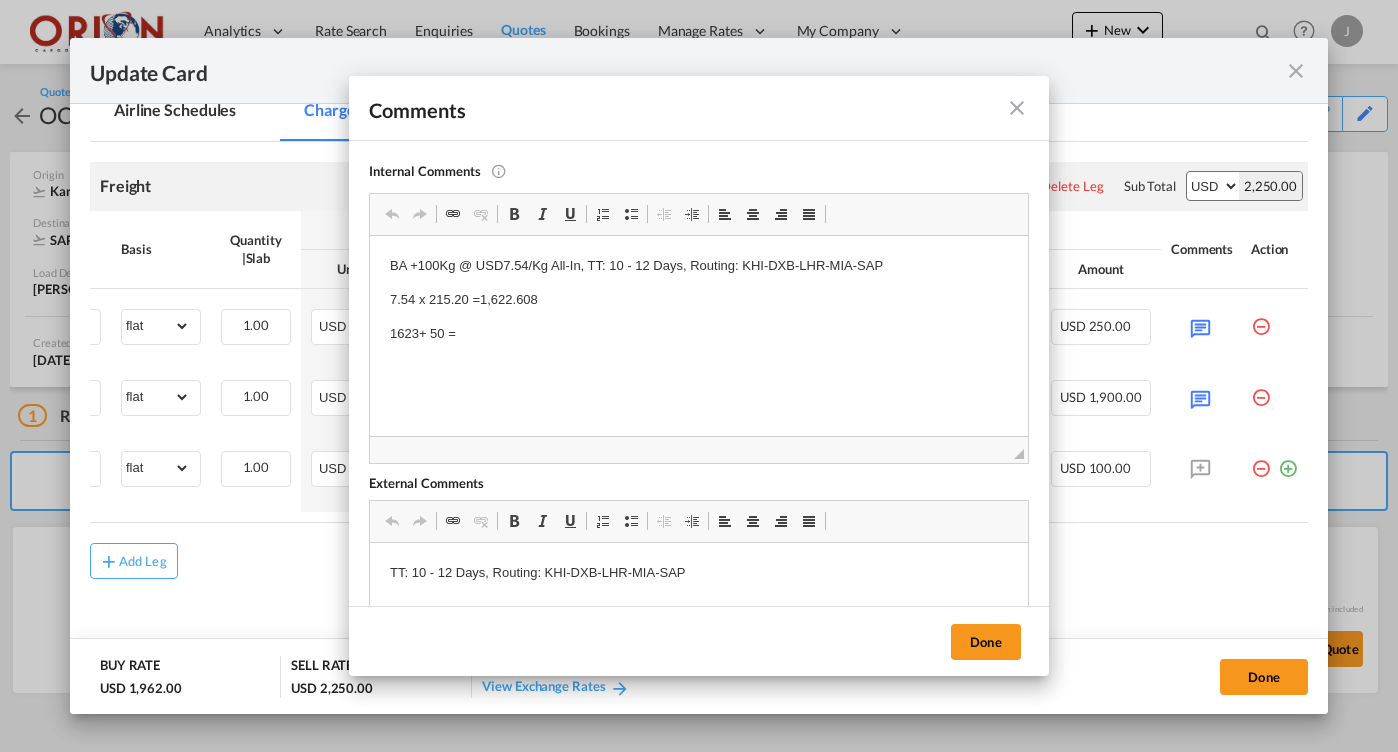 scroll, scrollTop: 0, scrollLeft: 0, axis: both 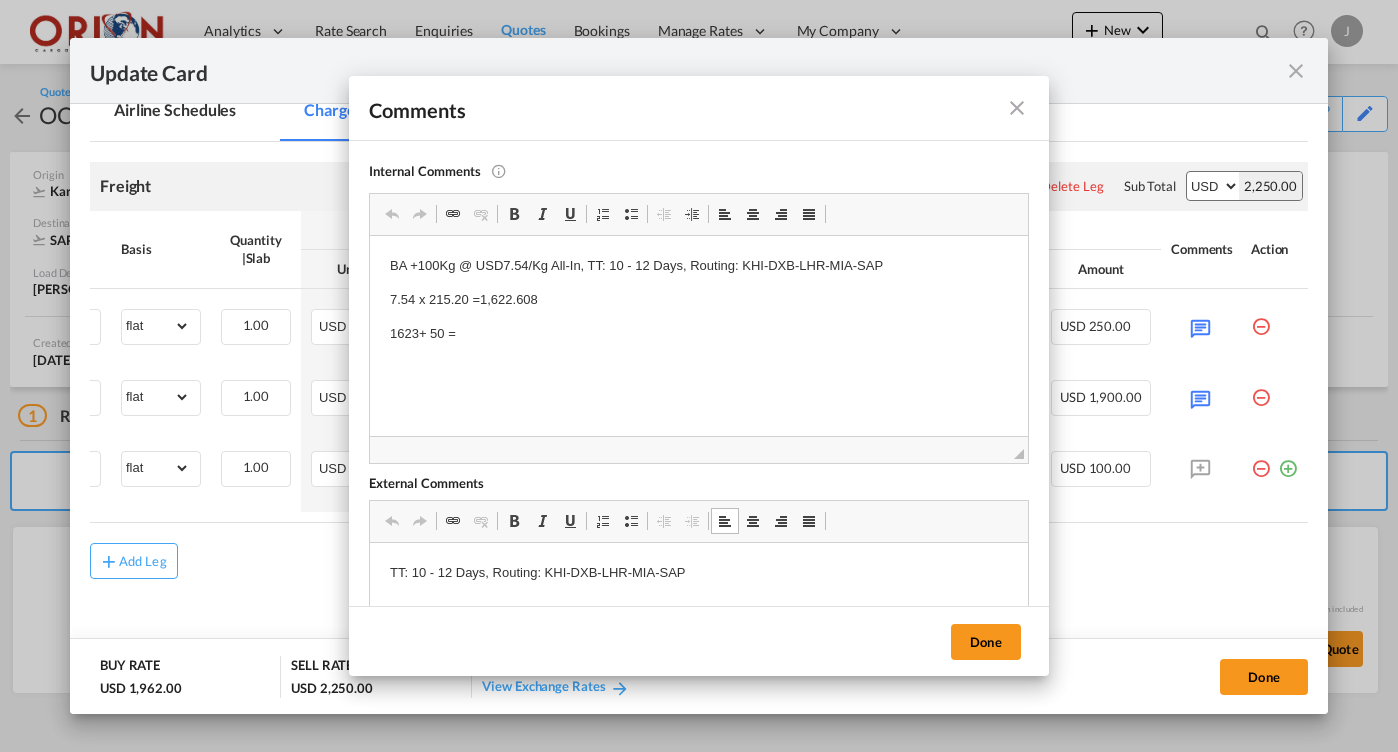 click on "TT: 10 - 12 Days, Routing: KHI-DXB-LHR-MIA-SAP" at bounding box center (699, 573) 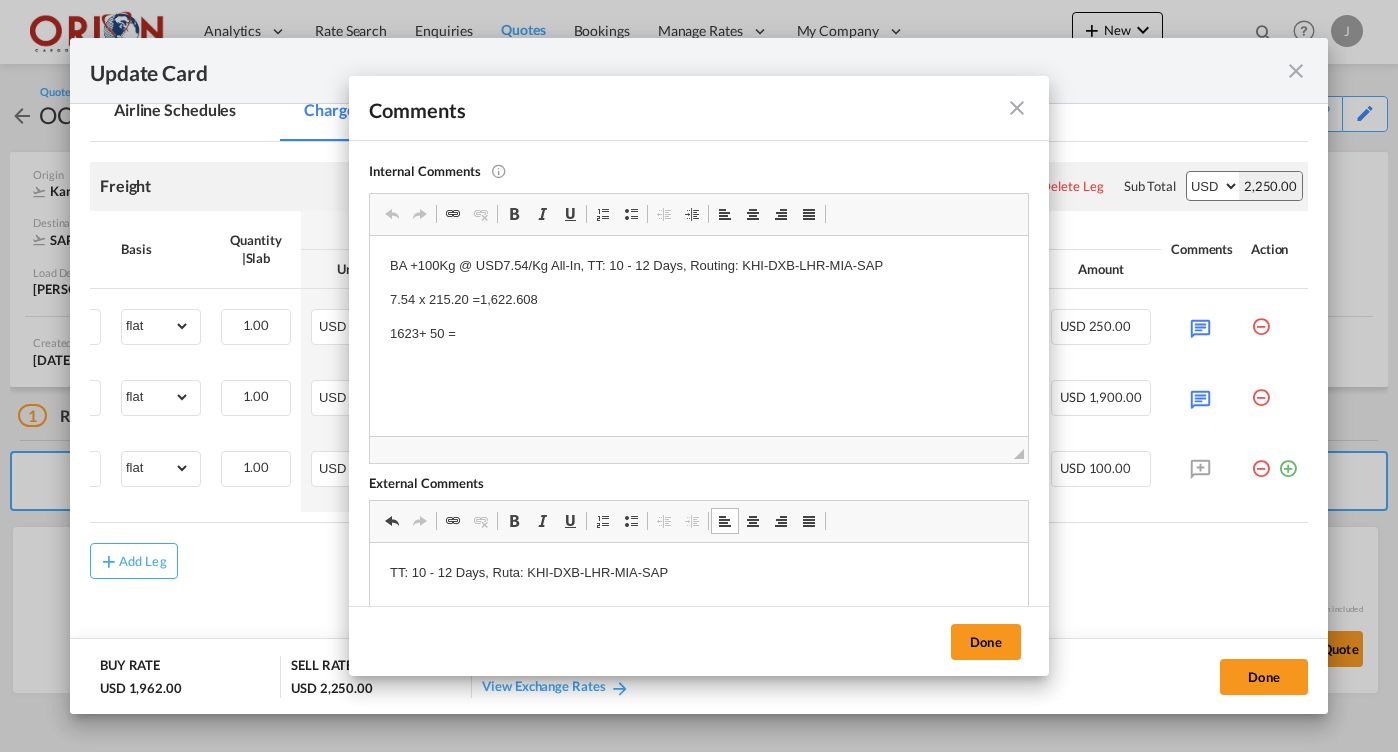 click on "TT: 10 - 12 Days, Ruta: KHI-DXB-LHR-MIA-SAP" at bounding box center (699, 573) 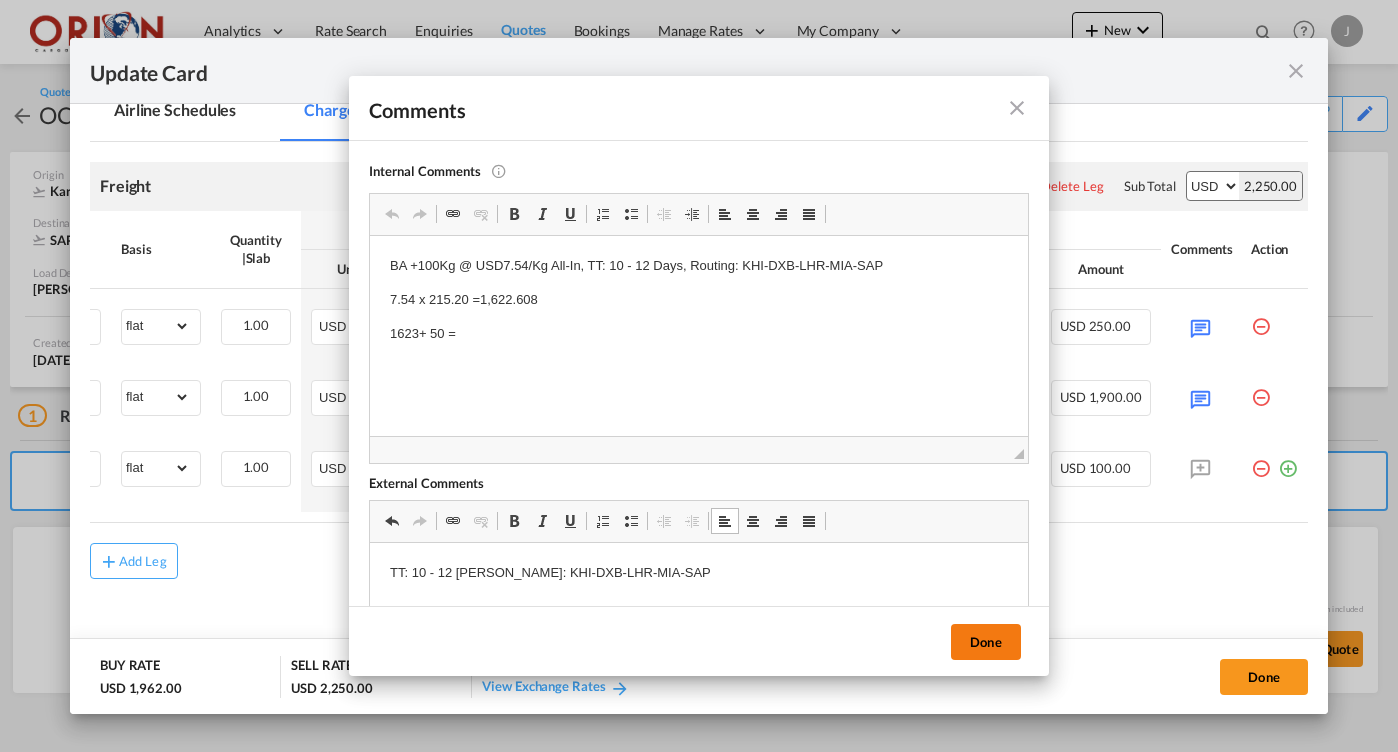 click on "Done" at bounding box center (986, 642) 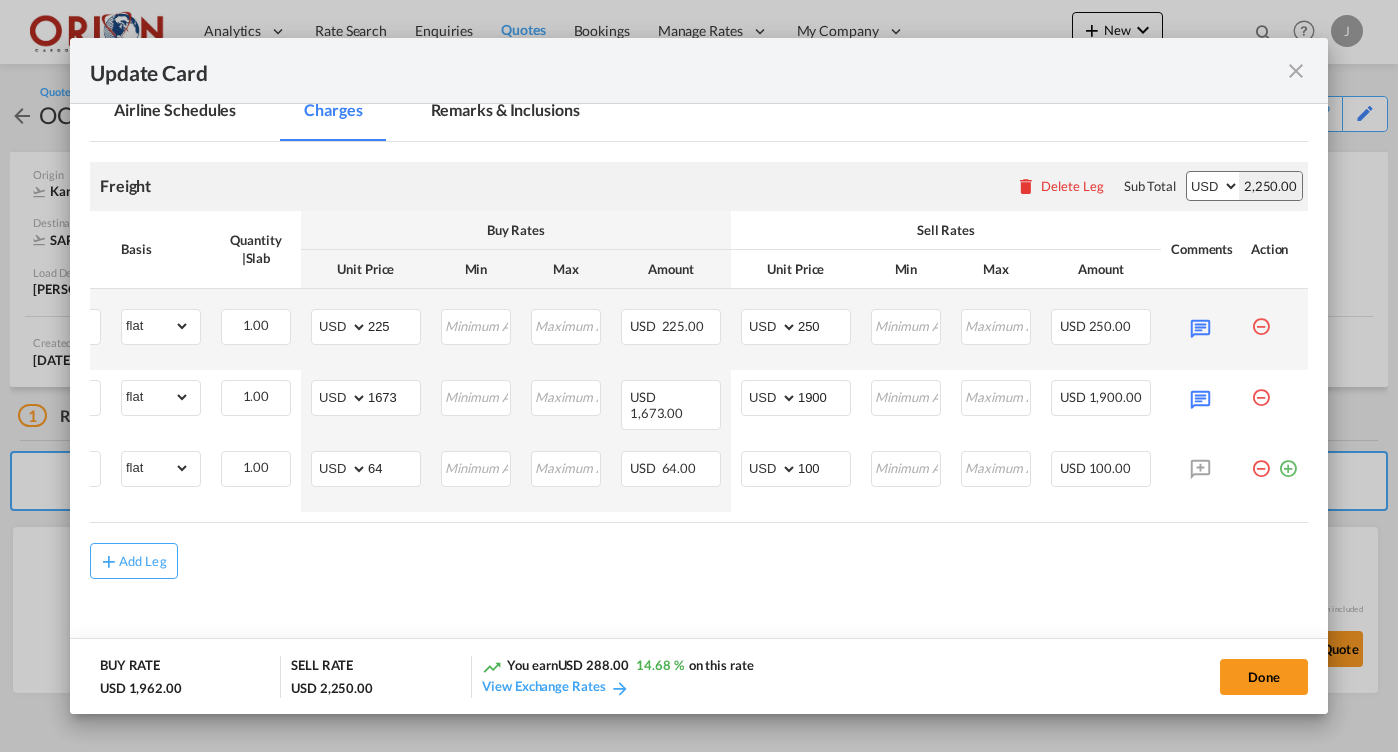 scroll, scrollTop: 108, scrollLeft: 0, axis: vertical 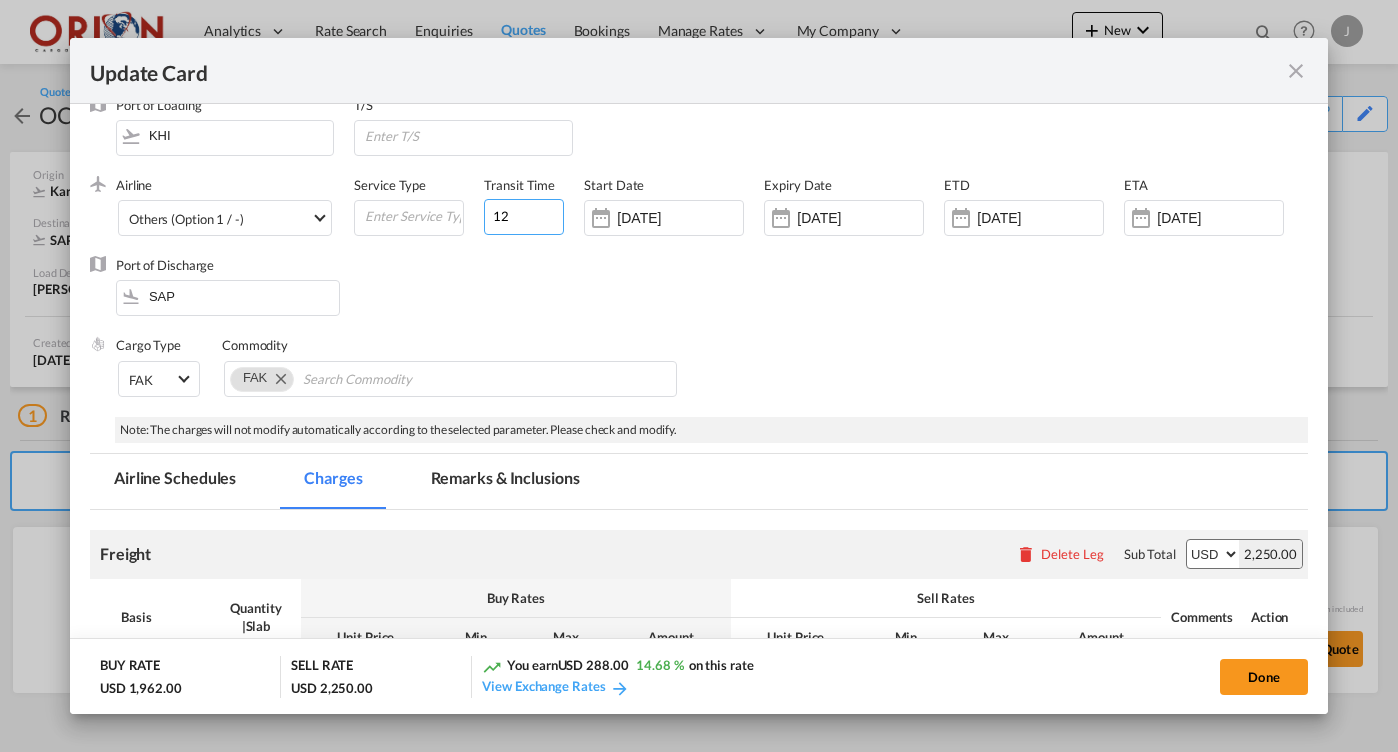 click on "12" at bounding box center [524, 217] 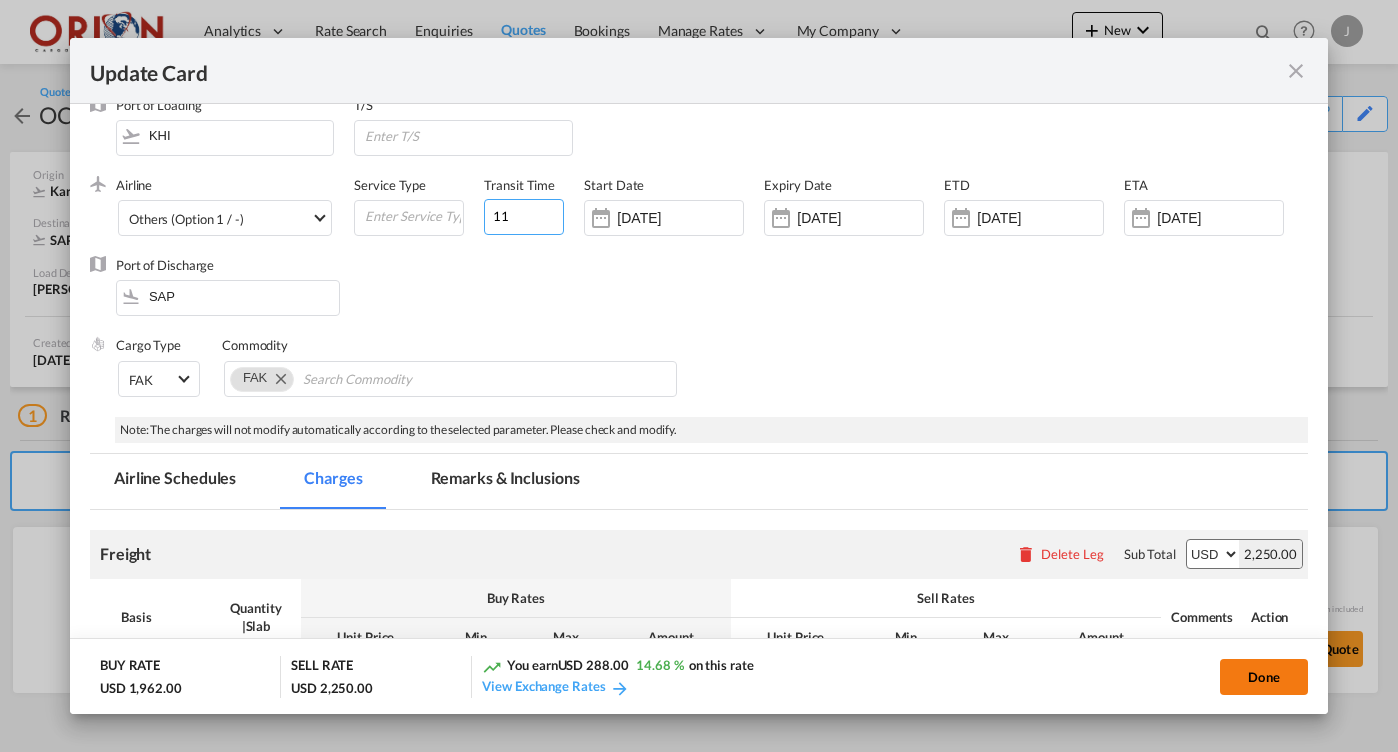type on "11" 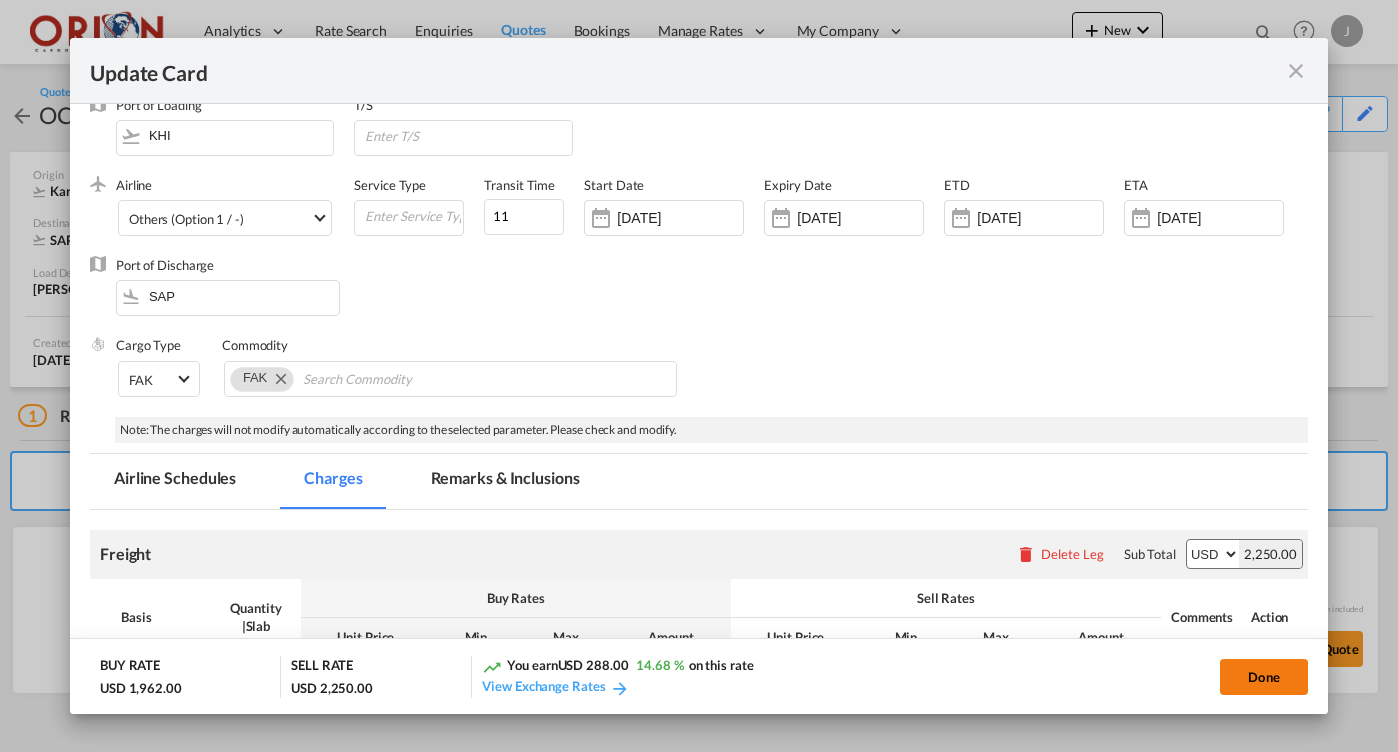 click on "Done" 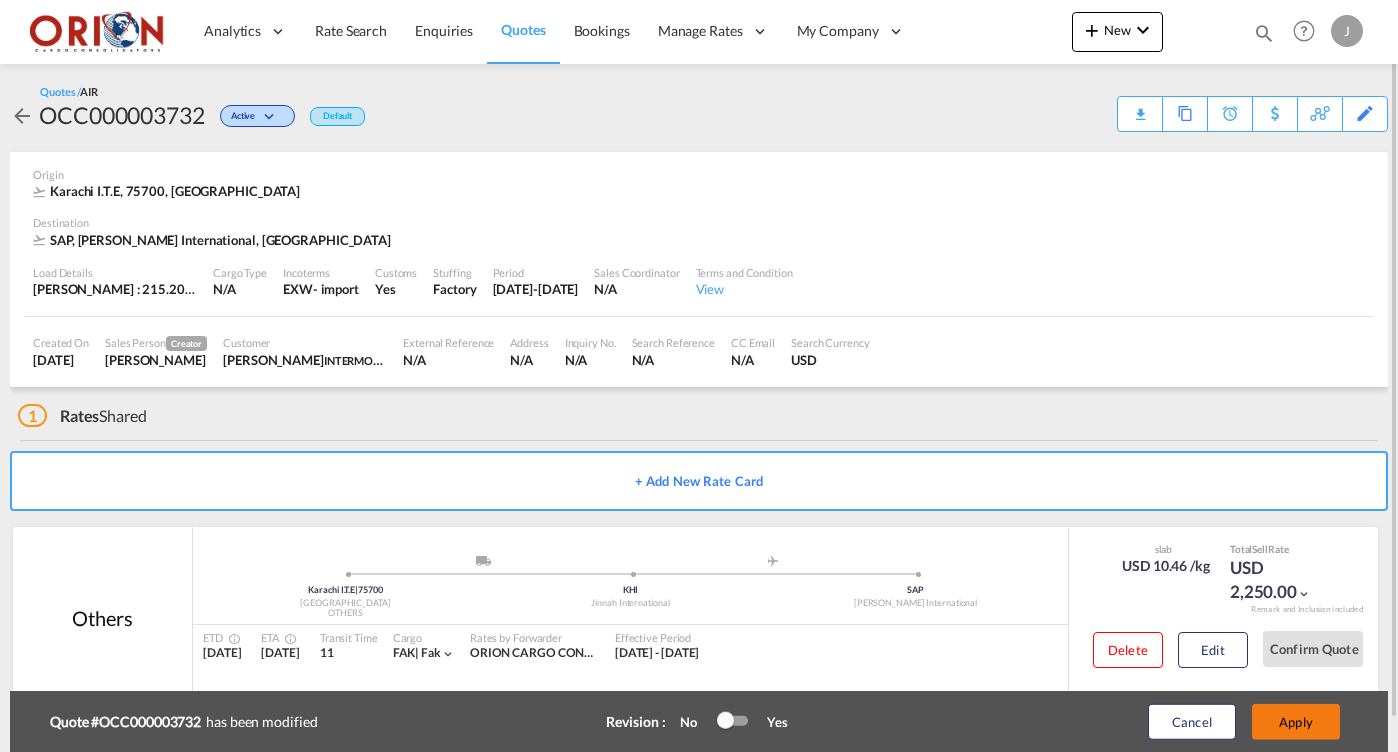 click on "Apply" at bounding box center [1296, 722] 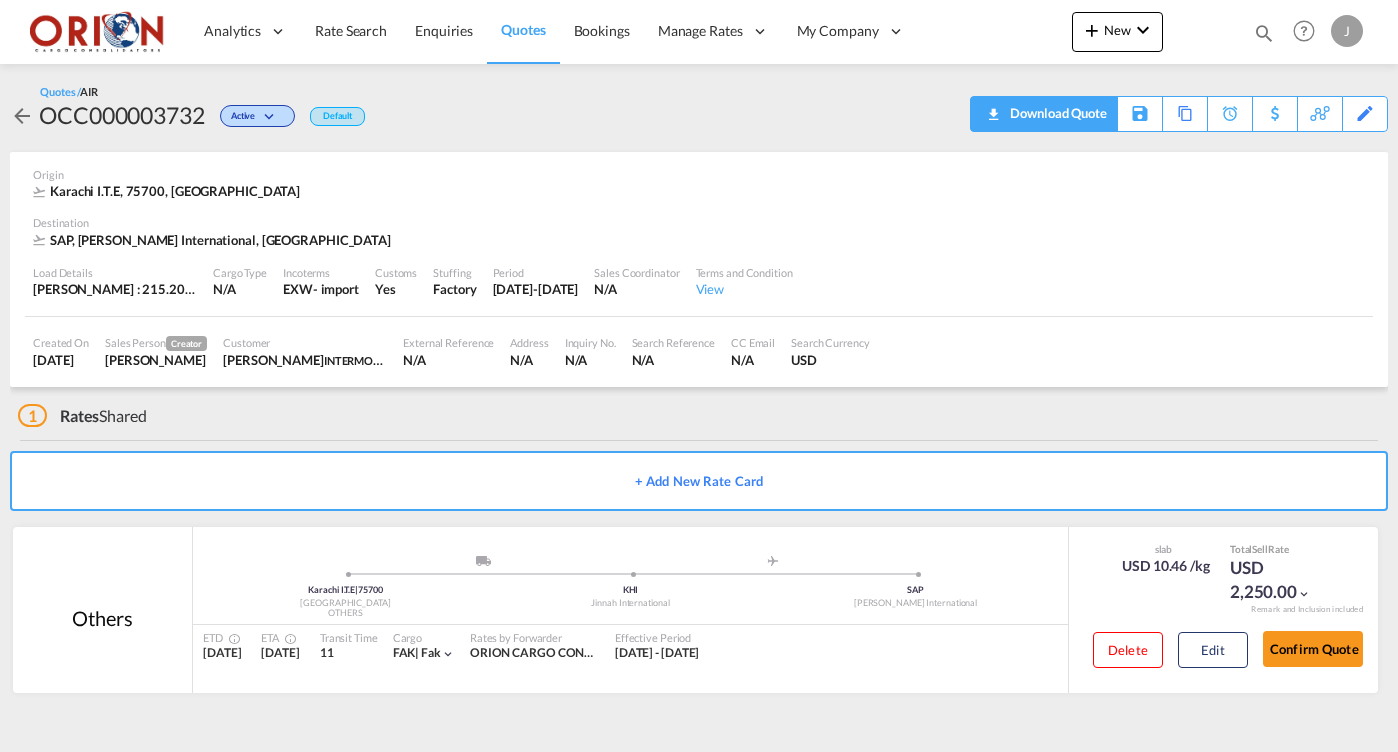 click on "Download Quote" at bounding box center [1056, 113] 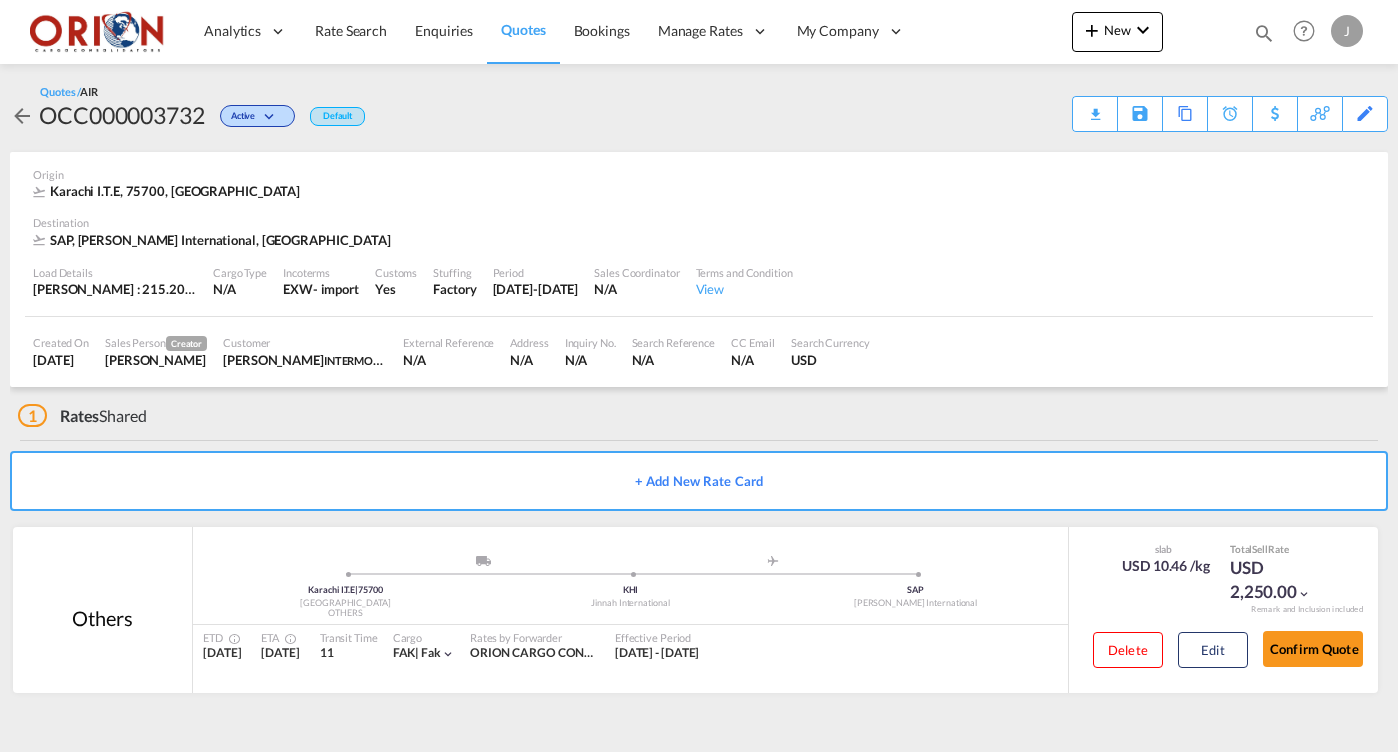 click on "Quotes" at bounding box center [523, 29] 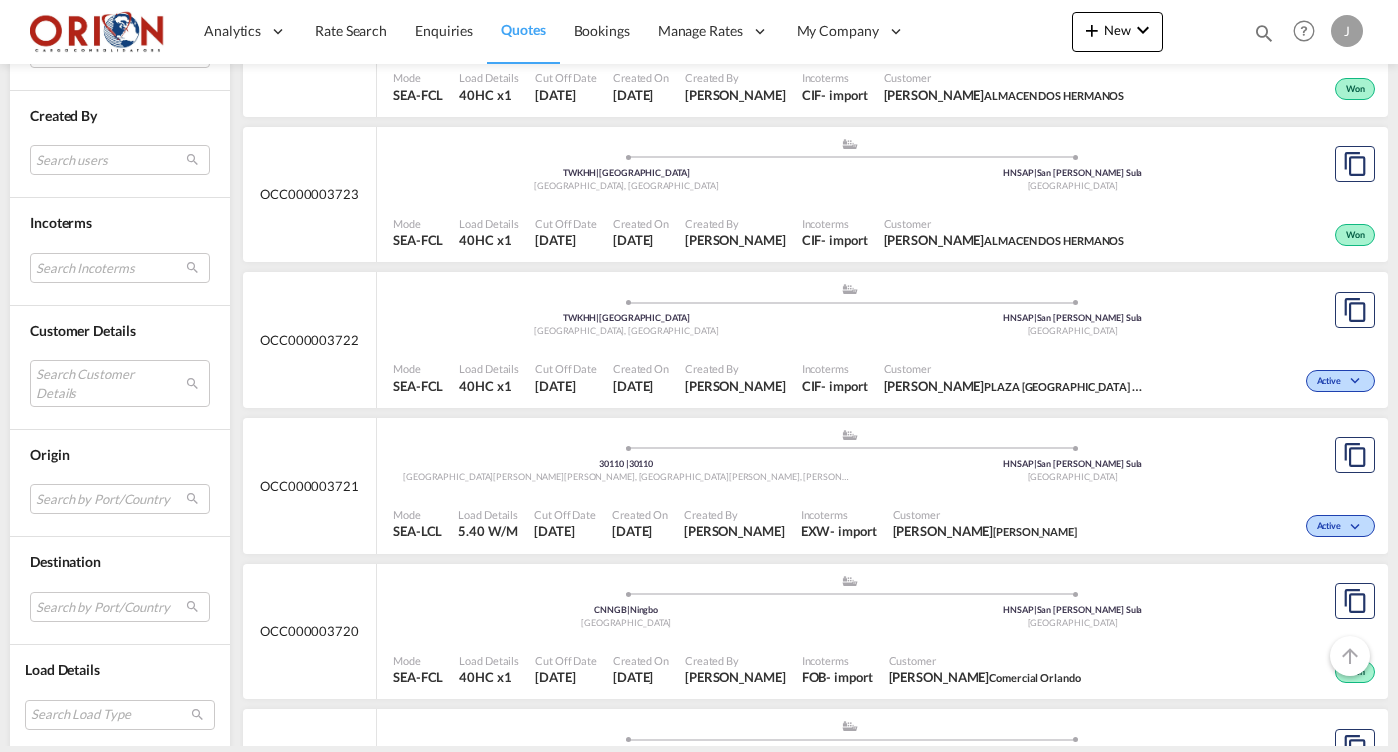 scroll, scrollTop: 1390, scrollLeft: 0, axis: vertical 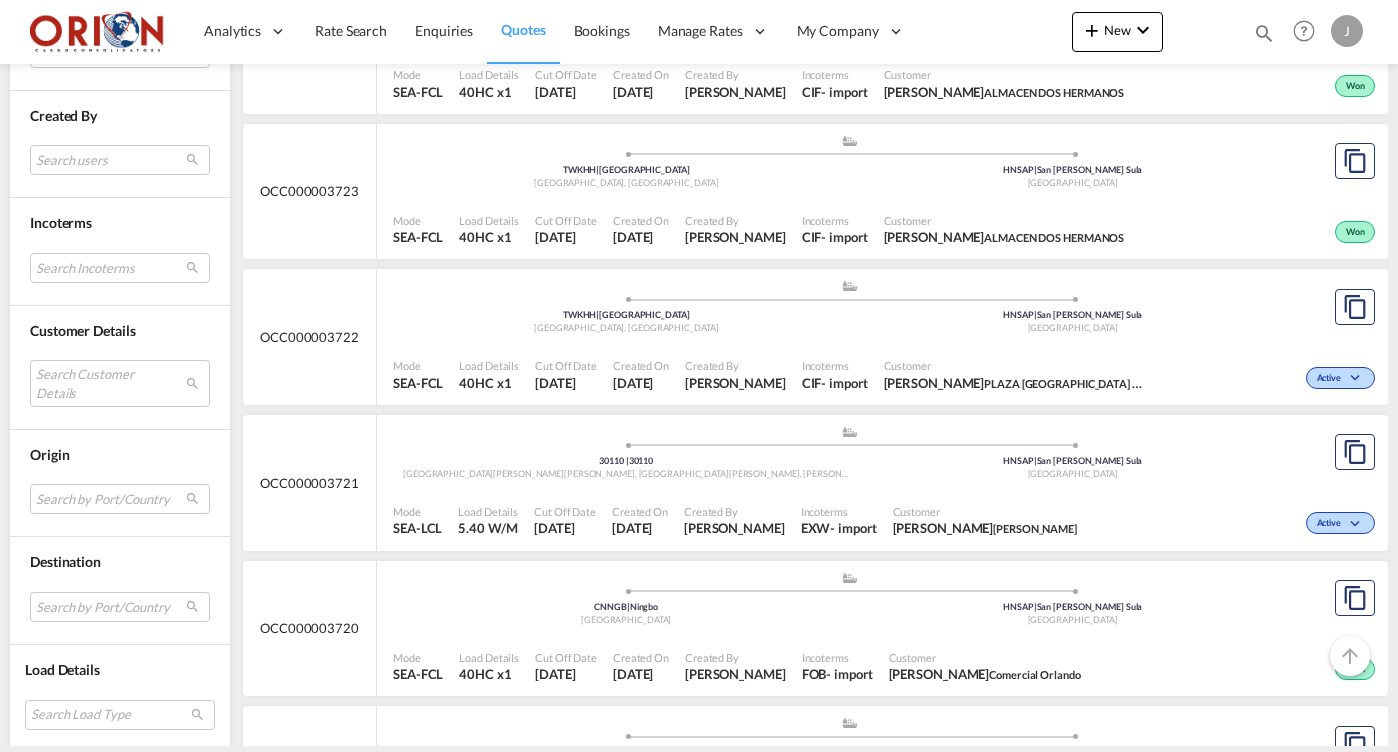 click on "Created On   [DATE]" at bounding box center [640, 521] 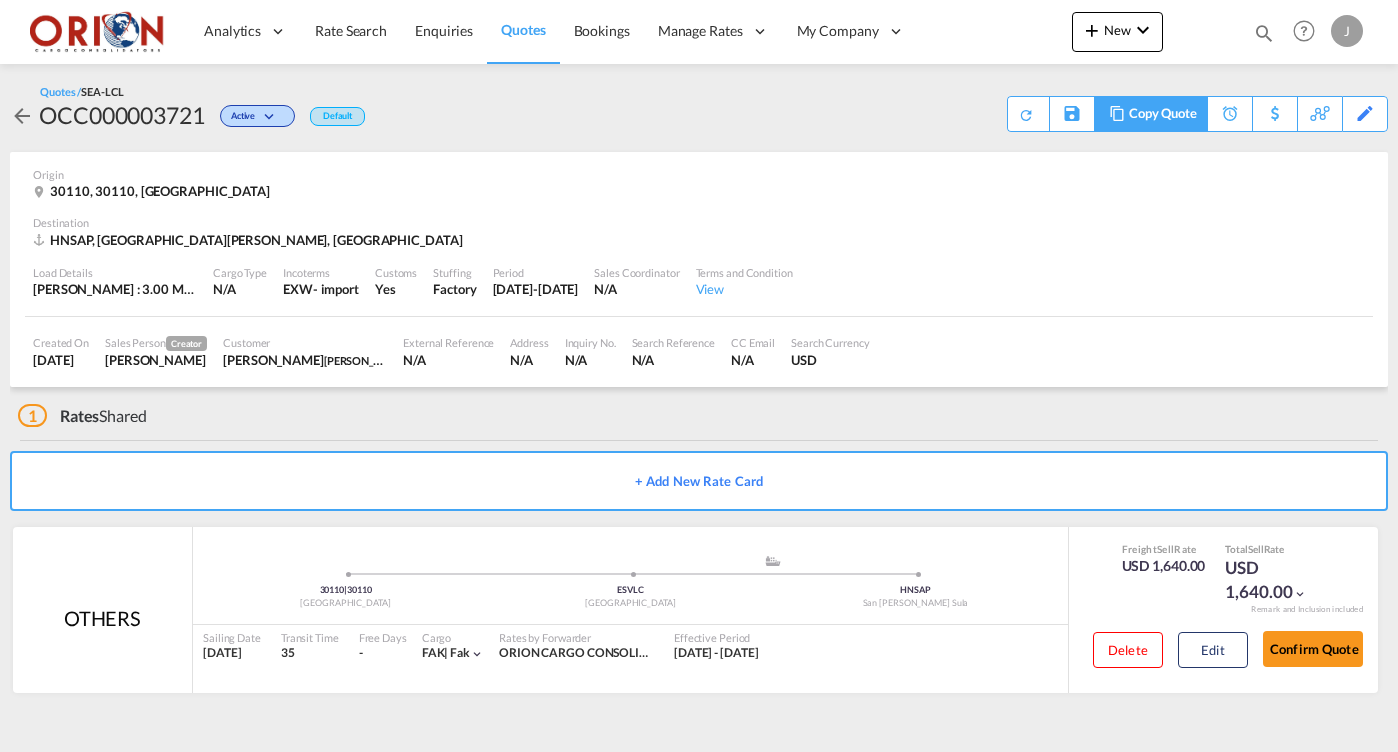 click on "Copy Quote" at bounding box center [1163, 114] 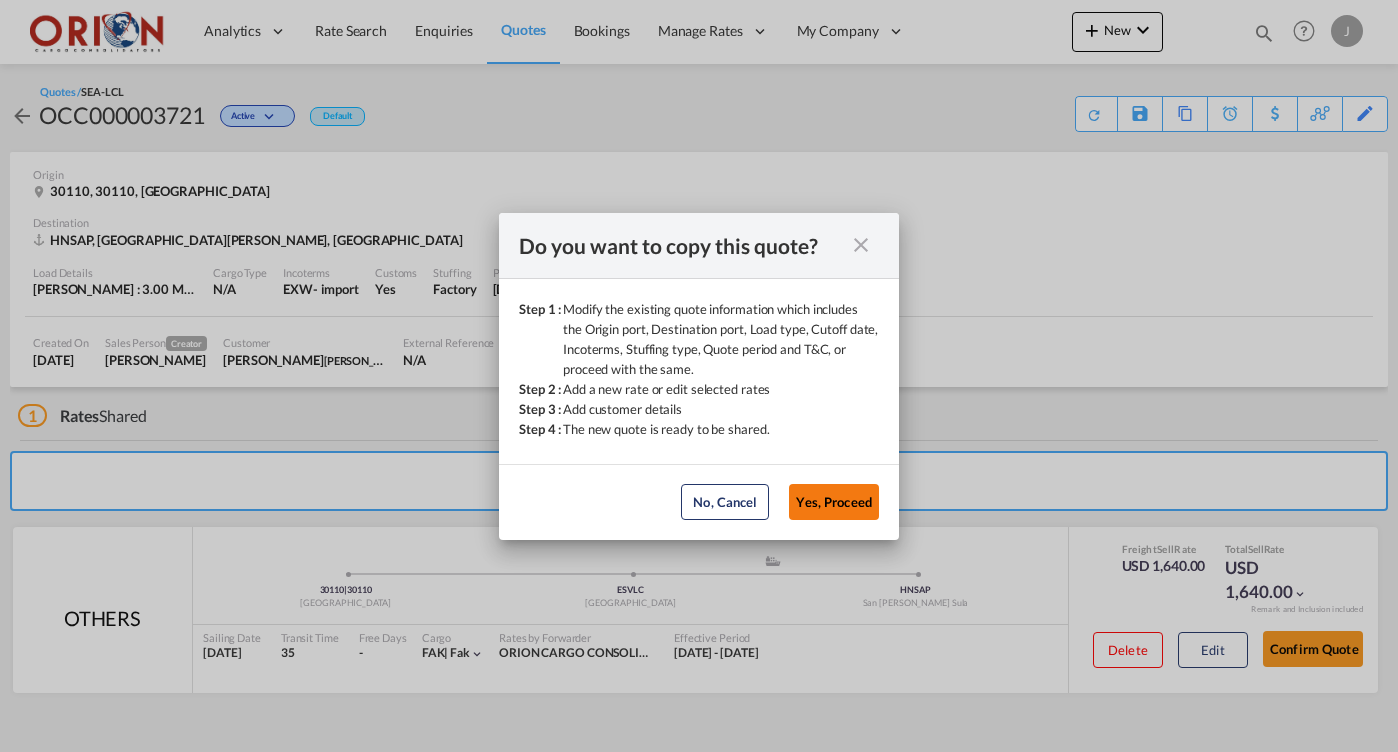 click on "Yes, Proceed" 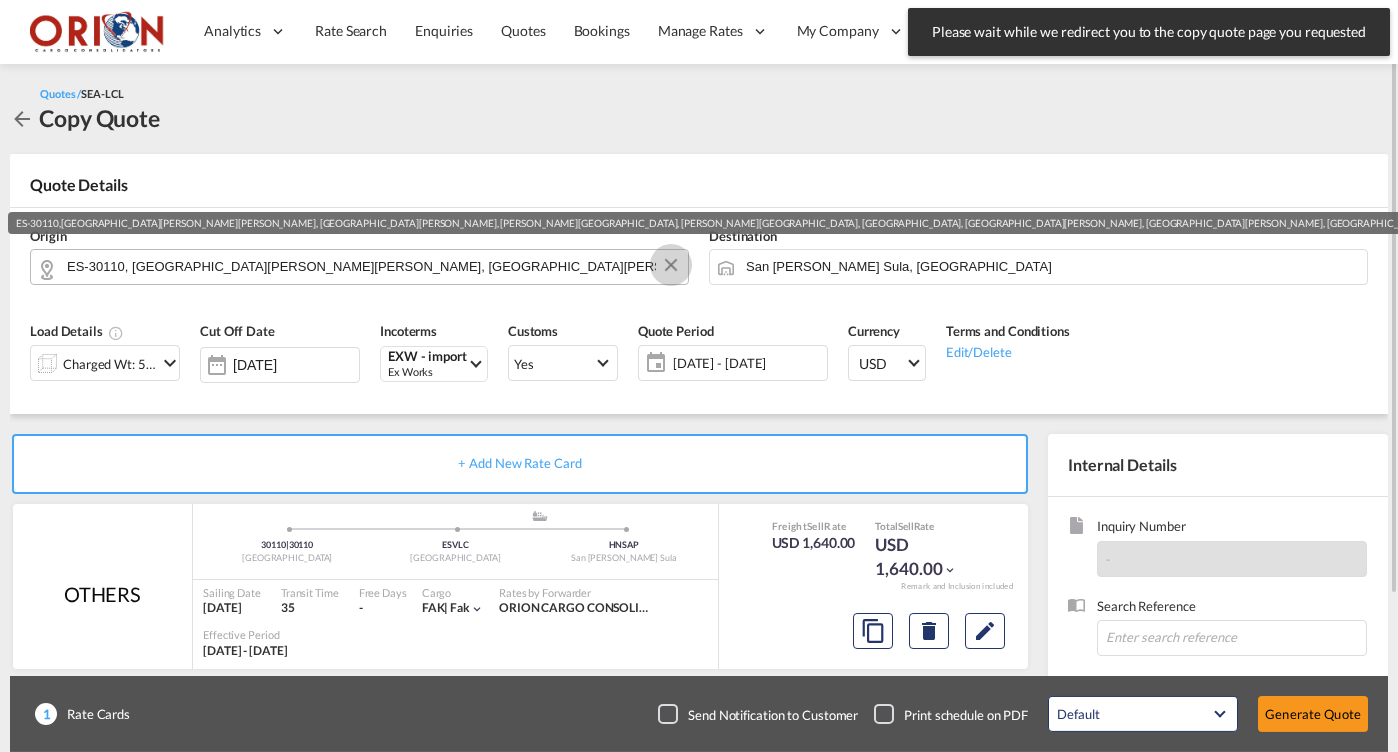 click at bounding box center (671, 265) 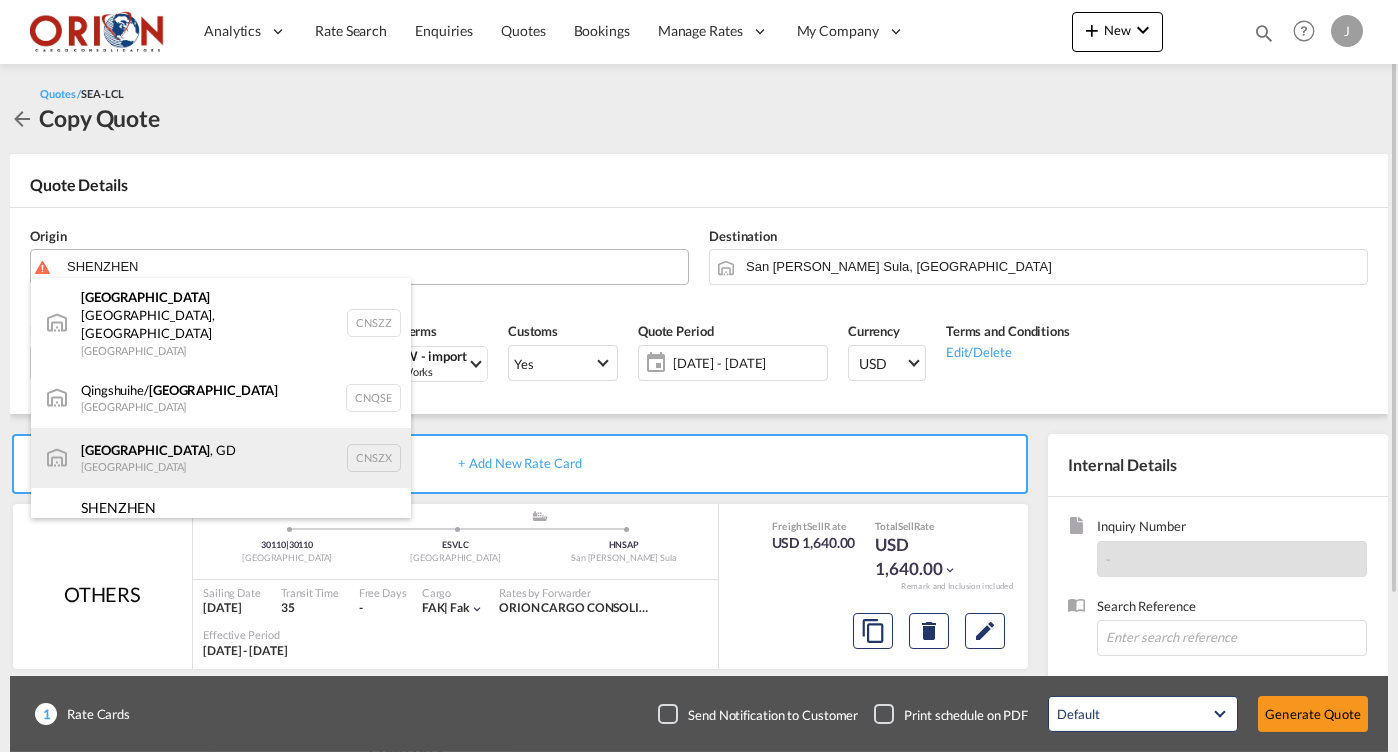 click on "[GEOGRAPHIC_DATA] , GD [GEOGRAPHIC_DATA]
CNSZX" at bounding box center [221, 458] 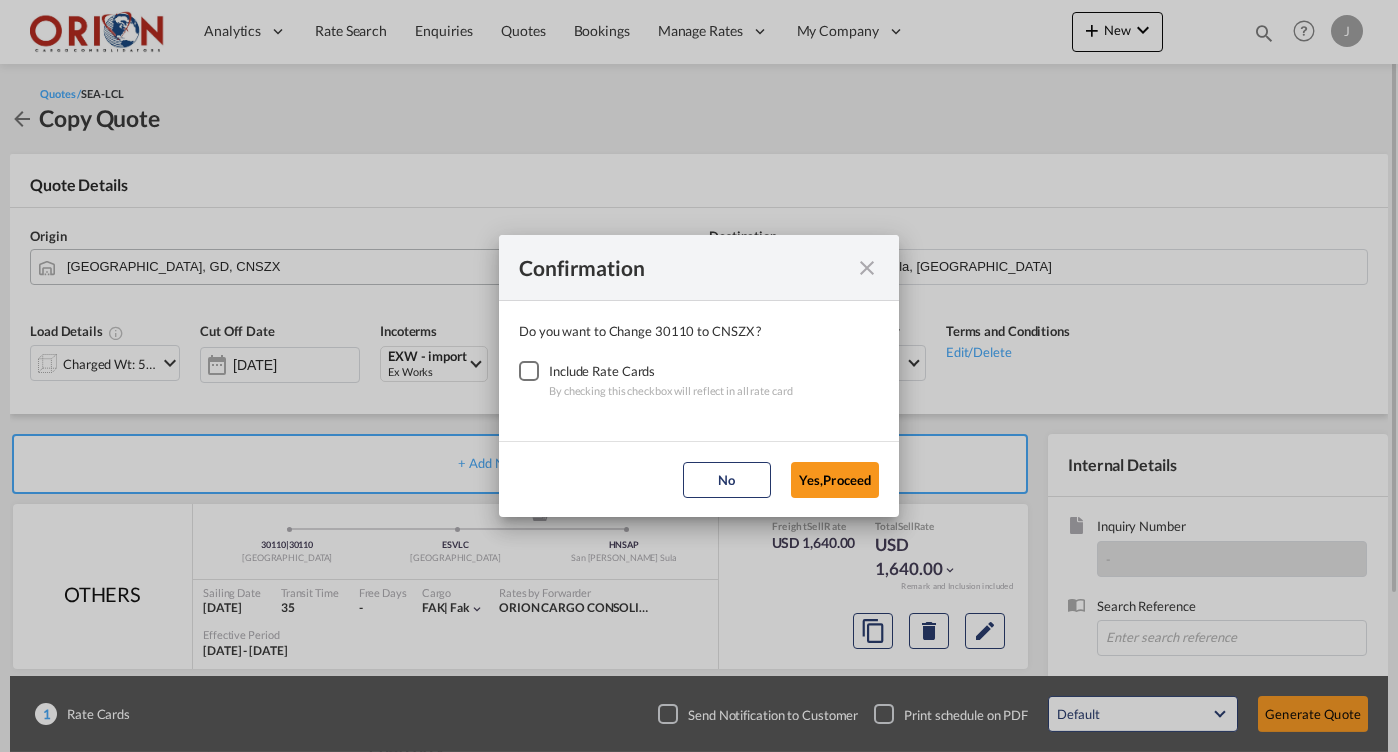 click at bounding box center (529, 371) 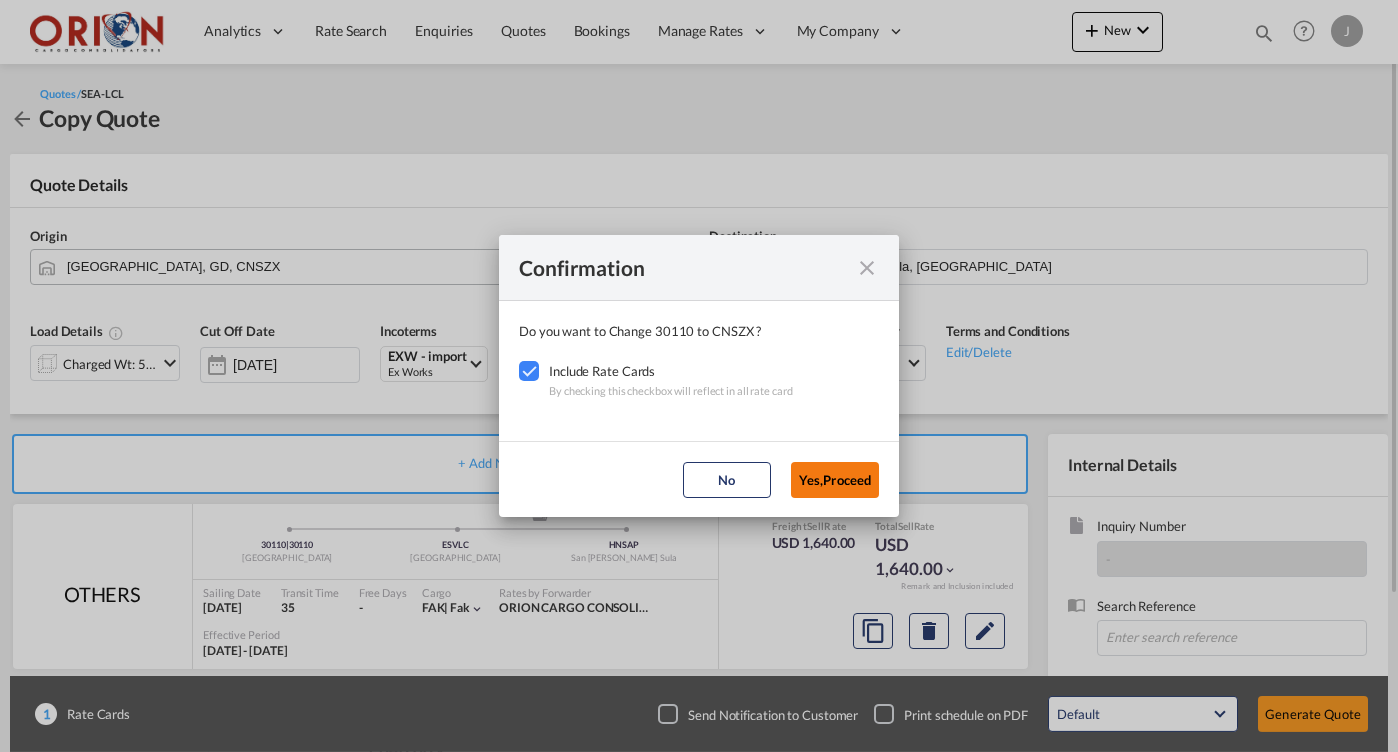 click on "Yes,Proceed" at bounding box center [835, 480] 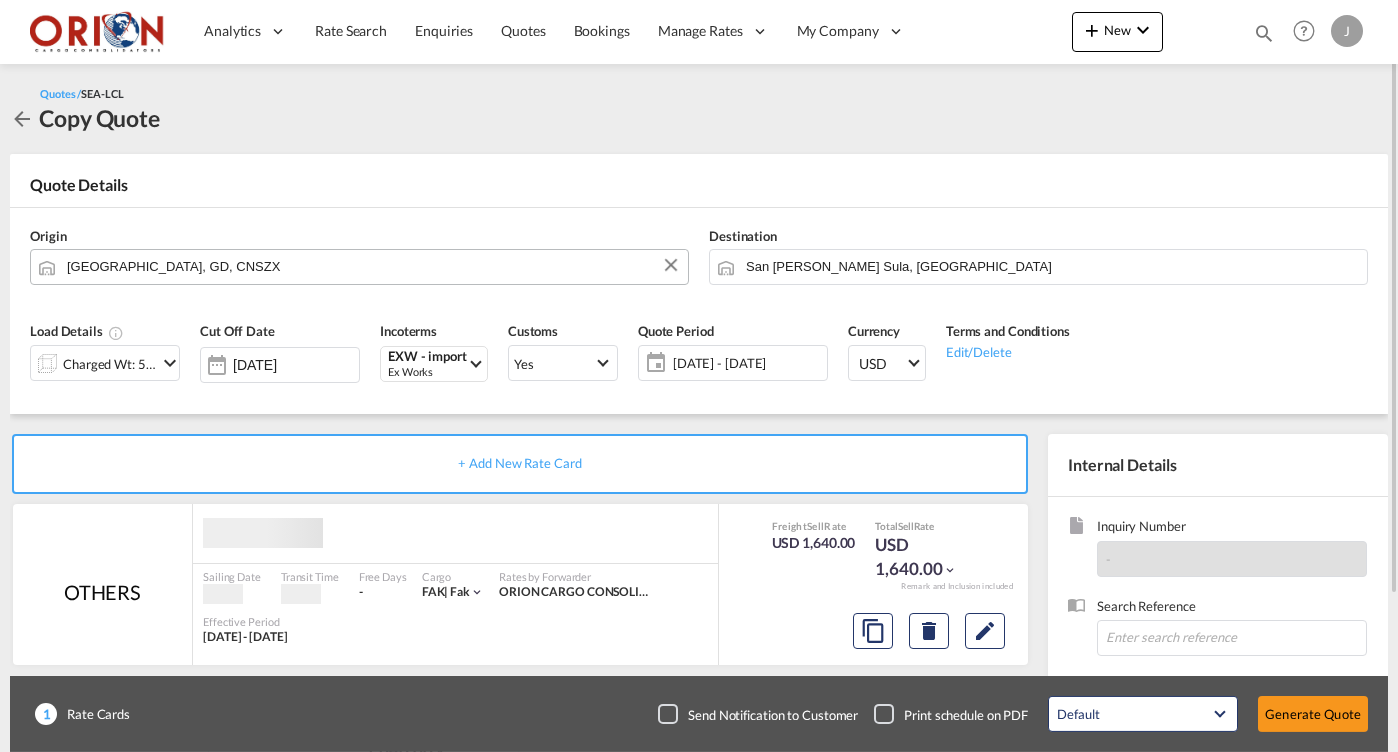 click on "[DATE] - [DATE]" 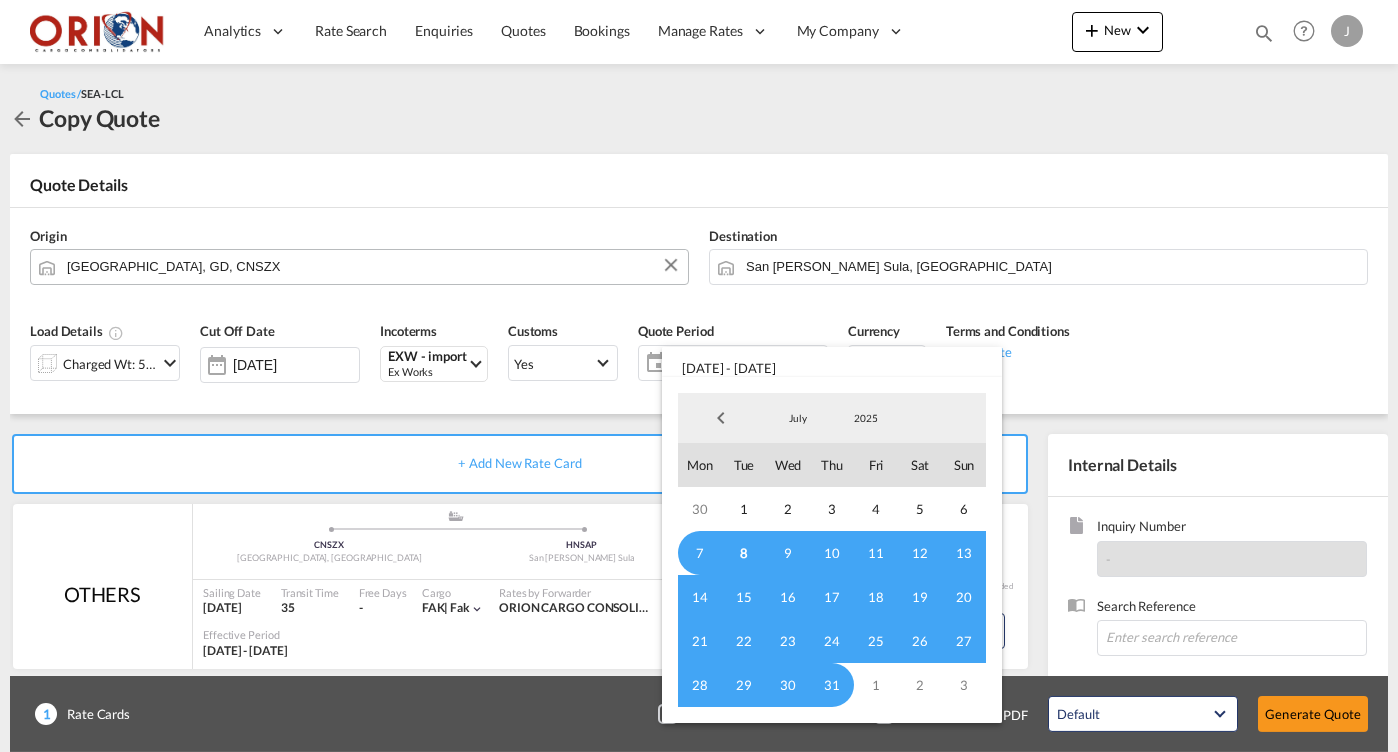 click on "8" at bounding box center (744, 553) 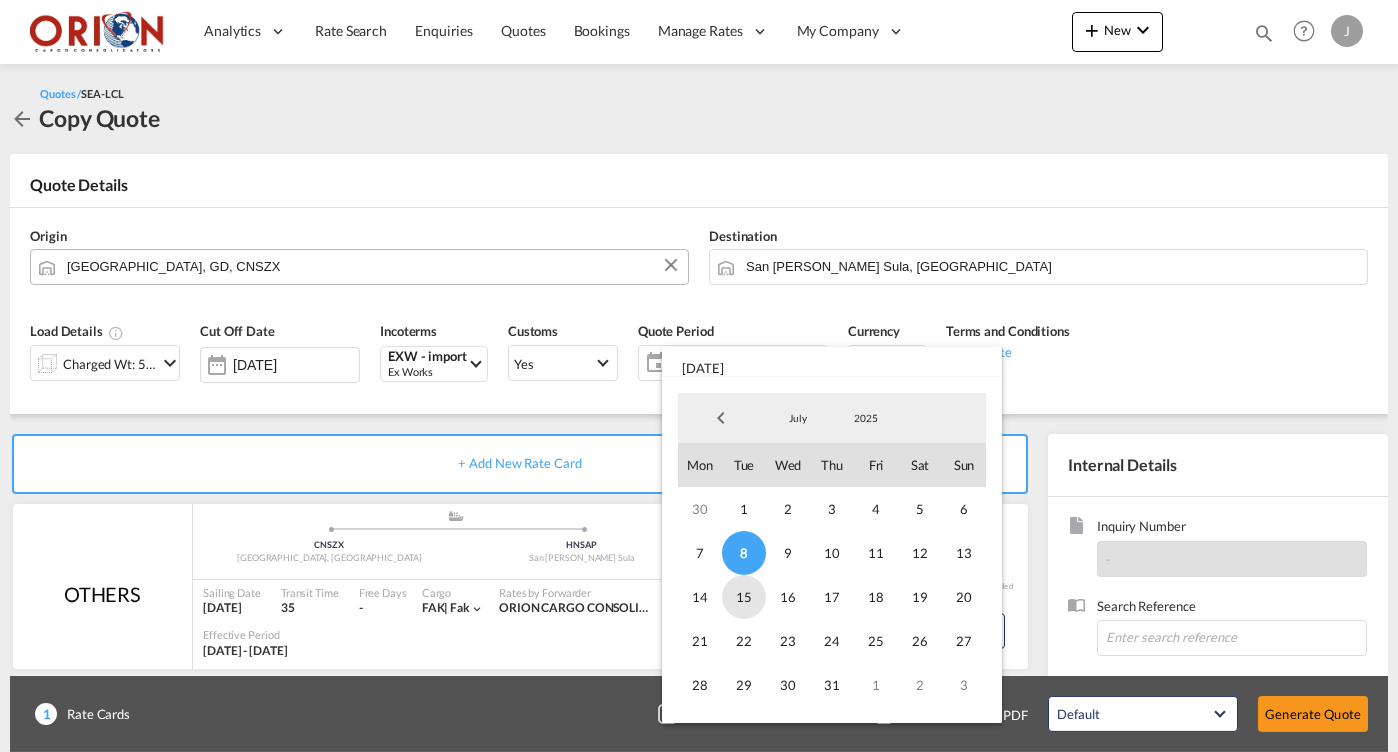 click on "15" at bounding box center (744, 597) 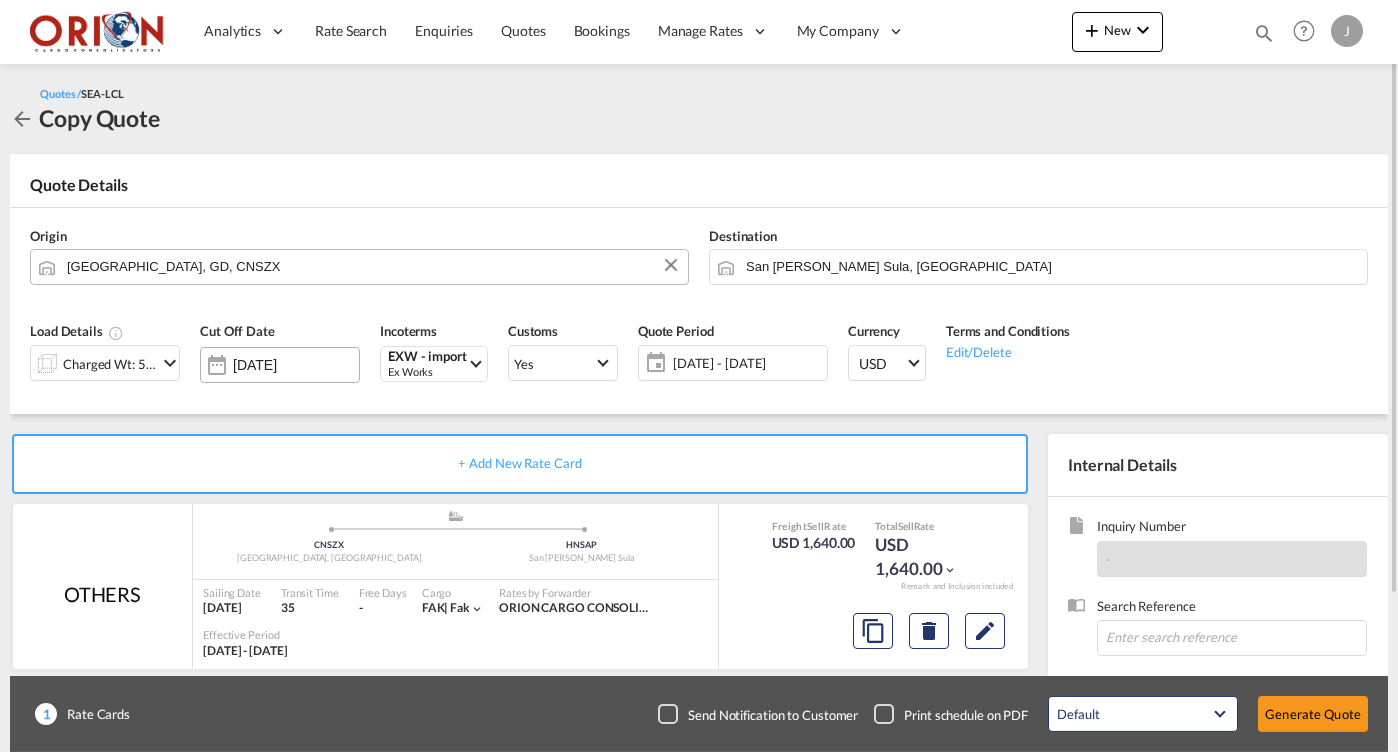 click on "[DATE]" at bounding box center (280, 365) 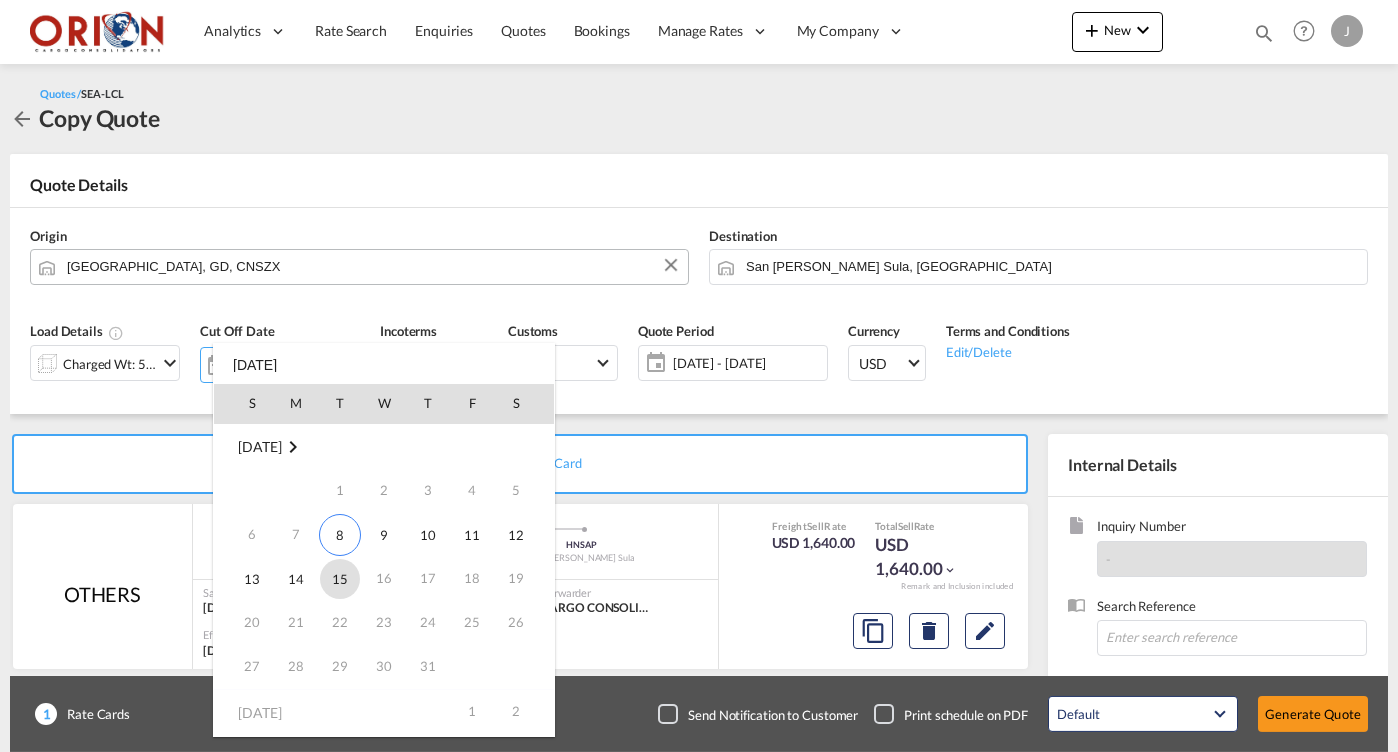 click on "15" at bounding box center (340, 579) 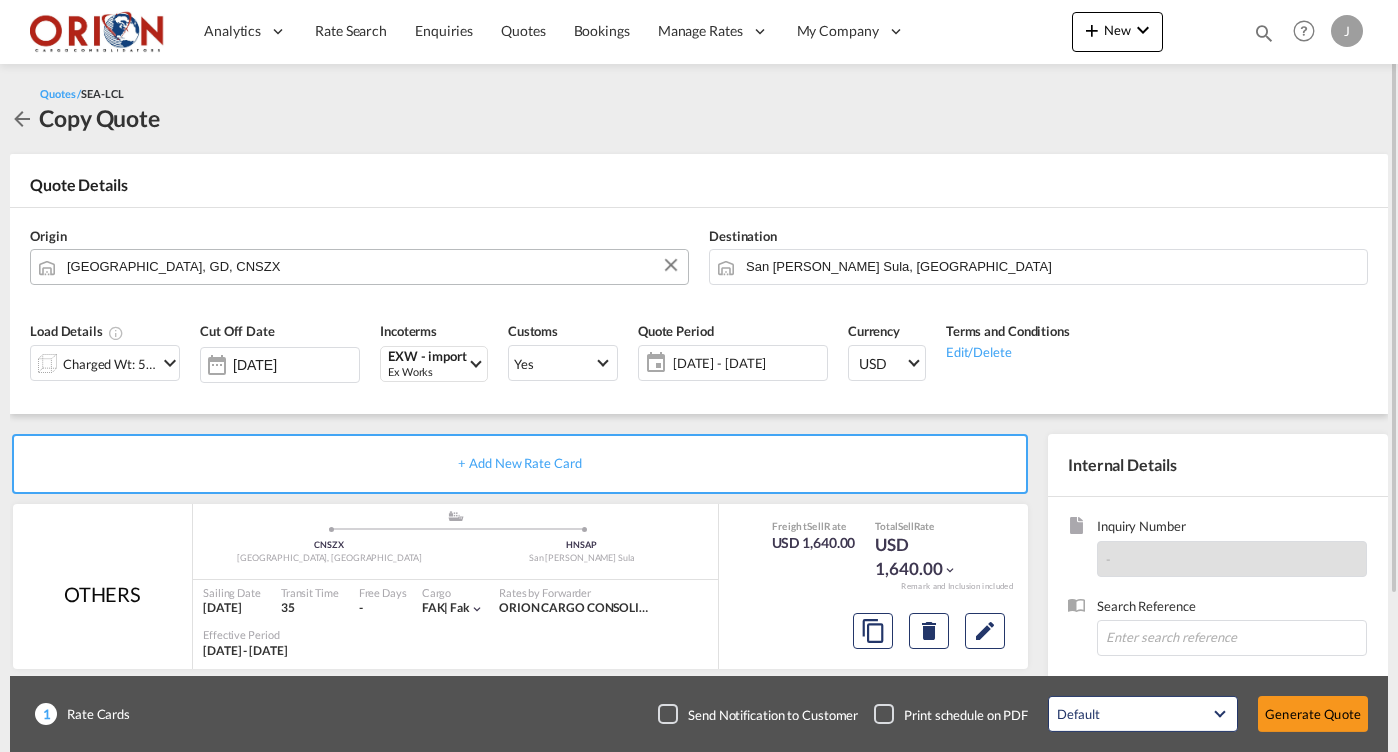 click at bounding box center (170, 363) 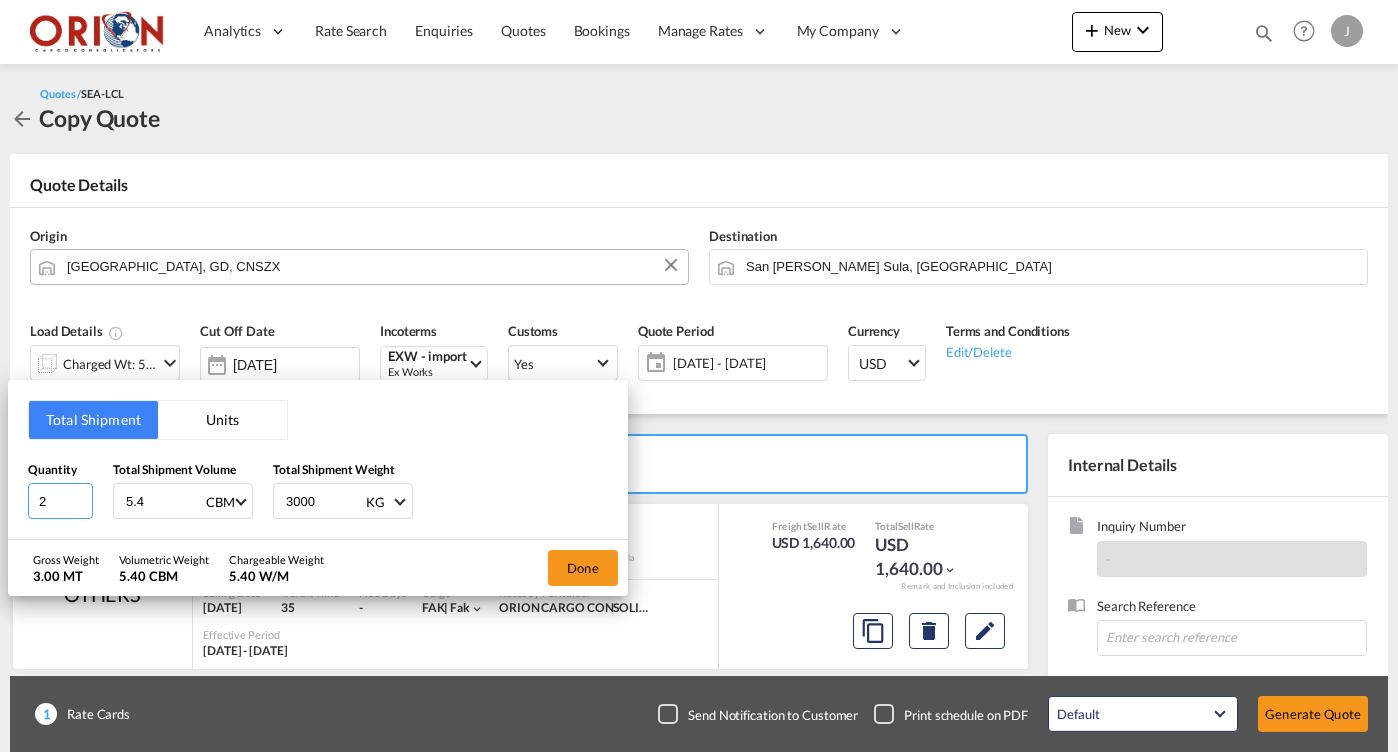 click on "2" at bounding box center [60, 501] 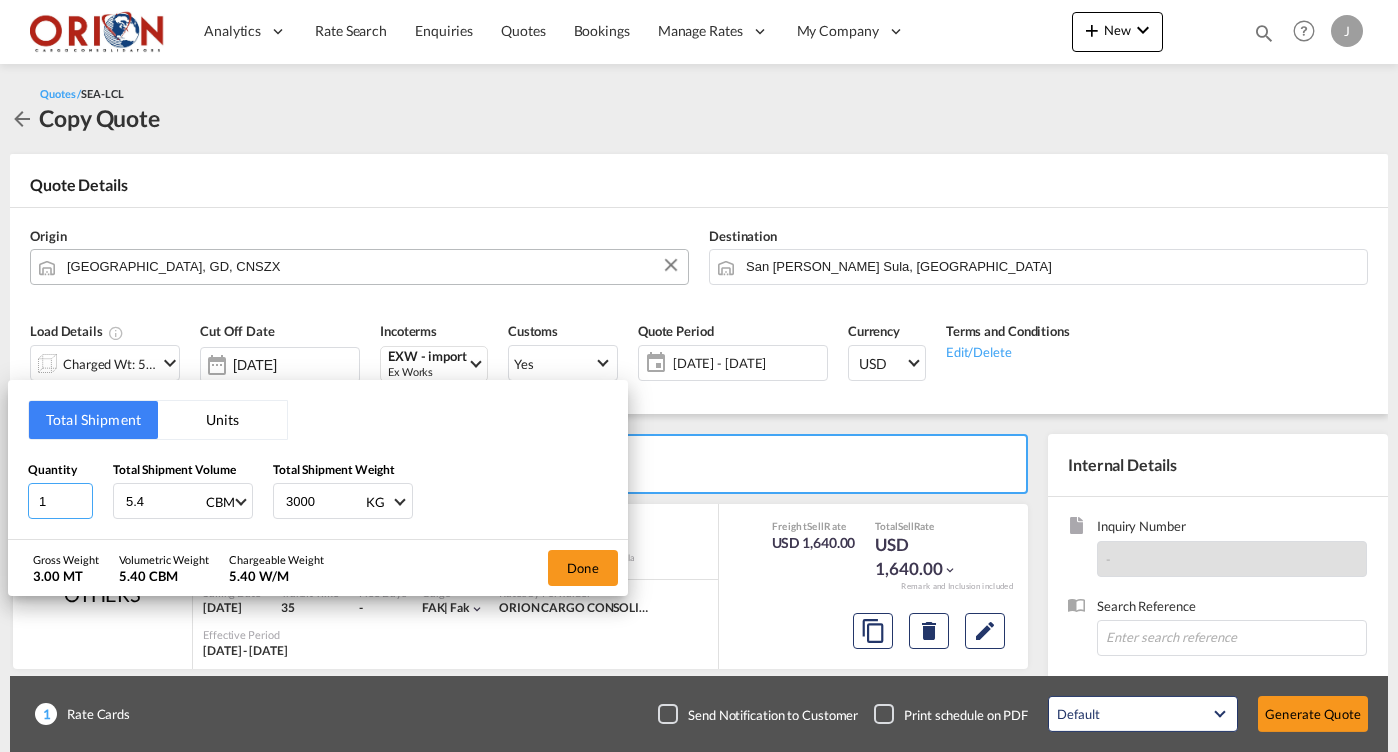 type on "1" 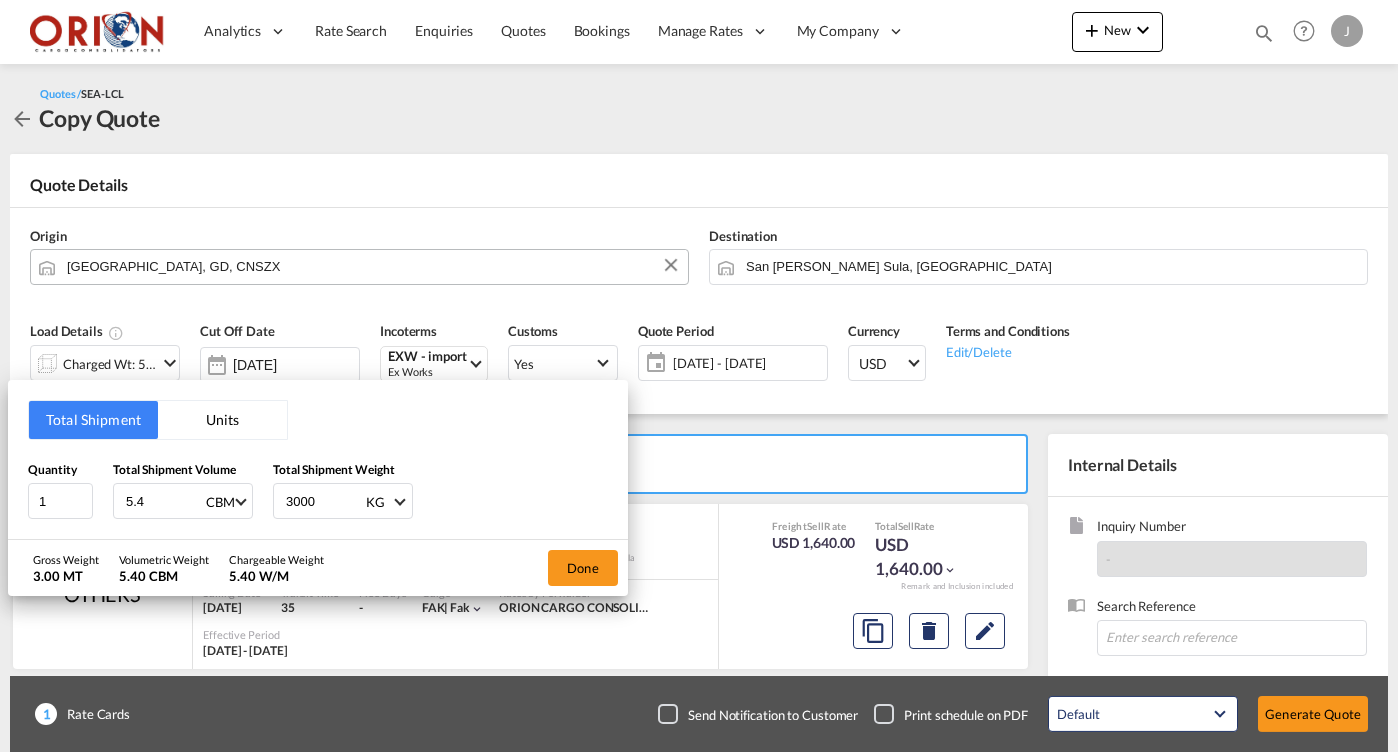 click on "3000" at bounding box center [324, 501] 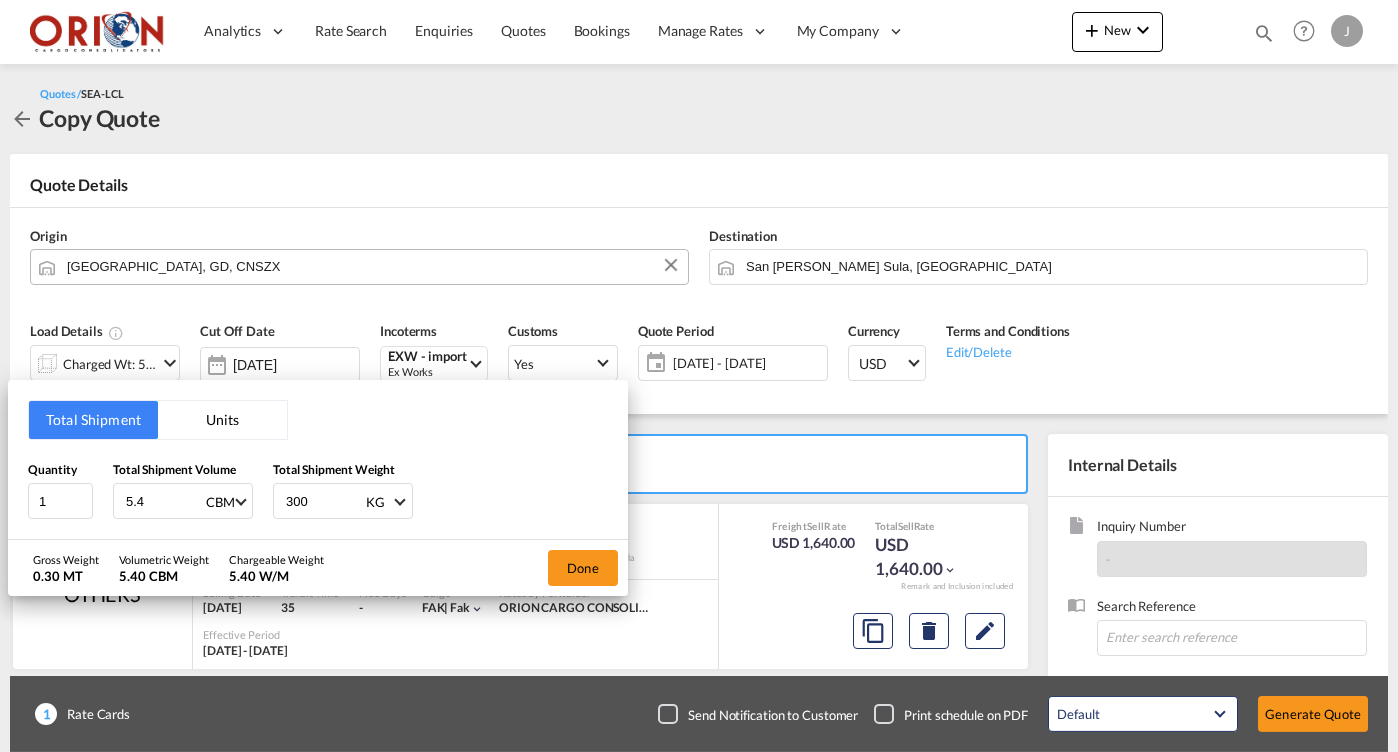 type on "300" 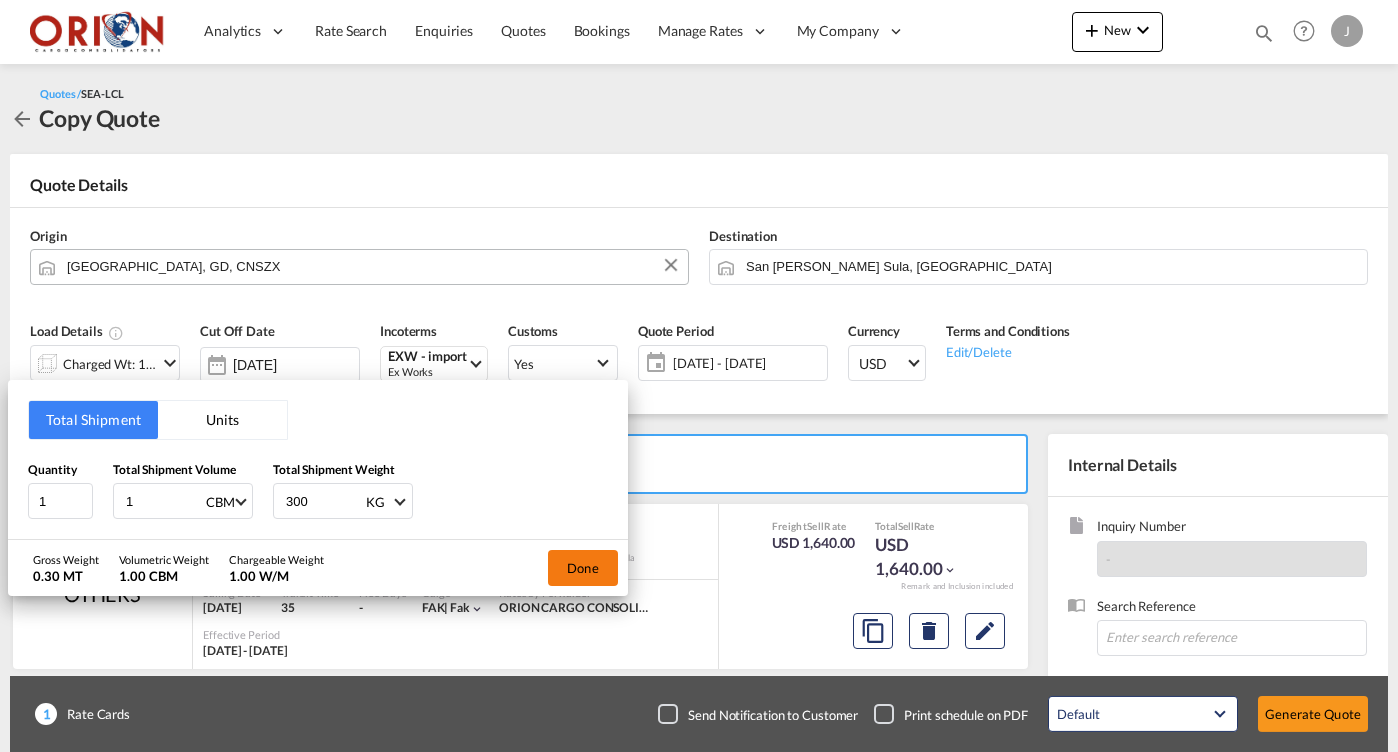 type on "1" 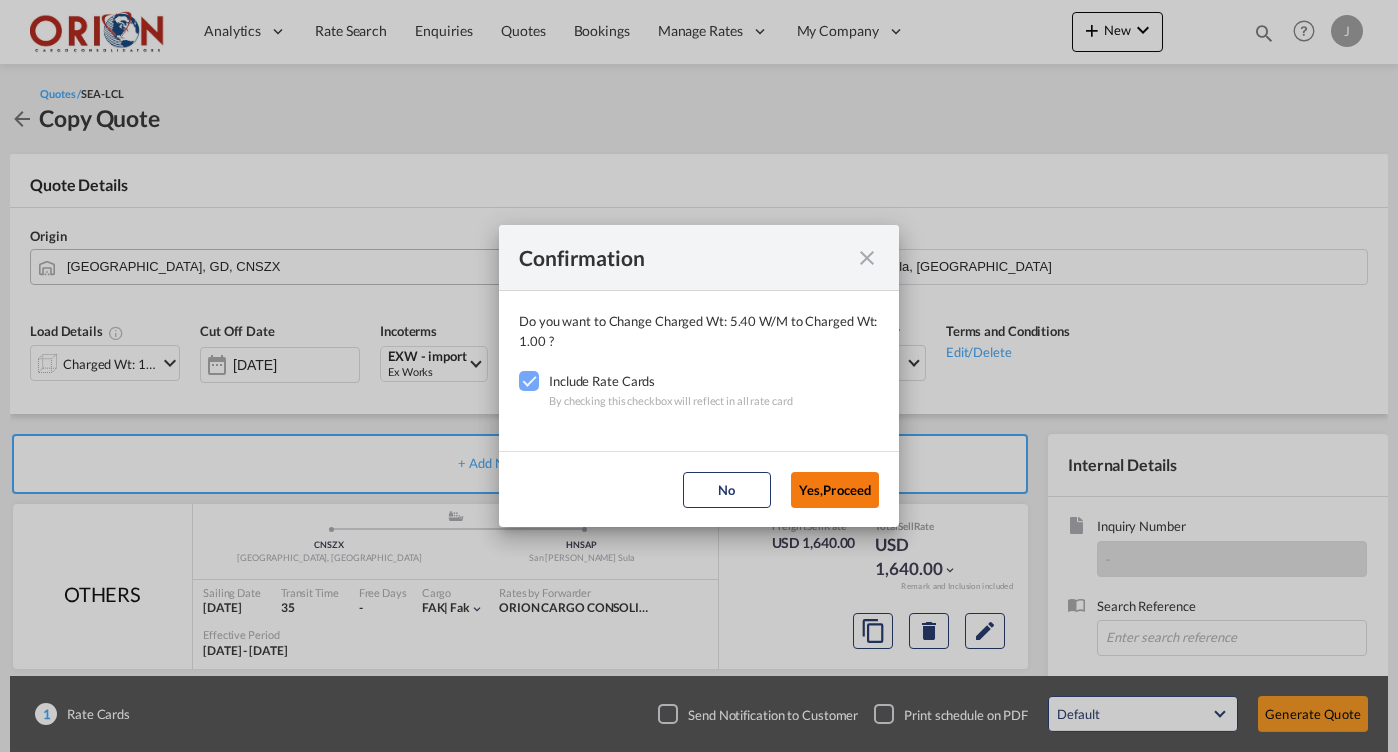 click on "Yes,Proceed" at bounding box center [835, 490] 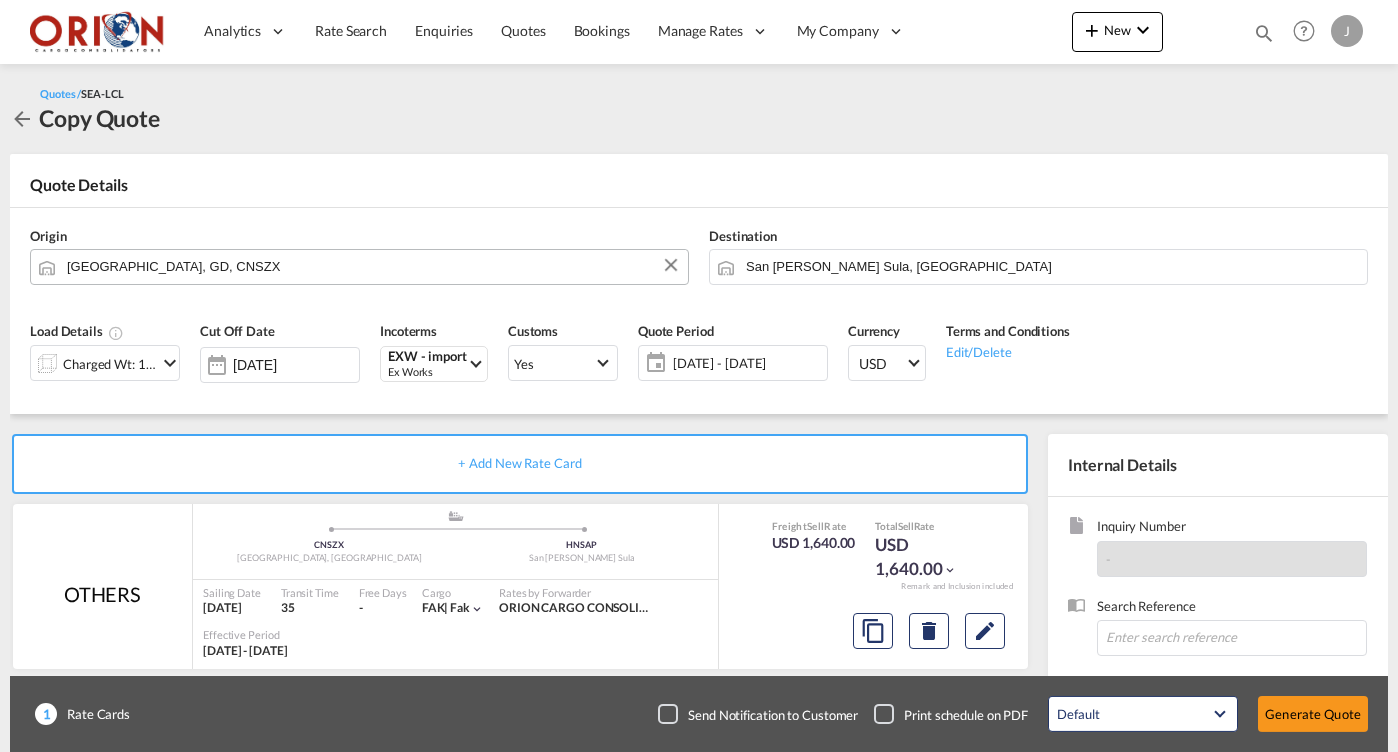 scroll, scrollTop: 0, scrollLeft: 0, axis: both 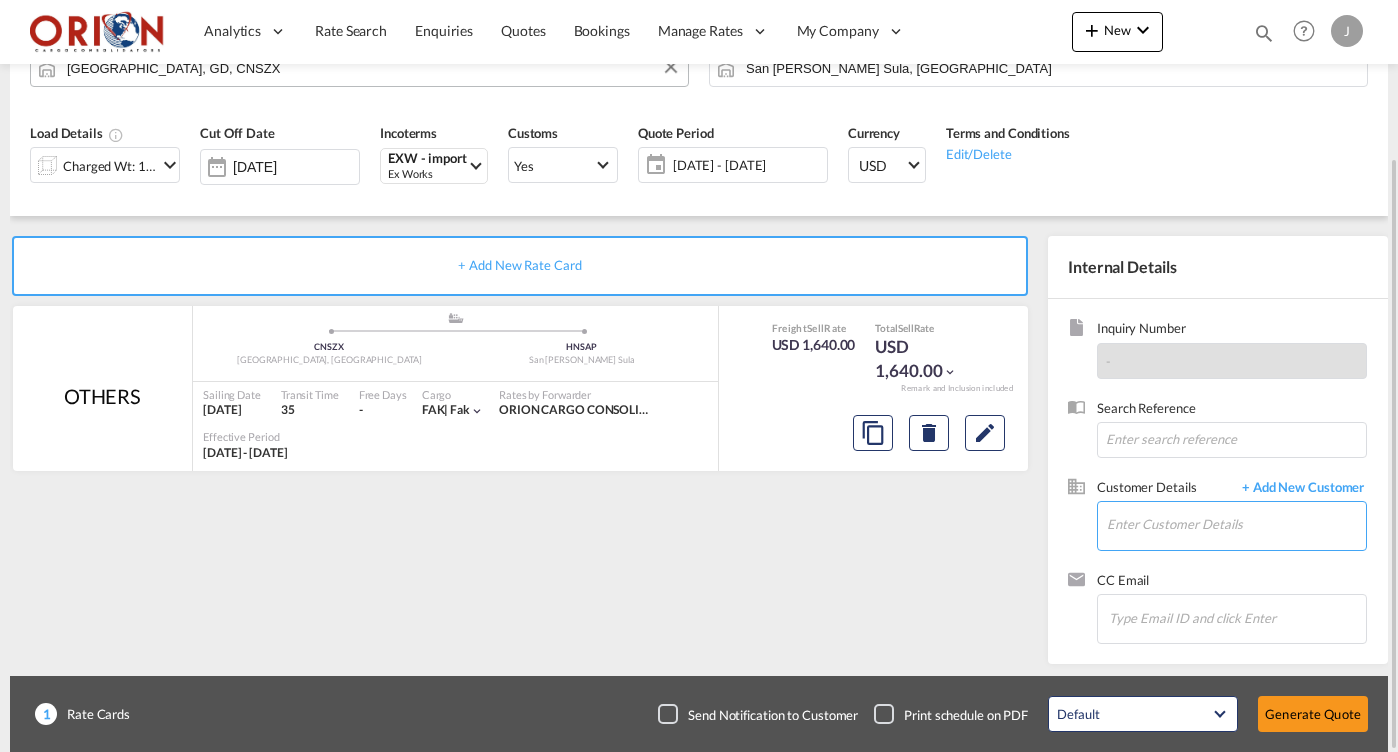 click on "Enter Customer Details" at bounding box center (1236, 524) 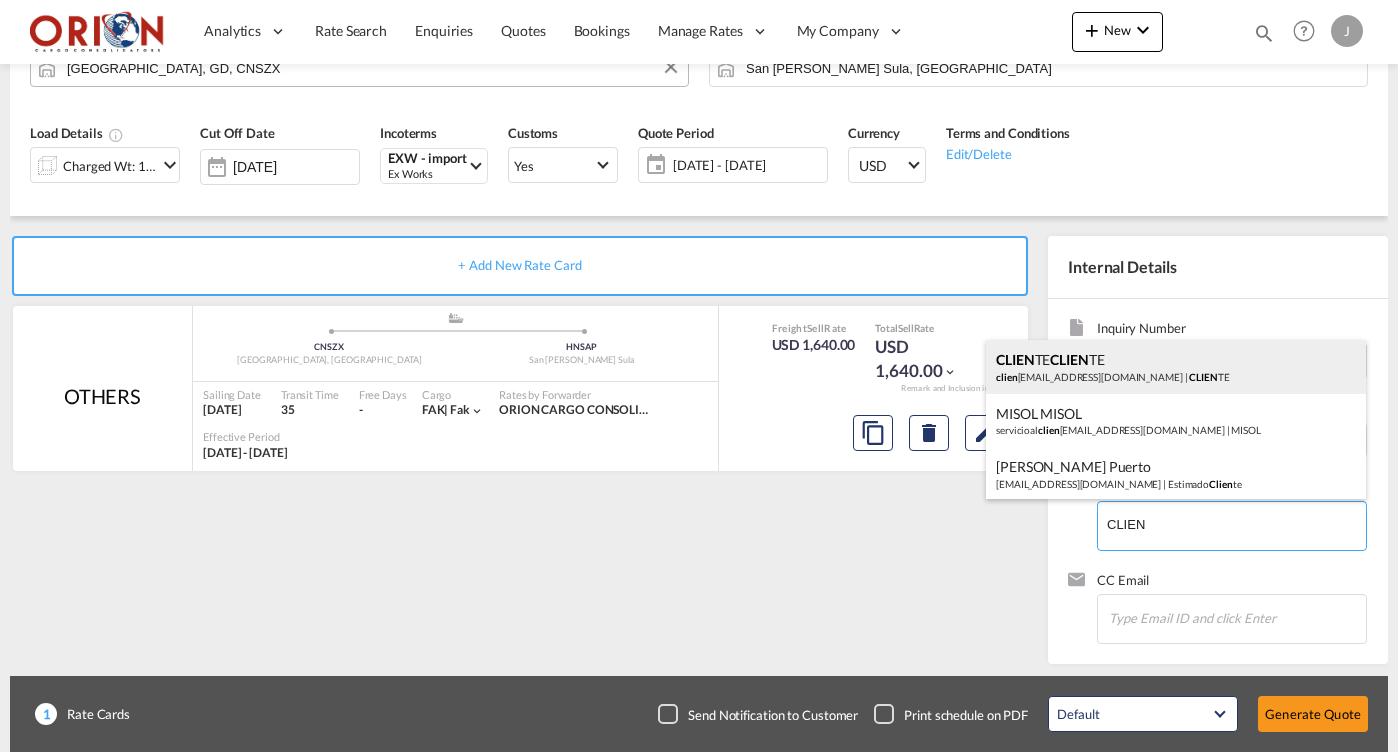 click on "CLIEN TE  CLIEN TE clien [EMAIL_ADDRESS][DOMAIN_NAME]    |    CLIEN TE" at bounding box center (1176, 367) 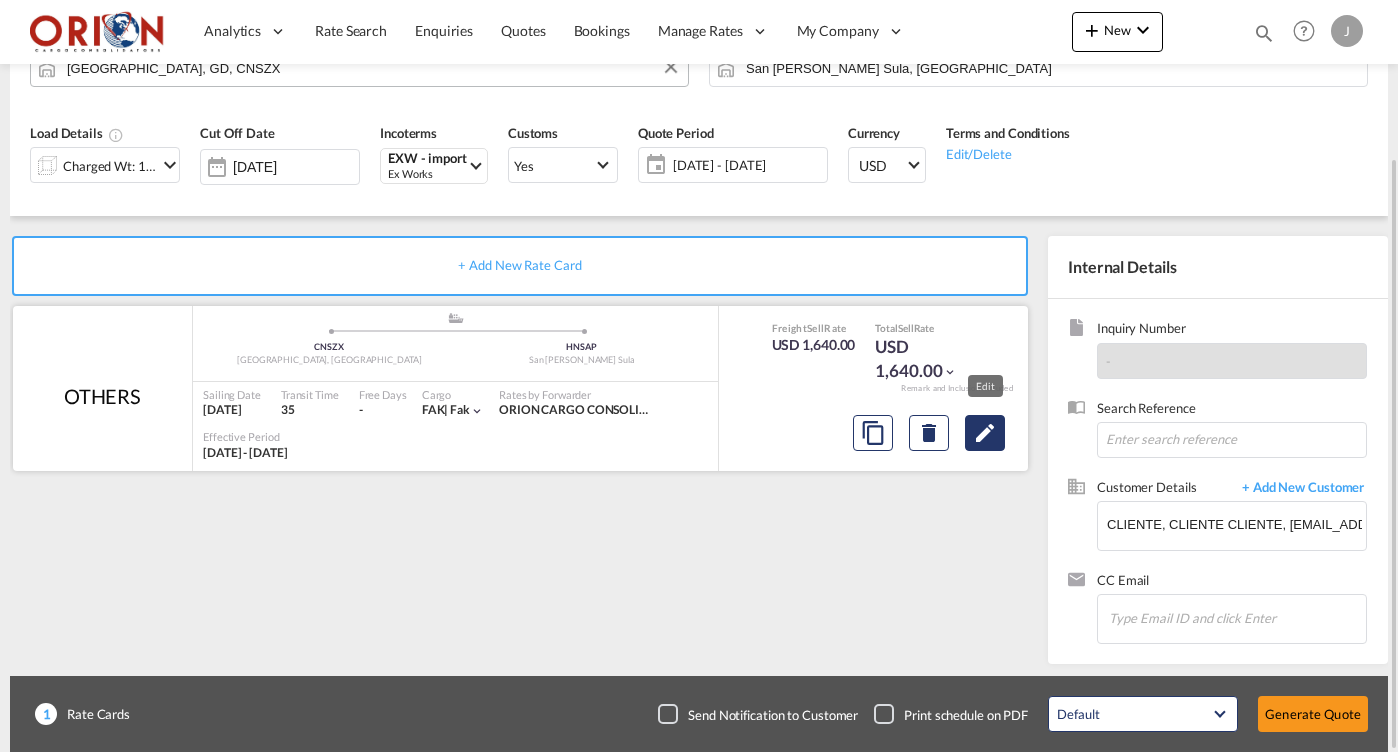 click at bounding box center (985, 433) 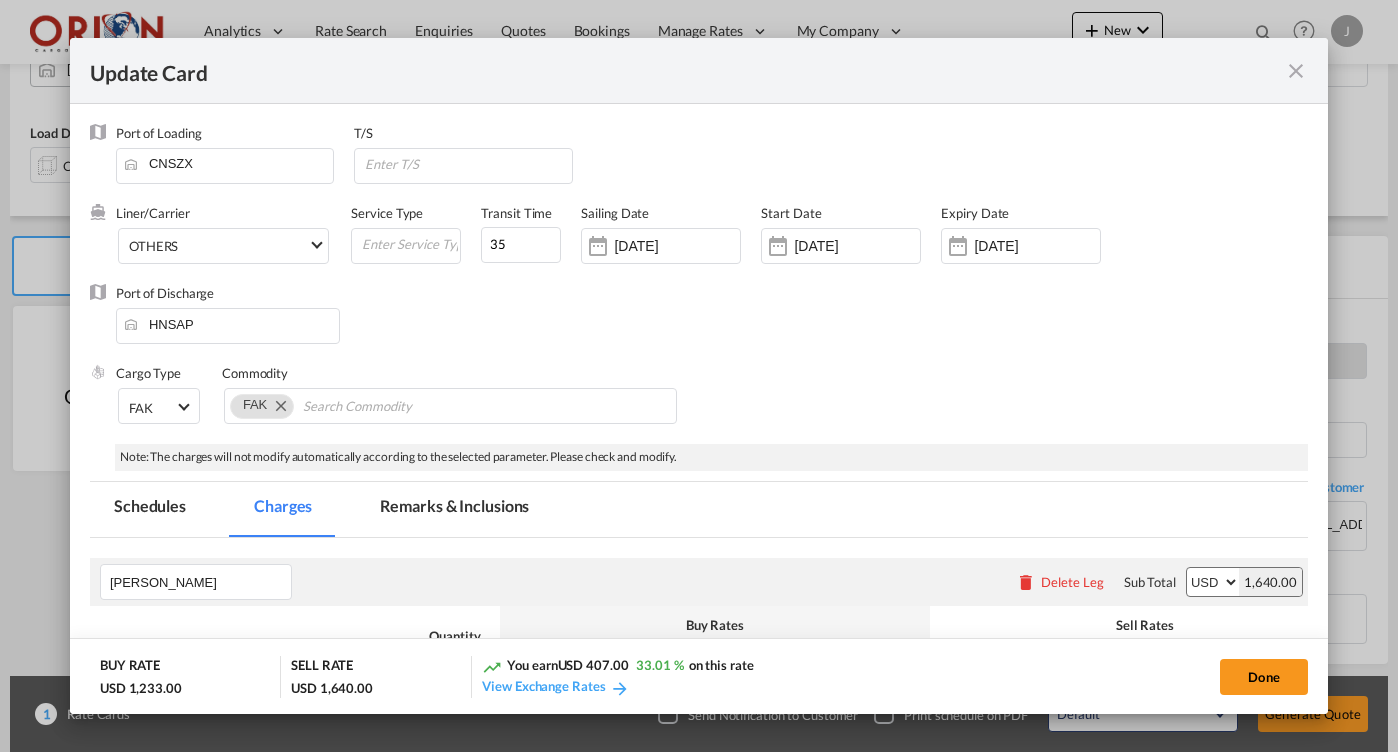 scroll, scrollTop: 19, scrollLeft: 0, axis: vertical 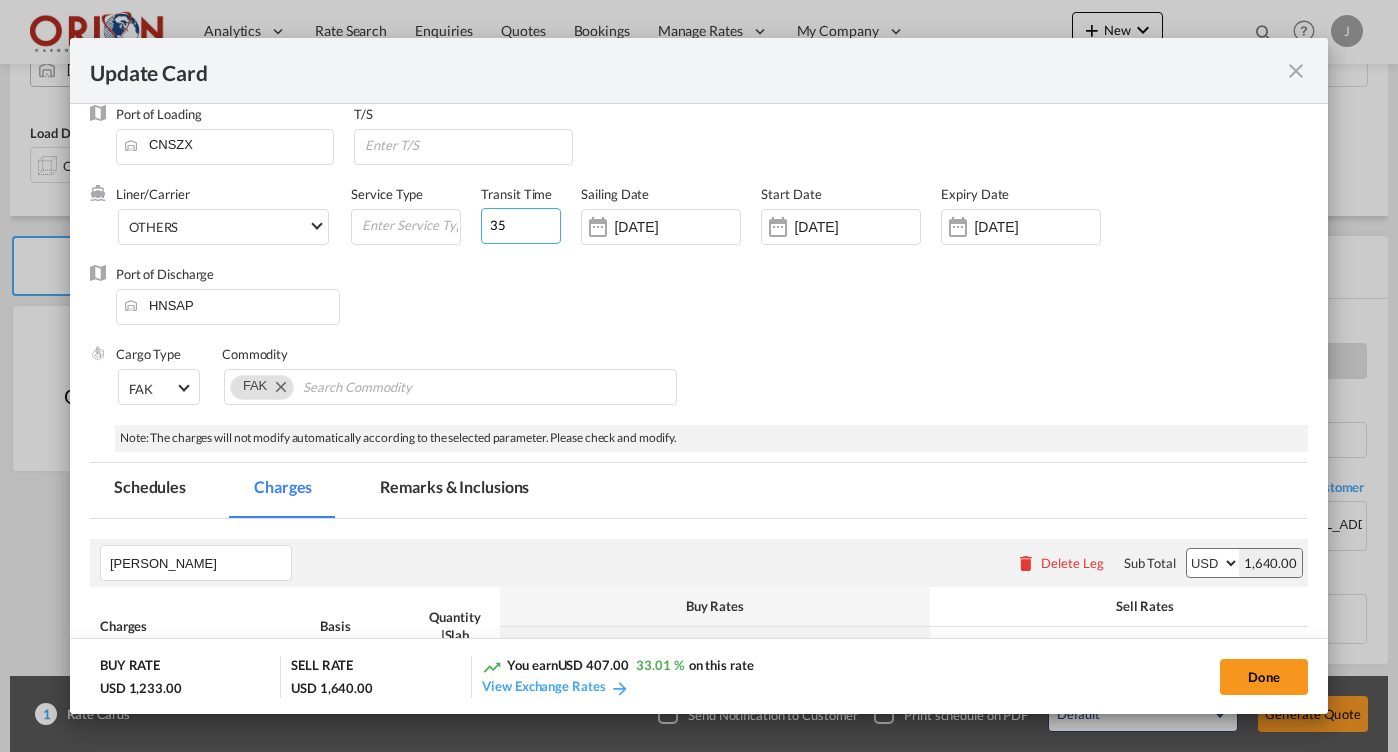 click on "35" at bounding box center (521, 226) 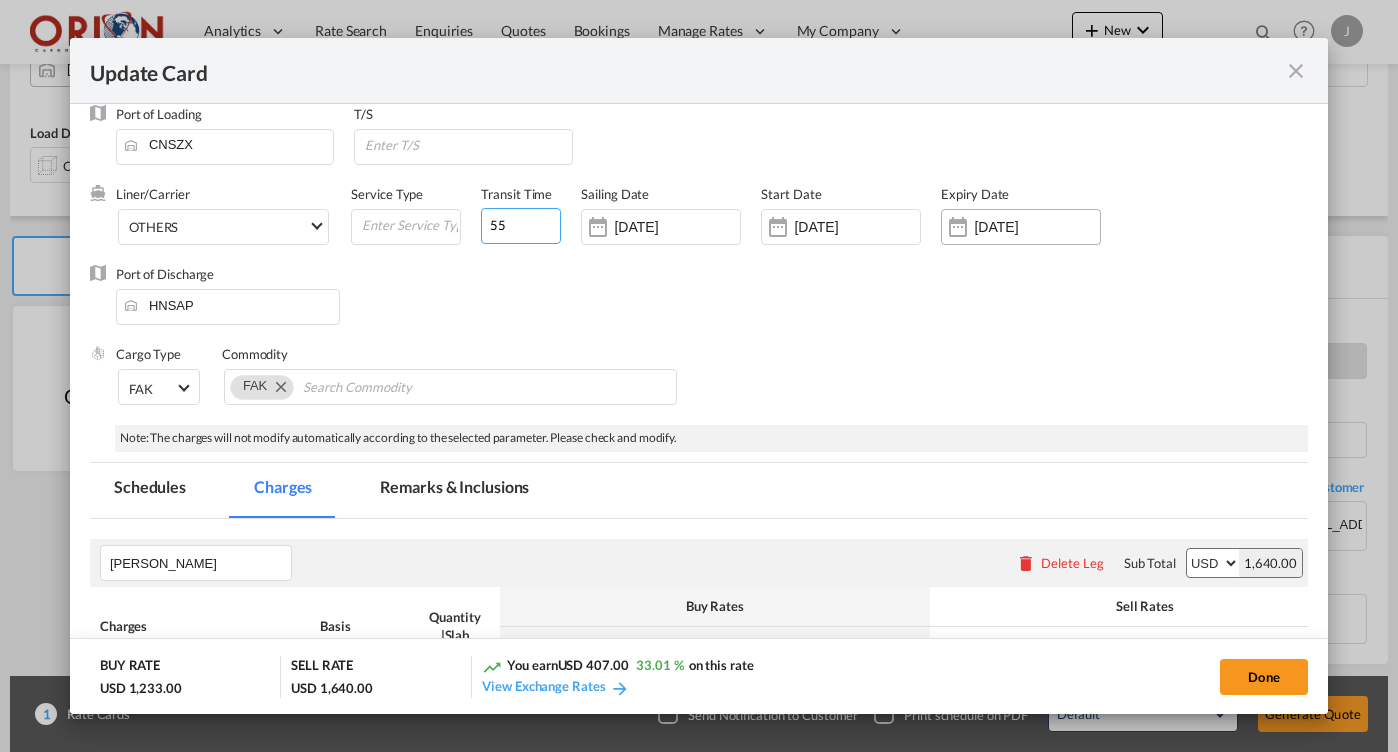 type on "55" 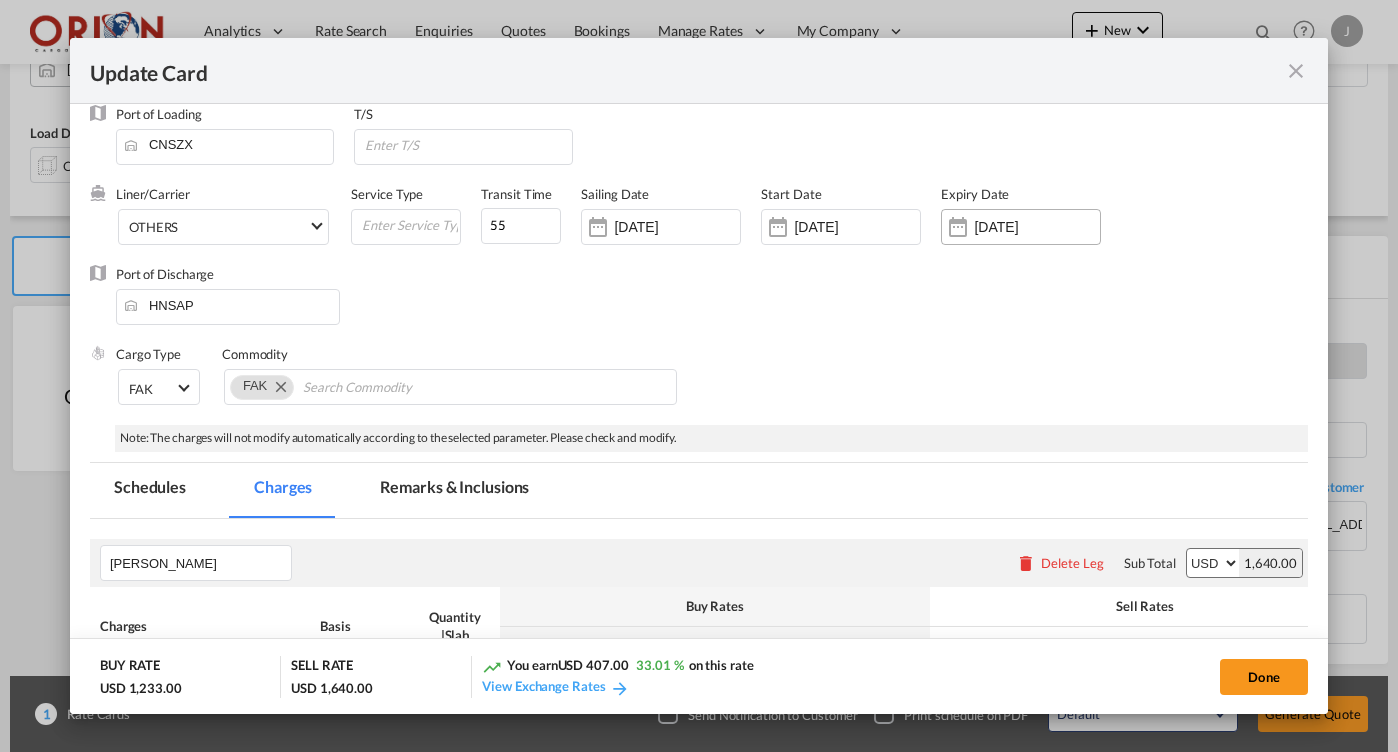 click on "[DATE]" at bounding box center (1021, 227) 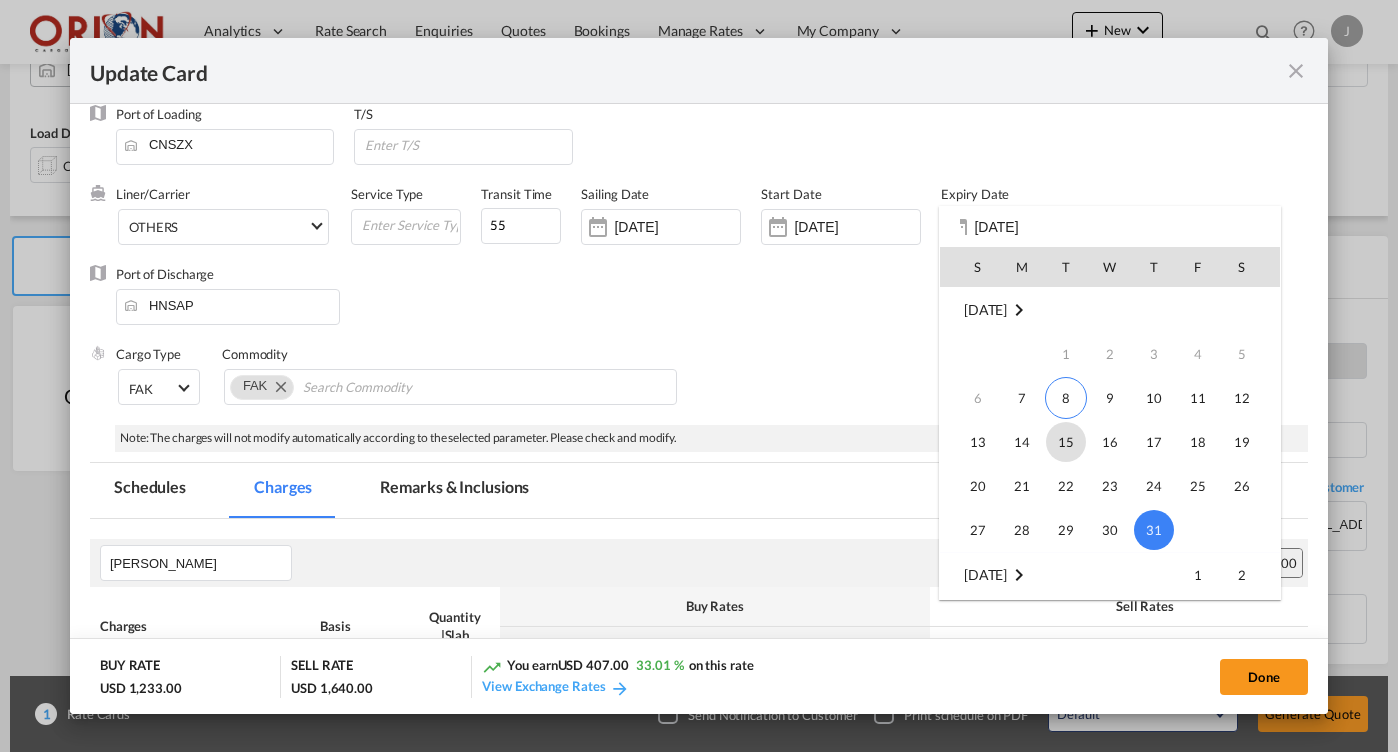 click on "15" at bounding box center (1066, 442) 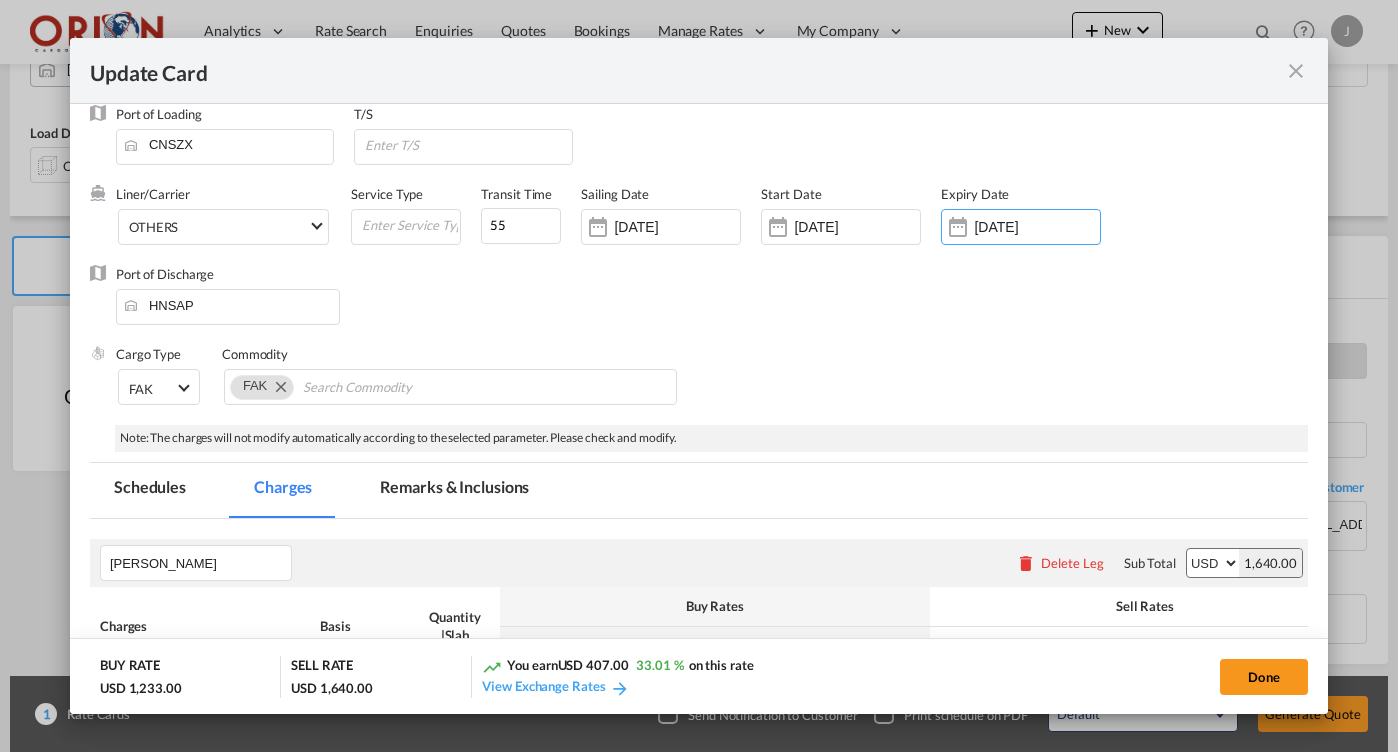 click on "Sailing Date
[DATE]" at bounding box center (671, 225) 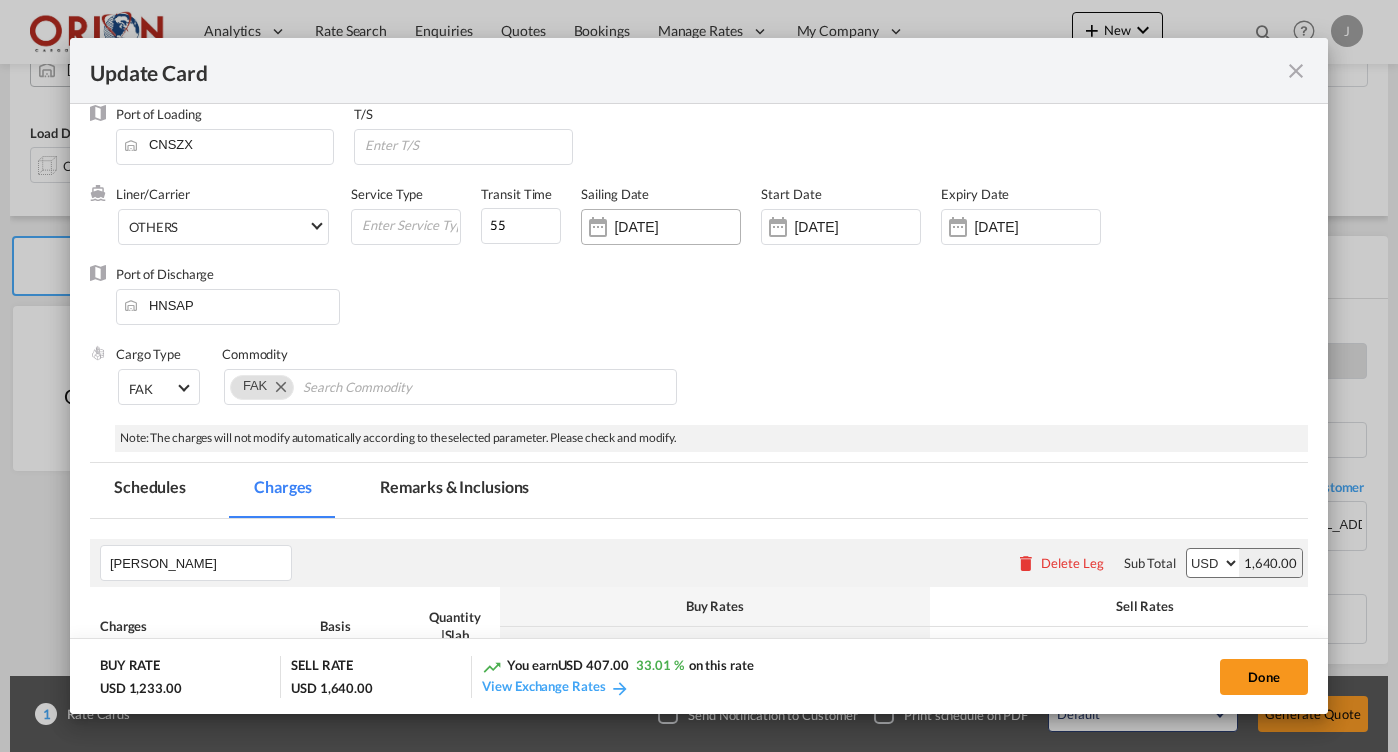 click on "[DATE]" at bounding box center [661, 227] 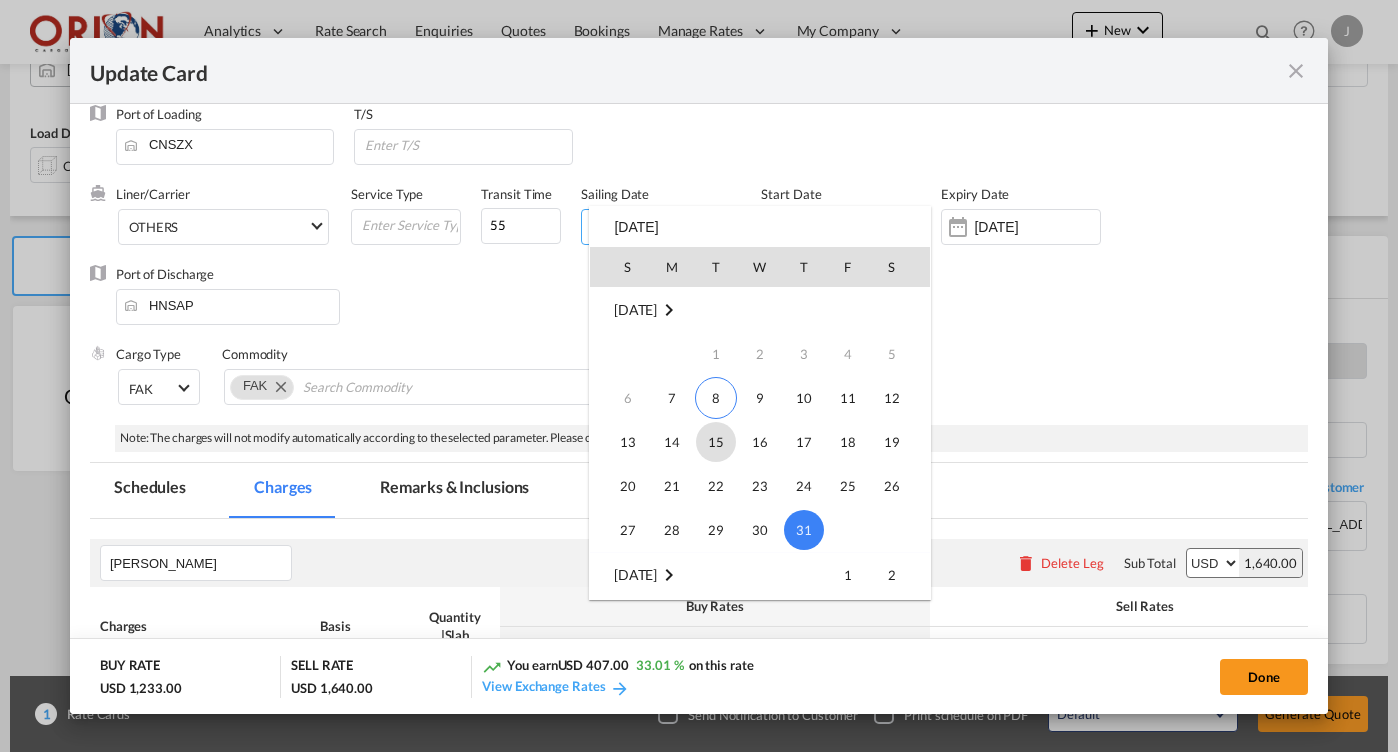 click on "15" at bounding box center [716, 442] 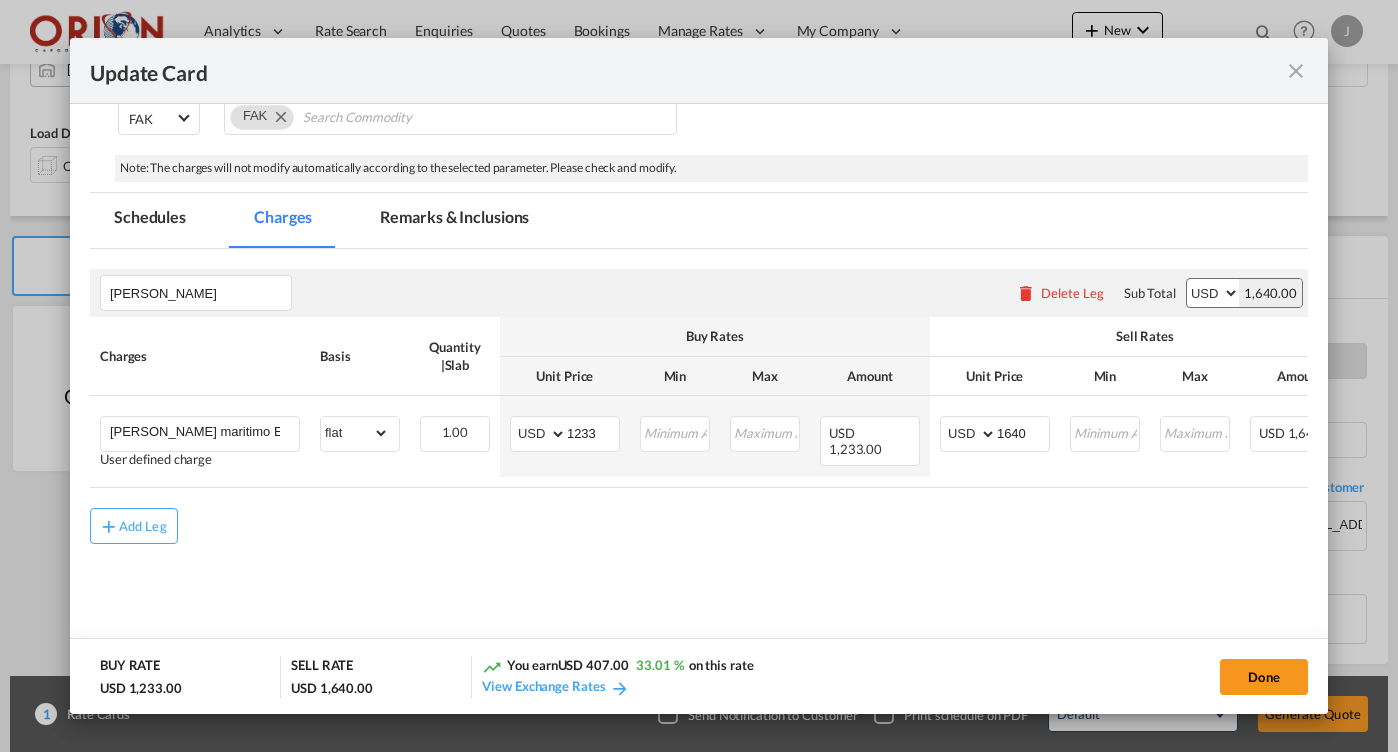 scroll, scrollTop: 287, scrollLeft: 0, axis: vertical 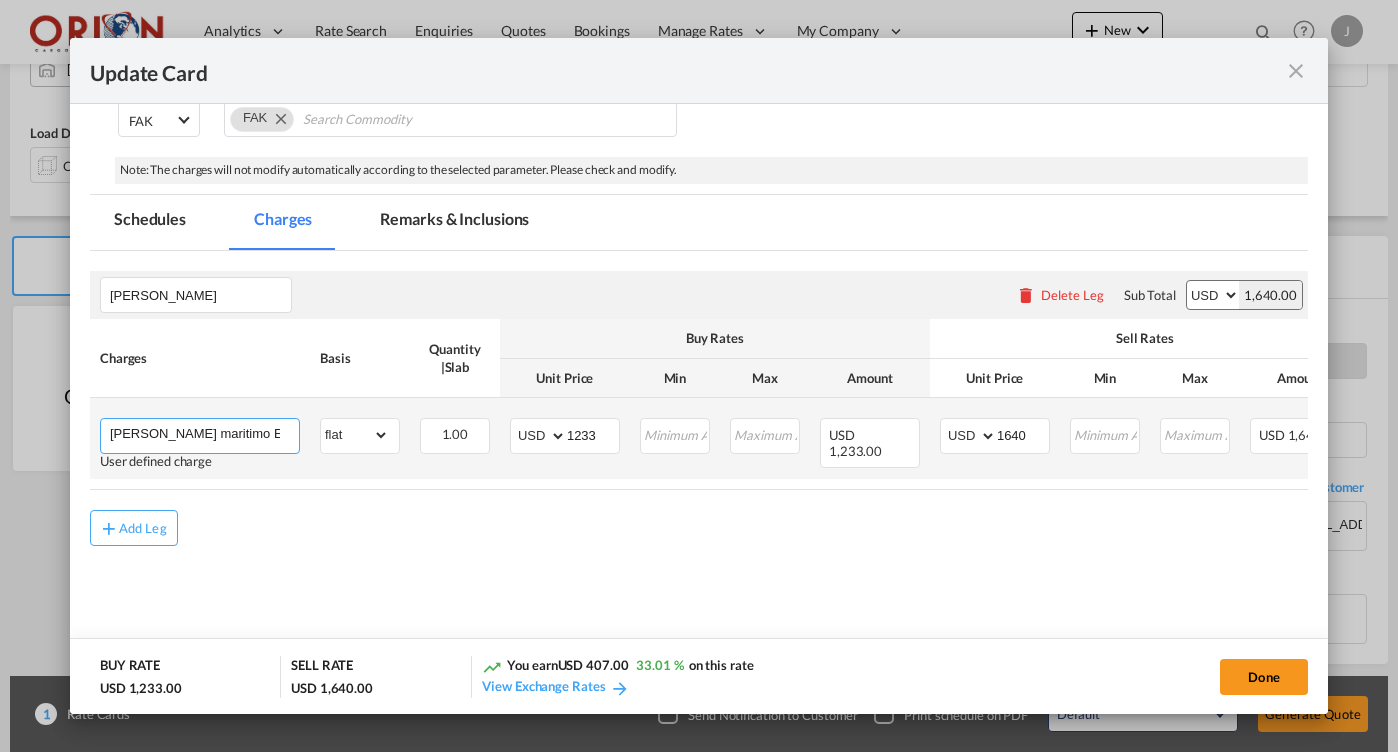 click on "[PERSON_NAME] maritimo EXW desde 30110 [GEOGRAPHIC_DATA][PERSON_NAME], [GEOGRAPHIC_DATA] a Almacen Fiscal SPS" at bounding box center (204, 434) 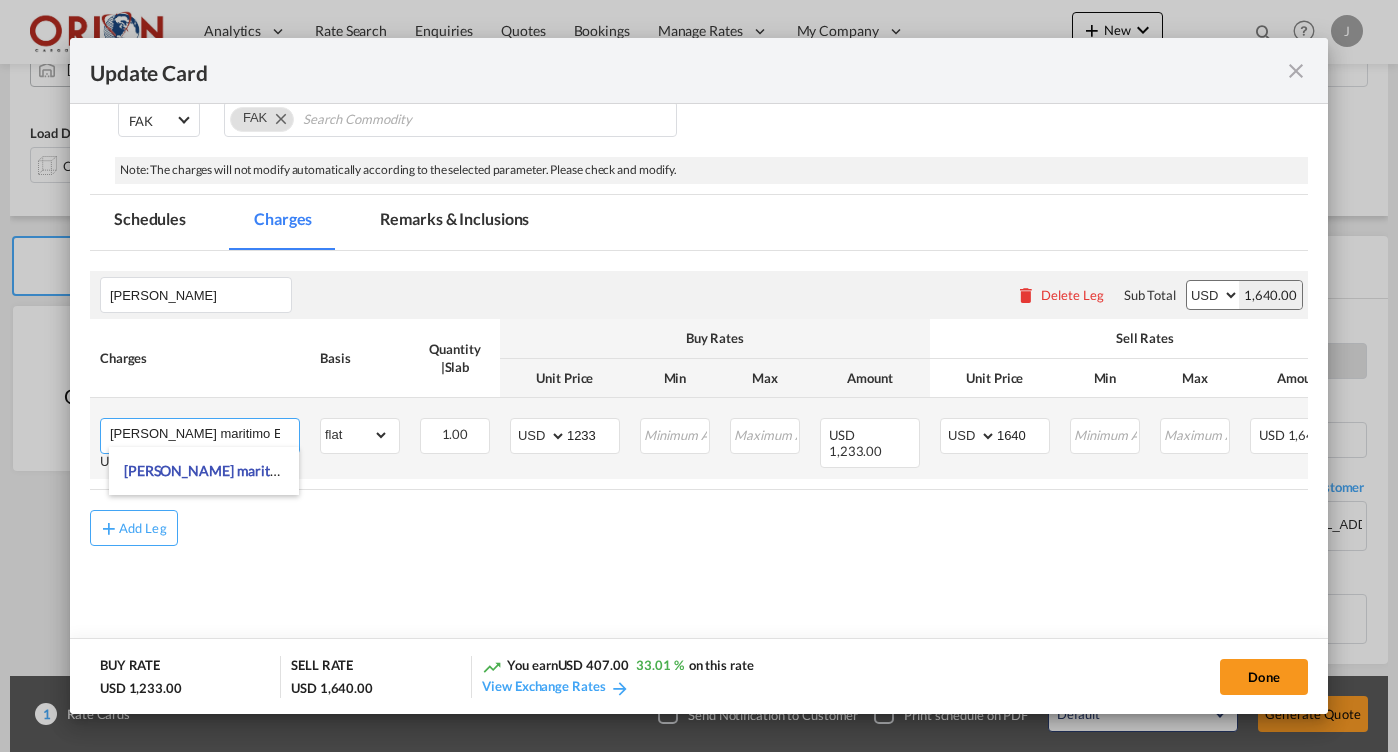 drag, startPoint x: 271, startPoint y: 433, endPoint x: 226, endPoint y: 429, distance: 45.17743 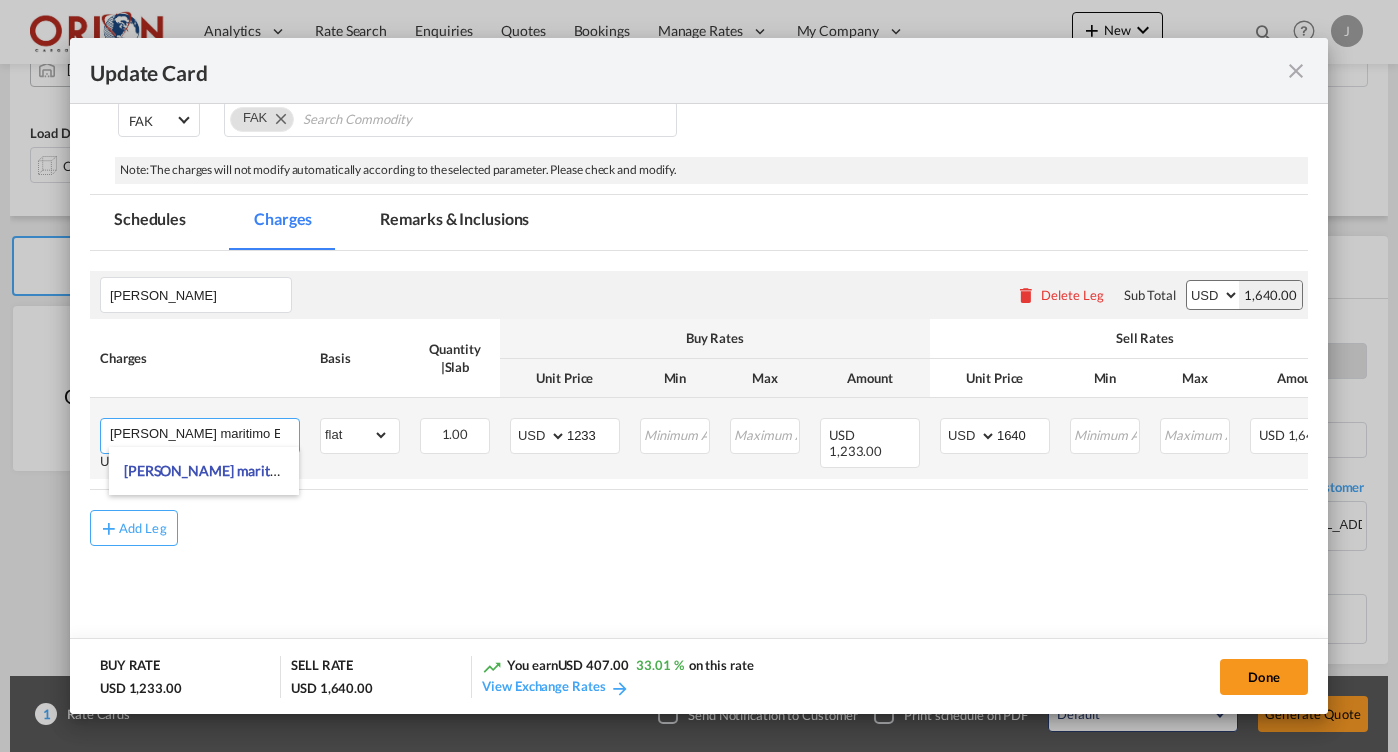 click on "[PERSON_NAME] maritimo EXW desde 30110 [GEOGRAPHIC_DATA][PERSON_NAME], [GEOGRAPHIC_DATA] a Almacen Fiscal SPS" at bounding box center (204, 434) 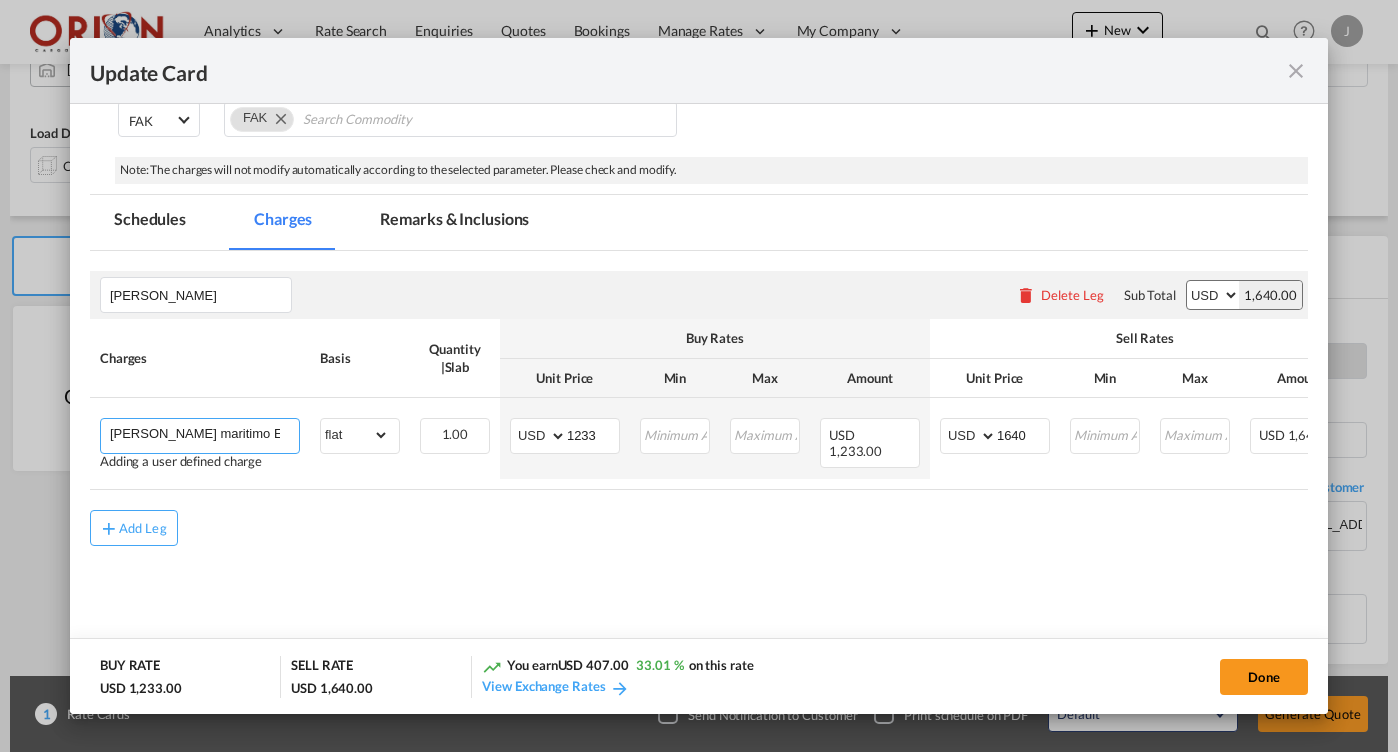 paste on "Heshan, [GEOGRAPHIC_DATA]." 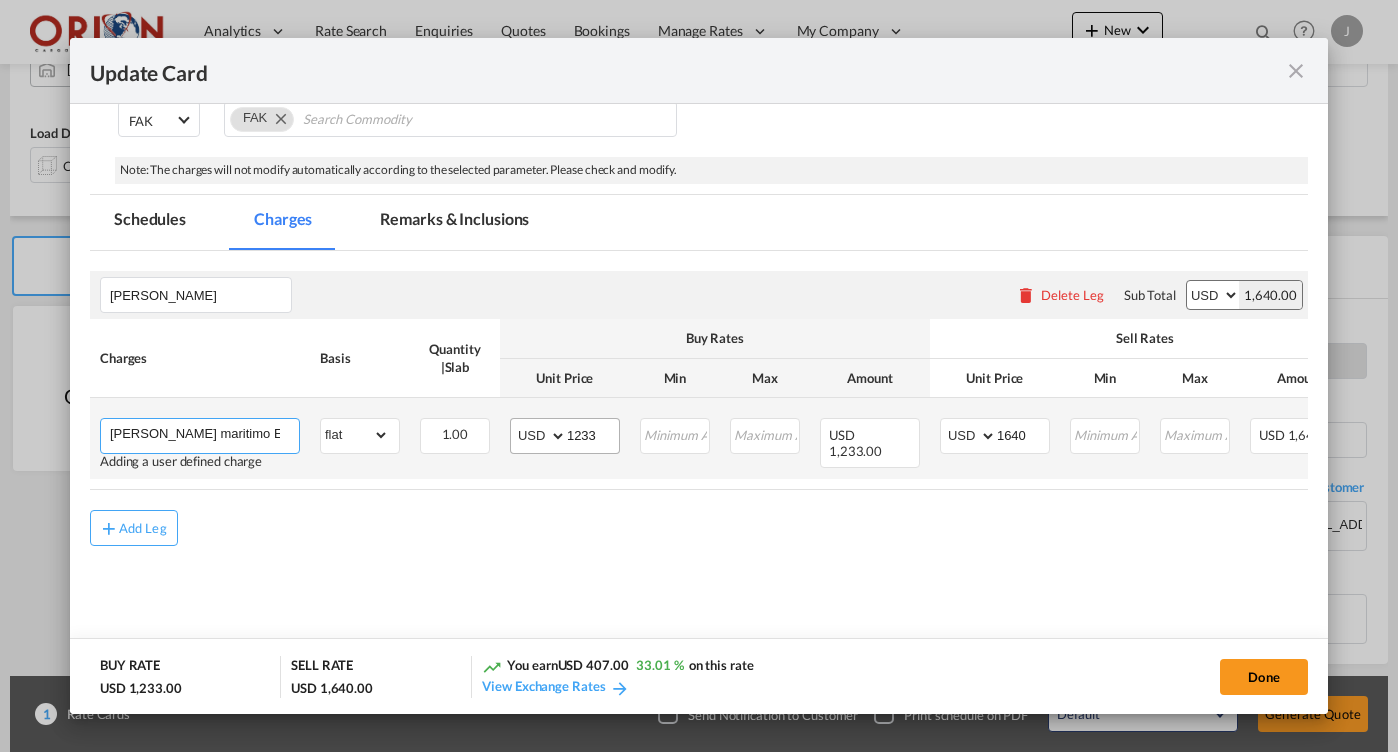 type on "[PERSON_NAME] maritimo EXW desde [GEOGRAPHIC_DATA], [GEOGRAPHIC_DATA] a [GEOGRAPHIC_DATA] Fiscal SPS" 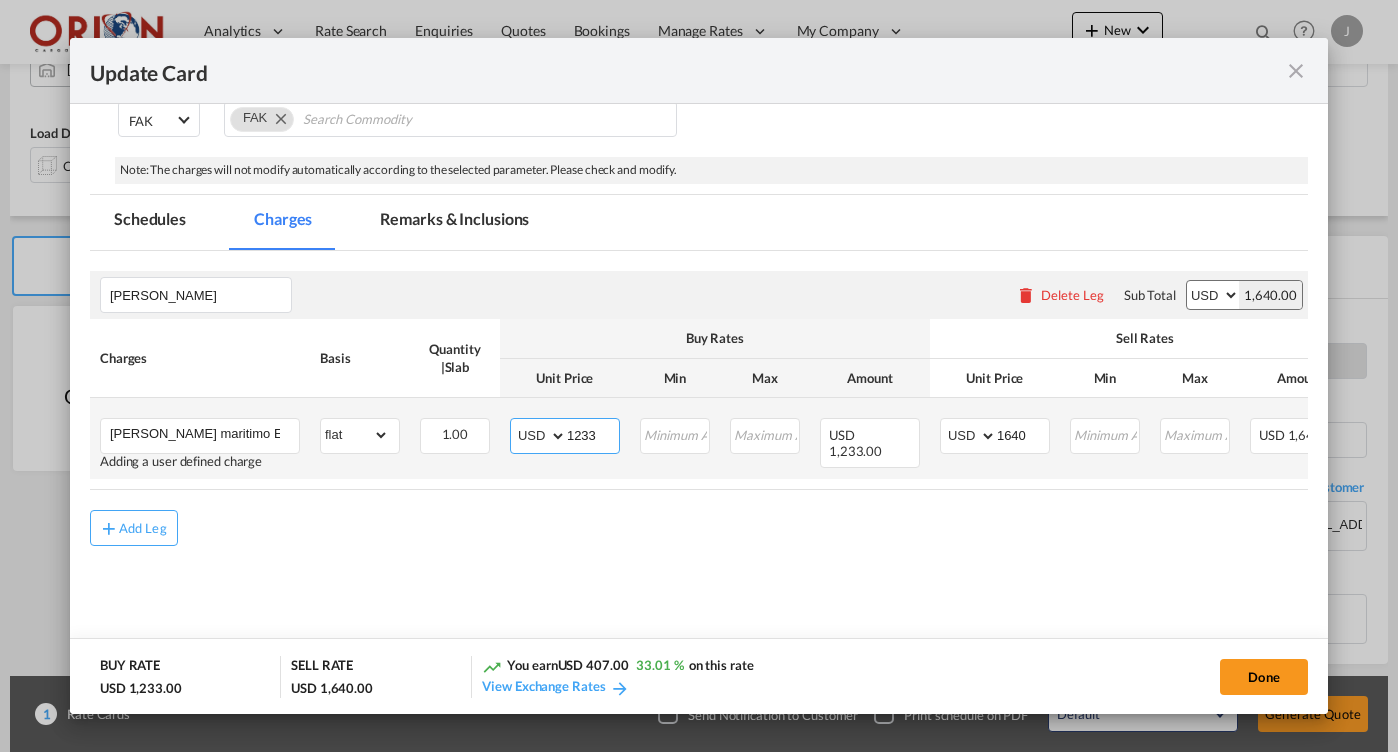 click on "1233" at bounding box center (593, 434) 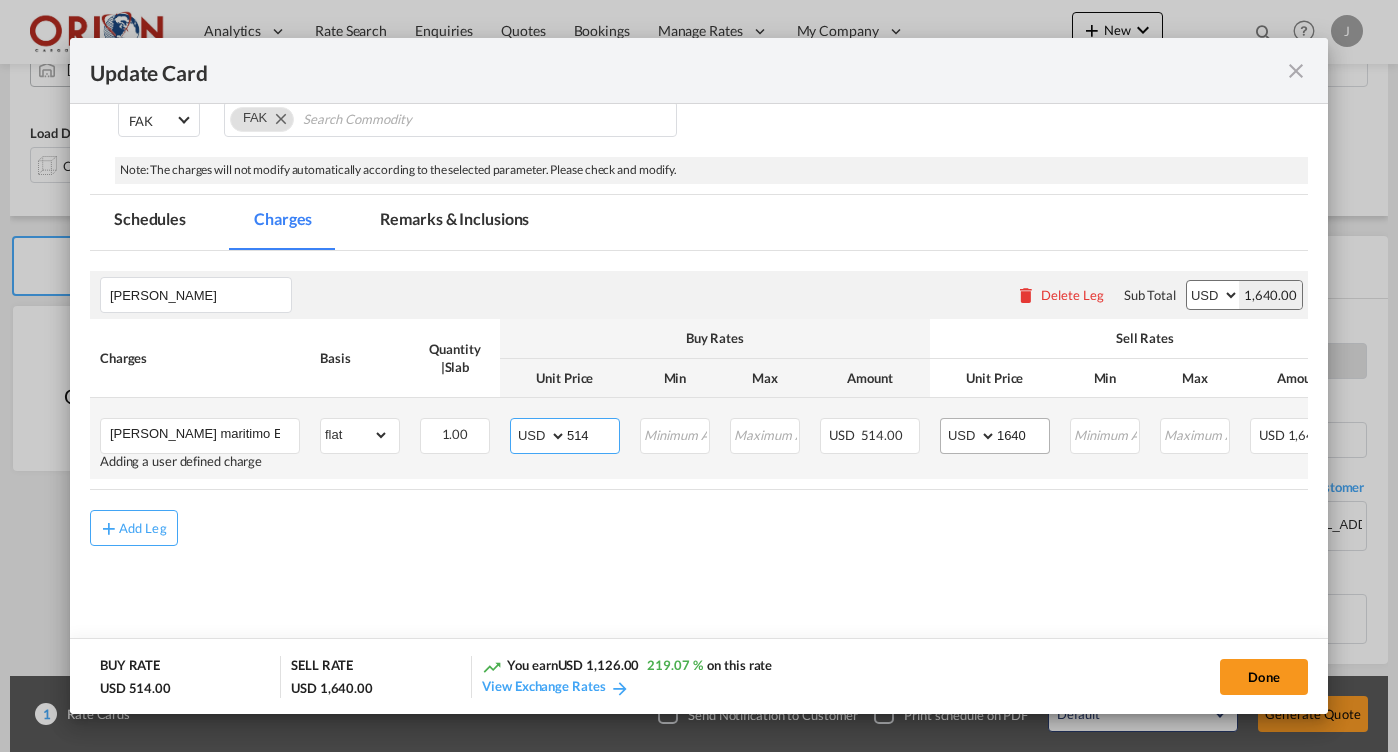 type on "514" 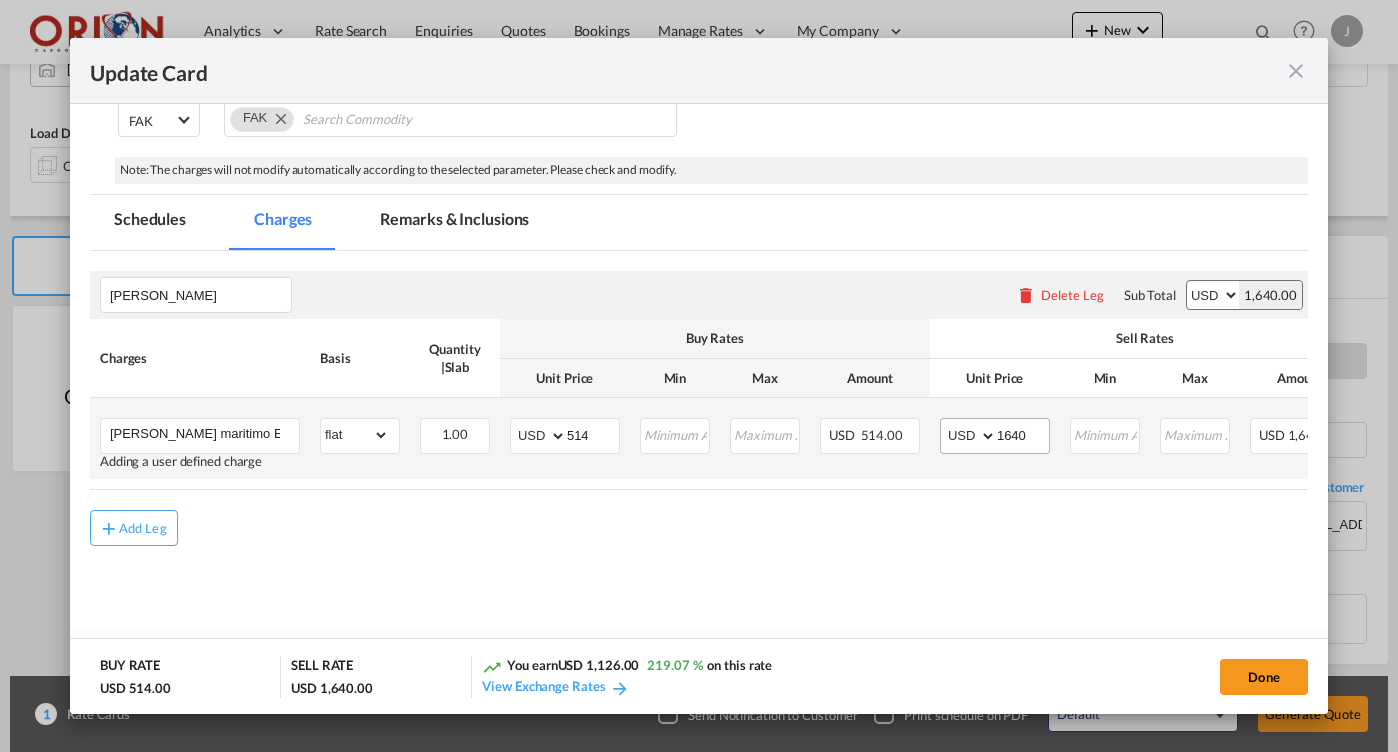 click on "AED AFN ALL AMD ANG AOA ARS AUD AWG AZN BAM BBD BDT BGN BHD BIF BMD BND [PERSON_NAME] BRL BSD BTN BWP BYN BZD CAD CDF CHF CLP CNY COP CRC CUC CUP CVE CZK DJF DKK DOP DZD EGP ERN ETB EUR FJD FKP FOK GBP GEL GGP GHS GIP GMD GNF GTQ GYD HKD HNL HRK HTG HUF IDR ILS IMP INR IQD IRR ISK JMD JOD JPY KES KGS KHR KID KMF KRW KWD KYD KZT LAK LBP LKR LRD LSL LYD MAD MDL MGA MKD MMK MNT MOP MRU MUR MVR MWK MXN MYR MZN NAD NGN NIO NOK NPR NZD OMR PAB PEN PGK PHP PKR PLN PYG QAR [PERSON_NAME] RSD RUB RWF SAR SBD SCR SDG SEK SGD SHP SLL SOS SRD SSP STN SYP SZL THB TJS TMT TND TOP TRY TTD TVD TWD TZS UAH UGX USD UYU UZS VES VND VUV WST XAF XCD XDR XOF XPF YER ZAR ZMW 1640" at bounding box center [995, 436] 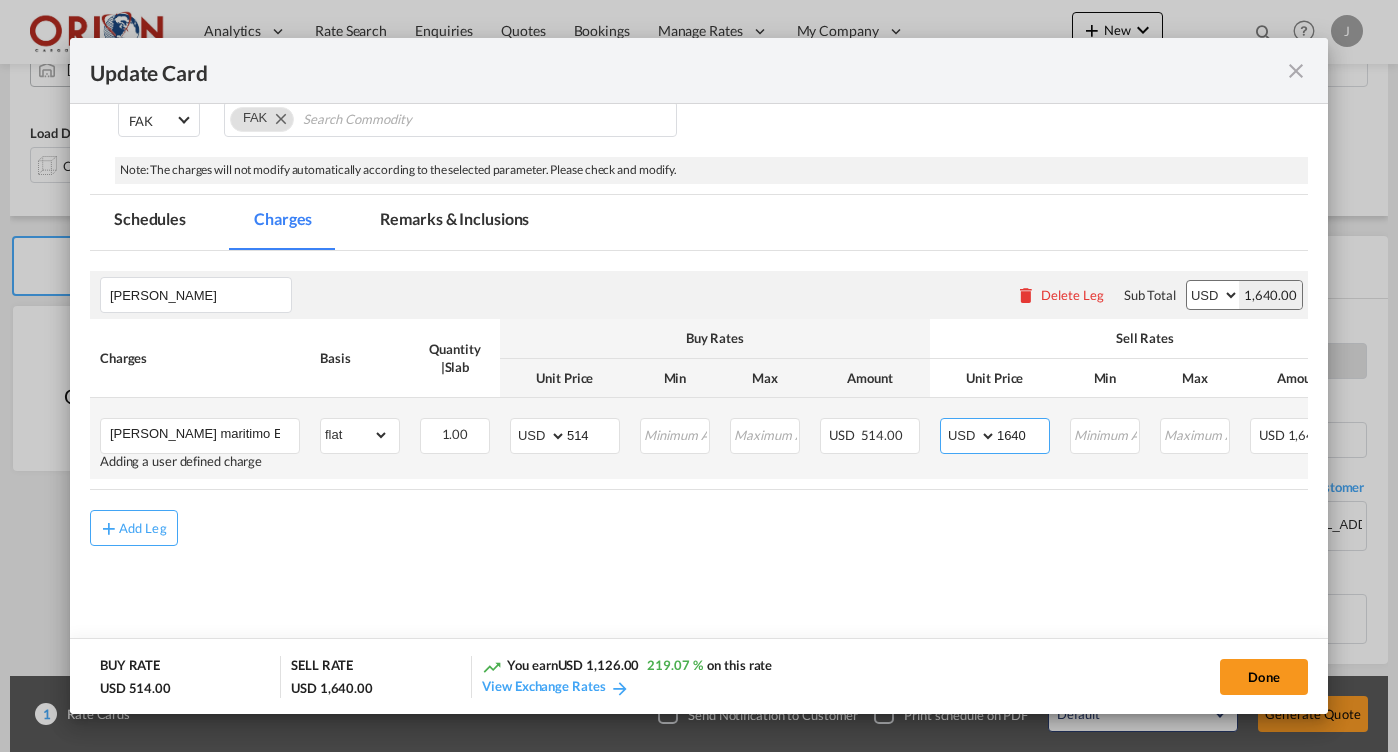 click on "1640" at bounding box center (1023, 434) 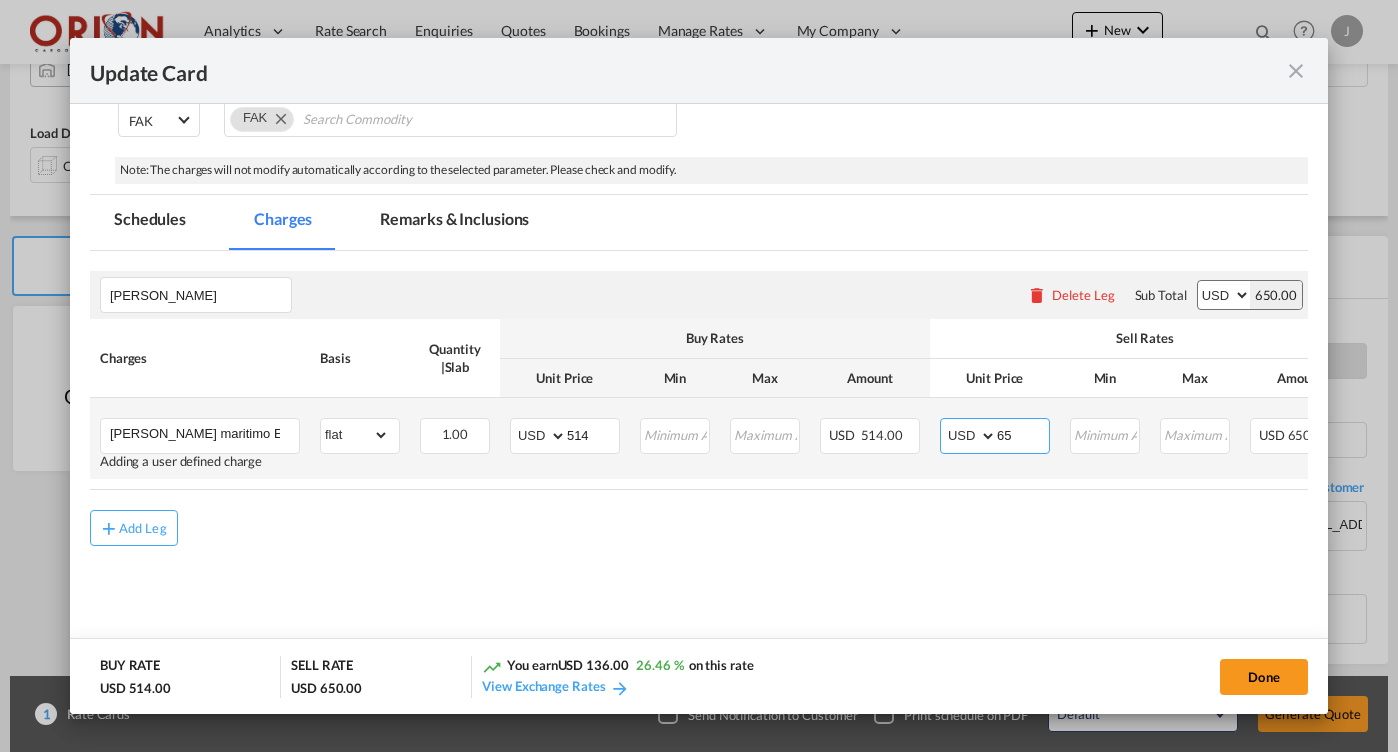 type on "6" 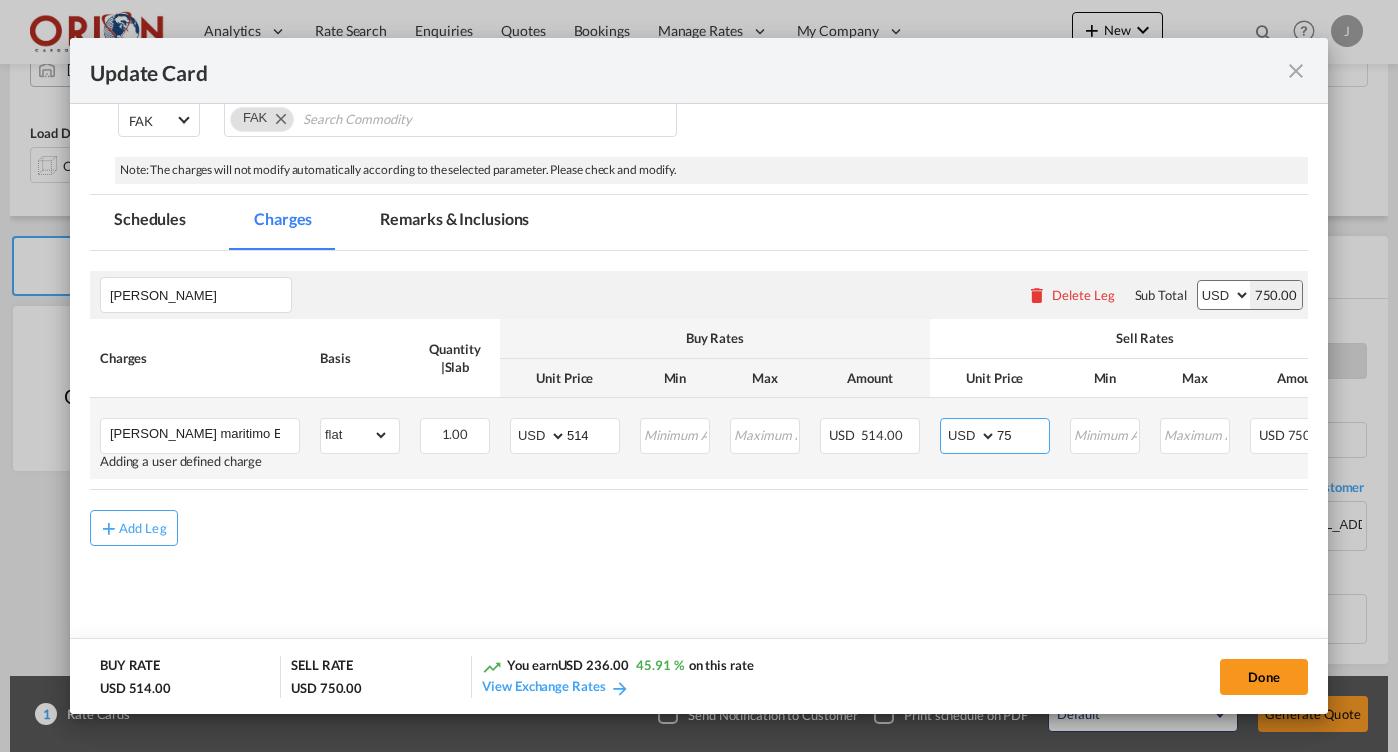 type on "7" 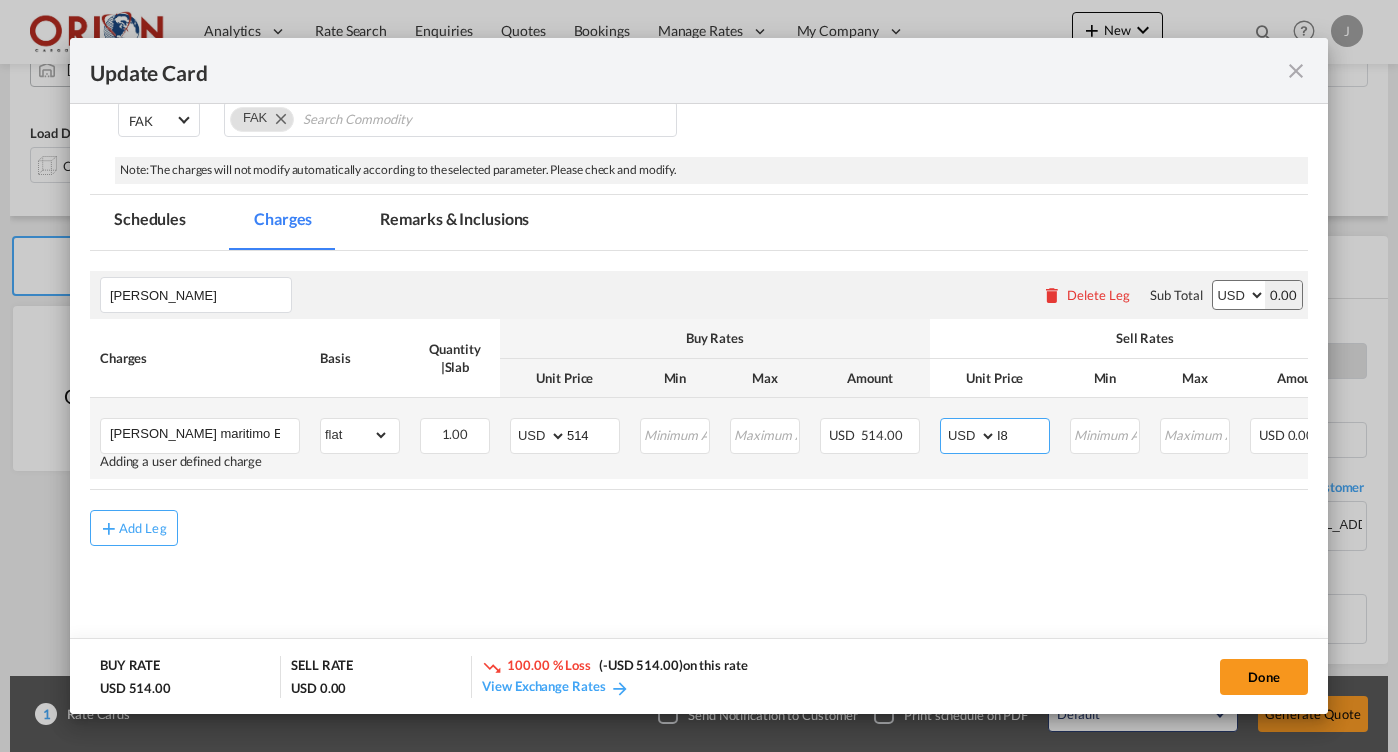 type on "I" 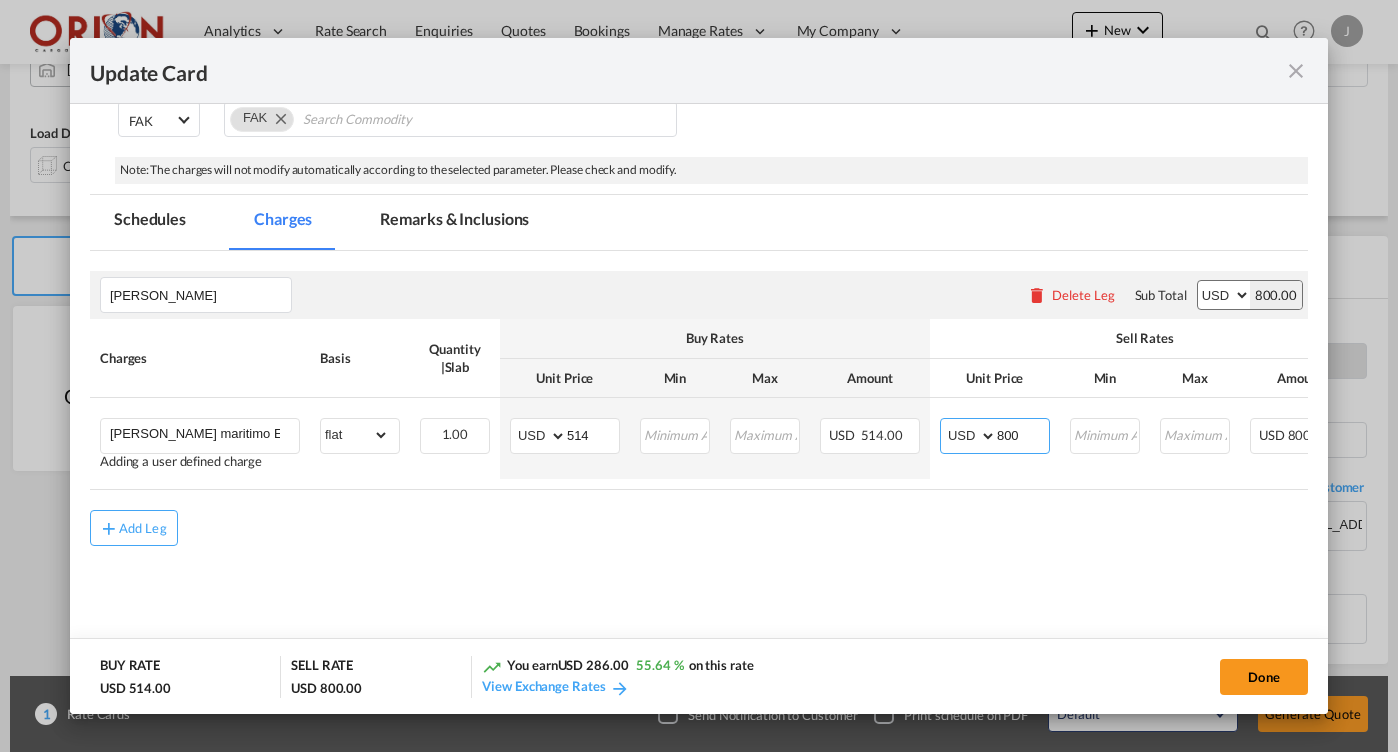 type on "800" 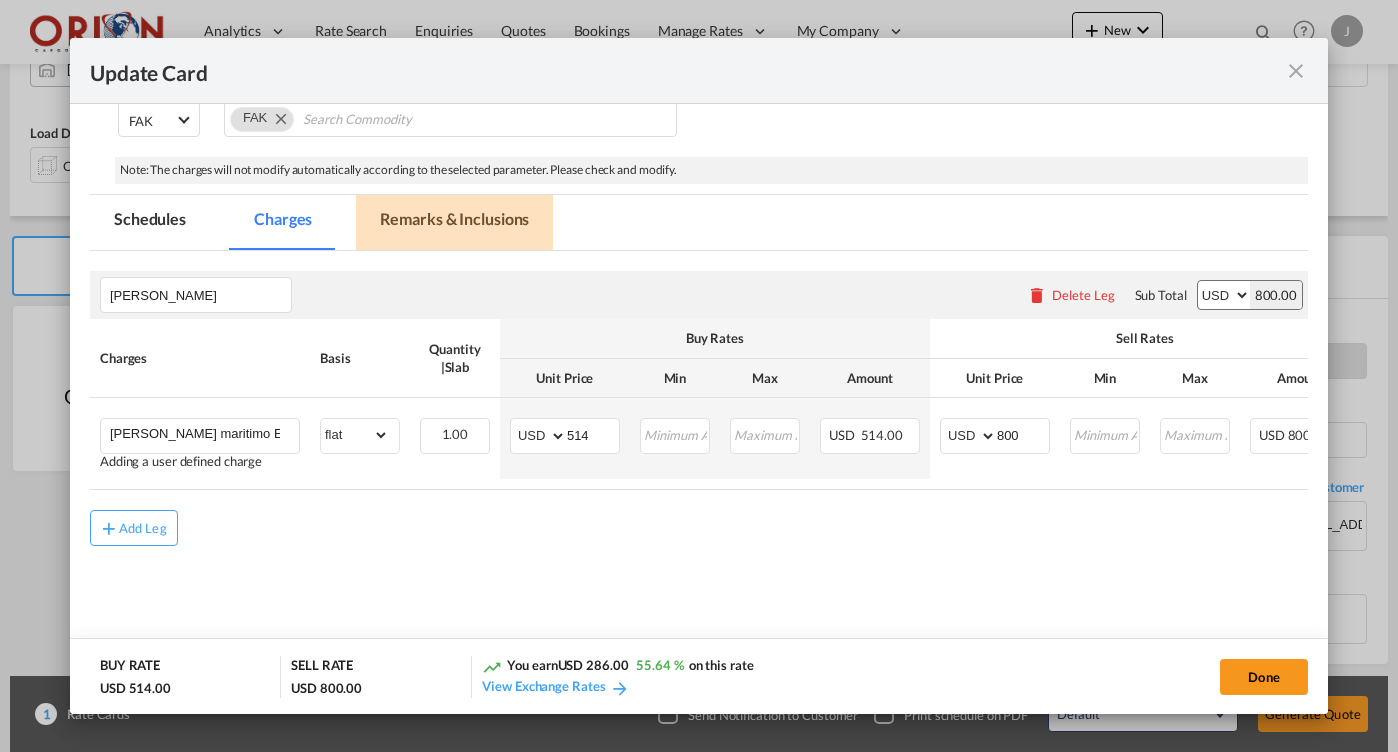 click on "Remarks & Inclusions" at bounding box center (454, 222) 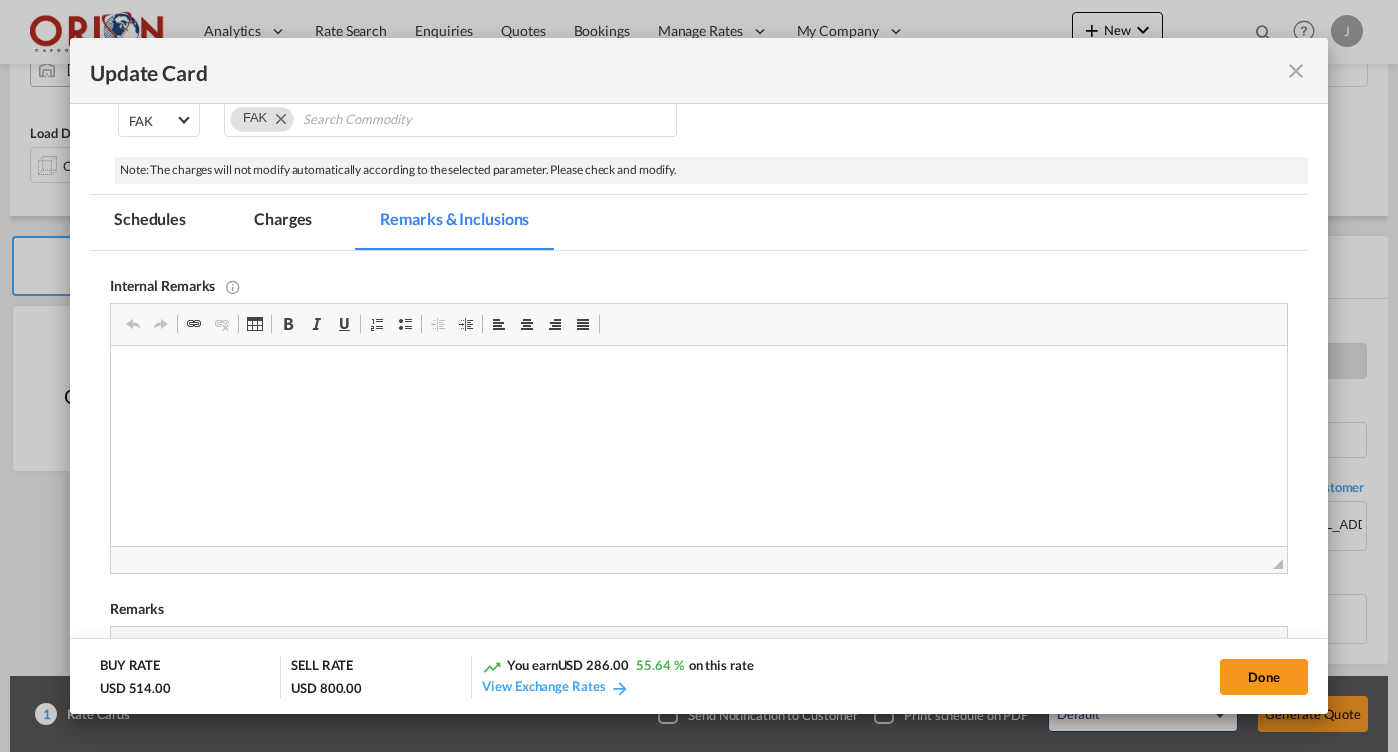 scroll, scrollTop: 0, scrollLeft: 0, axis: both 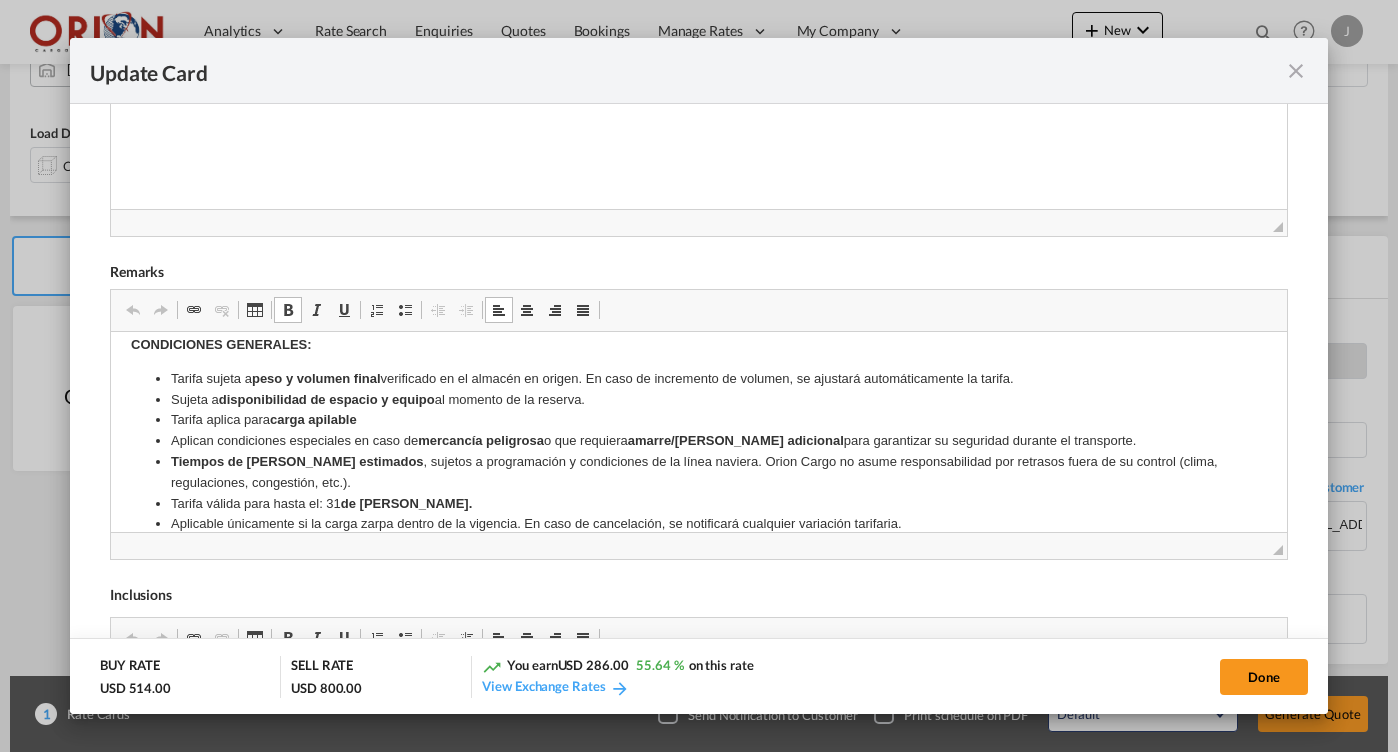 click on "Tarifa válida para hasta el: 31  de [PERSON_NAME]." at bounding box center (698, 504) 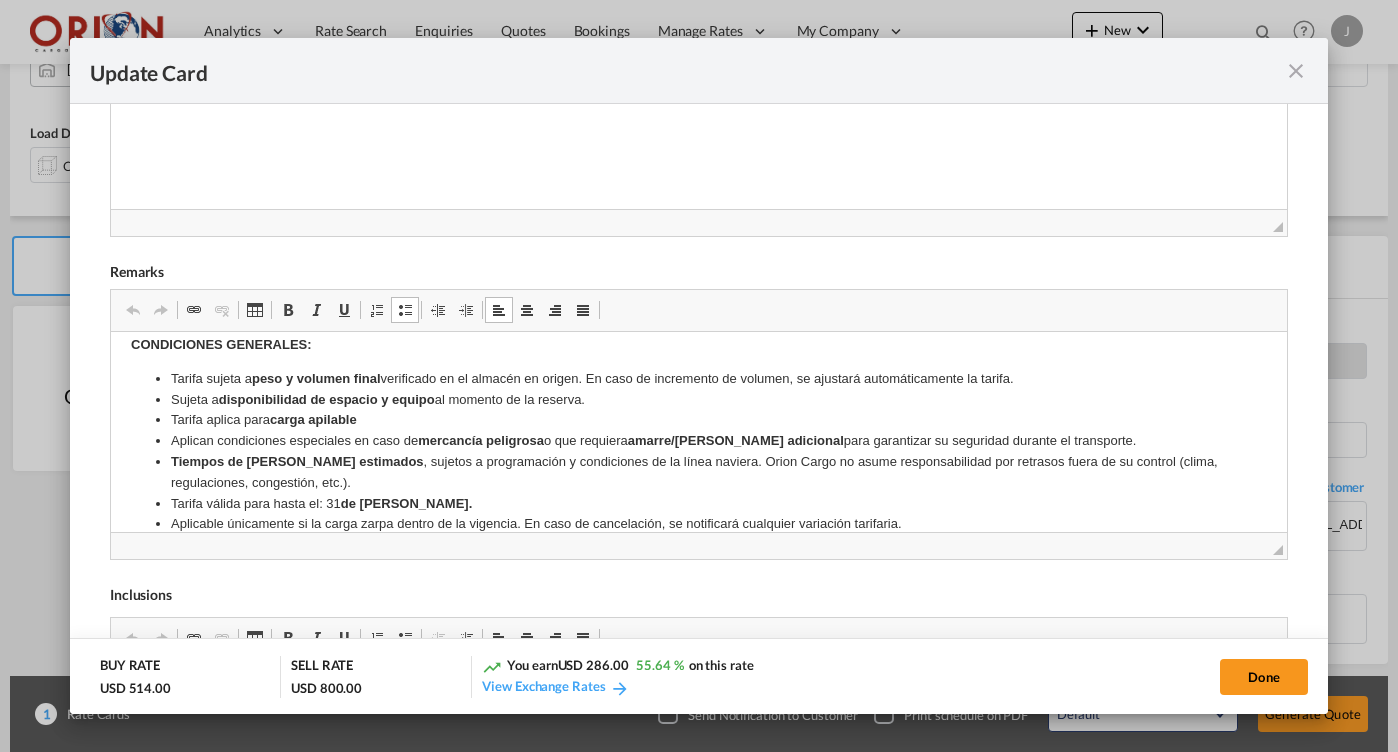 type 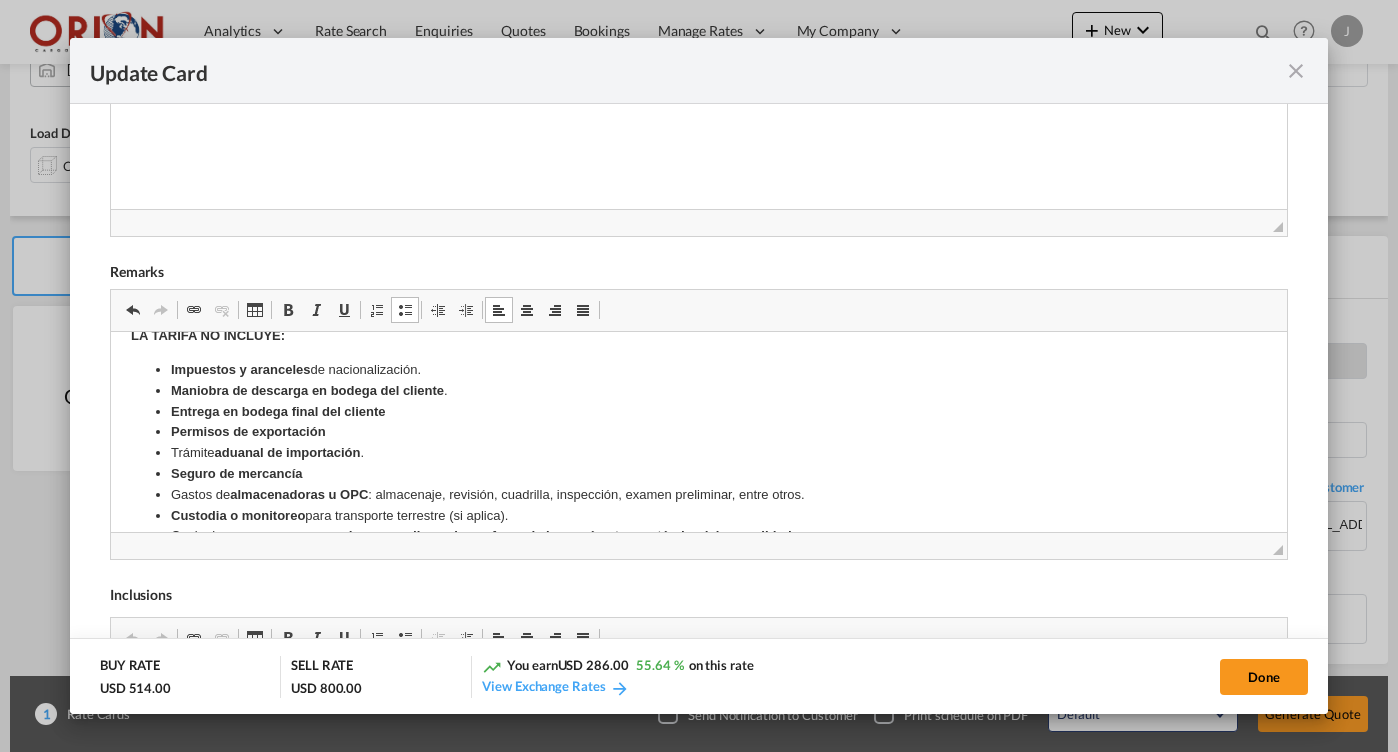 scroll, scrollTop: 472, scrollLeft: 0, axis: vertical 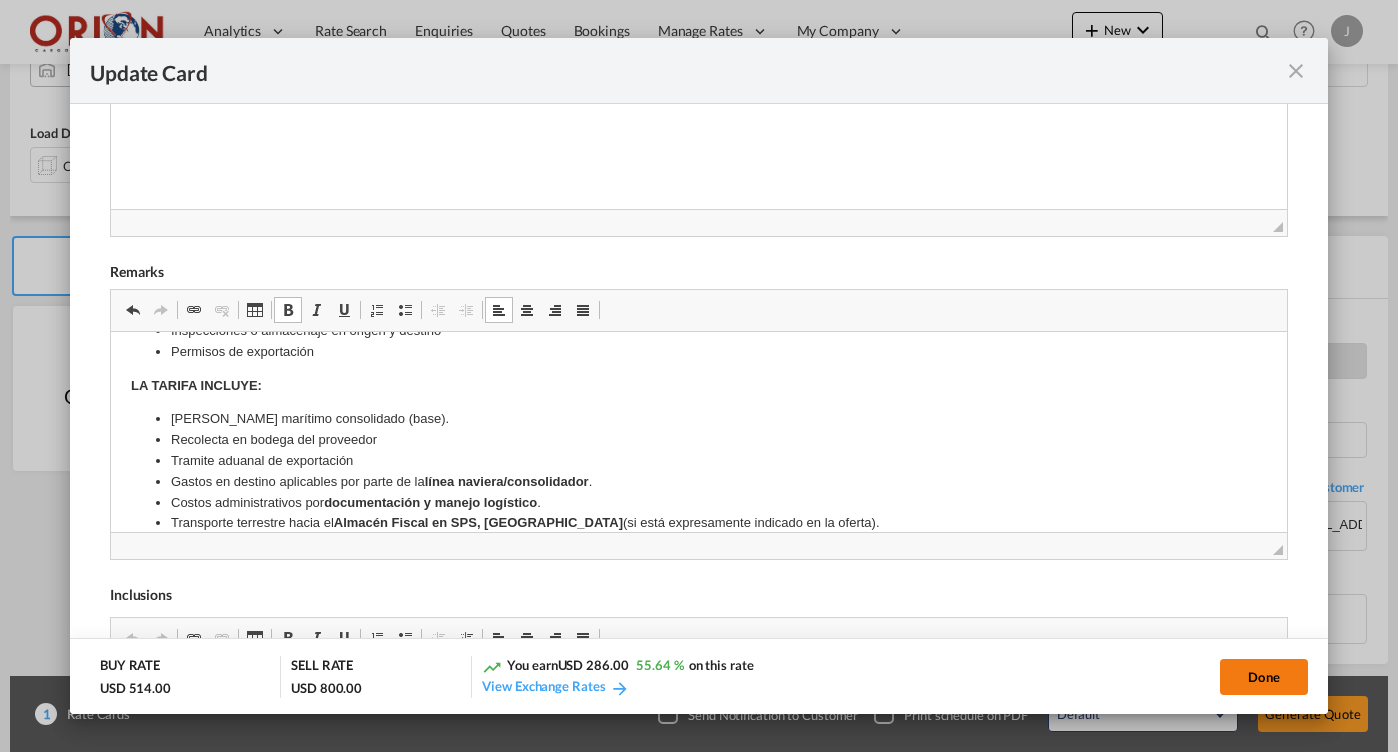 click on "Done" 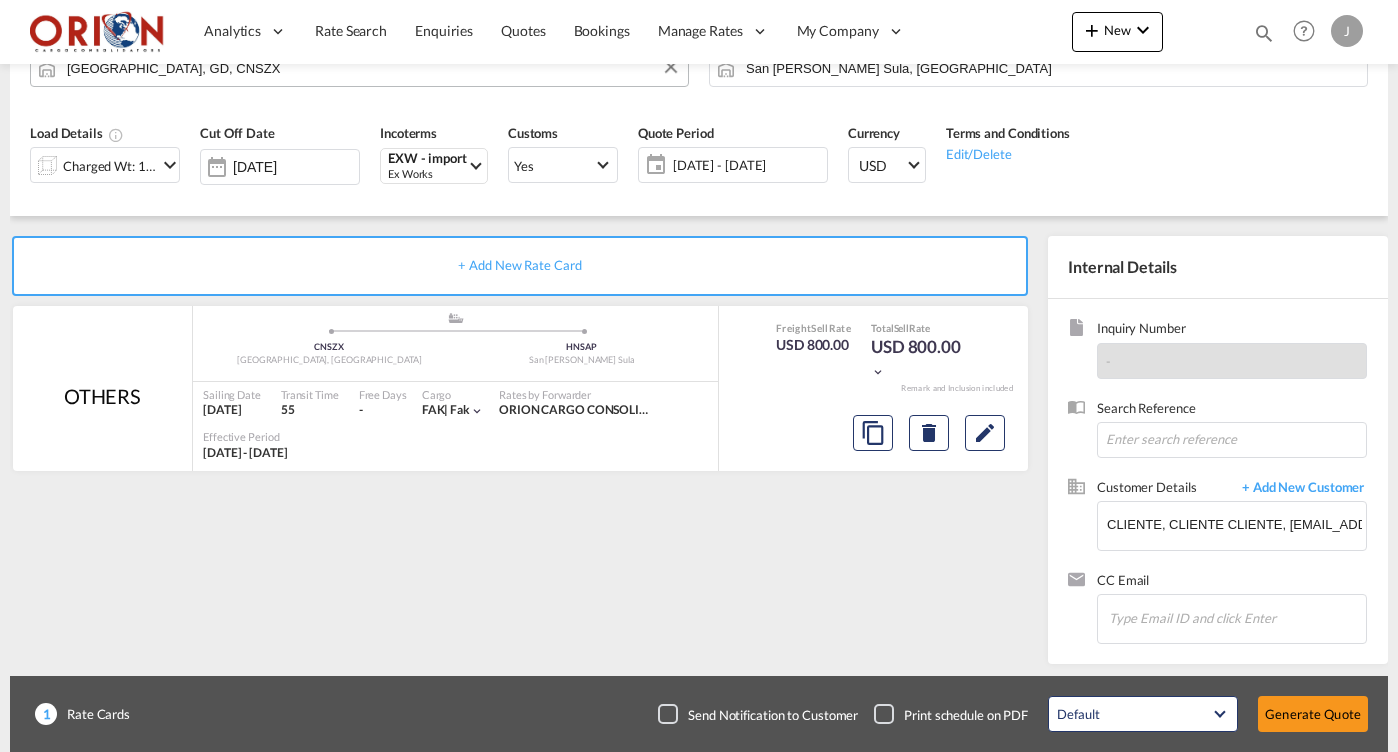 type on "[DATE]" 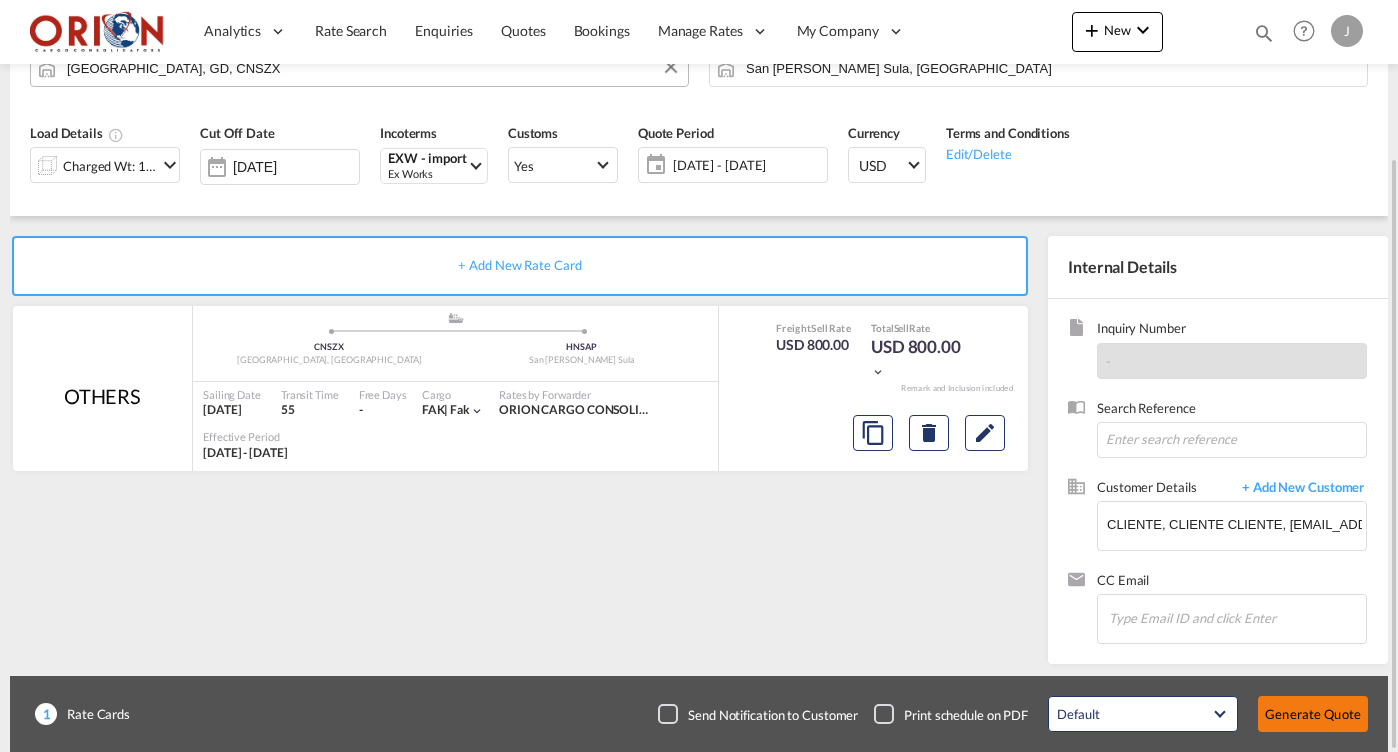 click on "Generate Quote" at bounding box center (1313, 714) 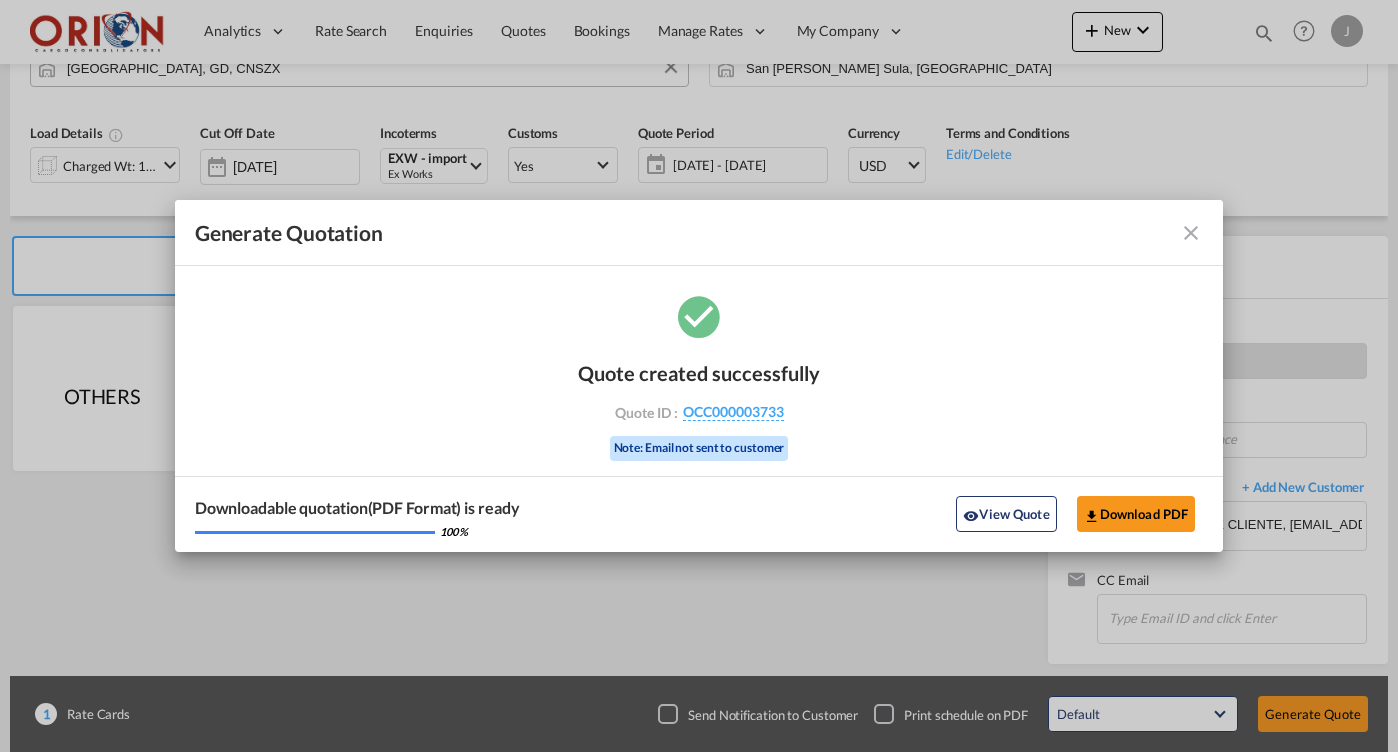 click at bounding box center (1191, 233) 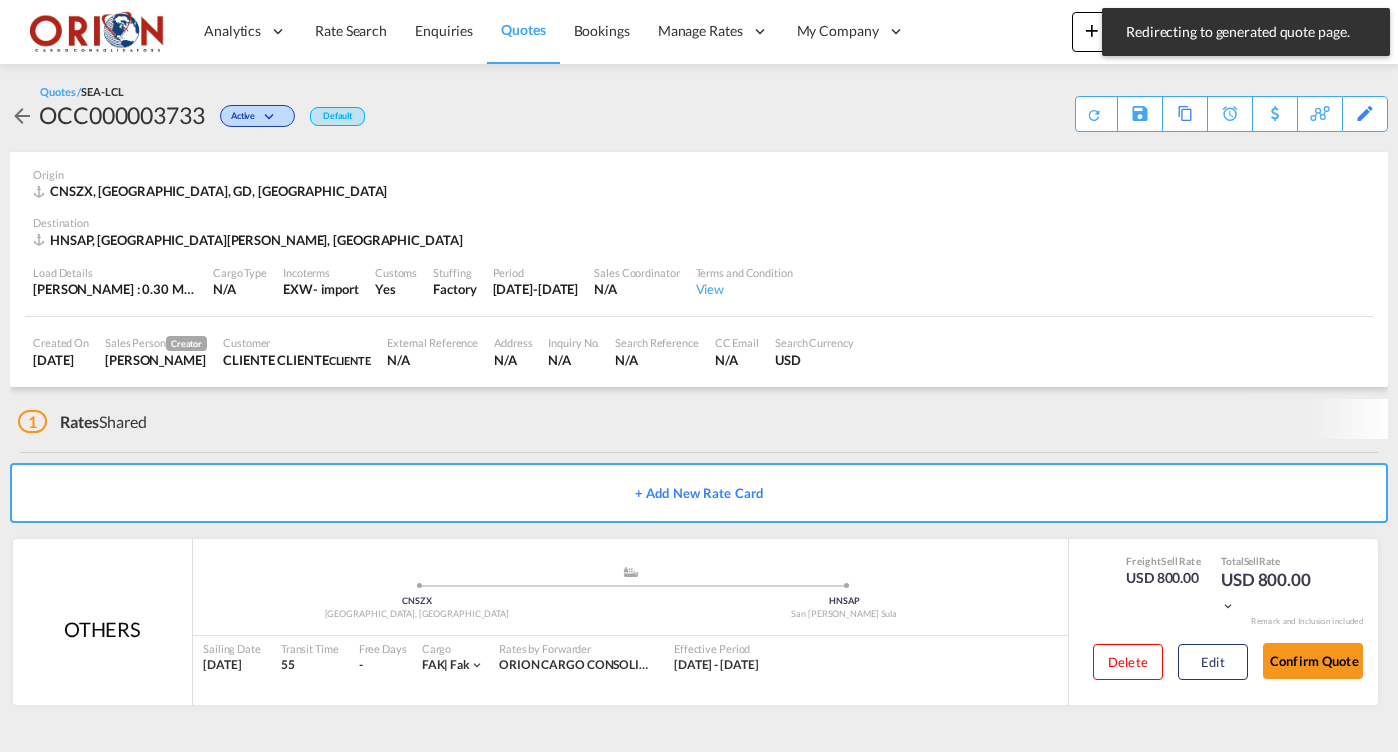scroll, scrollTop: 0, scrollLeft: 0, axis: both 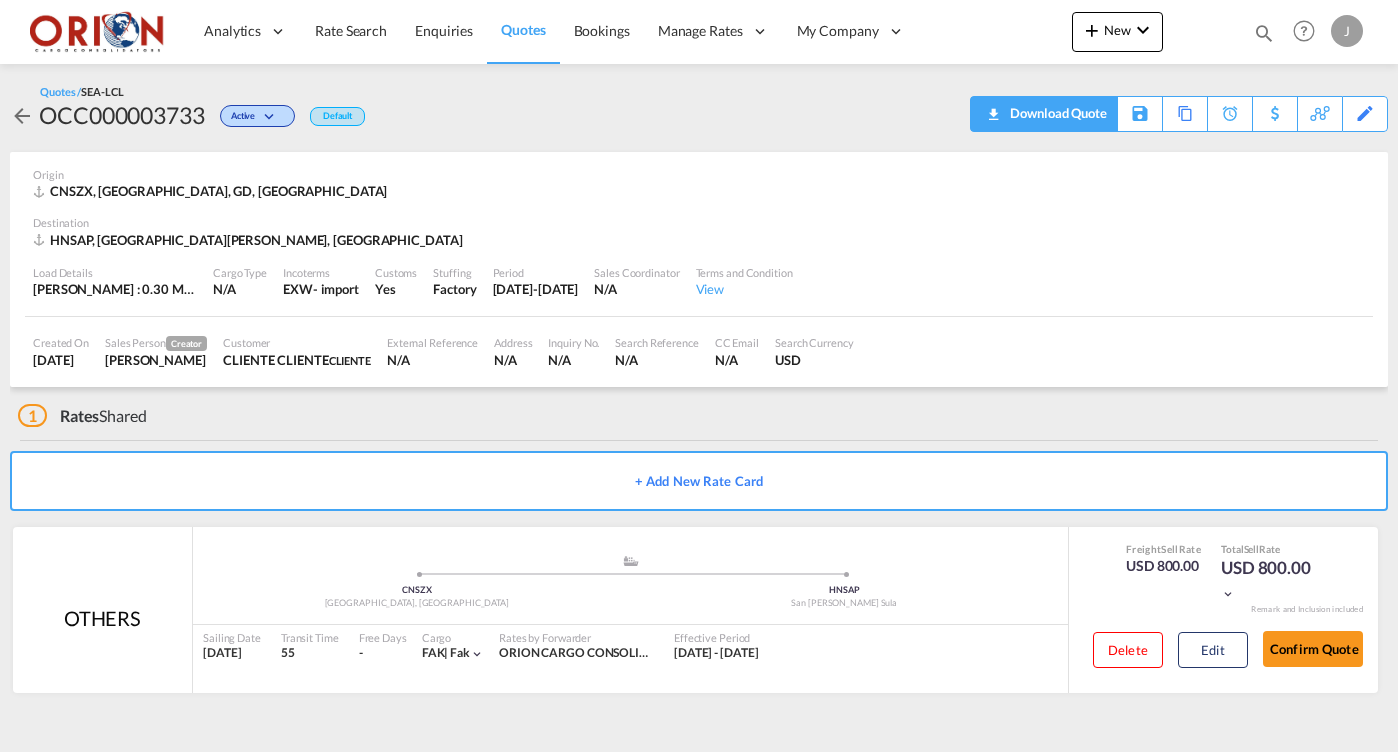 click on "Download Quote" at bounding box center [1056, 113] 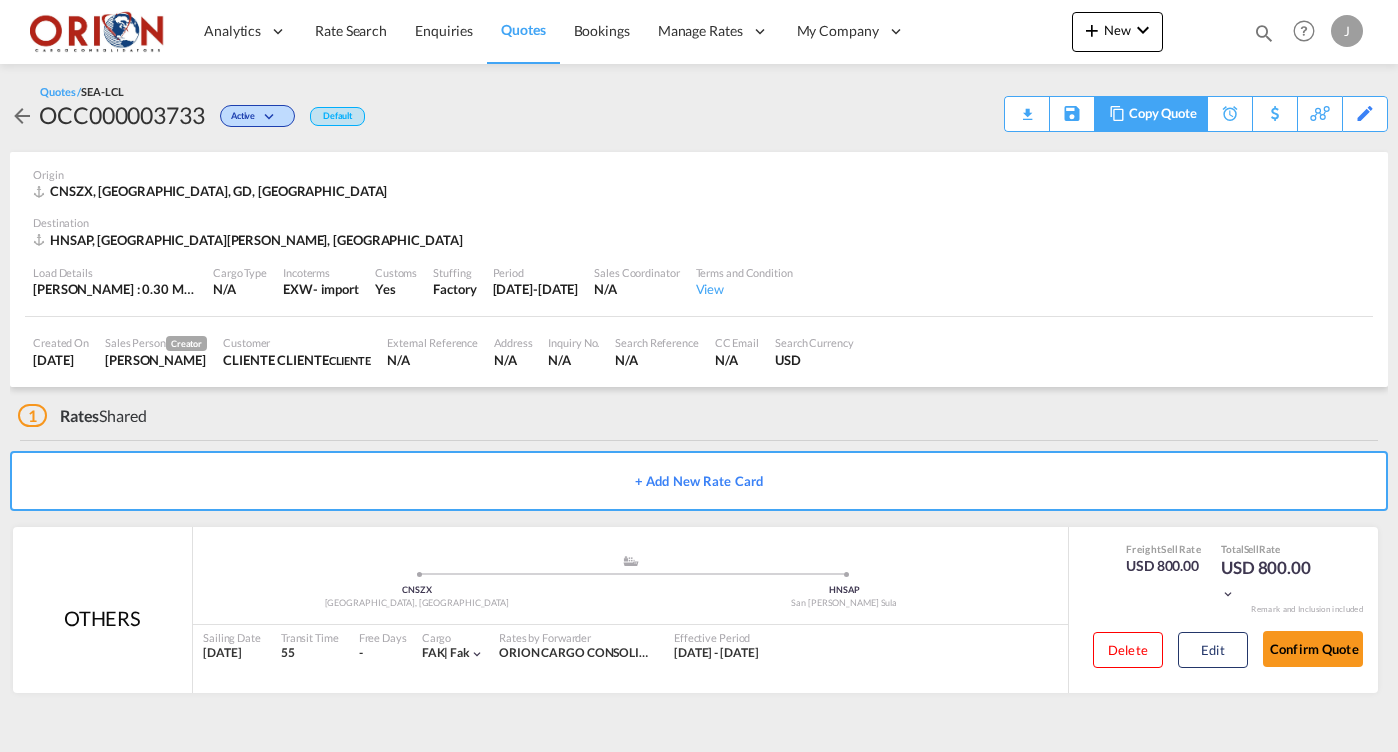 click on "Copy Quote" at bounding box center [1163, 114] 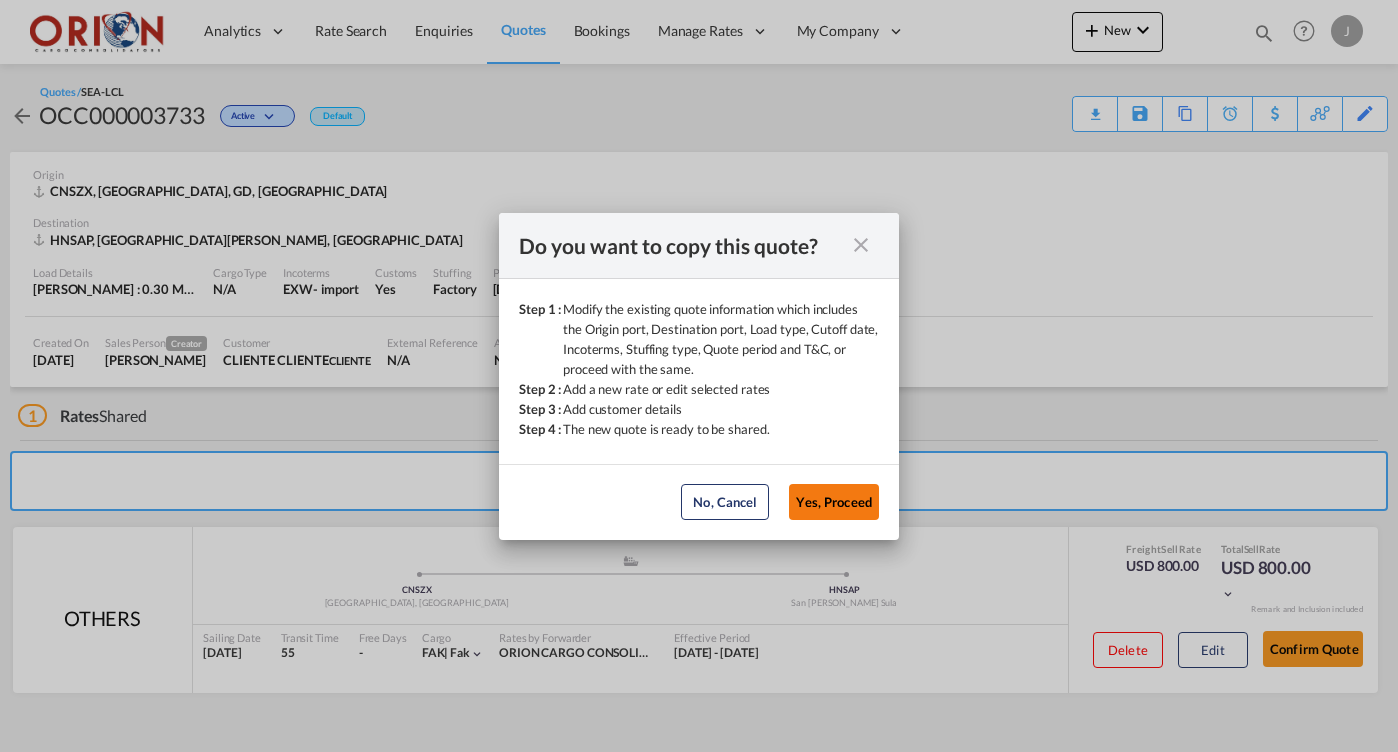 click on "Yes, Proceed" 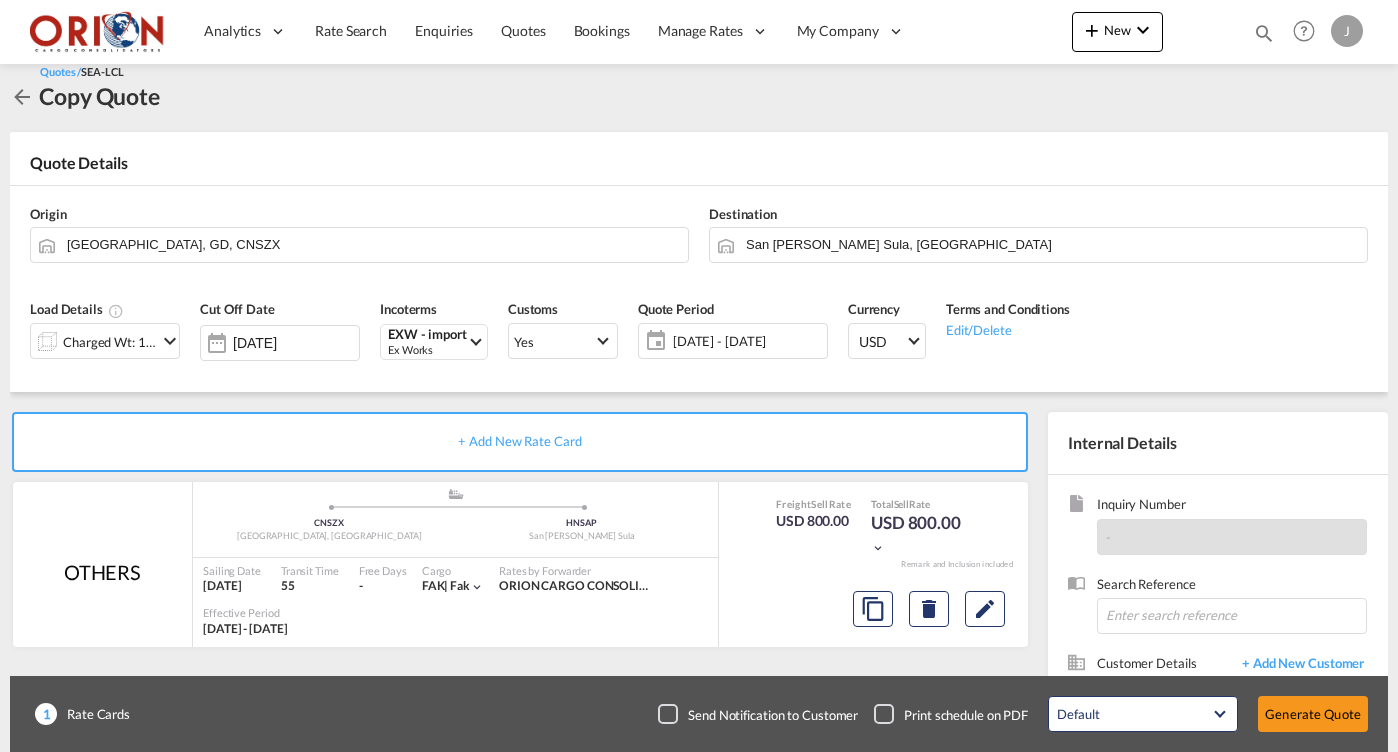 scroll, scrollTop: 116, scrollLeft: 0, axis: vertical 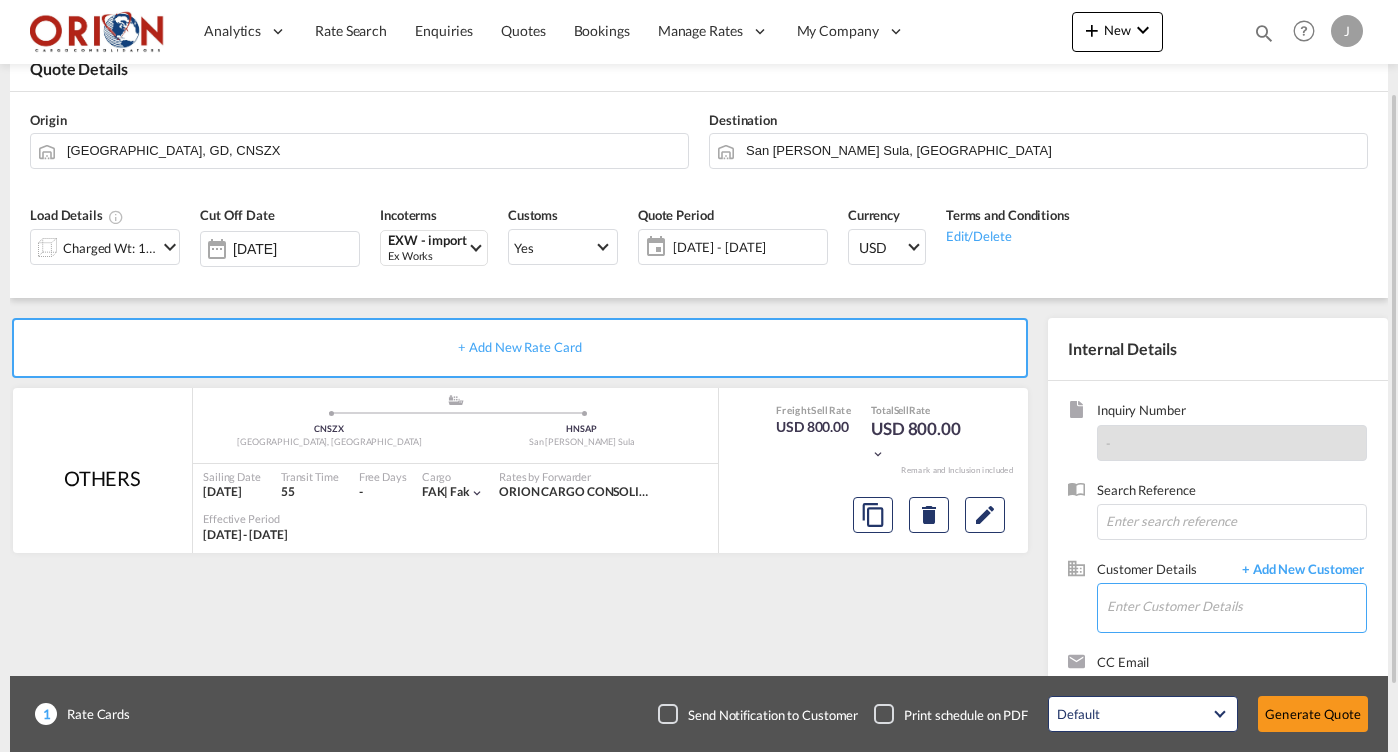 click on "Enter Customer Details" at bounding box center (1236, 606) 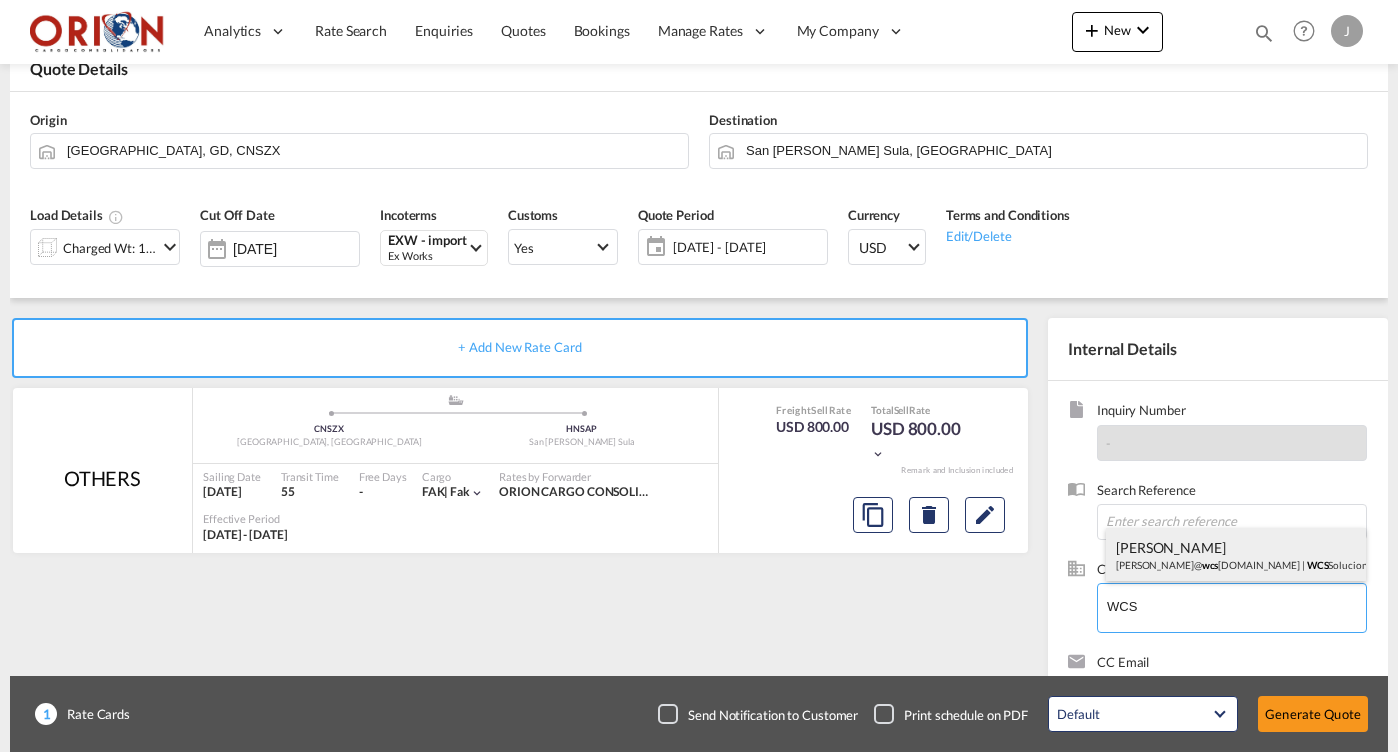 click on "[PERSON_NAME] [PERSON_NAME]@ wcs [DOMAIN_NAME]    |    WCS  Soluciones" at bounding box center [1236, 555] 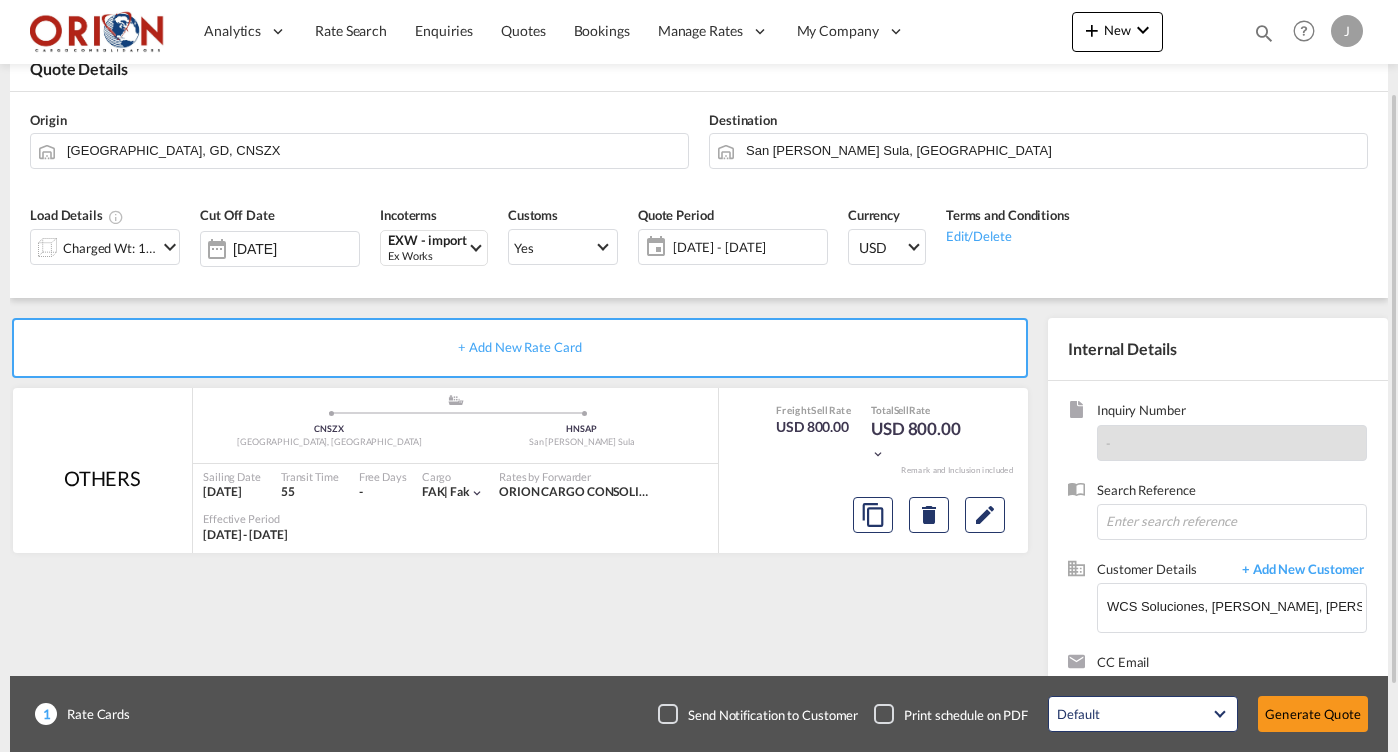 click on "Charged Wt: 1.00 W/M" at bounding box center (110, 248) 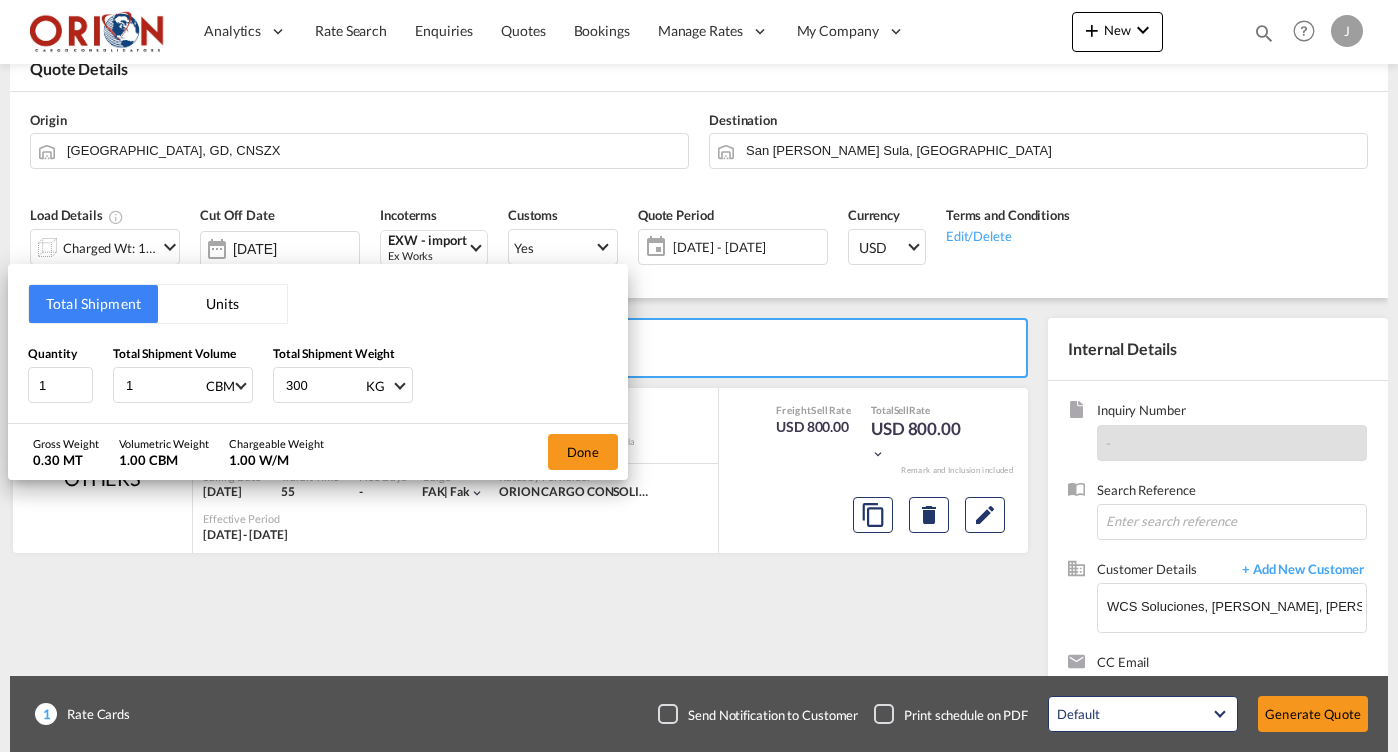 click on "1" at bounding box center [164, 385] 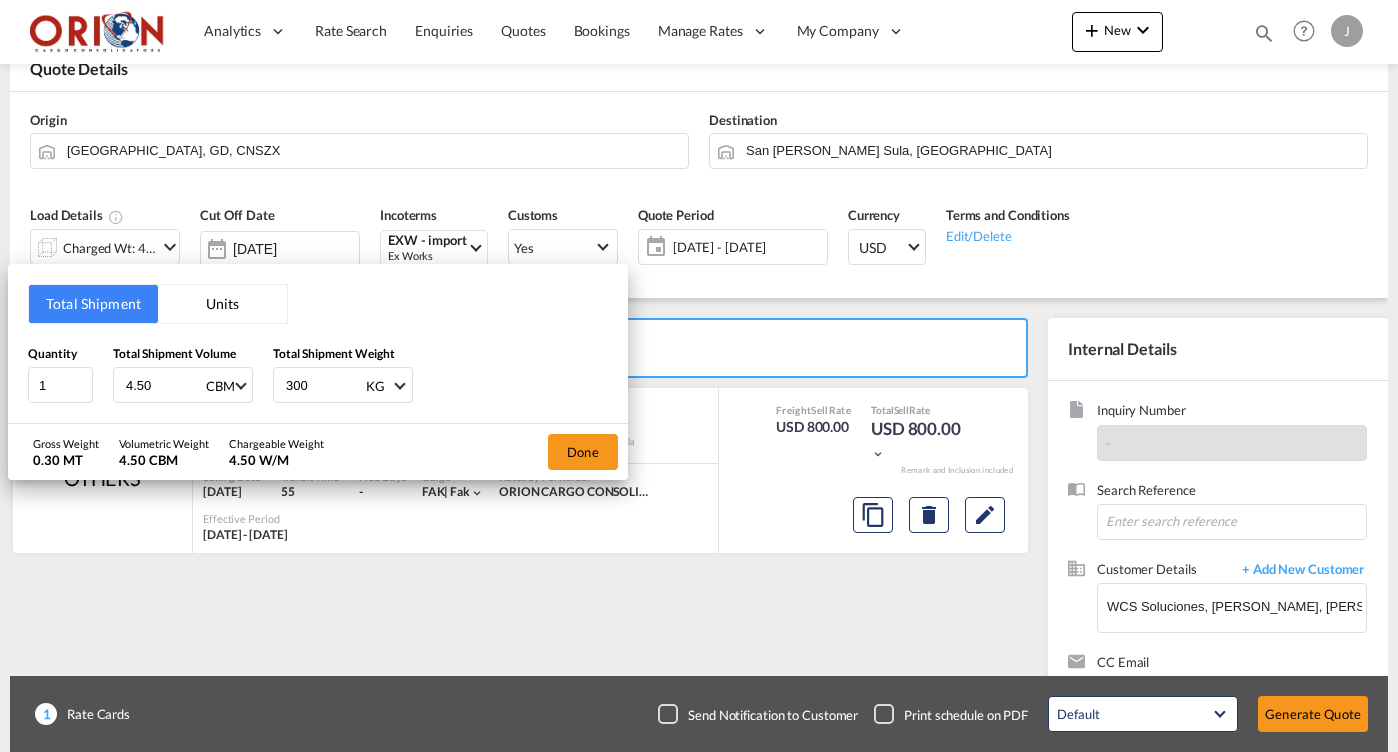 type on "4.50" 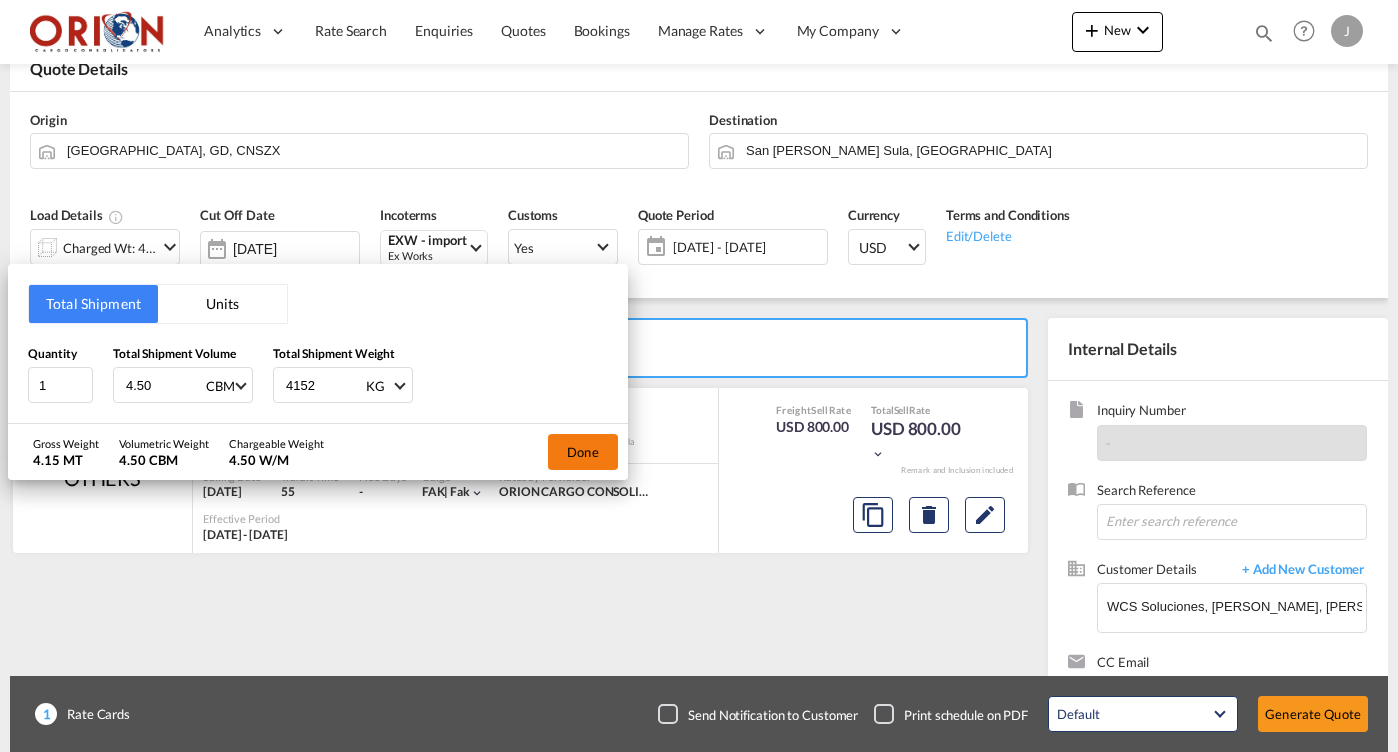 type on "4152" 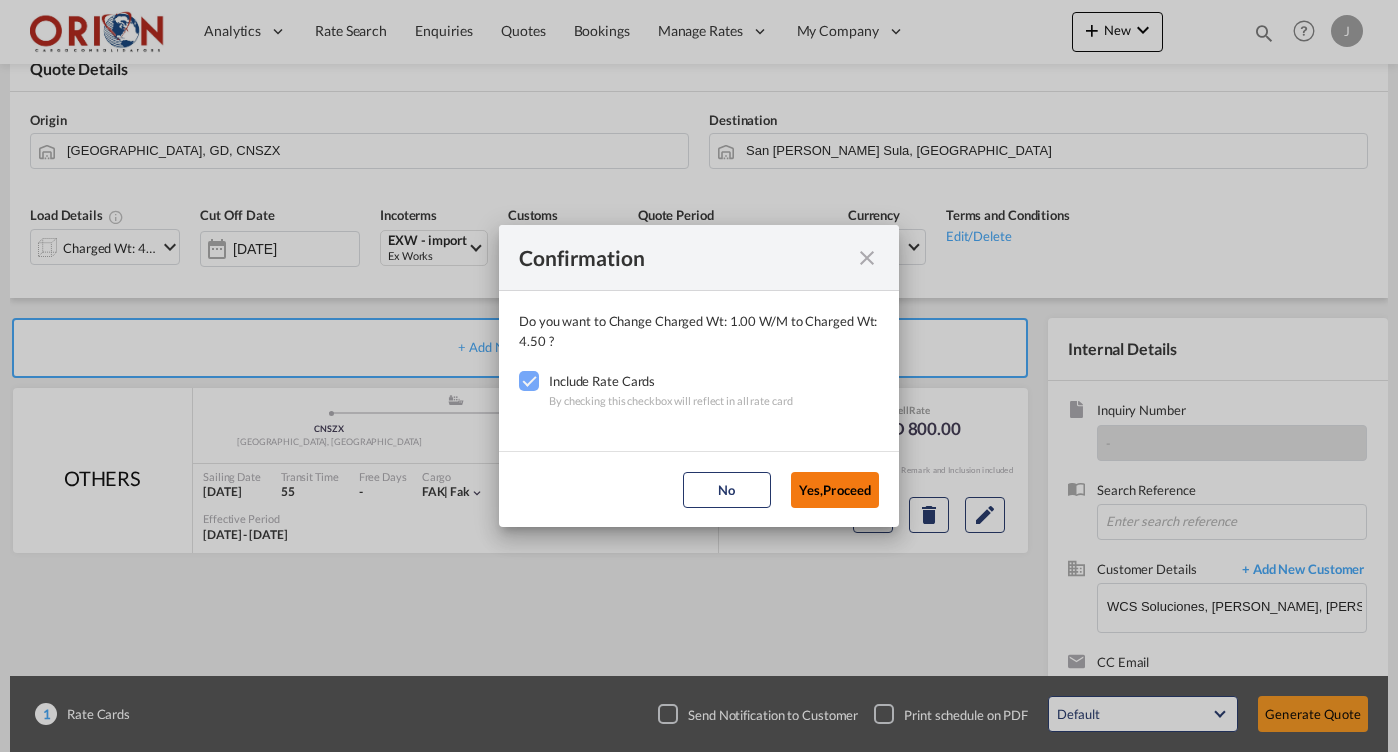 click on "Yes,Proceed" at bounding box center [835, 490] 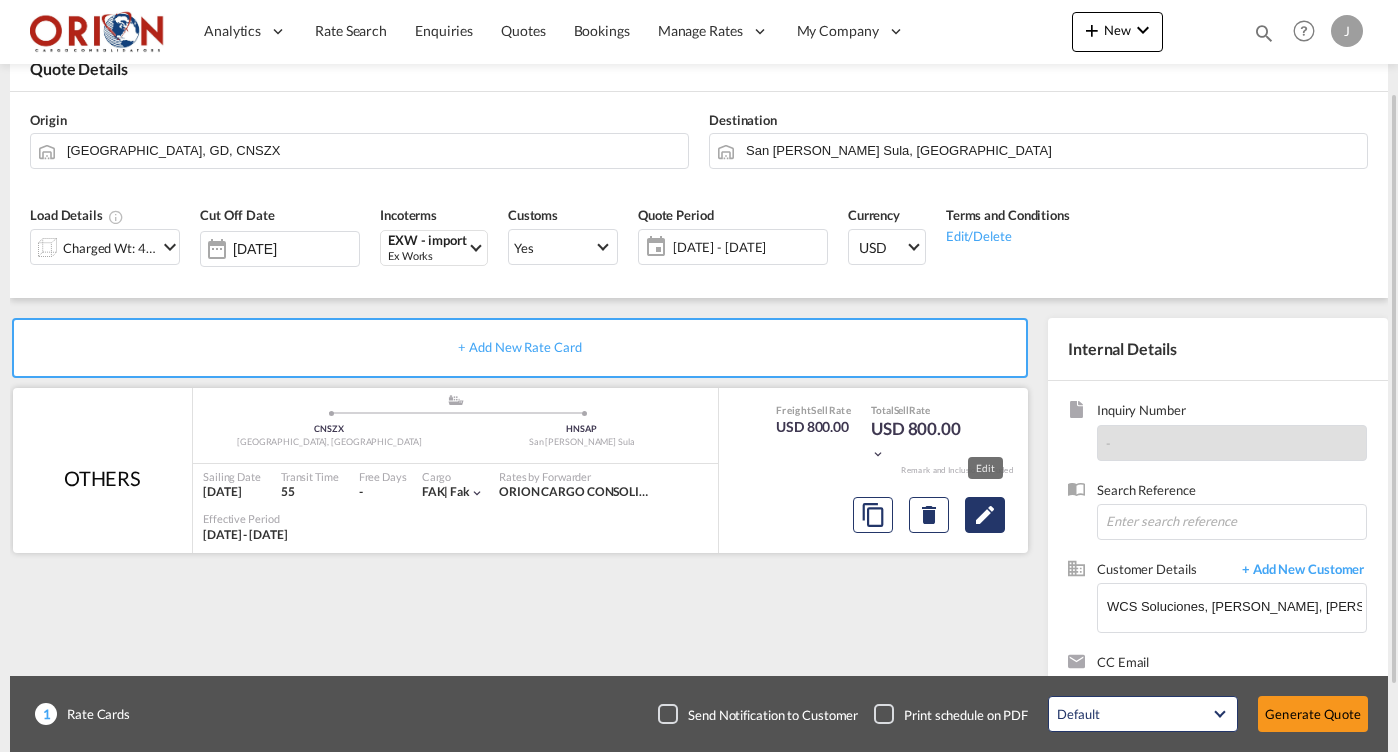 click at bounding box center (985, 515) 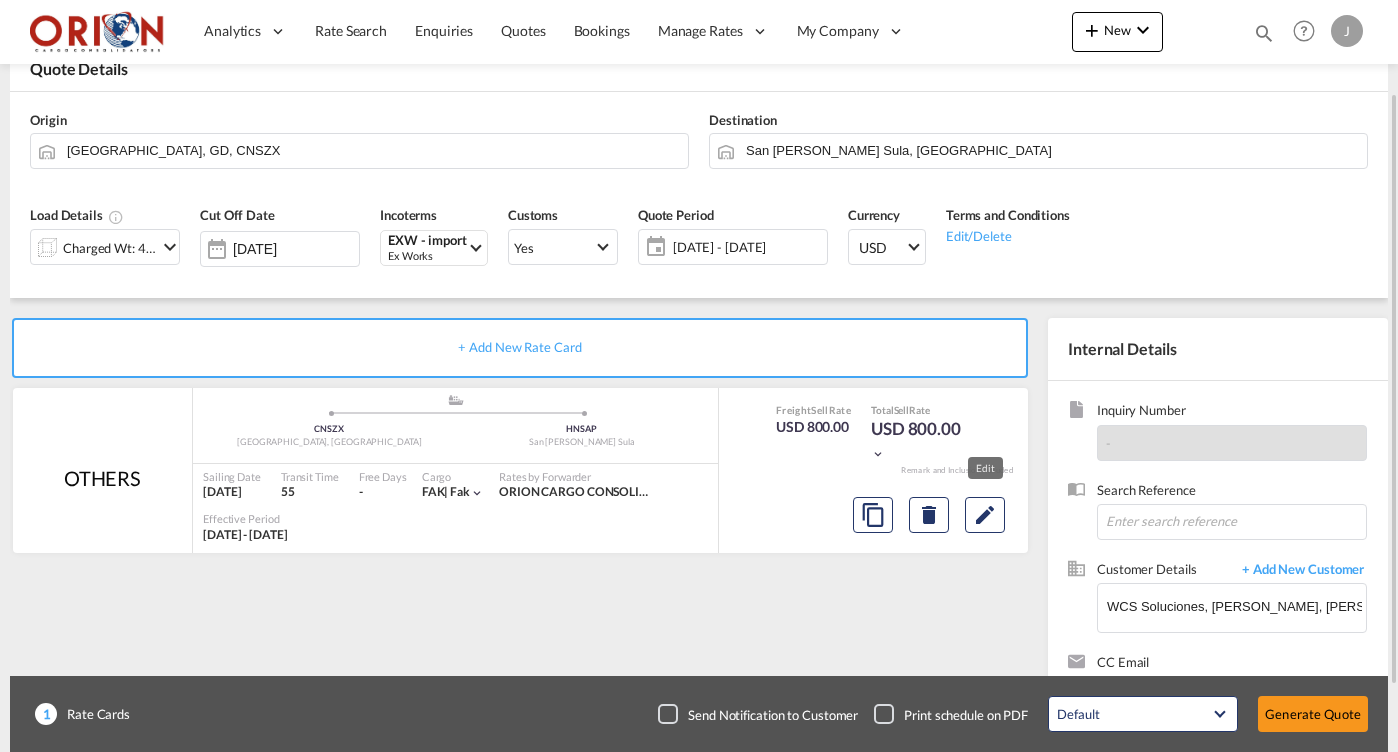scroll, scrollTop: 154, scrollLeft: 0, axis: vertical 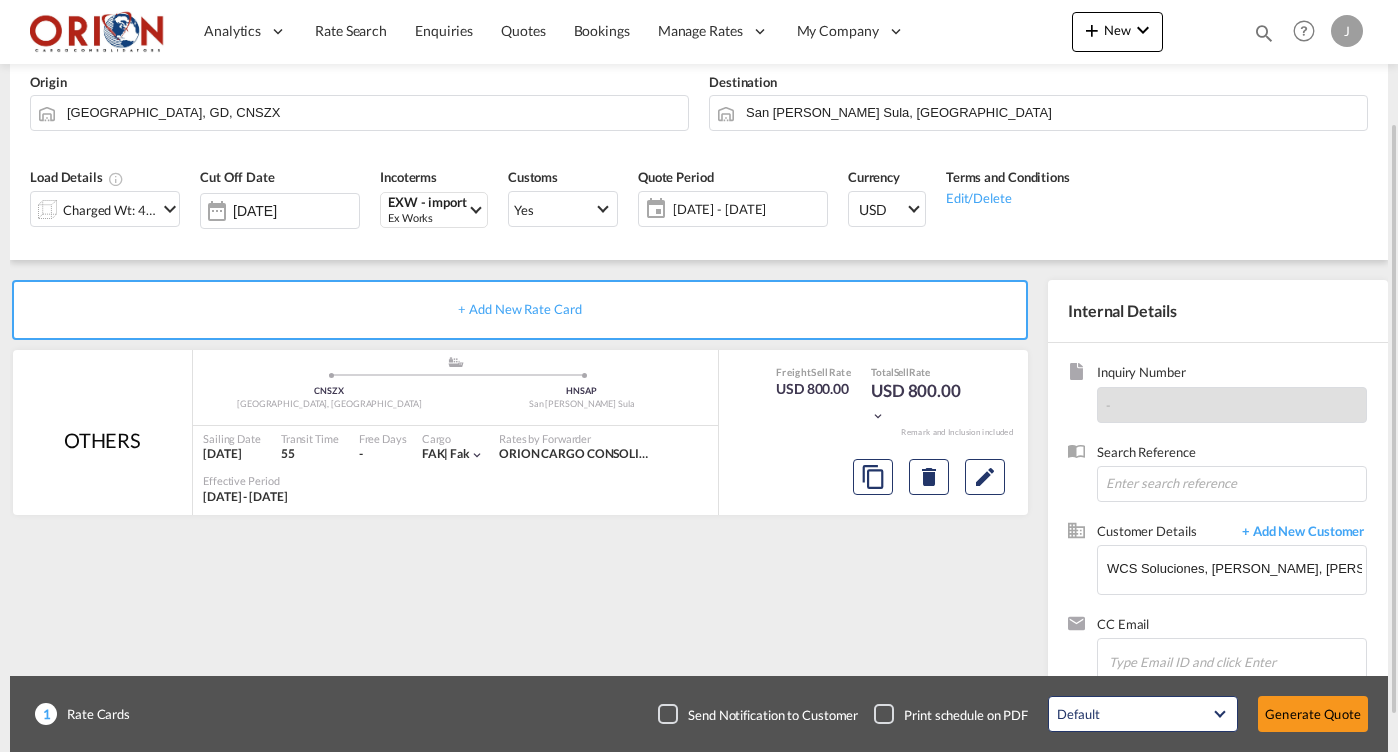 click on "[DATE] - [DATE]" 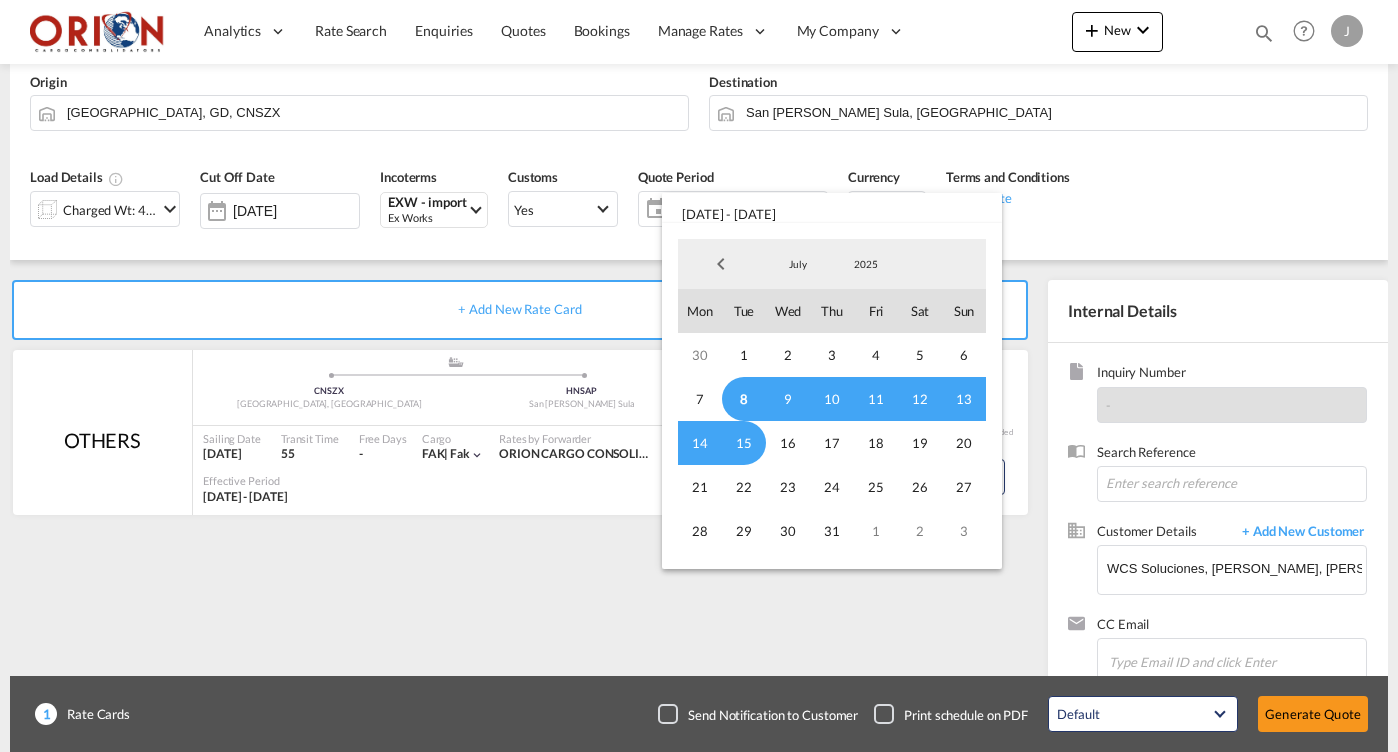 click on "8" at bounding box center [744, 399] 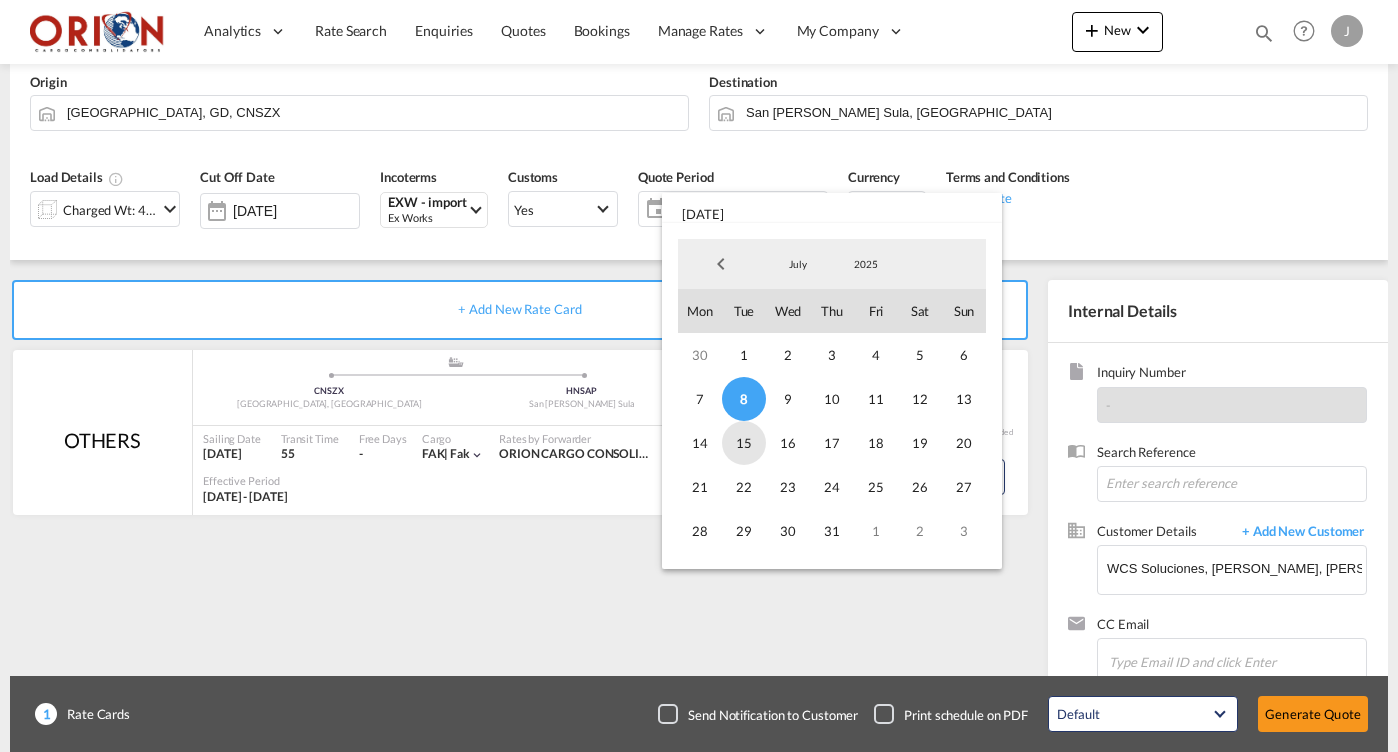 click on "15" at bounding box center (744, 443) 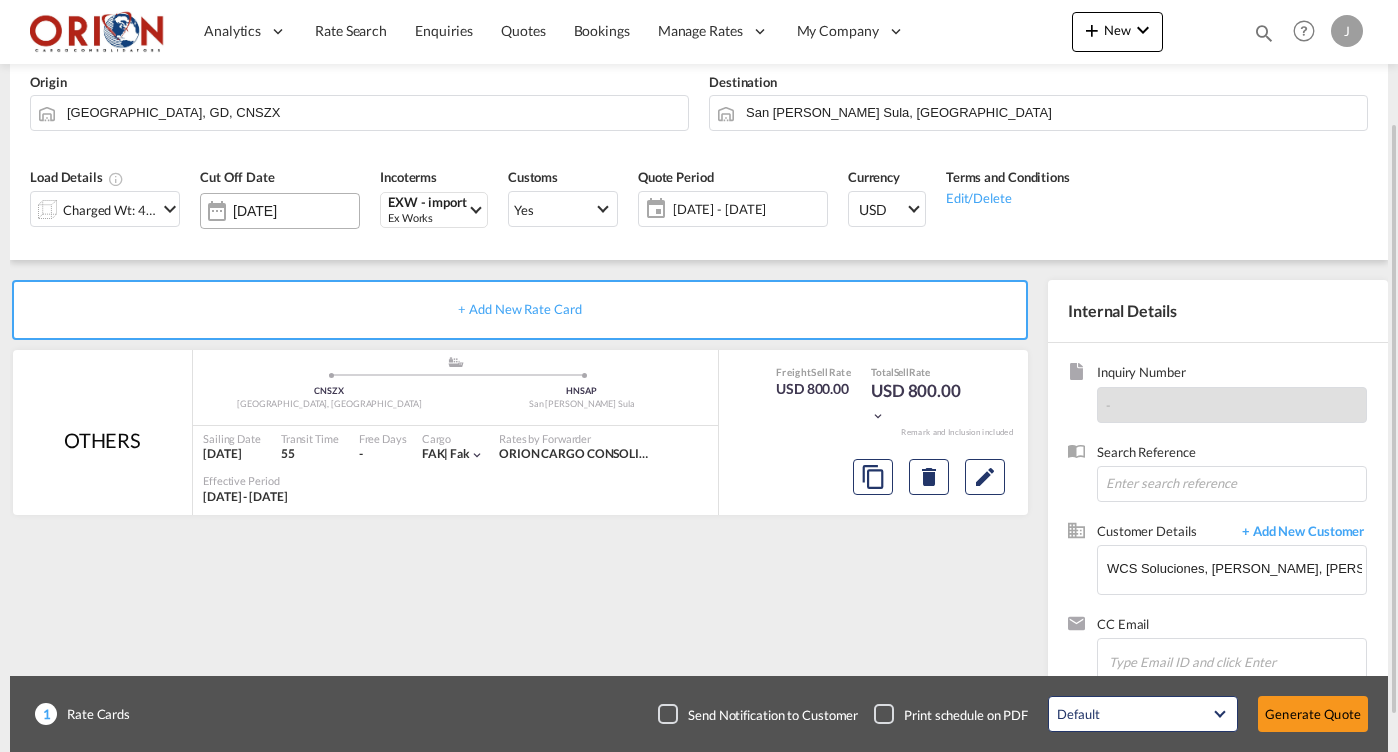 click on "[DATE]" at bounding box center (296, 211) 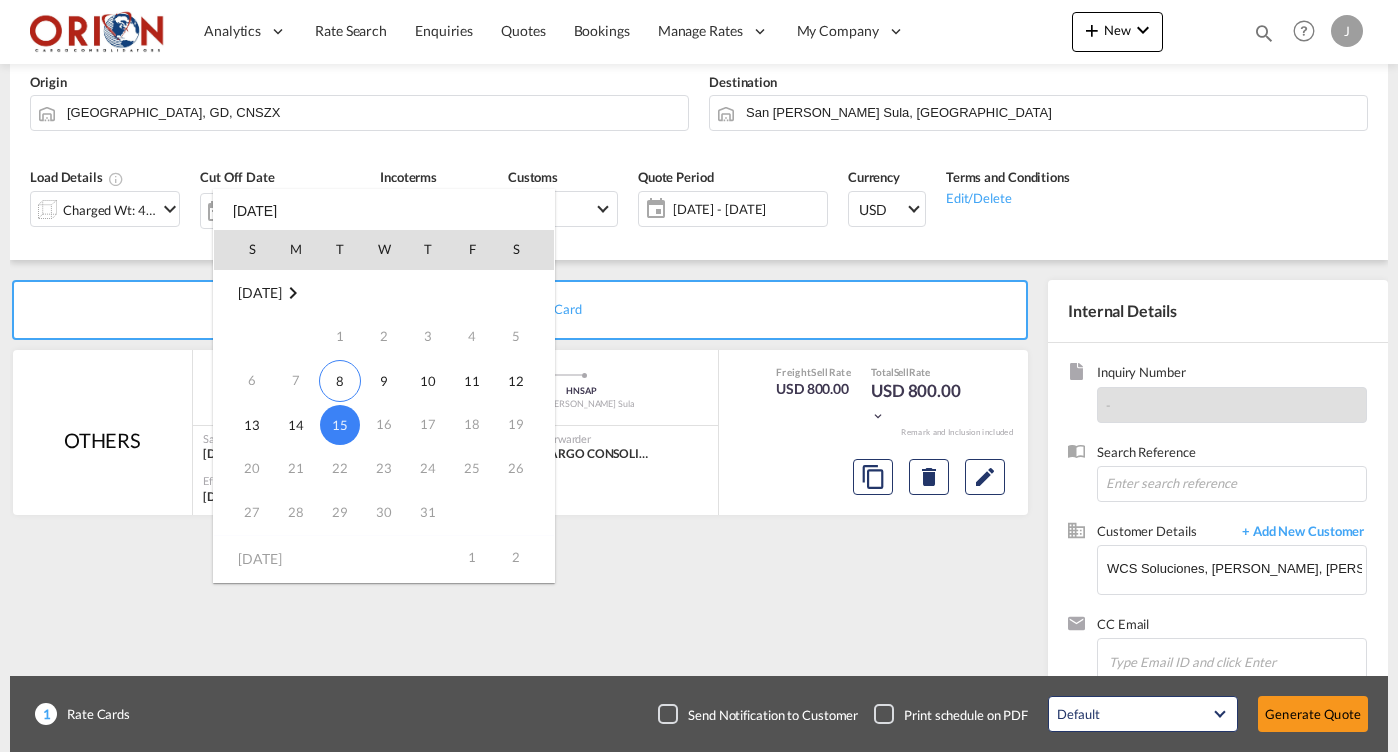 click on "15" at bounding box center [340, 425] 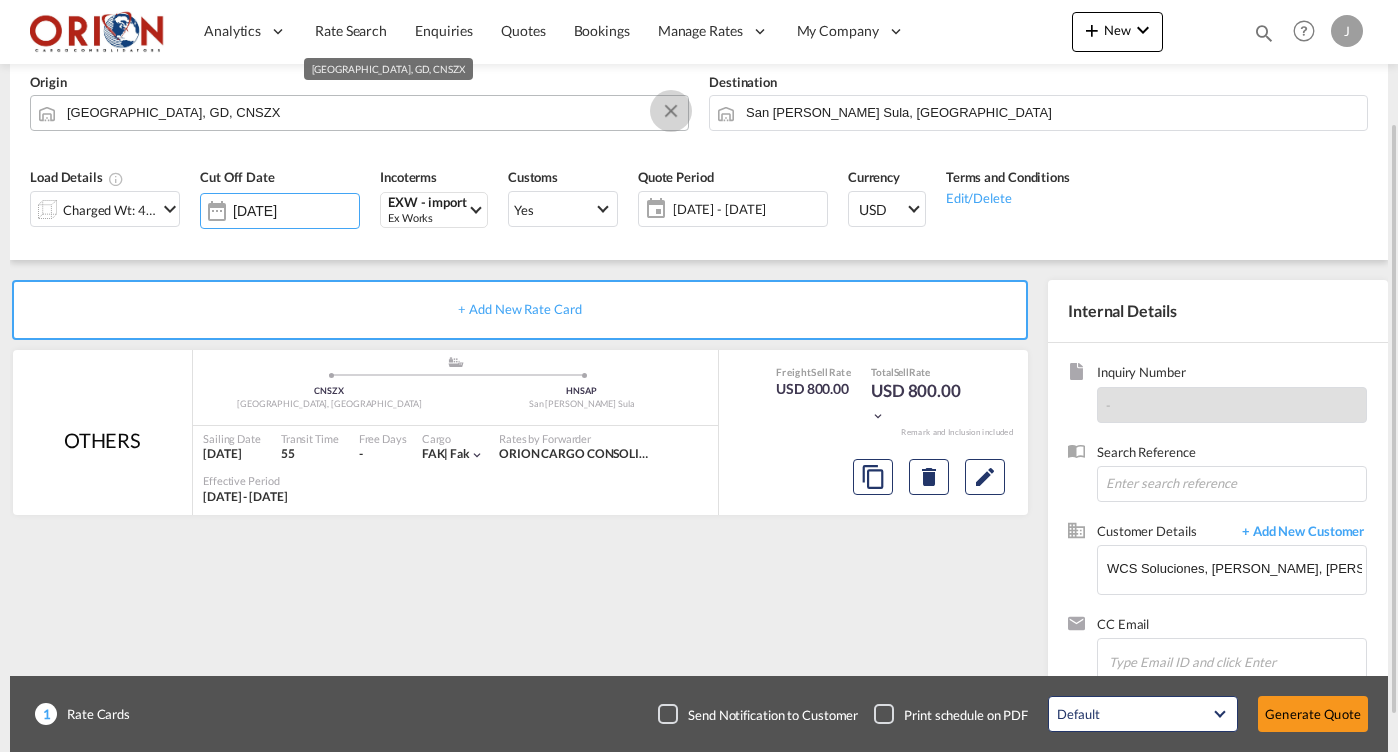 click at bounding box center [671, 111] 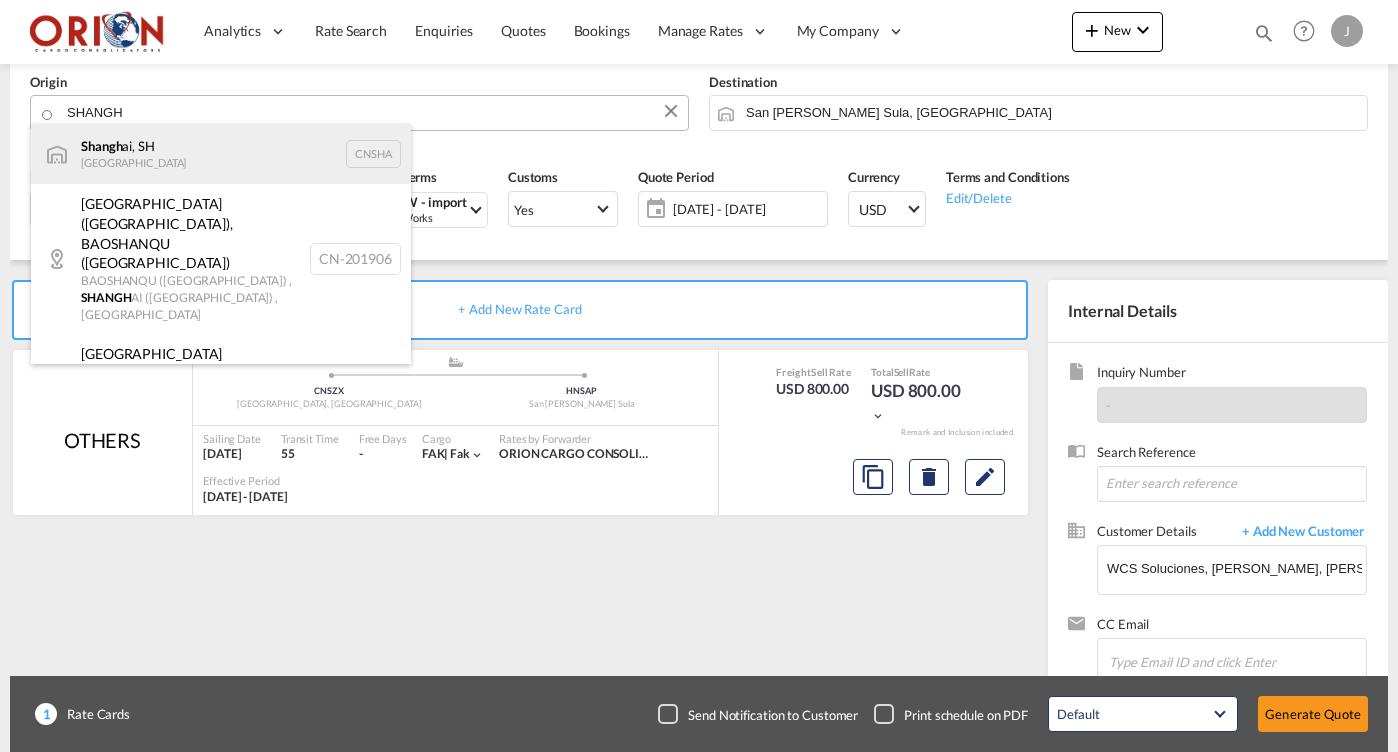 click on "Shangh ai, SH China
CNSHA" at bounding box center [221, 154] 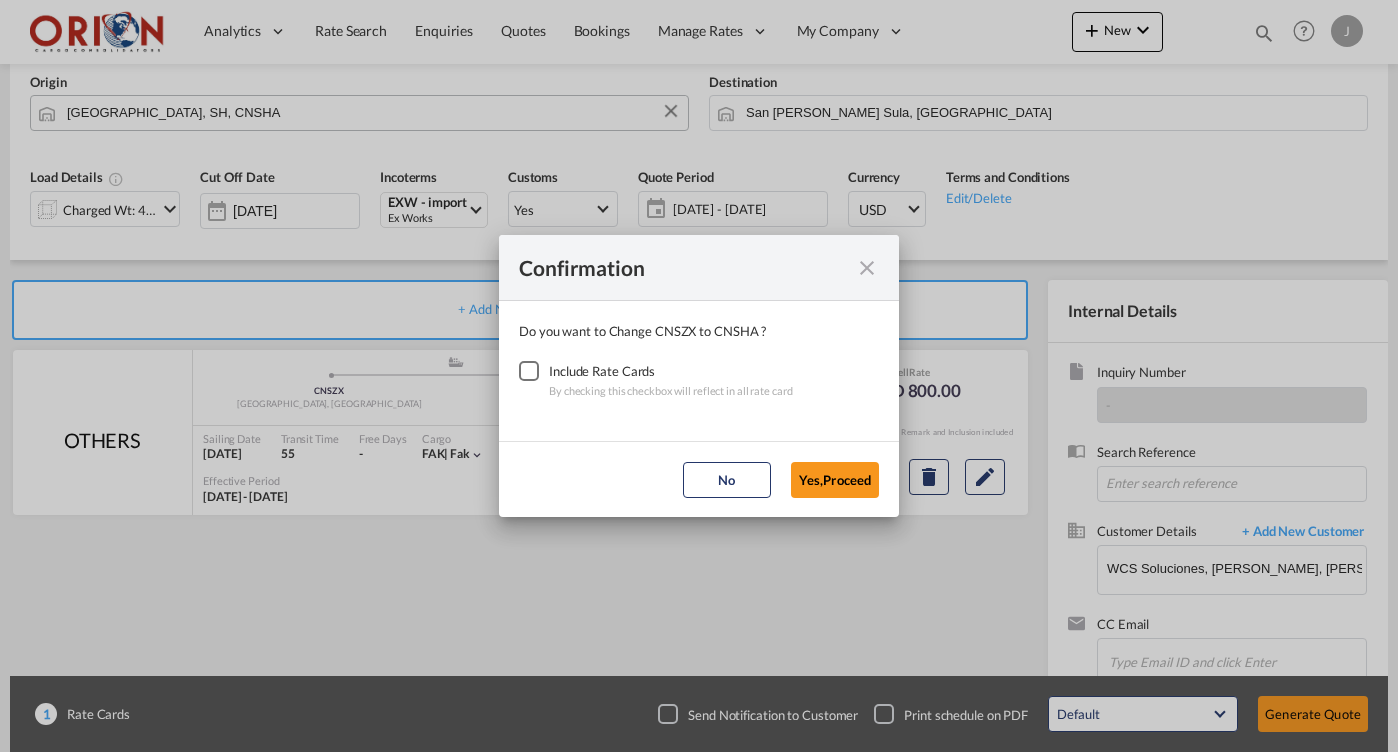 click at bounding box center (529, 371) 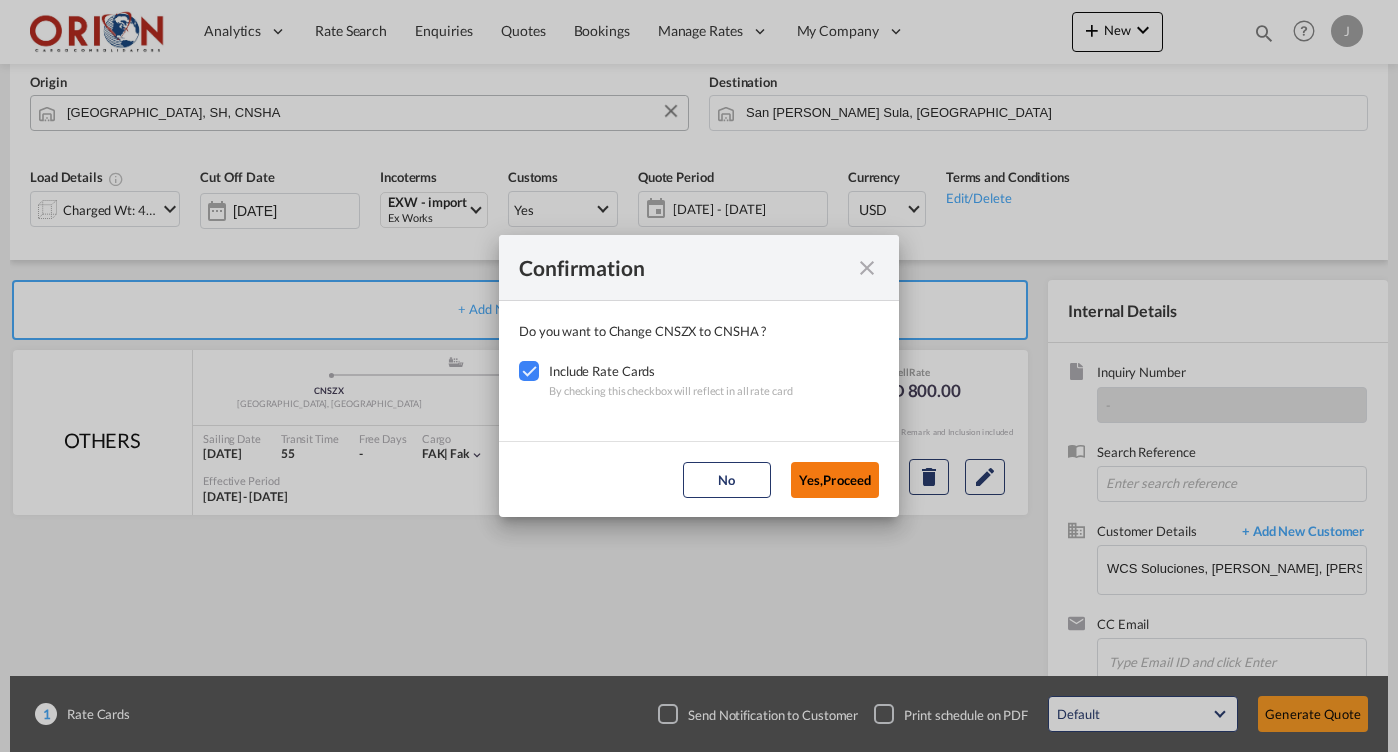 click on "Yes,Proceed" at bounding box center [835, 480] 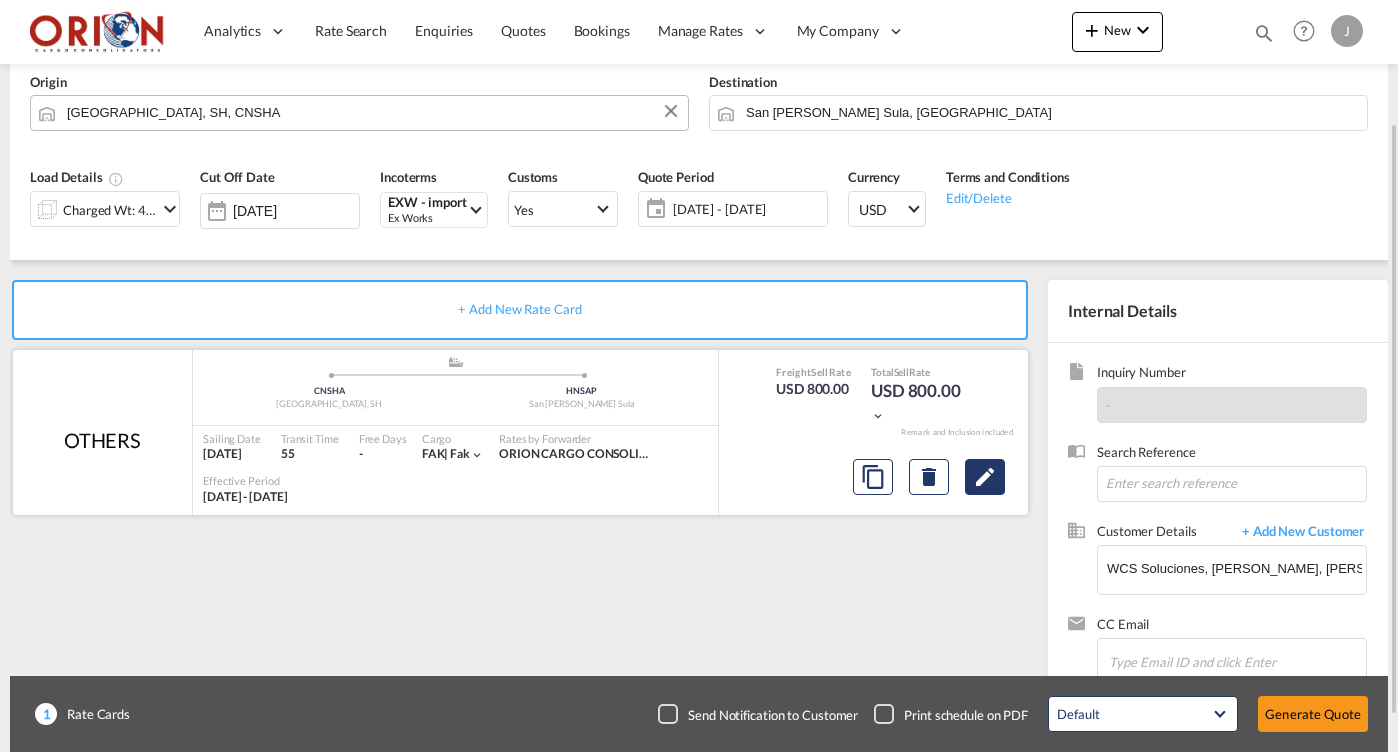 click at bounding box center [985, 477] 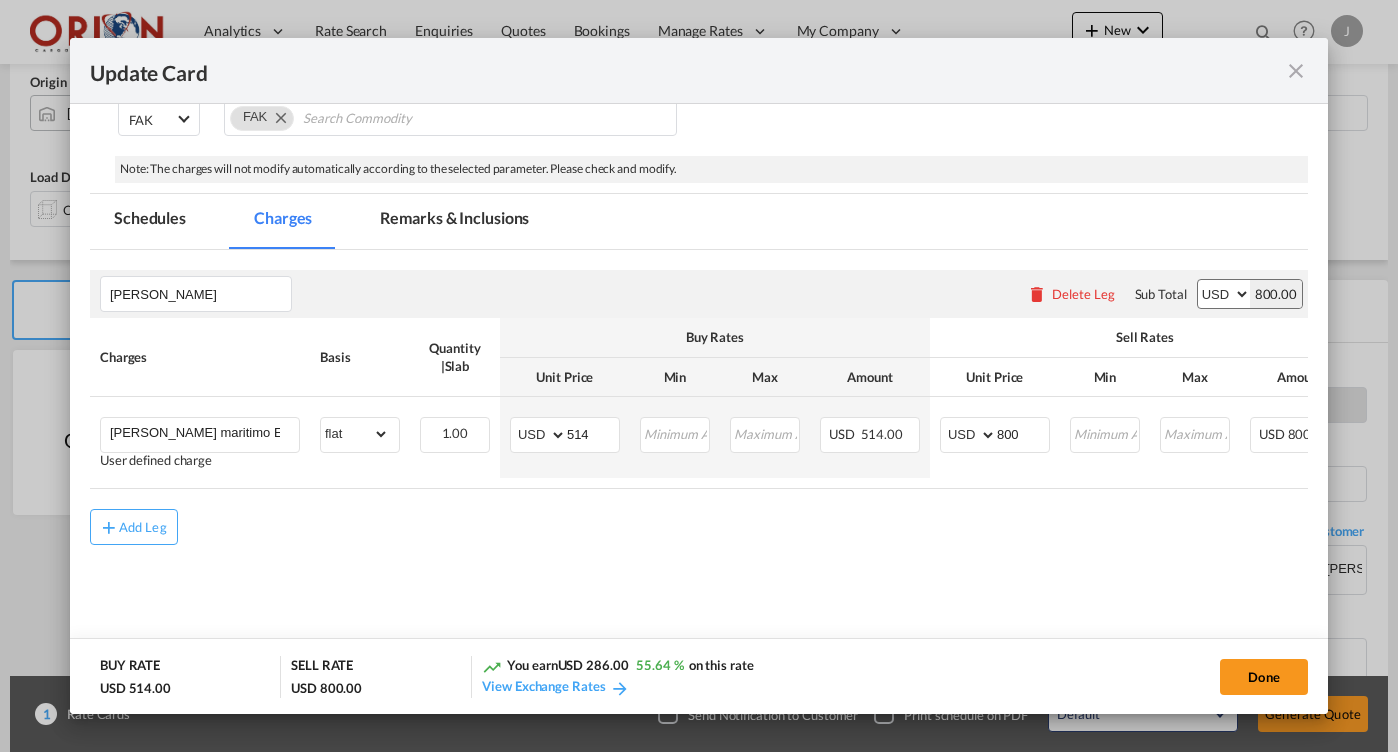 scroll, scrollTop: 287, scrollLeft: 0, axis: vertical 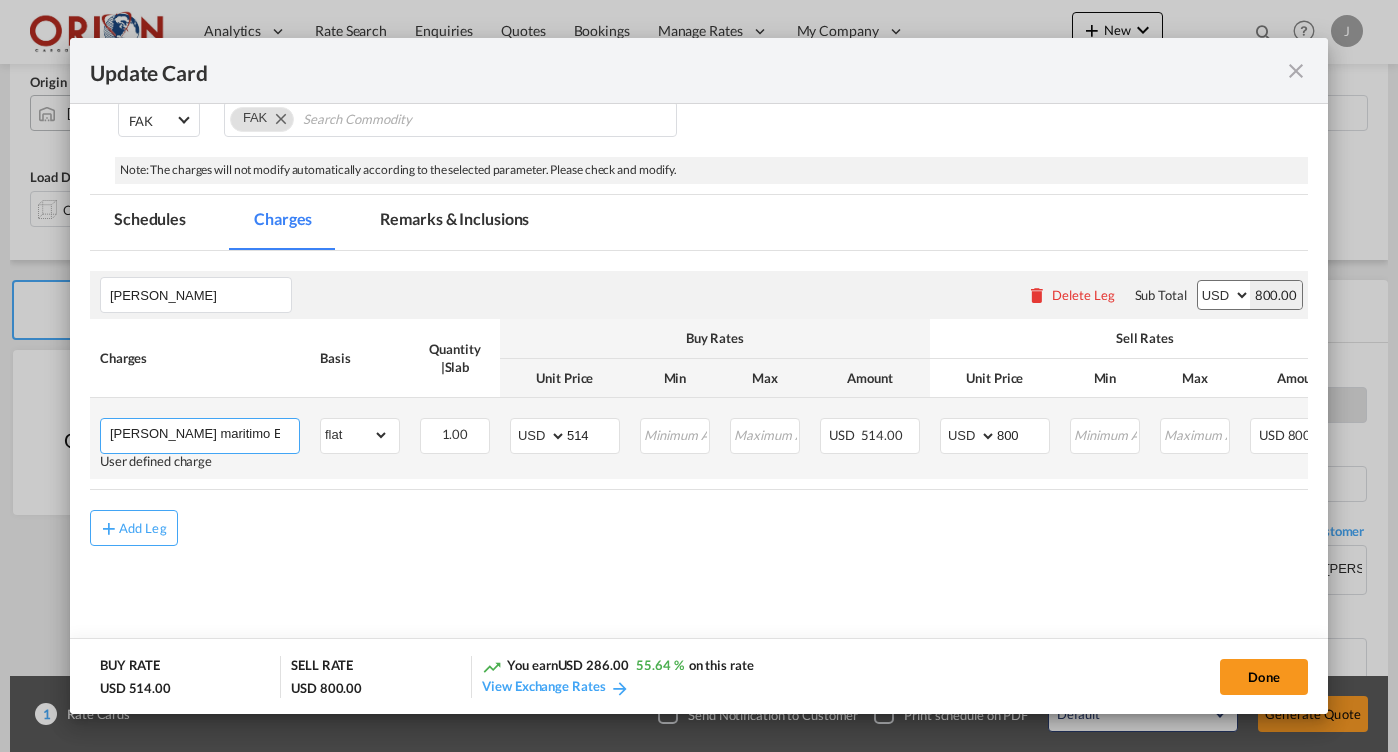 click on "[PERSON_NAME] maritimo EXW desde [GEOGRAPHIC_DATA], [GEOGRAPHIC_DATA] a [GEOGRAPHIC_DATA] Fiscal SPS" at bounding box center (204, 434) 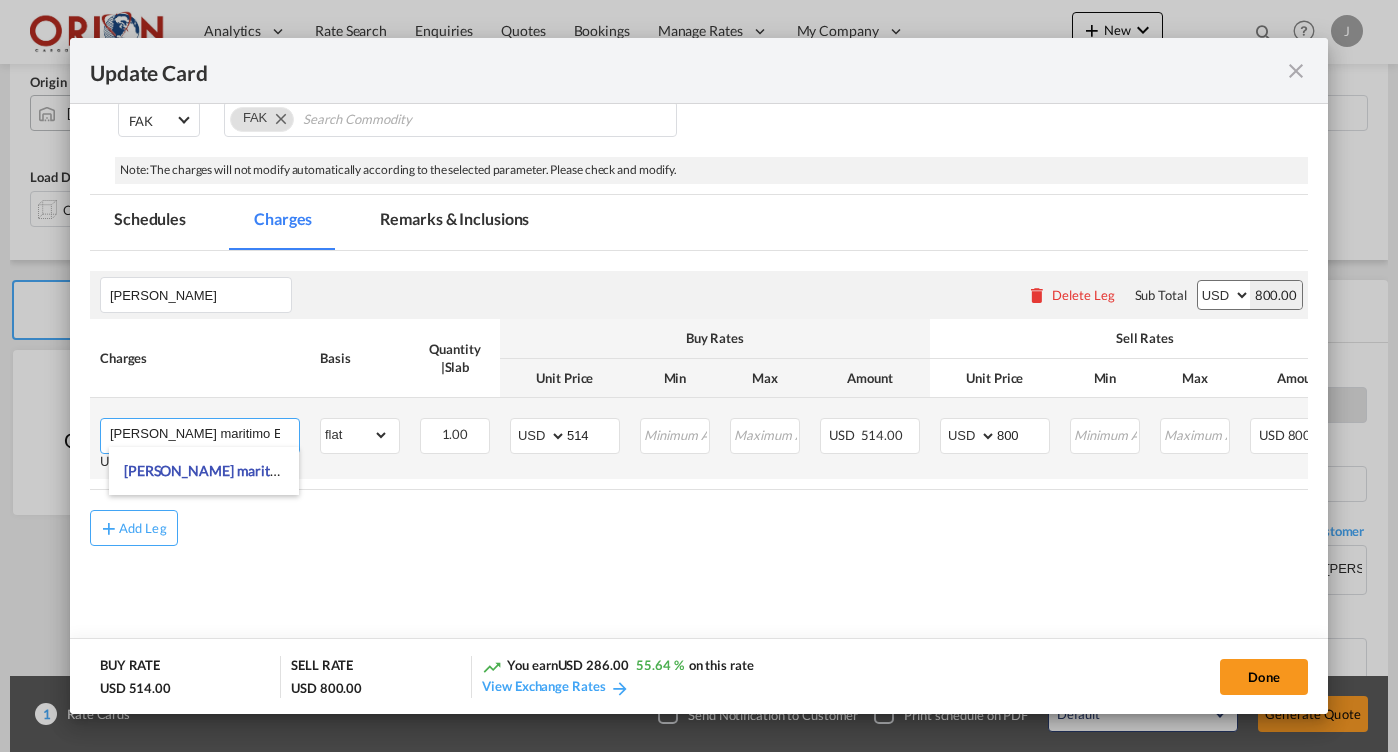 drag, startPoint x: 265, startPoint y: 427, endPoint x: 223, endPoint y: 432, distance: 42.296574 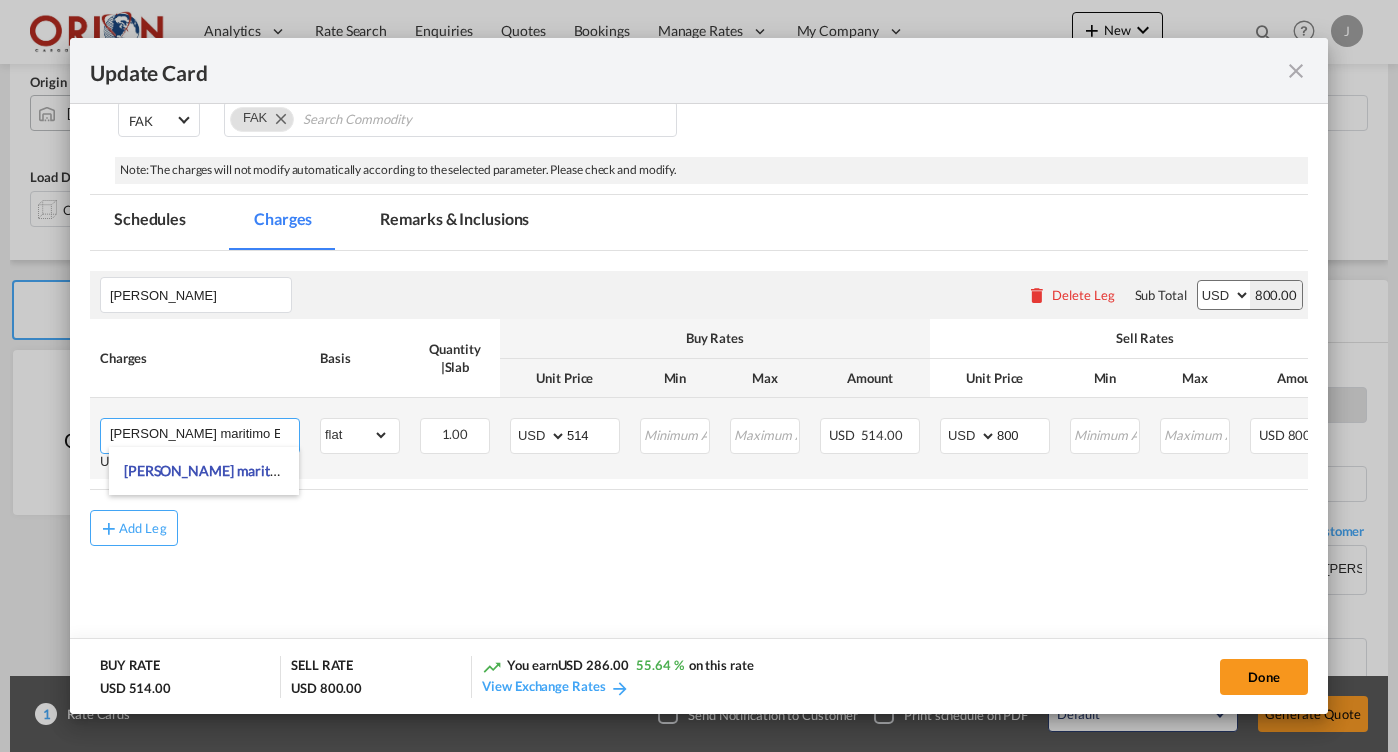 click on "[PERSON_NAME] maritimo EXW desde [GEOGRAPHIC_DATA], [GEOGRAPHIC_DATA] a [GEOGRAPHIC_DATA] Fiscal SPS" at bounding box center (204, 434) 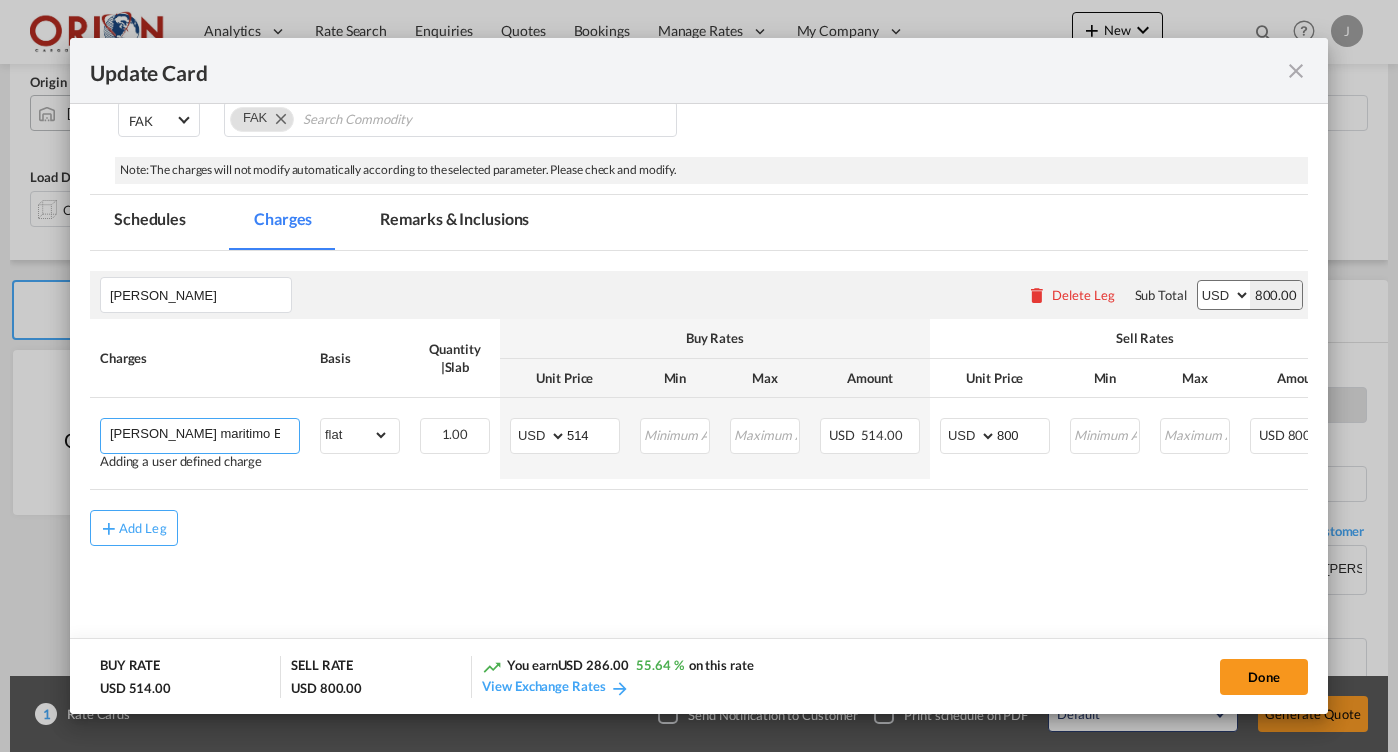 paste on "[GEOGRAPHIC_DATA], [GEOGRAPHIC_DATA]" 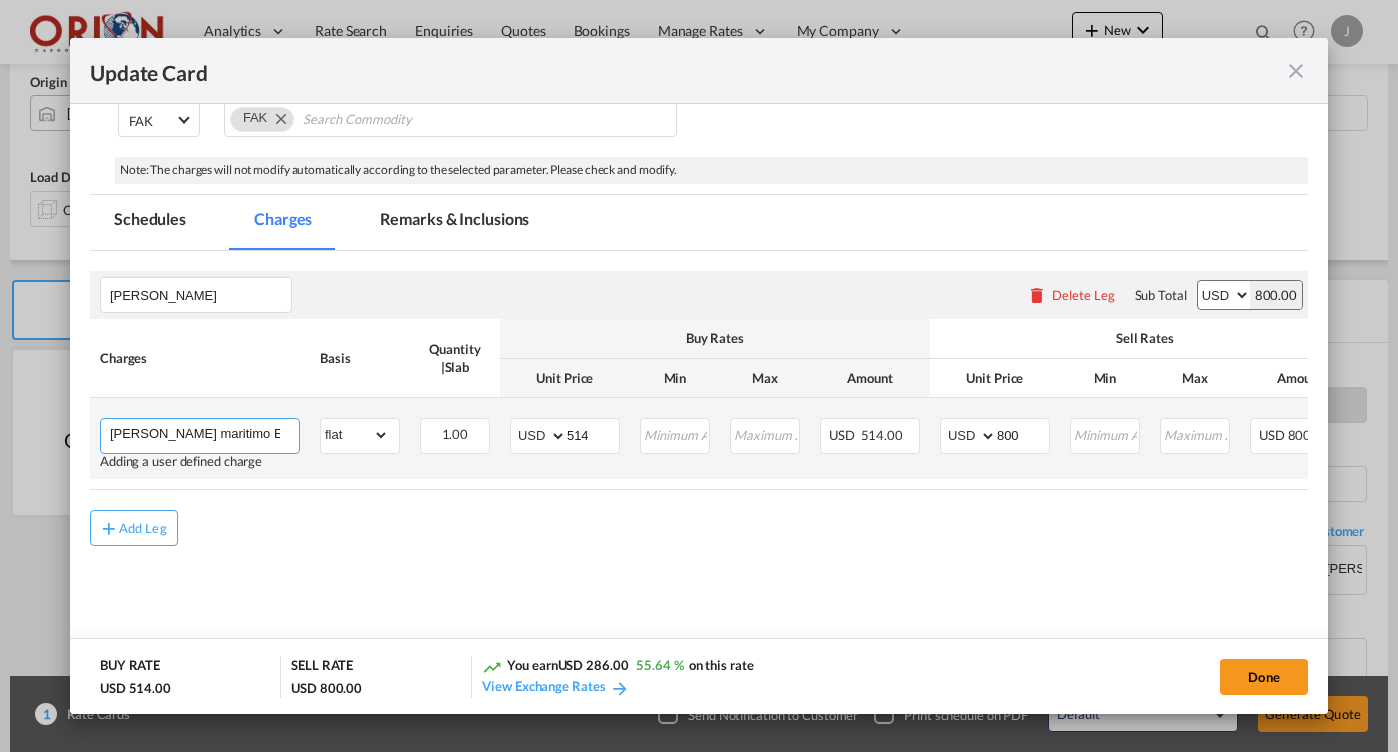 drag, startPoint x: 135, startPoint y: 426, endPoint x: 95, endPoint y: 426, distance: 40 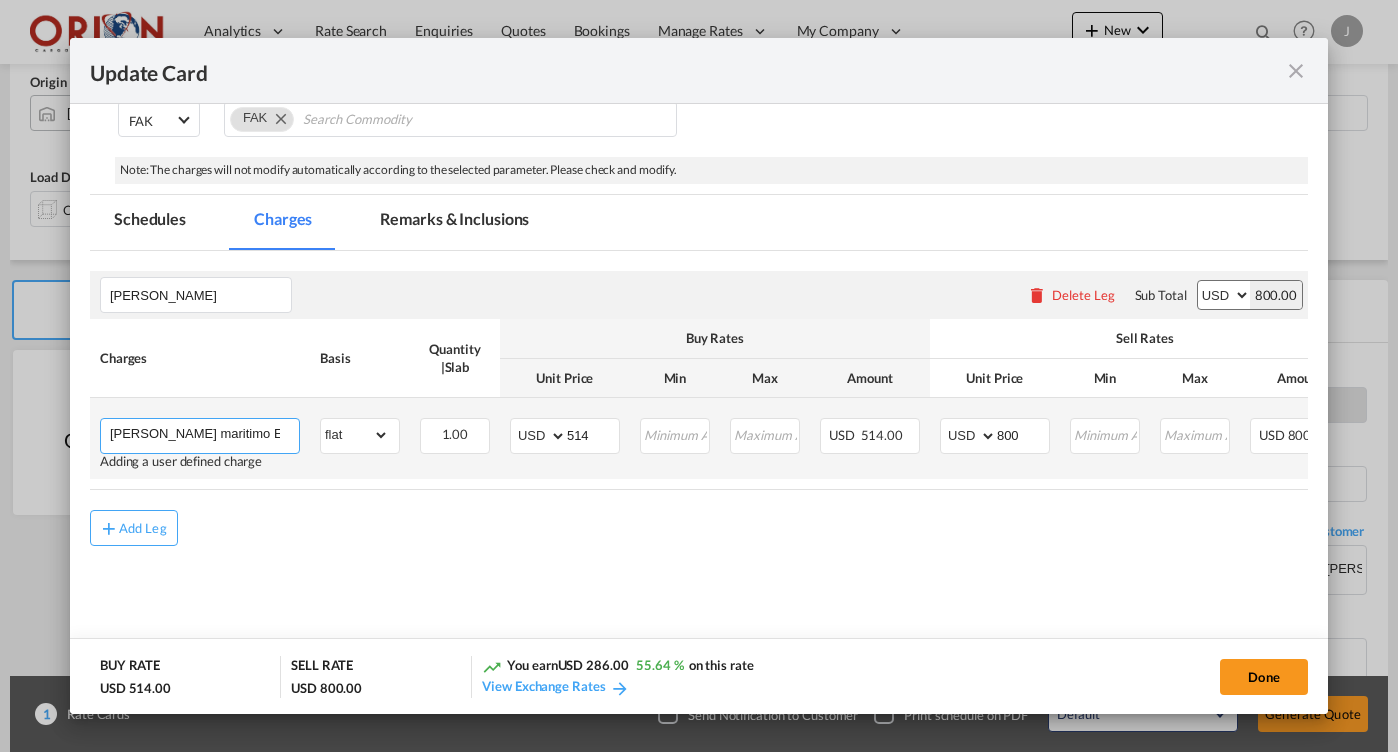 click on "[PERSON_NAME] maritimo EXW desdeFengxian District, [GEOGRAPHIC_DATA]  a Almacen Fiscal SPS                                                     Adding a user defined charge Please Enter
Already Exists" at bounding box center [200, 438] 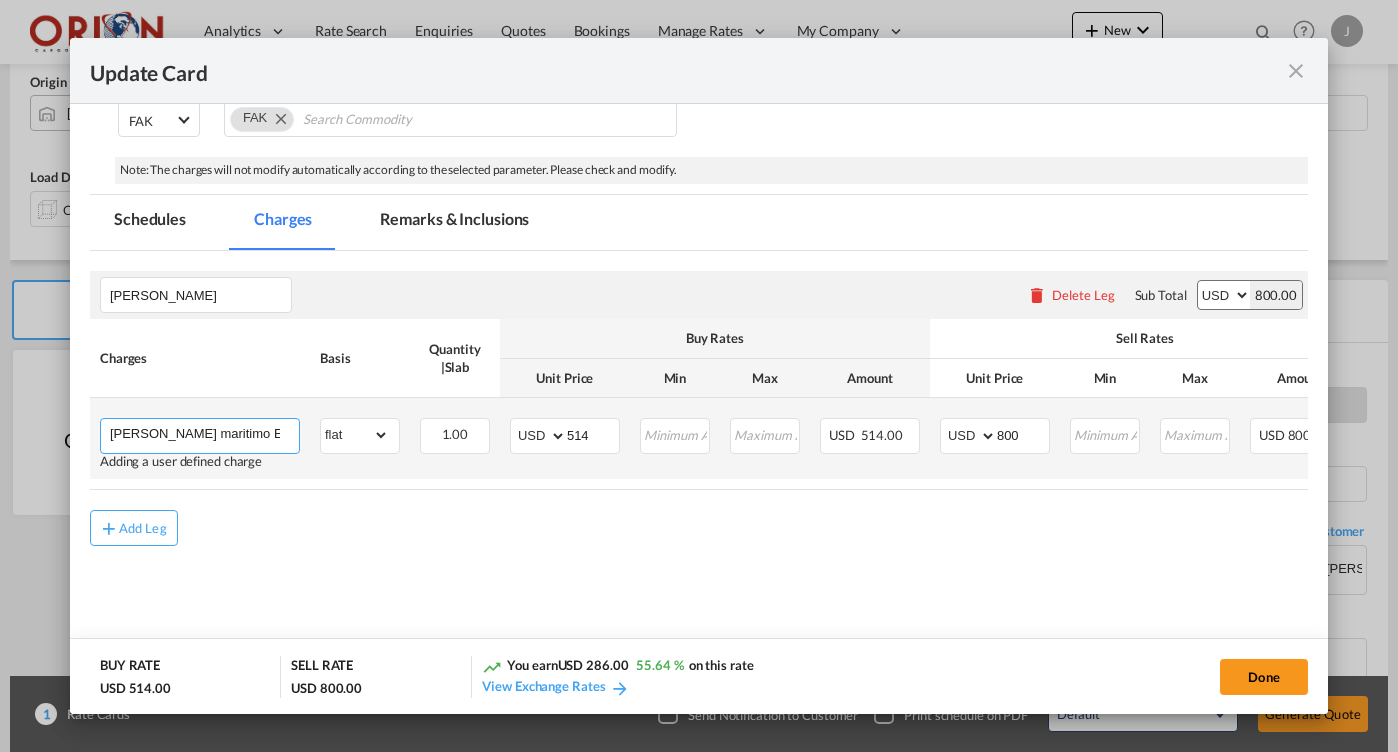 drag, startPoint x: 121, startPoint y: 429, endPoint x: 94, endPoint y: 429, distance: 27 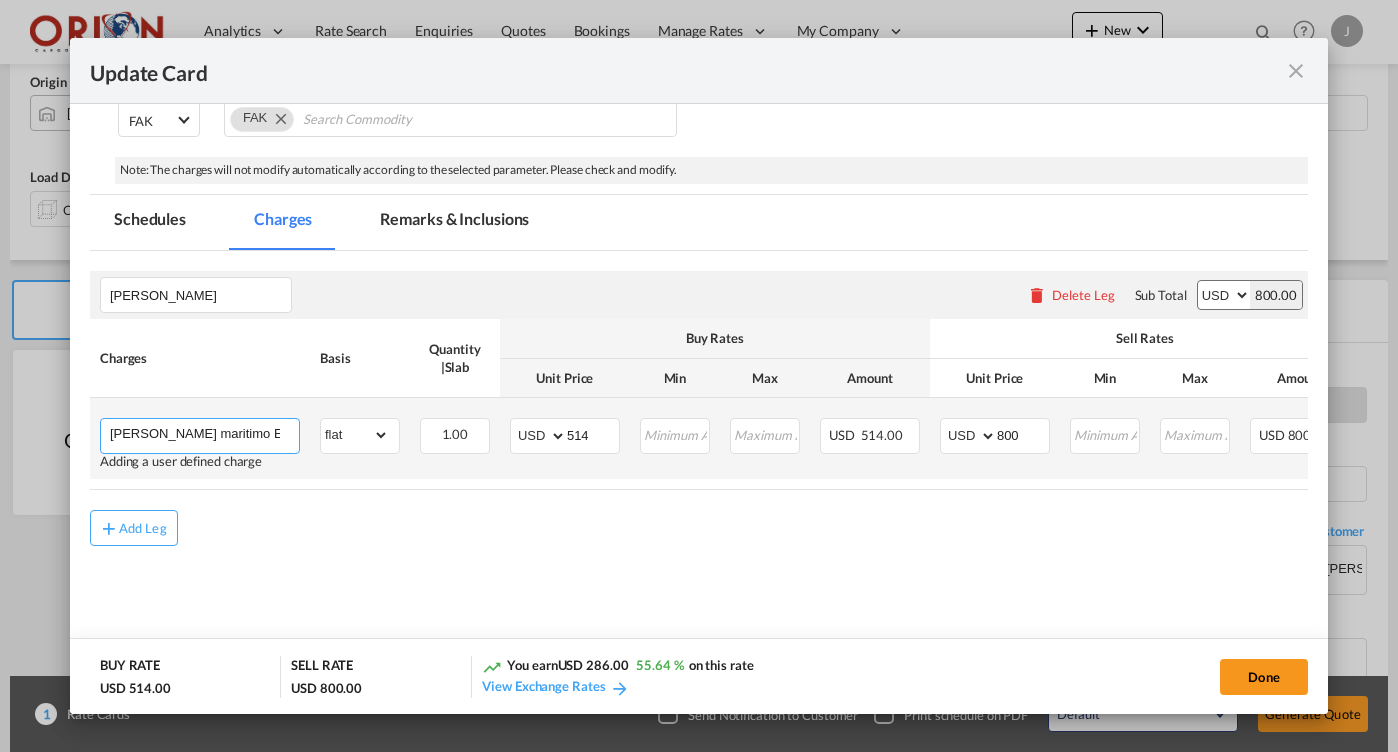 click on "[PERSON_NAME] maritimo EXW desdeFengxian District, [GEOGRAPHIC_DATA]  a Almacen Fiscal SPS                                                     Adding a user defined charge Please Enter
Already Exists" at bounding box center [200, 438] 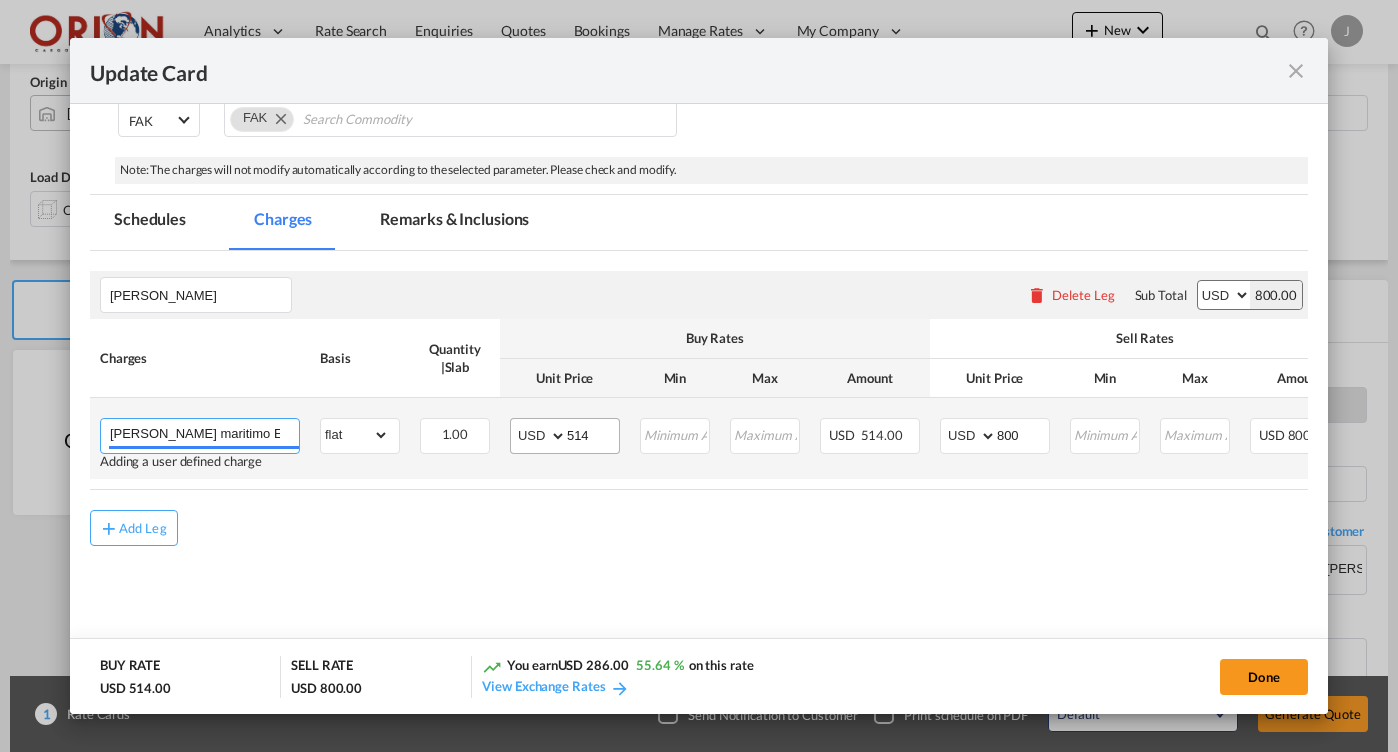 type on "[PERSON_NAME] maritimo EXW desde [GEOGRAPHIC_DATA], [GEOGRAPHIC_DATA]  a [GEOGRAPHIC_DATA] Fiscal SPS" 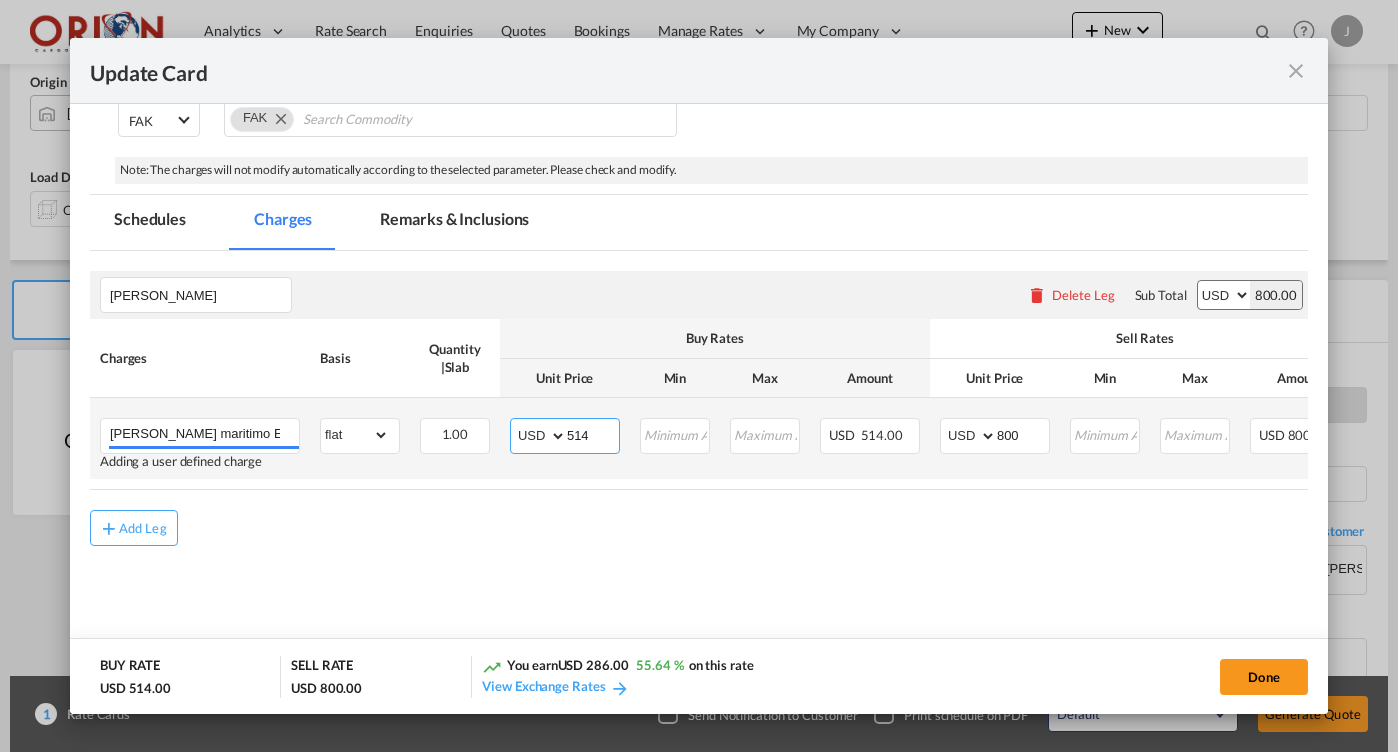click on "514" at bounding box center [593, 434] 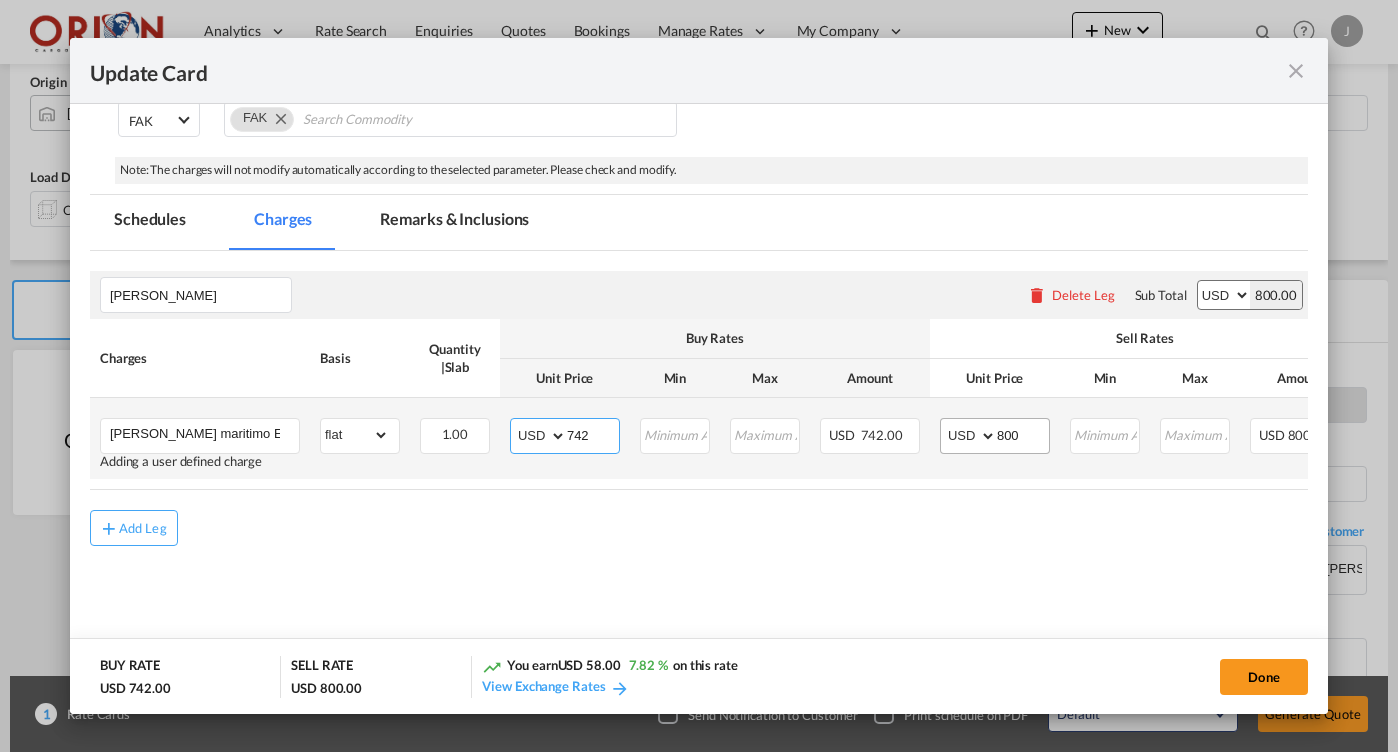 type on "742" 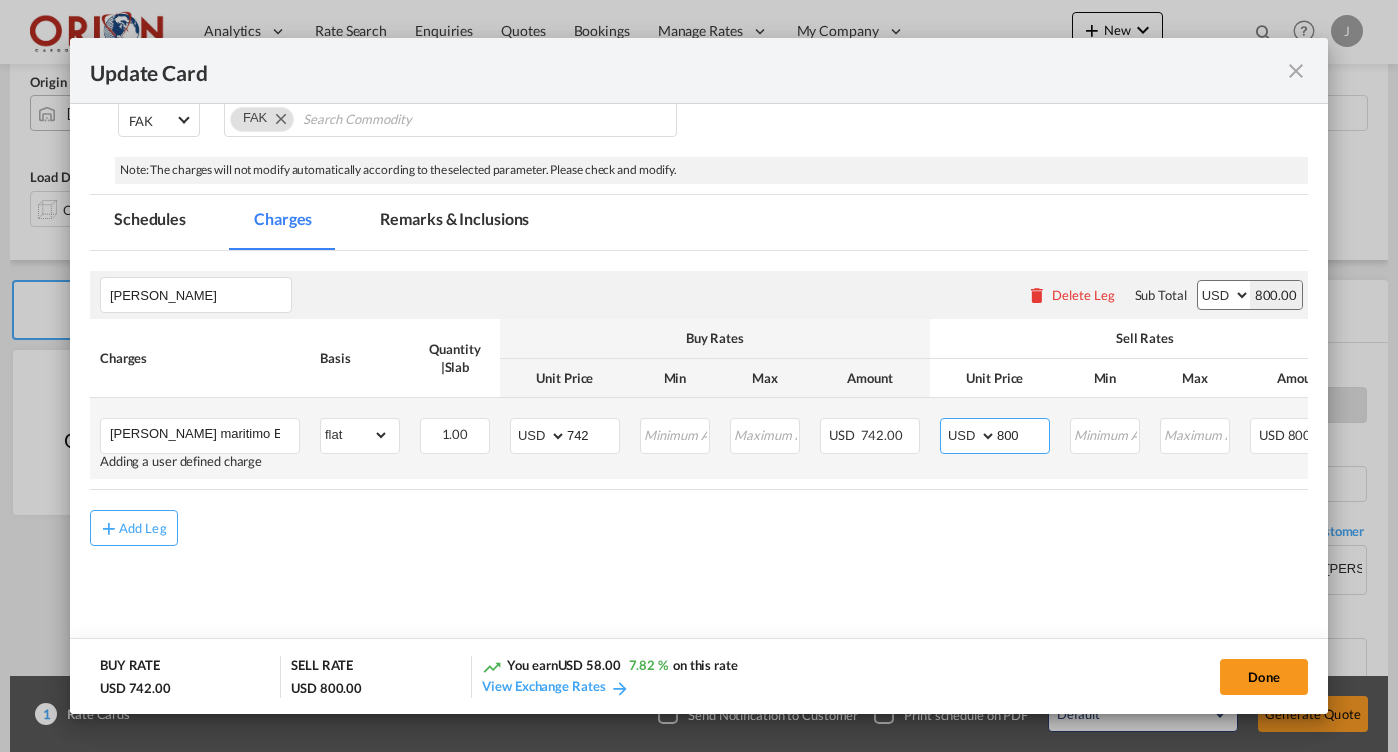 click on "800" at bounding box center [1023, 434] 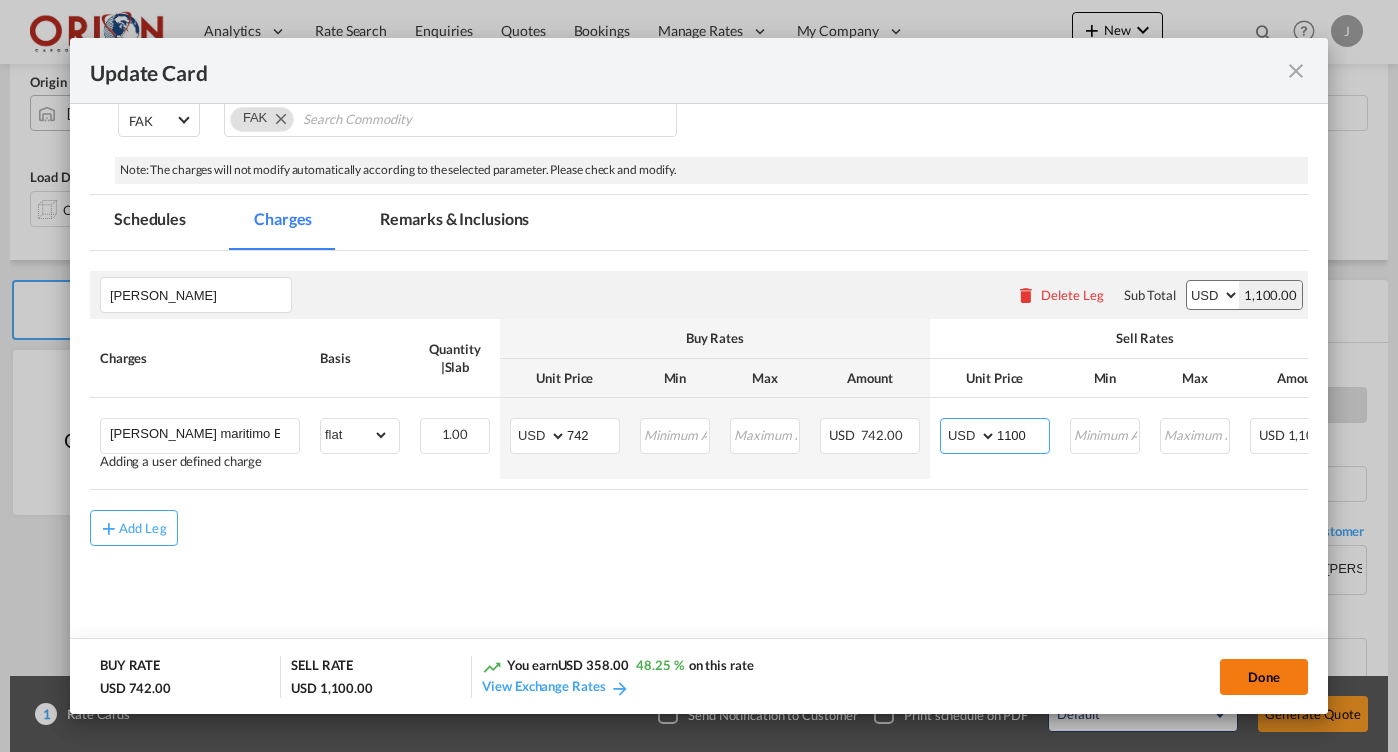 type on "1100" 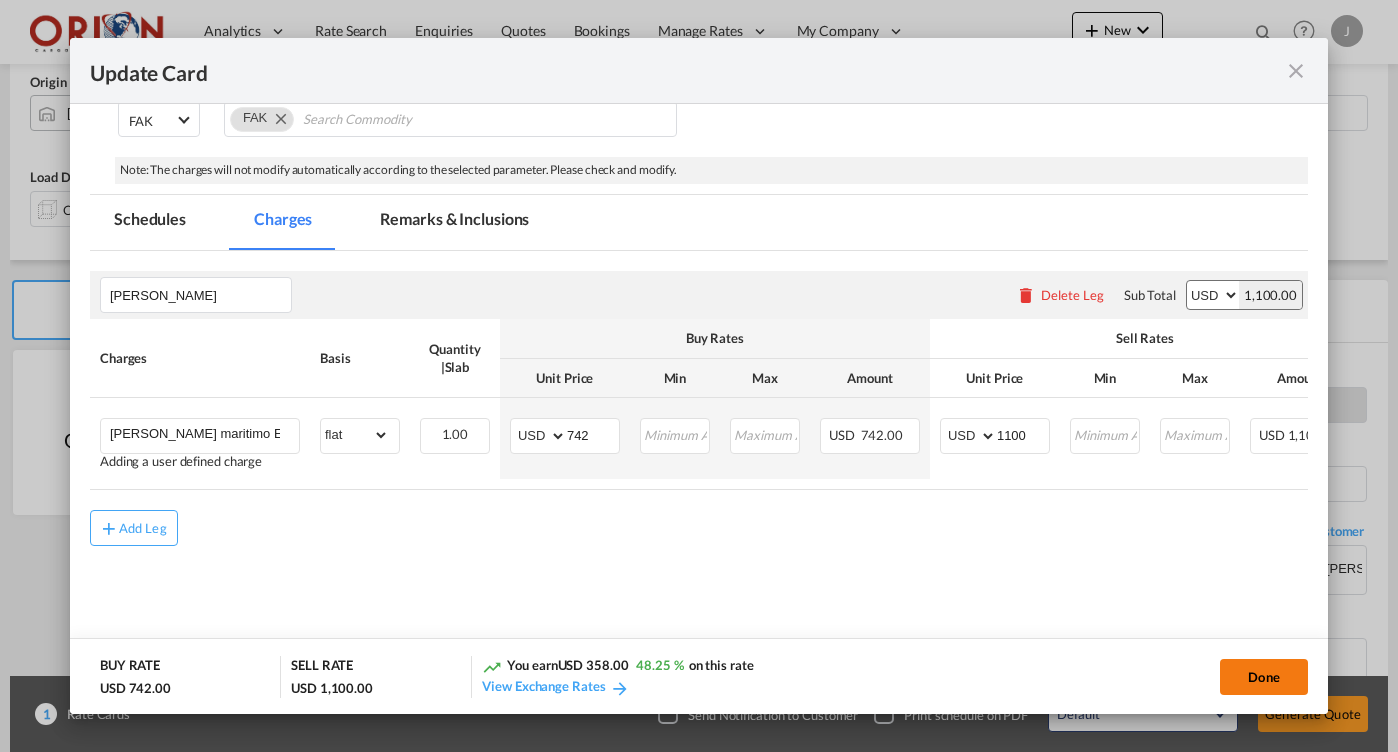 click on "Done" 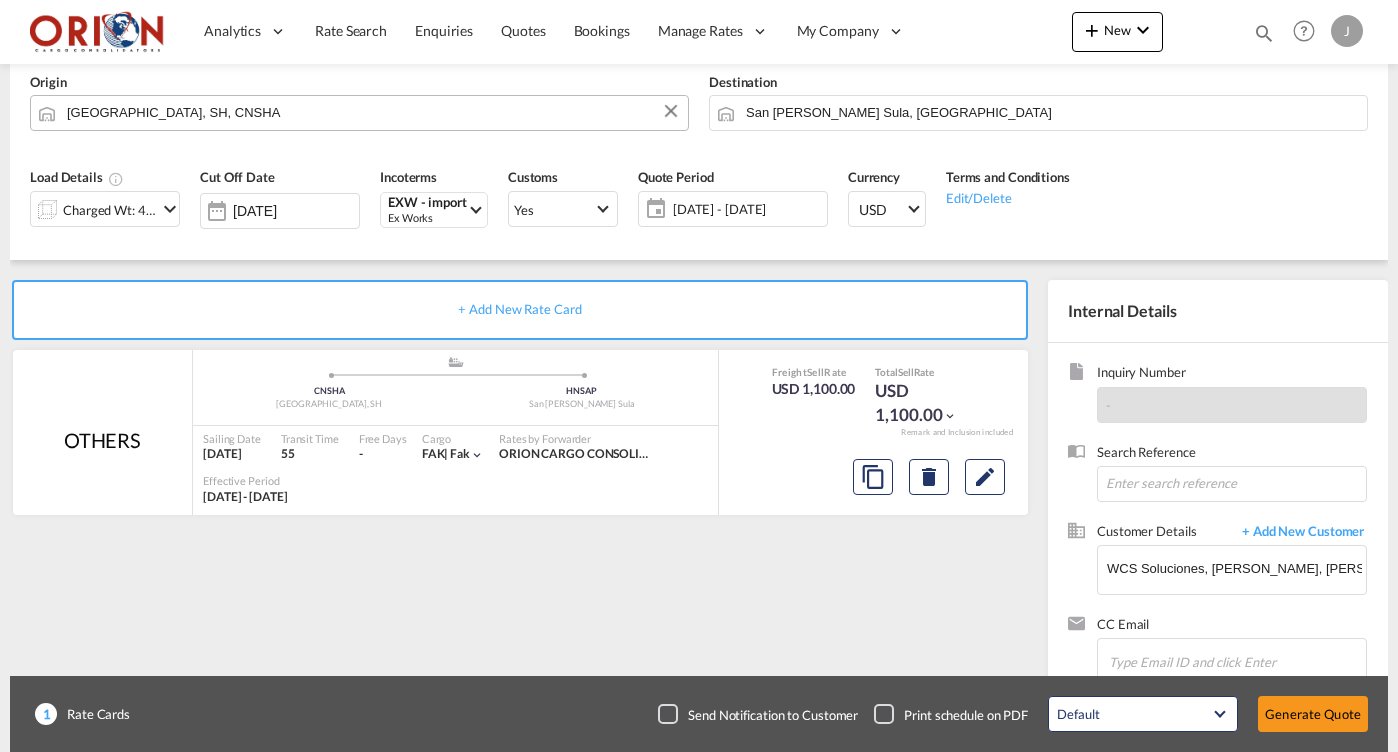 type on "[DATE]" 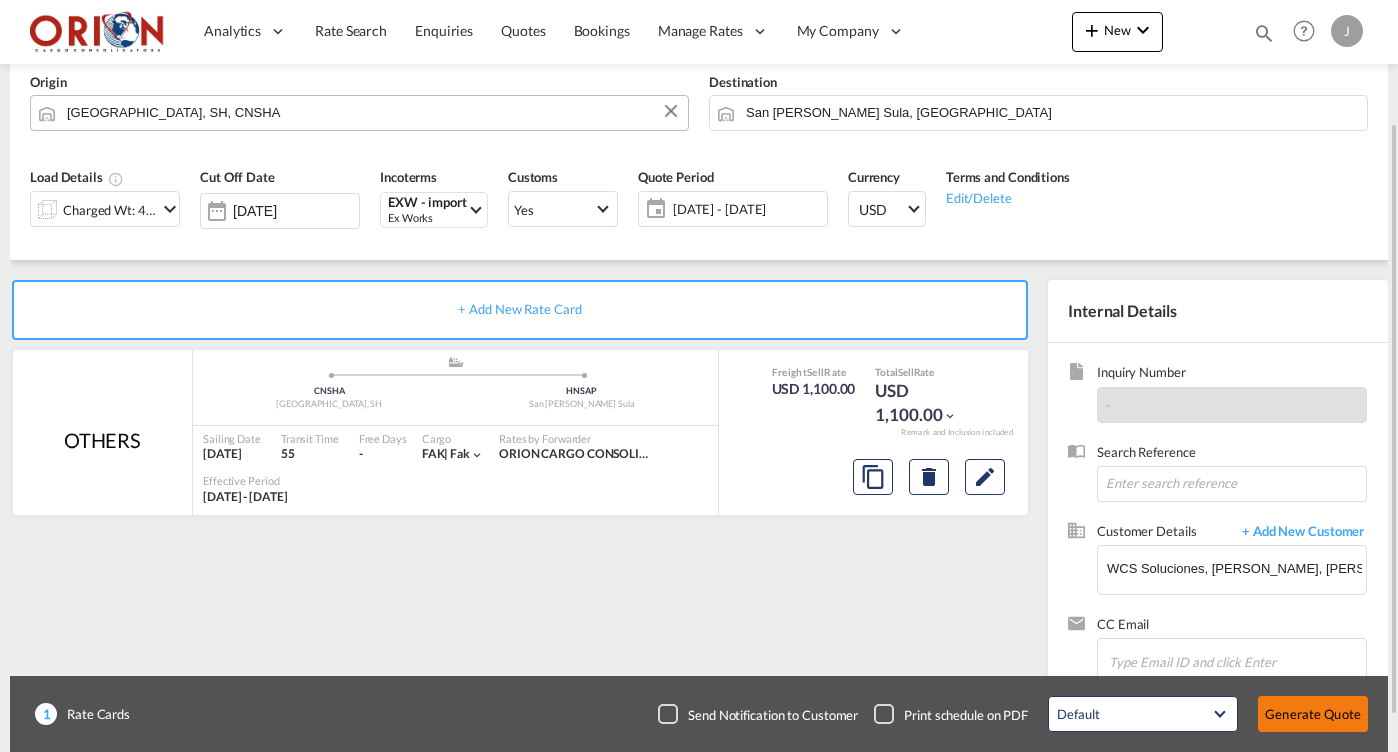 click on "Generate Quote" at bounding box center [1313, 714] 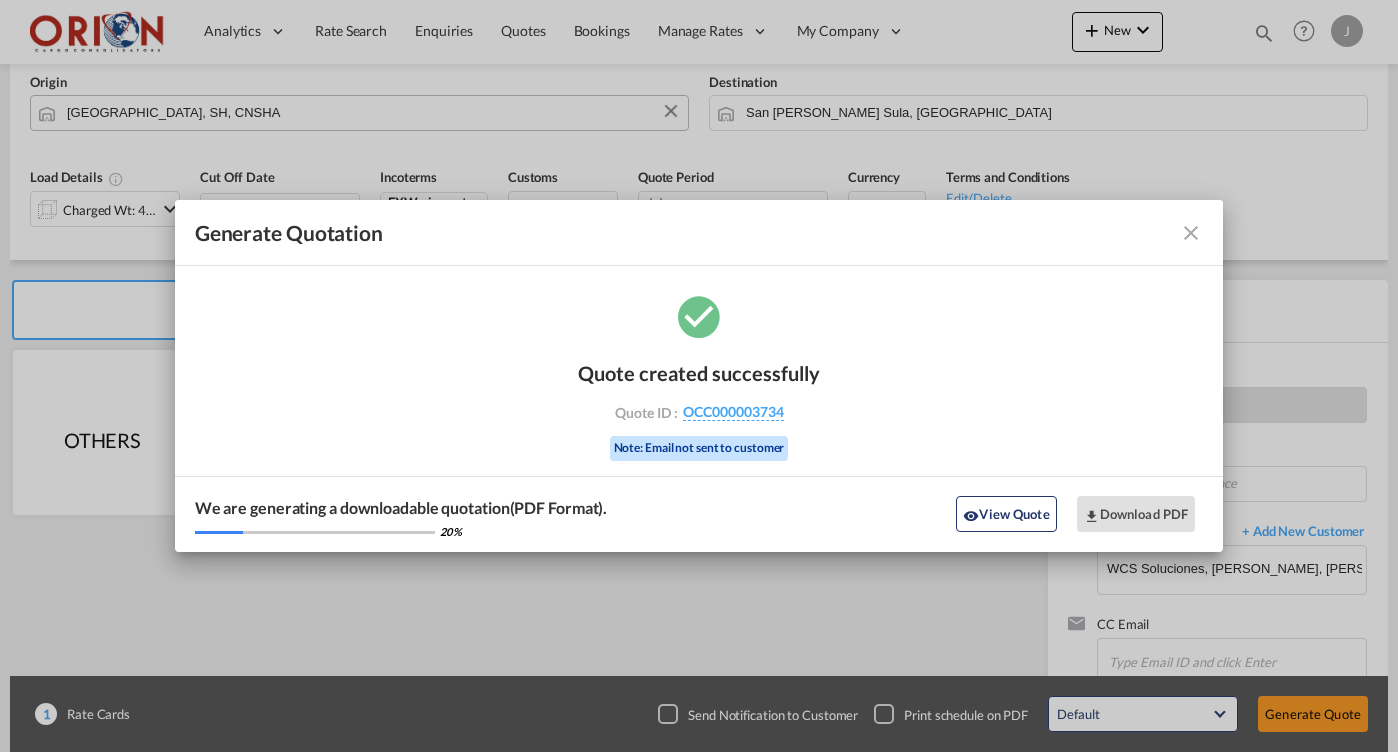 click at bounding box center (1191, 233) 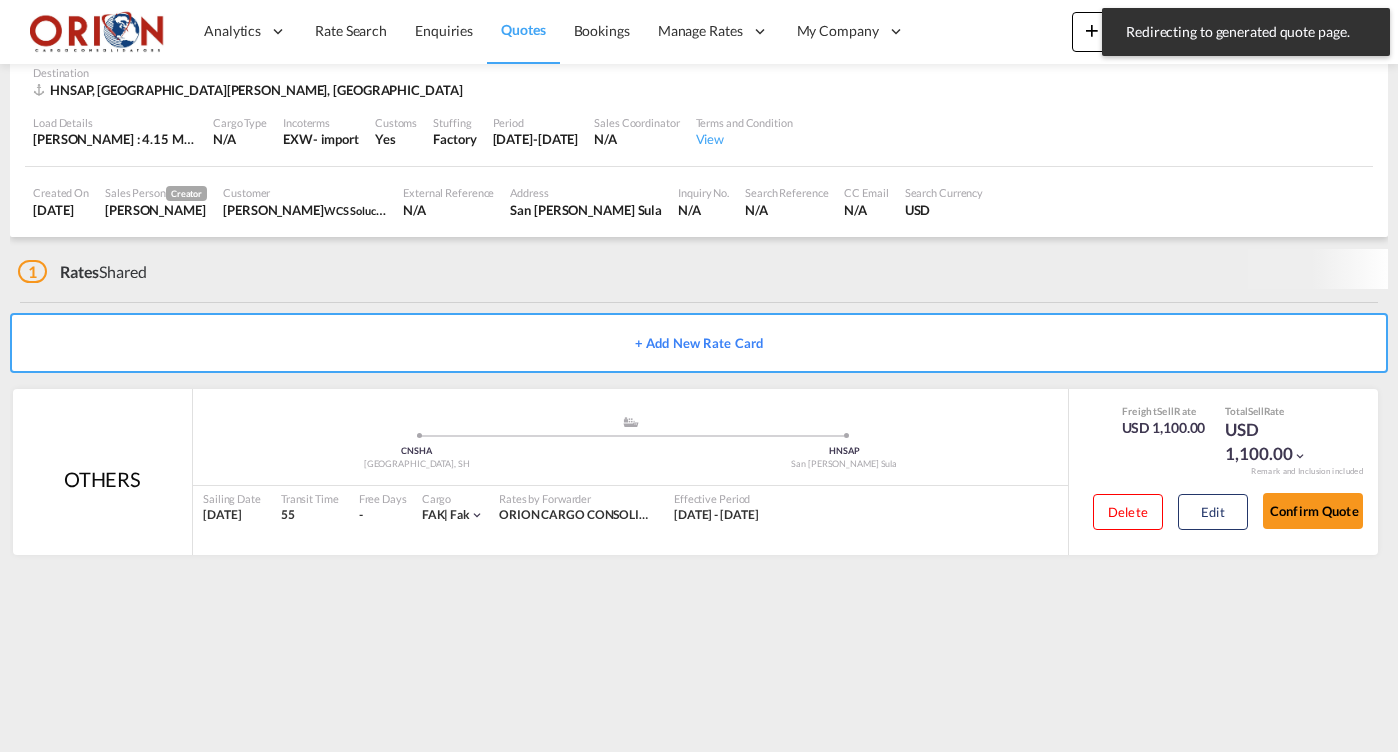 scroll, scrollTop: 0, scrollLeft: 0, axis: both 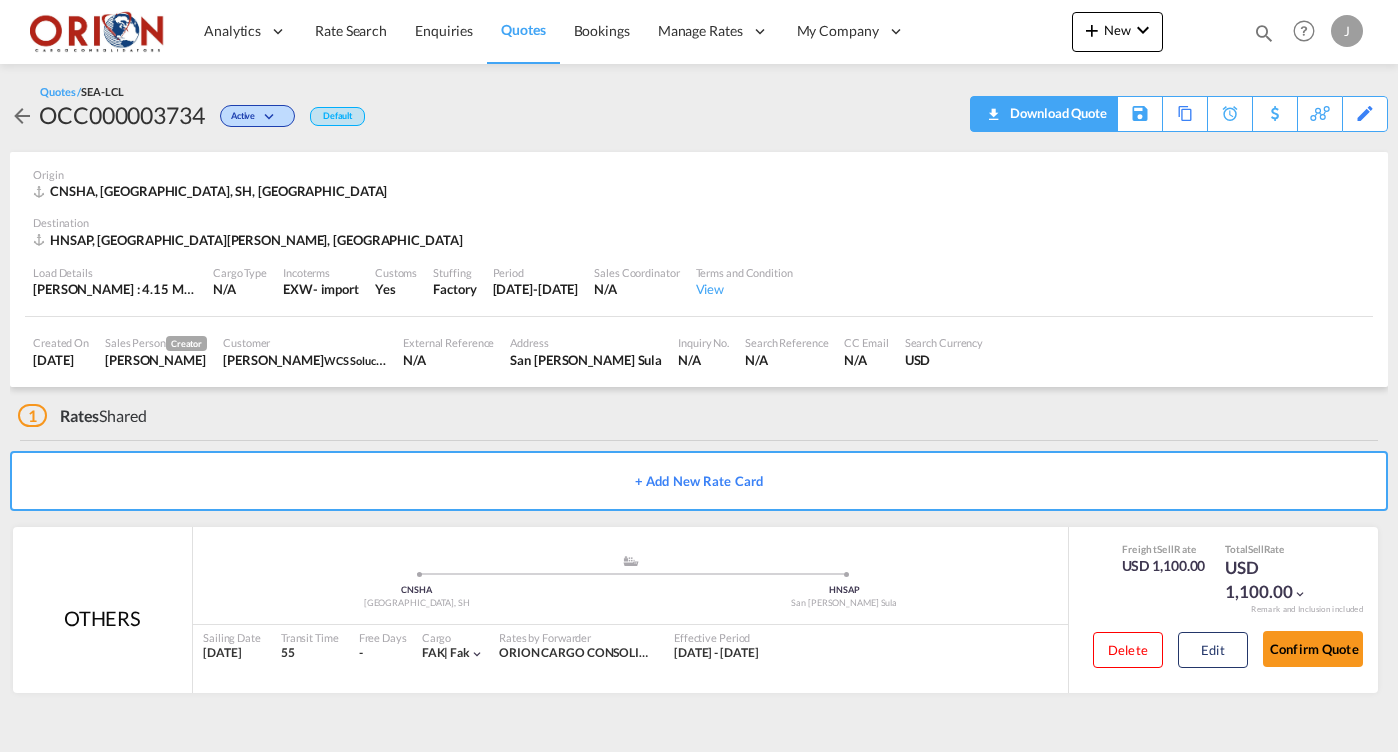 click on "Download Quote" at bounding box center (1056, 113) 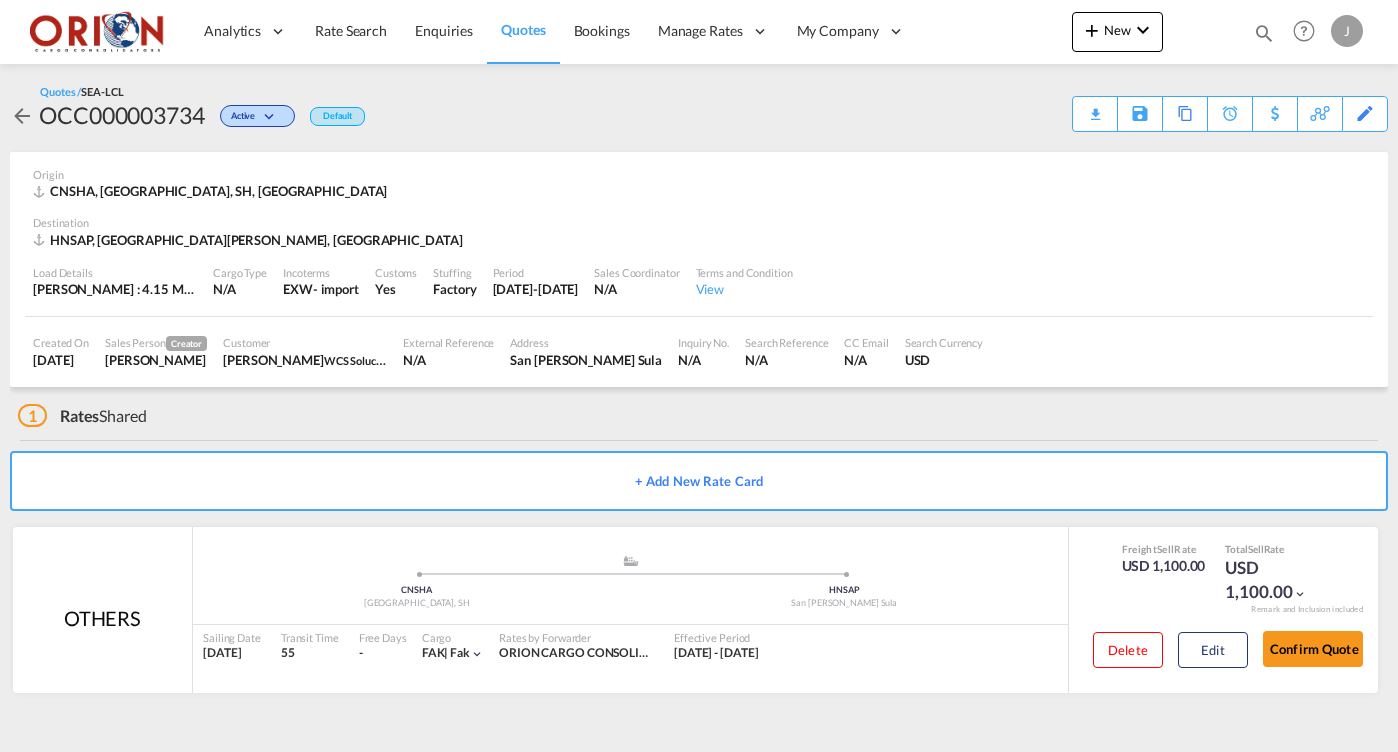 click on "Quotes" at bounding box center [523, 29] 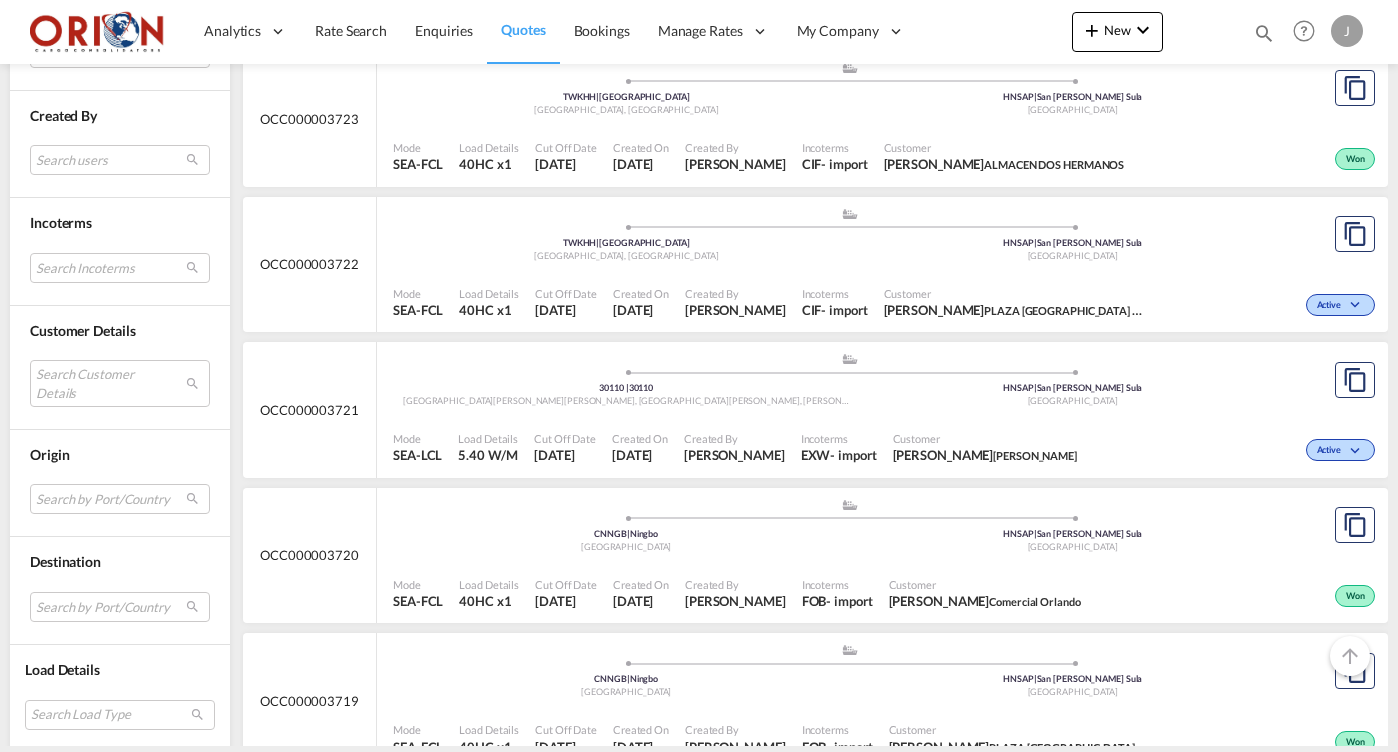 scroll, scrollTop: 1760, scrollLeft: 0, axis: vertical 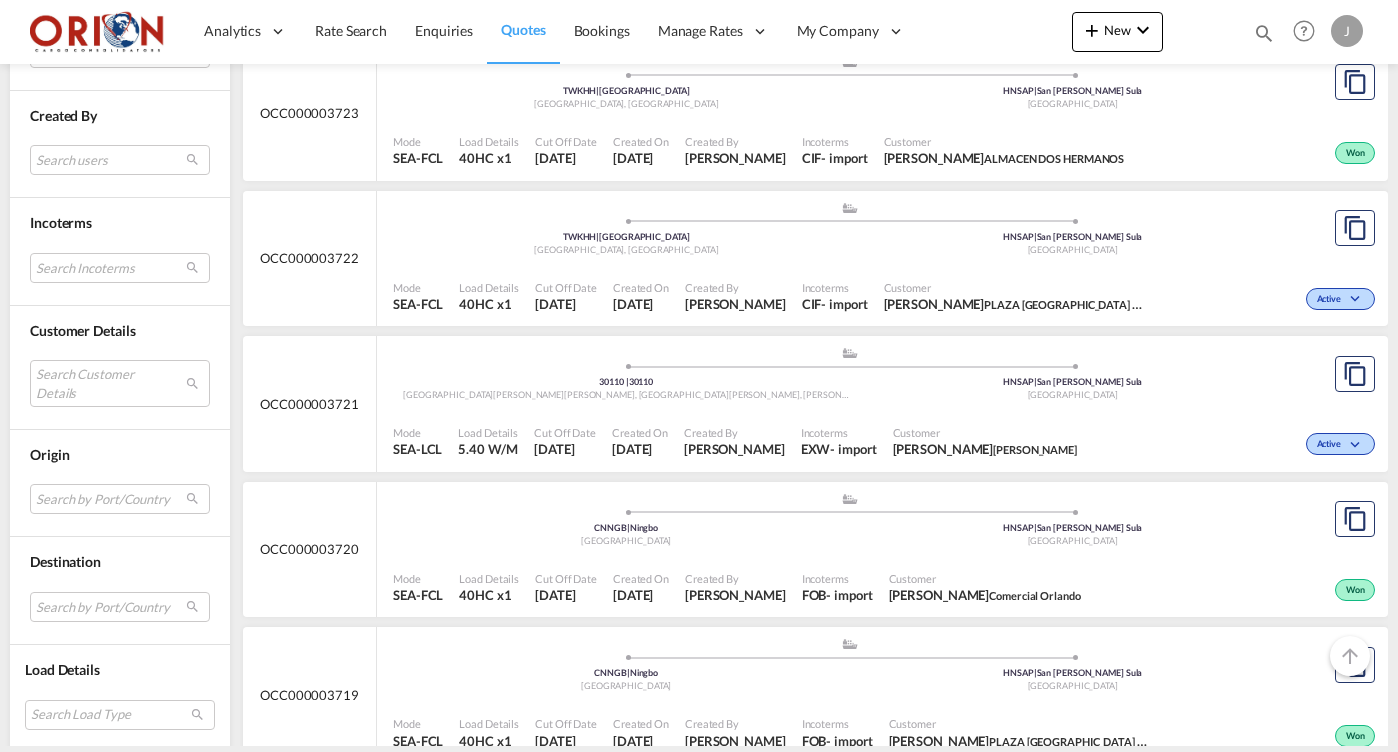 click on "Created By" at bounding box center [734, 432] 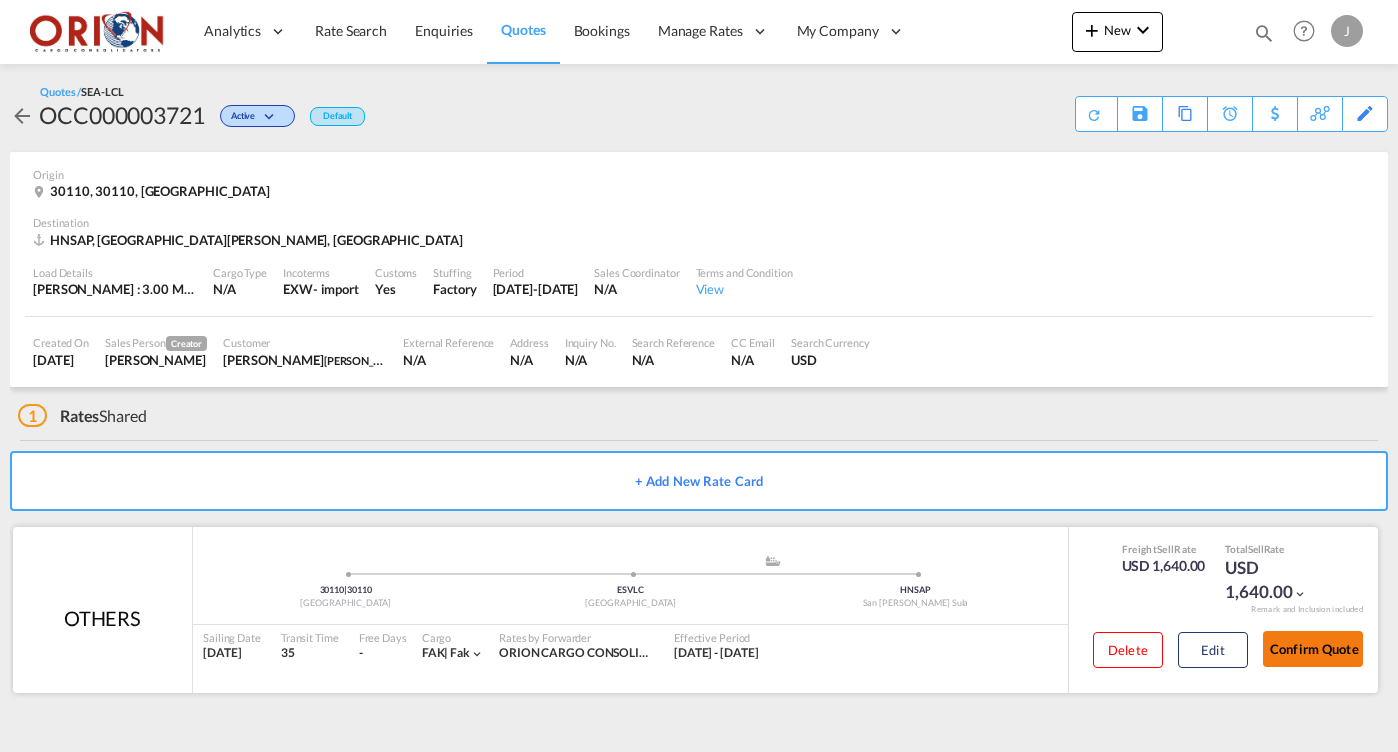 click on "Confirm Quote" at bounding box center (1313, 649) 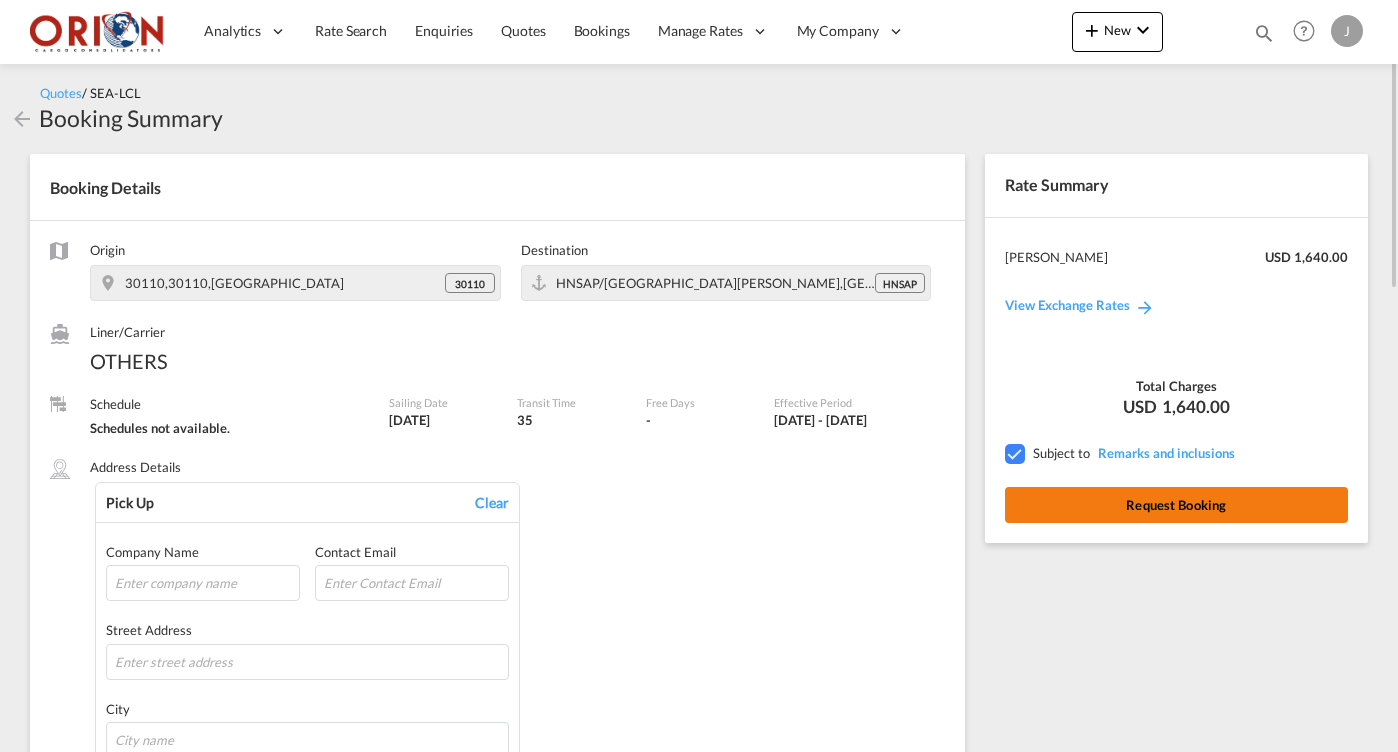 click on "Request Booking" at bounding box center (1176, 505) 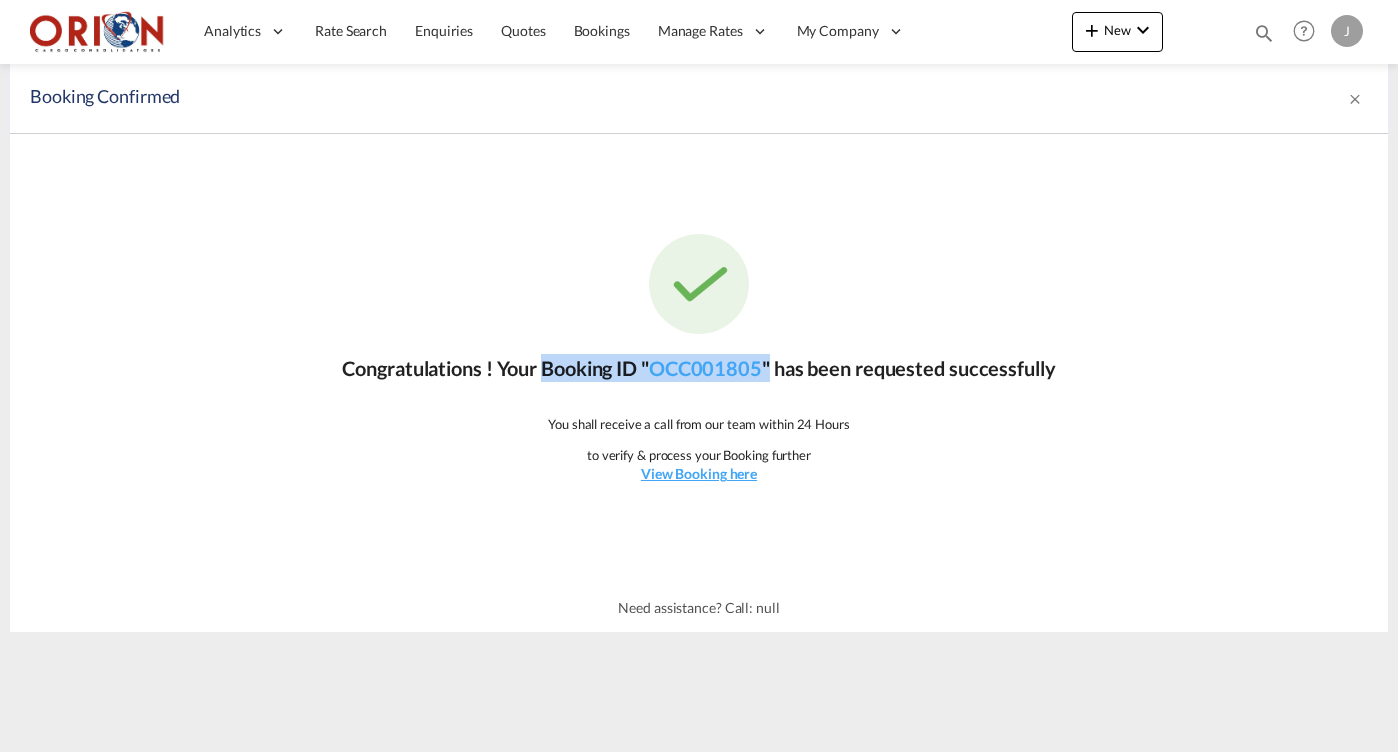 drag, startPoint x: 537, startPoint y: 366, endPoint x: 777, endPoint y: 369, distance: 240.01875 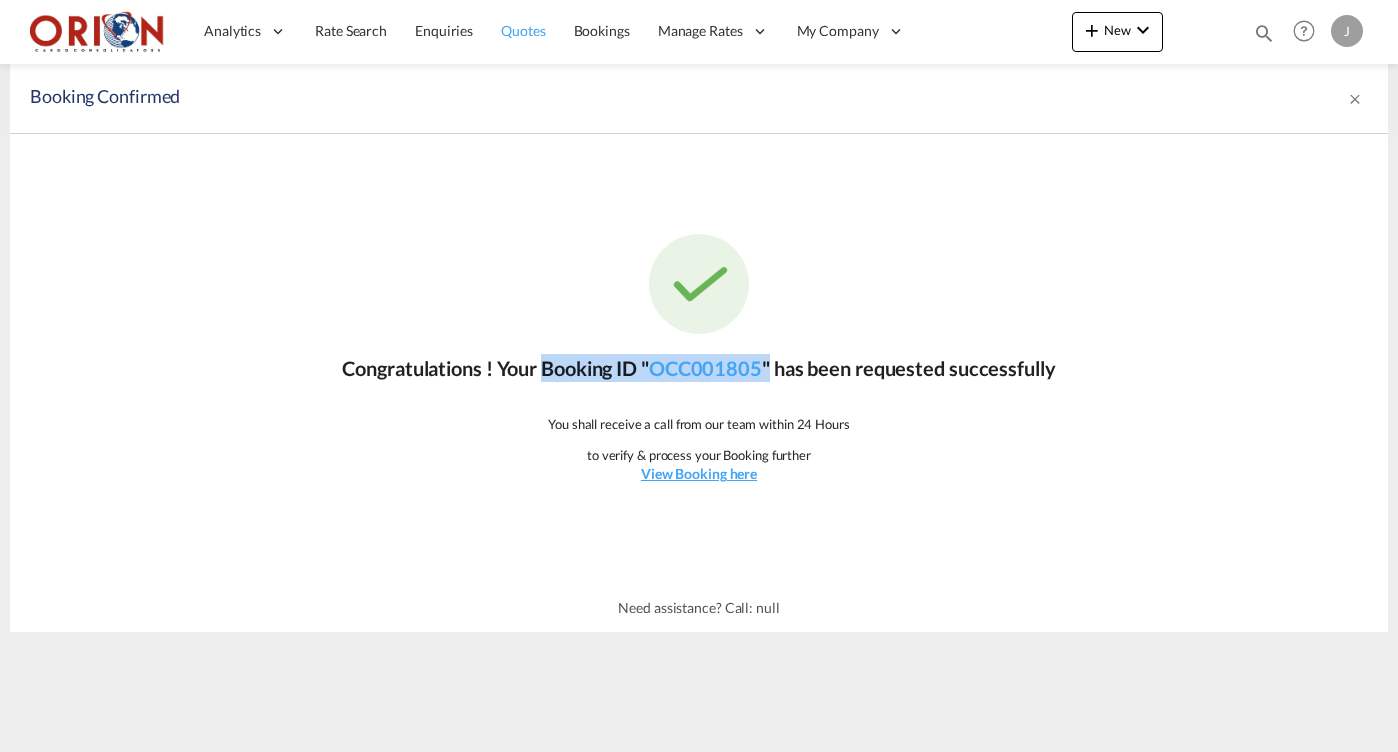 click on "Quotes" at bounding box center (523, 31) 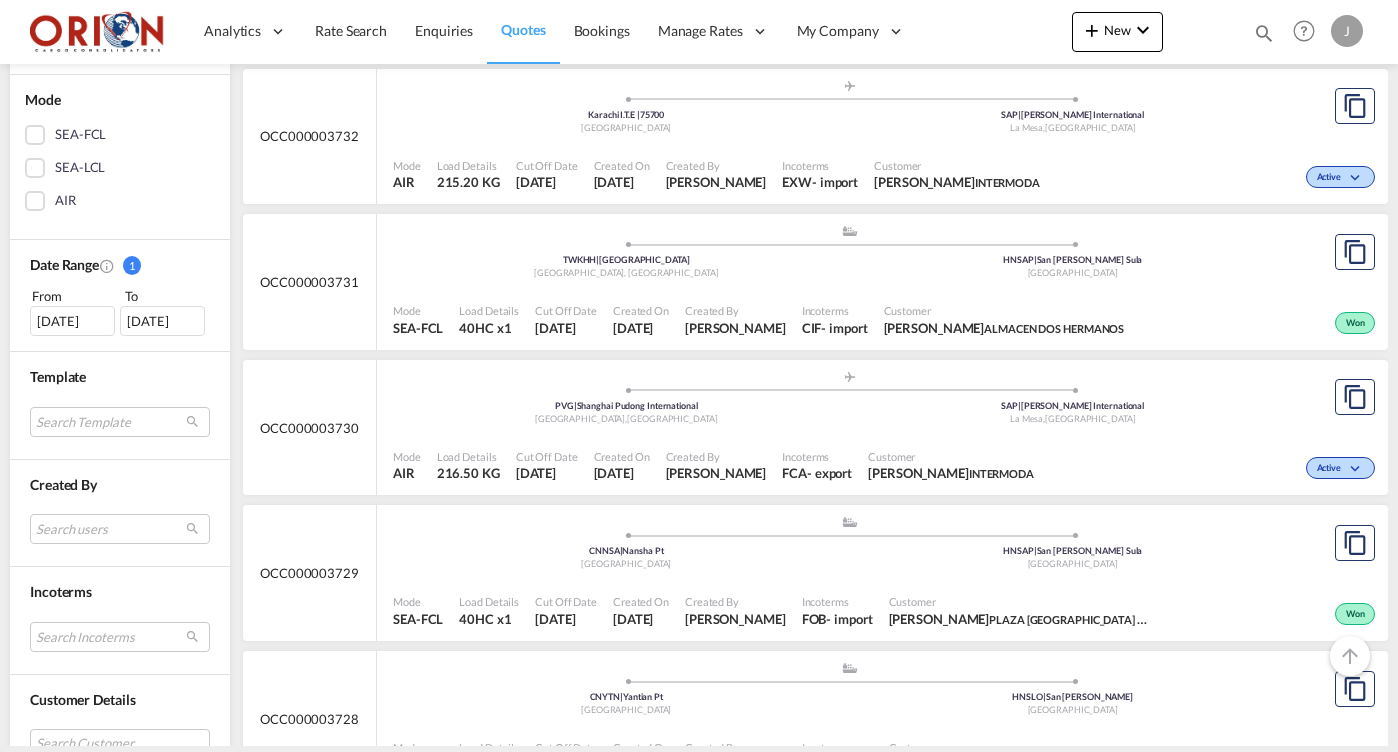 scroll, scrollTop: 485, scrollLeft: 0, axis: vertical 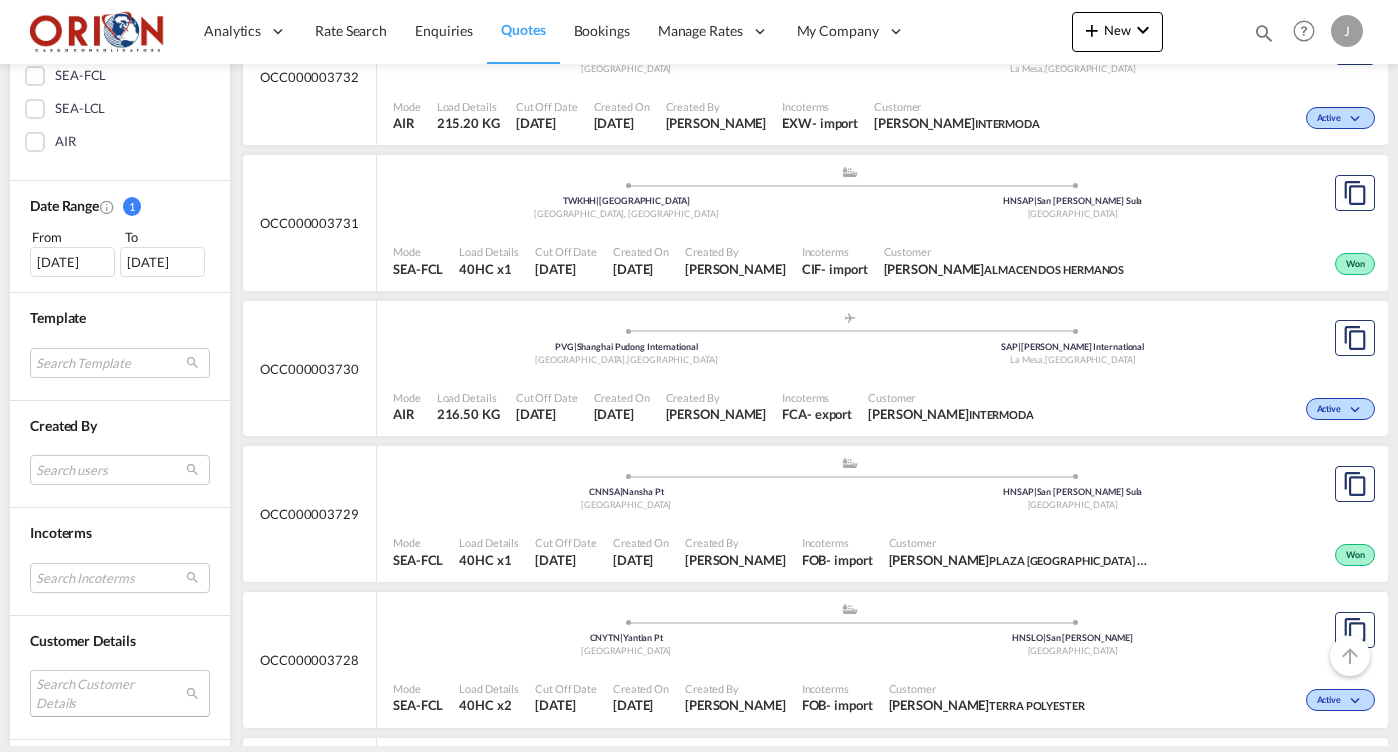 click on "Search Customer Details user name
user [PERSON_NAME] [EMAIL_ADDRESS][DOMAIN_NAME]    | grupo pamar
user distribuidora DIZAL [EMAIL_ADDRESS][DOMAIN_NAME]    | distribuidora dizal
user [PERSON_NAME] [PERSON_NAME][EMAIL_ADDRESS][DOMAIN_NAME]    | servicios integrales de alimentos
user agencia Global [EMAIL_ADDRESS][DOMAIN_NAME]    | la agencia global
user [PERSON_NAME] [PERSON_NAME][EMAIL_ADDRESS][DOMAIN_NAME]    | aurema
user [PERSON_NAME] [PERSON_NAME][EMAIL_ADDRESS][DOMAIN_NAME]    | livin/elements
user [PERSON_NAME] [EMAIL_ADDRESS][PERSON_NAME][DOMAIN_NAME]    | itech
user [PERSON_NAME] [PERSON_NAME][EMAIL_ADDRESS][DOMAIN_NAME]    | [PERSON_NAME] [PERSON_NAME] [EMAIL_ADDRESS][DOMAIN_NAME]    | rtimport
user farma Facil [EMAIL_ADDRESS][DOMAIN_NAME]    | farmafacil
user warrawat Srikramroon [EMAIL_ADDRESS][DOMAIN_NAME]    | accord pilot logistics
user [PERSON_NAME] [PERSON_NAME][EMAIL_ADDRESS][PERSON_NAME][DOMAIN_NAME]    | inversiones [PERSON_NAME]
user [PERSON_NAME] [EMAIL_ADDRESS][DOMAIN_NAME]    | retos energeticos
user [PERSON_NAME] Puerto [EMAIL_ADDRESS][DOMAIN_NAME]    | quimicas [PERSON_NAME]
user [PERSON_NAME] [PERSON_NAME][EMAIL_ADDRESS][PERSON_NAME][DOMAIN_NAME]" at bounding box center [120, 693] 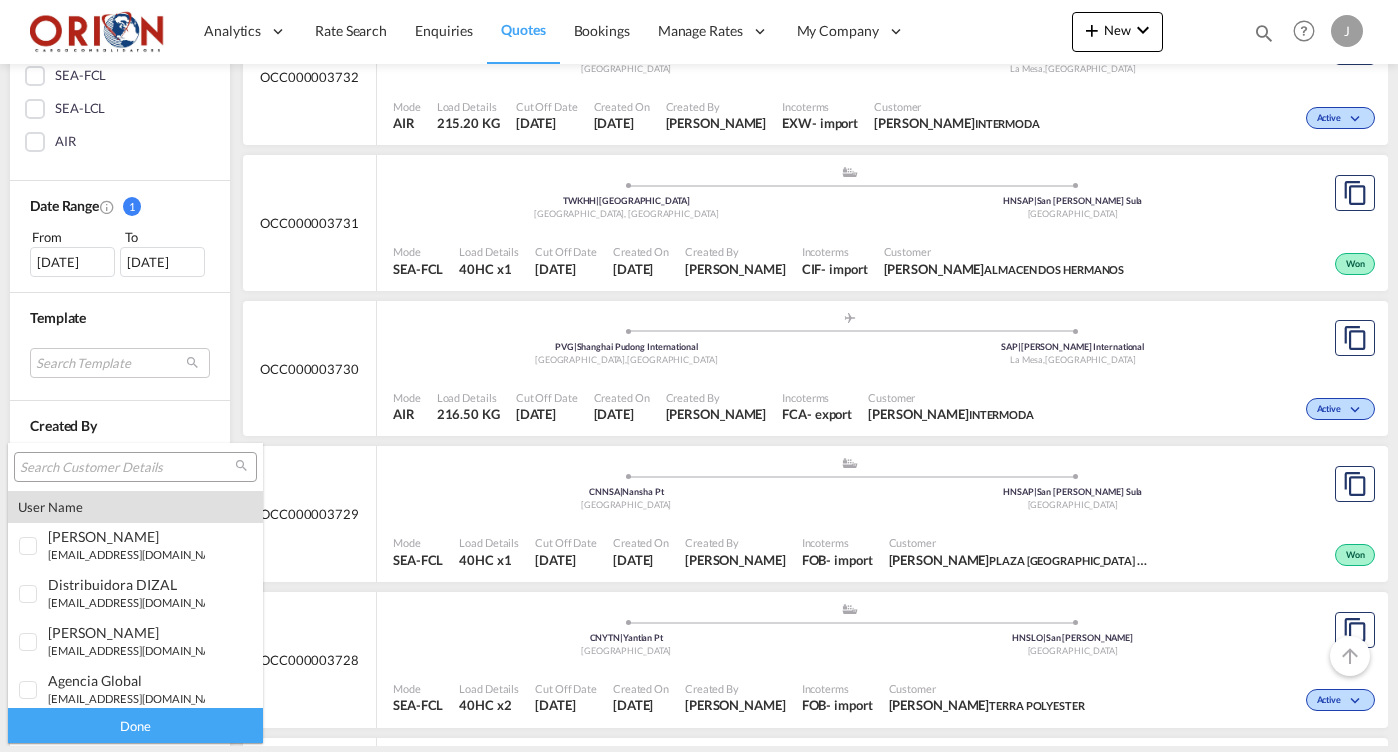 click at bounding box center [127, 468] 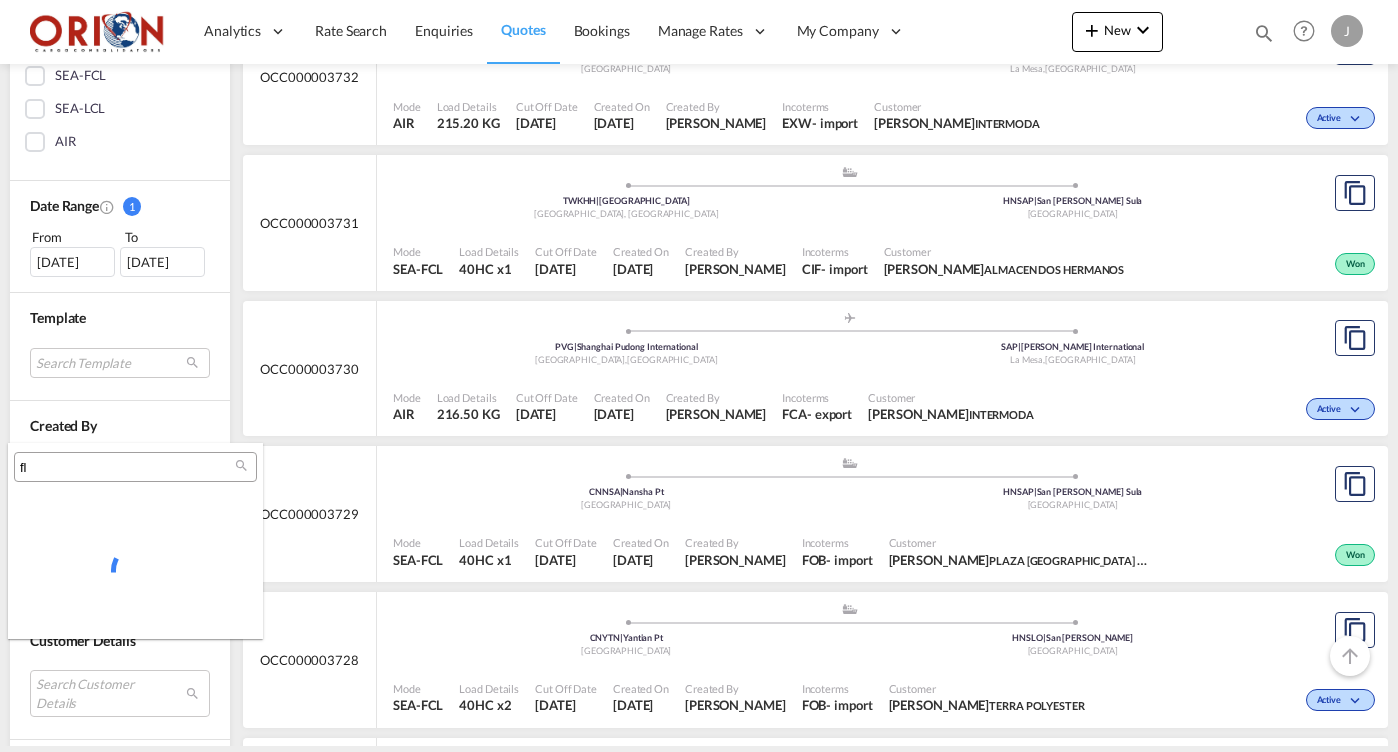 type on "f" 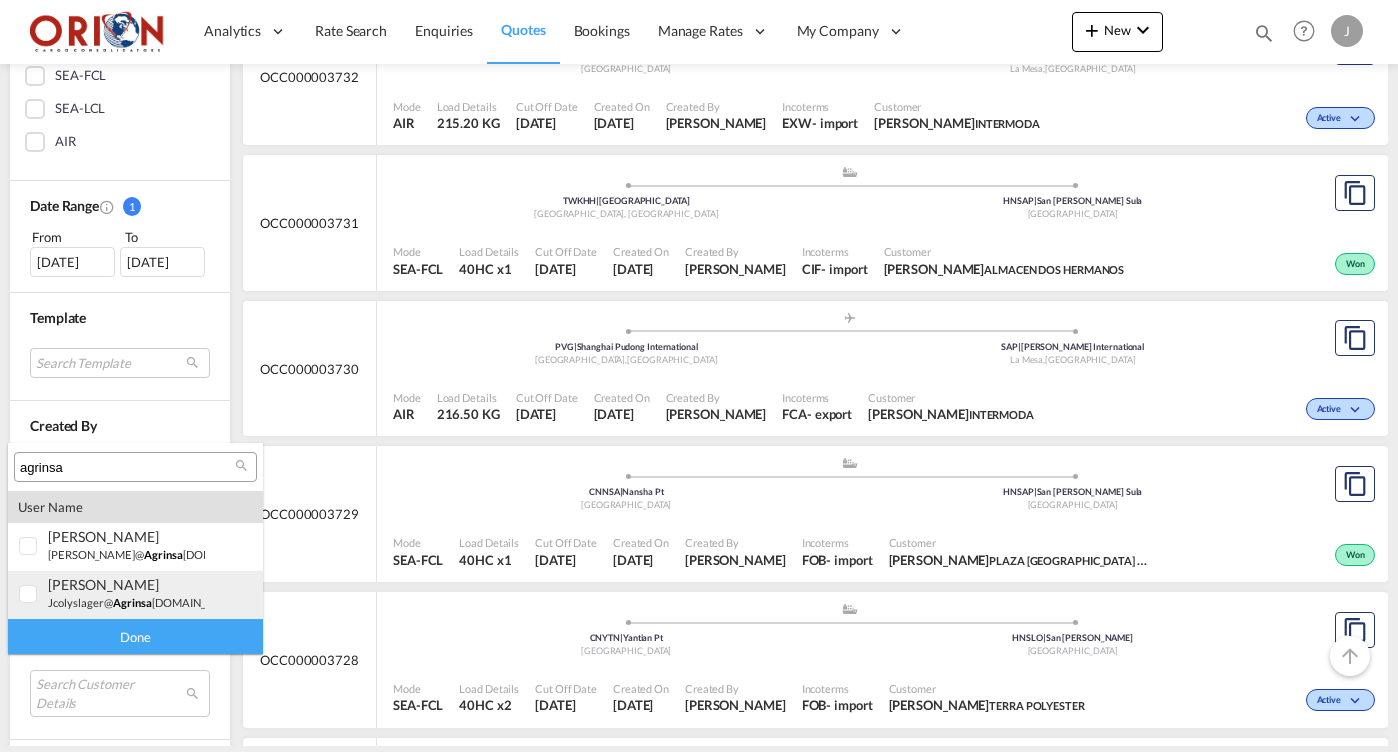 type on "agrinsa" 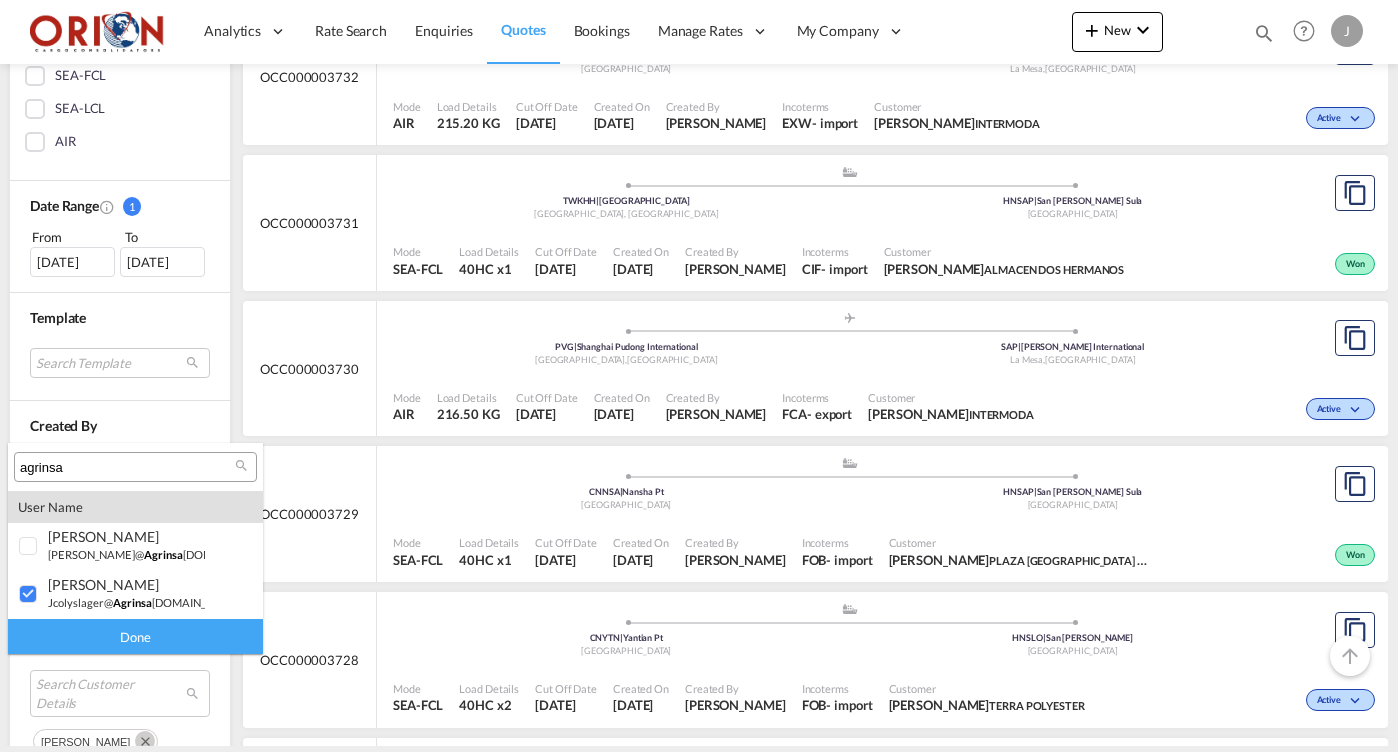 click on "Done" at bounding box center (135, 636) 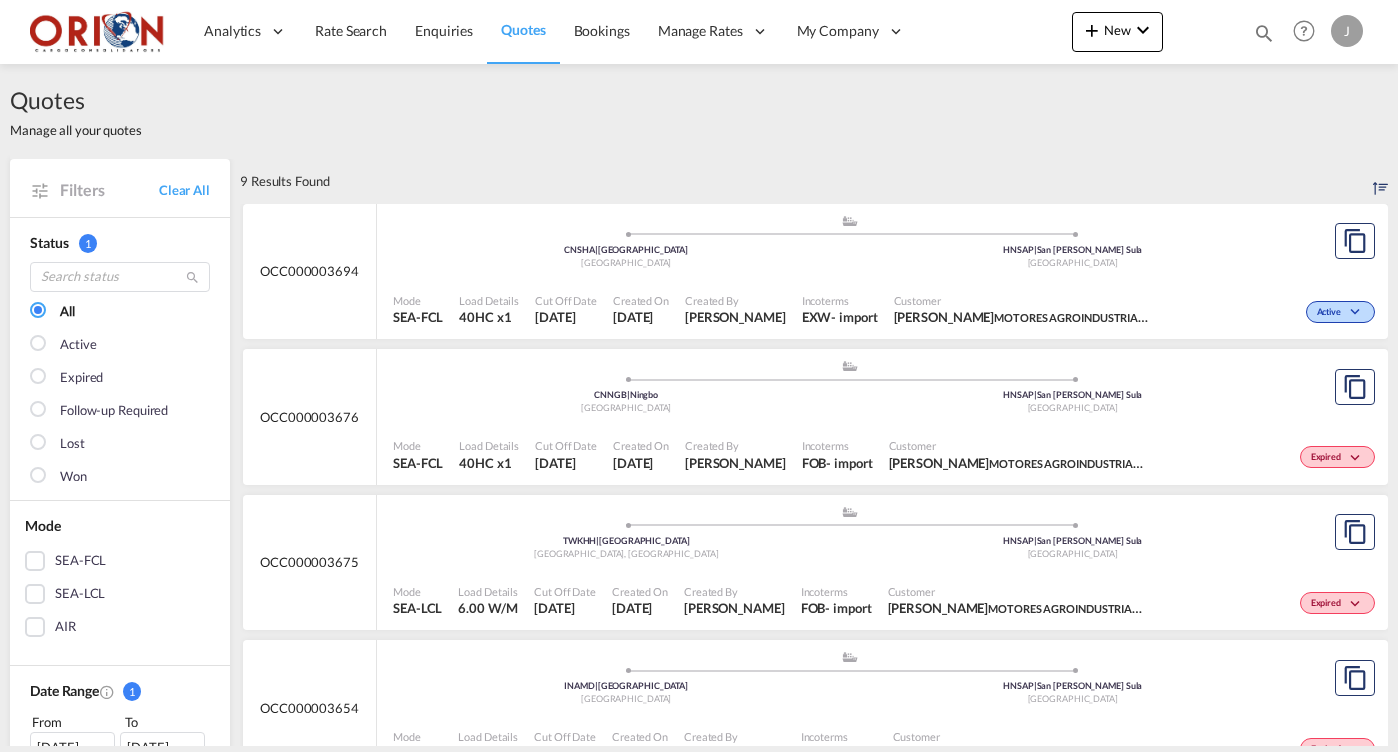 scroll, scrollTop: 13, scrollLeft: 0, axis: vertical 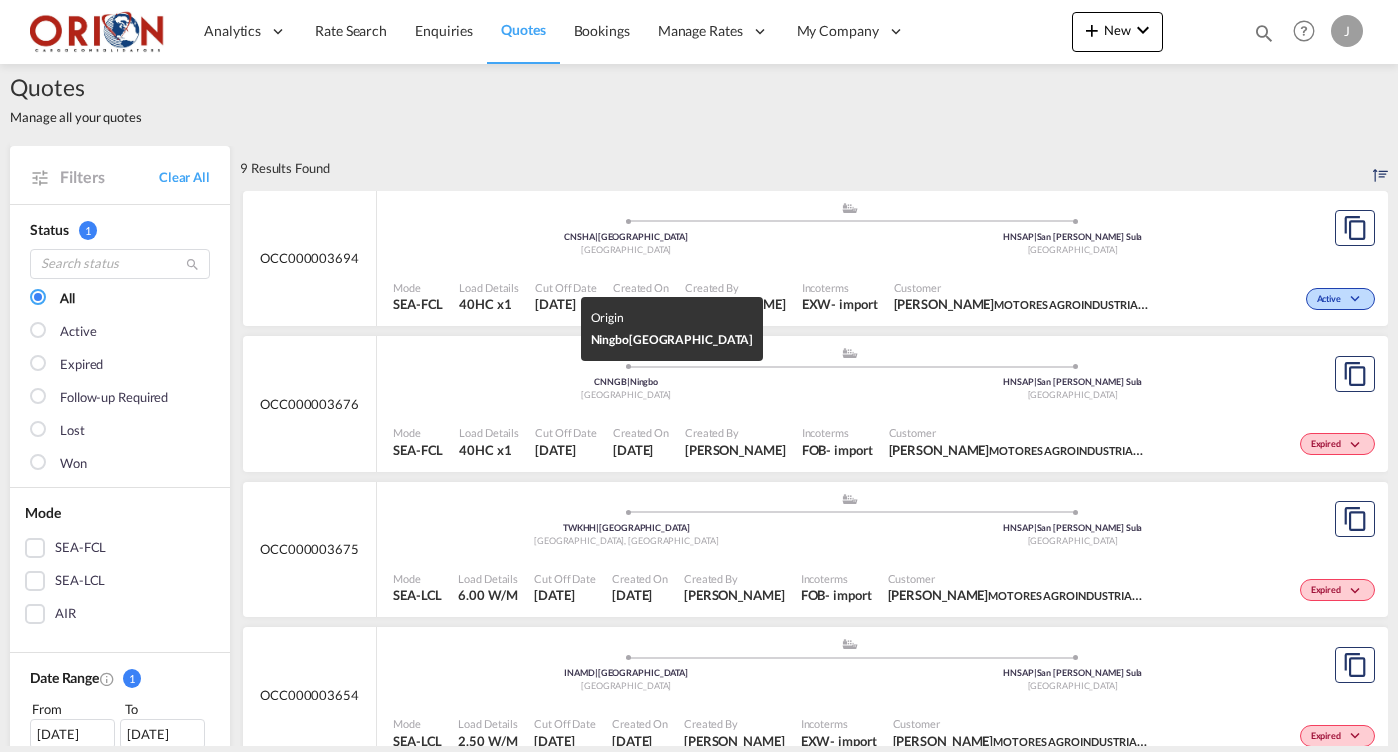 click on "[GEOGRAPHIC_DATA]" at bounding box center (626, 395) 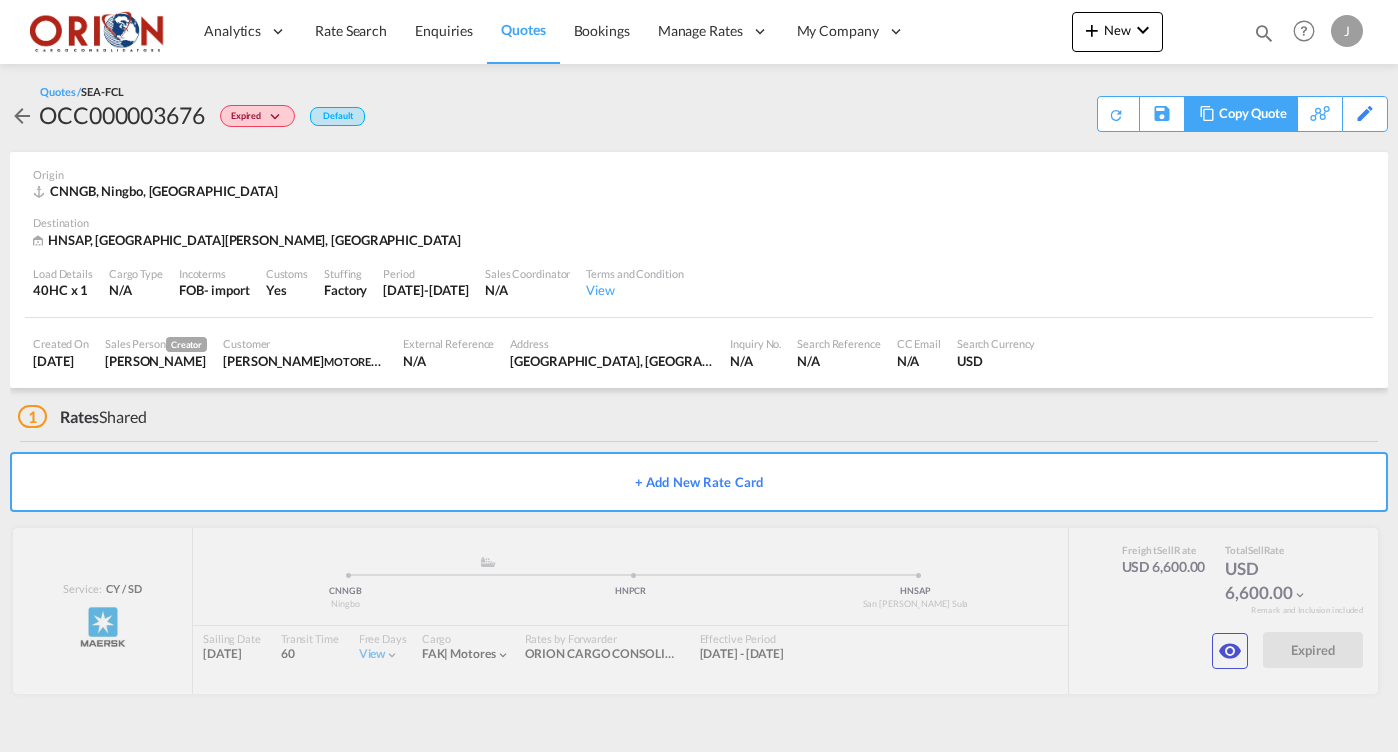 click on "Copy Quote" at bounding box center [1253, 114] 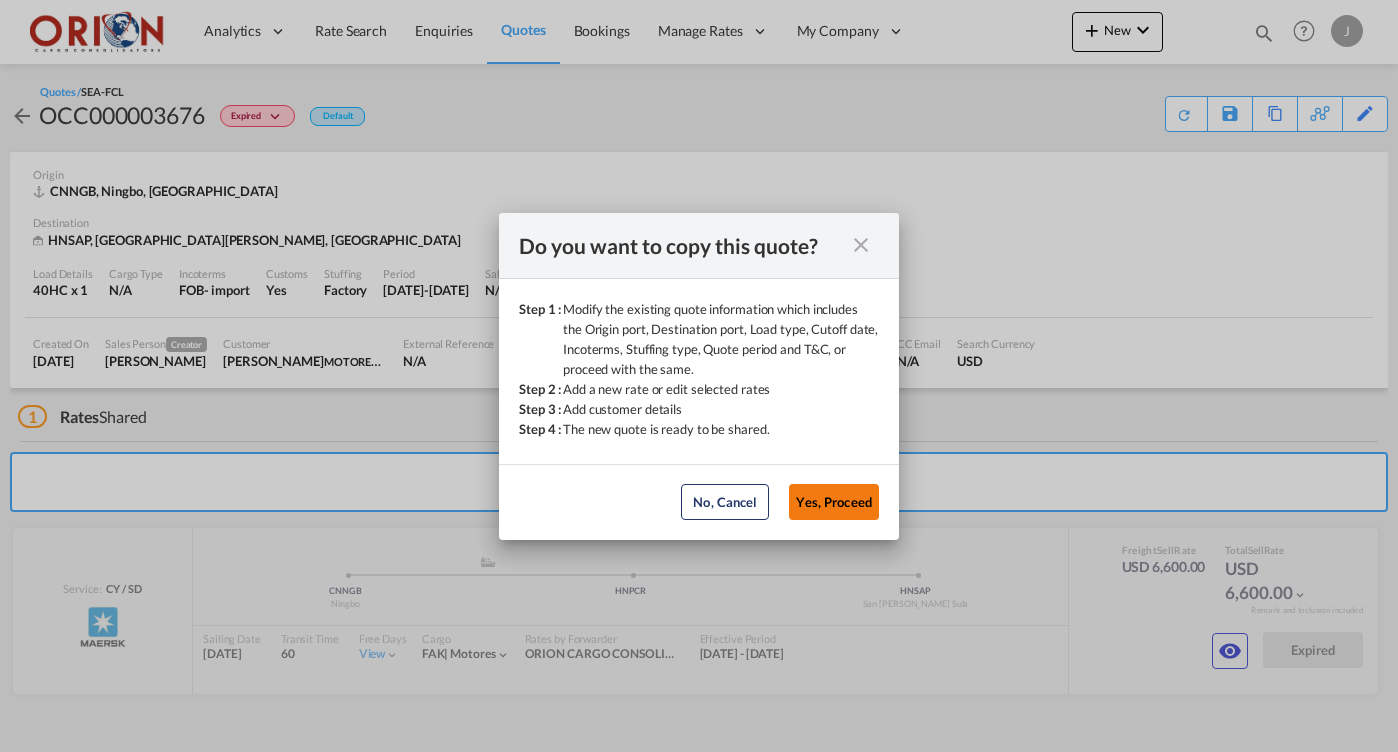 click on "Yes, Proceed" 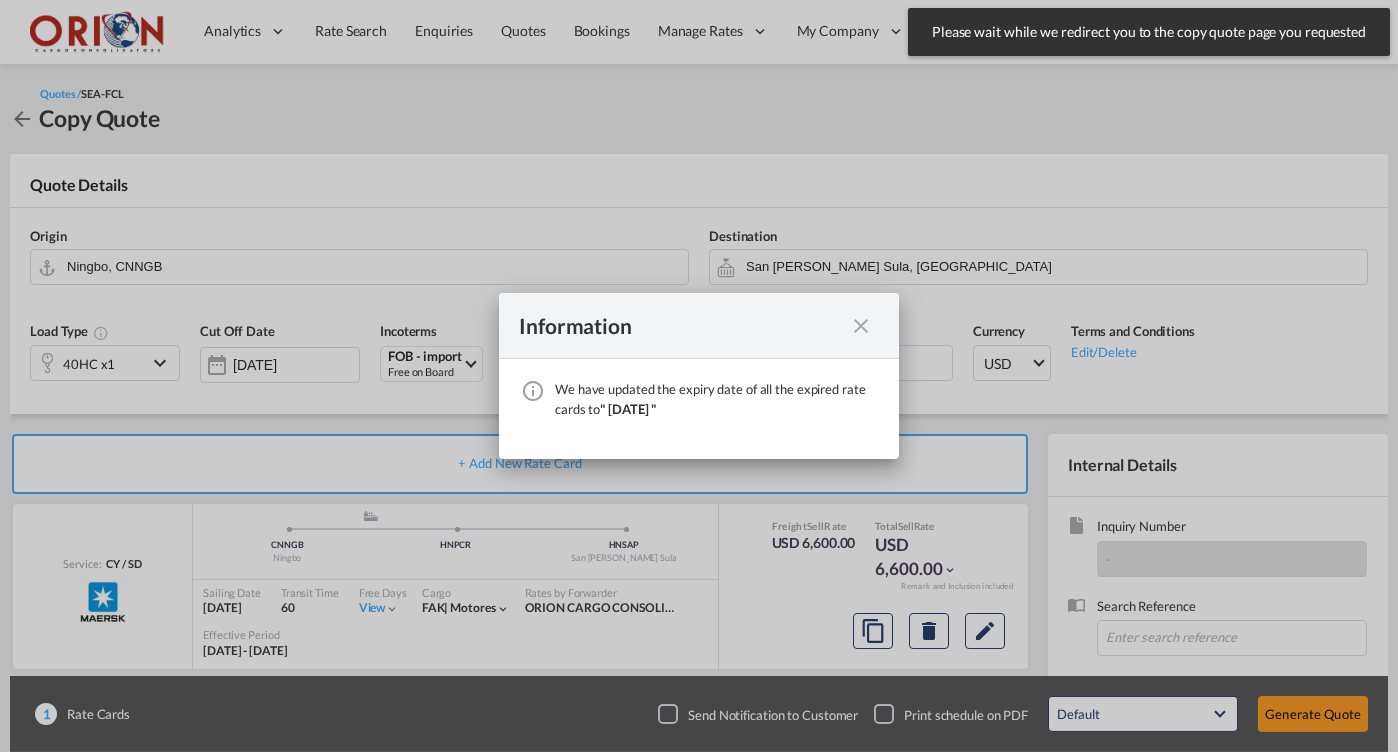 click at bounding box center [861, 326] 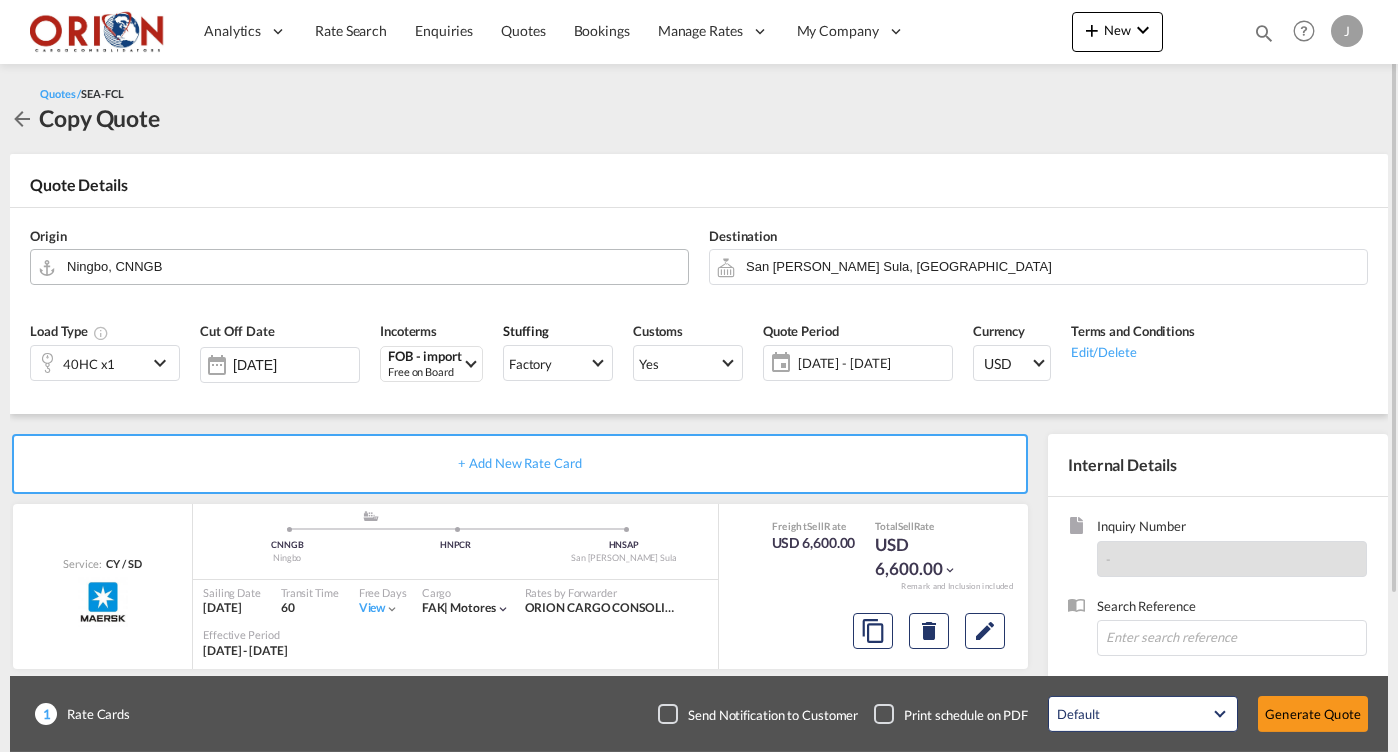 click at bounding box center (671, 265) 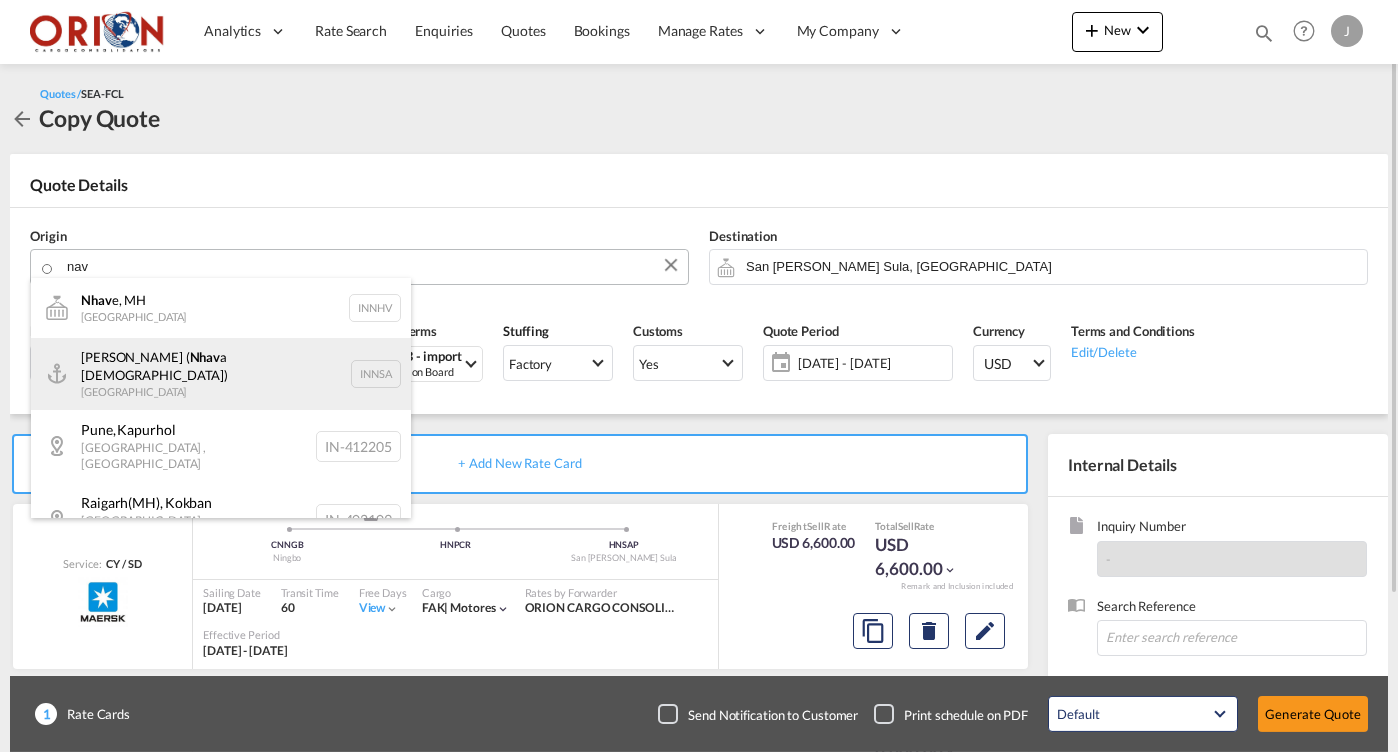 drag, startPoint x: 259, startPoint y: 383, endPoint x: 231, endPoint y: 377, distance: 28.635643 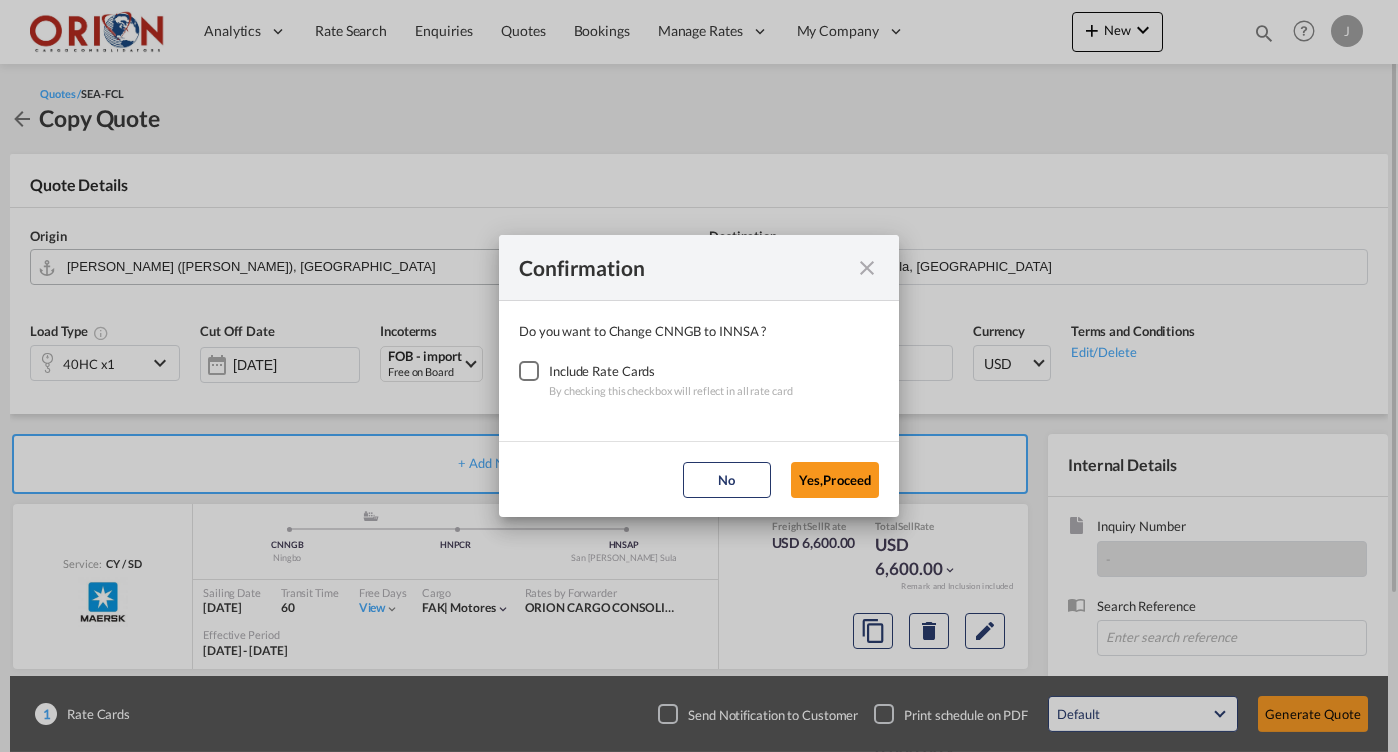 click at bounding box center (529, 371) 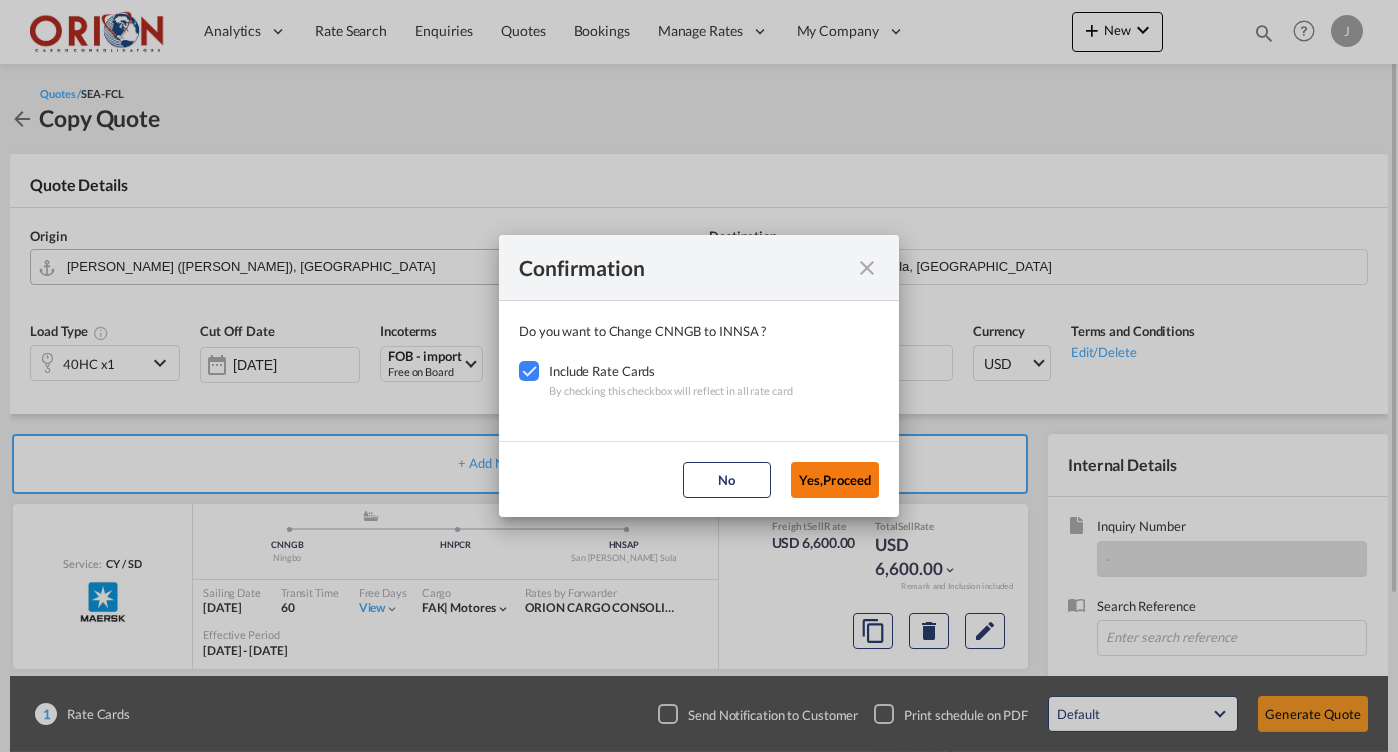click on "Yes,Proceed" at bounding box center (835, 480) 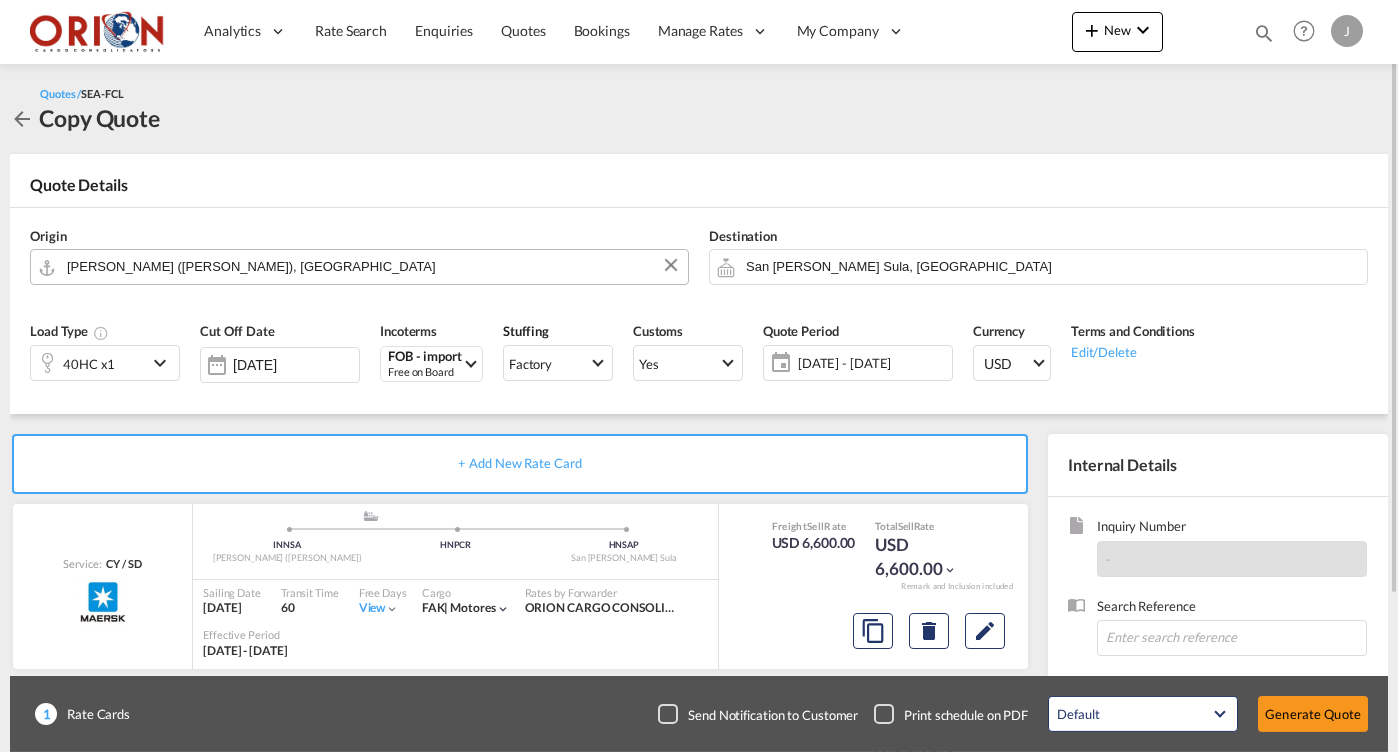 click on "[DATE] - [DATE]" 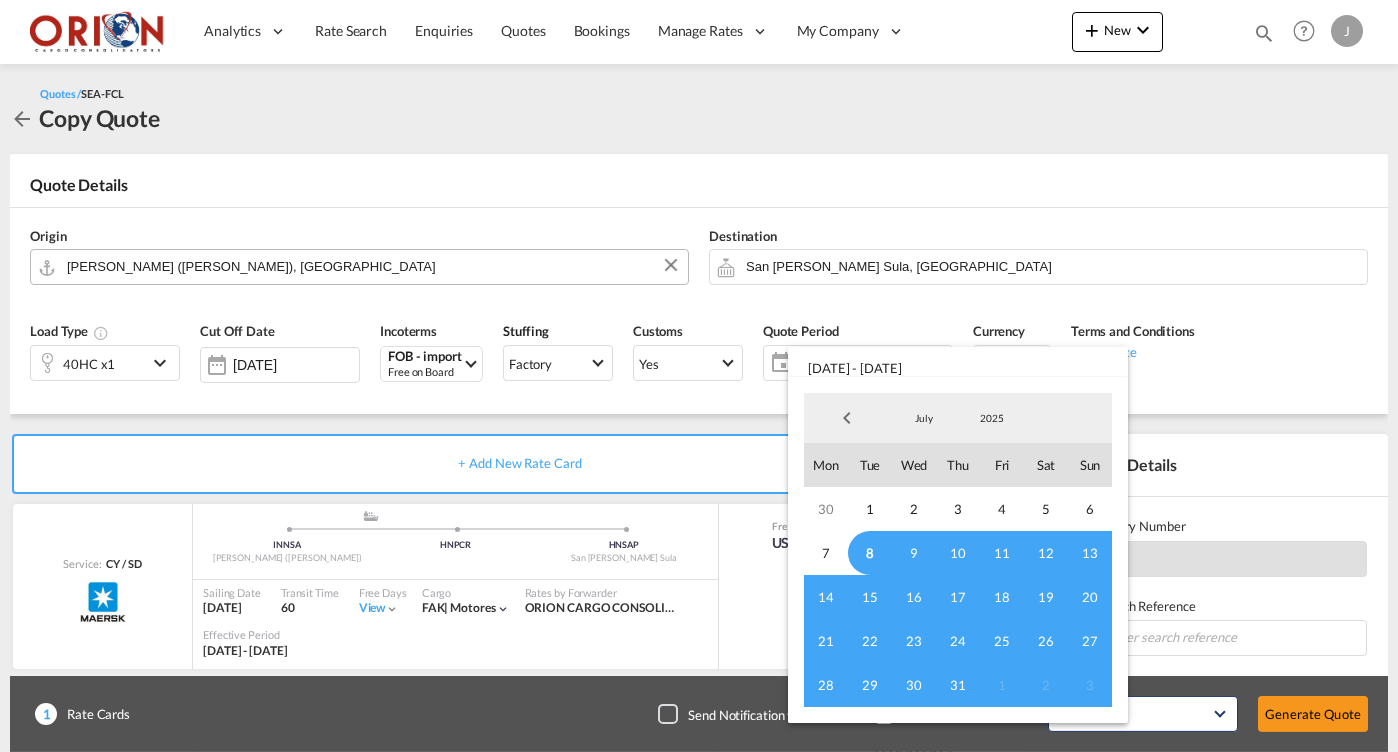 click on "8" at bounding box center (870, 553) 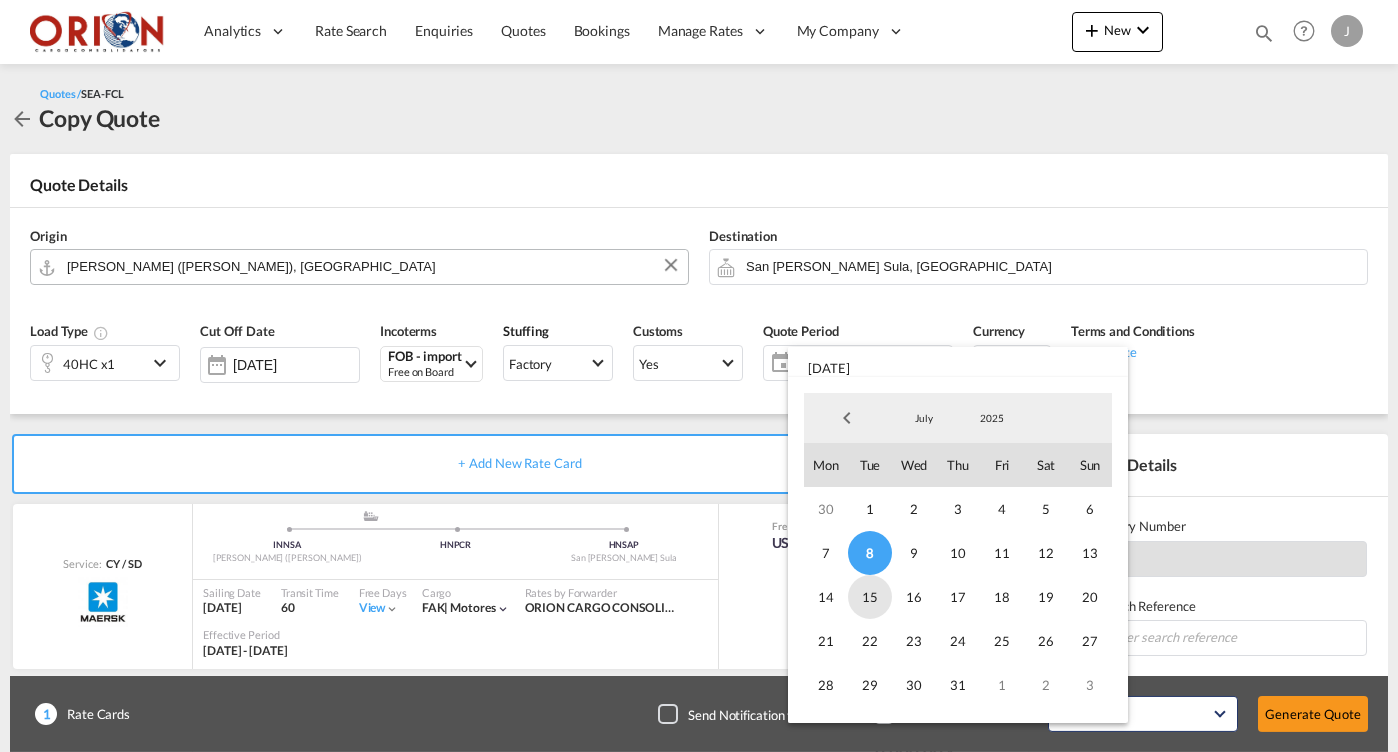 click on "15" at bounding box center (870, 597) 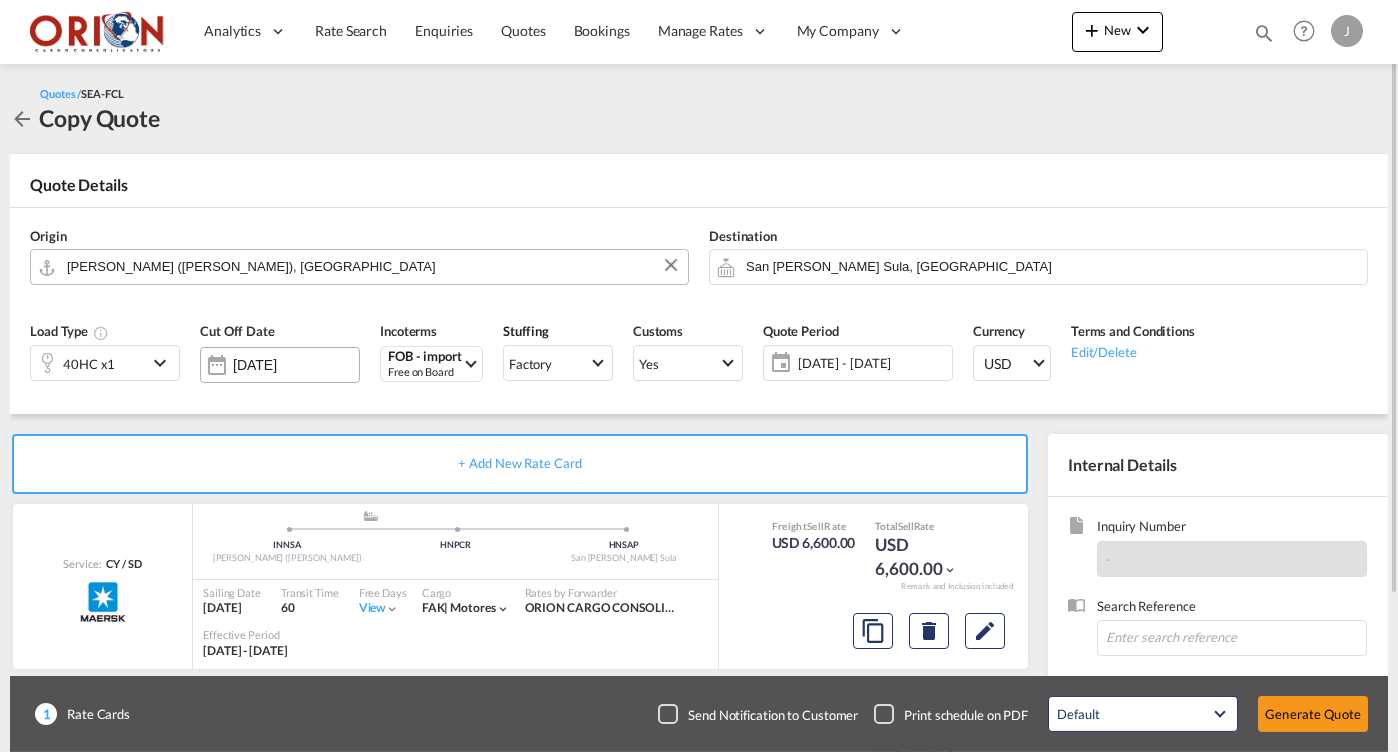 click on "[DATE]" at bounding box center (296, 365) 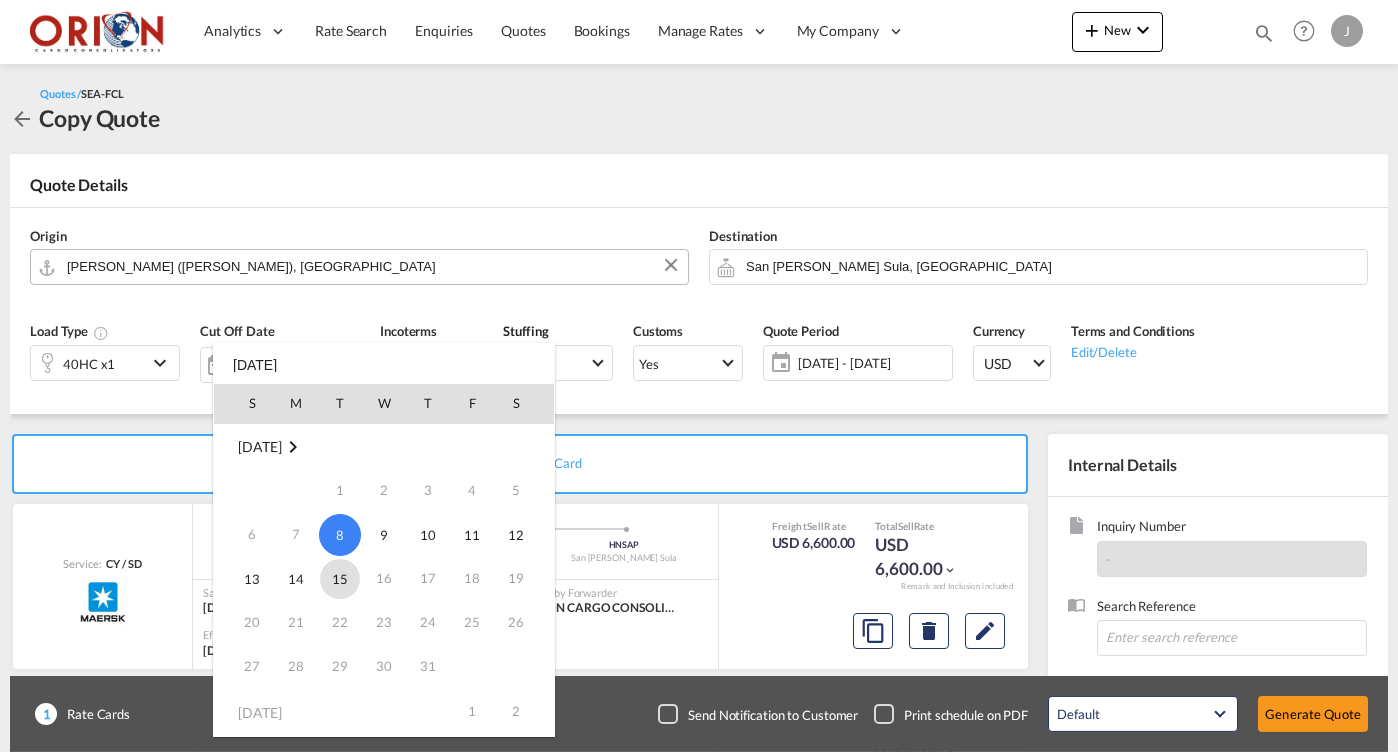 click on "15" at bounding box center (340, 579) 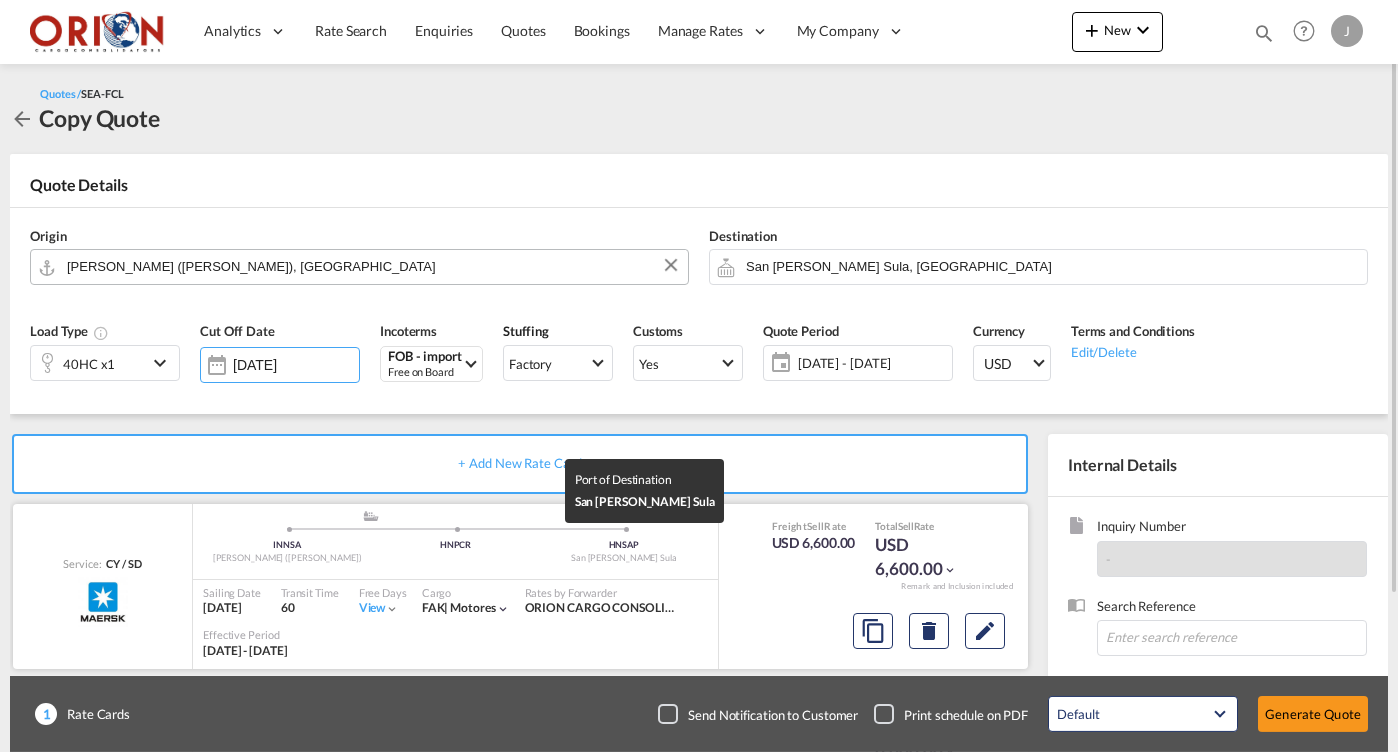 scroll, scrollTop: 197, scrollLeft: 0, axis: vertical 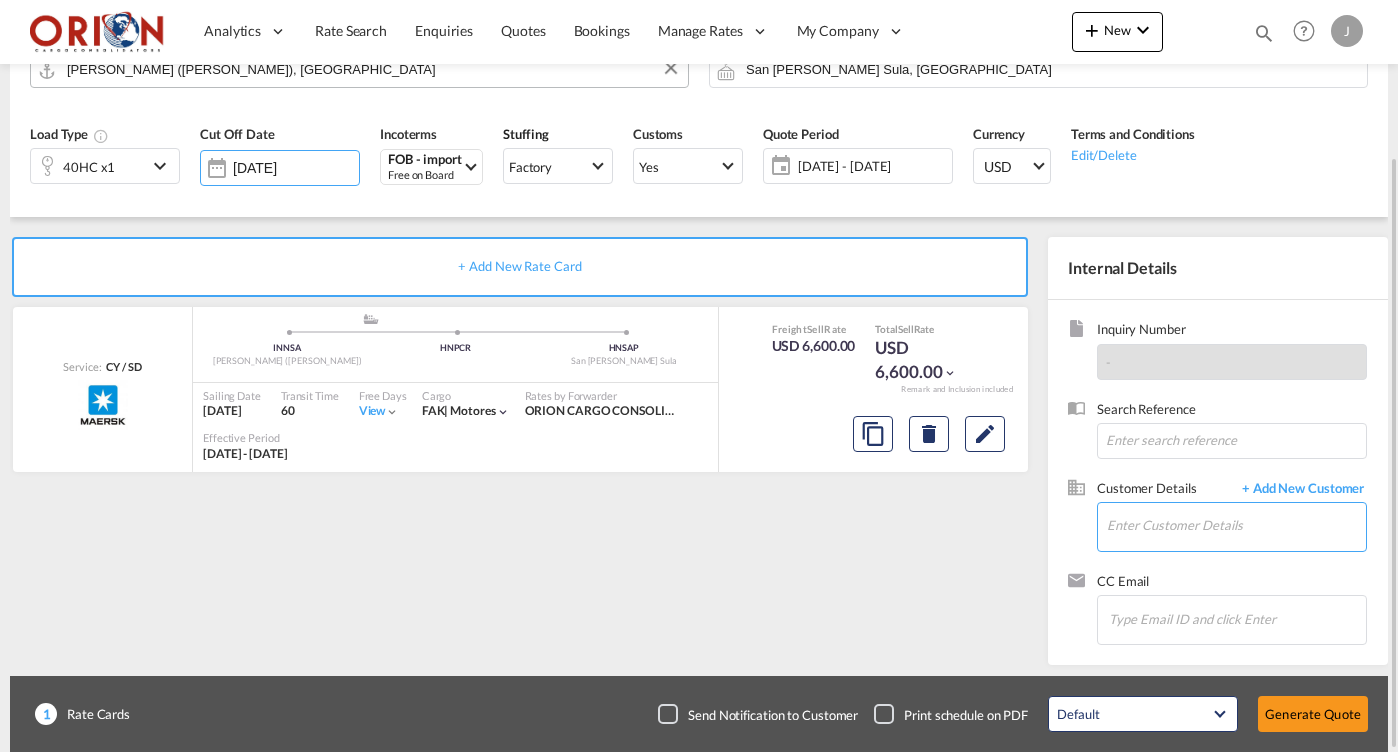 click on "Enter Customer Details" at bounding box center (1236, 525) 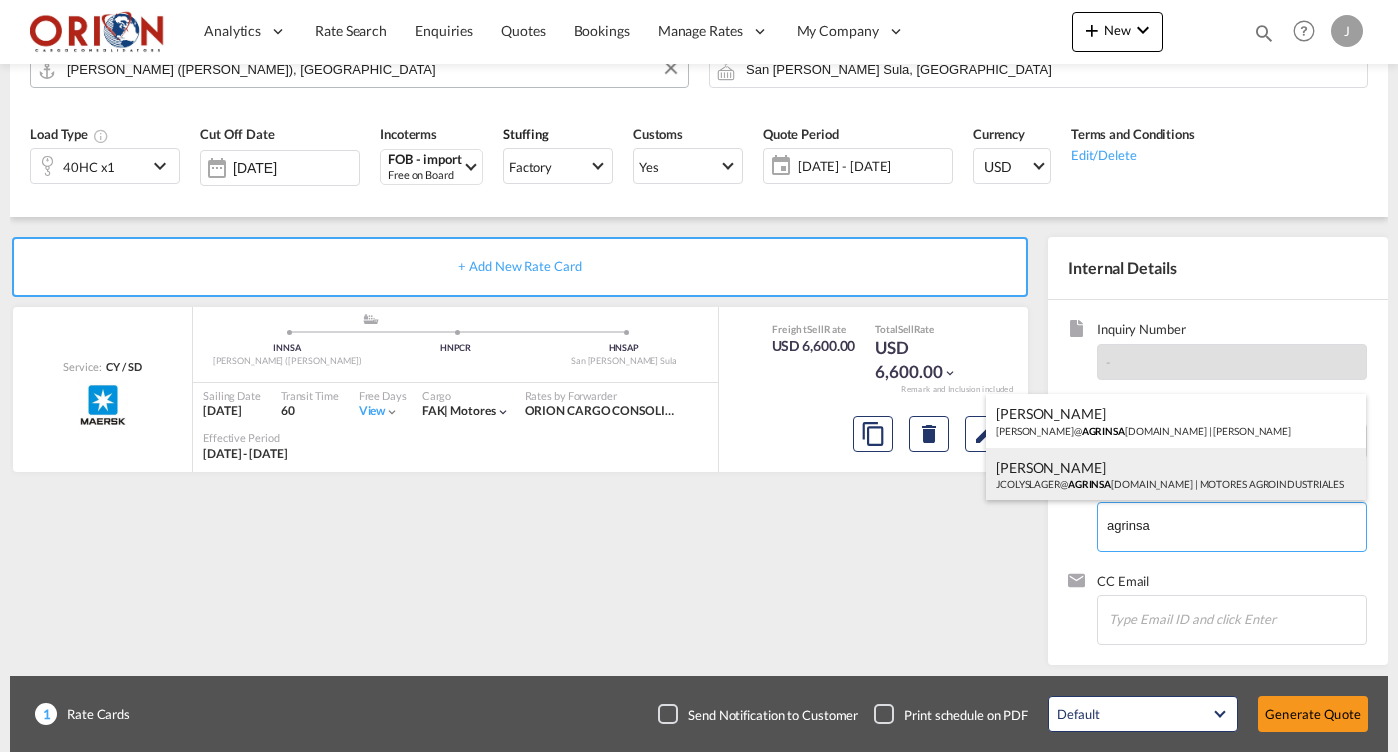 click on "[PERSON_NAME] JCOLYSLAGER@ AGRINSA [DOMAIN_NAME]    |    MOTORES AGROINDUSTRIALES" at bounding box center [1176, 475] 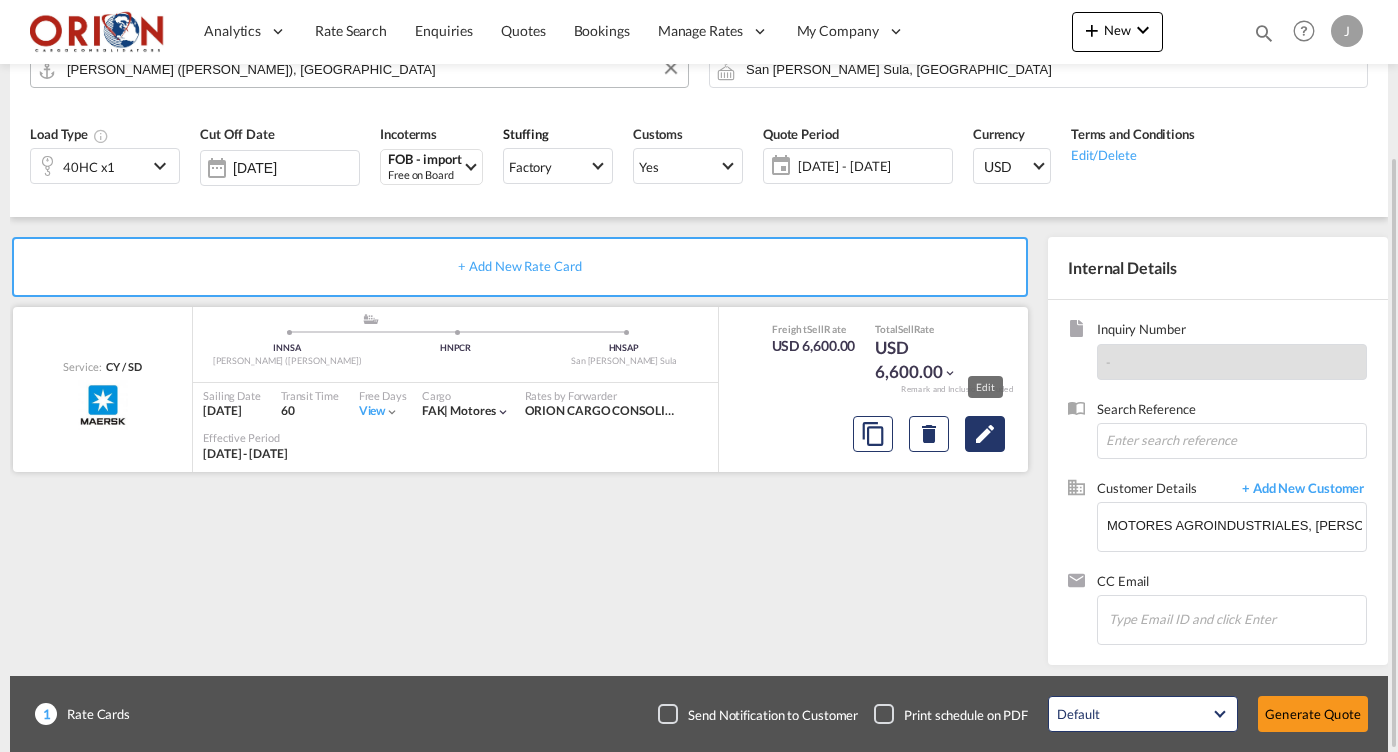 click at bounding box center [985, 434] 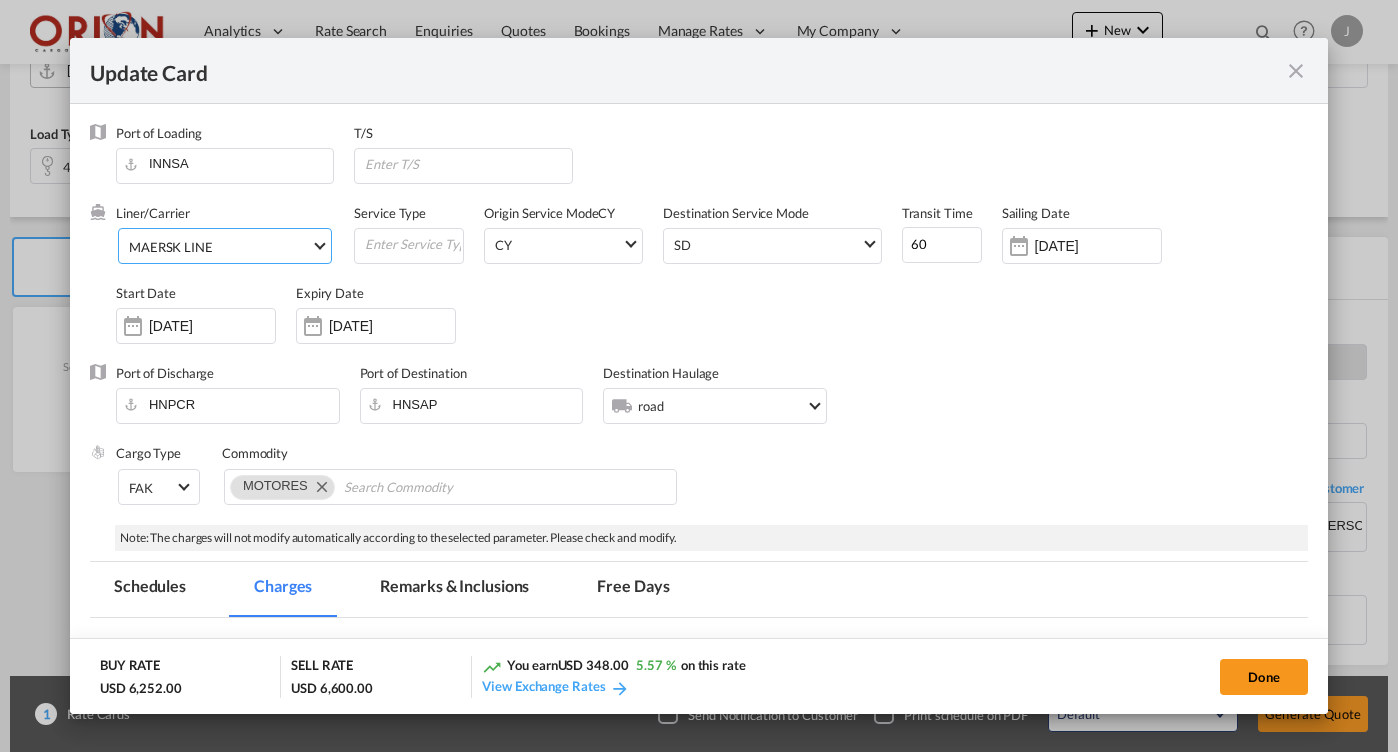 click on "MAERSK LINE" at bounding box center [220, 247] 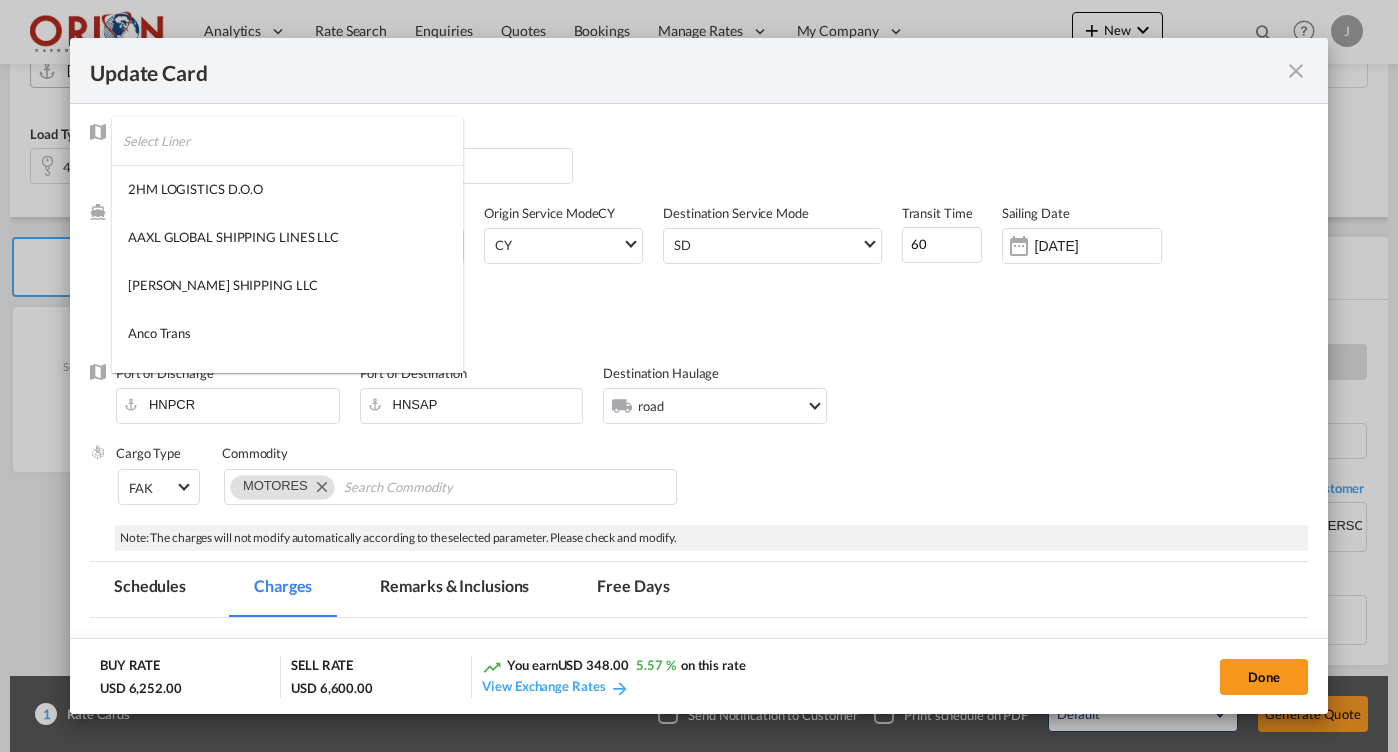 scroll, scrollTop: 2392, scrollLeft: 0, axis: vertical 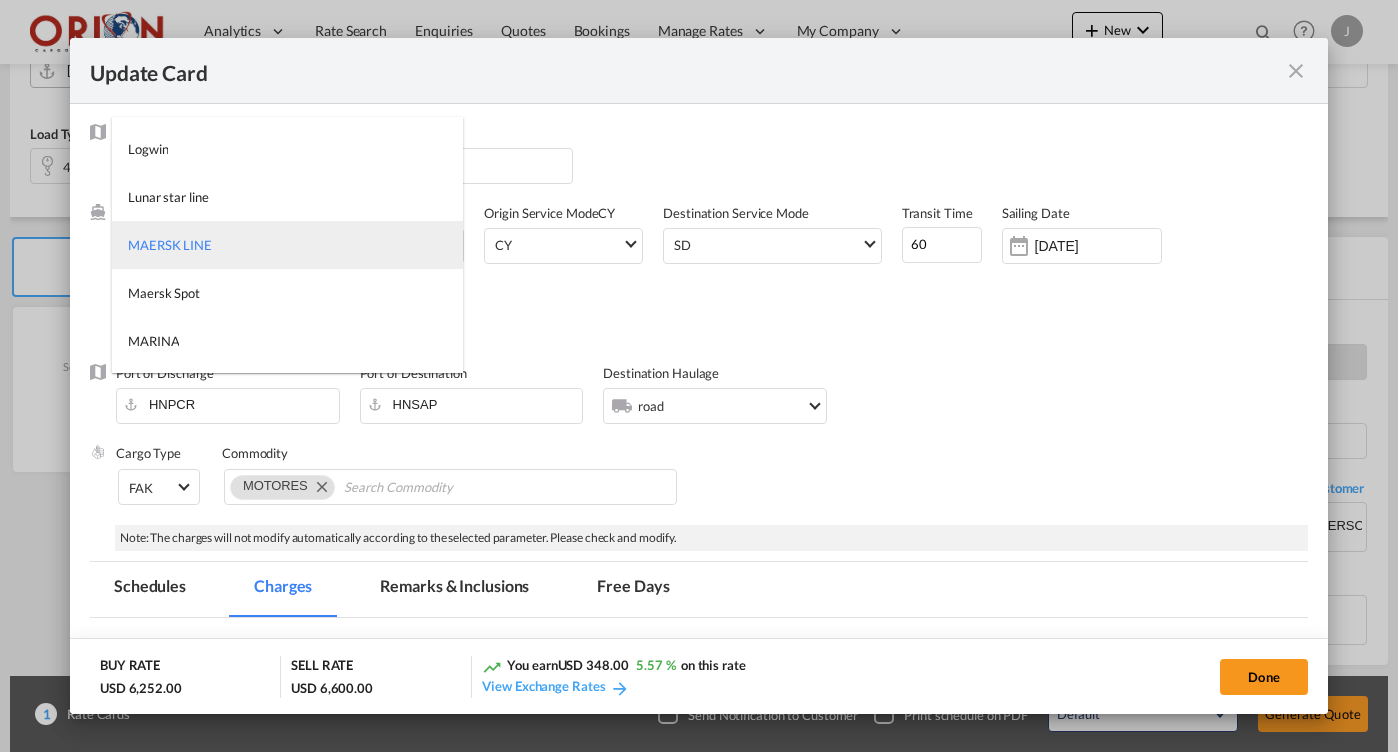 type on "2" 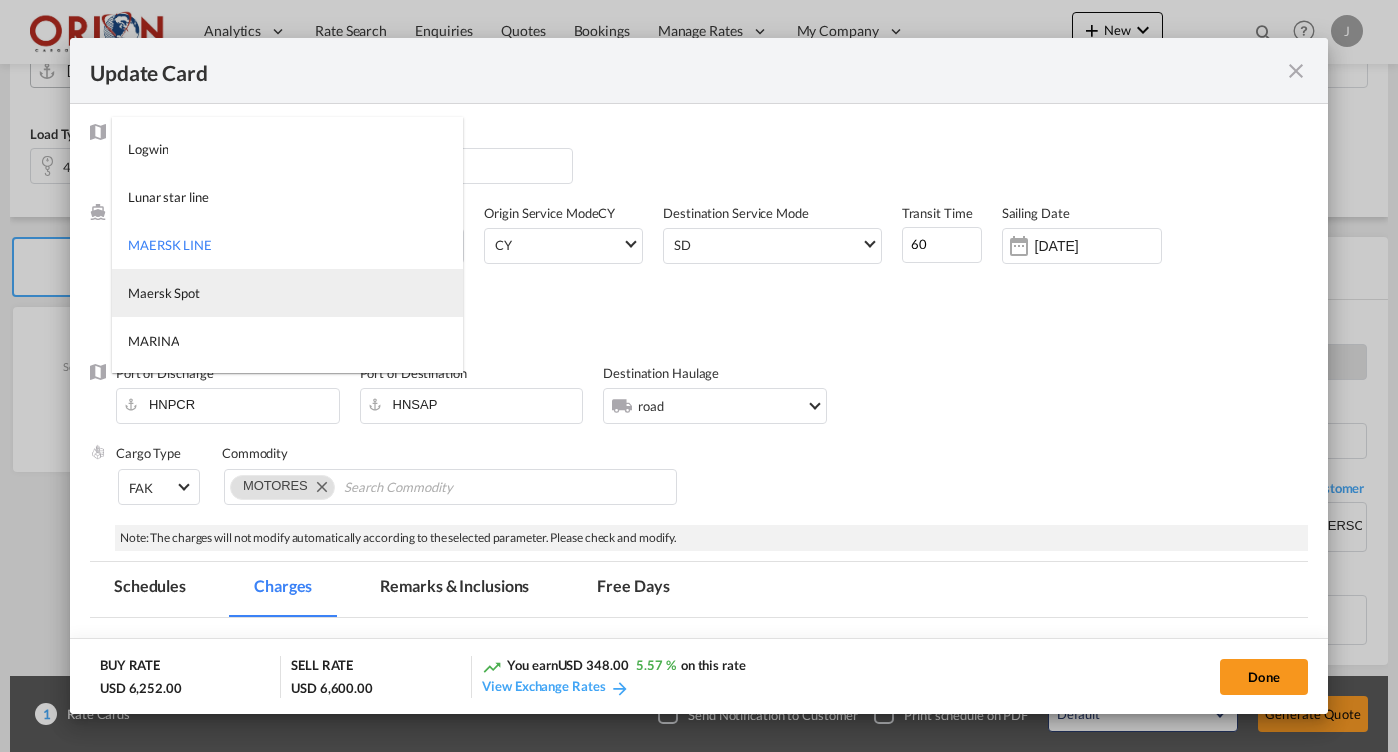 scroll, scrollTop: 2608, scrollLeft: 0, axis: vertical 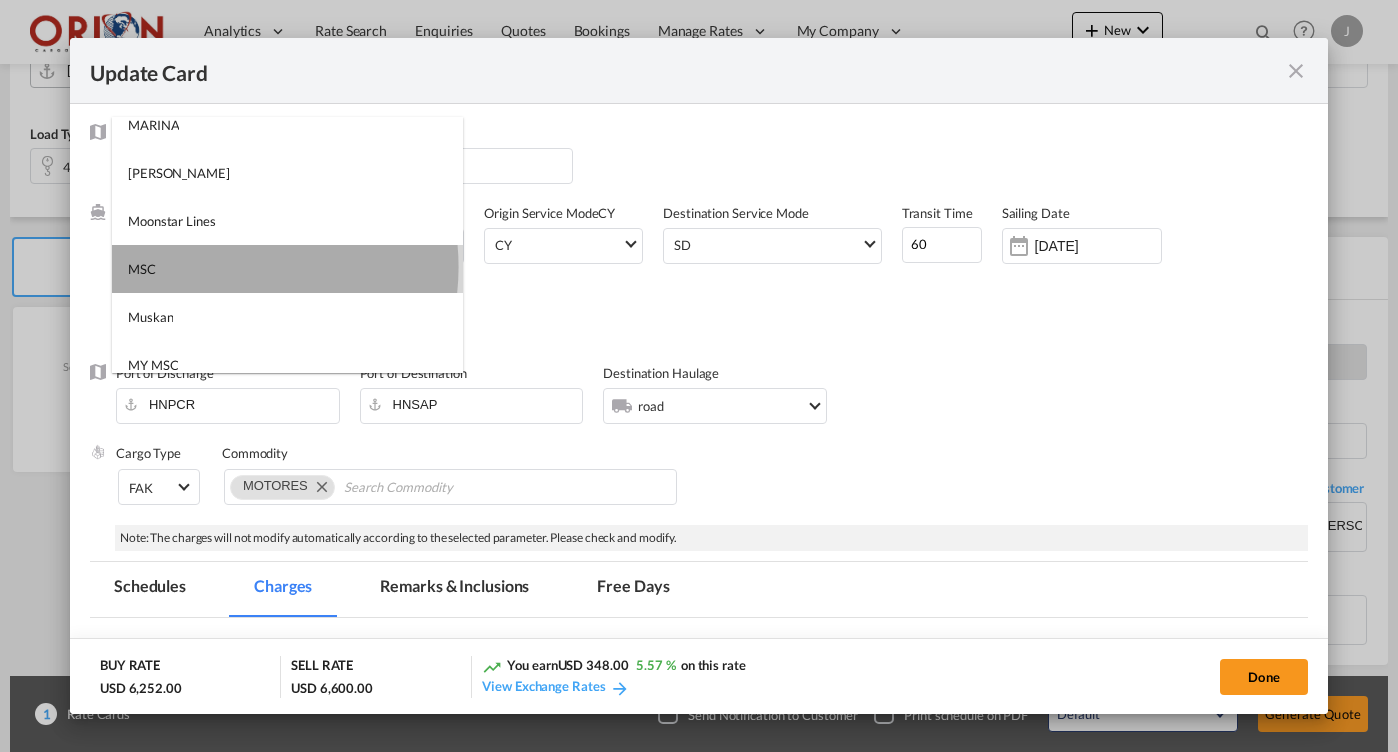 click on "MSC" at bounding box center [287, 269] 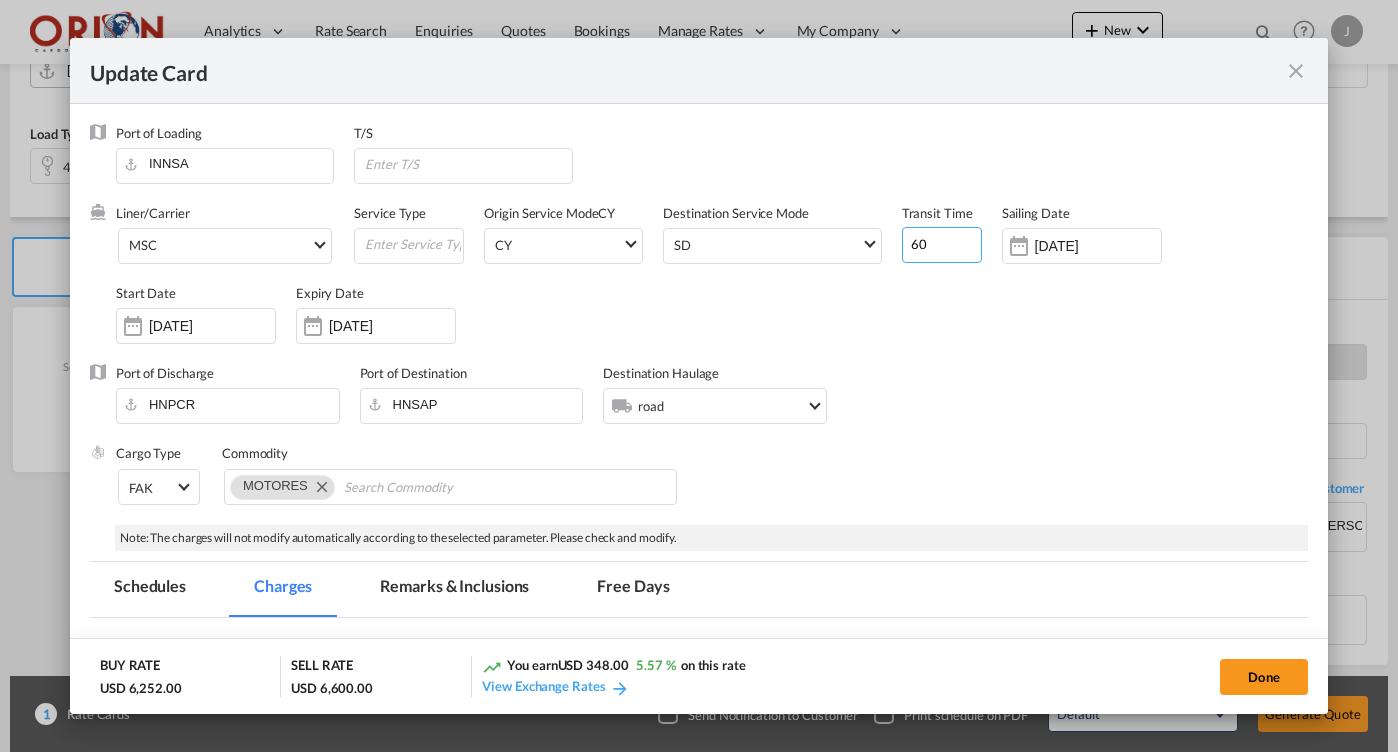 click on "60" at bounding box center [942, 245] 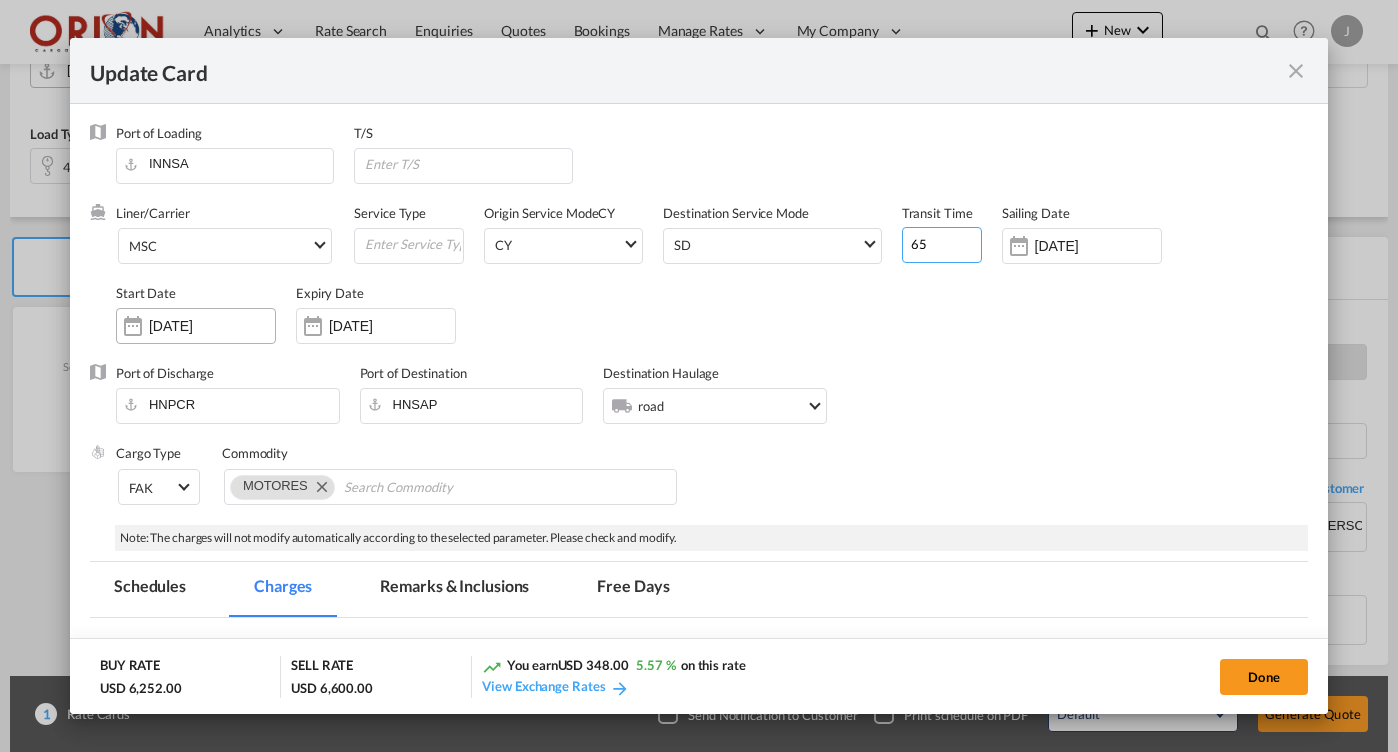 type on "65" 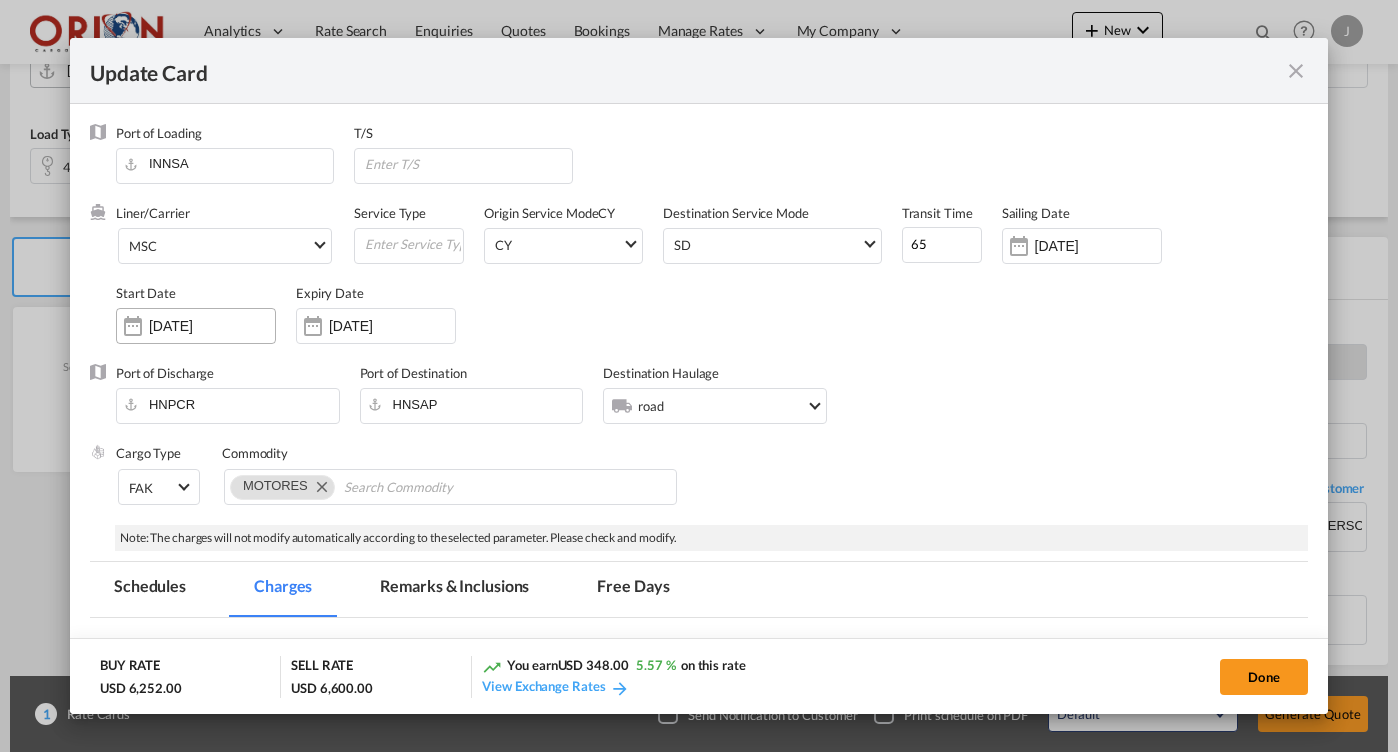 click on "[DATE]" at bounding box center [212, 326] 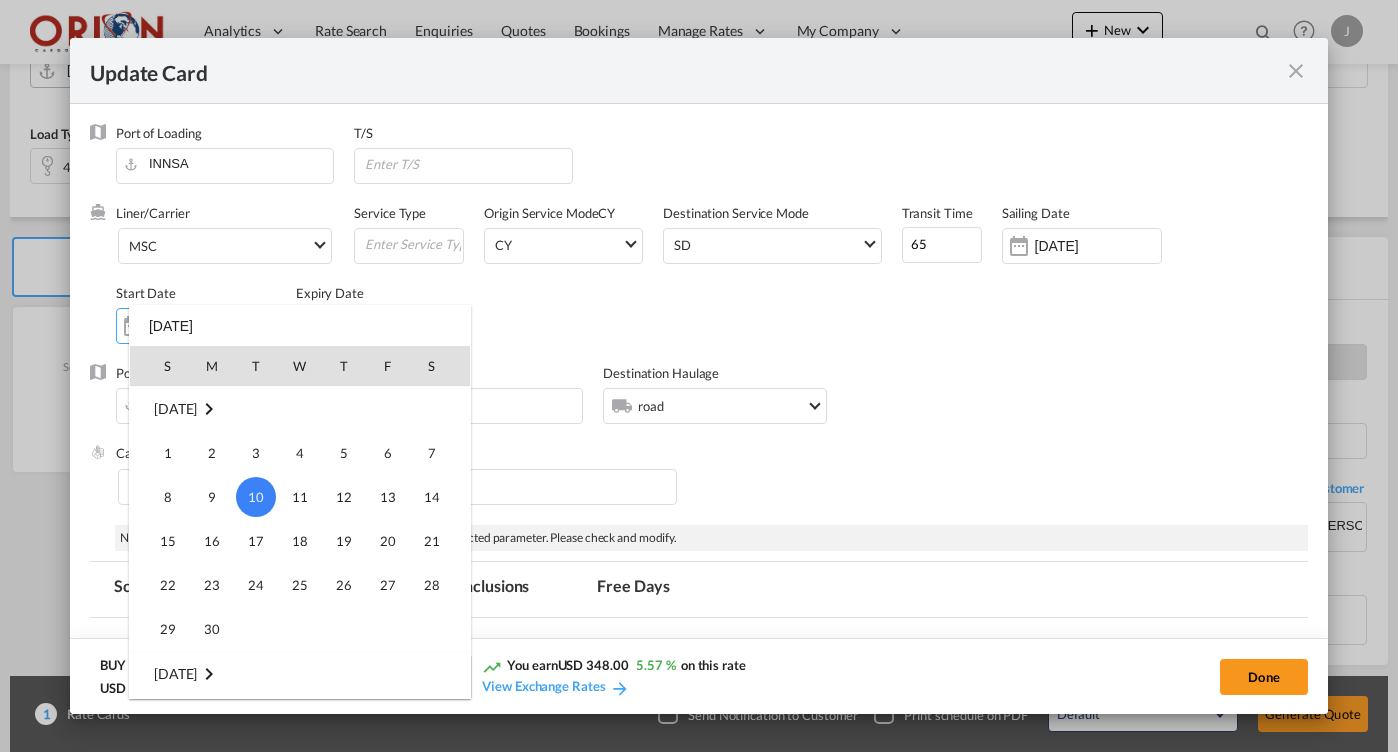 scroll, scrollTop: 462770, scrollLeft: 0, axis: vertical 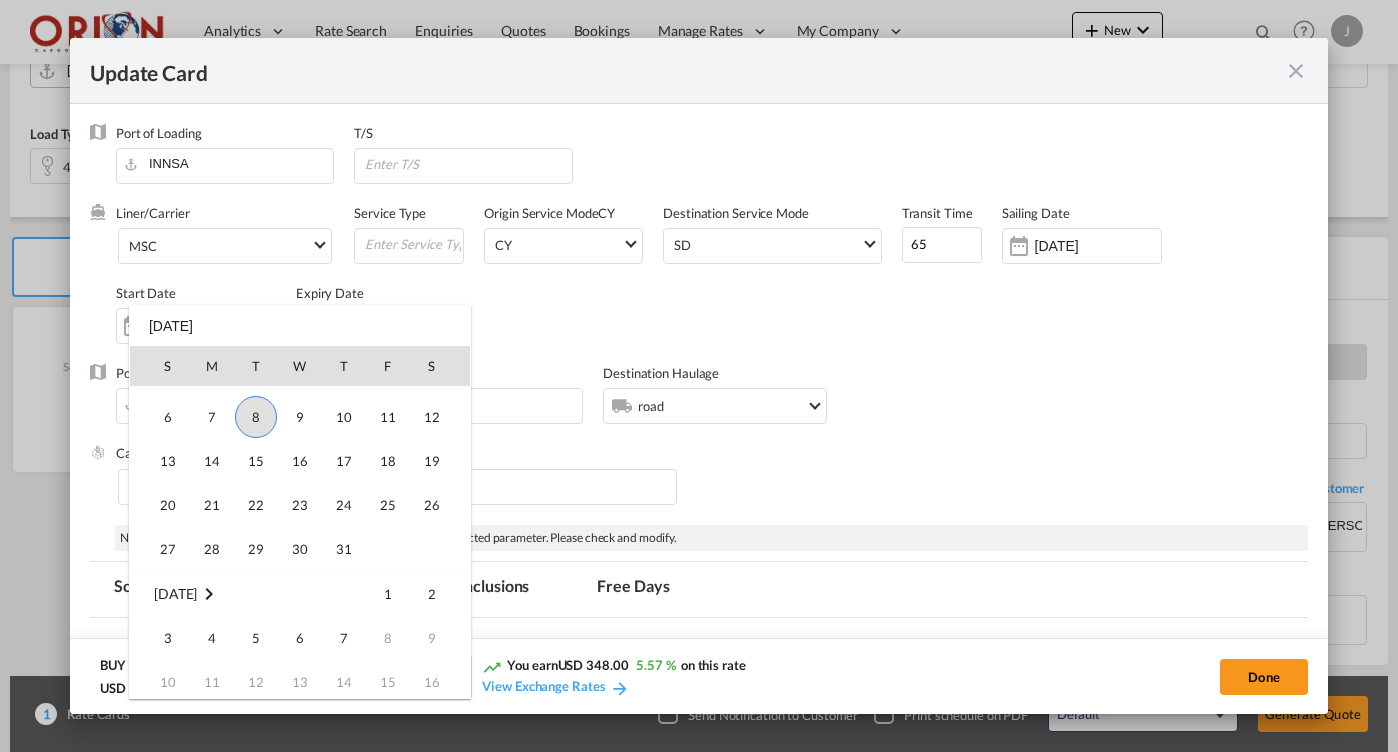 click on "8" at bounding box center (256, 417) 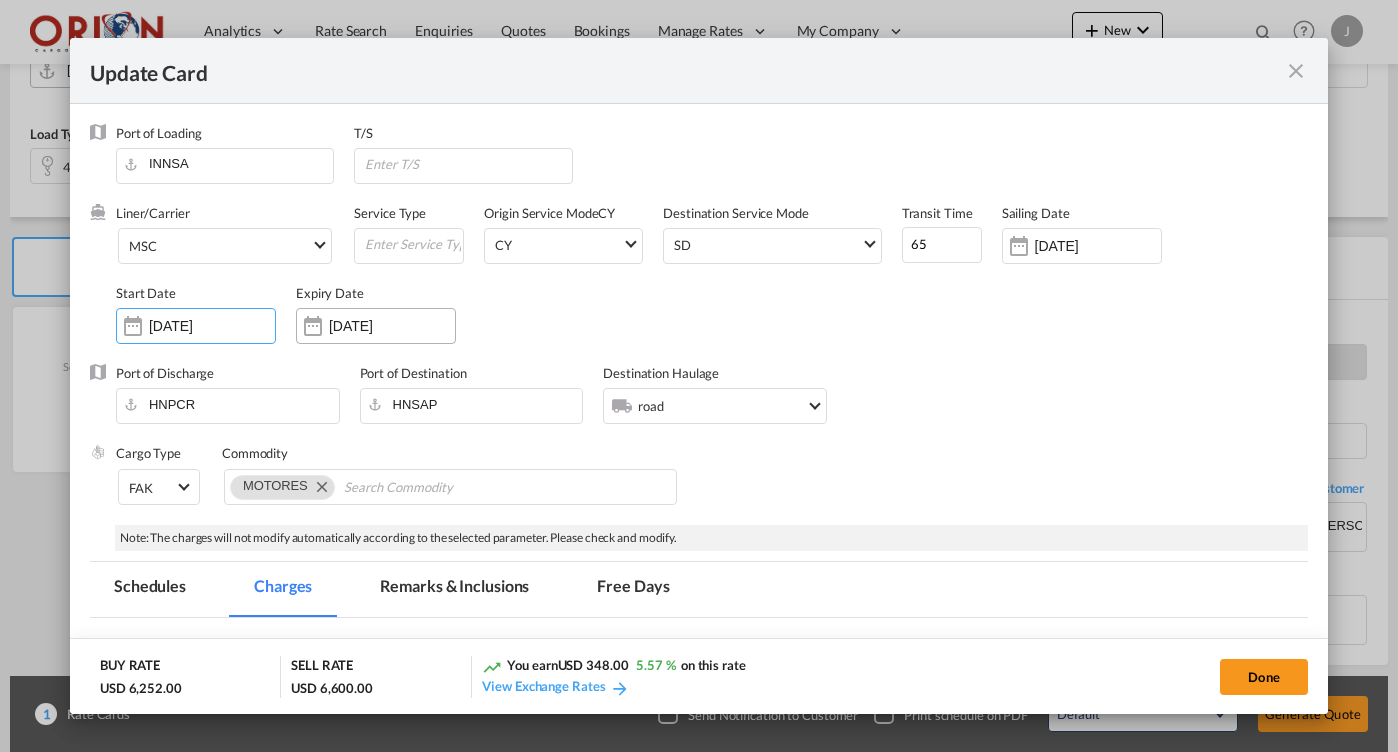 click on "[DATE]" at bounding box center (392, 326) 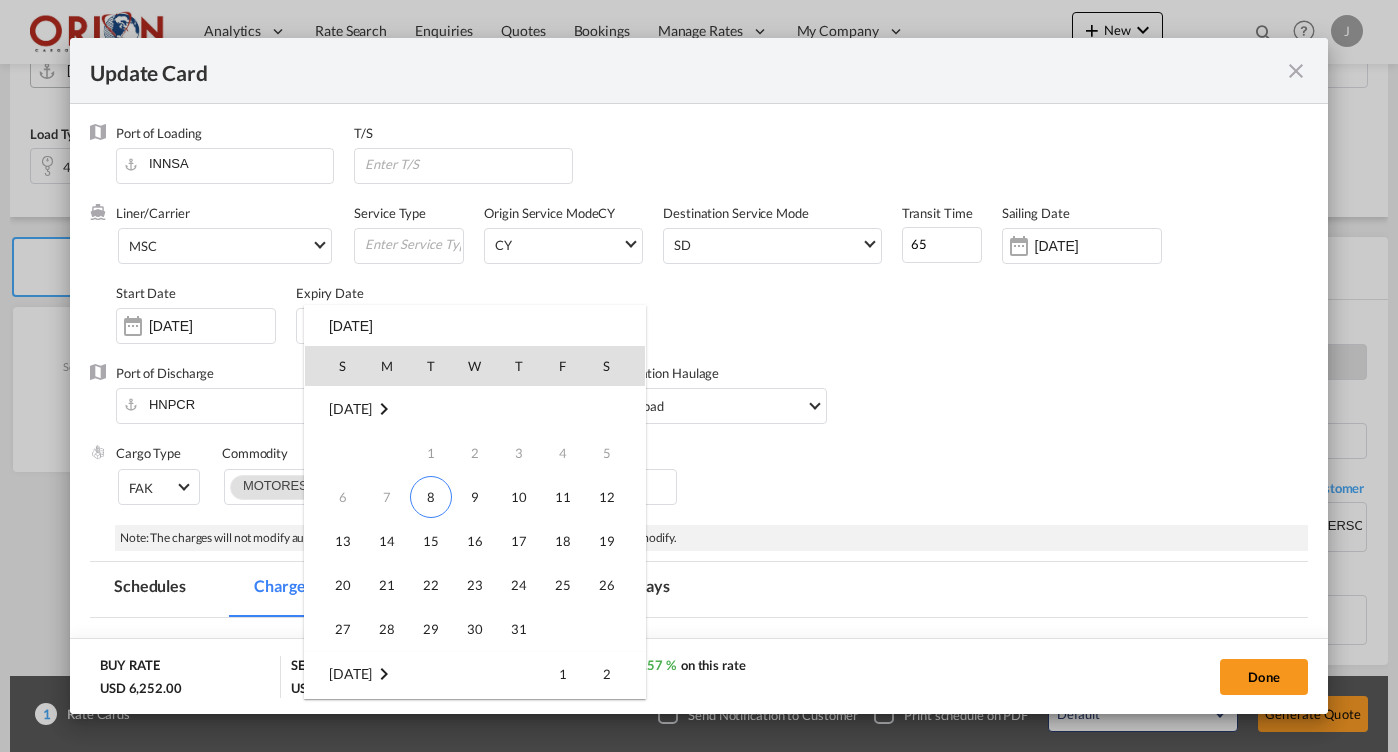 scroll, scrollTop: 265, scrollLeft: 0, axis: vertical 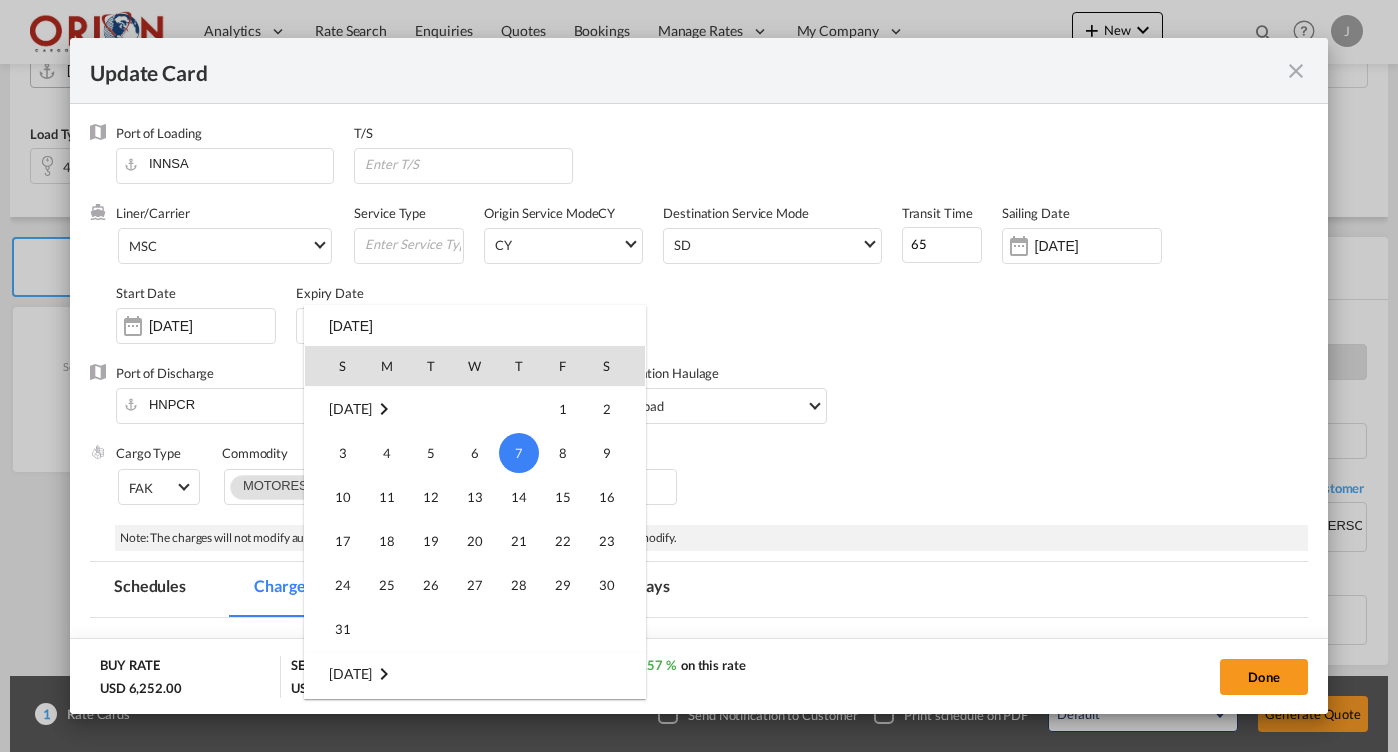 click on "15" at bounding box center (563, 497) 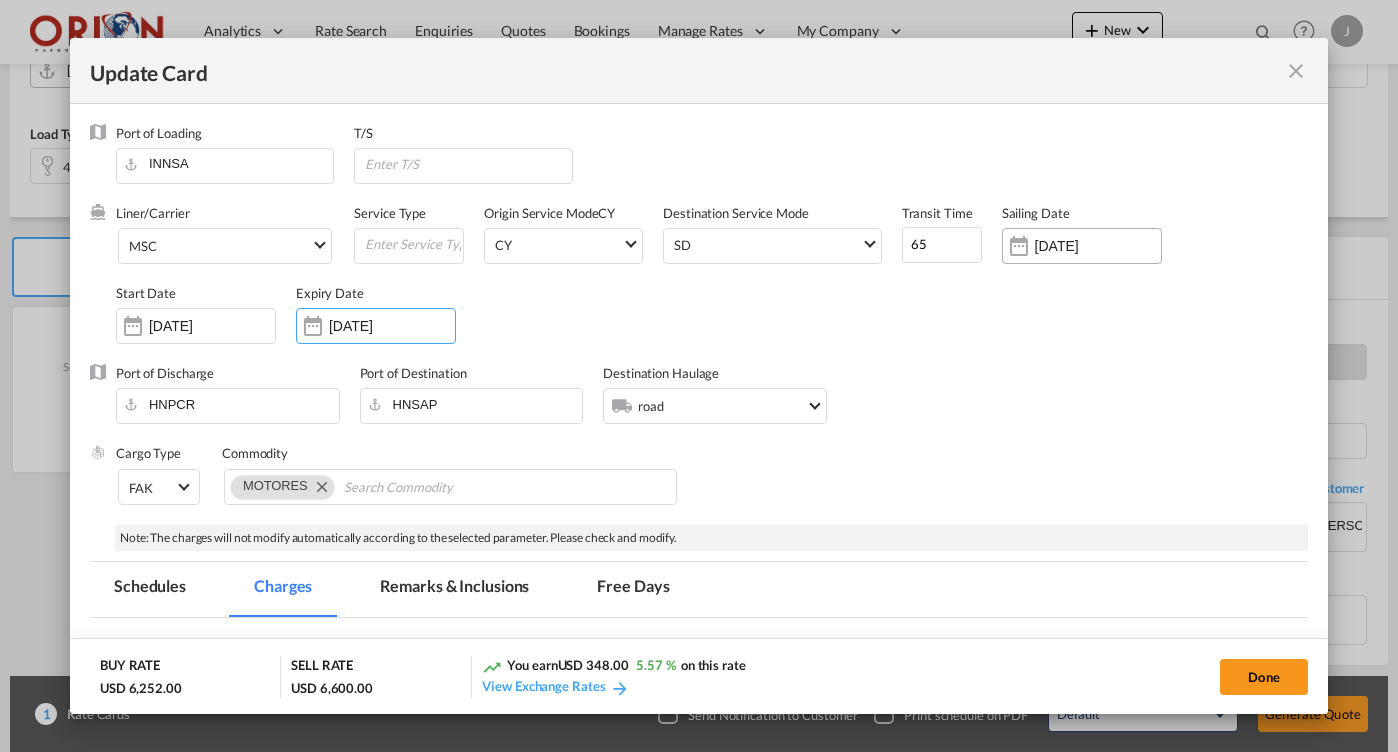click at bounding box center [1019, 246] 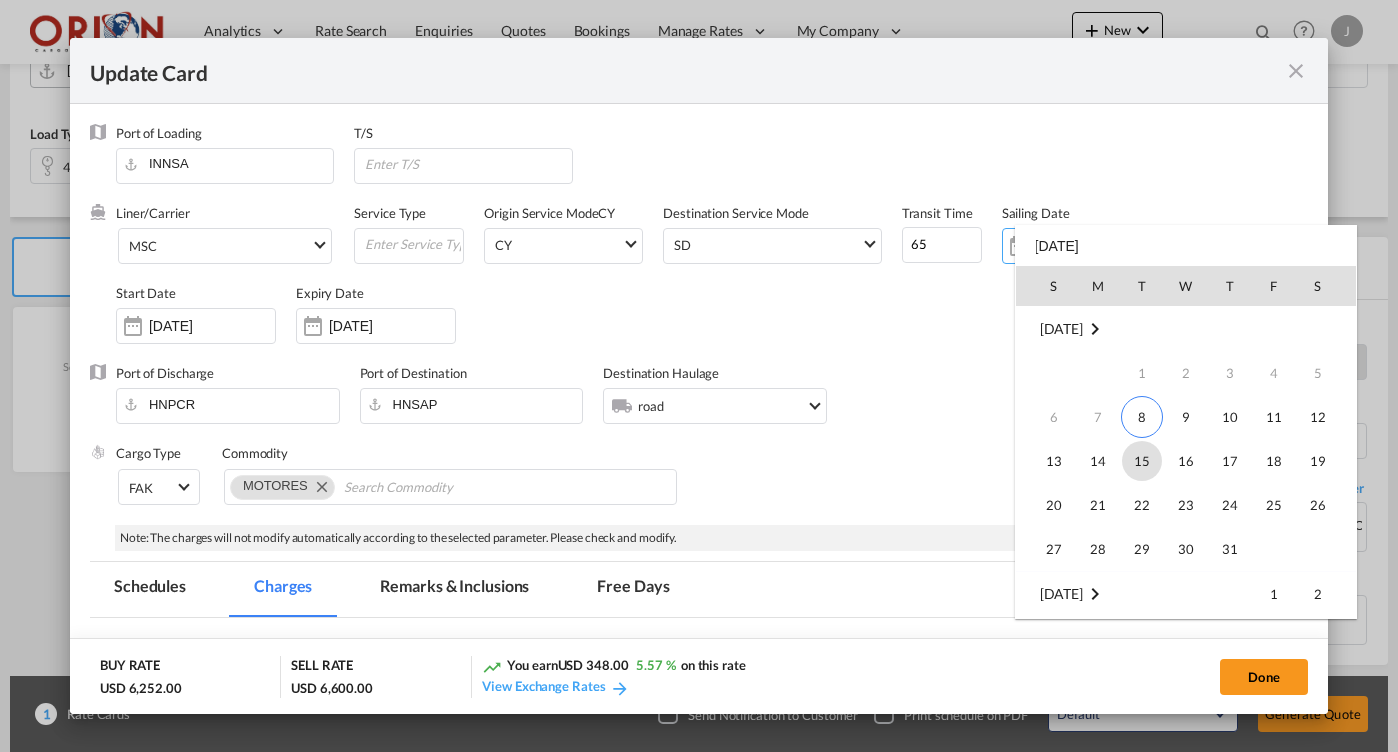 click on "15" at bounding box center (1142, 461) 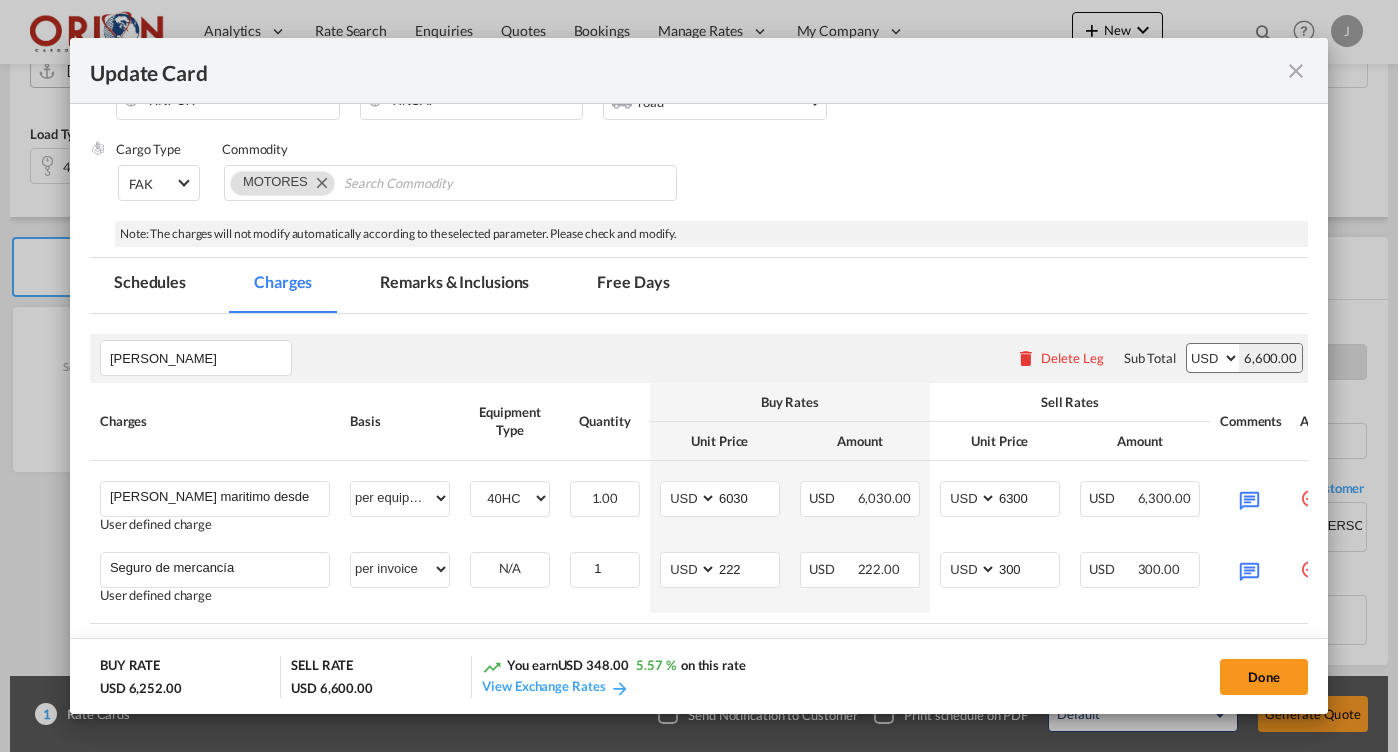 scroll, scrollTop: 305, scrollLeft: 0, axis: vertical 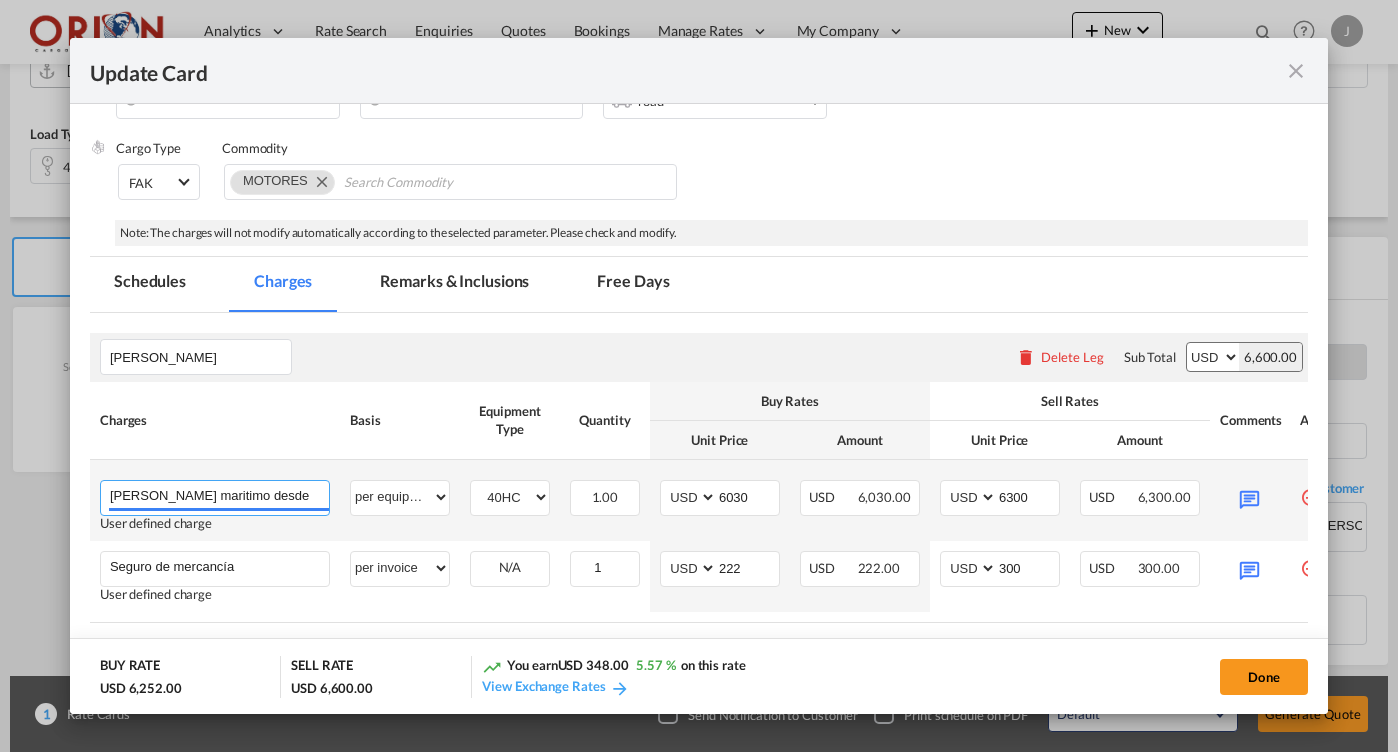 click on "[PERSON_NAME] maritimo desde [GEOGRAPHIC_DATA] a [GEOGRAPHIC_DATA][PERSON_NAME]" at bounding box center [219, 496] 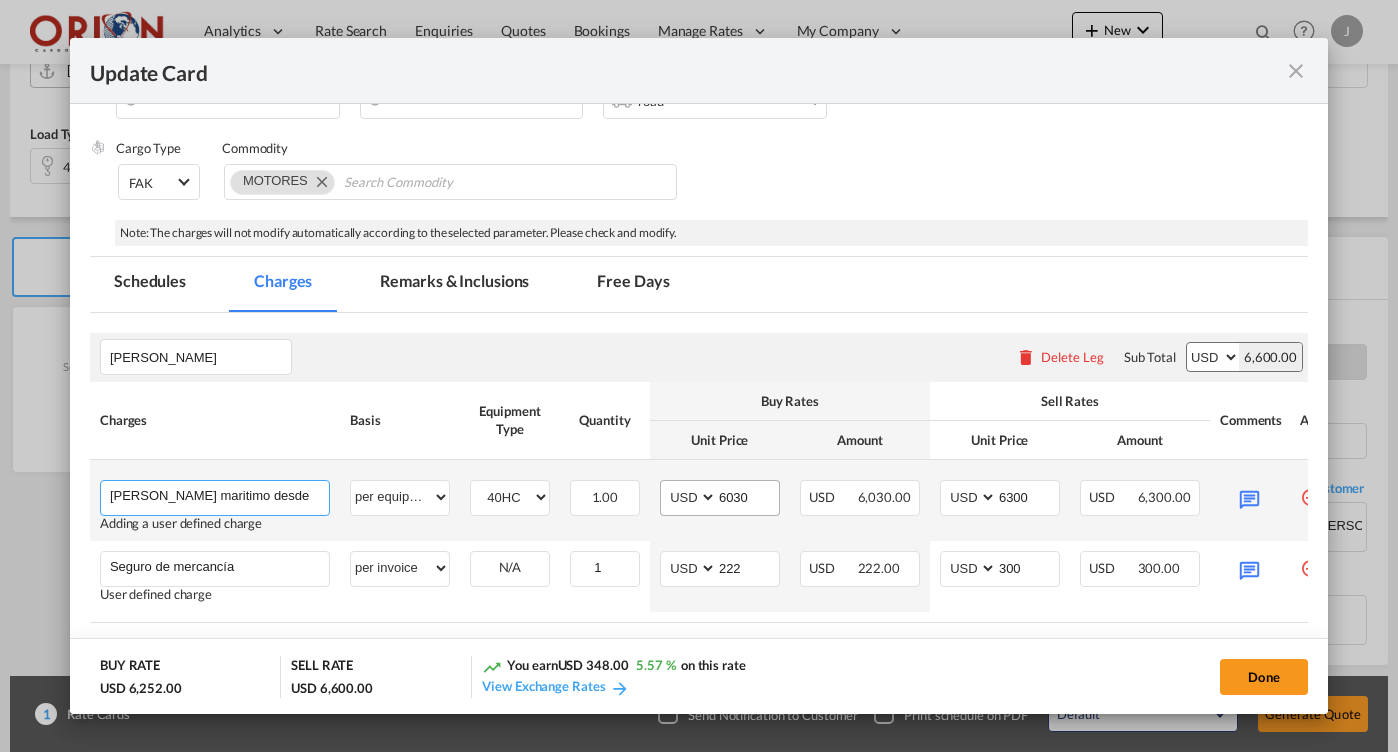 type on "[PERSON_NAME] maritimo desde [GEOGRAPHIC_DATA] a [GEOGRAPHIC_DATA][PERSON_NAME]" 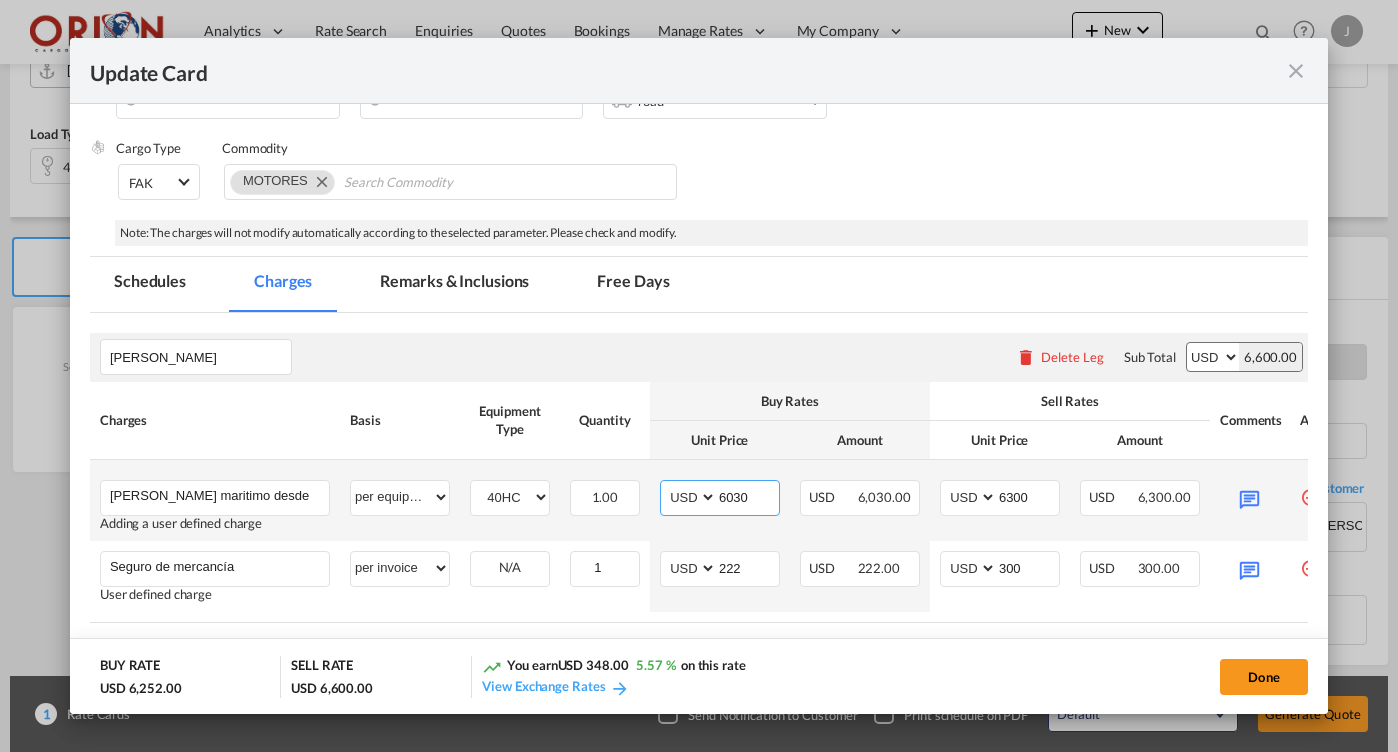 click on "6030" at bounding box center (748, 496) 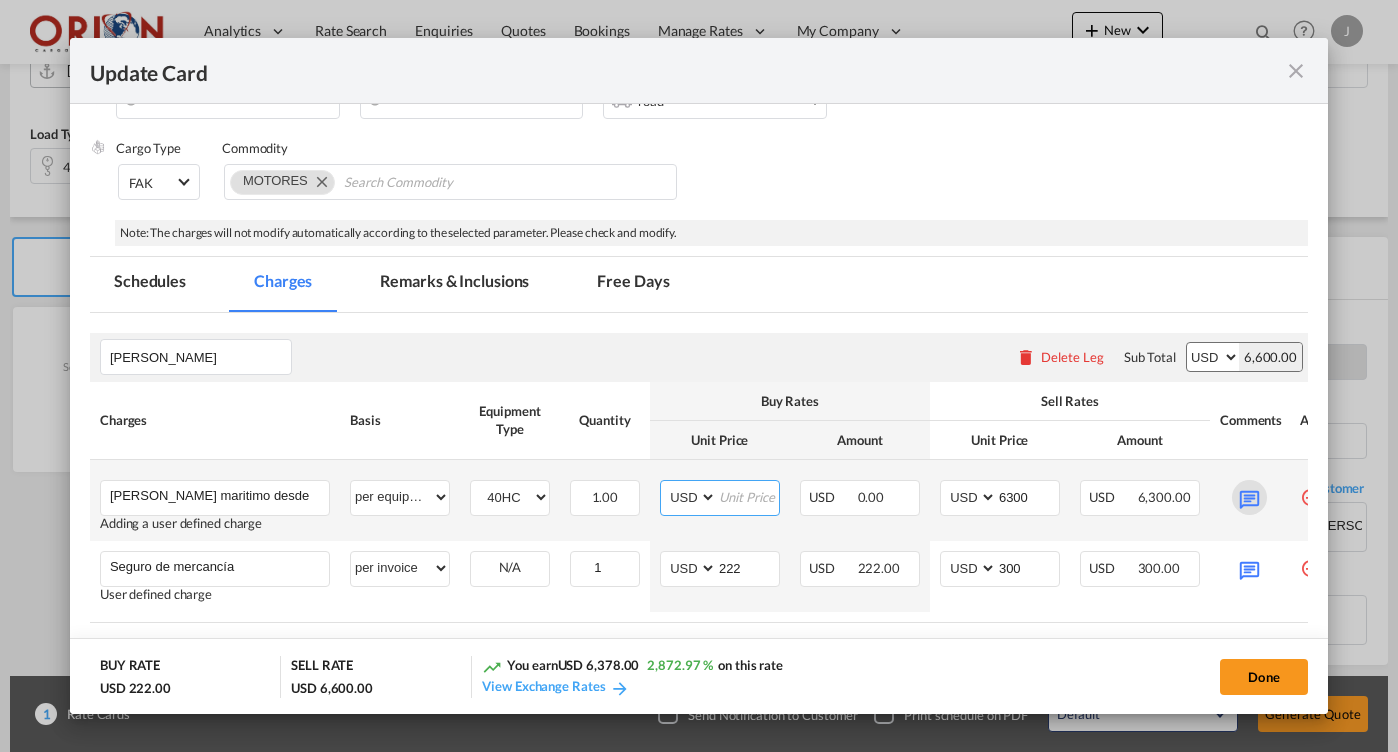 type 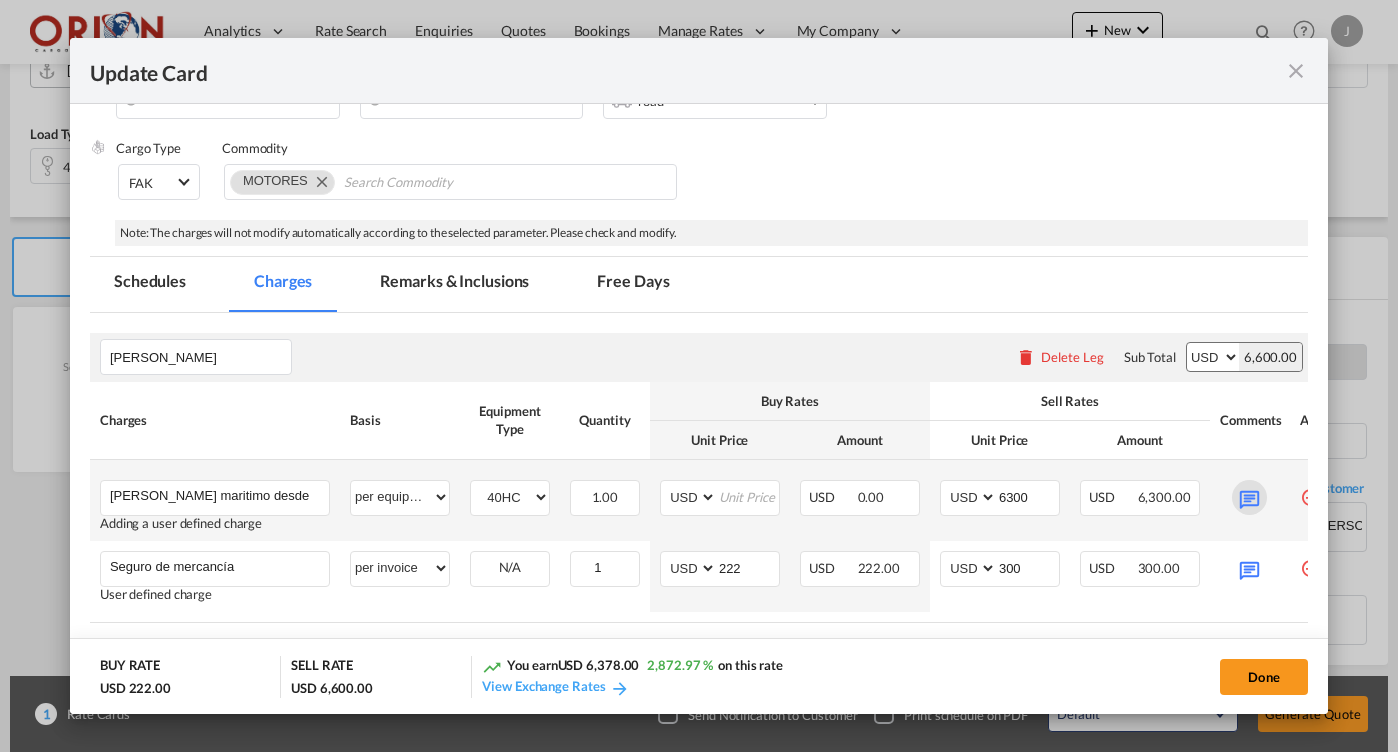 click at bounding box center (1249, 497) 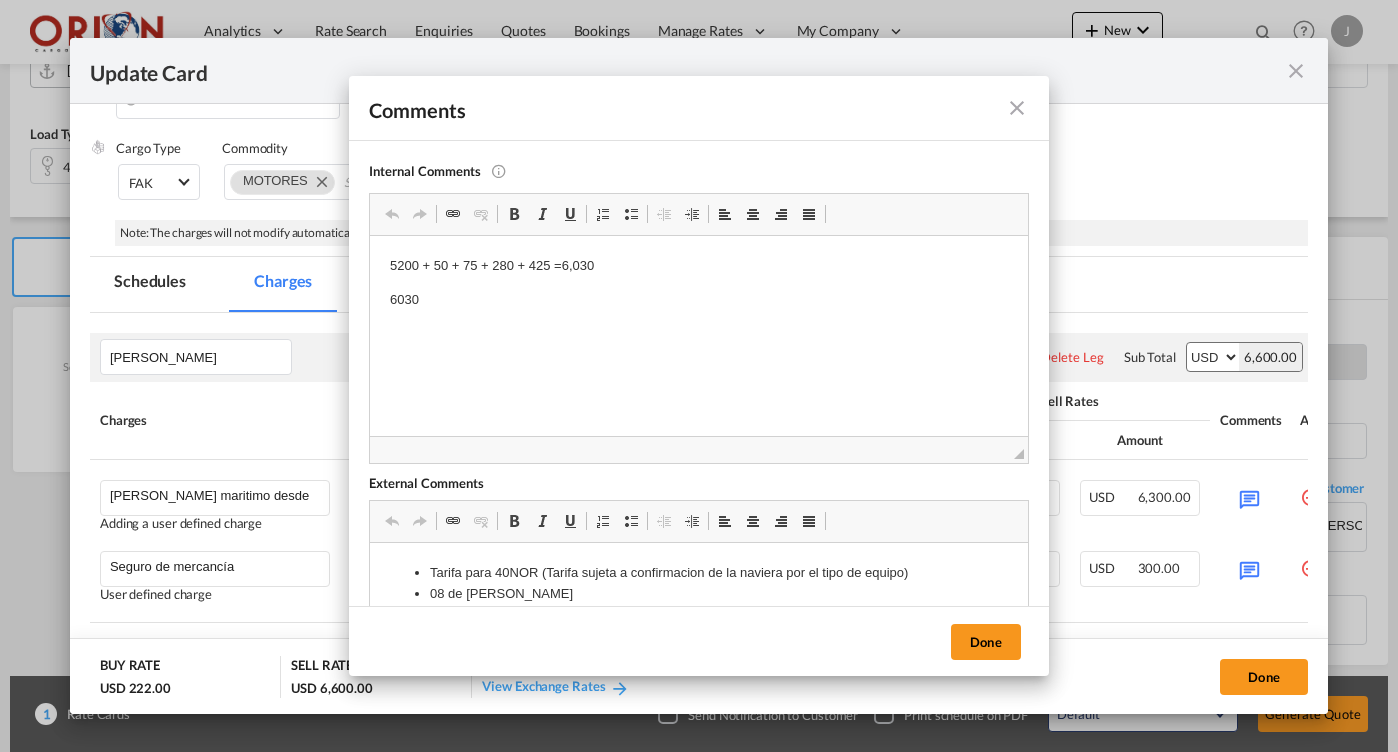 scroll, scrollTop: 0, scrollLeft: 0, axis: both 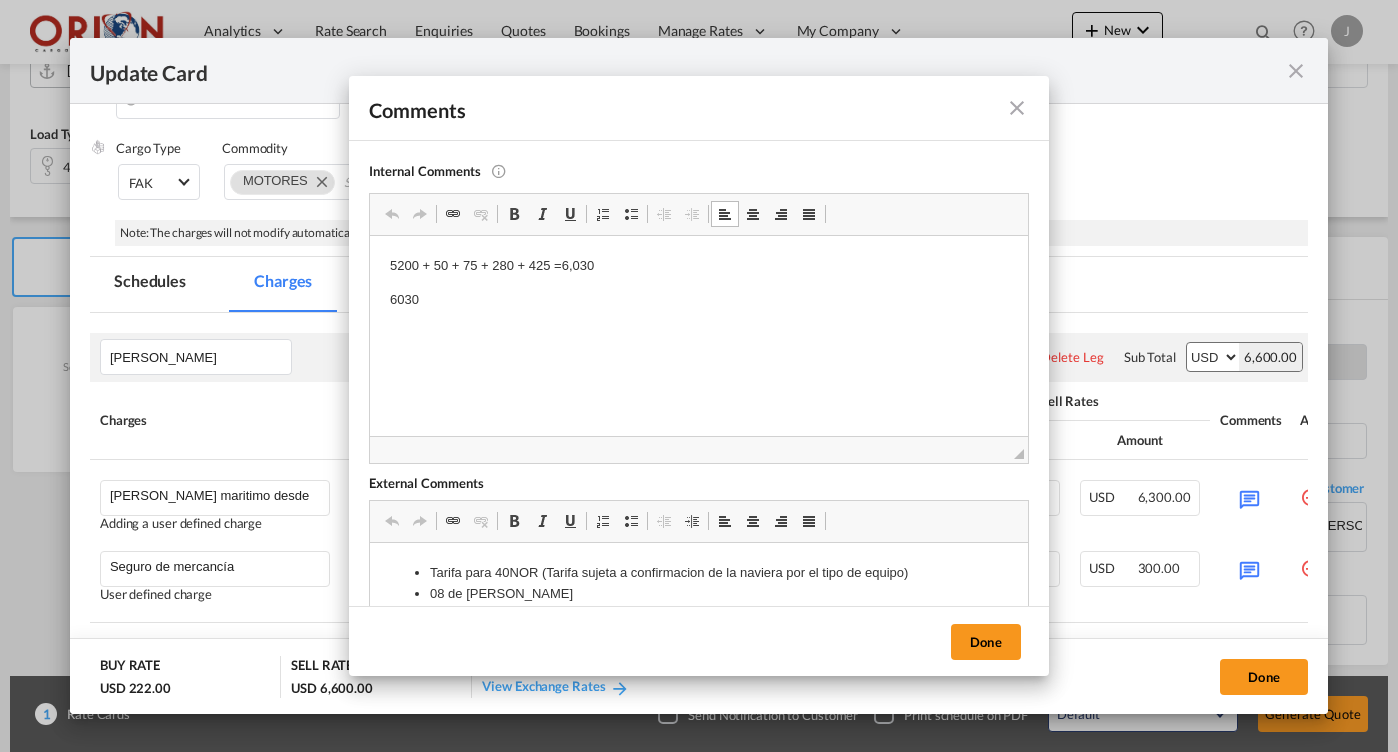 click on "6030" at bounding box center (699, 300) 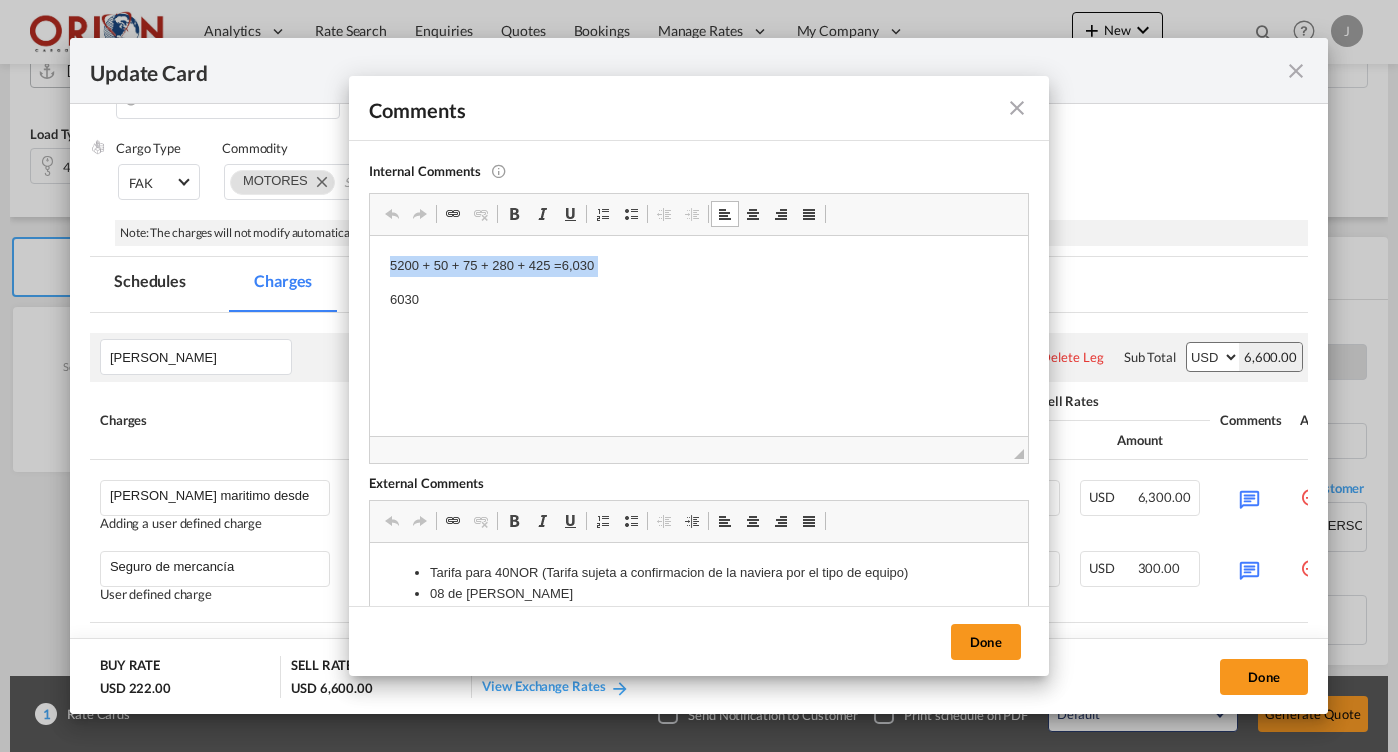drag, startPoint x: 446, startPoint y: 295, endPoint x: 347, endPoint y: 245, distance: 110.909874 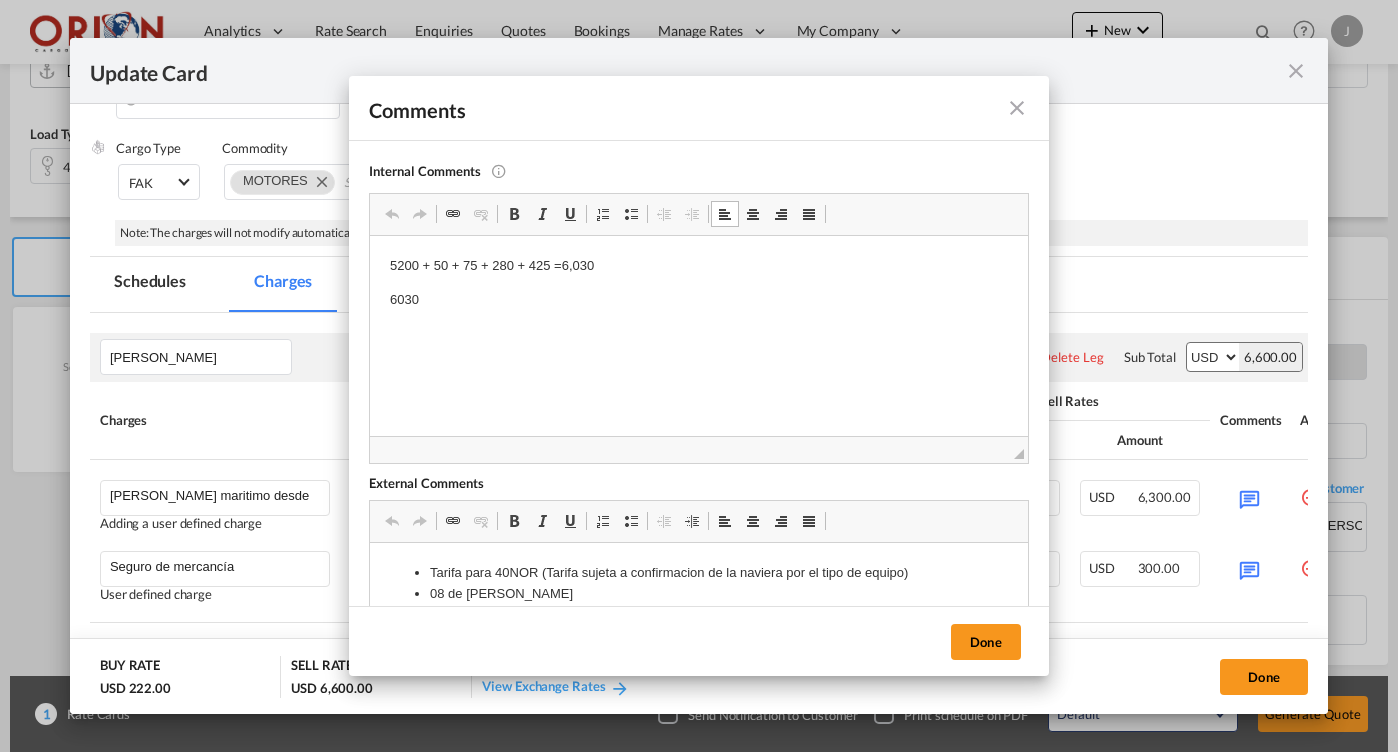 type 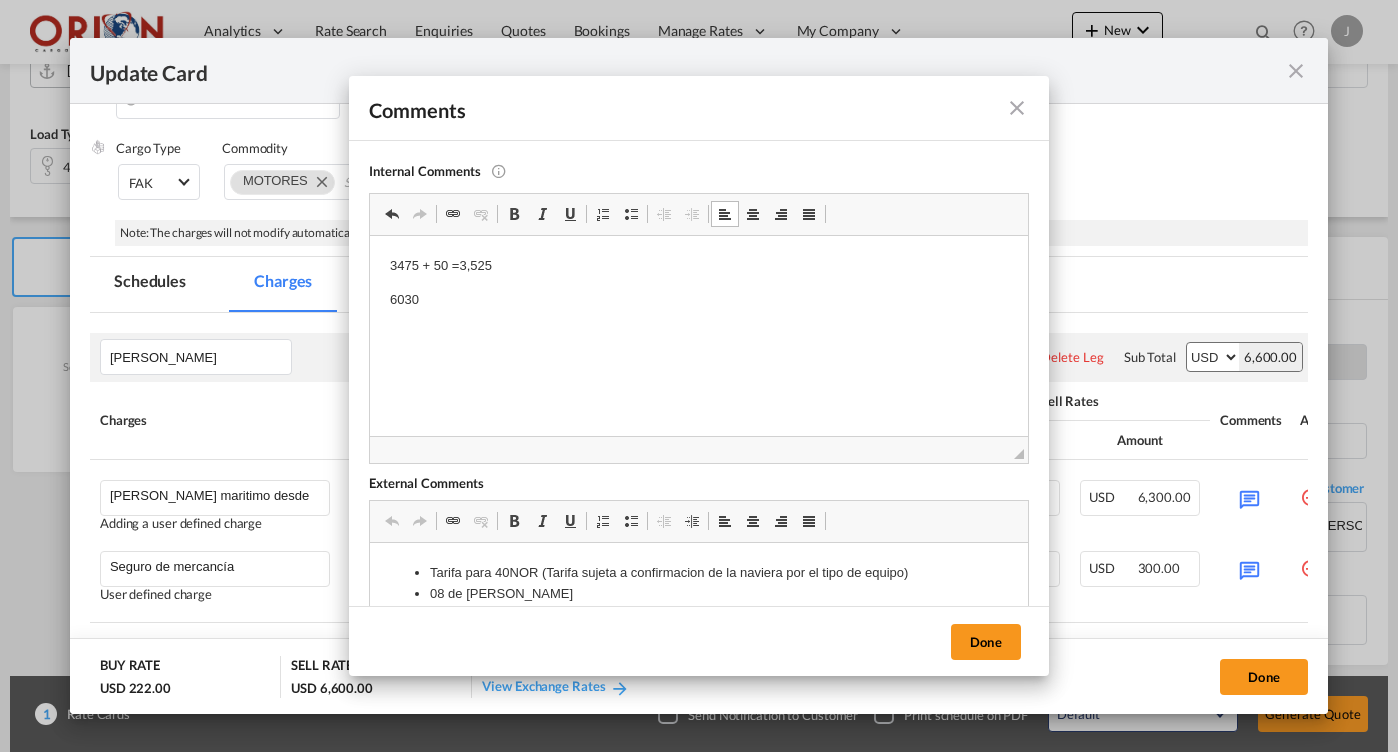 drag, startPoint x: 347, startPoint y: 245, endPoint x: 403, endPoint y: 301, distance: 79.19596 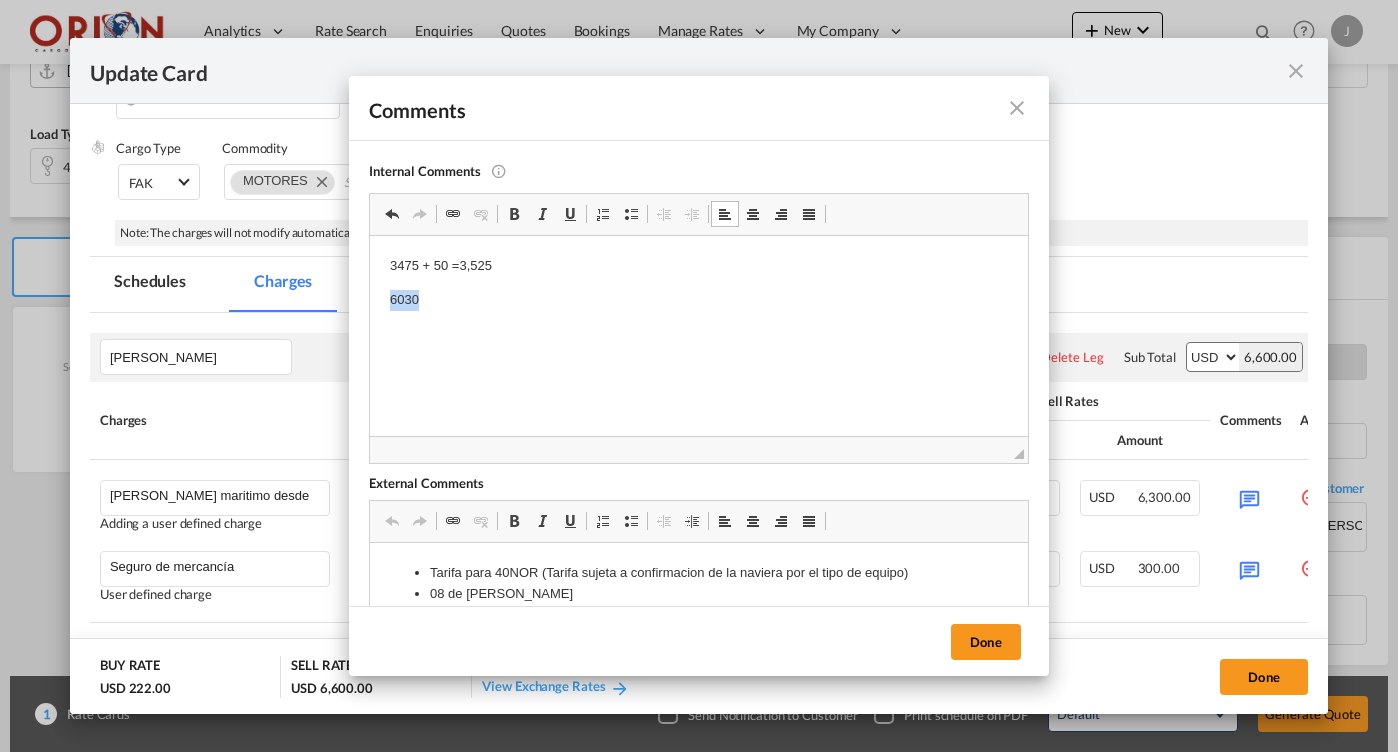 click on "6030" at bounding box center [699, 300] 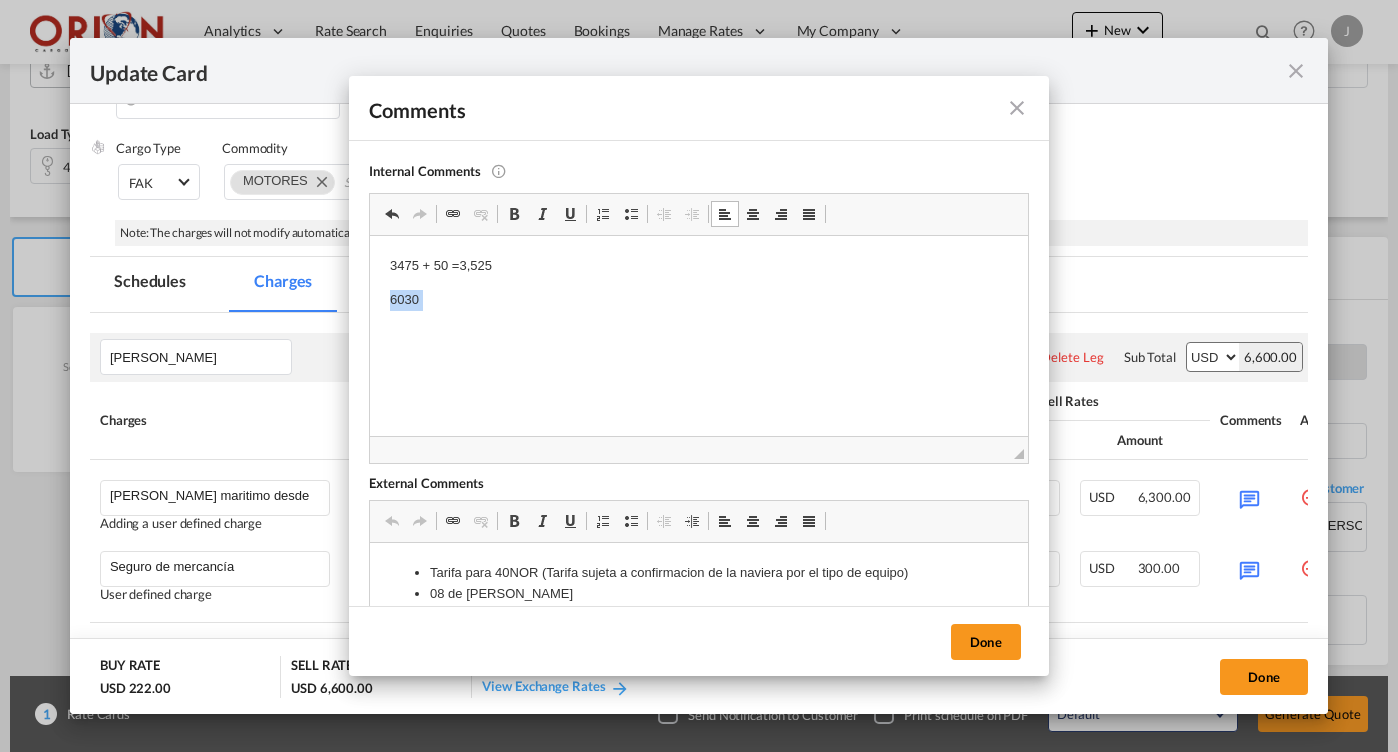 click on "6030" at bounding box center (699, 300) 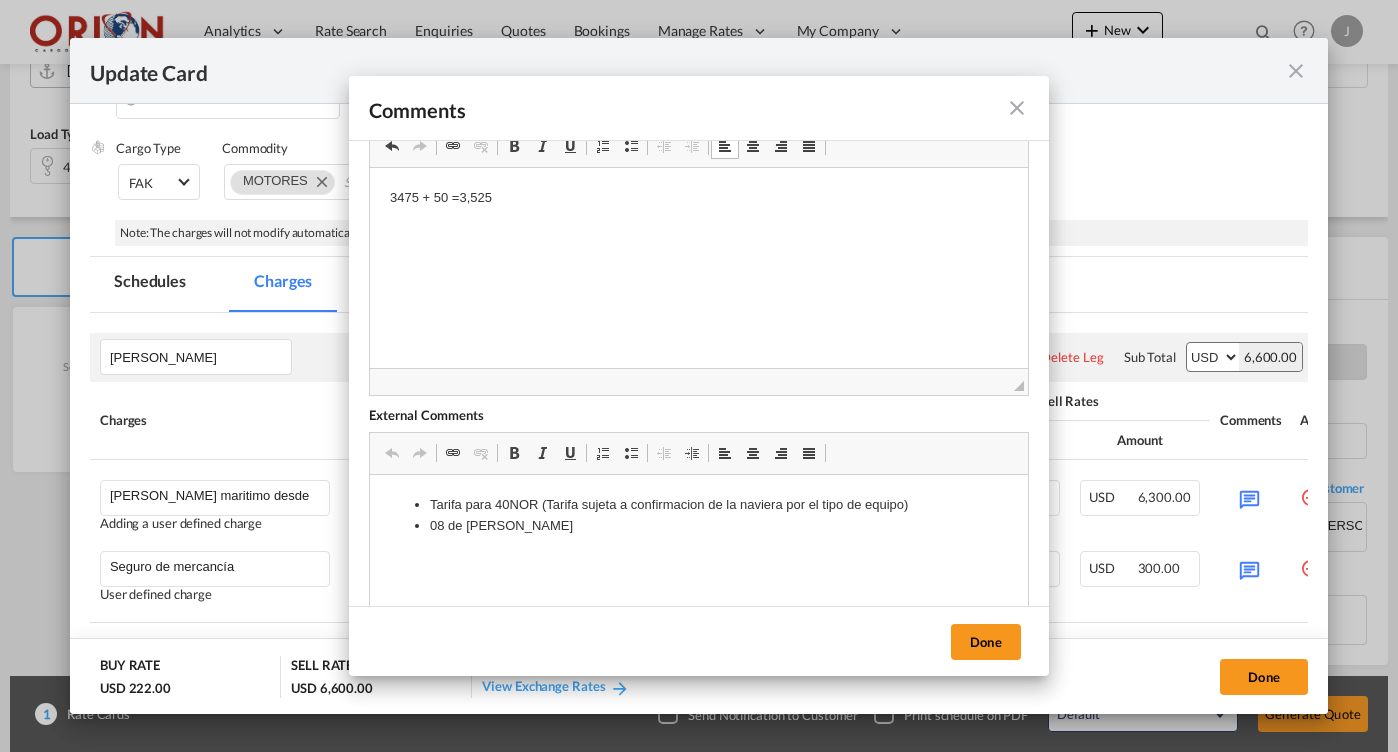 scroll, scrollTop: 76, scrollLeft: 0, axis: vertical 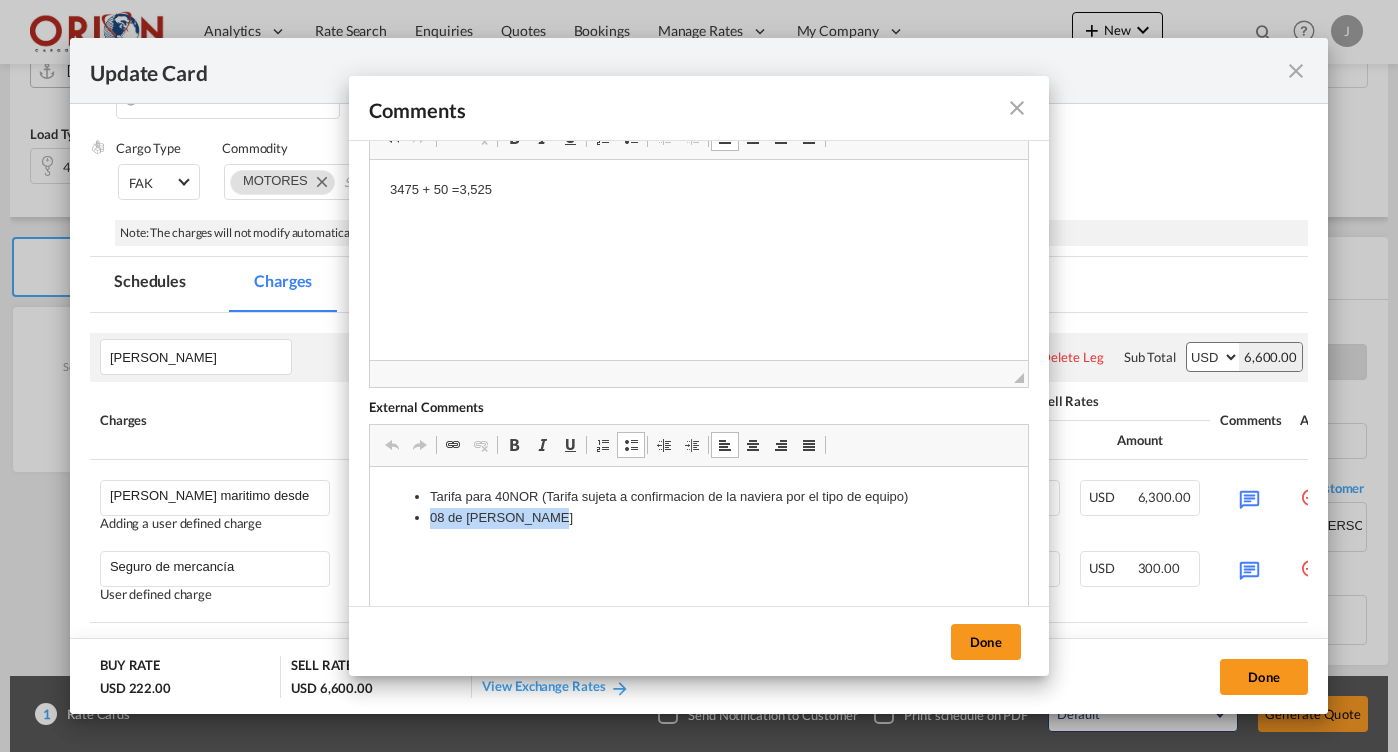 drag, startPoint x: 541, startPoint y: 517, endPoint x: 419, endPoint y: 510, distance: 122.20065 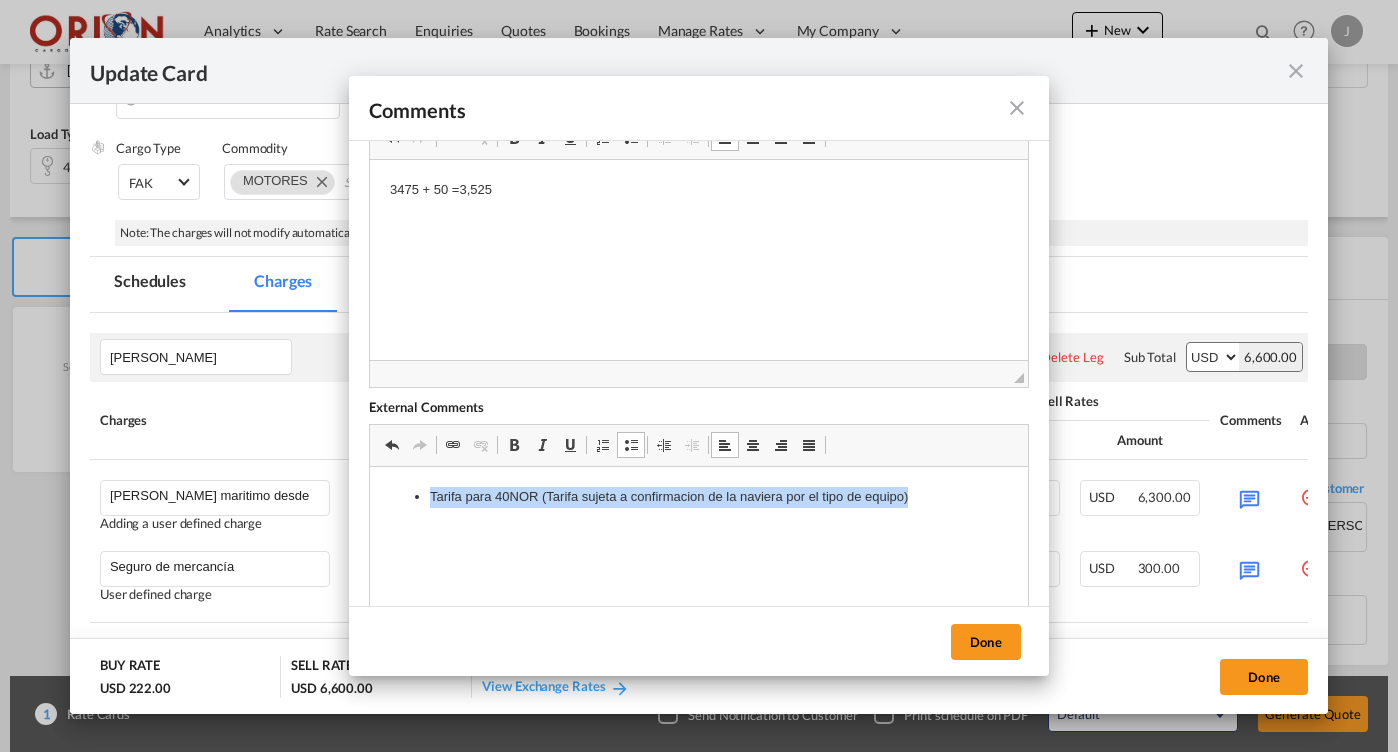 drag, startPoint x: 431, startPoint y: 499, endPoint x: 929, endPoint y: 510, distance: 498.12146 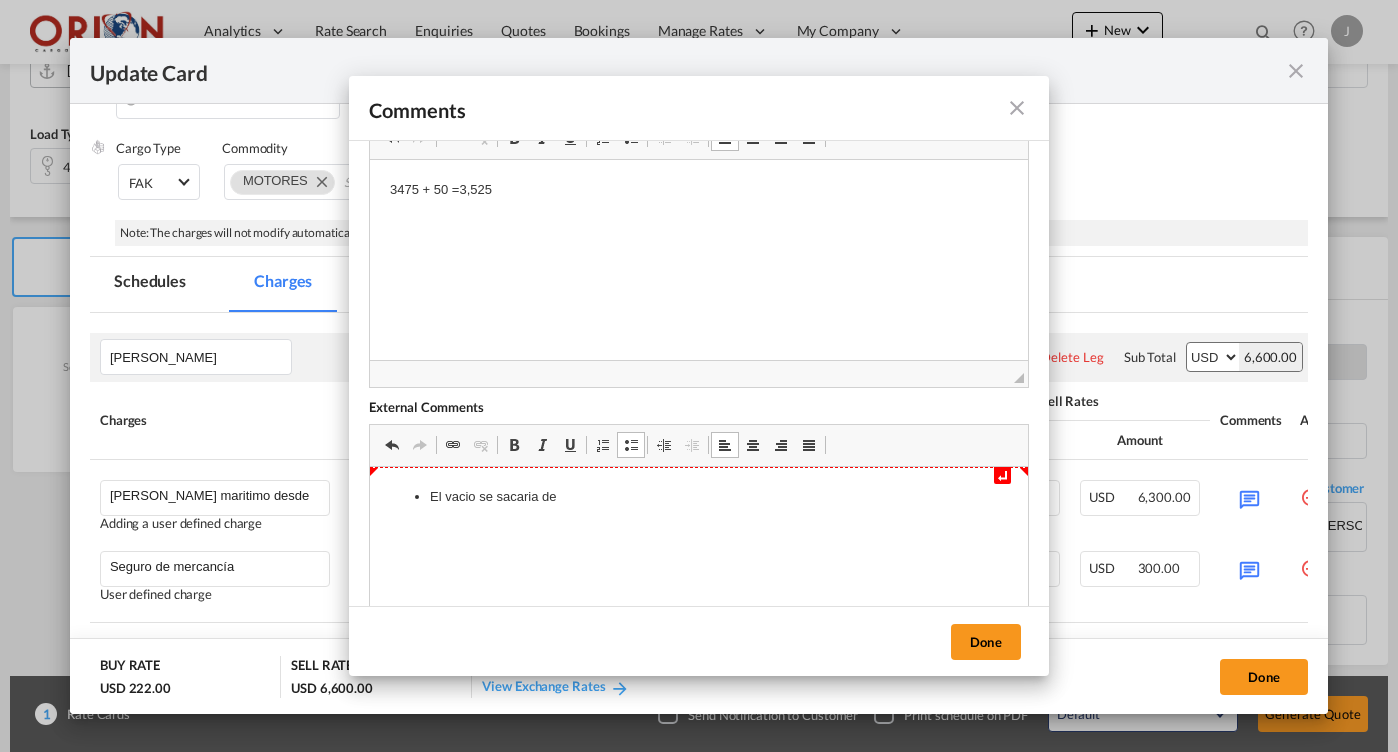 click on "El vacio se sacaria de" at bounding box center (699, 497) 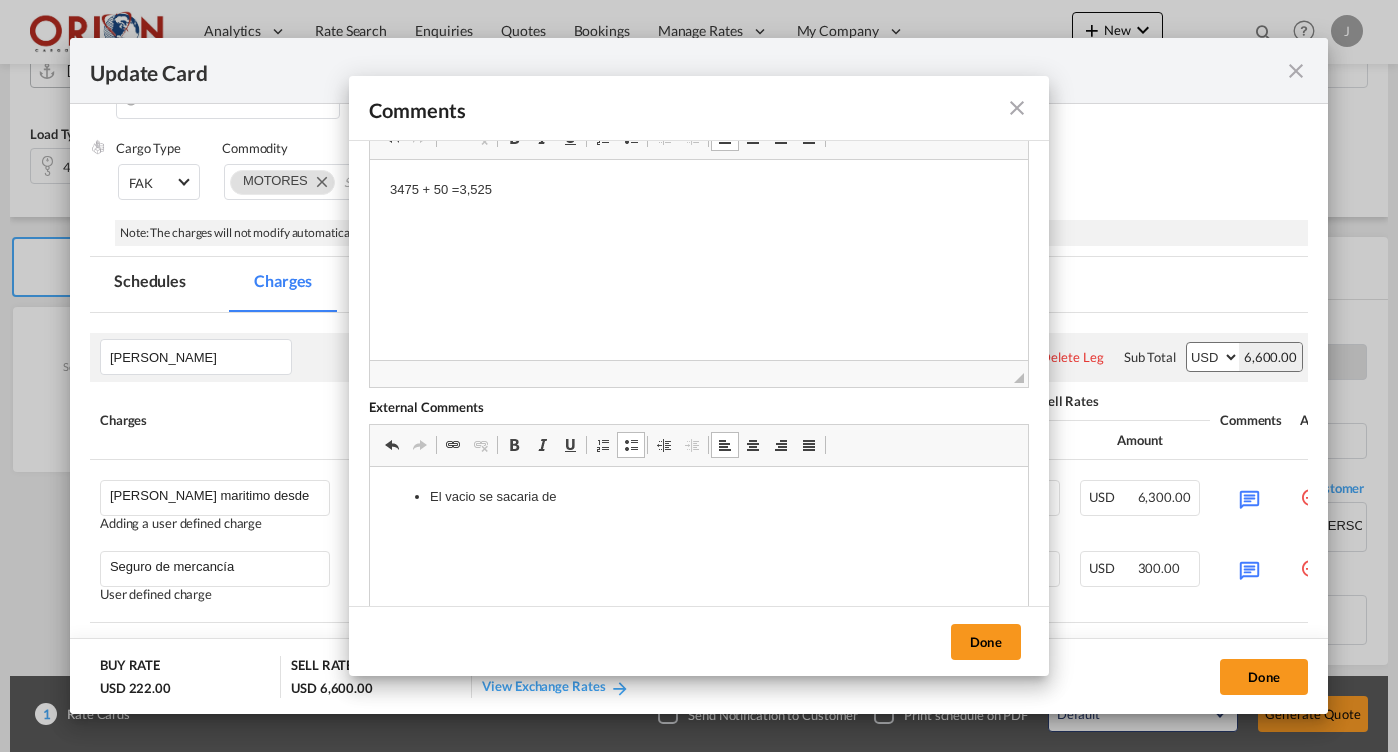 type 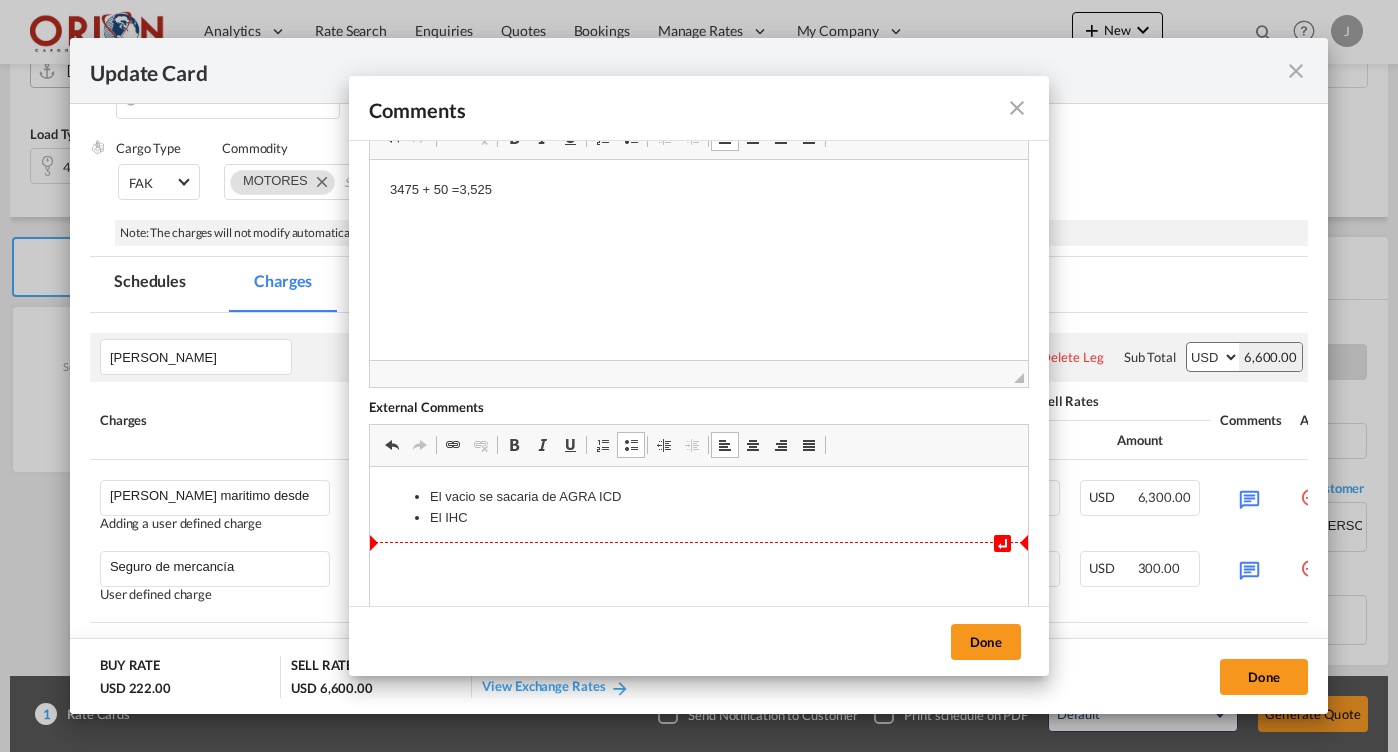 click on "El IHC" at bounding box center [699, 518] 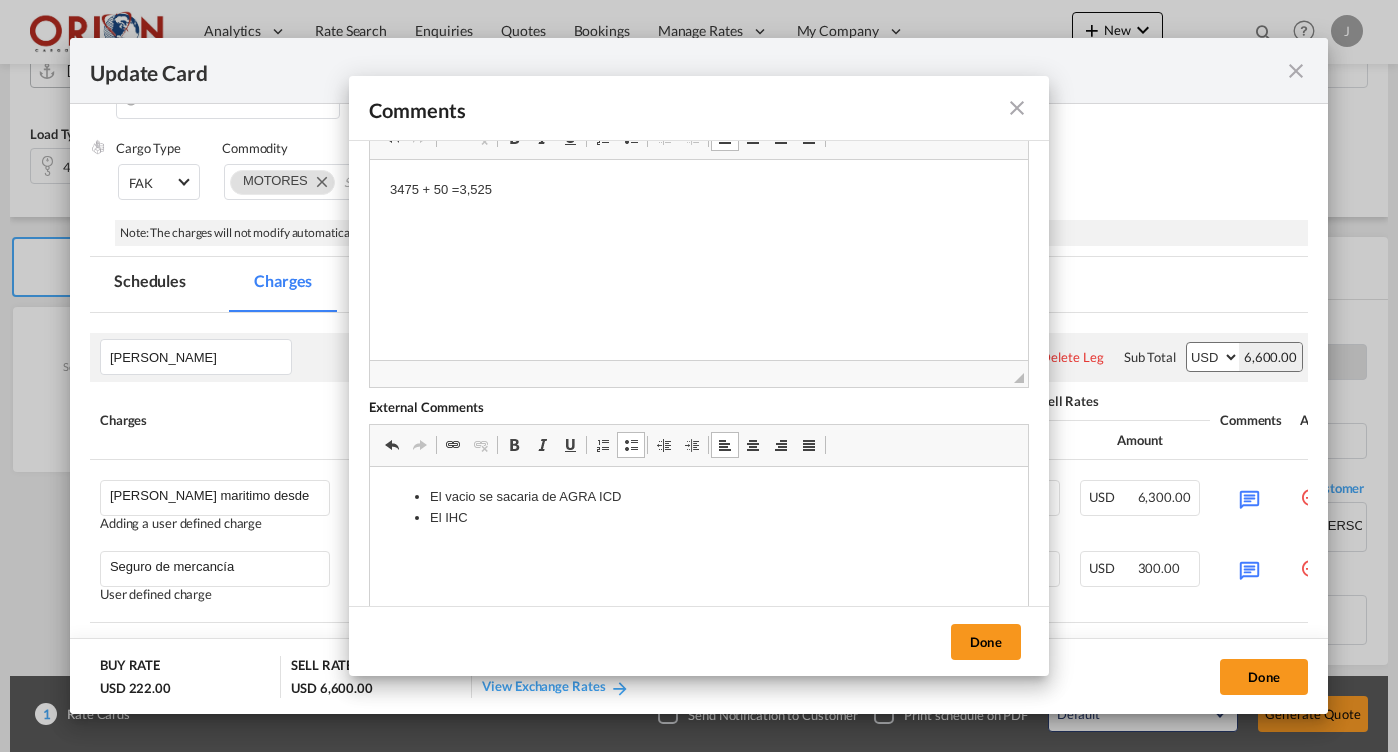 type 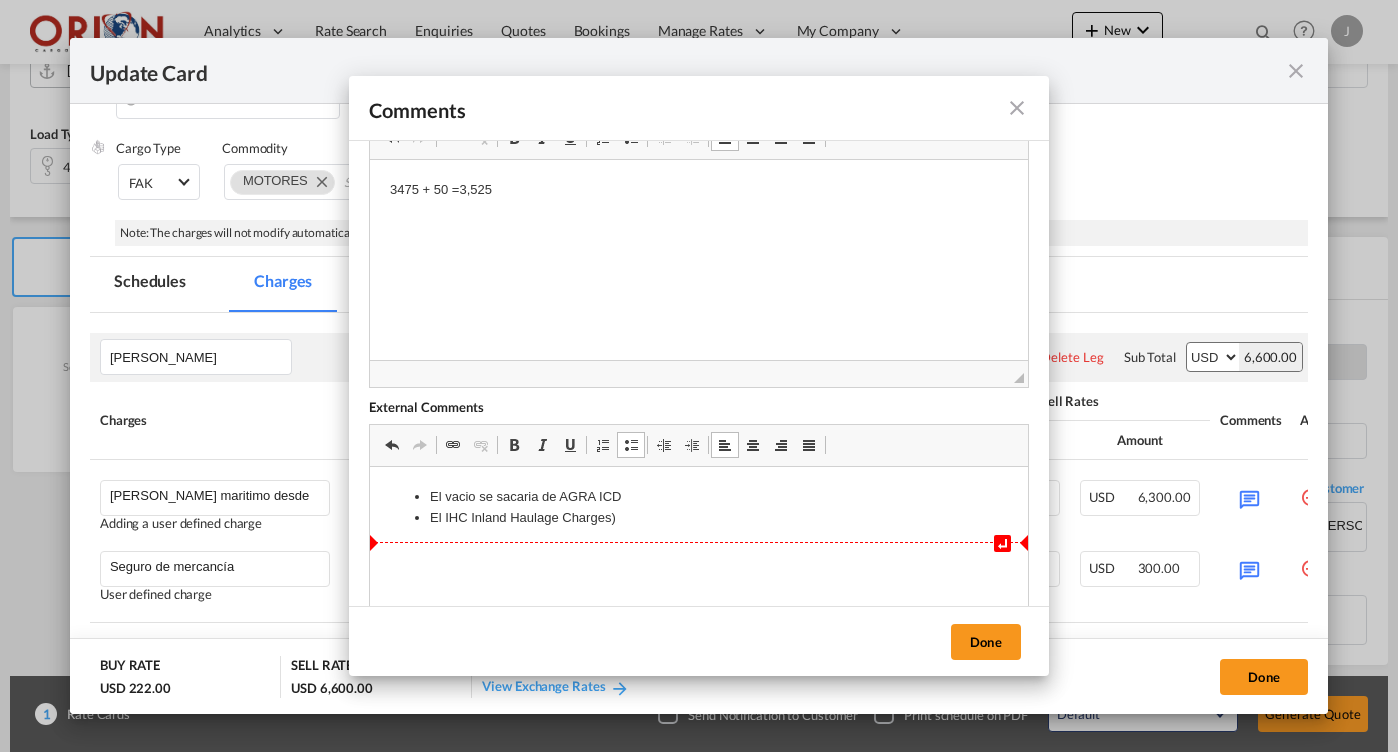 click on "El IHC Inland Haulage Charges)" at bounding box center (699, 518) 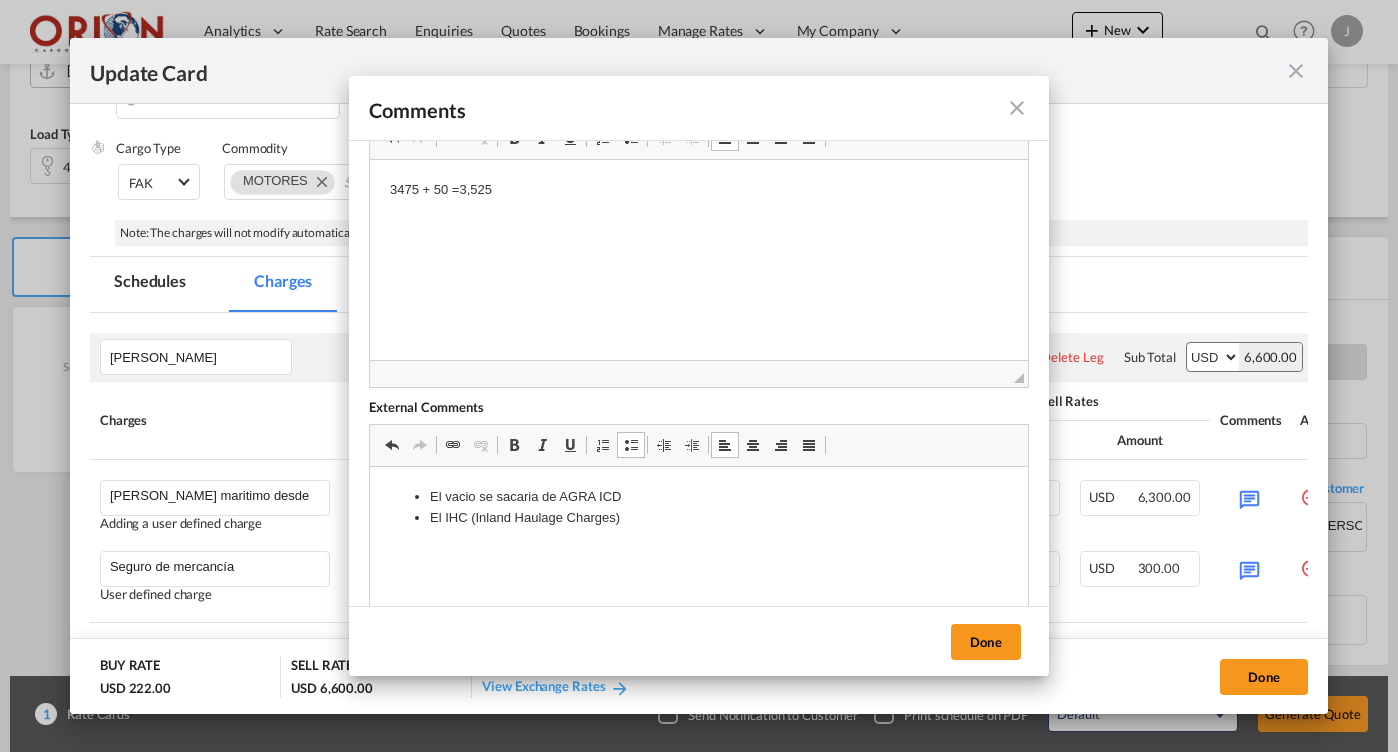 click on "El IHC (Inland Haulage Charges)" at bounding box center (699, 518) 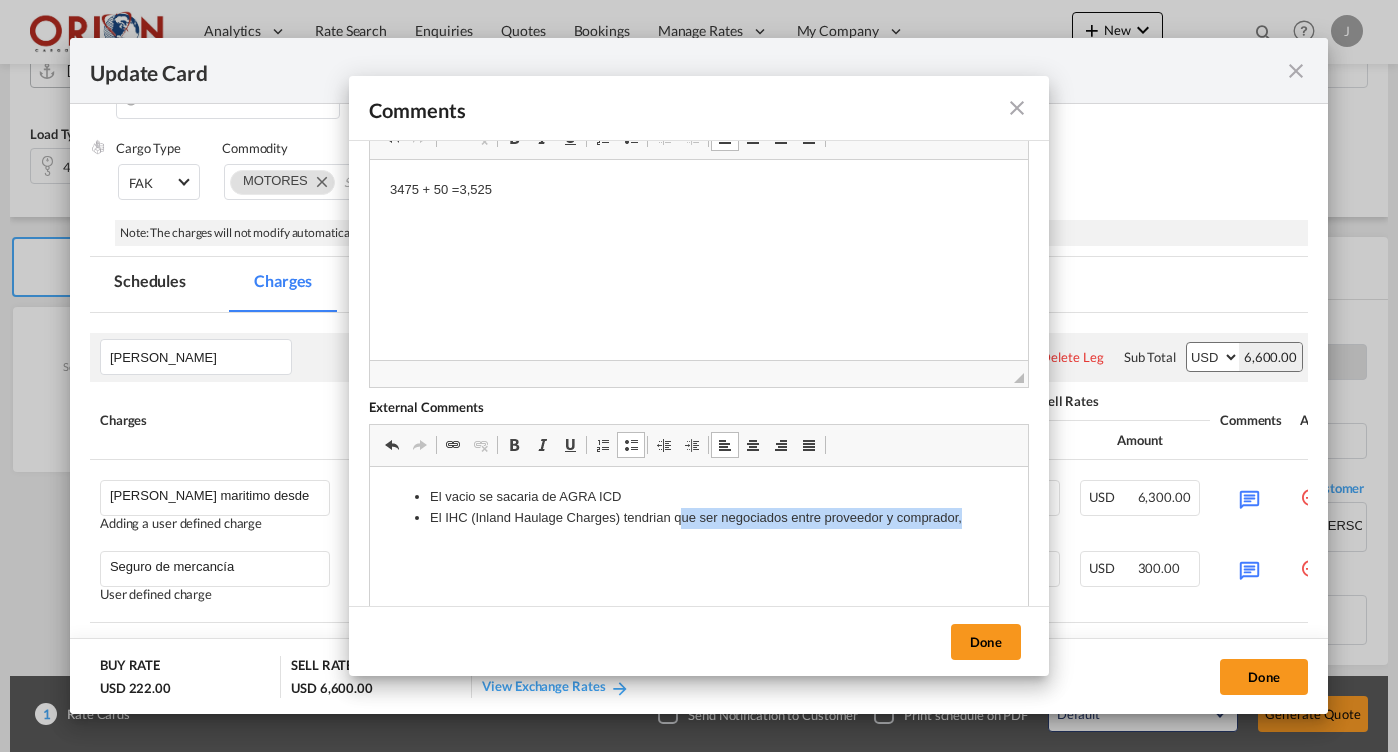 drag, startPoint x: 985, startPoint y: 515, endPoint x: 682, endPoint y: 517, distance: 303.0066 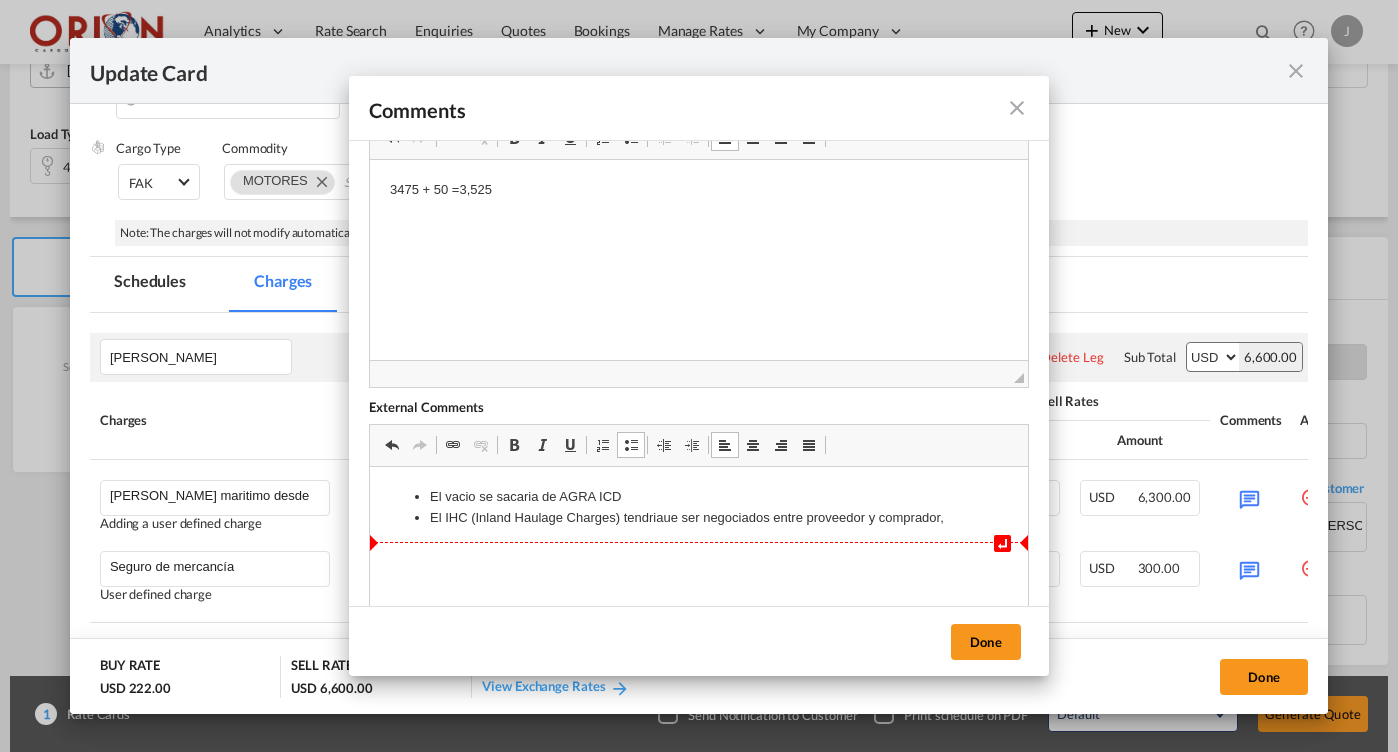 click on "El IHC (Inland Haulage Charges) tendria ue ser negociados entre proveedor y comprador," at bounding box center [699, 518] 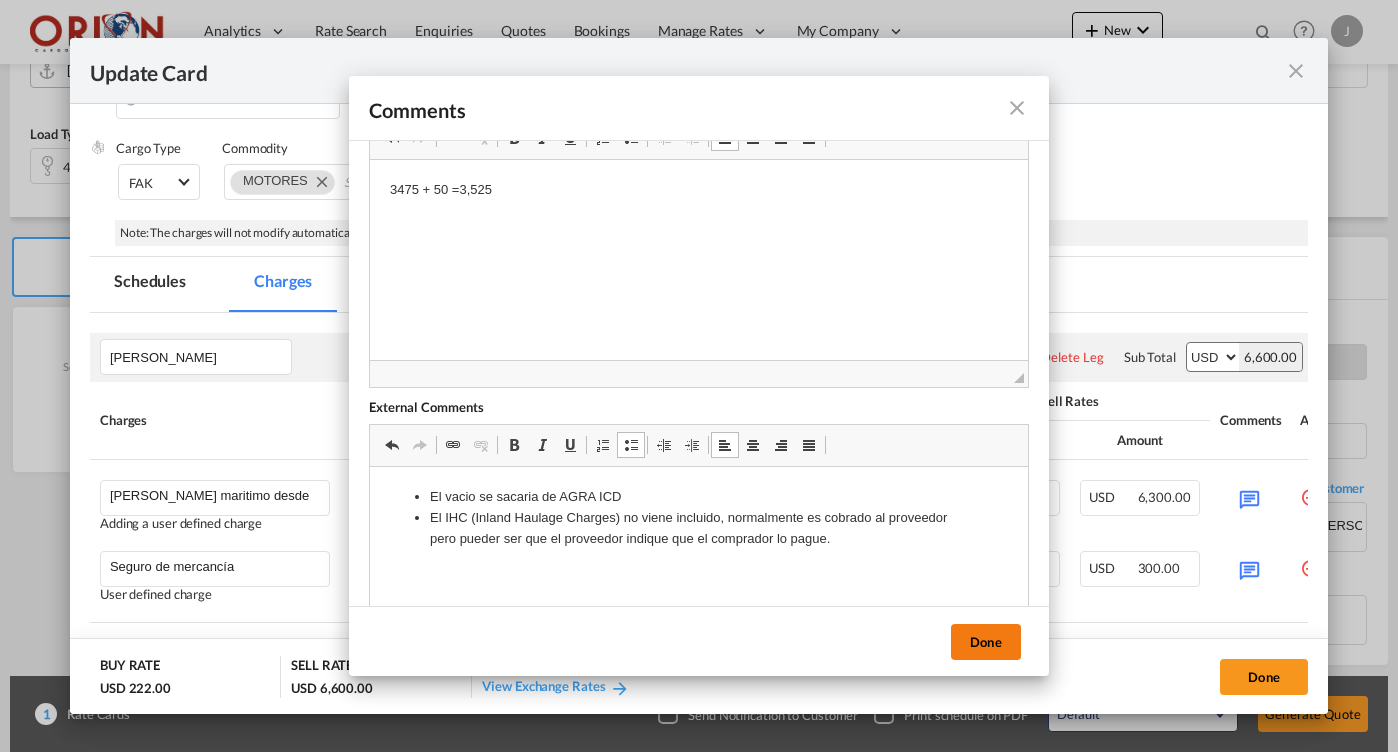 click on "Done" at bounding box center (986, 642) 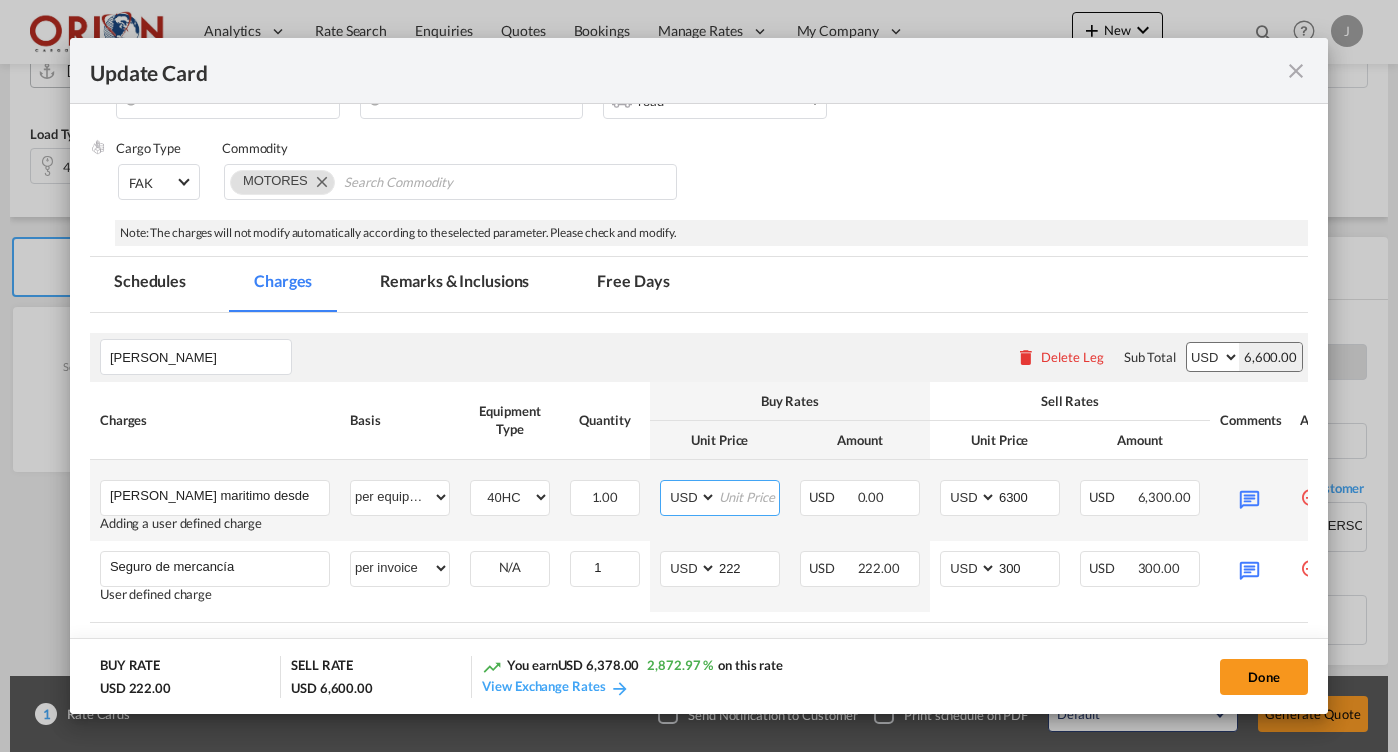 click at bounding box center (748, 496) 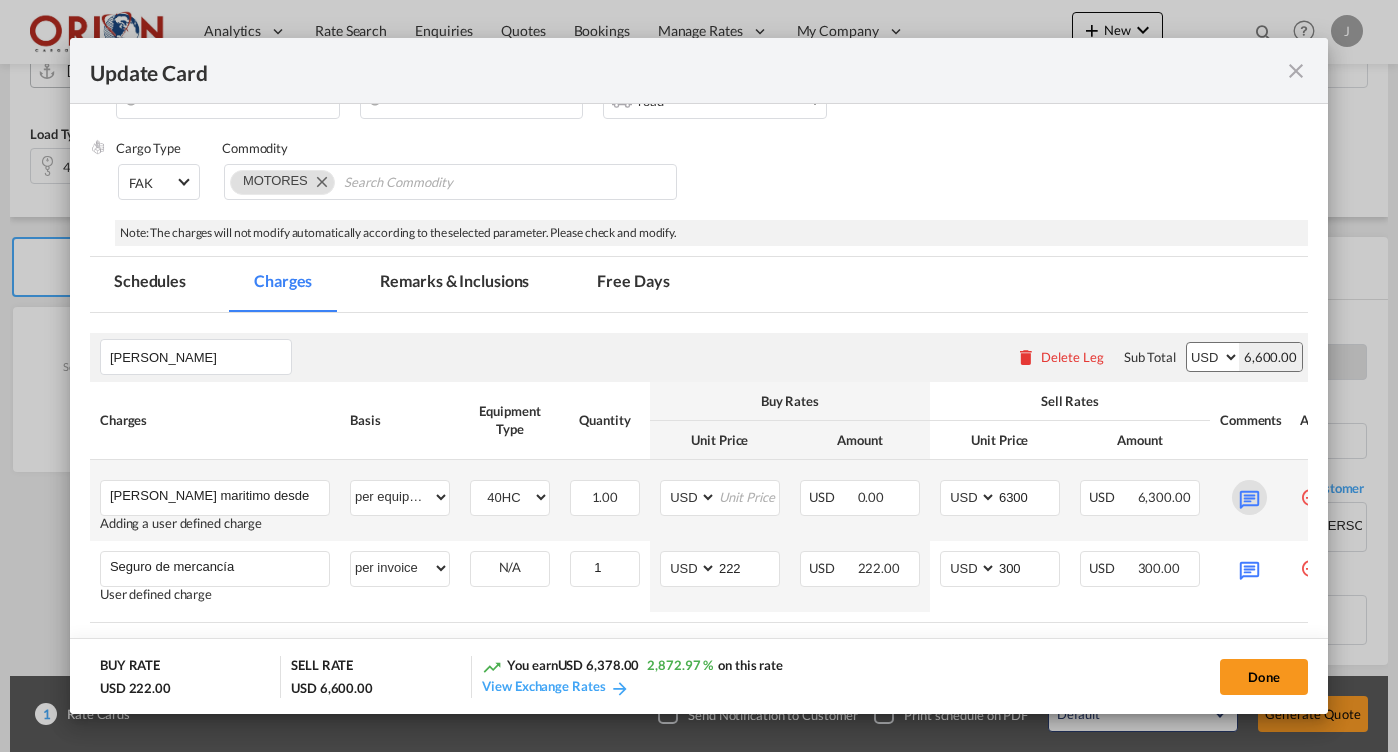 click at bounding box center [1249, 497] 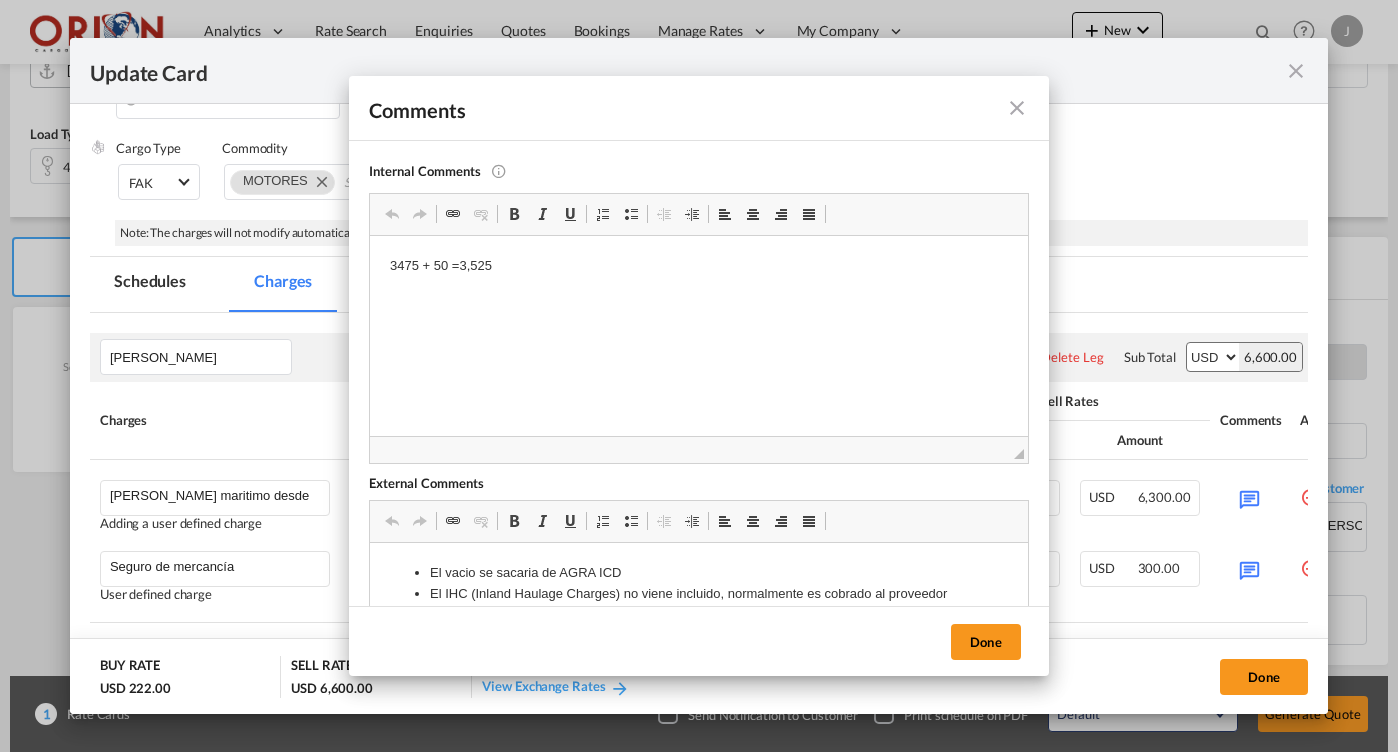 scroll, scrollTop: 0, scrollLeft: 0, axis: both 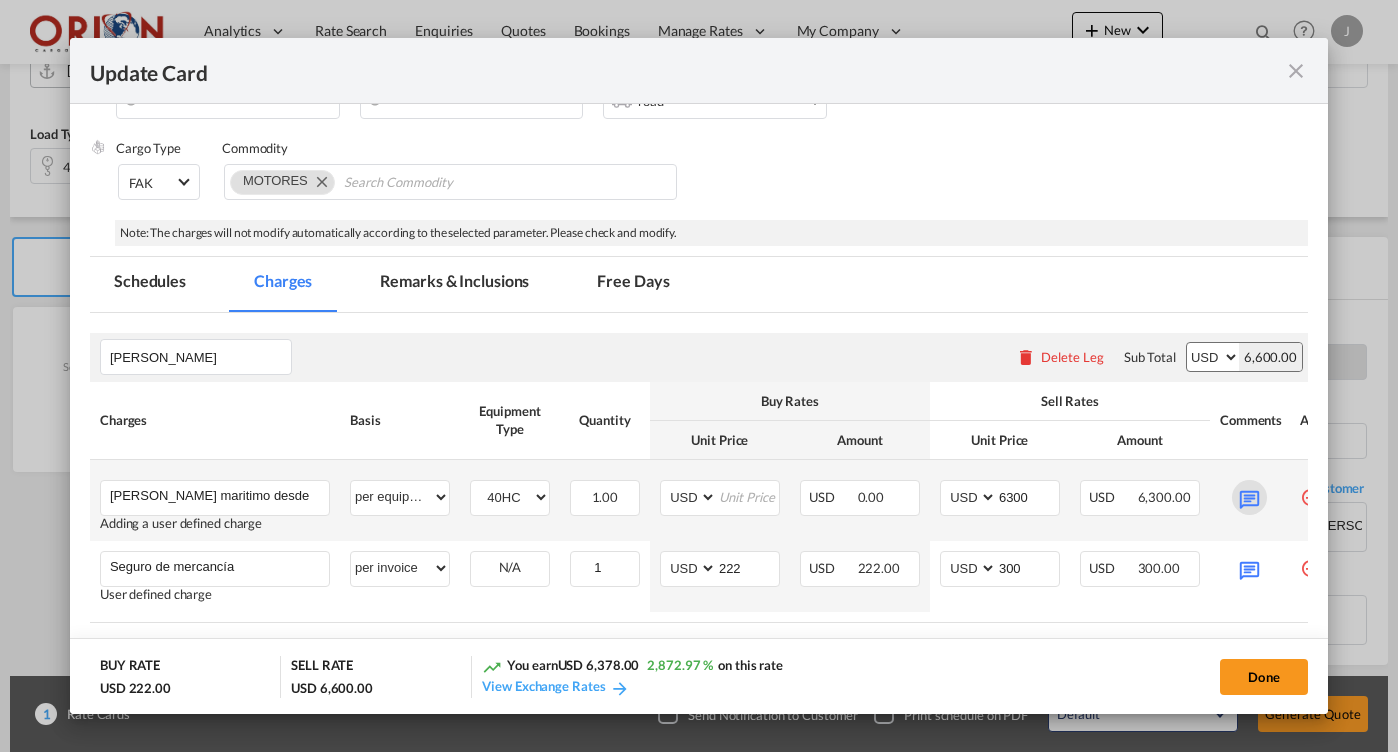 click at bounding box center [1249, 497] 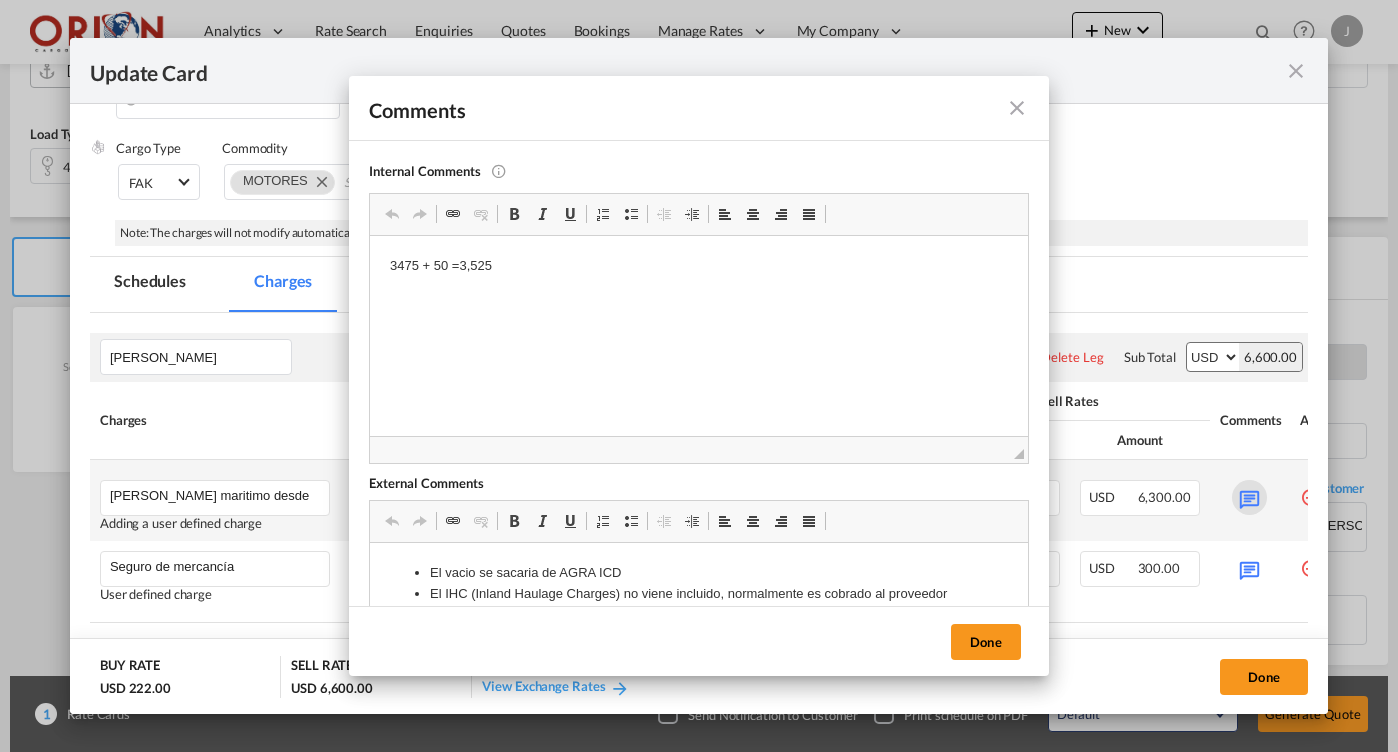 scroll, scrollTop: 0, scrollLeft: 0, axis: both 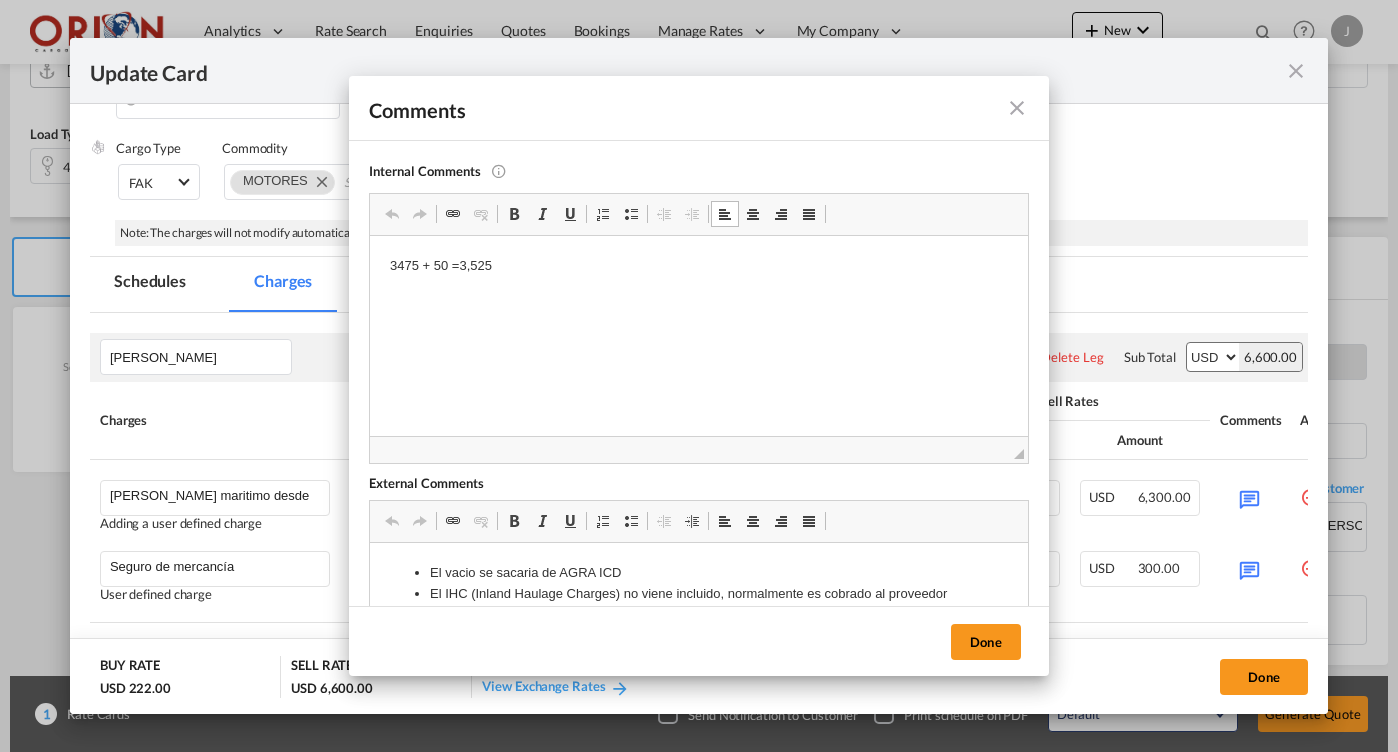 click on "3475 + 50 =3,525" at bounding box center (699, 266) 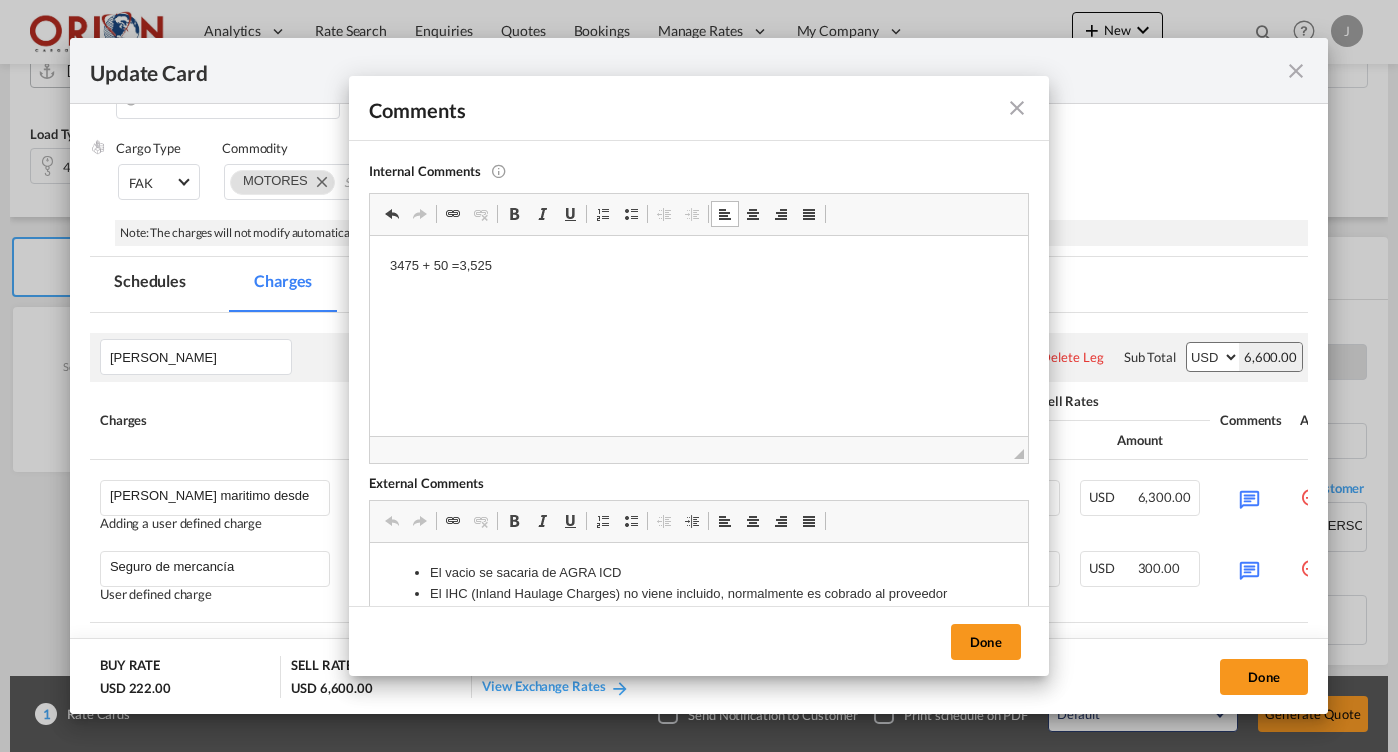 type 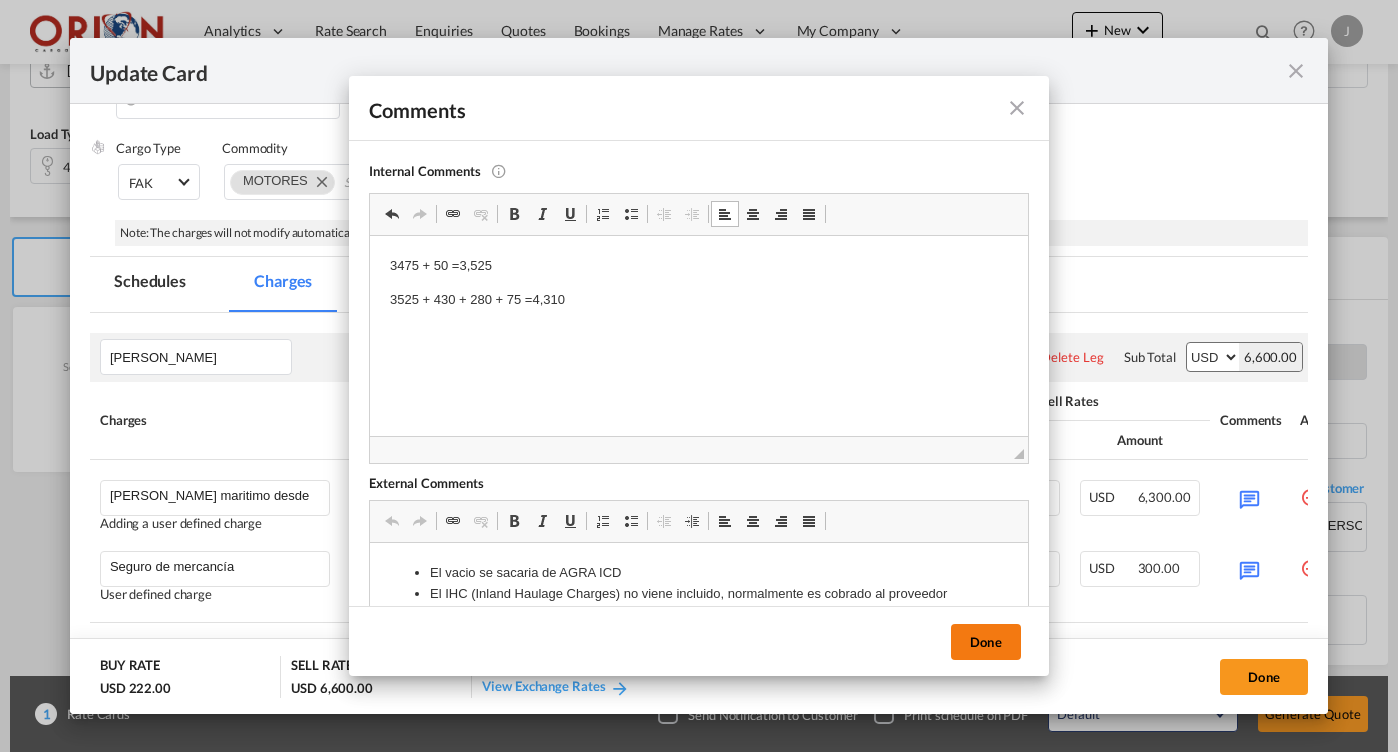 drag, startPoint x: 143, startPoint y: 26, endPoint x: 1007, endPoint y: 648, distance: 1064.6033 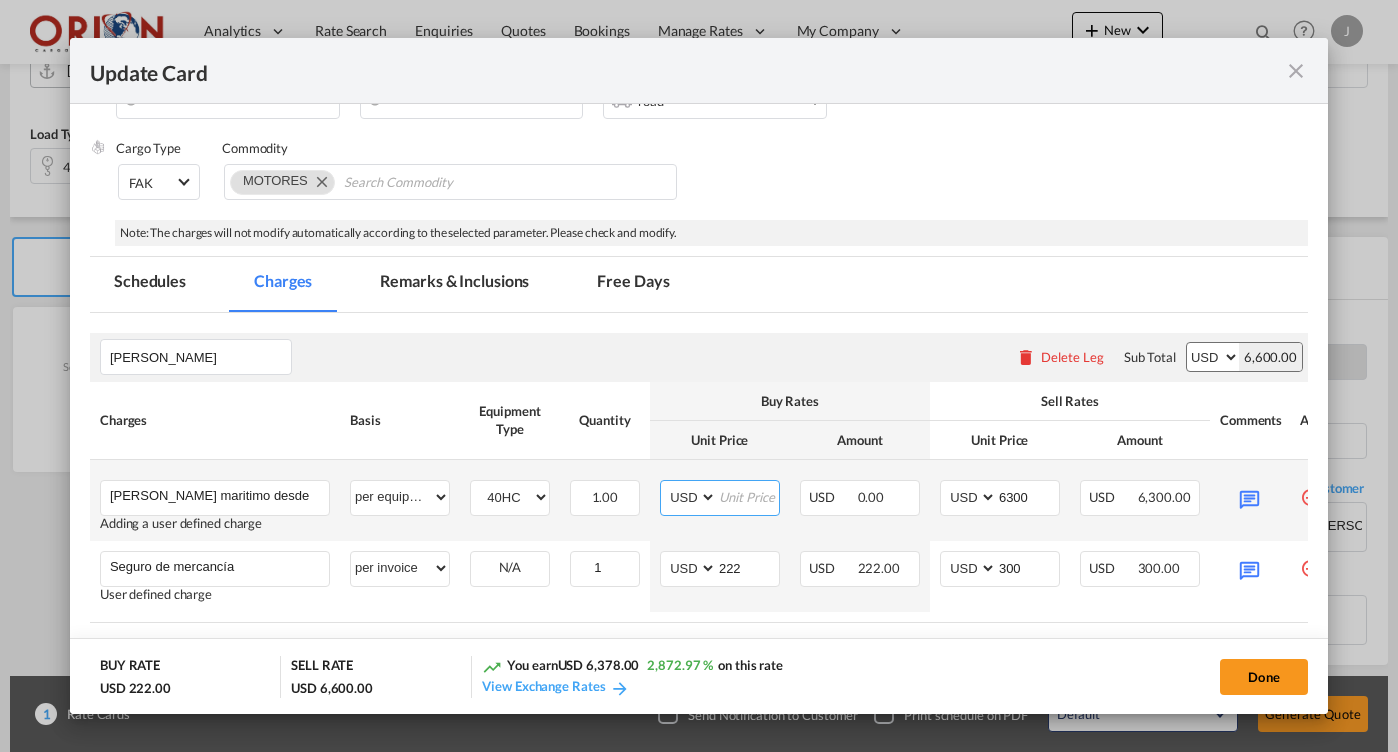 click at bounding box center (748, 496) 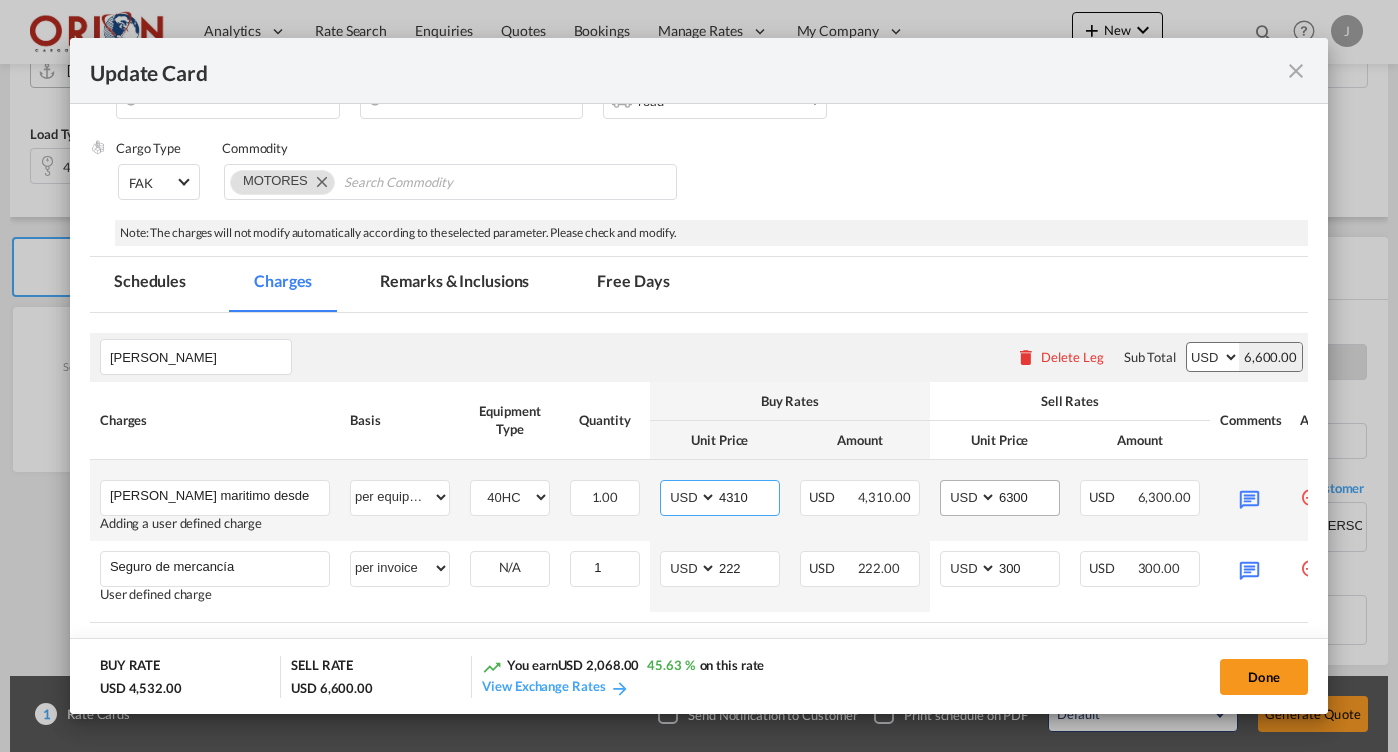 type on "4310" 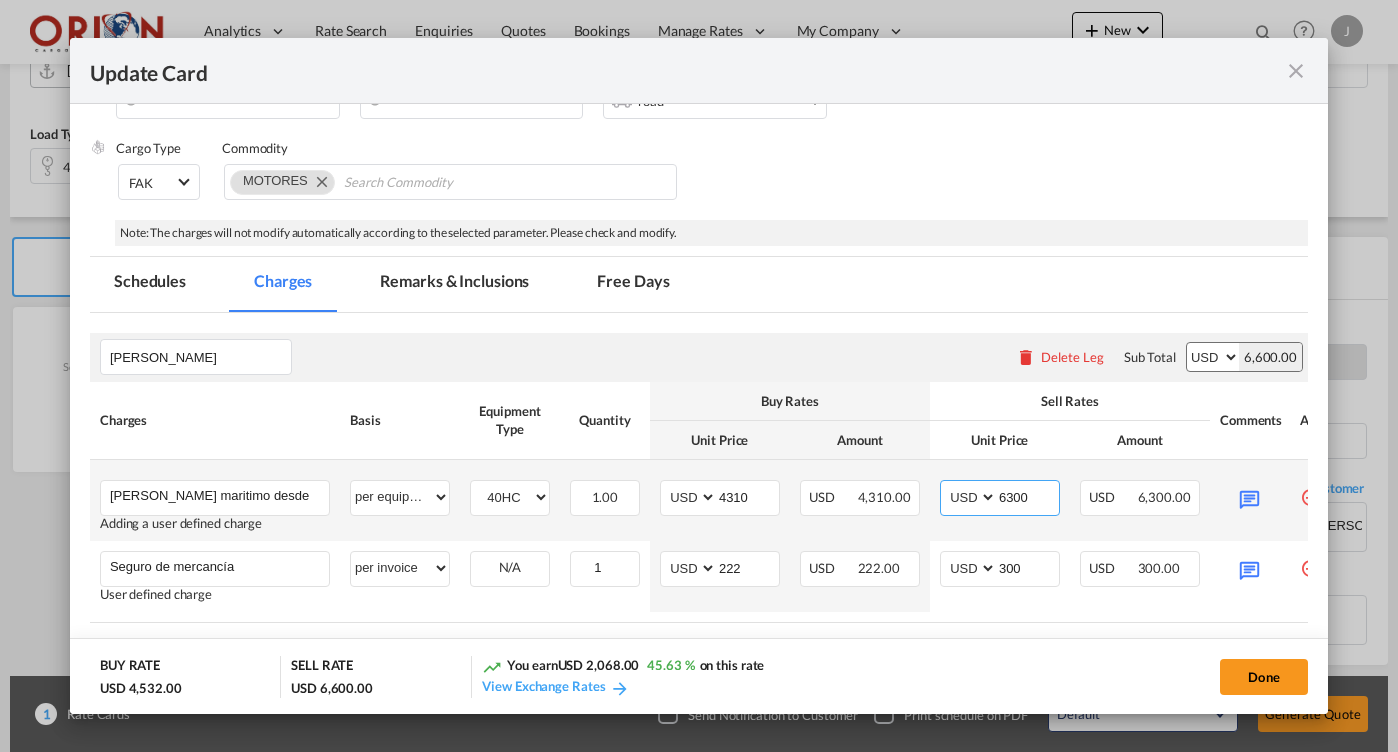 click on "6300" at bounding box center [1028, 496] 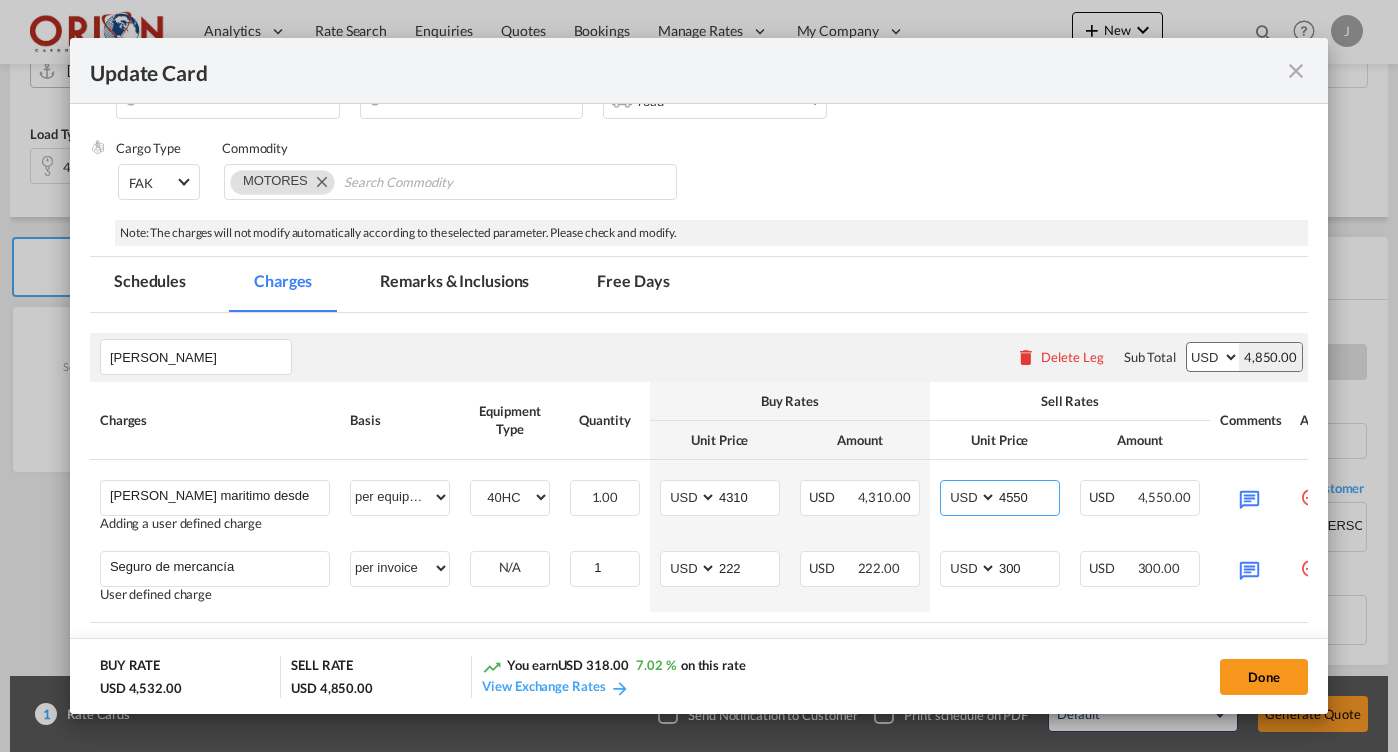 type on "4550" 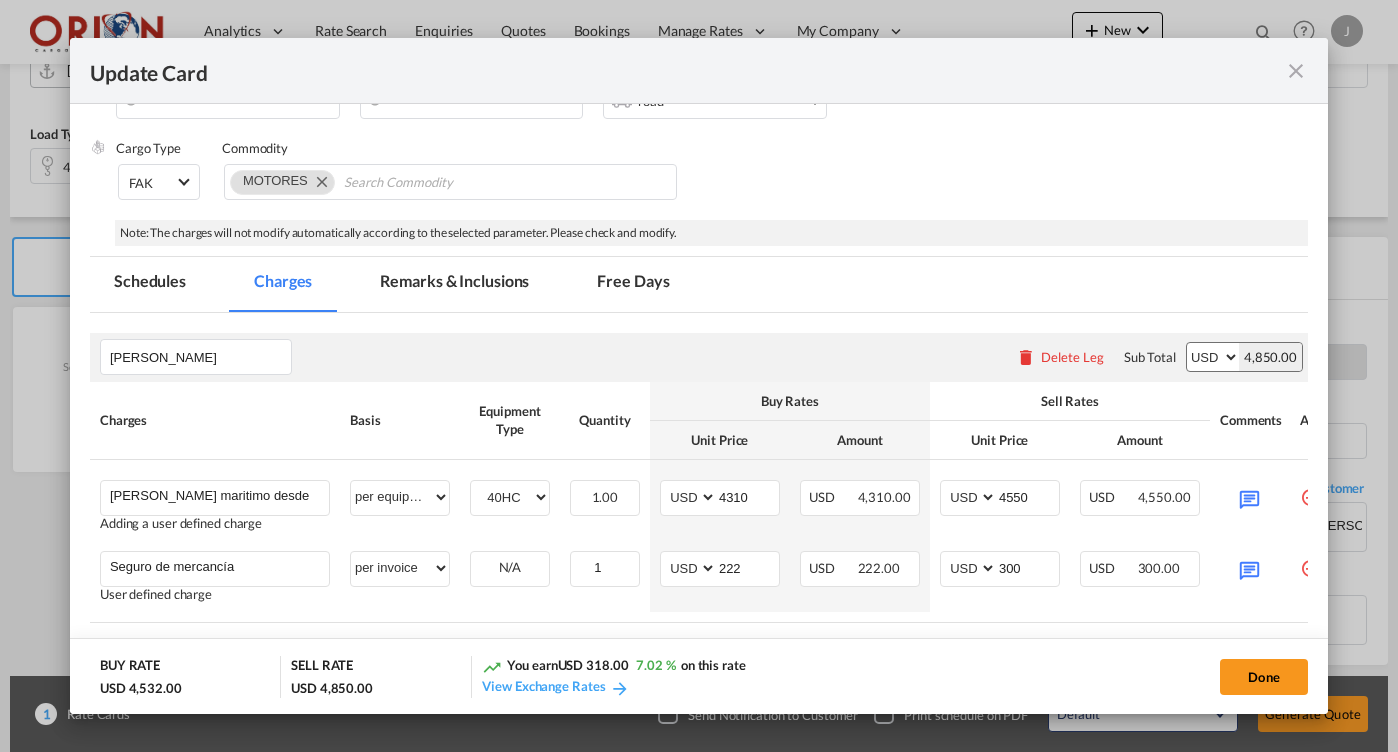 click on "Free Days" at bounding box center [633, 284] 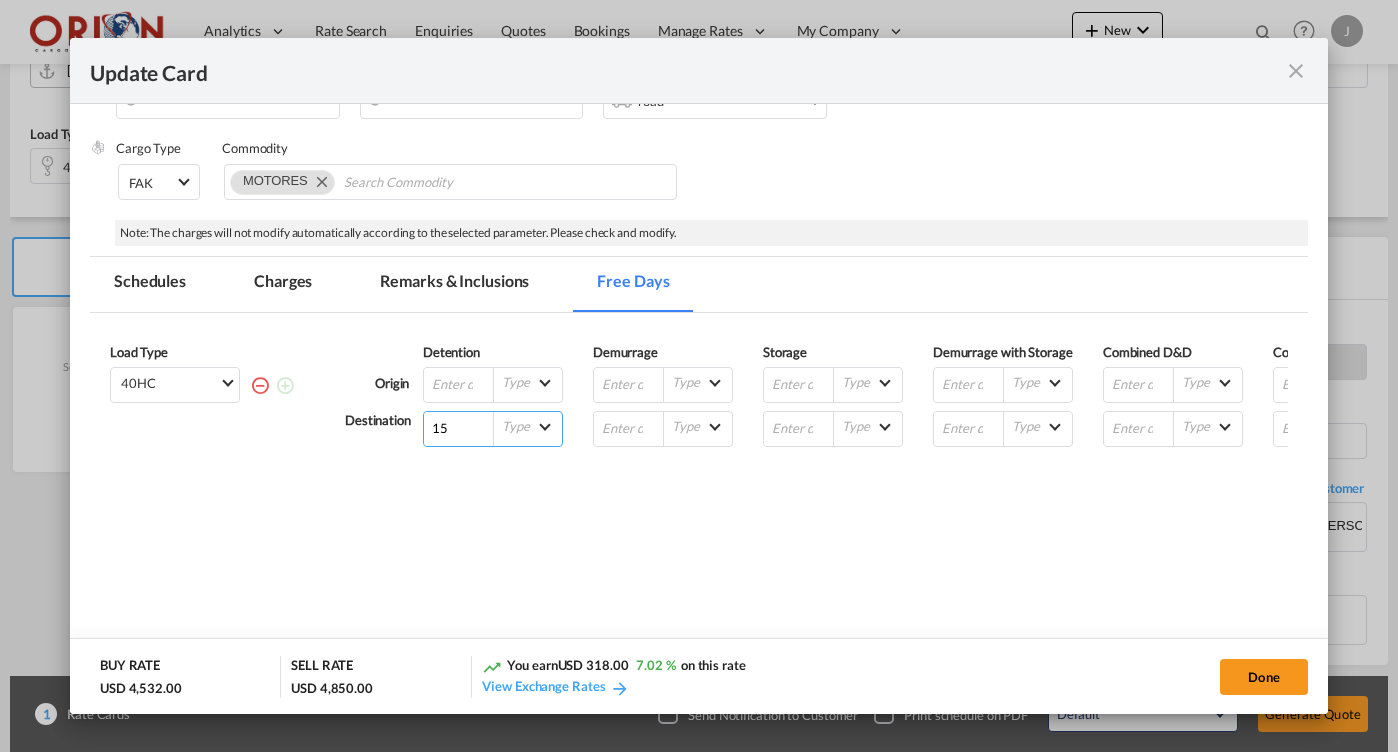 click on "15" at bounding box center (459, 429) 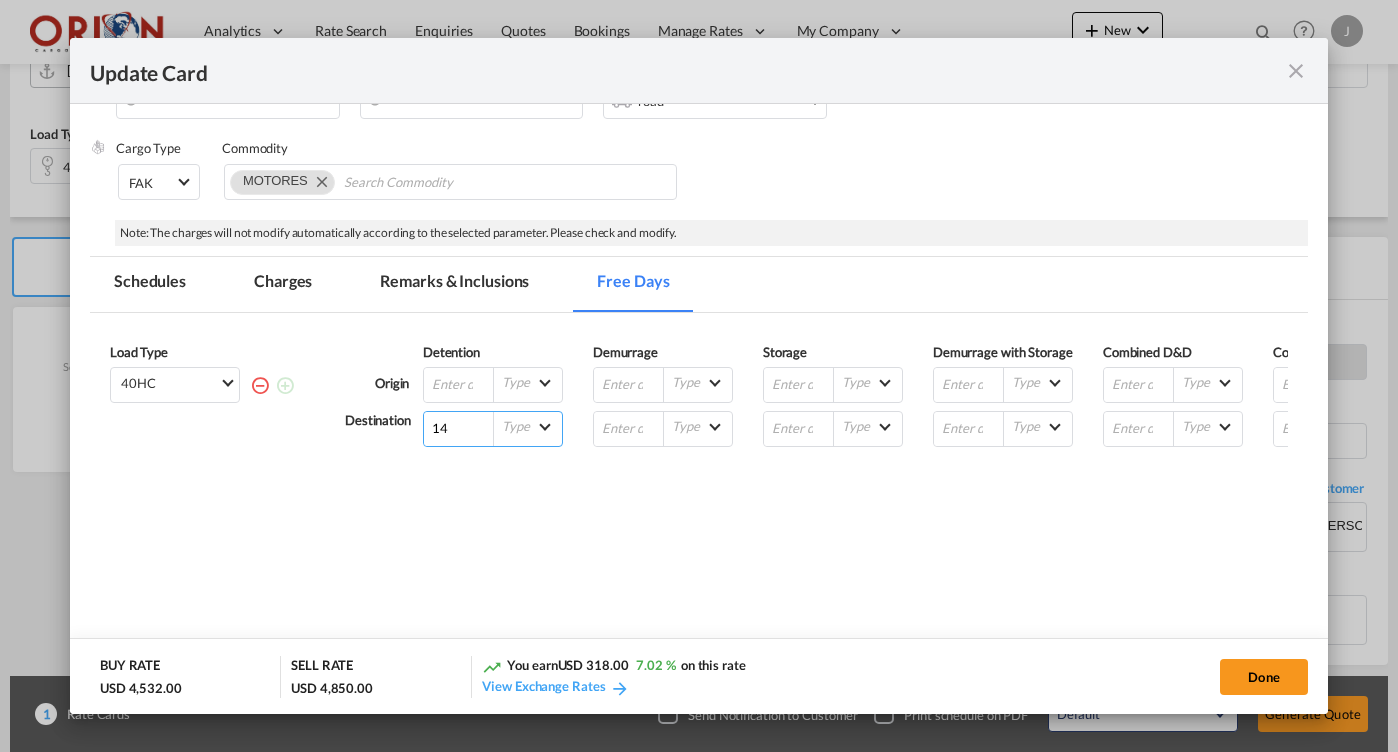 type on "14" 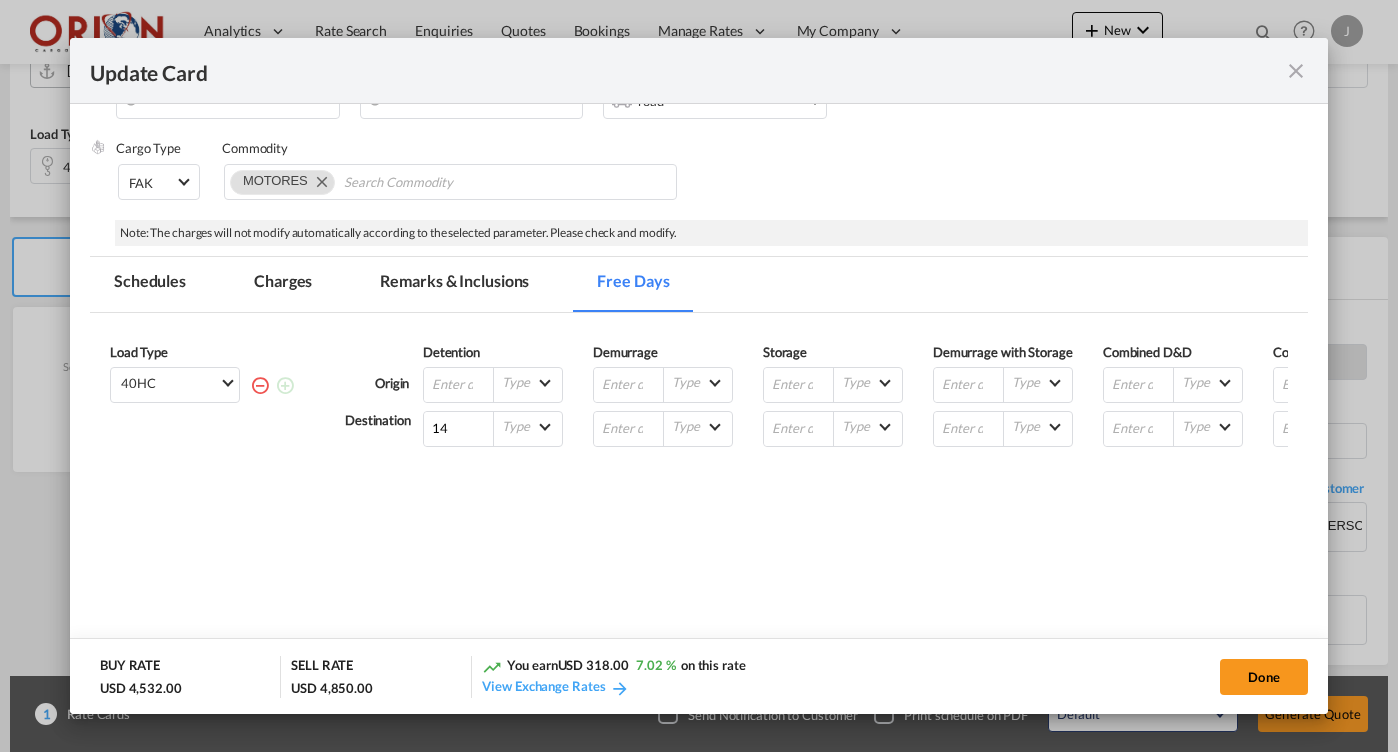click on "Charges" at bounding box center [283, 284] 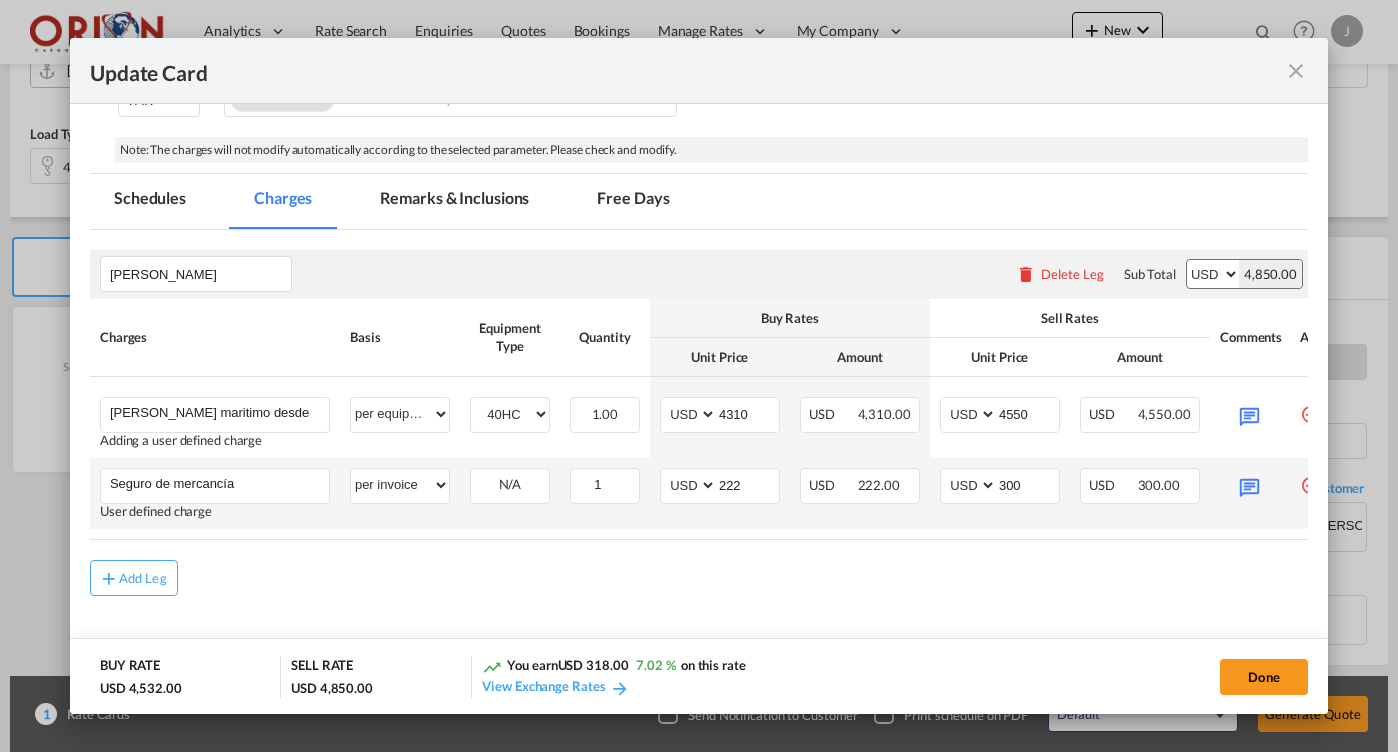 scroll, scrollTop: 404, scrollLeft: 0, axis: vertical 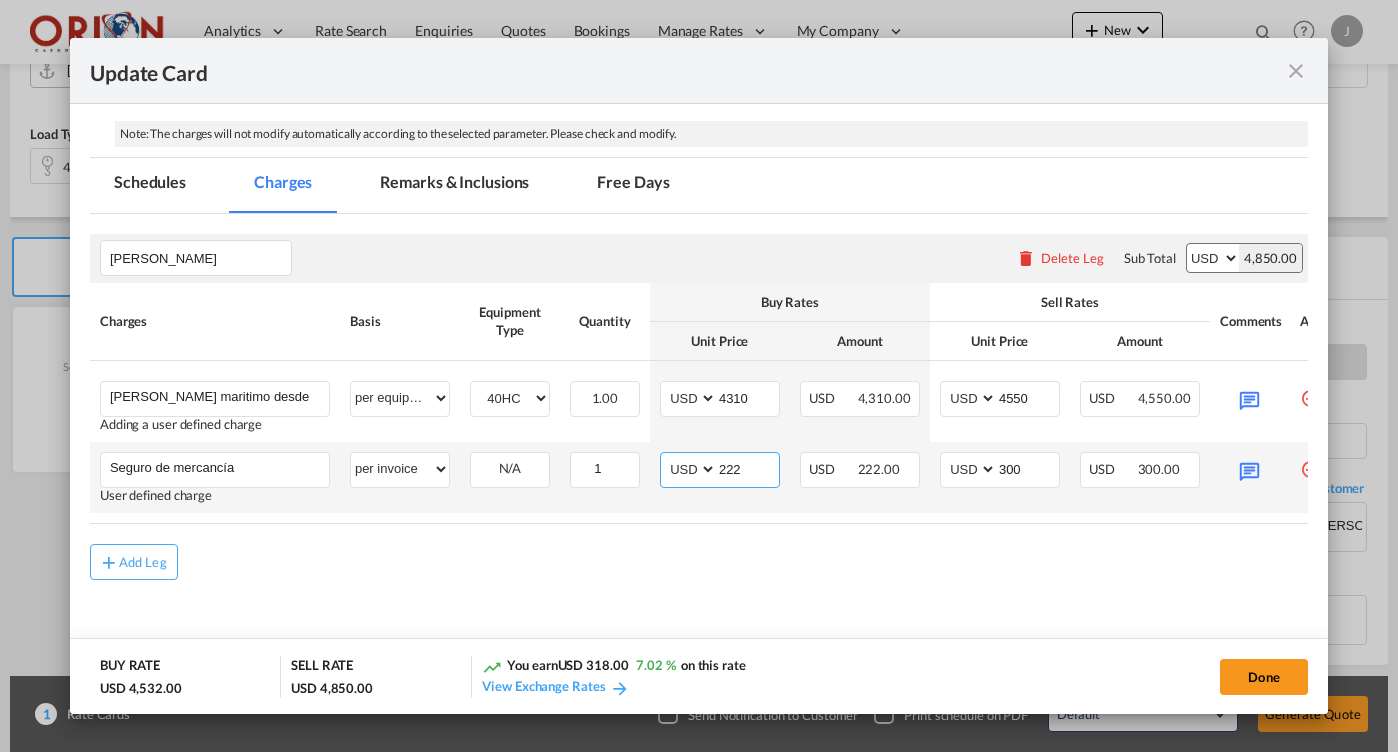 click on "222" at bounding box center [748, 468] 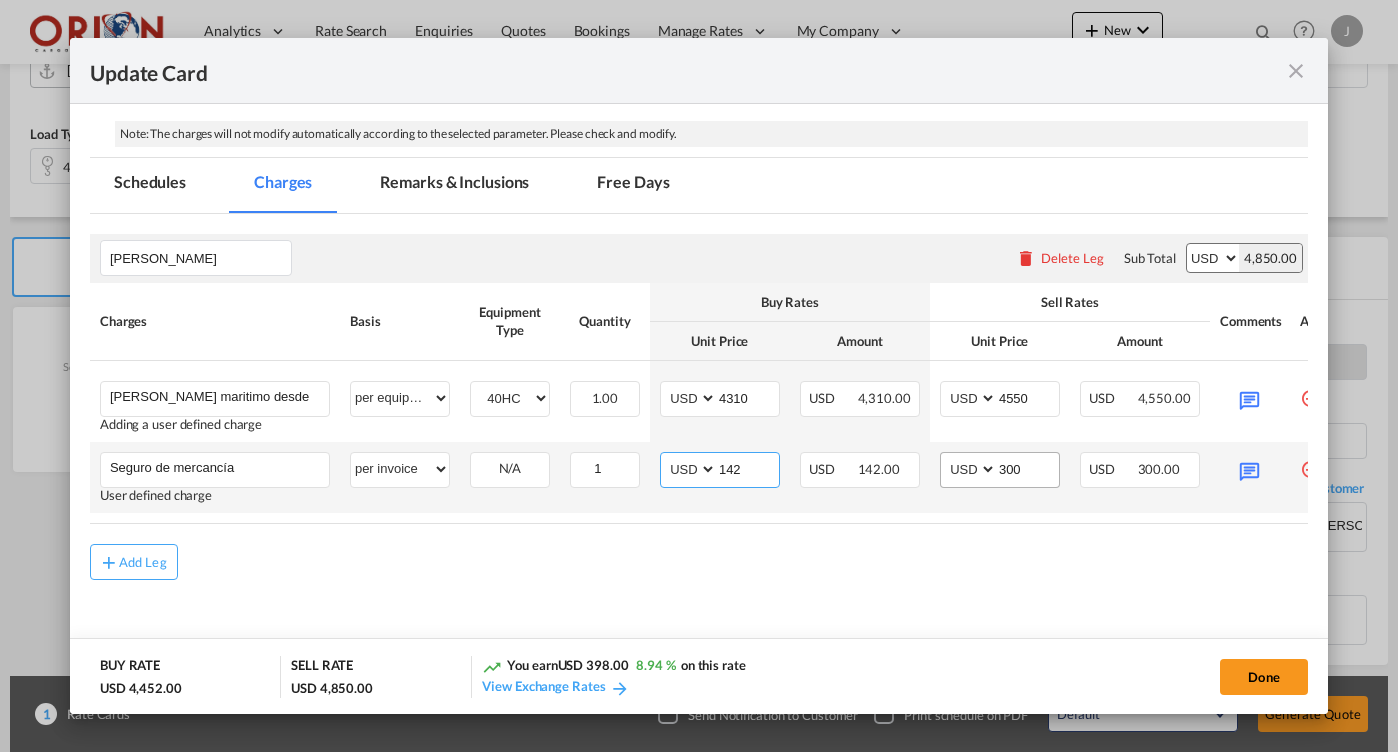 type on "142" 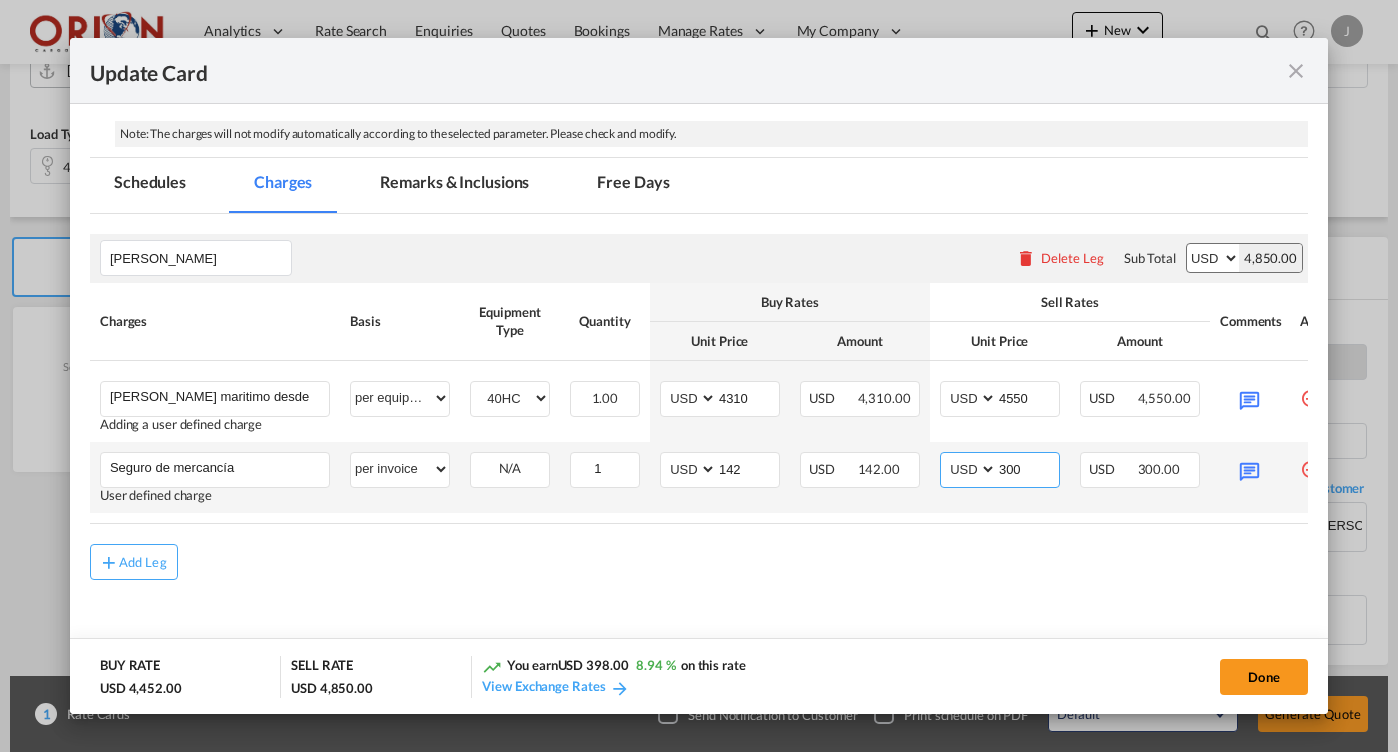 click on "300" at bounding box center [1028, 468] 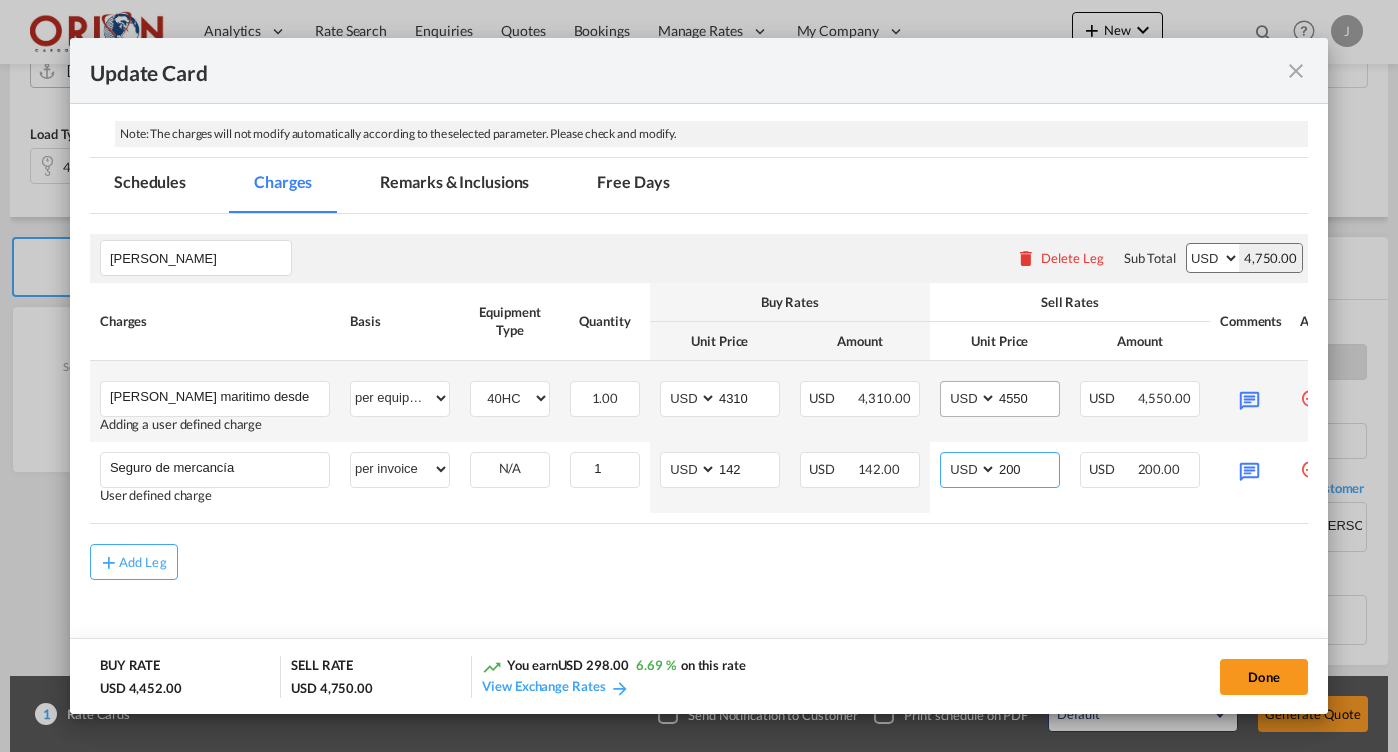 type on "200" 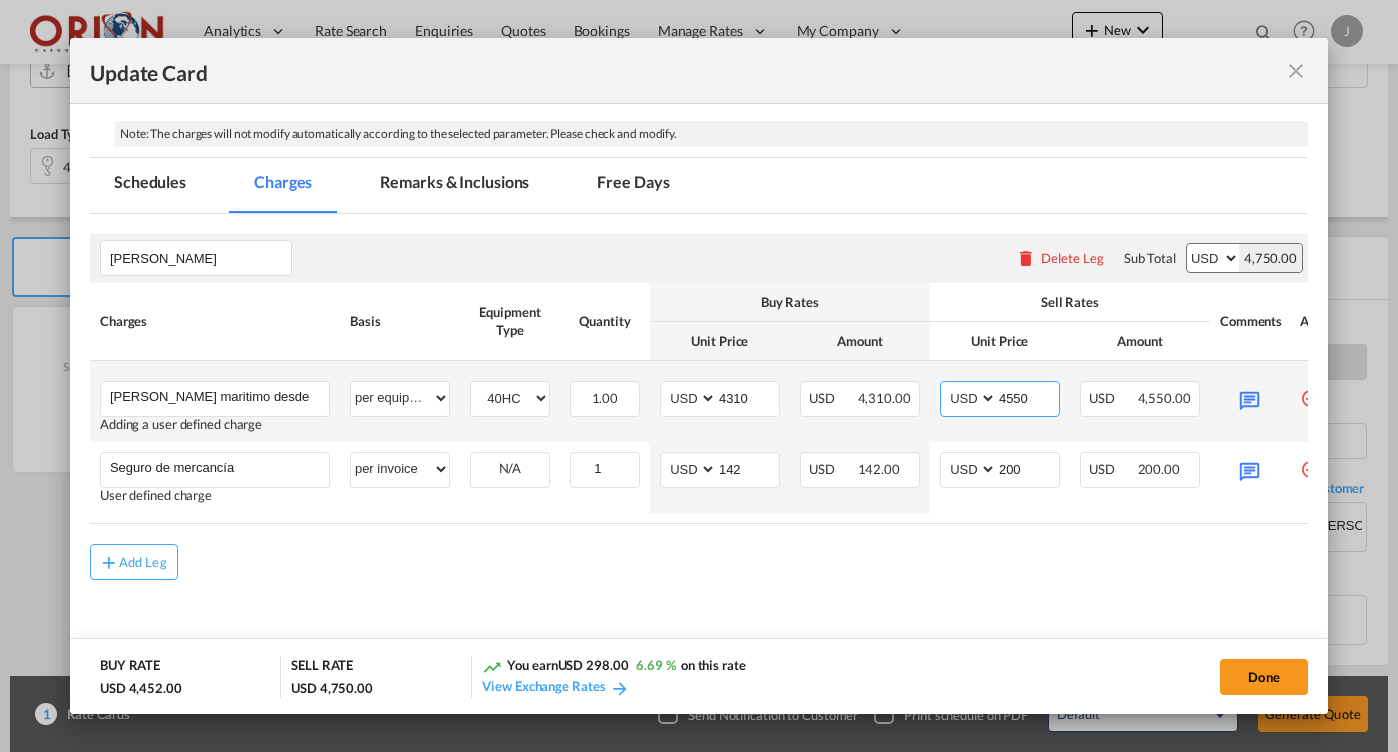 click on "4550" at bounding box center (1028, 397) 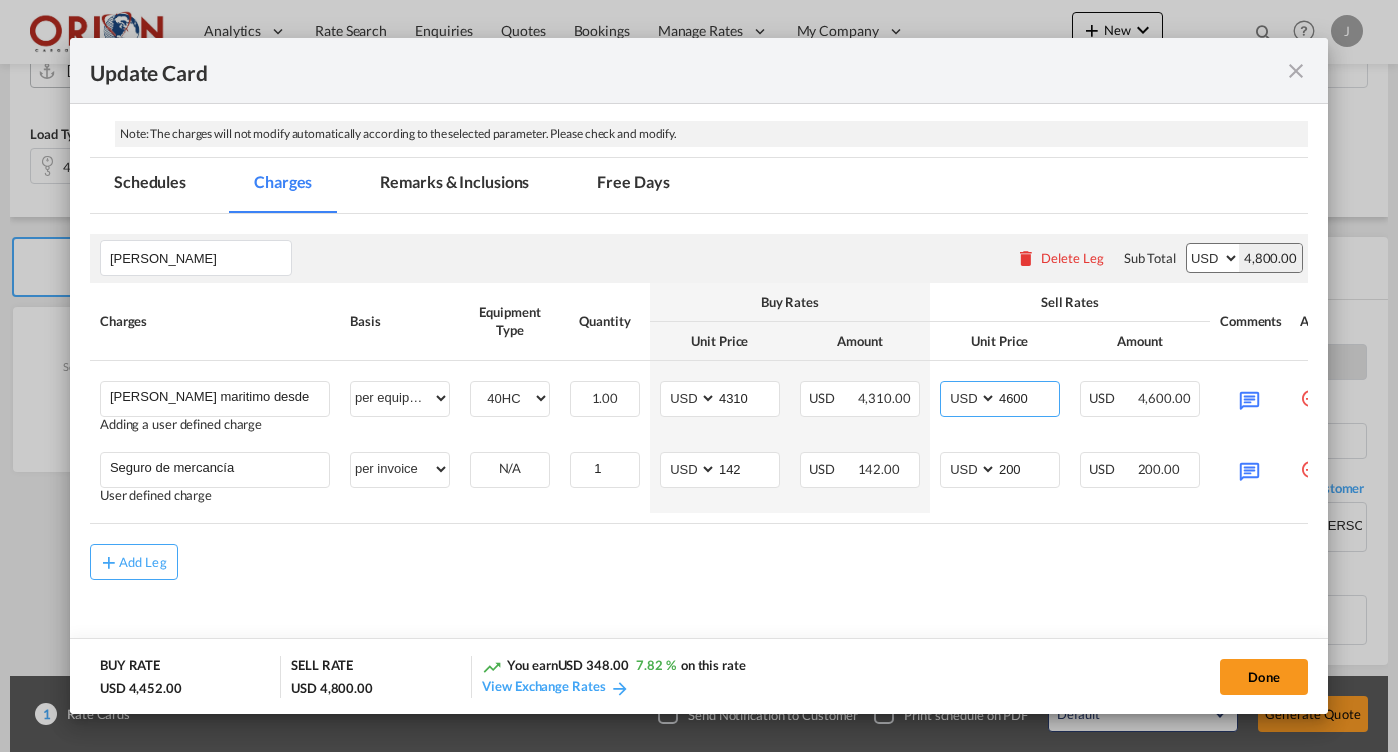 type on "4600" 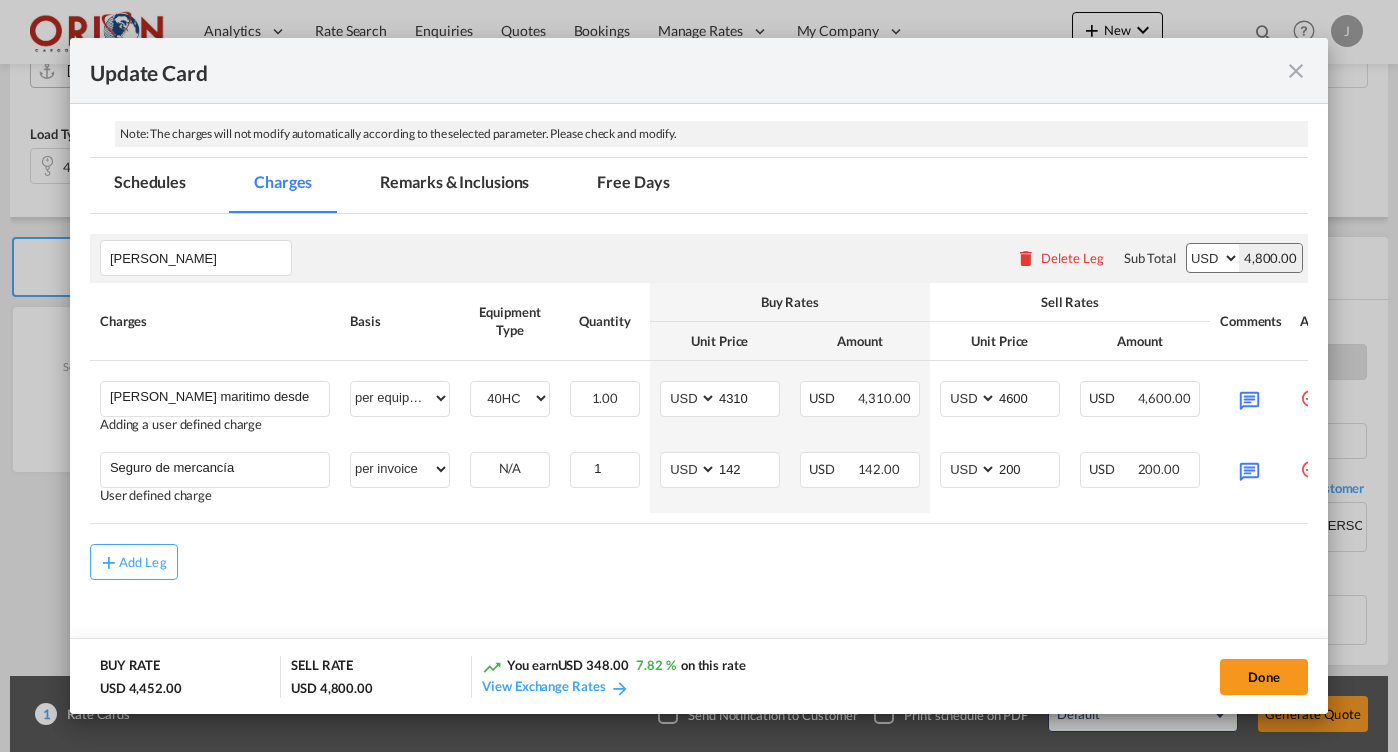 click on "Remarks & Inclusions" at bounding box center [454, 185] 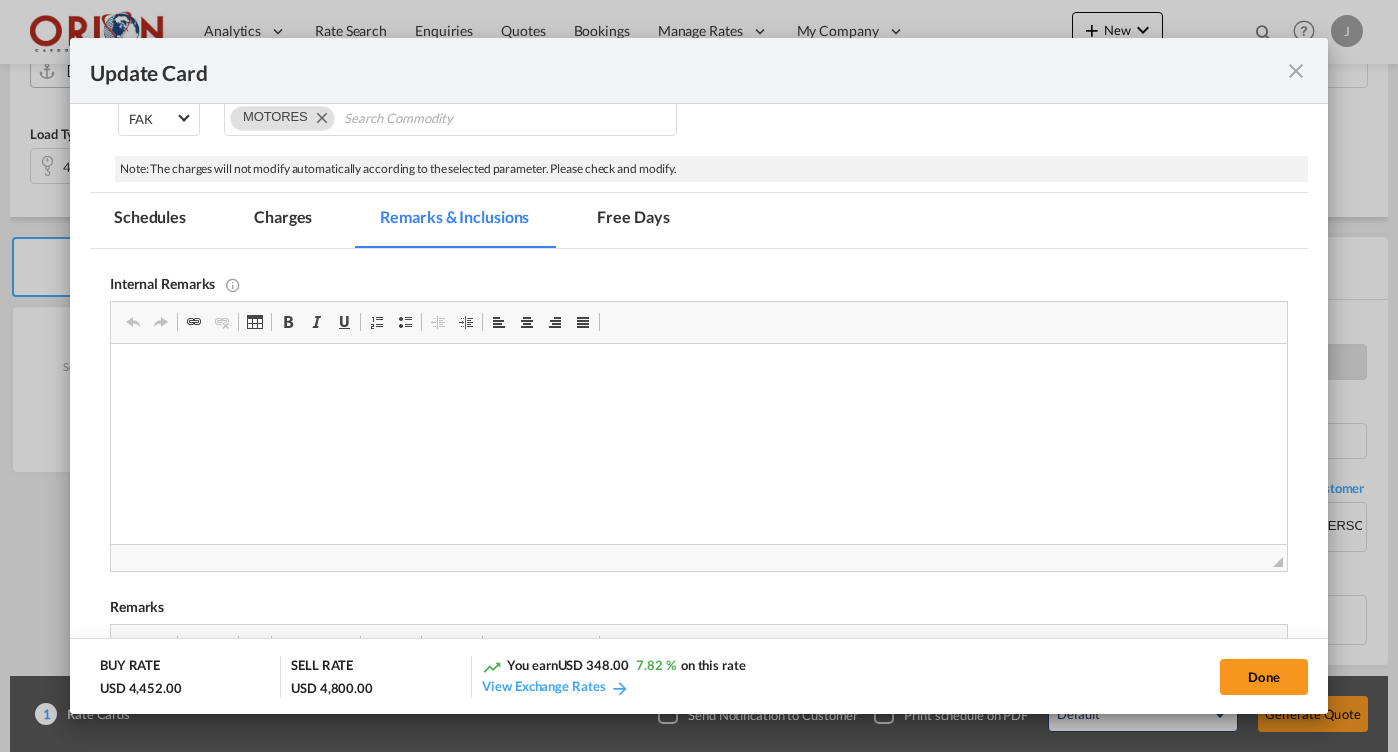 scroll, scrollTop: 367, scrollLeft: 0, axis: vertical 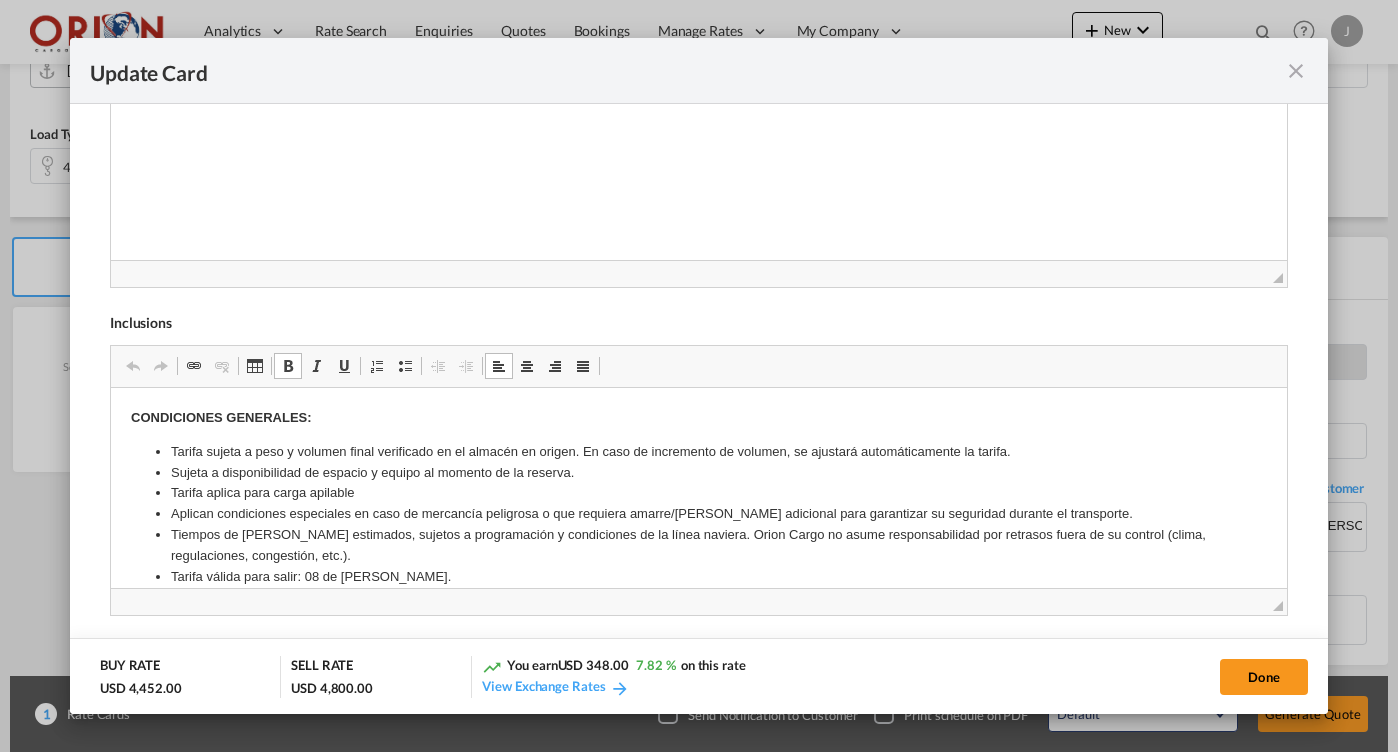 click on "Tarifa válida para salir: 08 de [PERSON_NAME]." at bounding box center (698, 577) 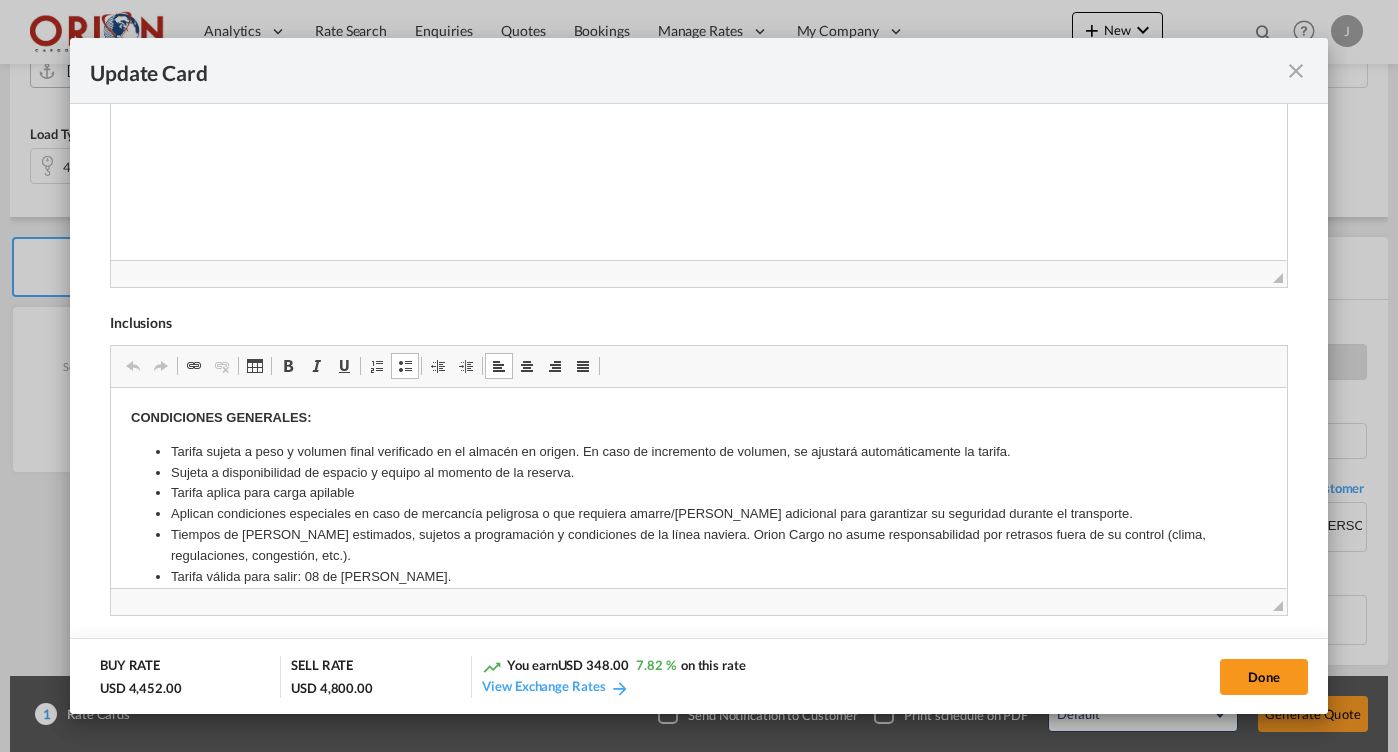 type 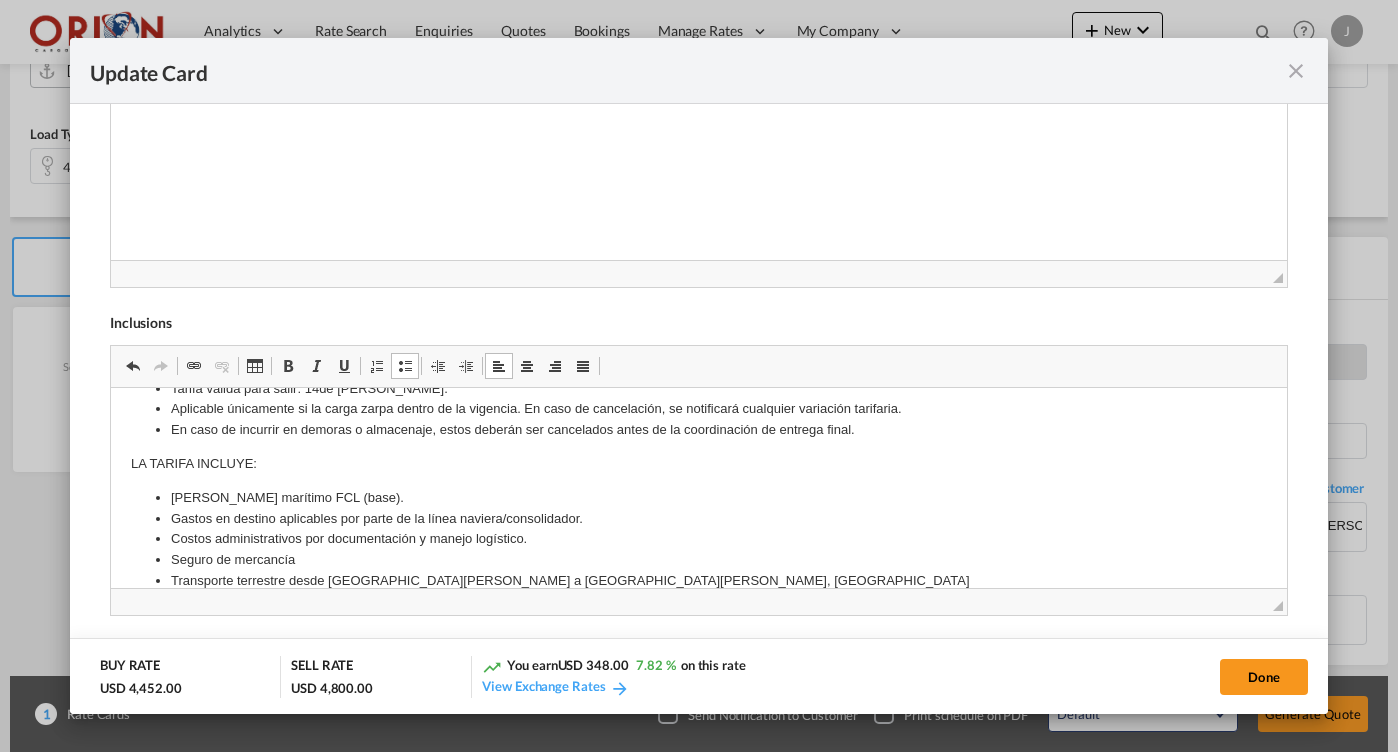 scroll, scrollTop: 213, scrollLeft: 0, axis: vertical 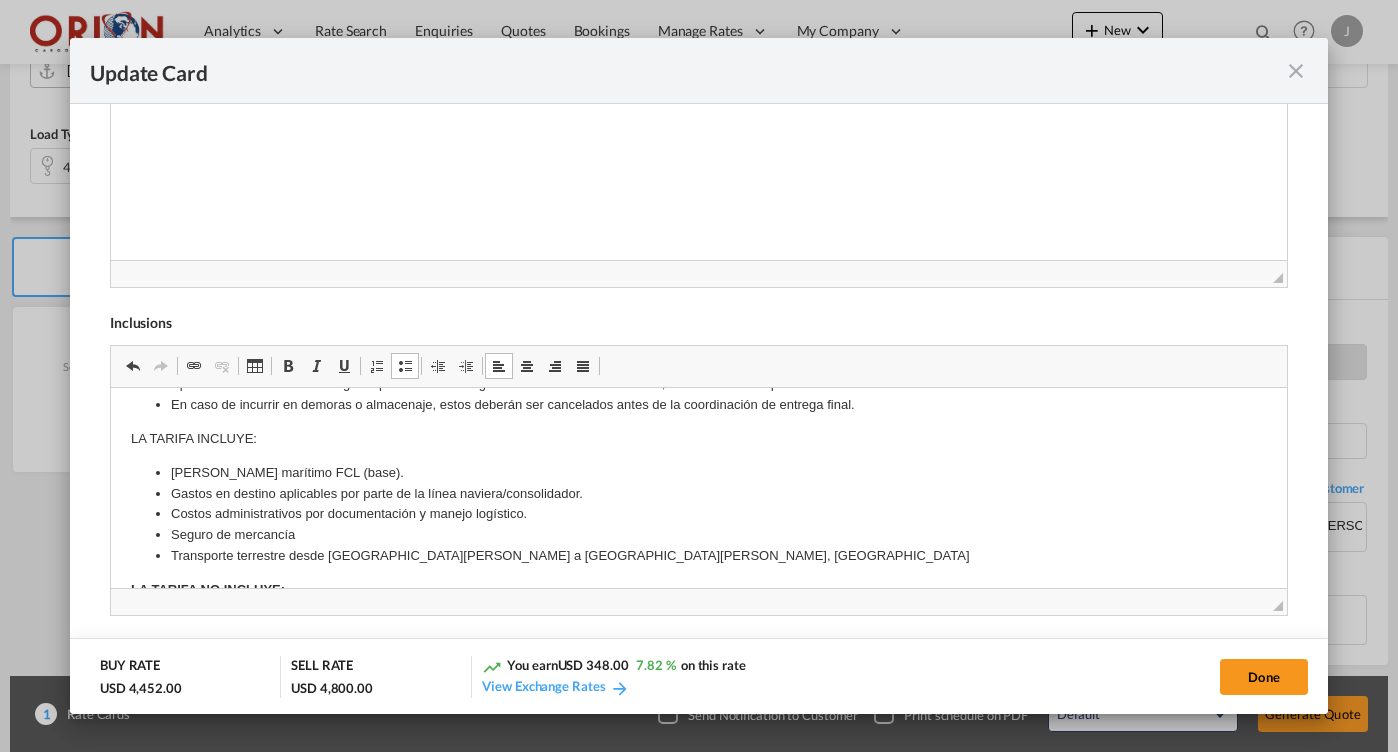 click on "Seguro de mercancía" at bounding box center [698, 535] 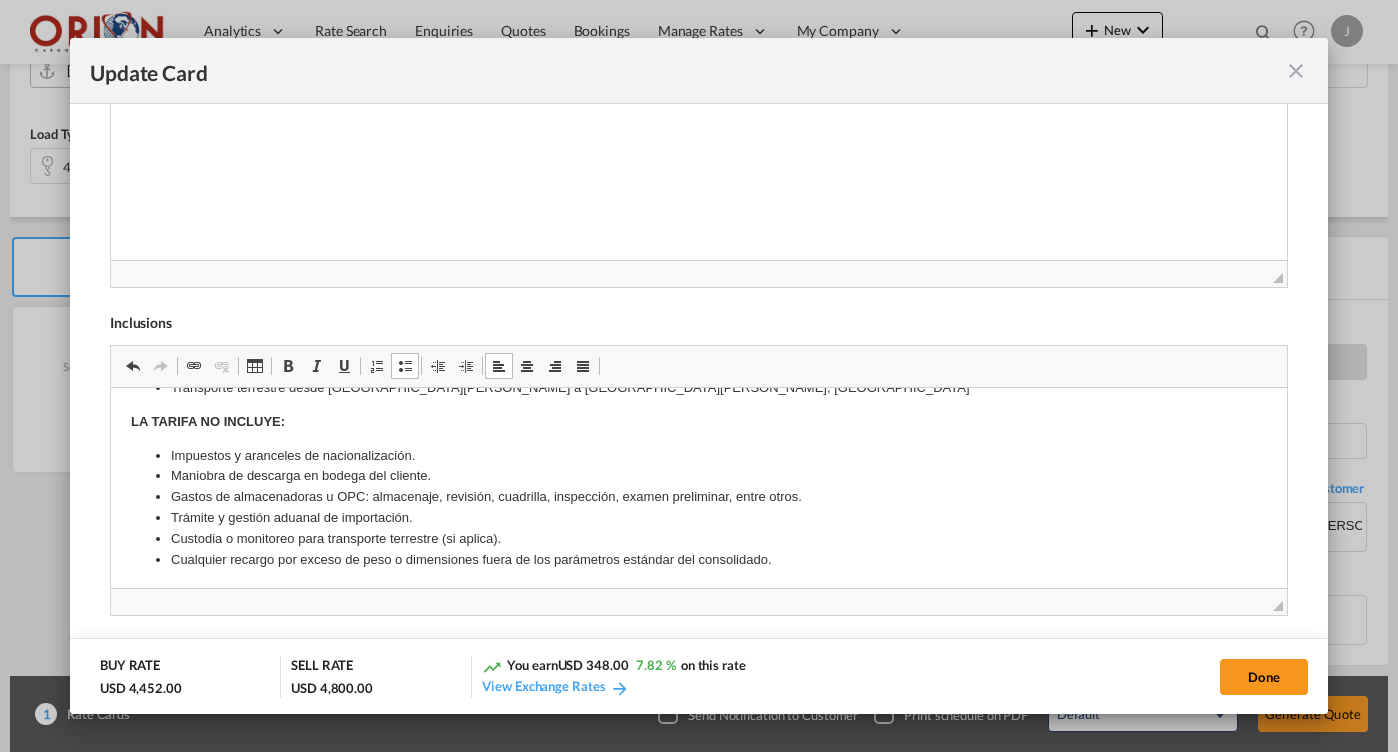 scroll, scrollTop: 1, scrollLeft: 0, axis: vertical 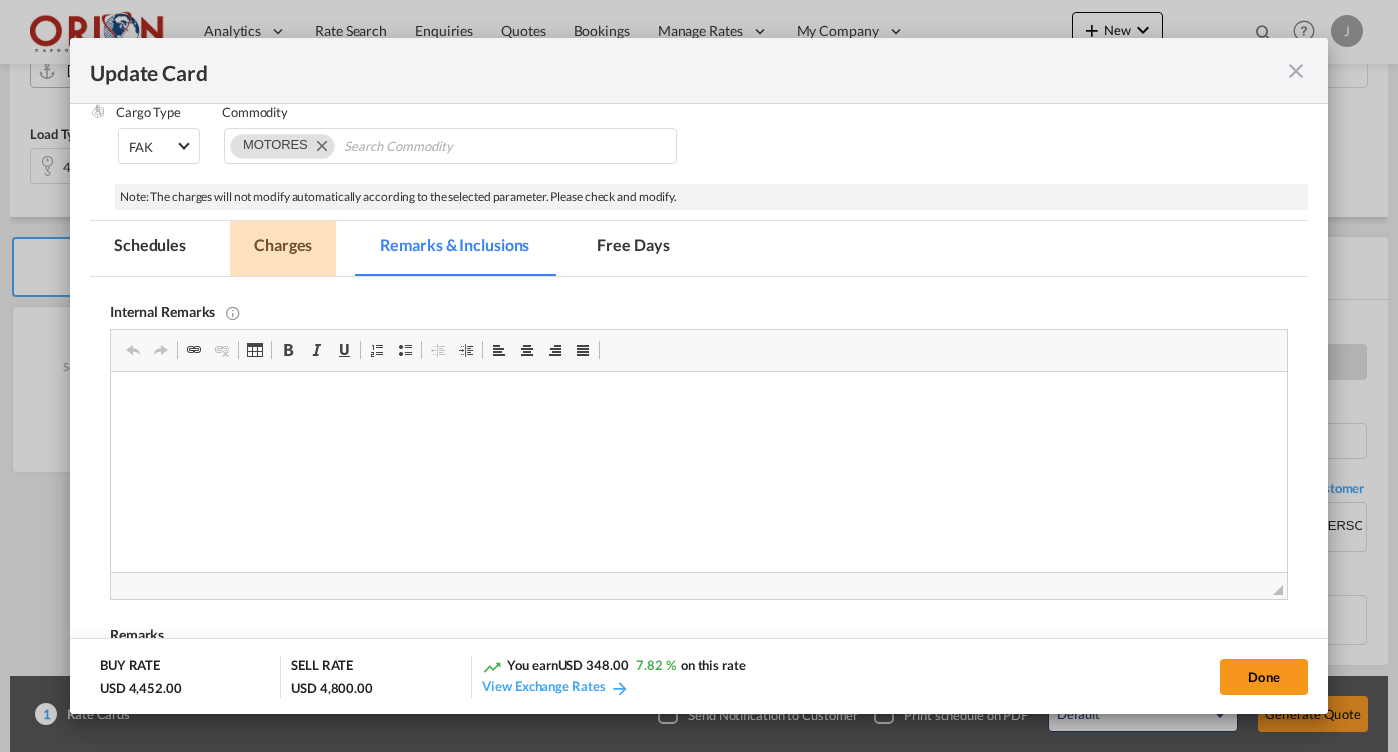 click on "Charges" at bounding box center (283, 248) 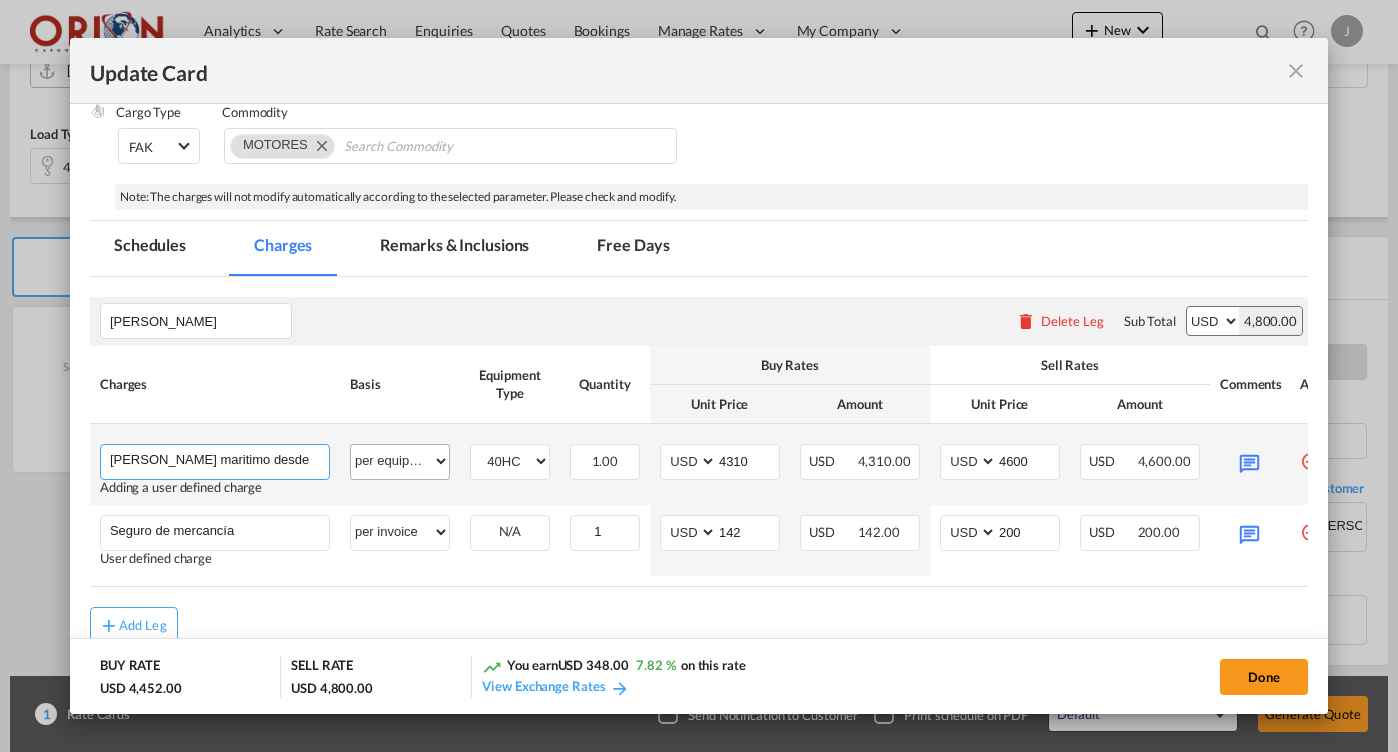 drag, startPoint x: 280, startPoint y: 459, endPoint x: 446, endPoint y: 459, distance: 166 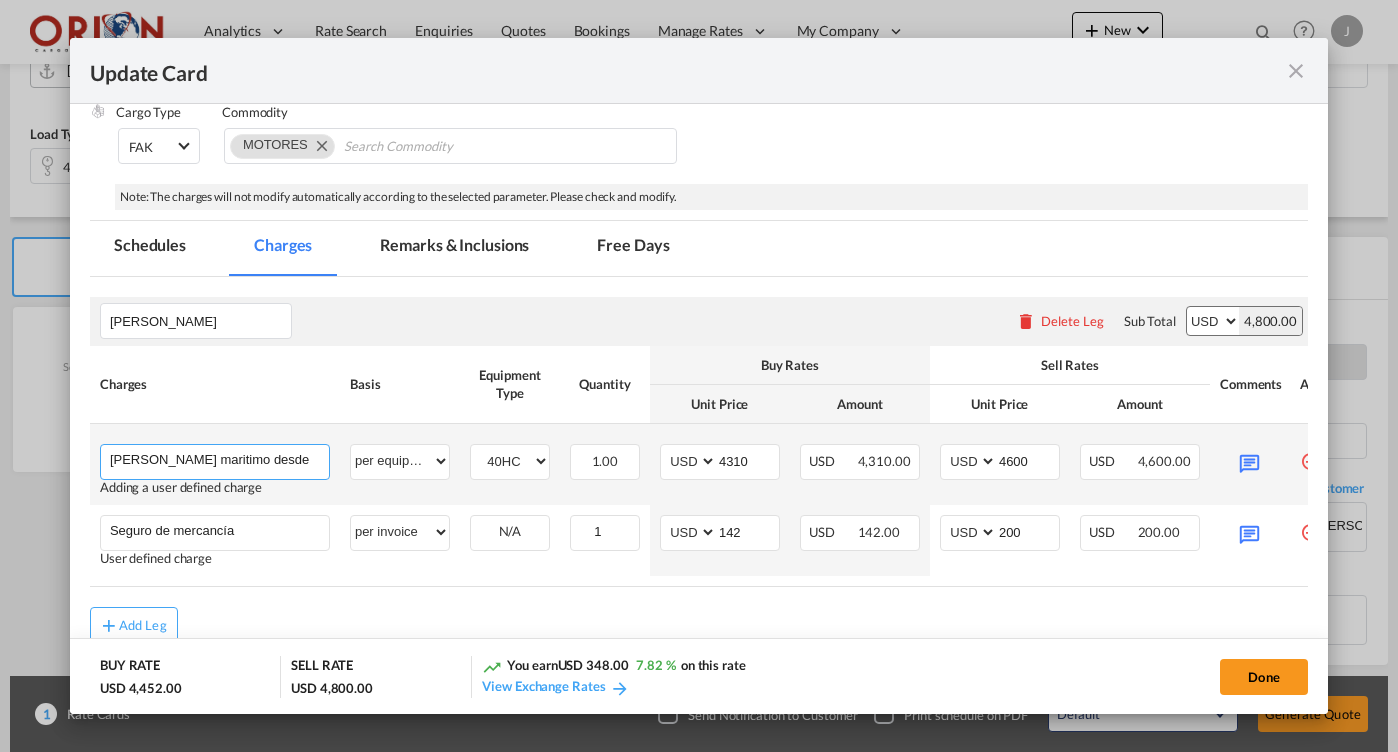 click on "[PERSON_NAME] maritimo desde [GEOGRAPHIC_DATA] a [GEOGRAPHIC_DATA][PERSON_NAME]" at bounding box center (219, 460) 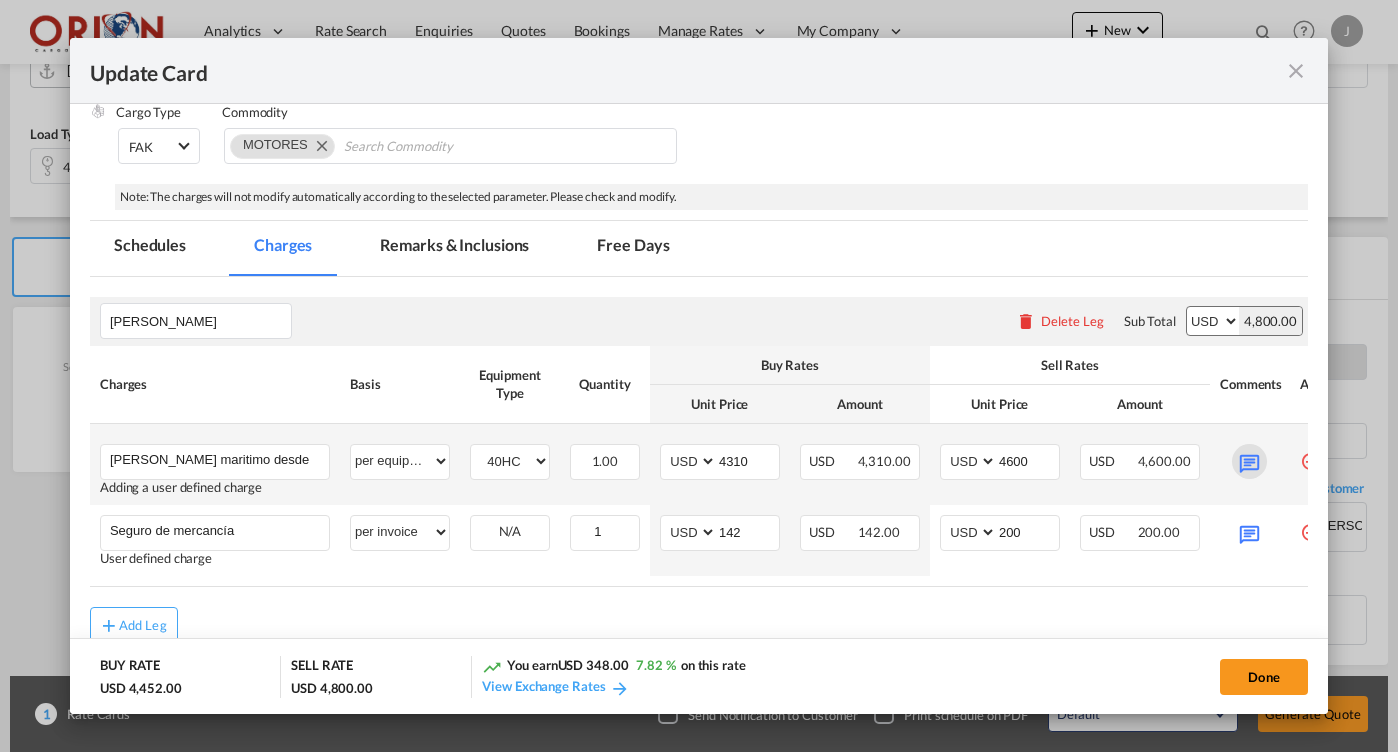 click at bounding box center [1249, 461] 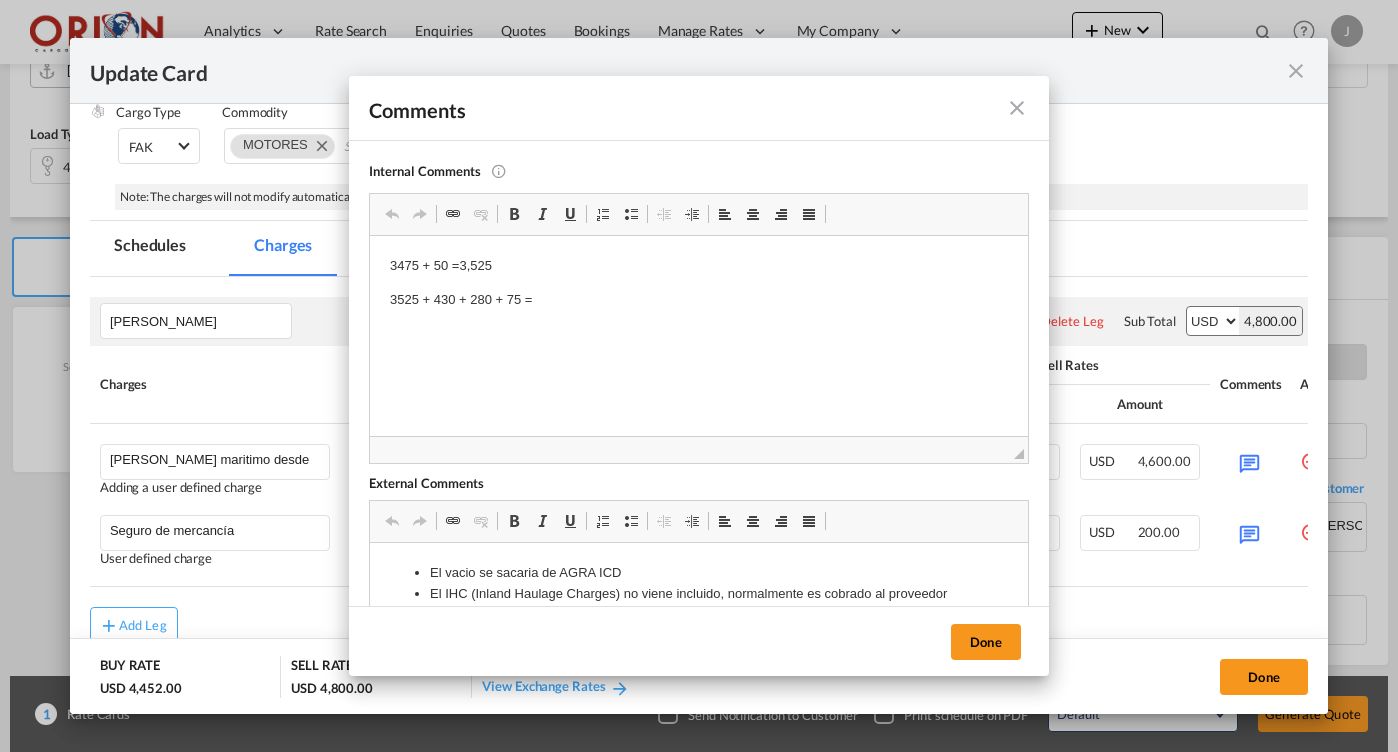 scroll, scrollTop: 0, scrollLeft: 0, axis: both 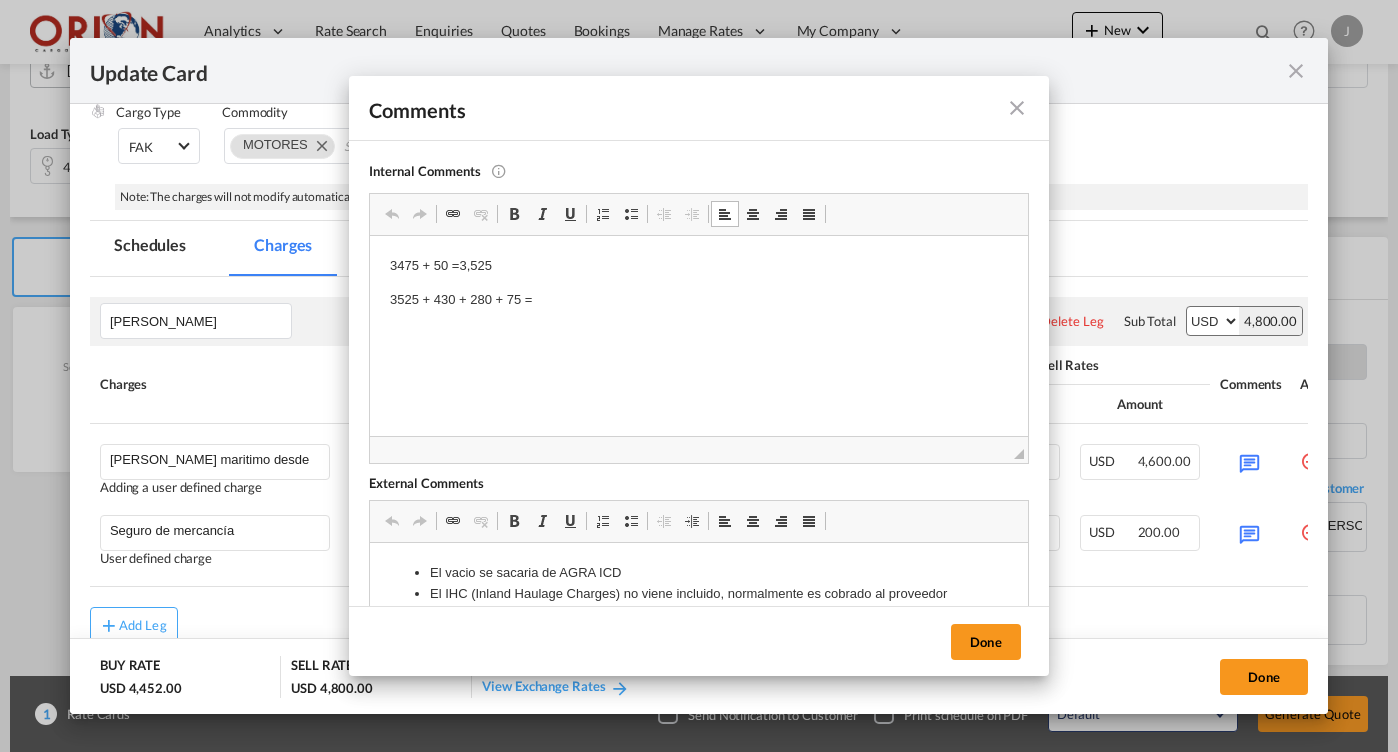 click on "3525 + 430 + 280 + 75 =" at bounding box center (699, 300) 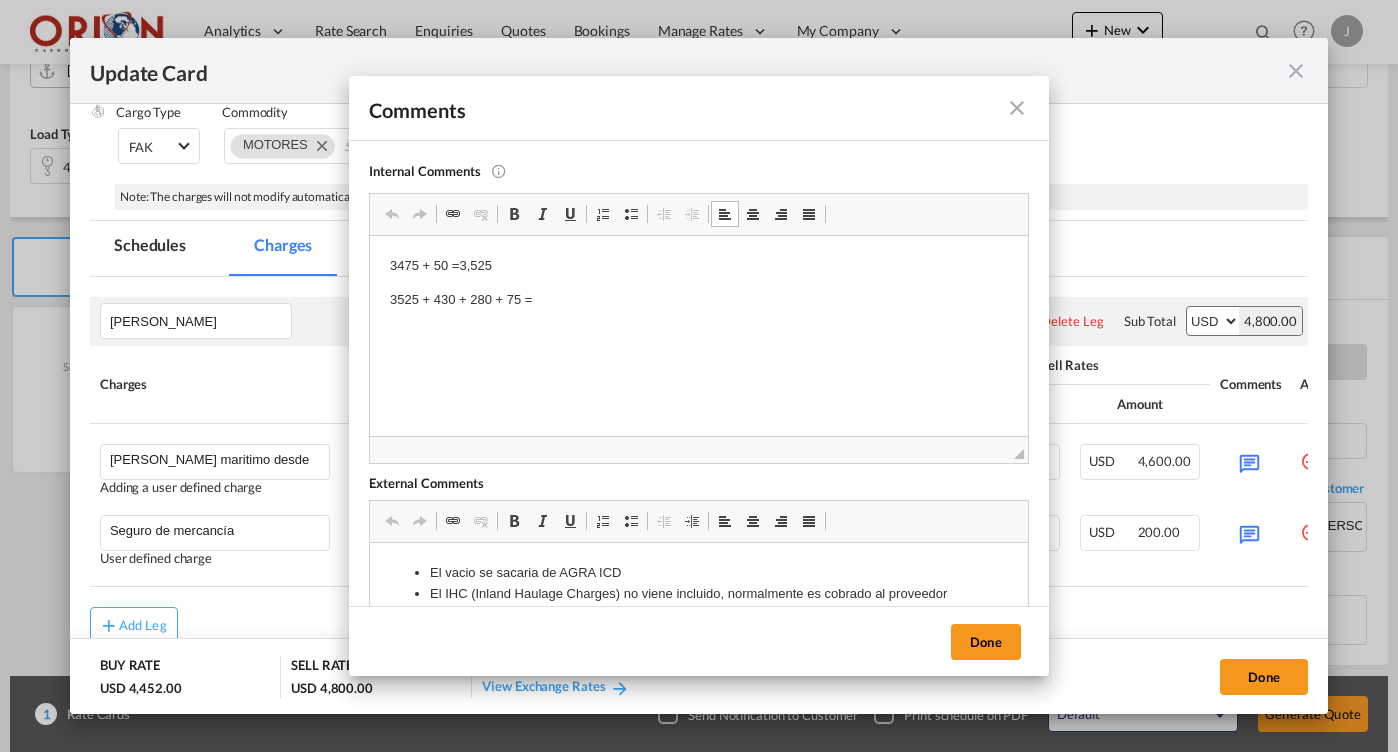 type 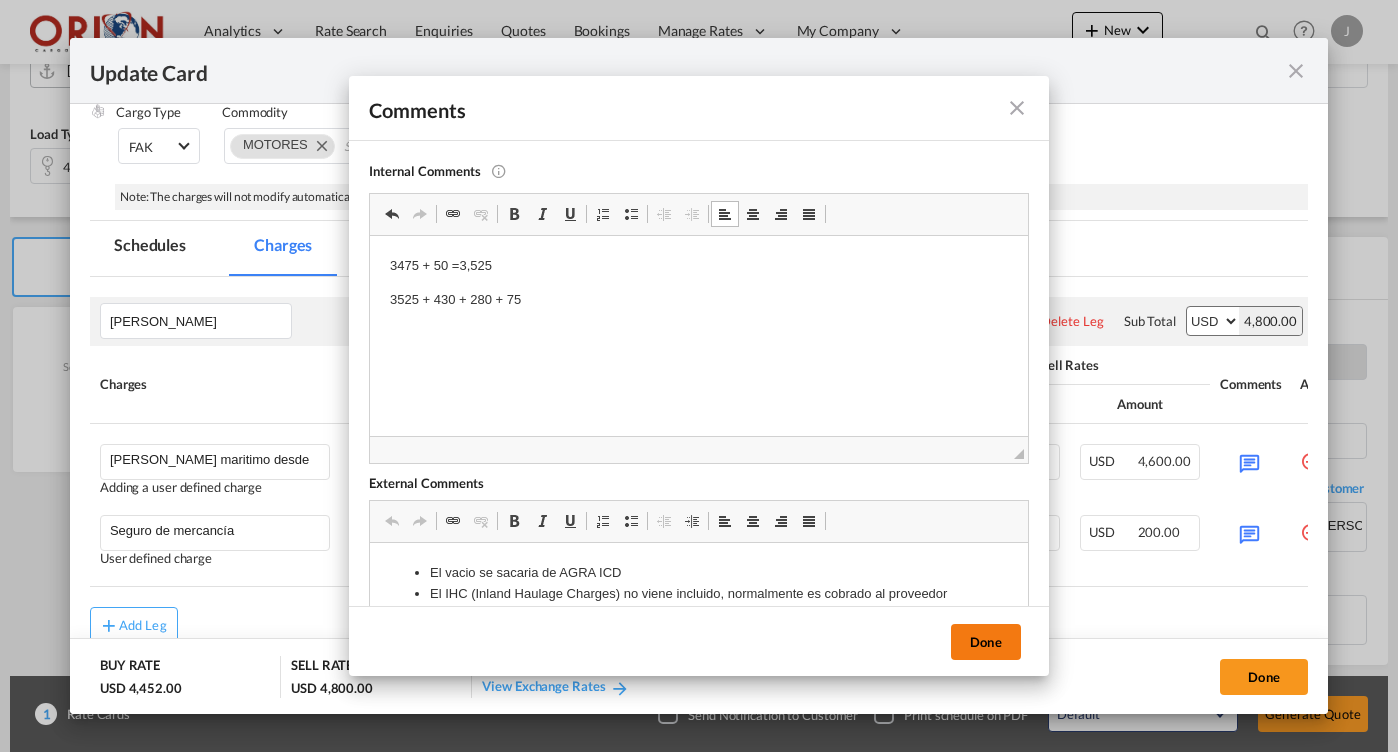 click on "Done" at bounding box center (986, 642) 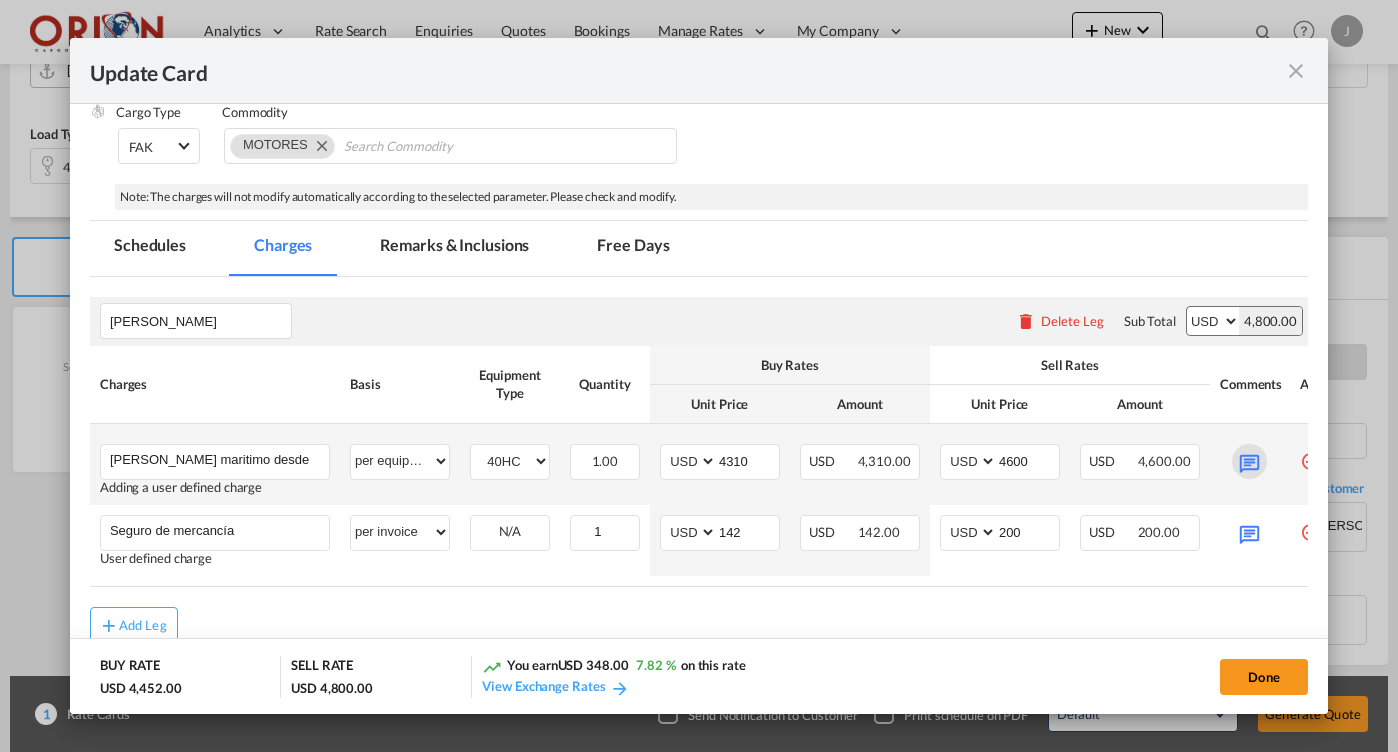 click at bounding box center [1249, 461] 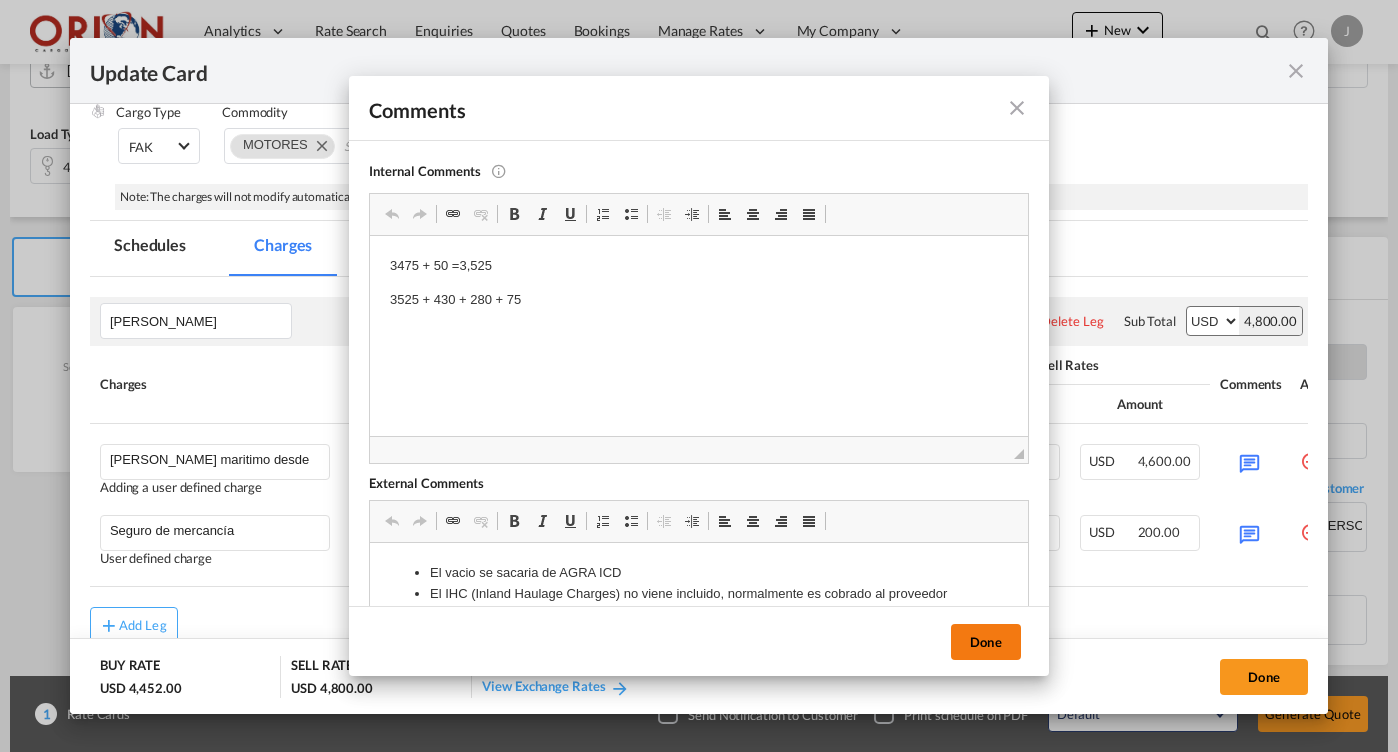 click on "Done" at bounding box center [986, 642] 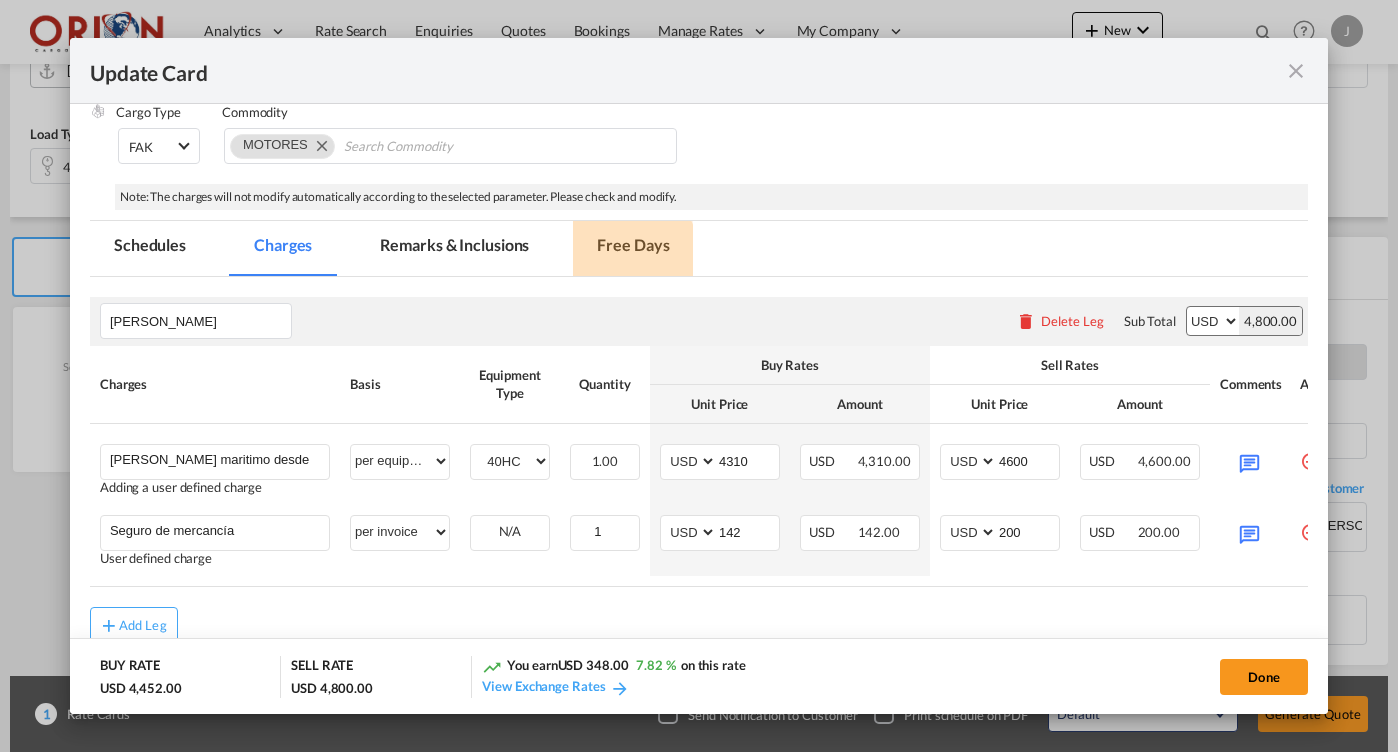 click on "Free Days" at bounding box center (633, 248) 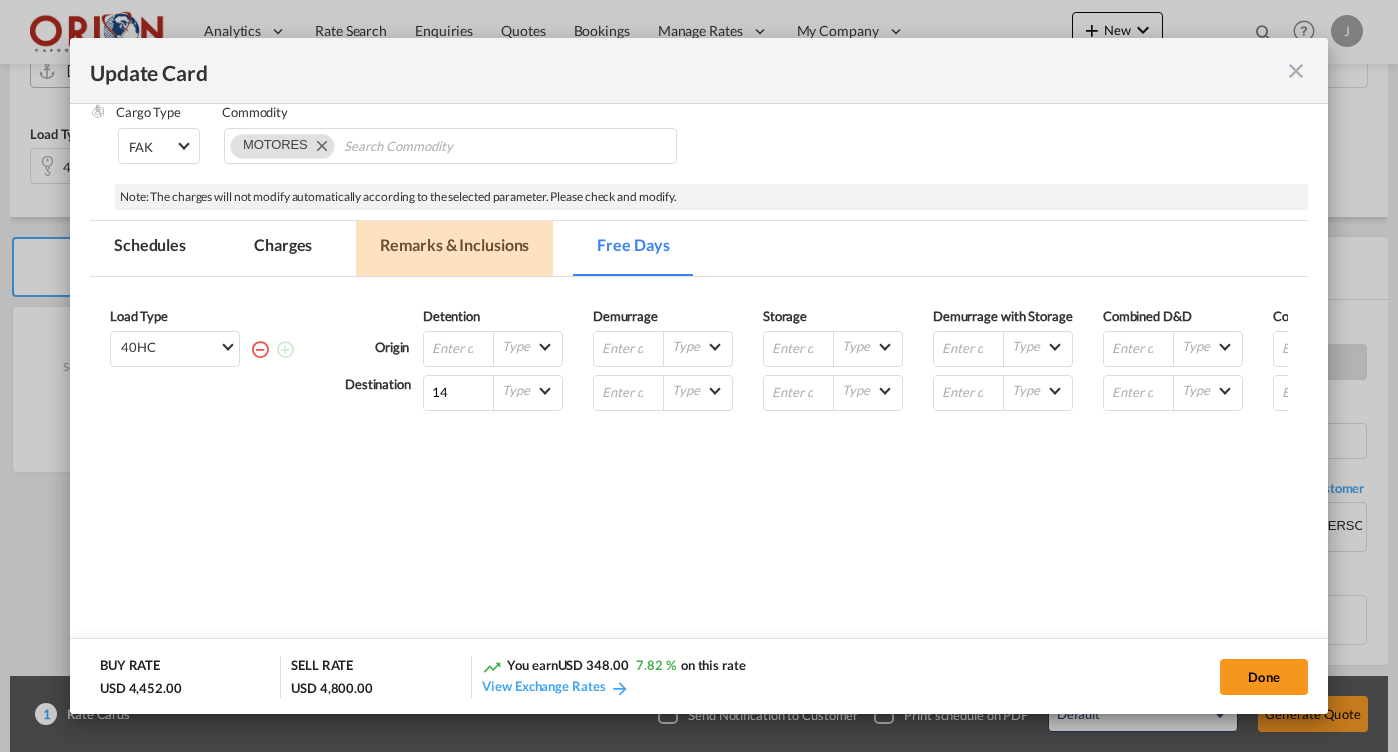 click on "Remarks & Inclusions" at bounding box center (454, 248) 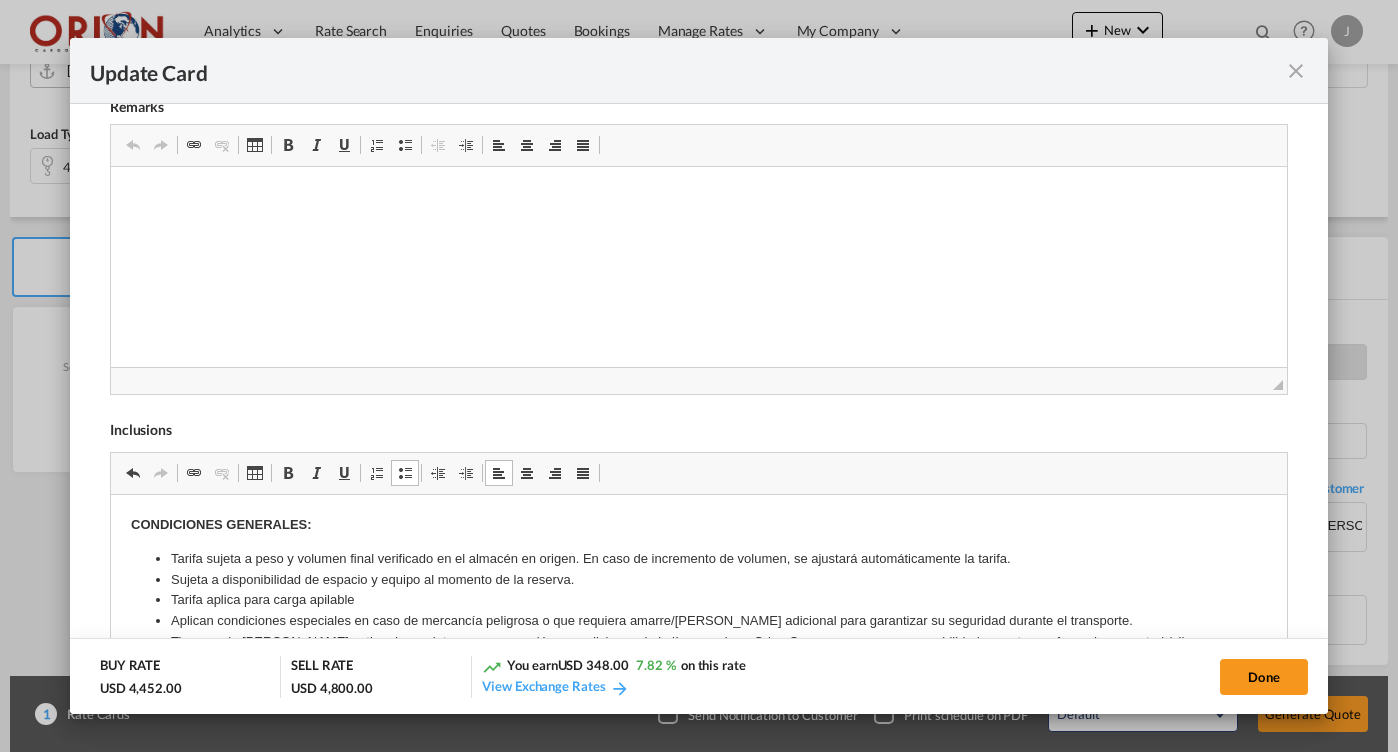 scroll, scrollTop: 891, scrollLeft: 0, axis: vertical 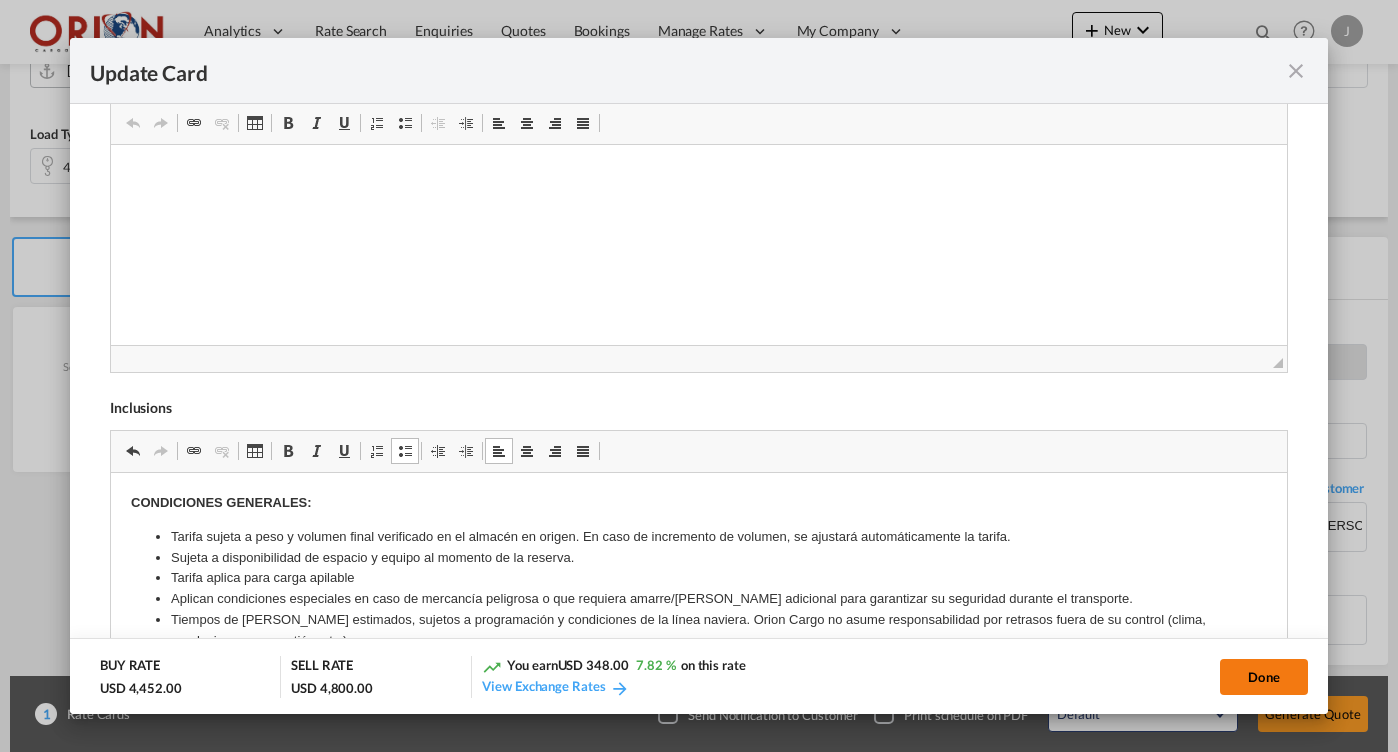 click on "Done" 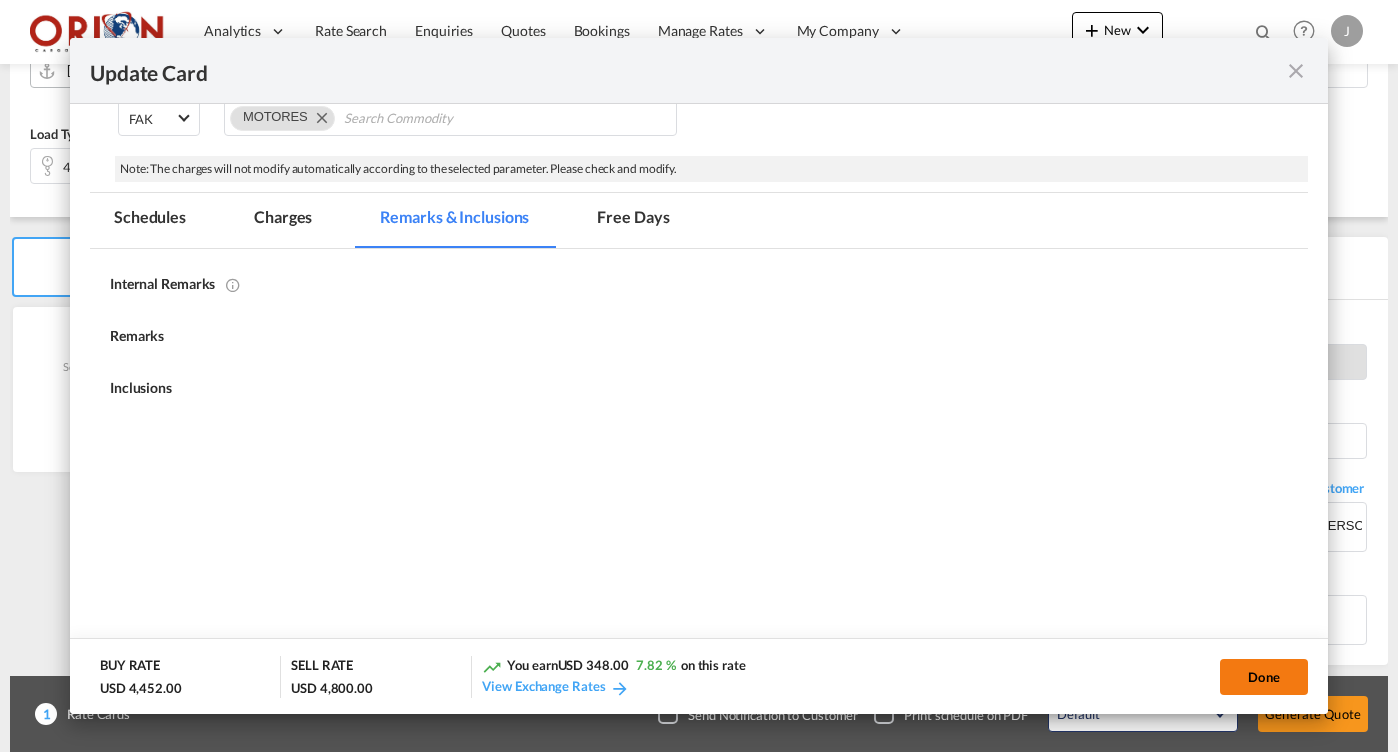 scroll, scrollTop: 367, scrollLeft: 0, axis: vertical 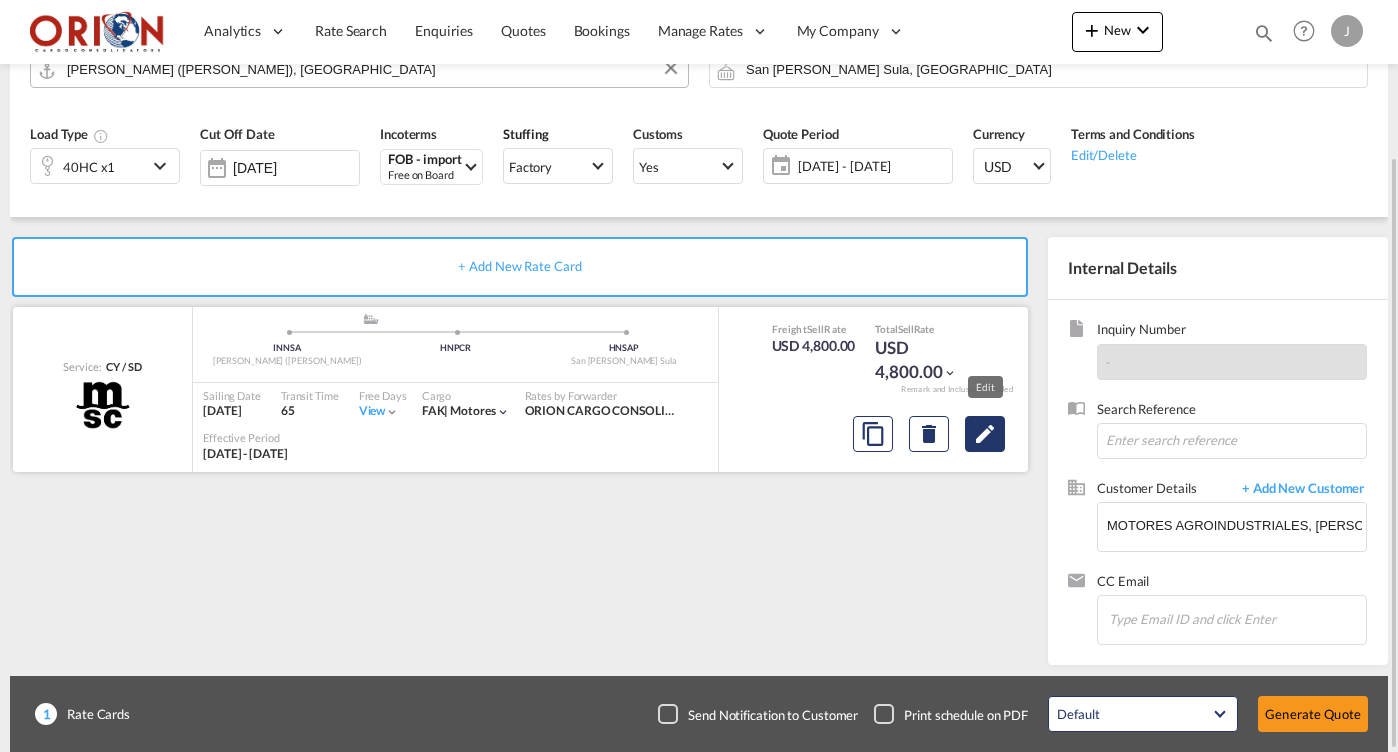 click at bounding box center [985, 434] 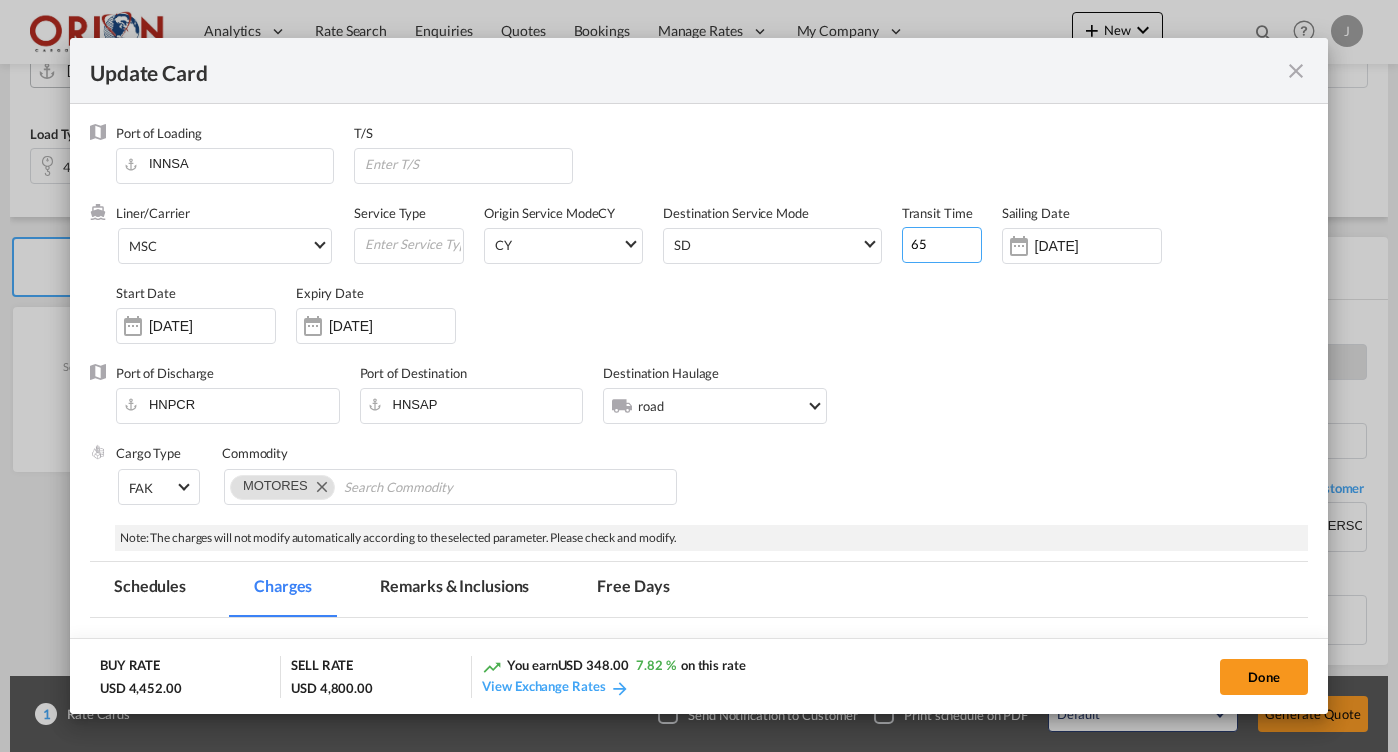 click on "65" at bounding box center [942, 245] 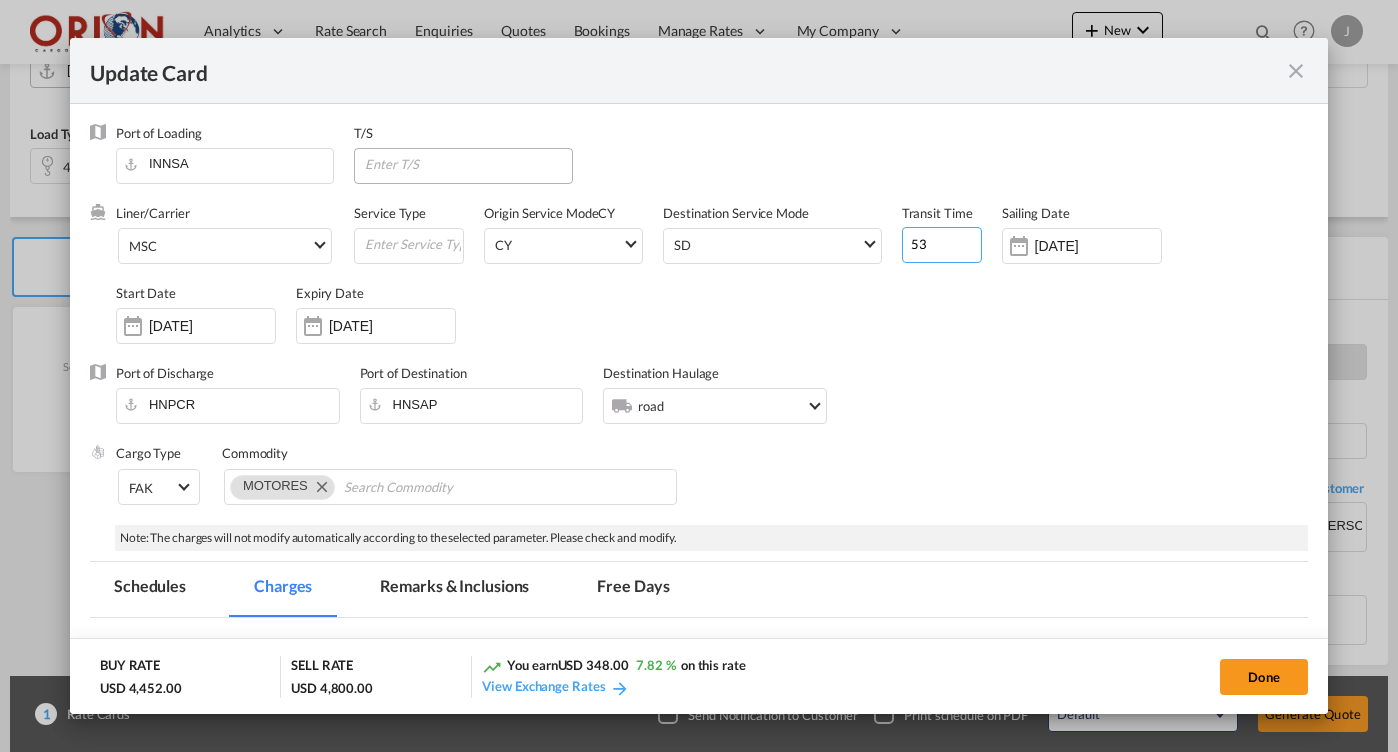 type on "53" 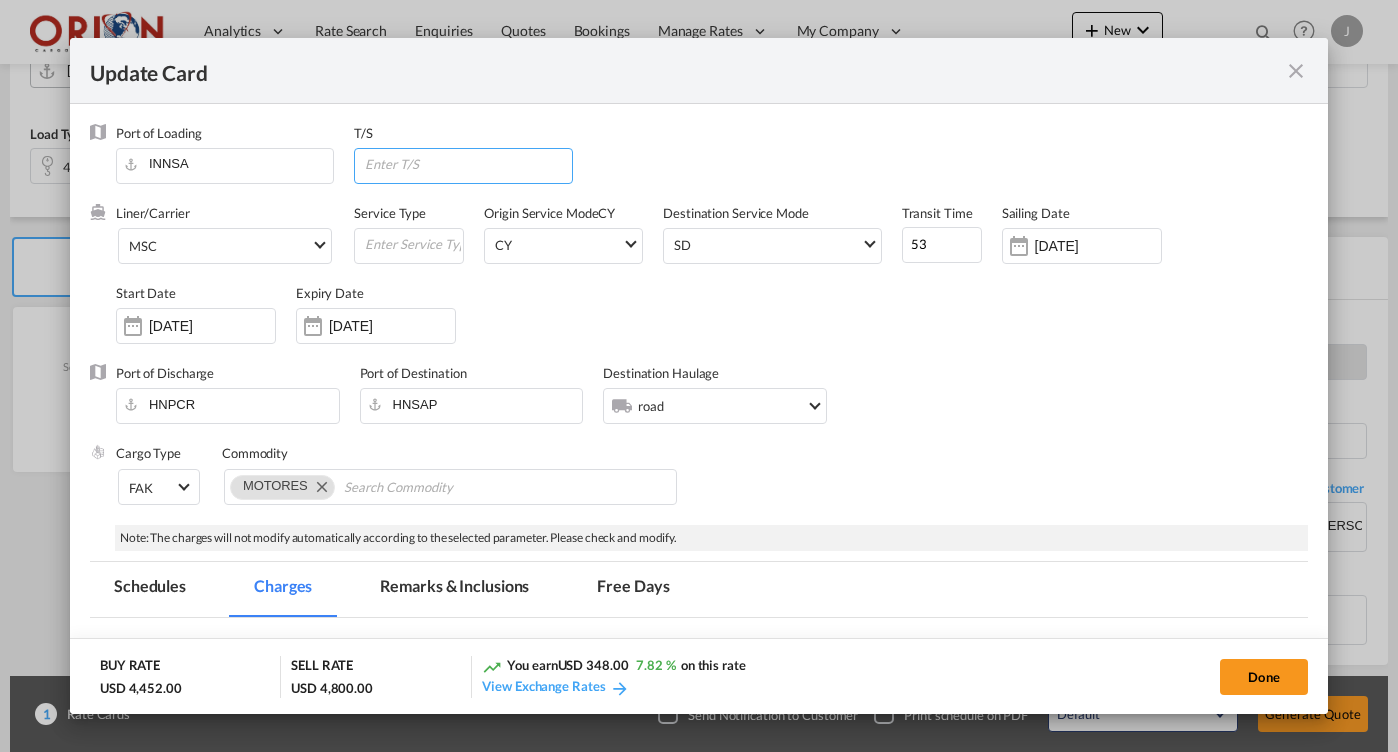 click at bounding box center (467, 164) 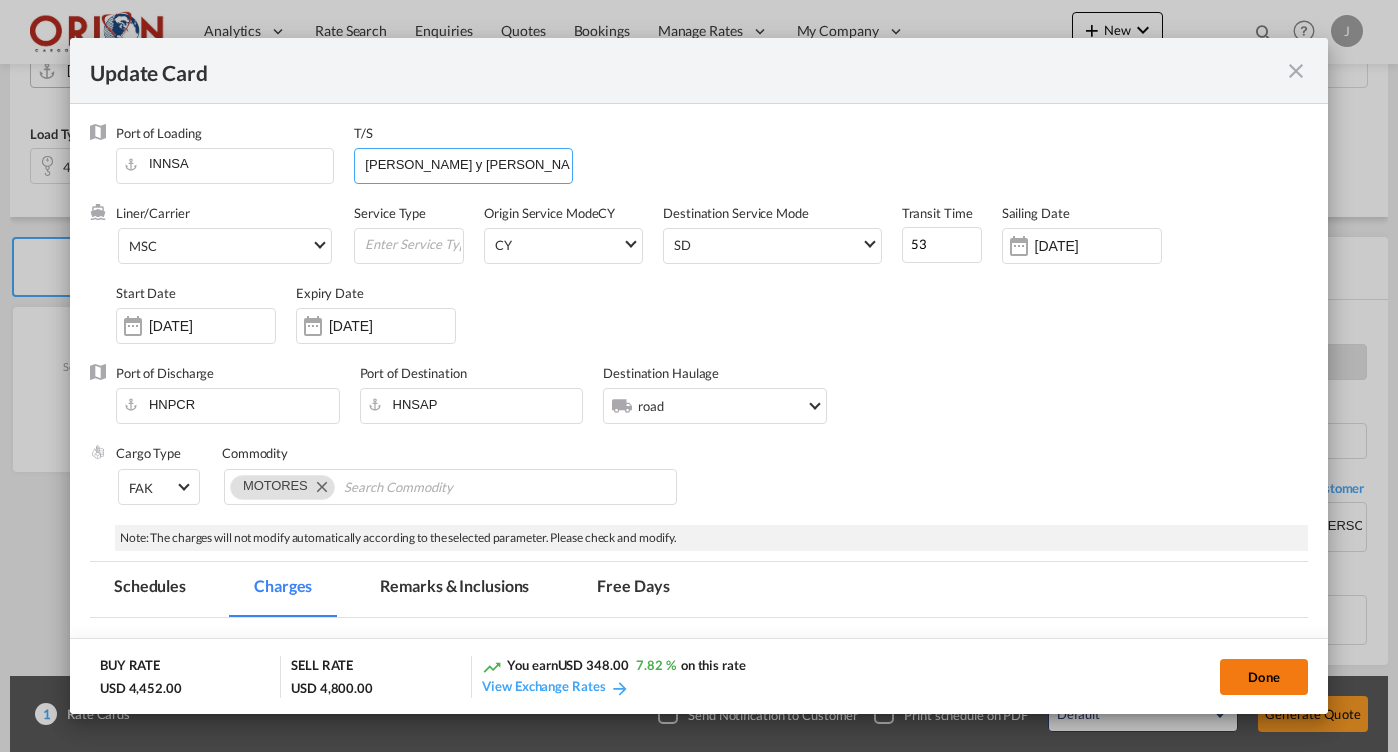 type on "[PERSON_NAME] y [PERSON_NAME]" 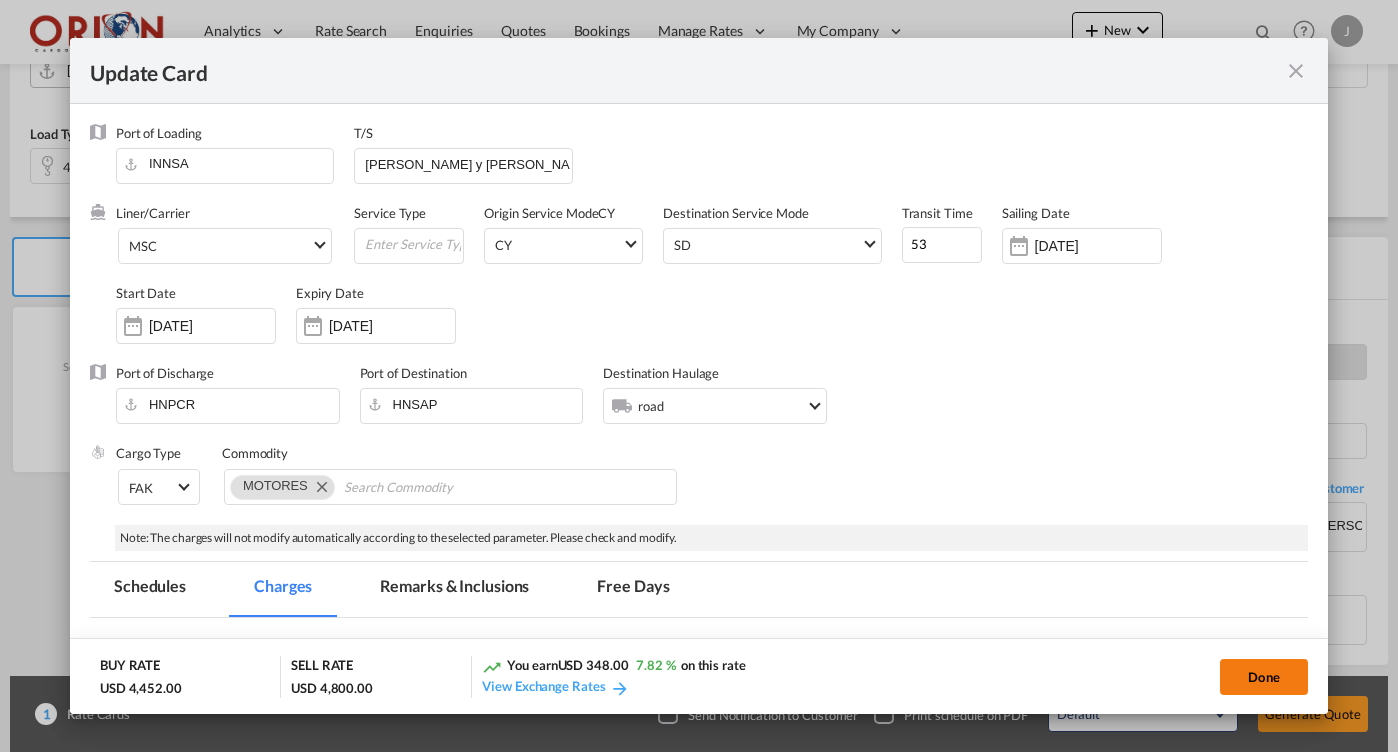 click on "Done" 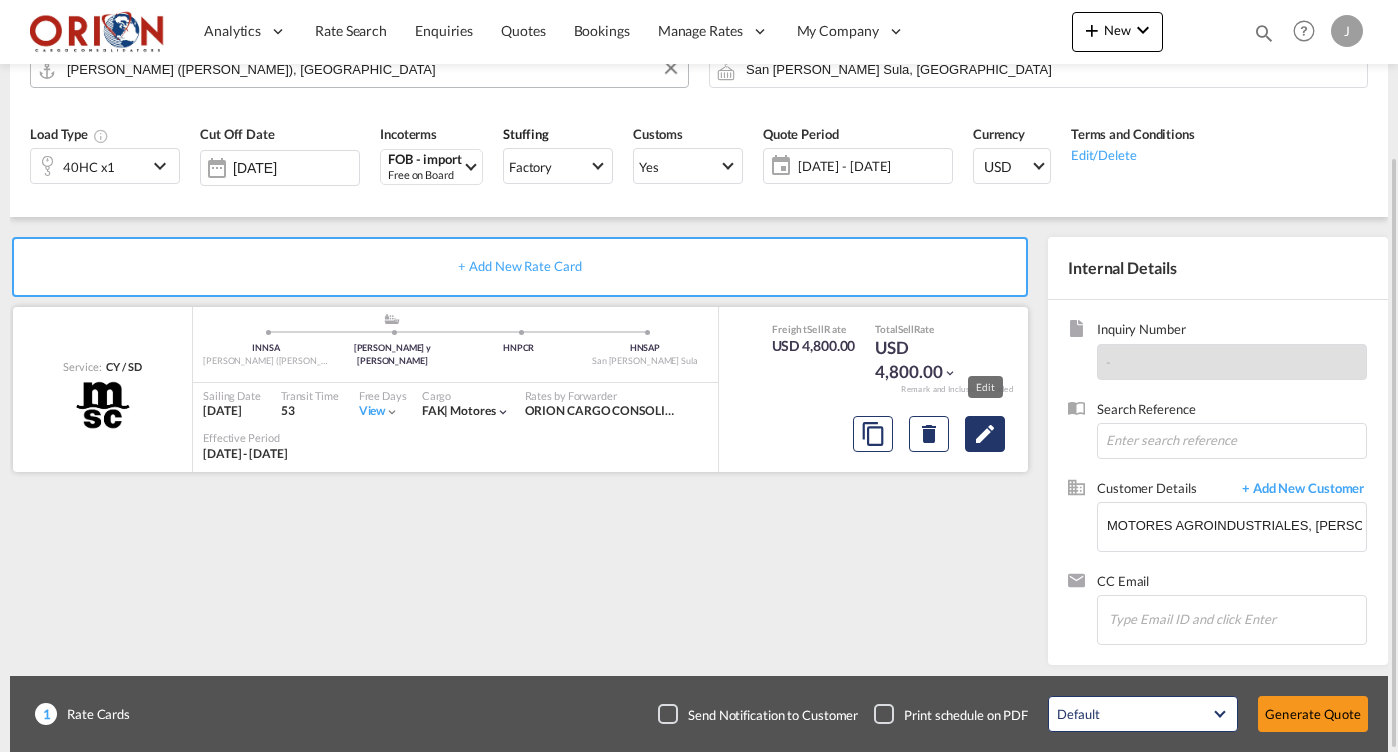 click at bounding box center [985, 434] 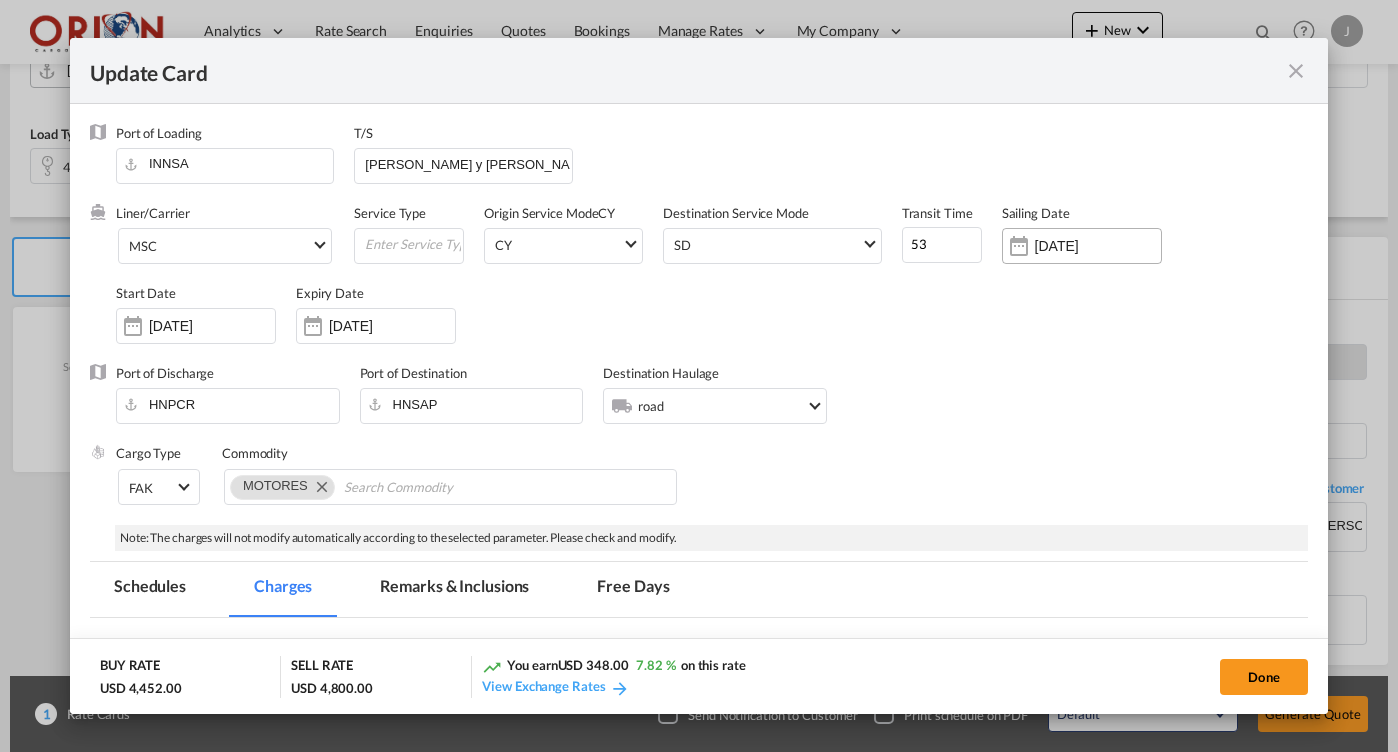 click on "[DATE]" at bounding box center [1098, 246] 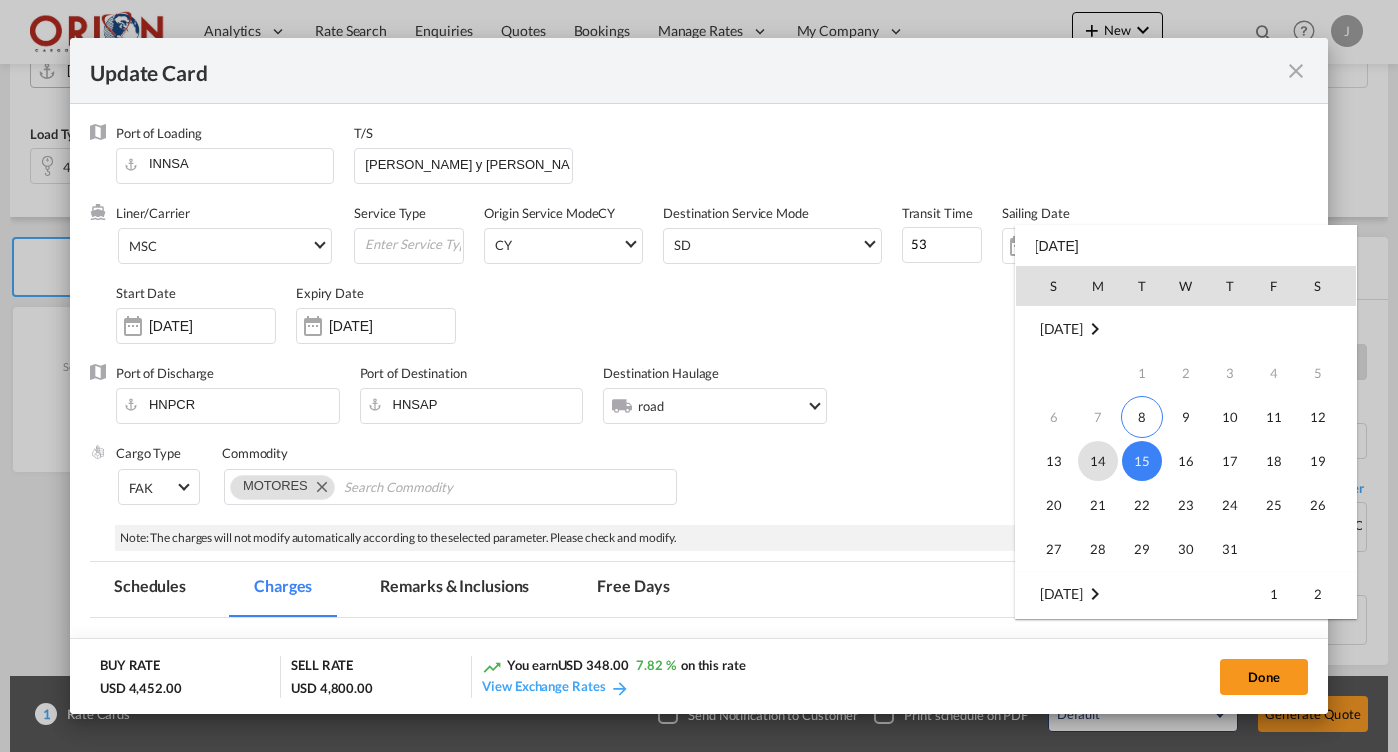 click on "14" at bounding box center [1098, 461] 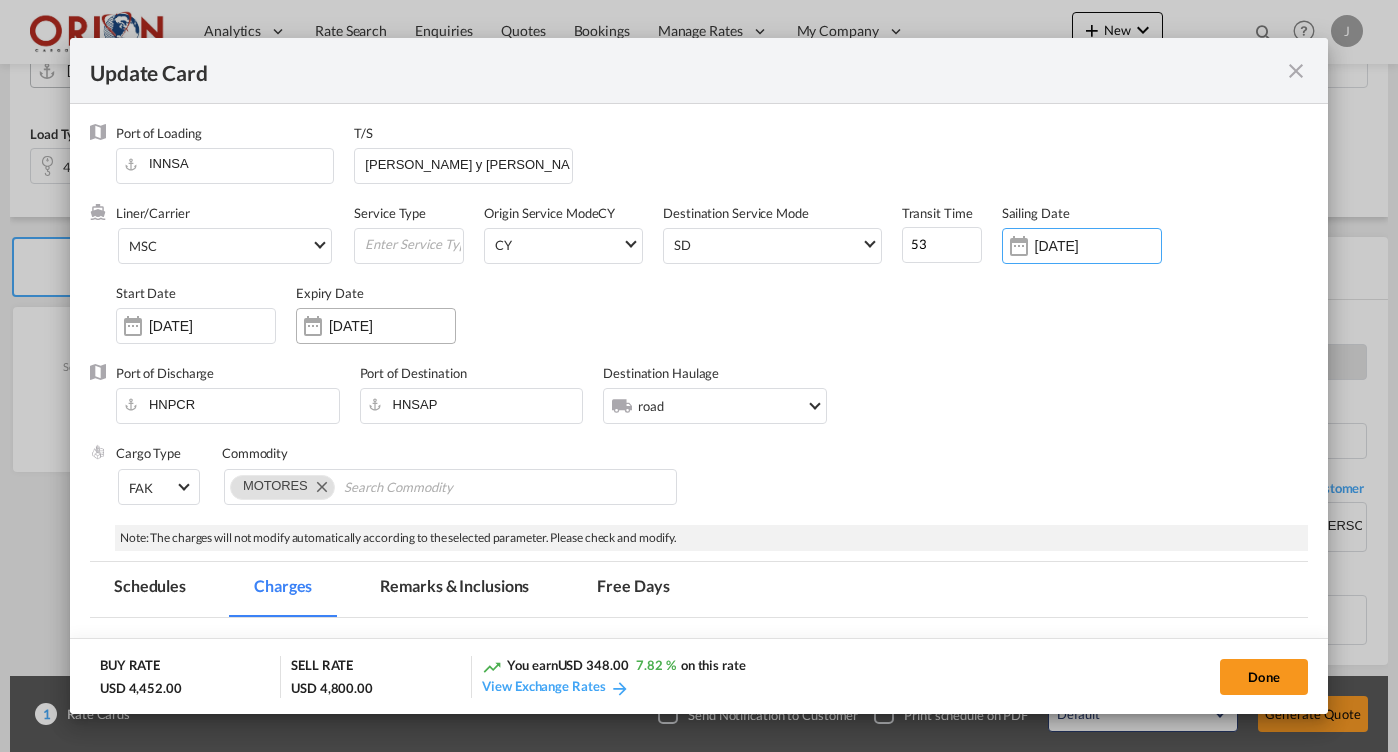 click on "[DATE]" at bounding box center (392, 326) 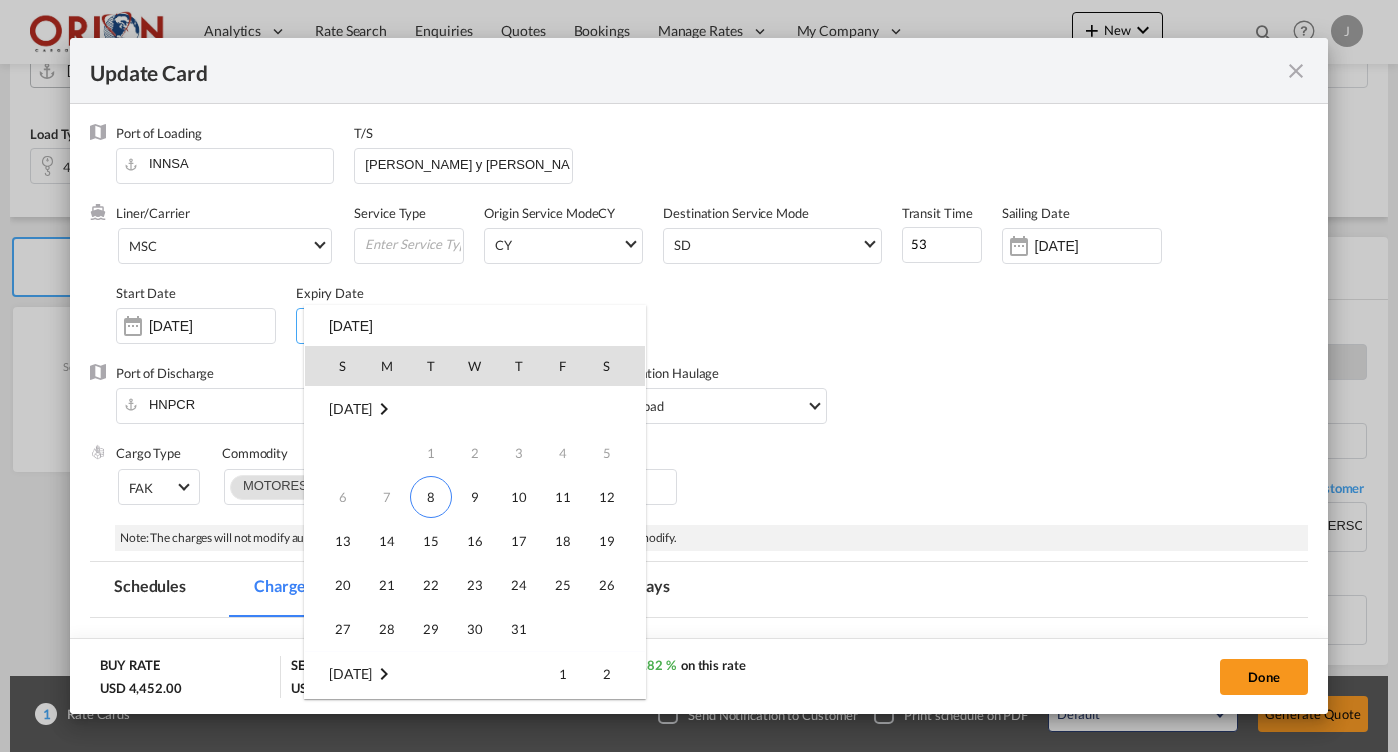 scroll, scrollTop: 265, scrollLeft: 0, axis: vertical 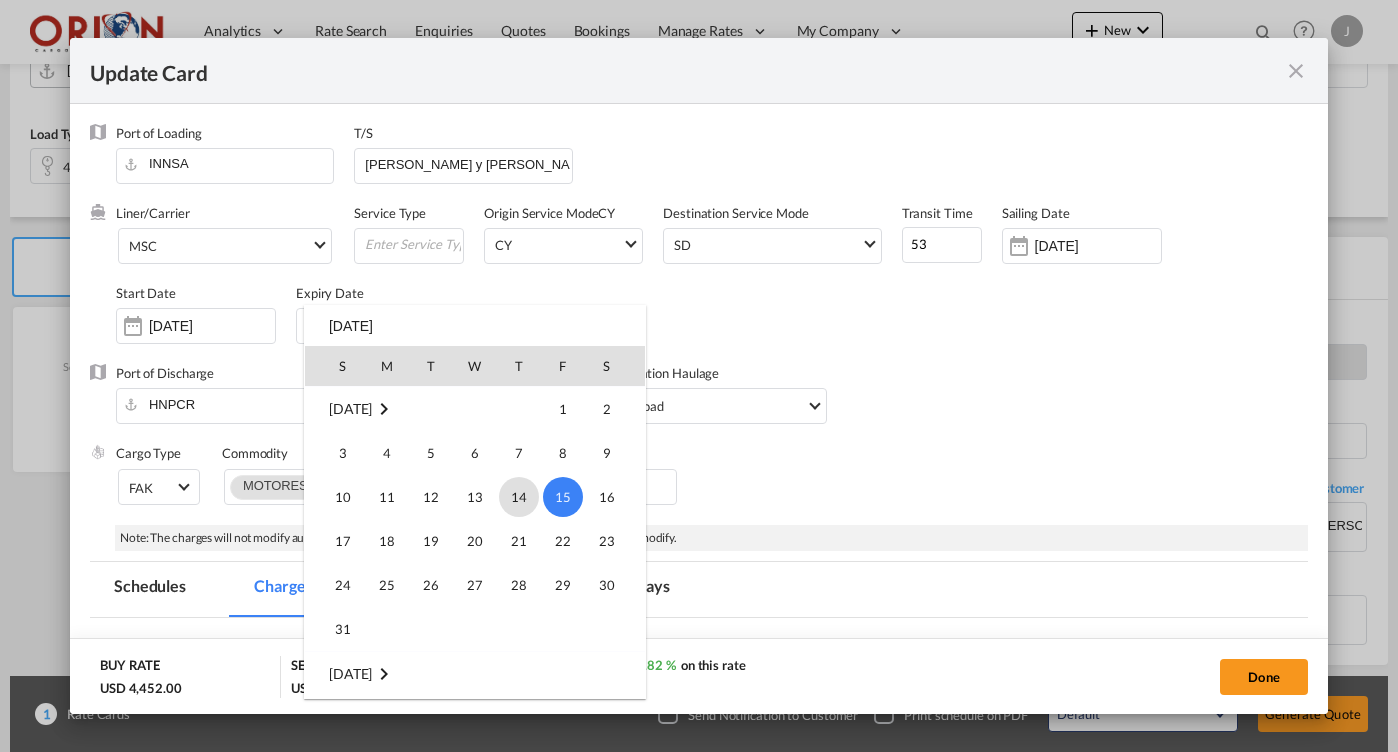 click on "14" at bounding box center (519, 497) 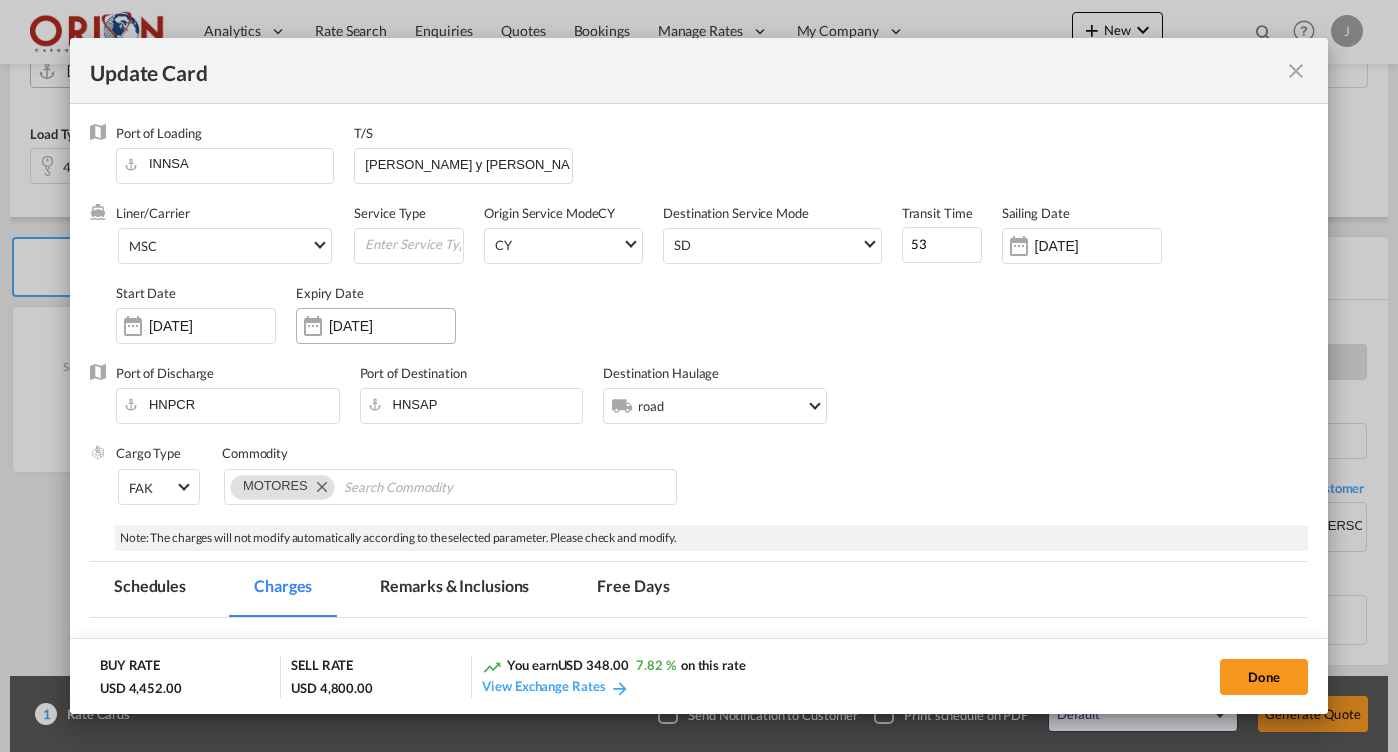 click on "[DATE]" at bounding box center [376, 326] 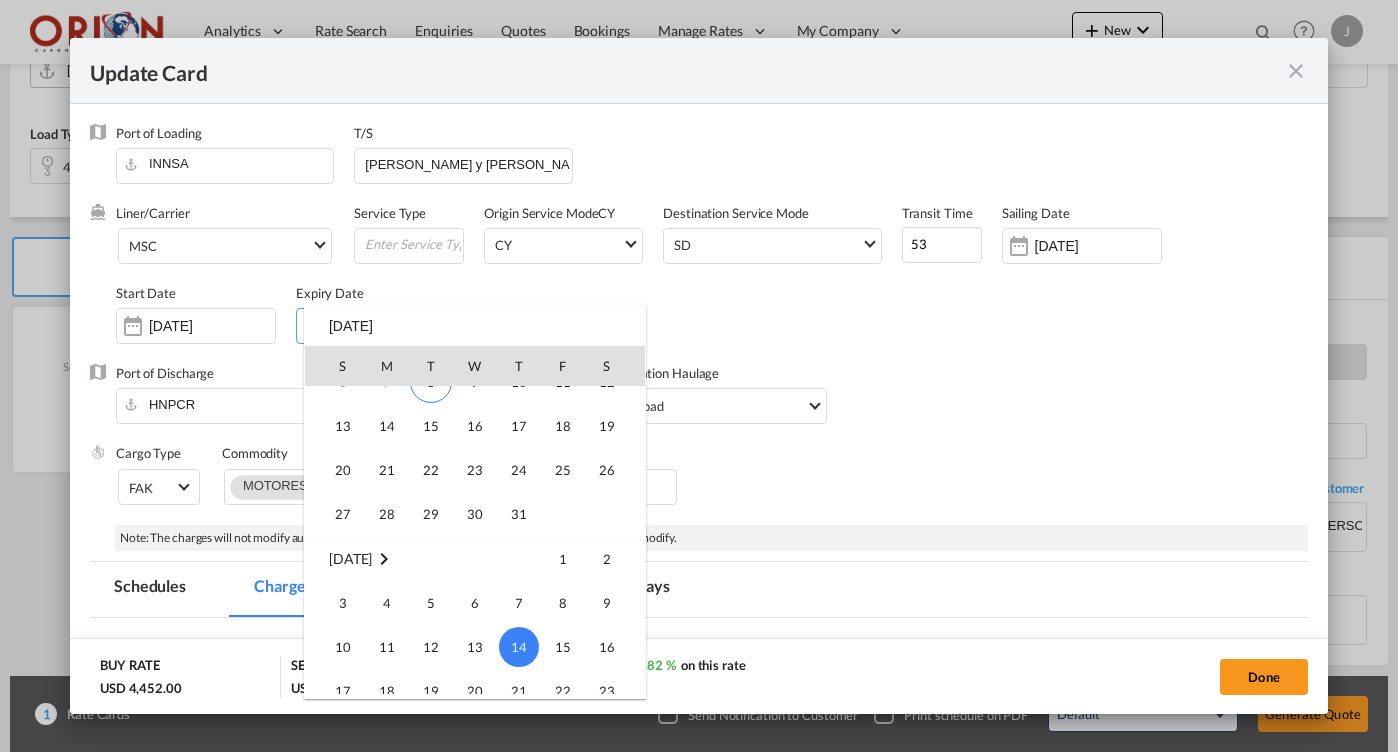 scroll, scrollTop: 103, scrollLeft: 0, axis: vertical 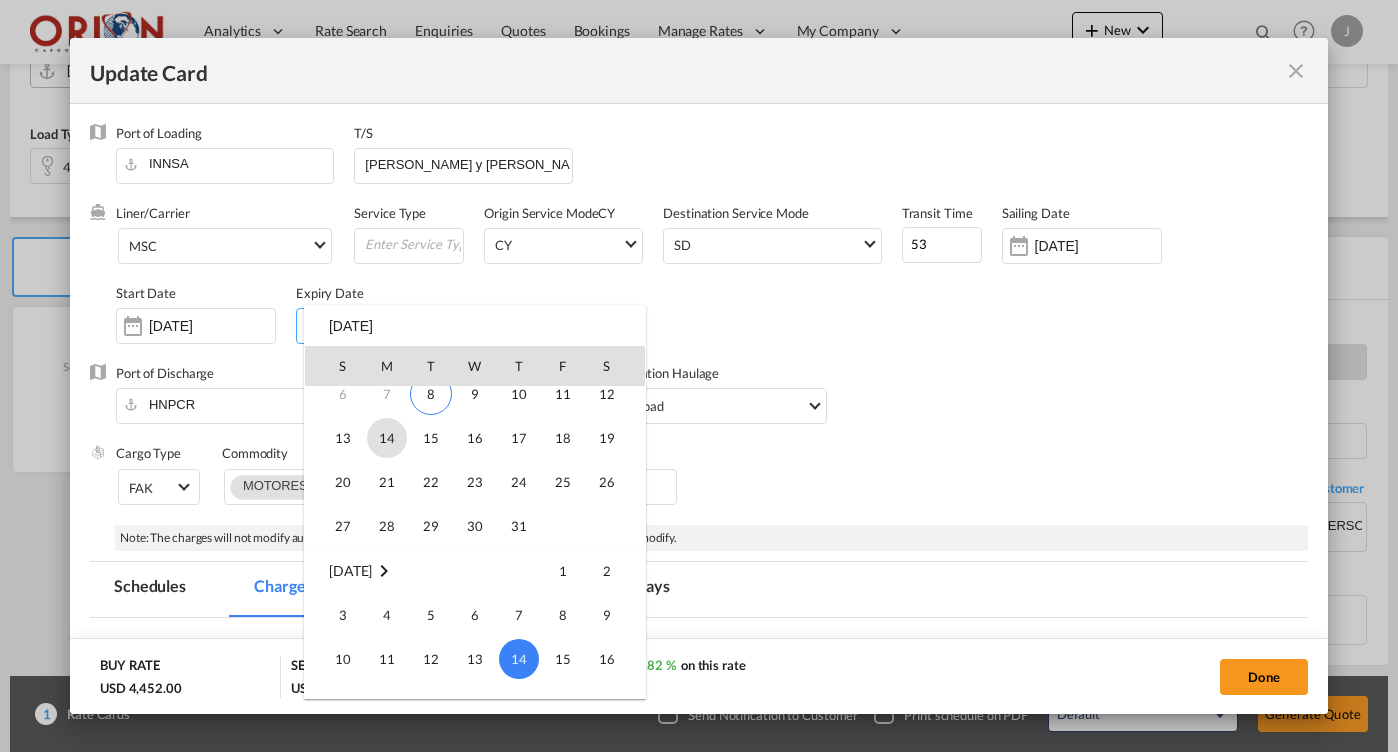 click on "14" at bounding box center [387, 438] 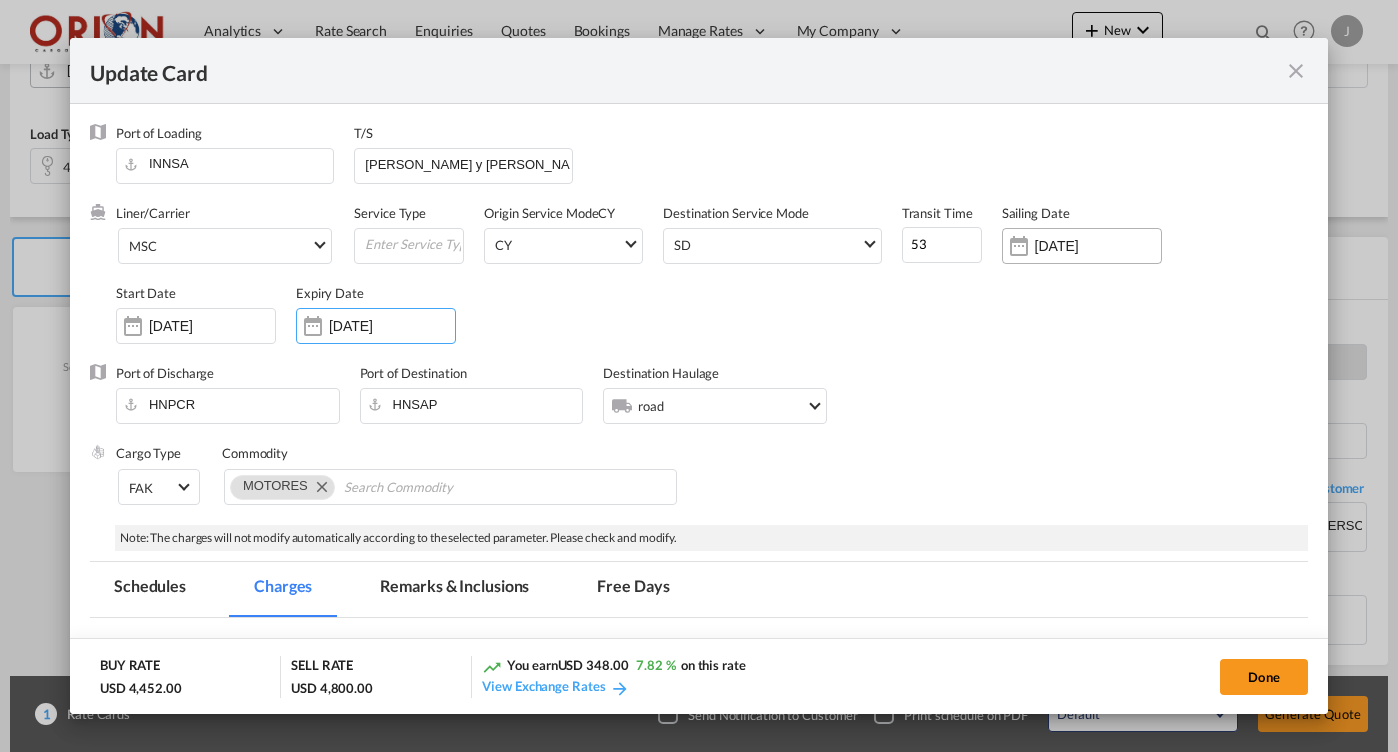 click on "[DATE]" at bounding box center (1098, 246) 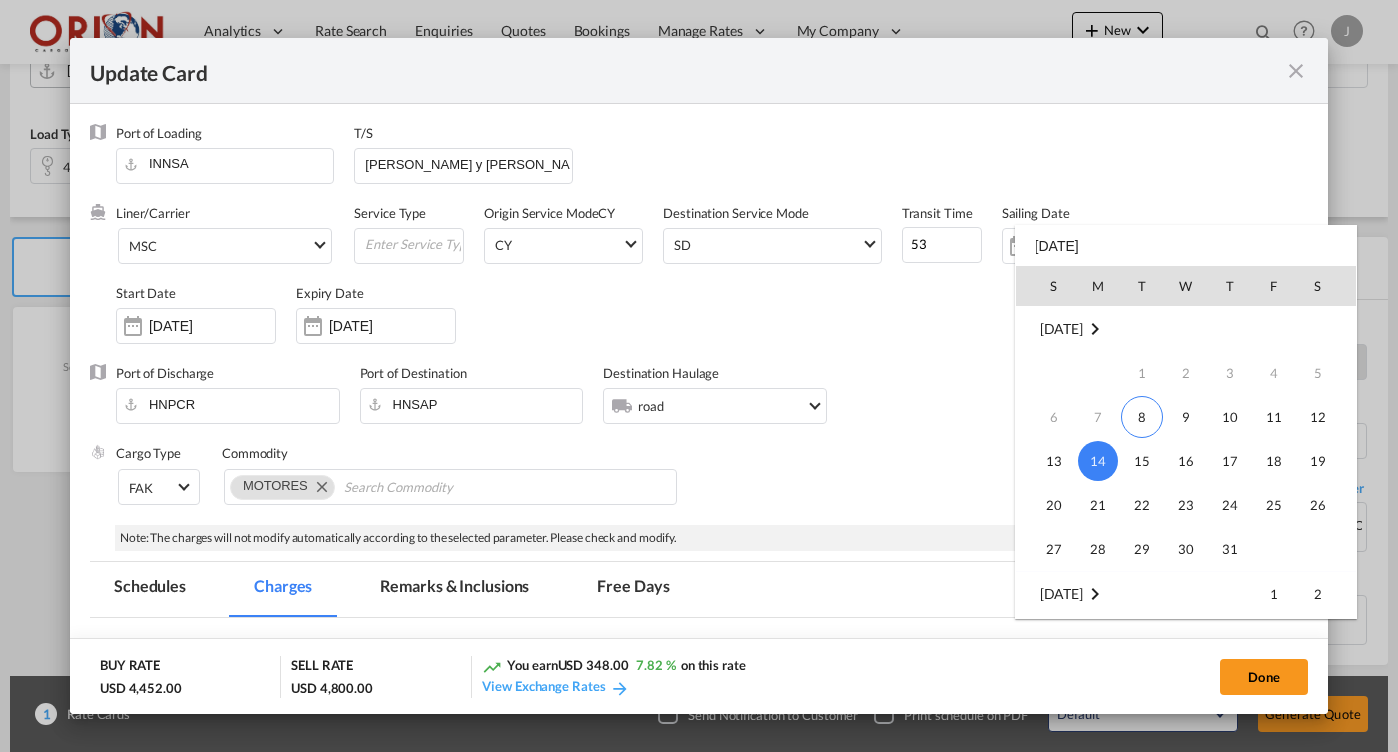 click on "14" at bounding box center [1098, 461] 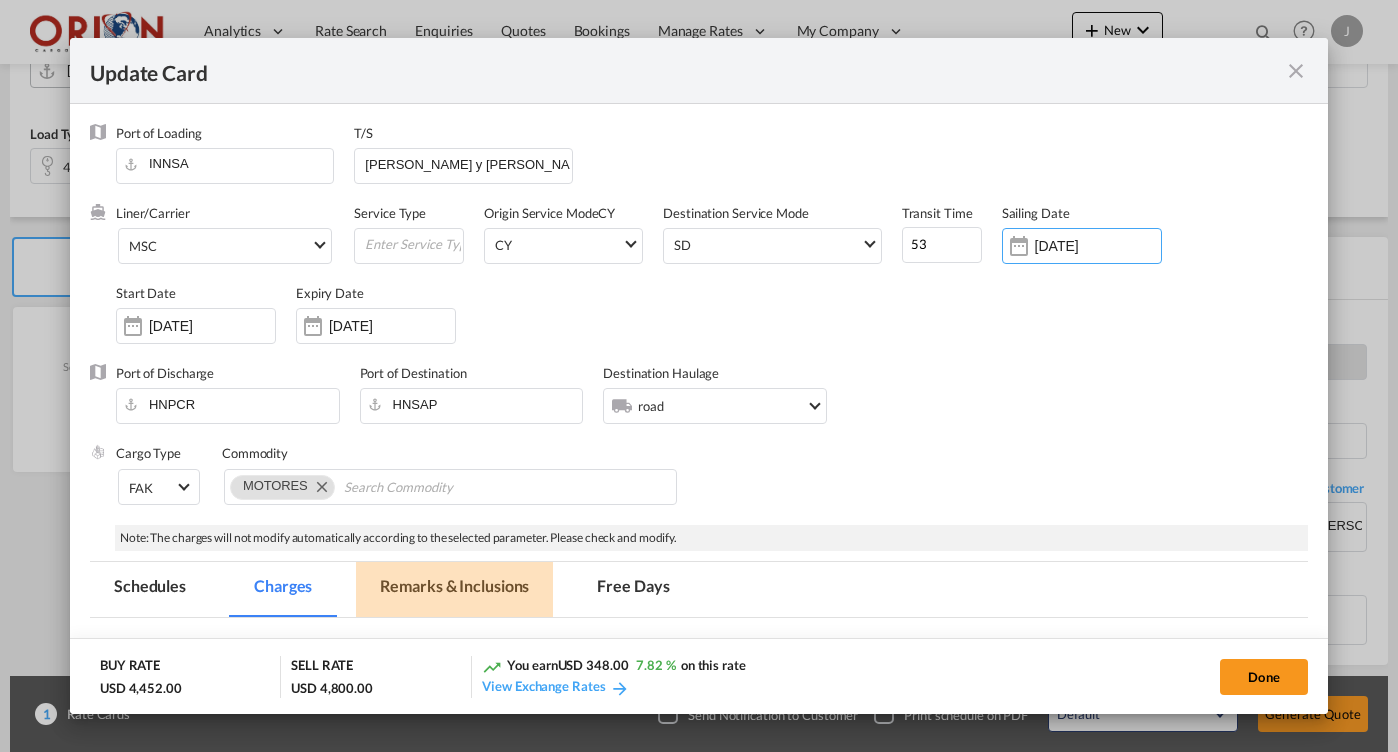 click on "Remarks & Inclusions" at bounding box center (454, 589) 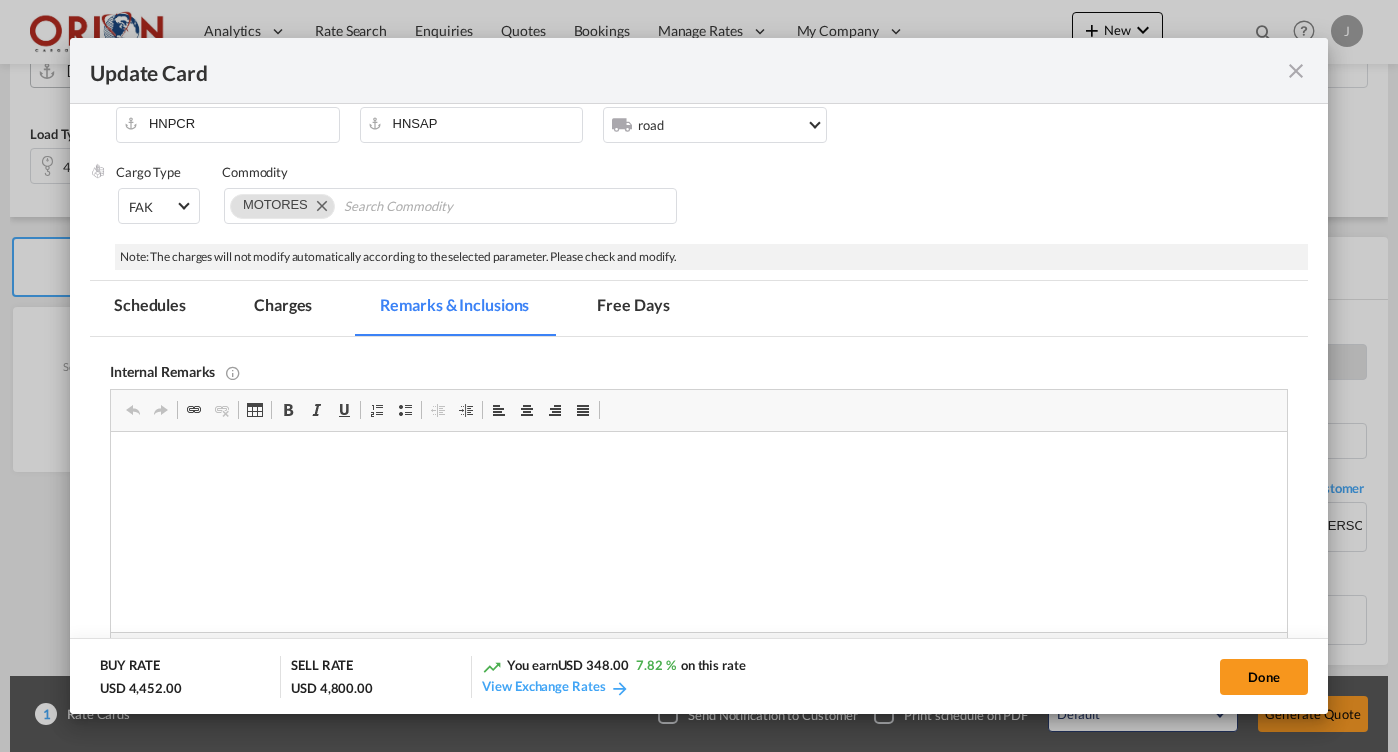 scroll, scrollTop: 0, scrollLeft: 0, axis: both 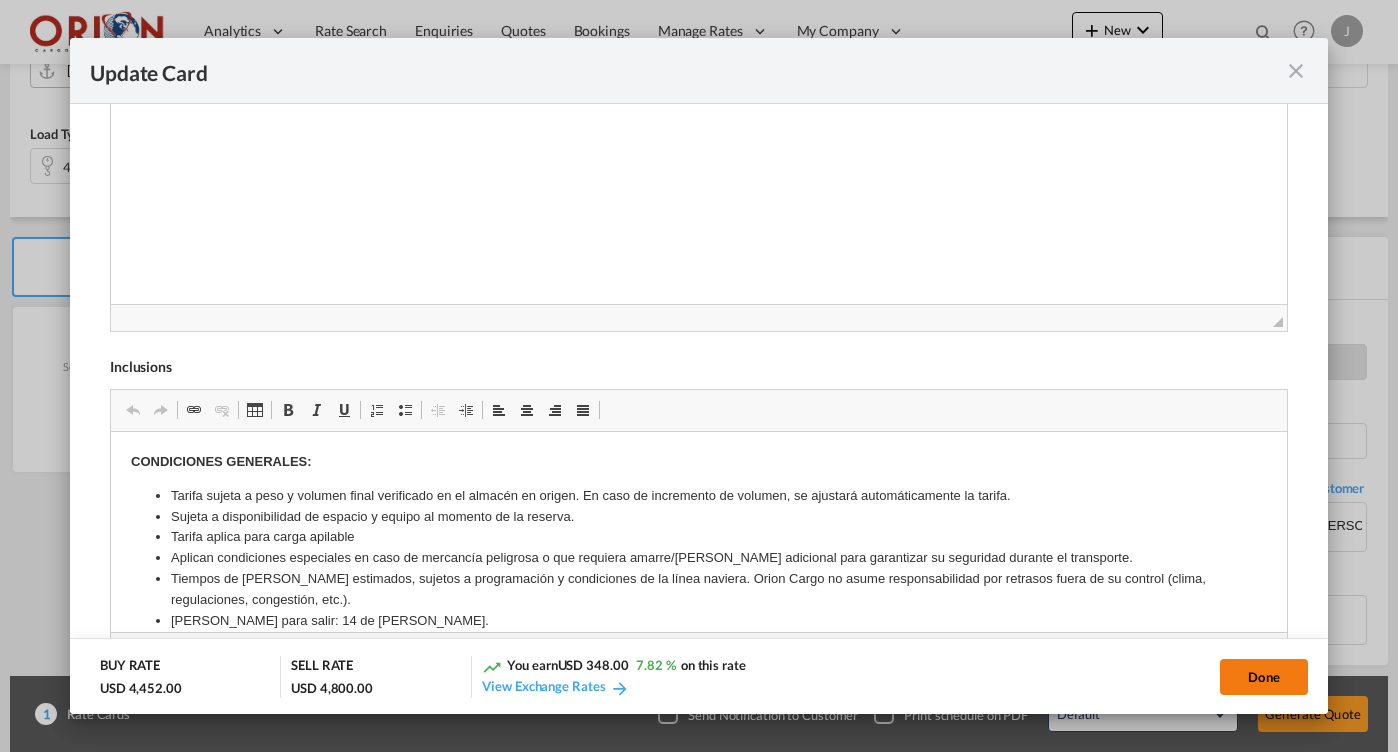 click on "Done" 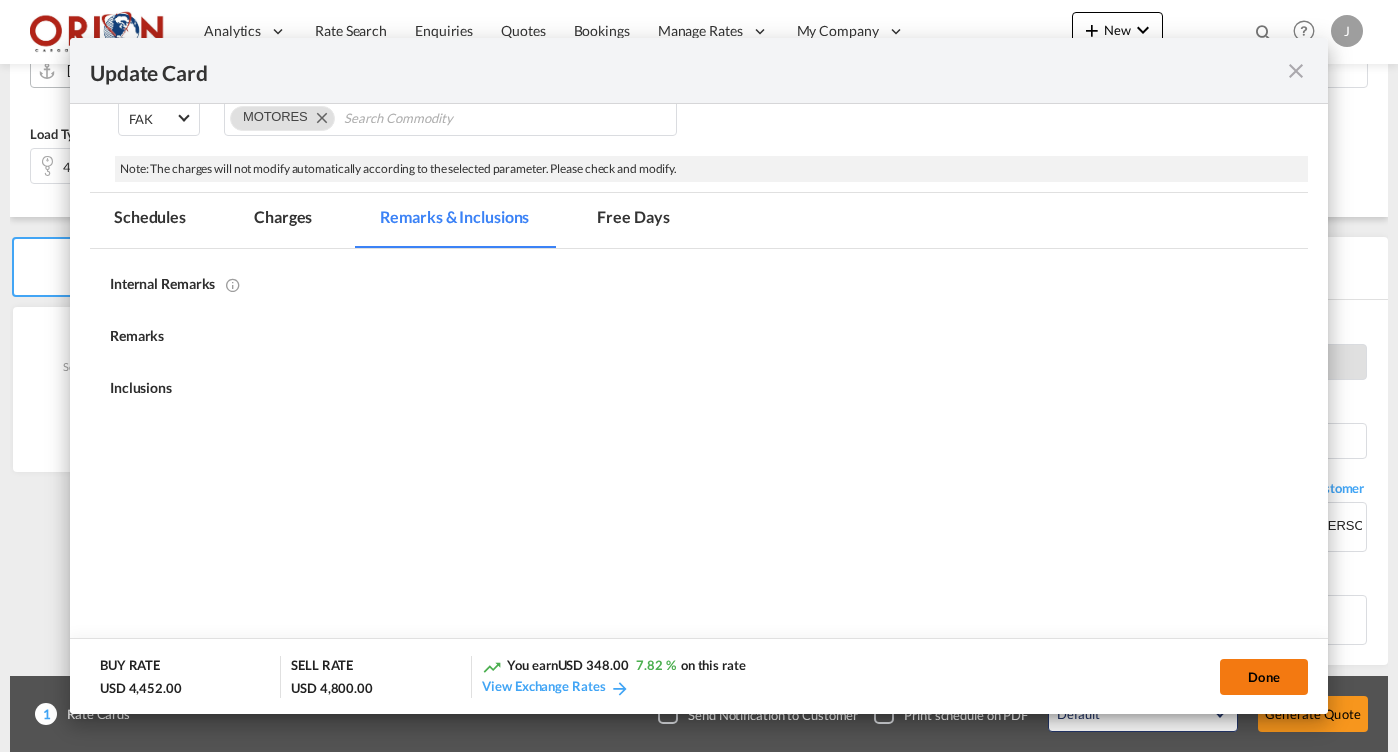 type on "[DATE]" 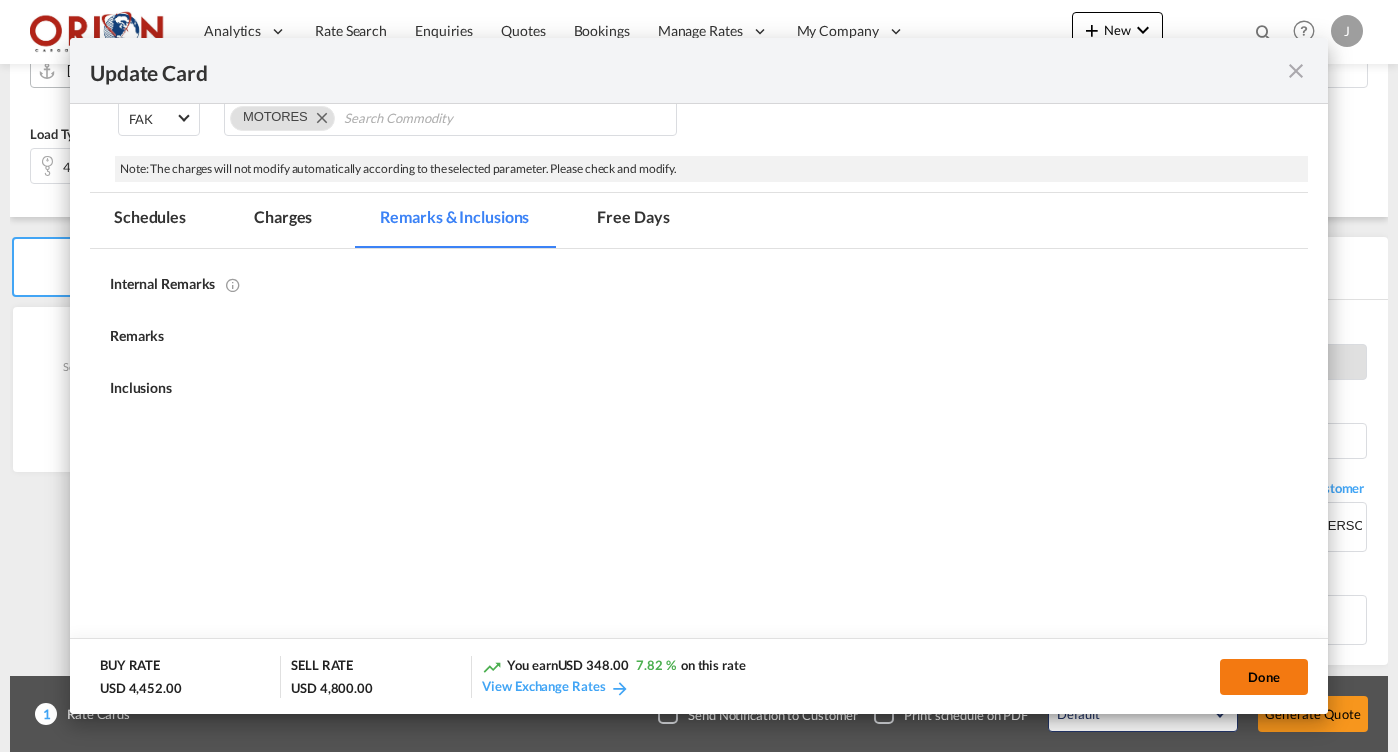 type on "[DATE]" 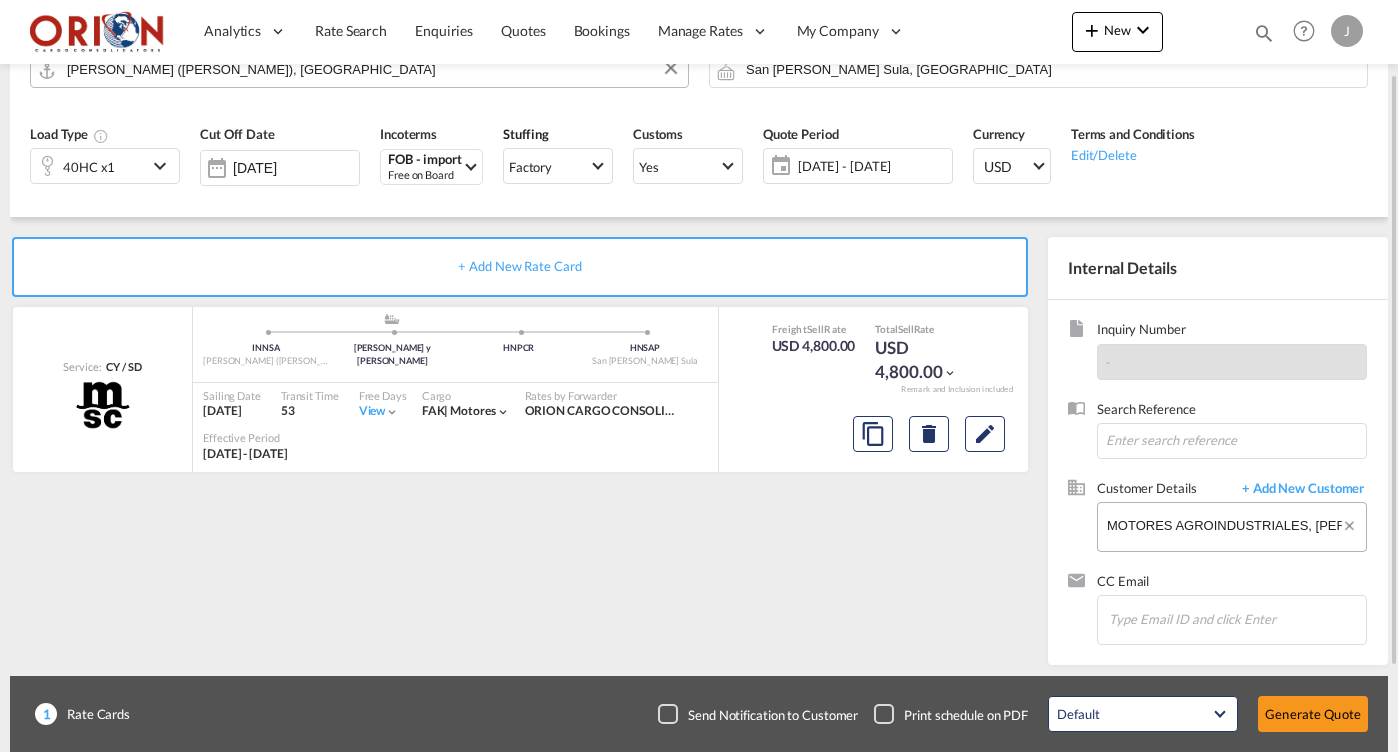scroll, scrollTop: 0, scrollLeft: 1, axis: horizontal 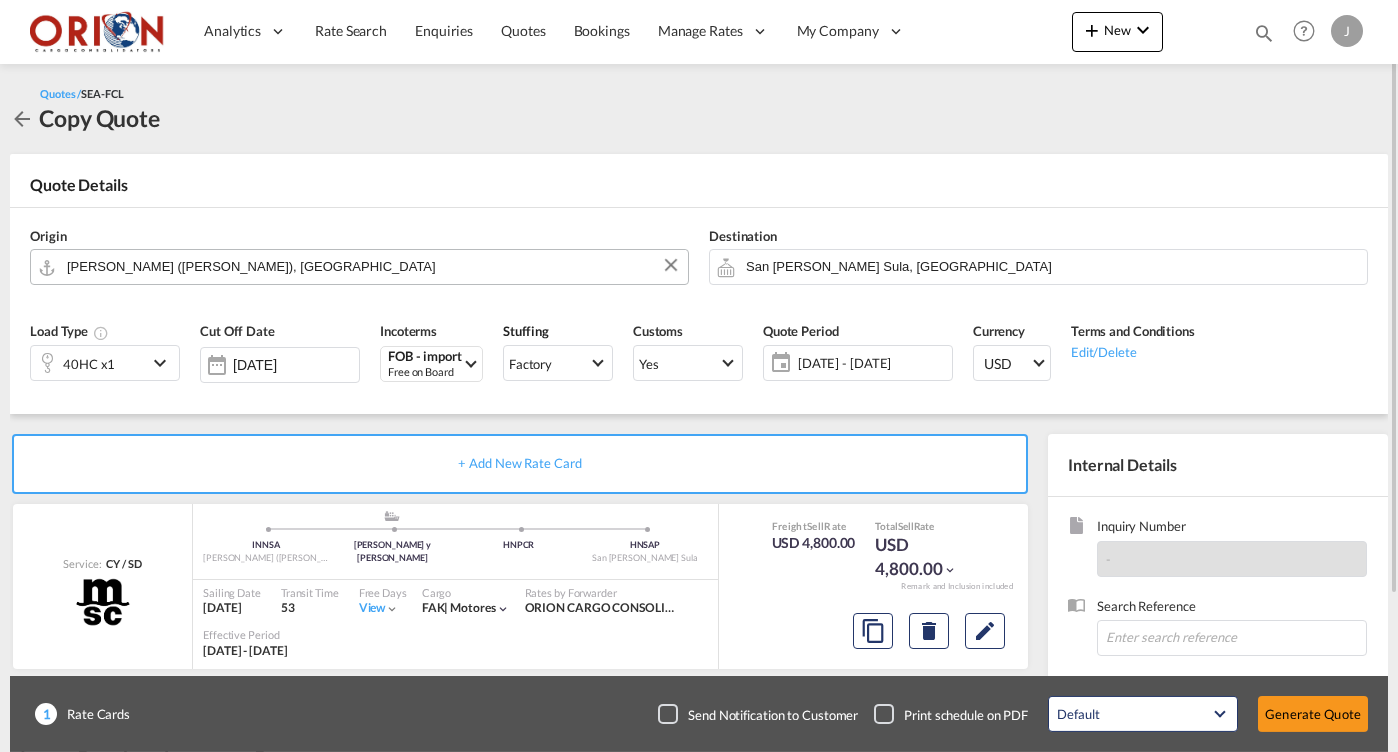 click on "[DATE] - [DATE]" 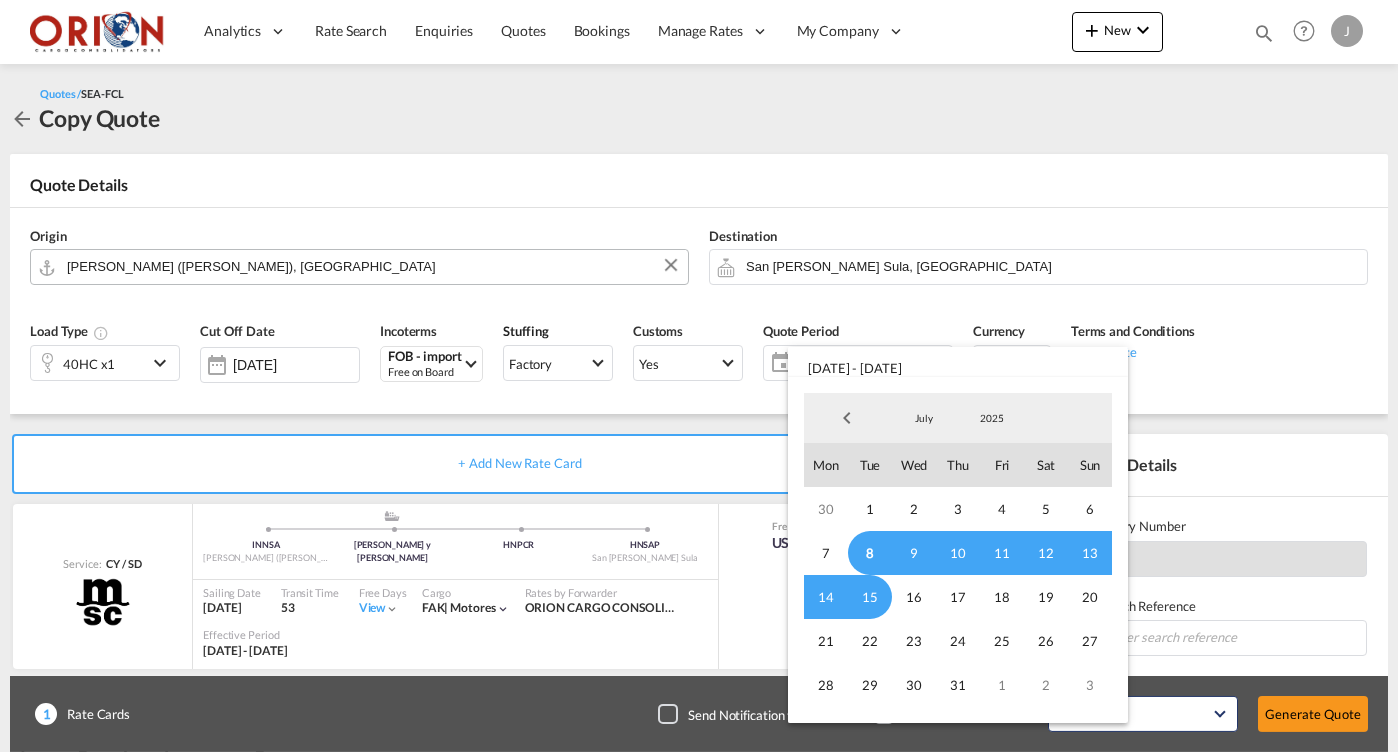 click on "8" at bounding box center [870, 553] 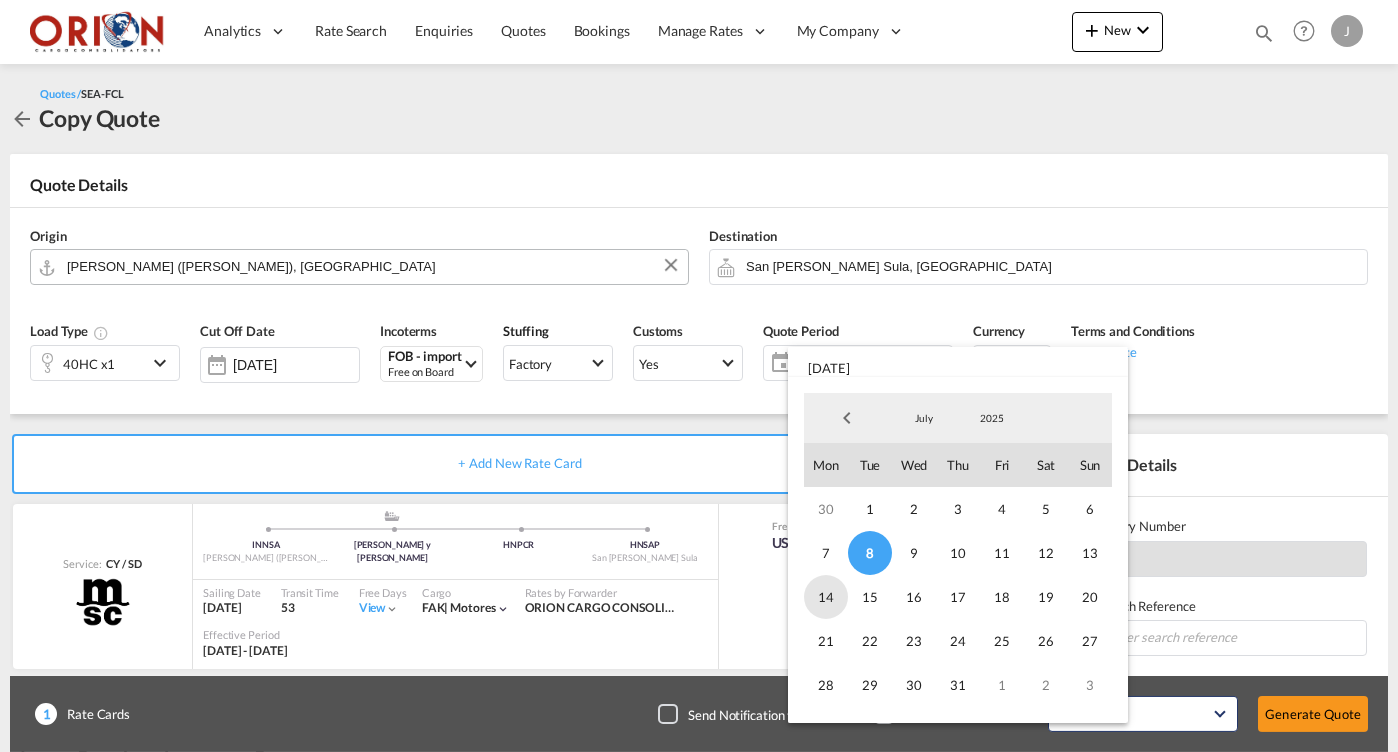 click on "14" at bounding box center (826, 597) 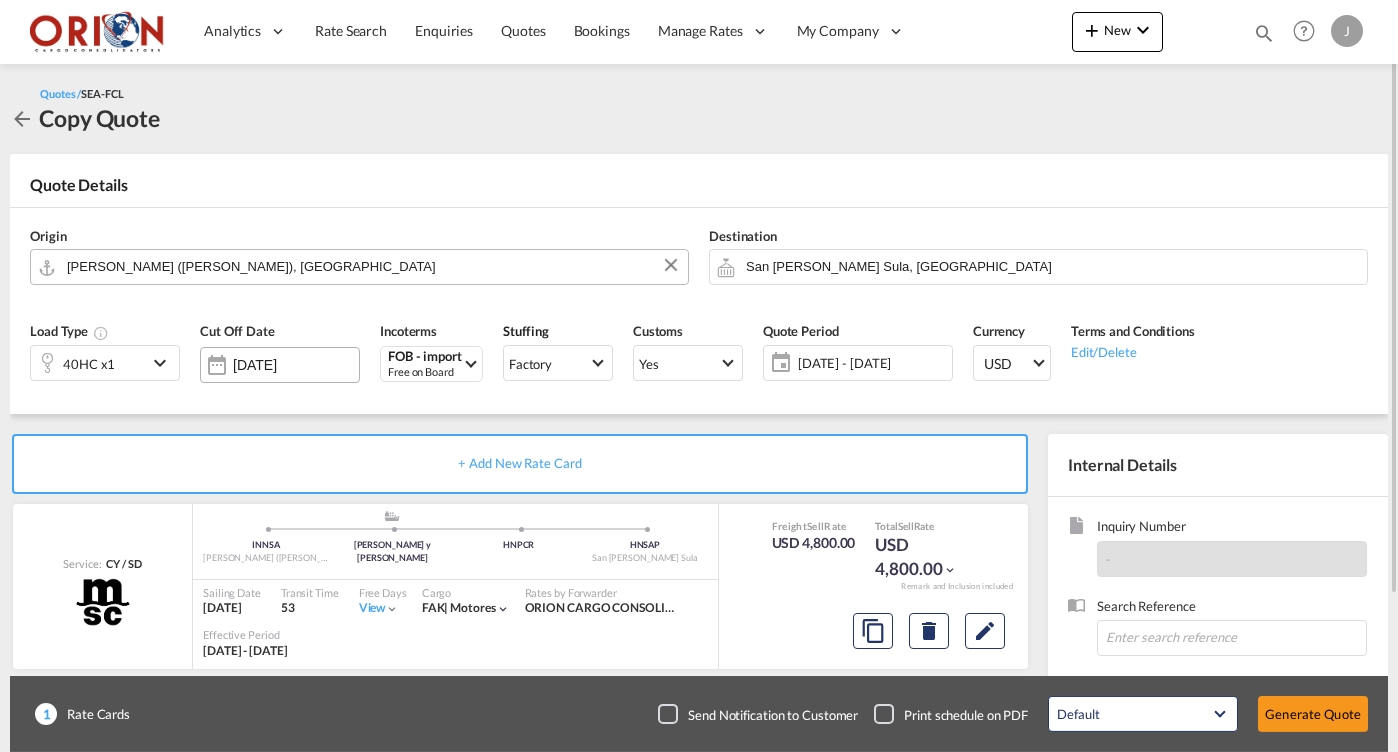 click on "[DATE]" at bounding box center (280, 365) 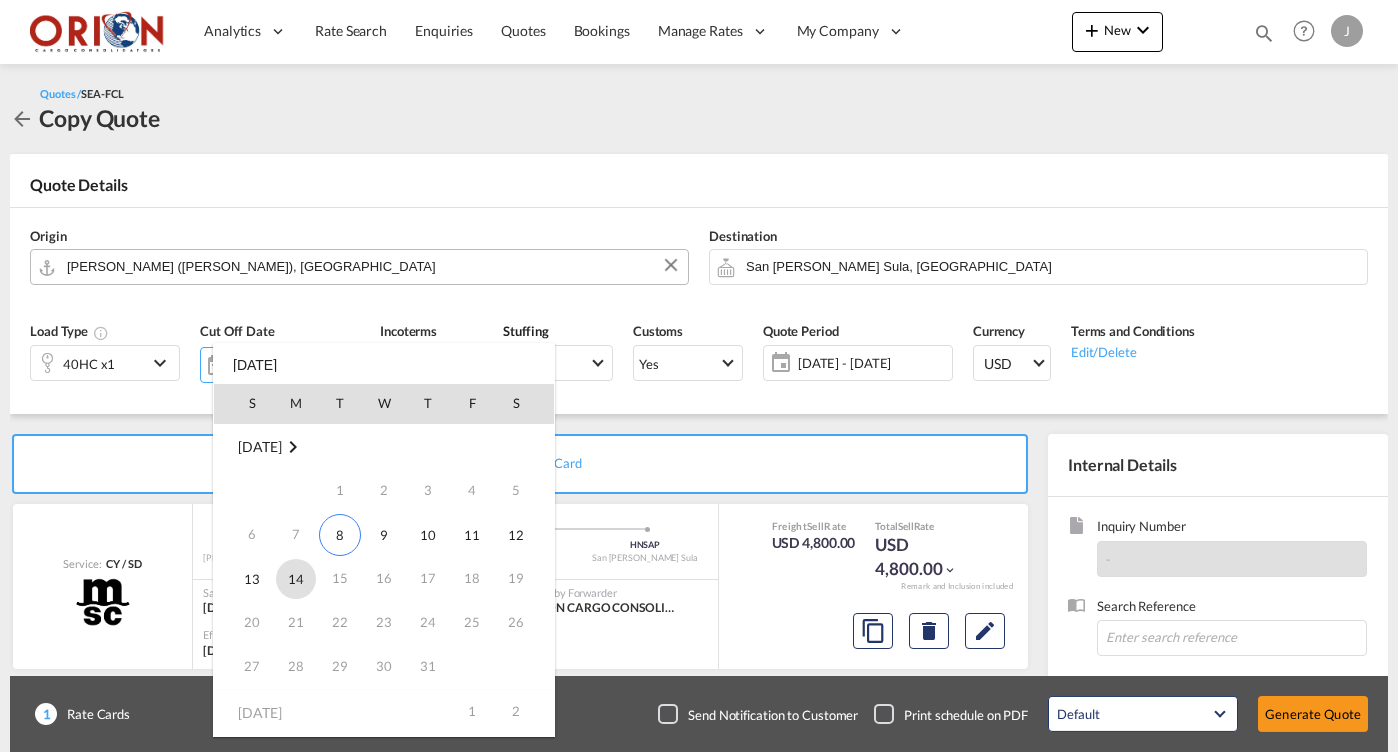 click on "14" at bounding box center [296, 579] 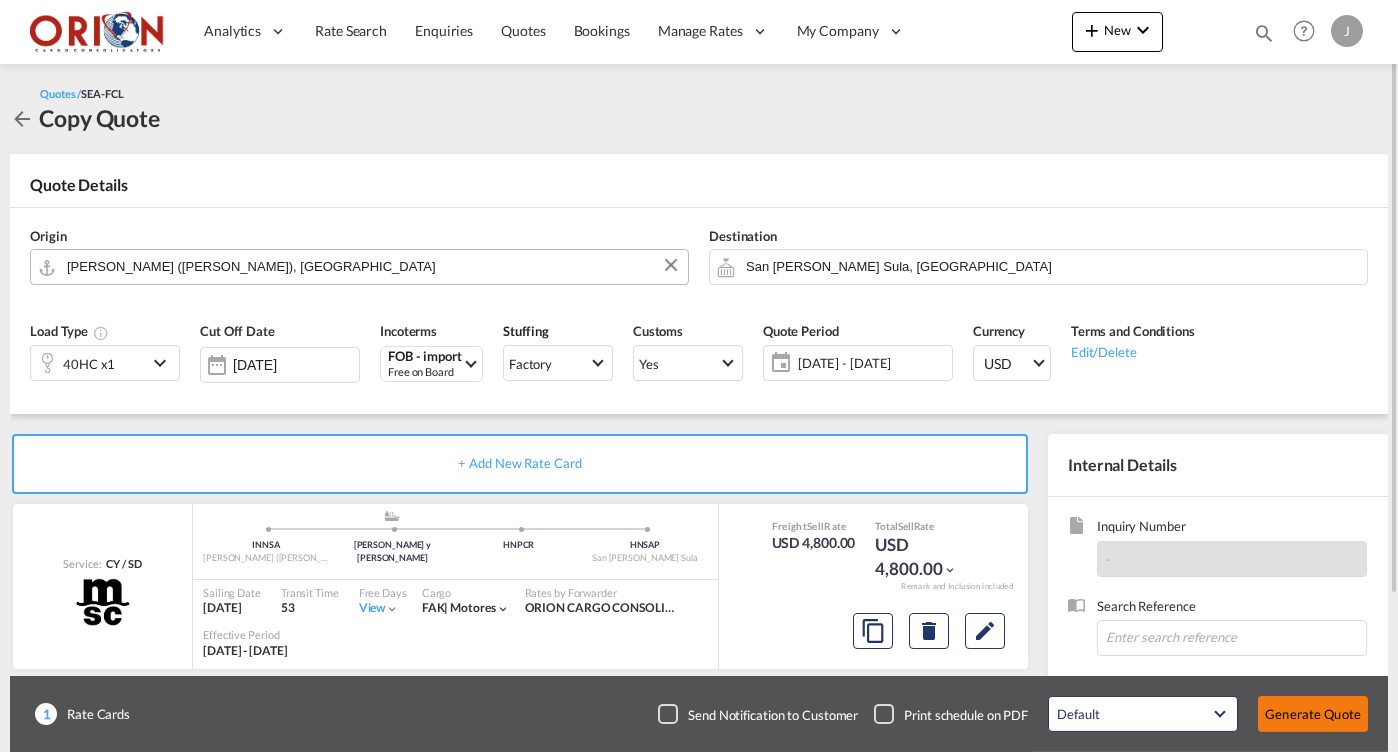 click on "Generate Quote" at bounding box center [1313, 714] 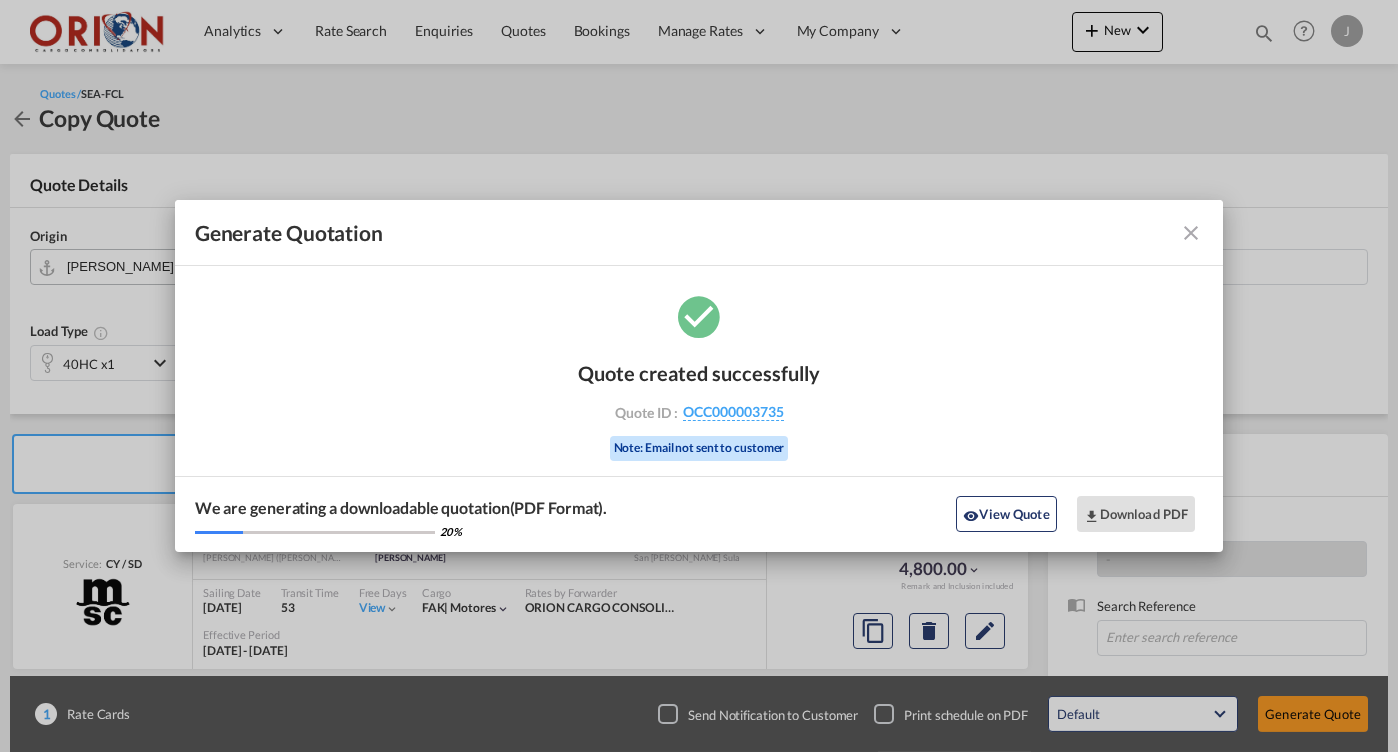 click at bounding box center (1191, 233) 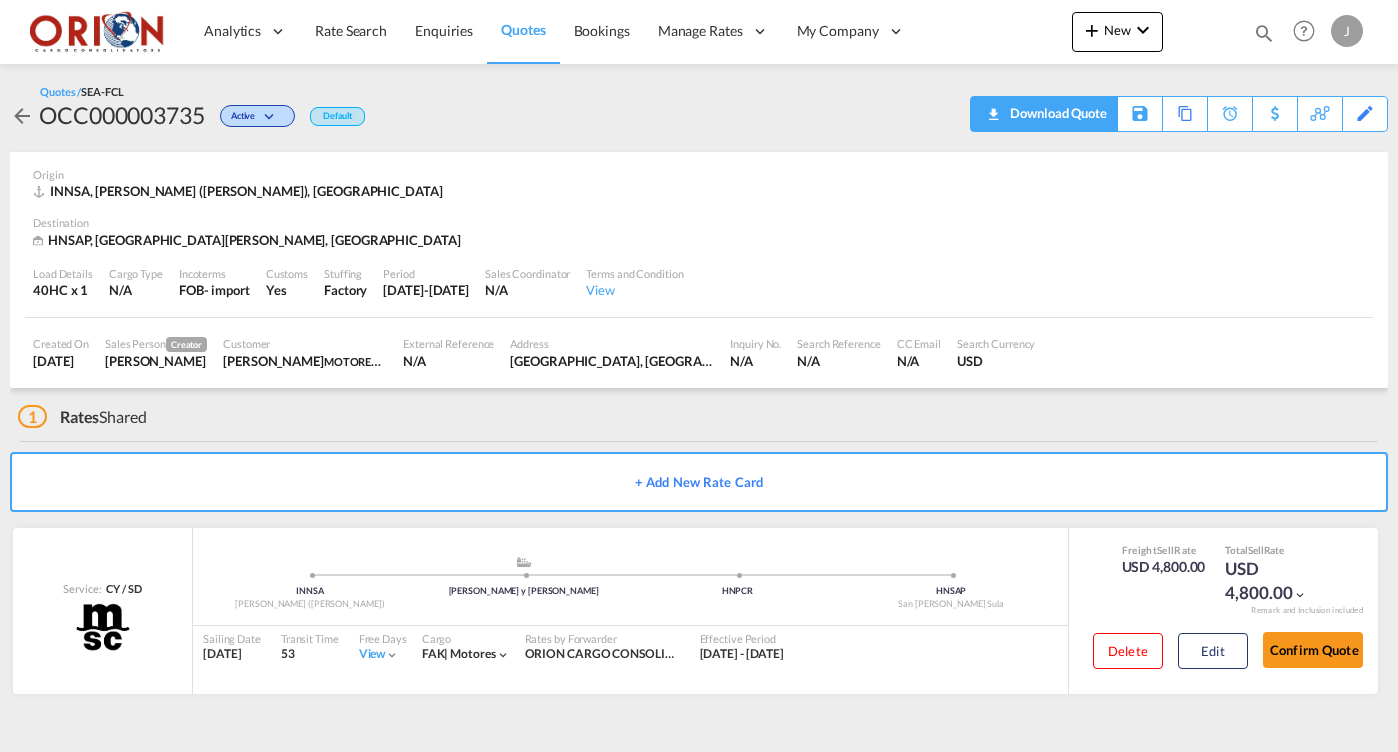 click on "Download Quote" at bounding box center [1056, 113] 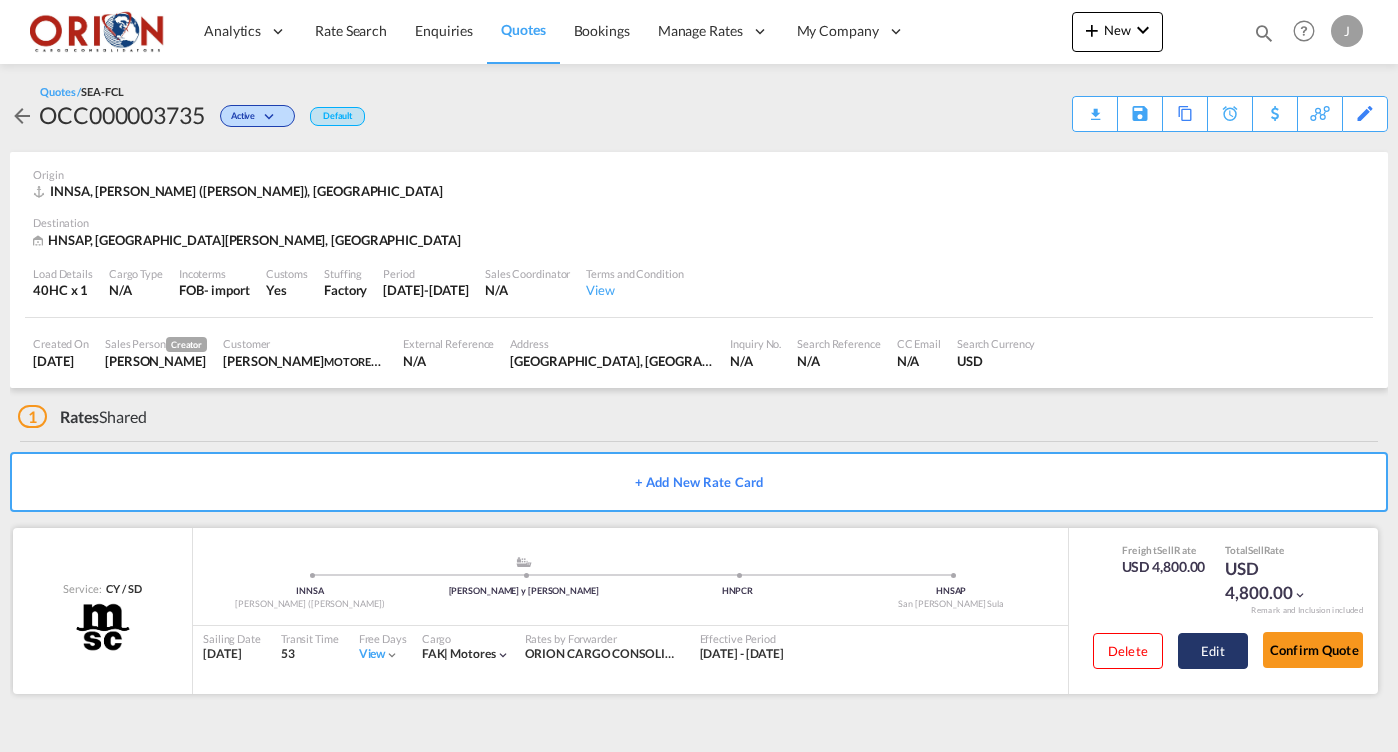 click on "Edit" at bounding box center [1213, 651] 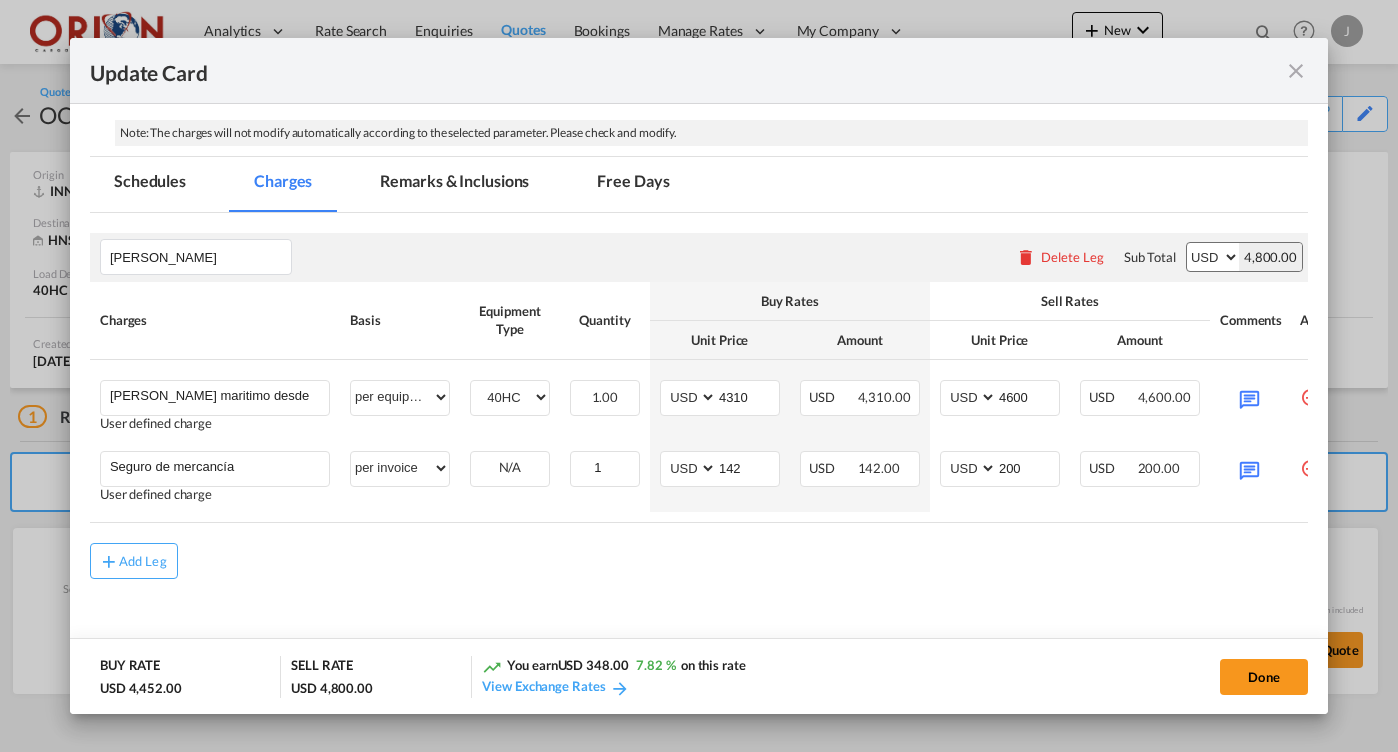 scroll, scrollTop: 408, scrollLeft: 0, axis: vertical 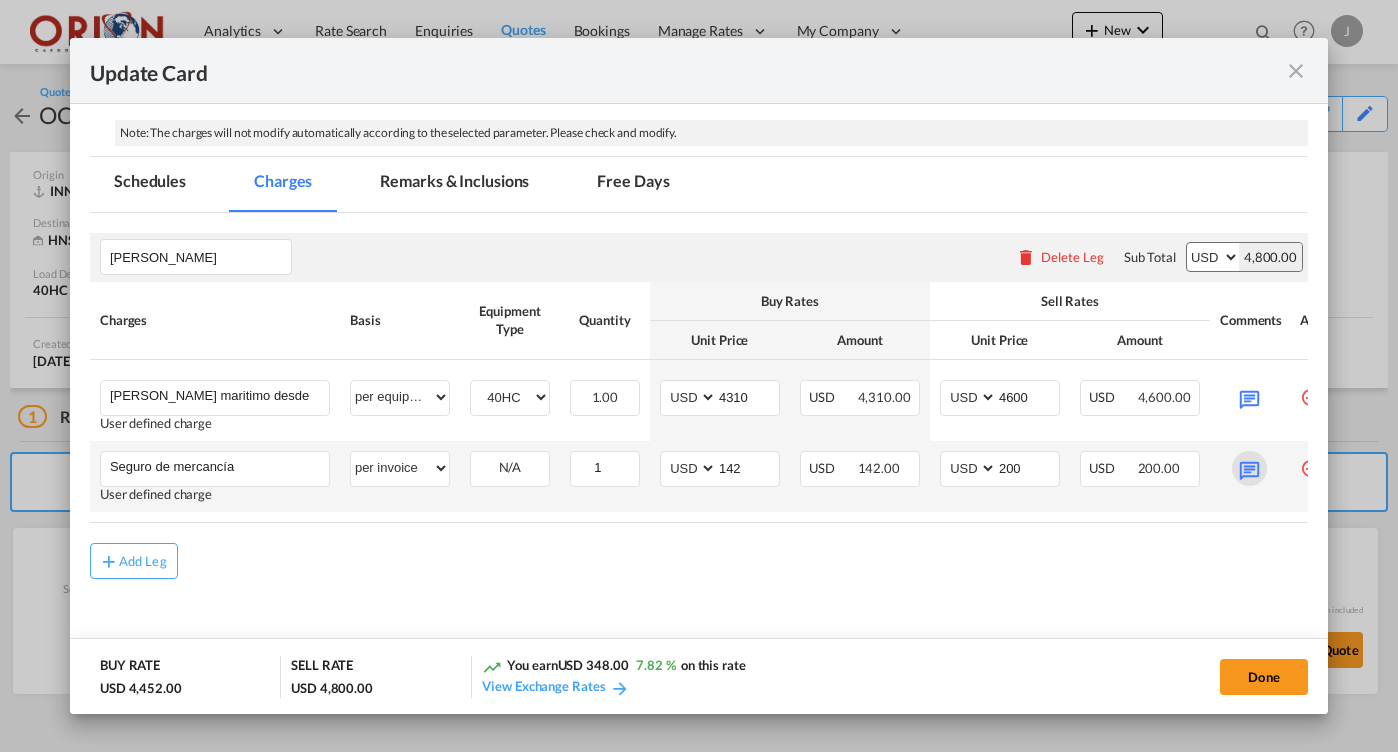 click at bounding box center [1249, 468] 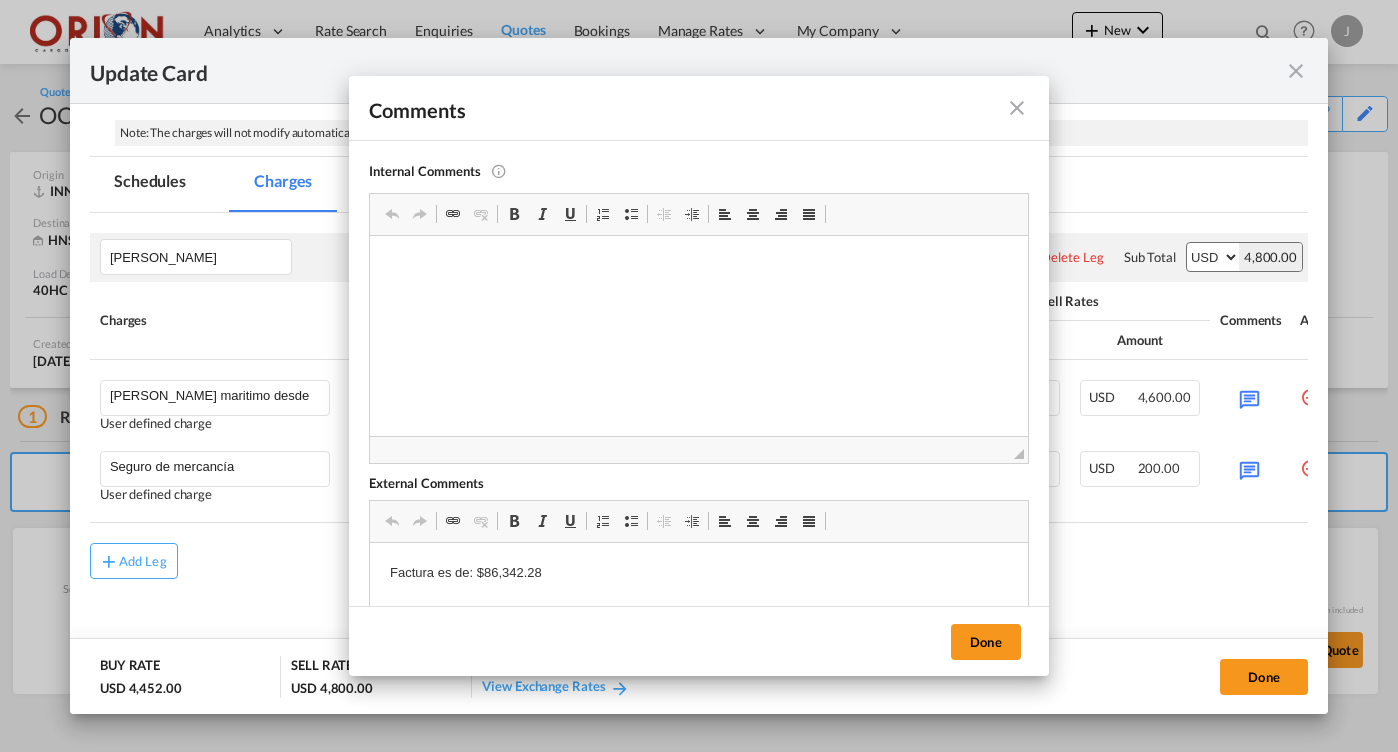 scroll, scrollTop: 0, scrollLeft: 0, axis: both 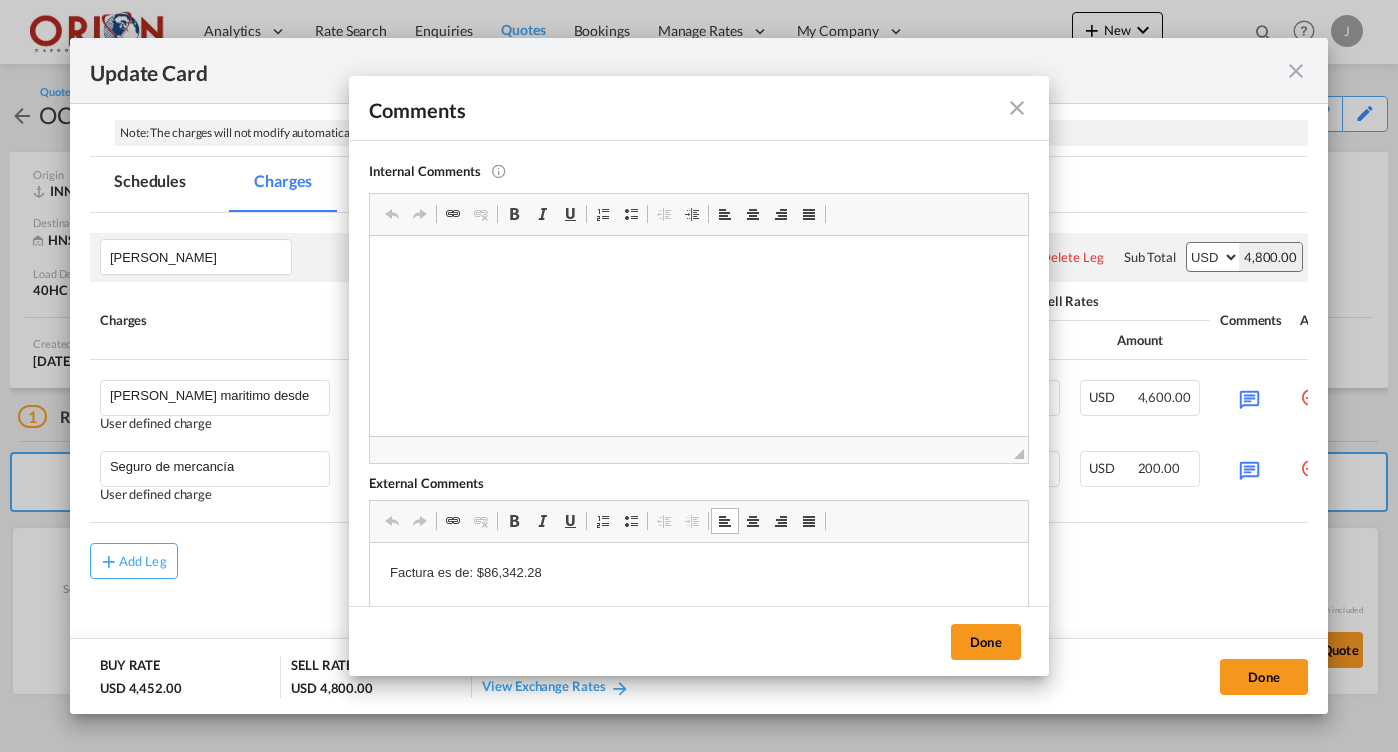 click on "Factura es de: $86,342.28" at bounding box center (699, 573) 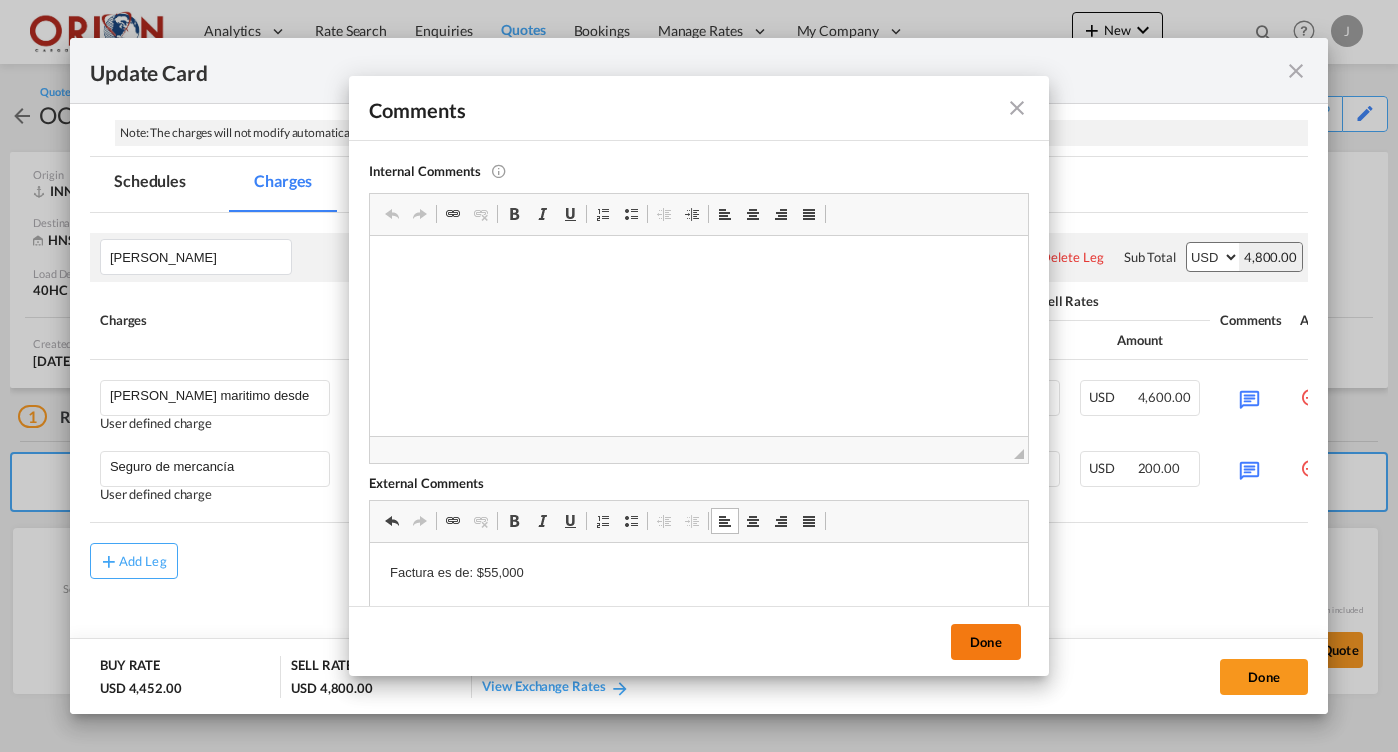 click on "Done" at bounding box center [986, 642] 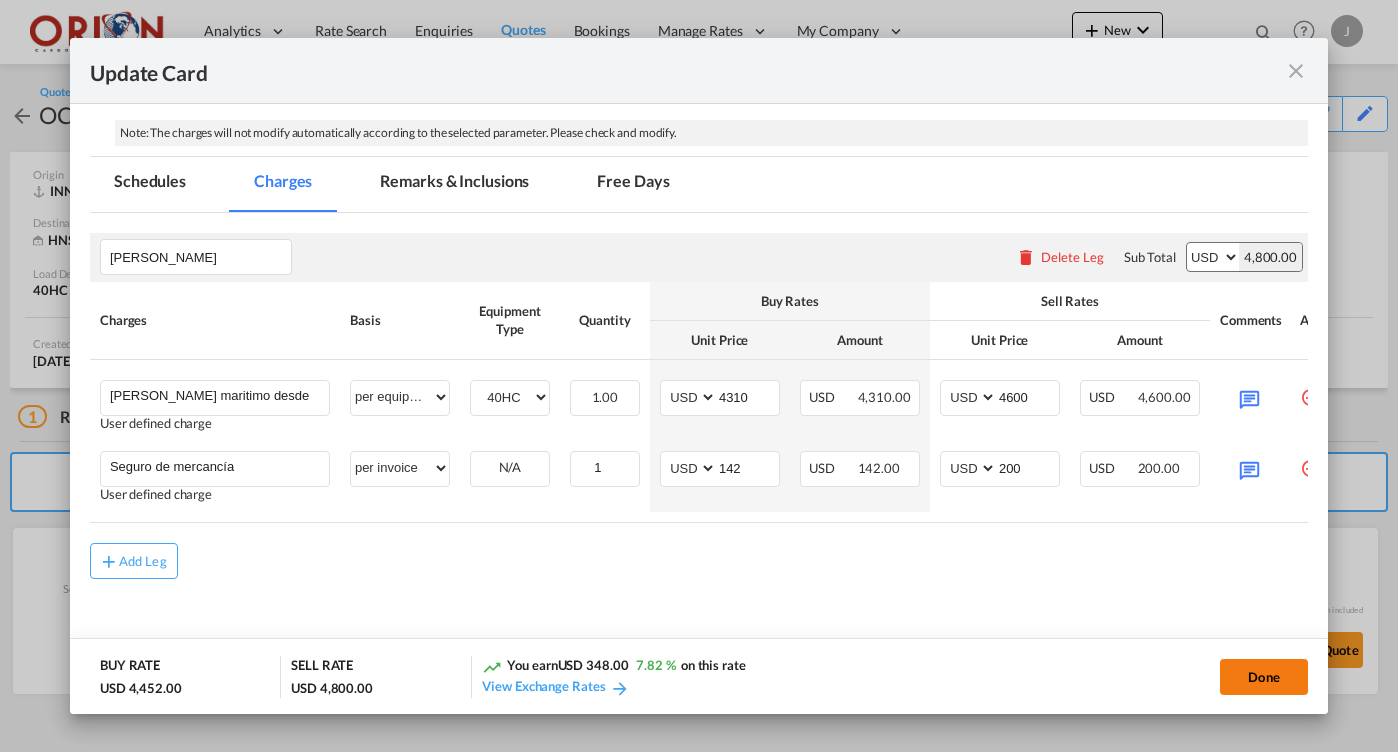 click on "Done" 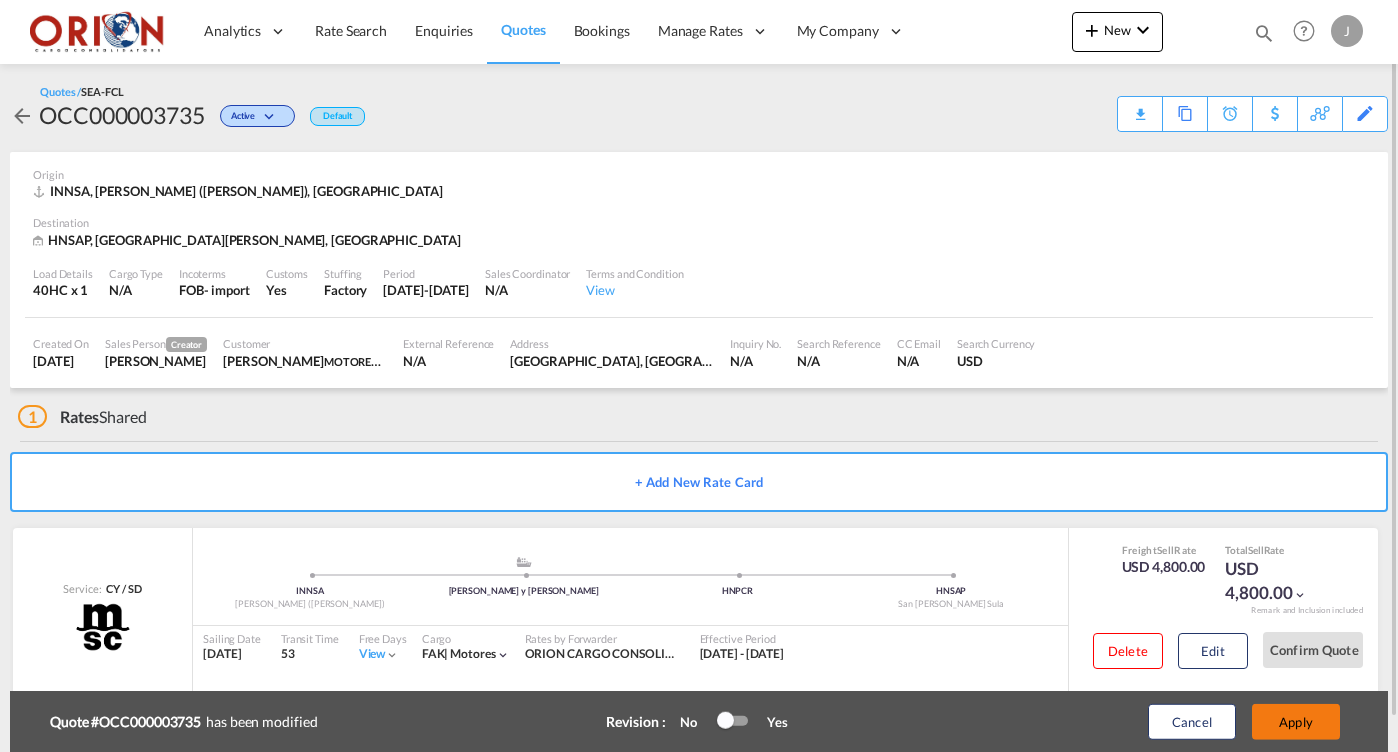 click on "Apply" at bounding box center (1296, 722) 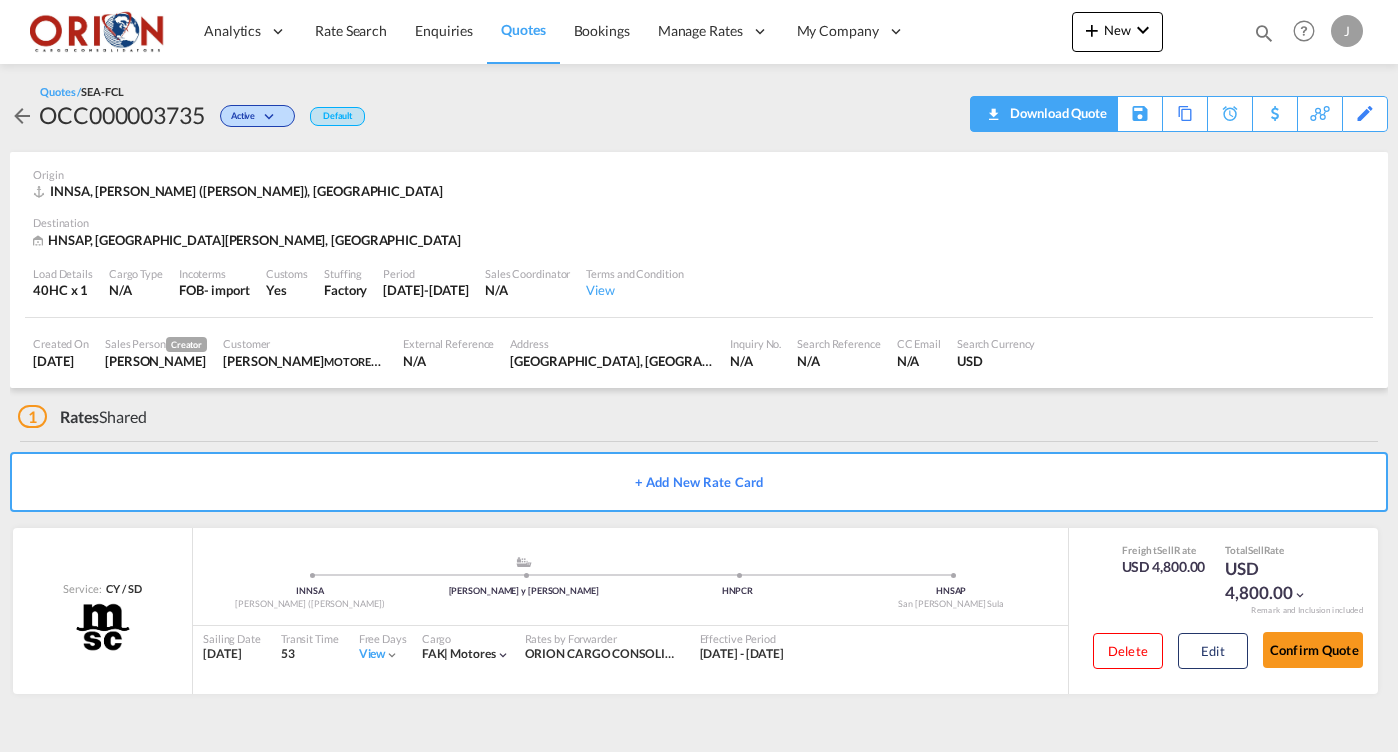 click on "Download Quote" at bounding box center [1056, 113] 